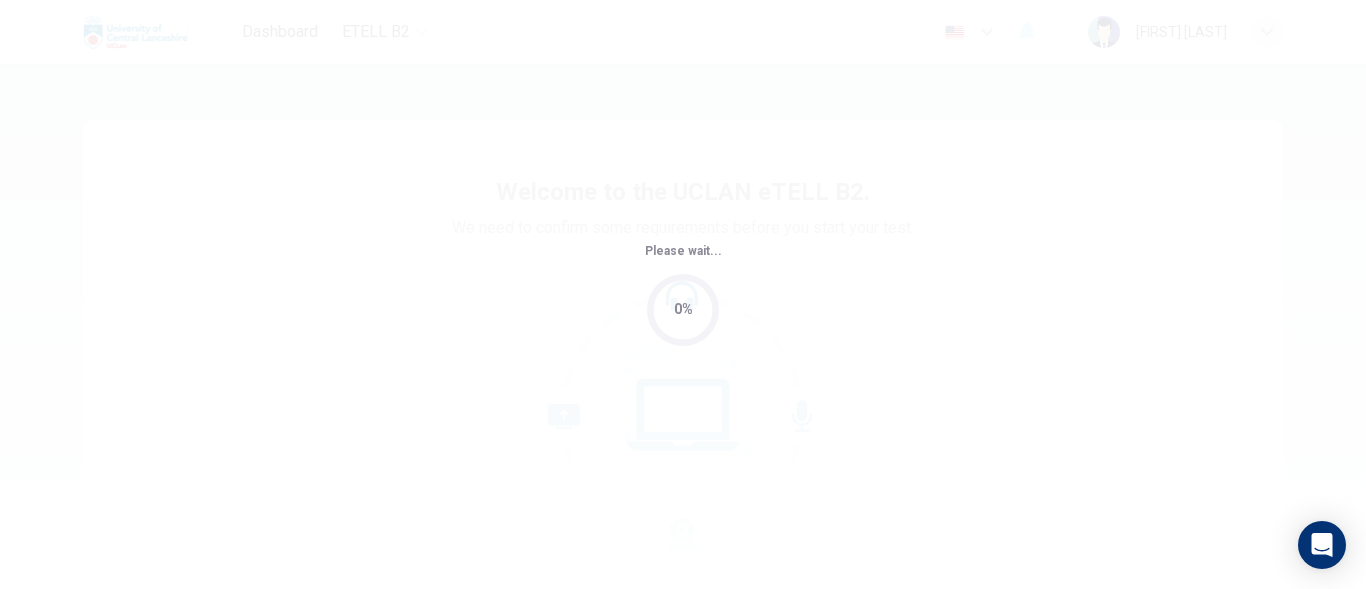 scroll, scrollTop: 0, scrollLeft: 0, axis: both 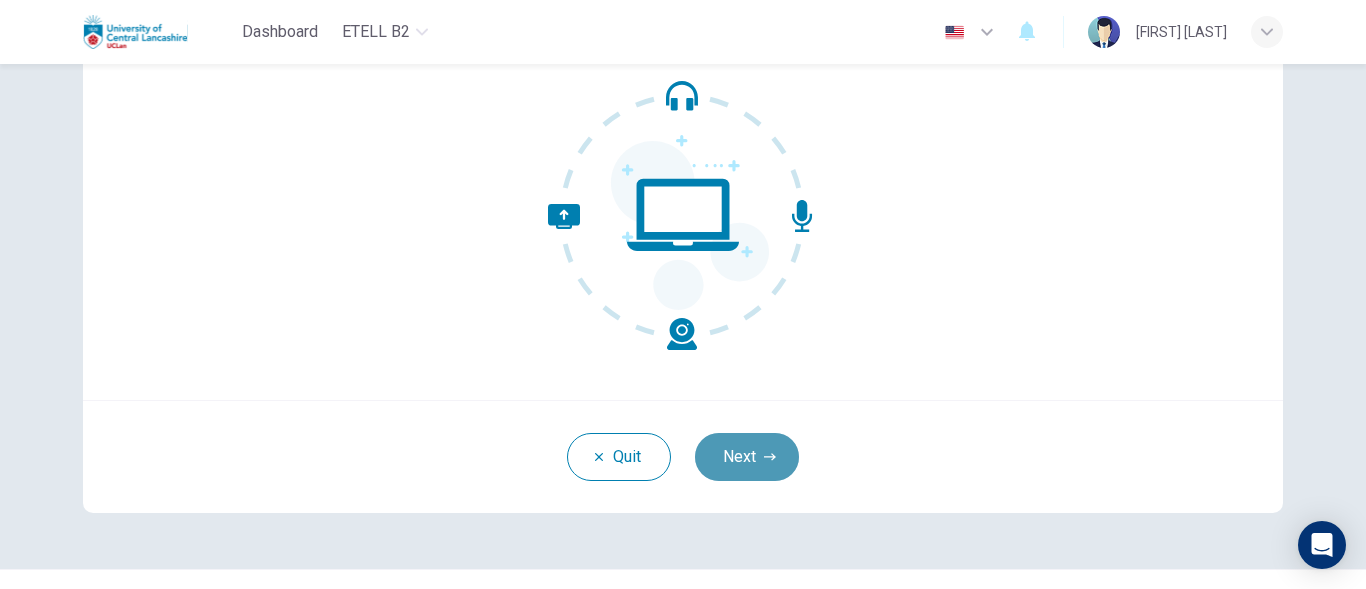 click on "Next" at bounding box center [747, 457] 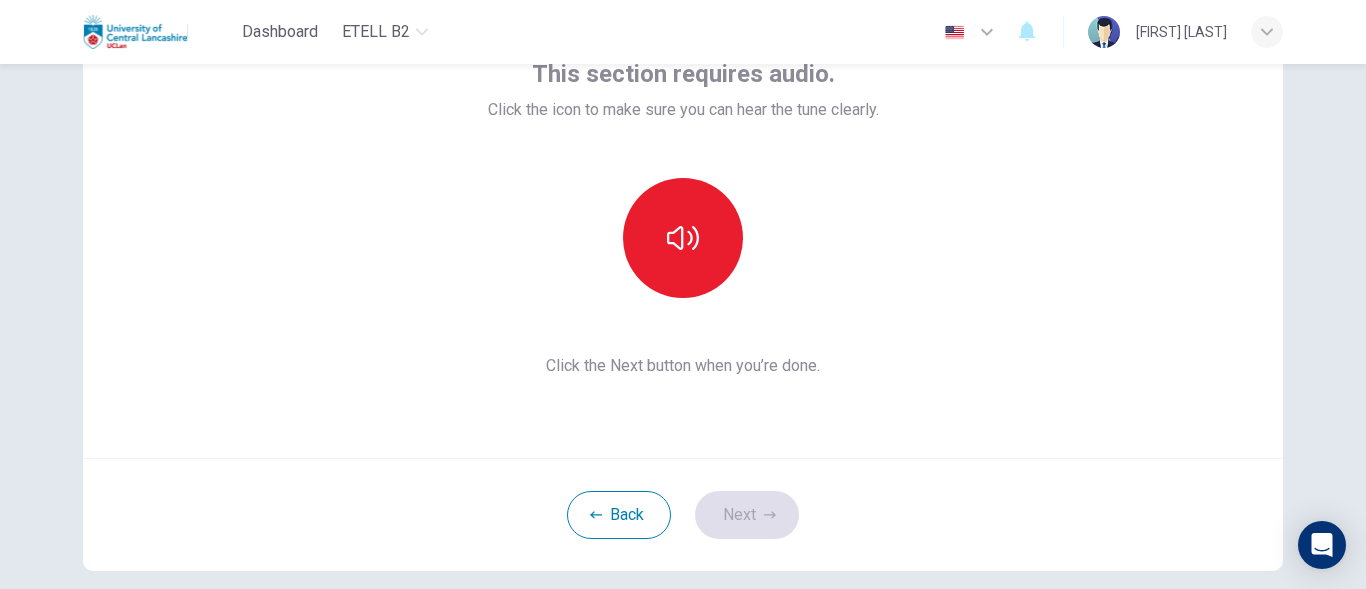 scroll, scrollTop: 0, scrollLeft: 0, axis: both 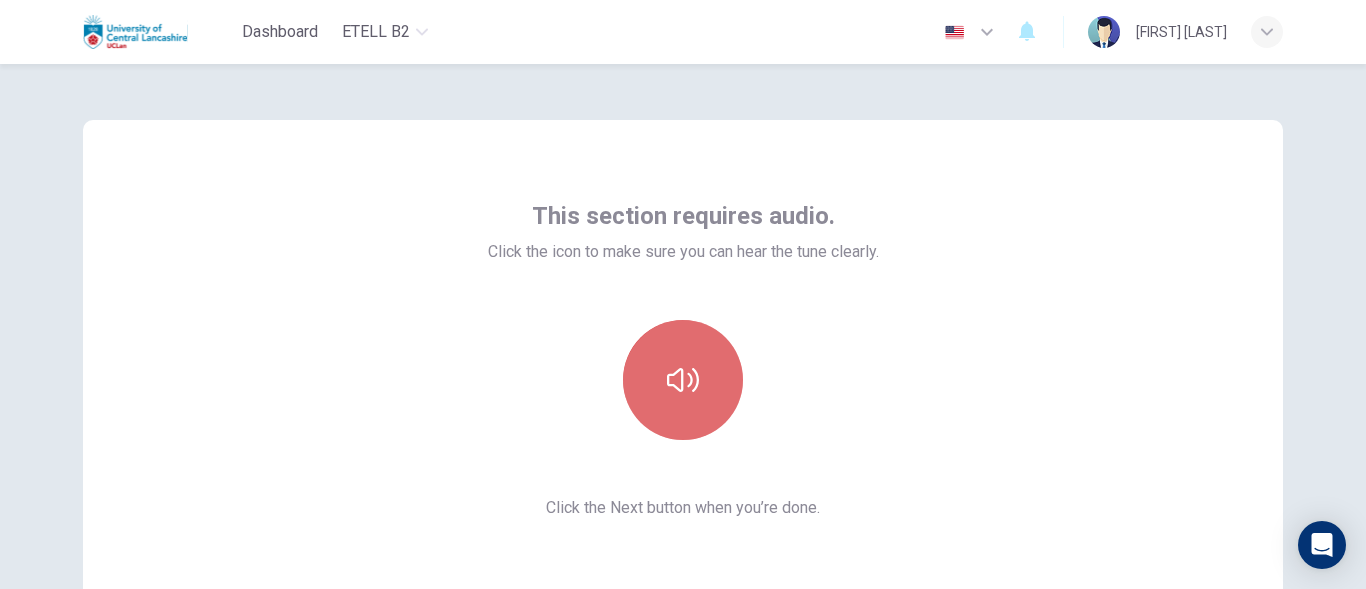 click 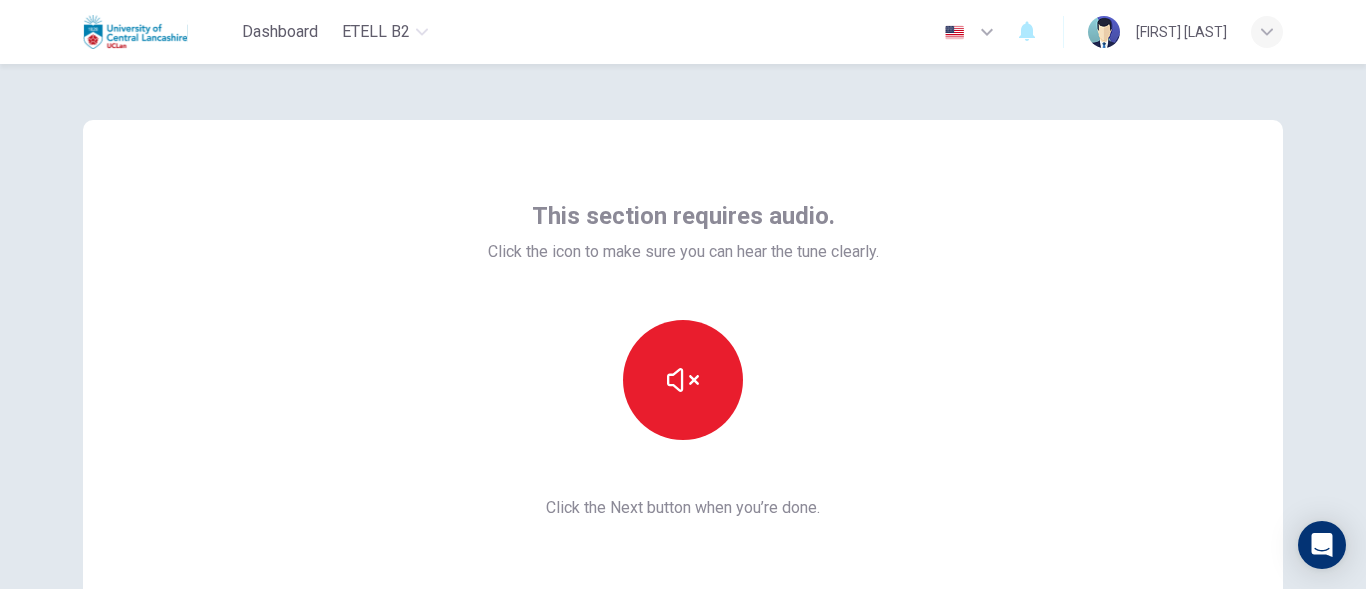 scroll, scrollTop: 100, scrollLeft: 0, axis: vertical 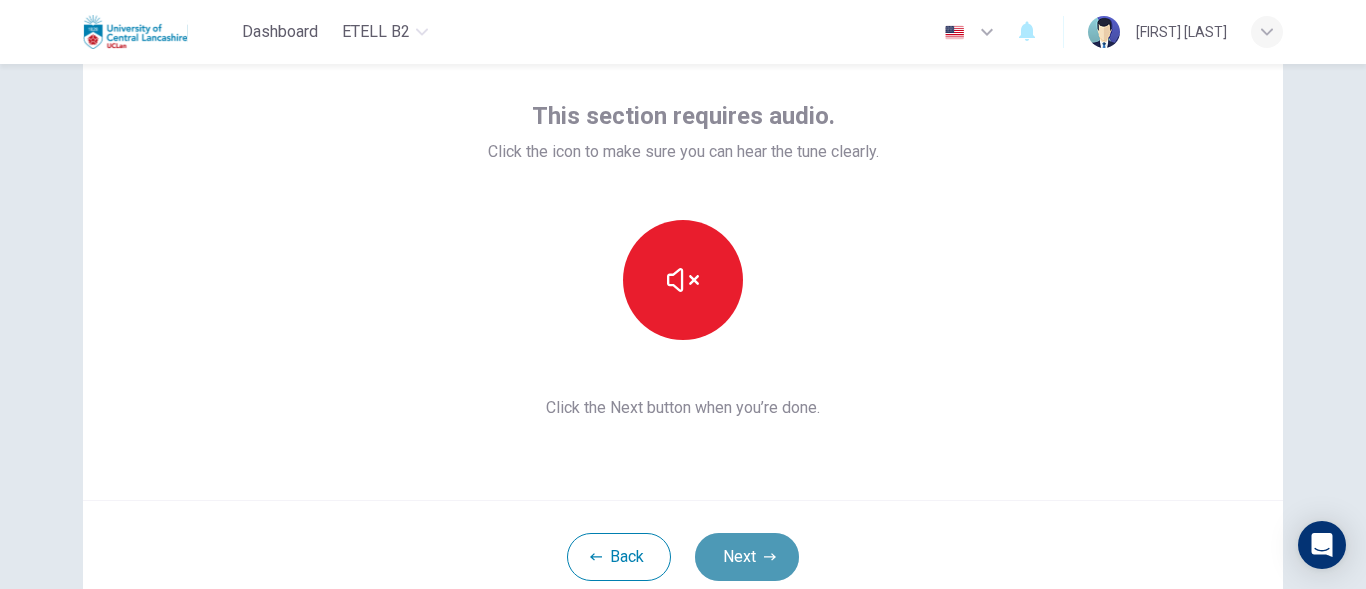 click on "Next" at bounding box center (747, 557) 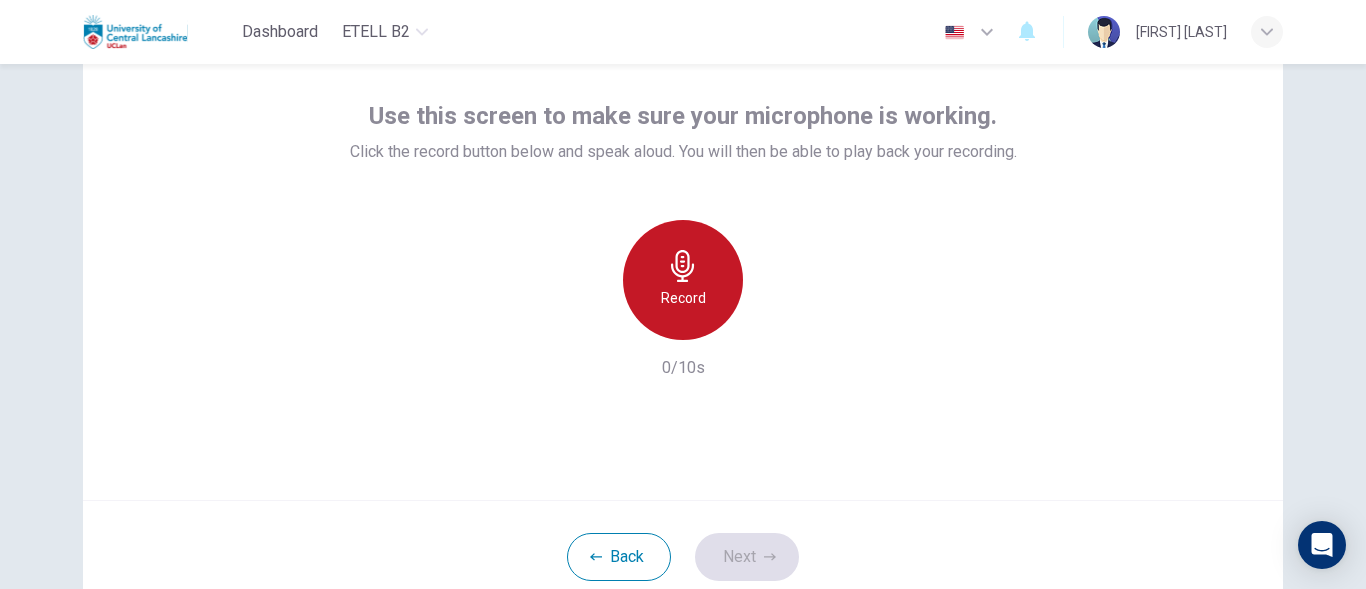 click 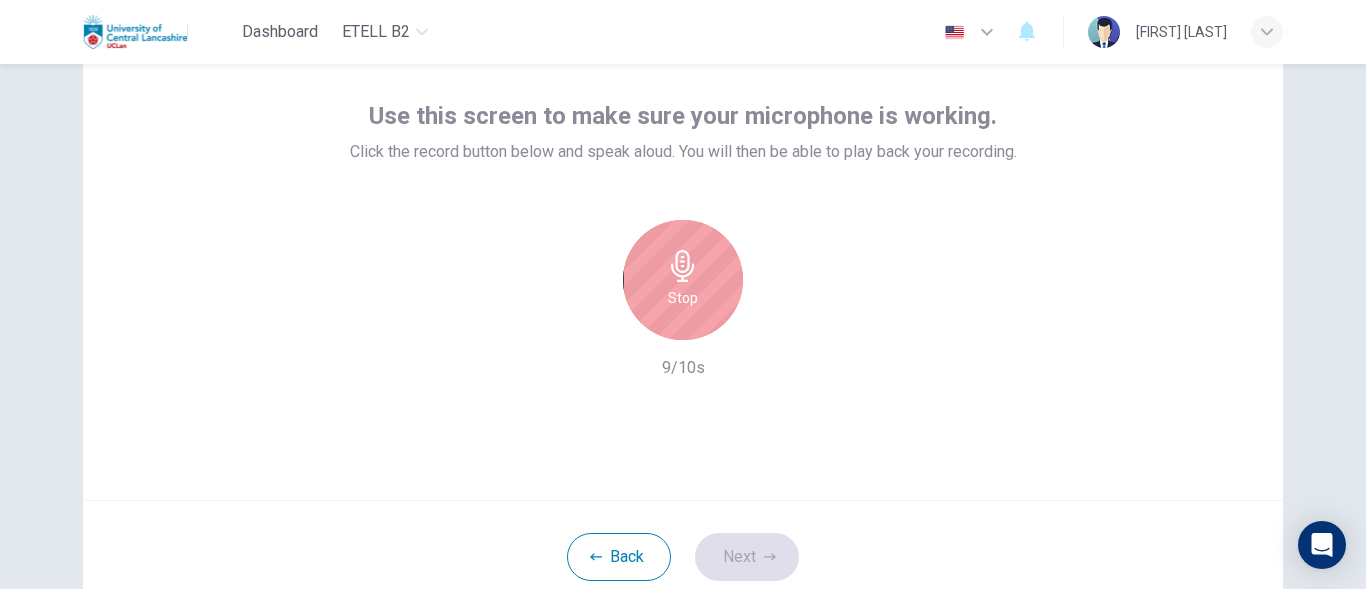 click 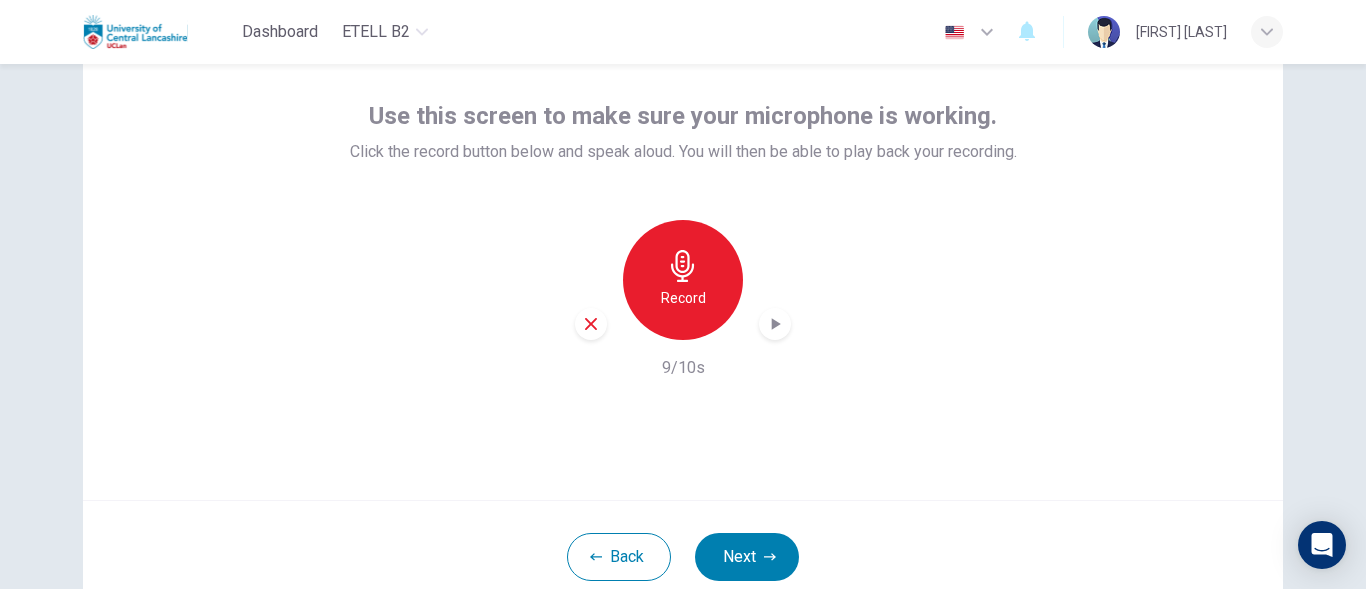 click 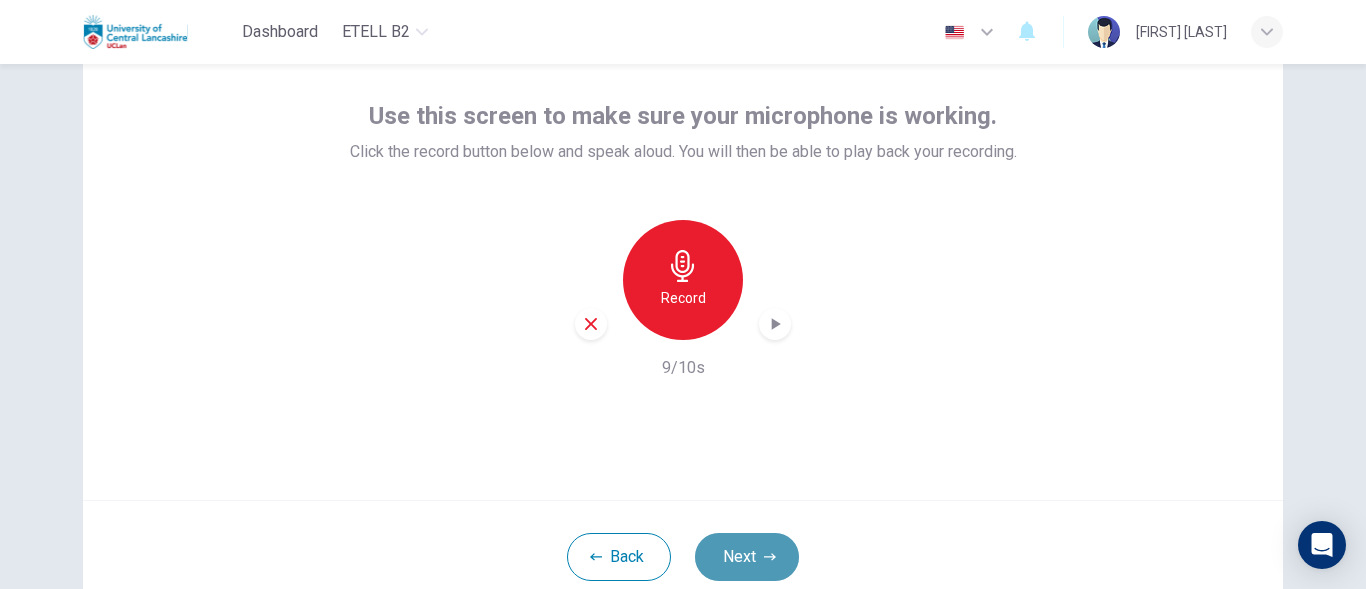 click on "Next" at bounding box center (747, 557) 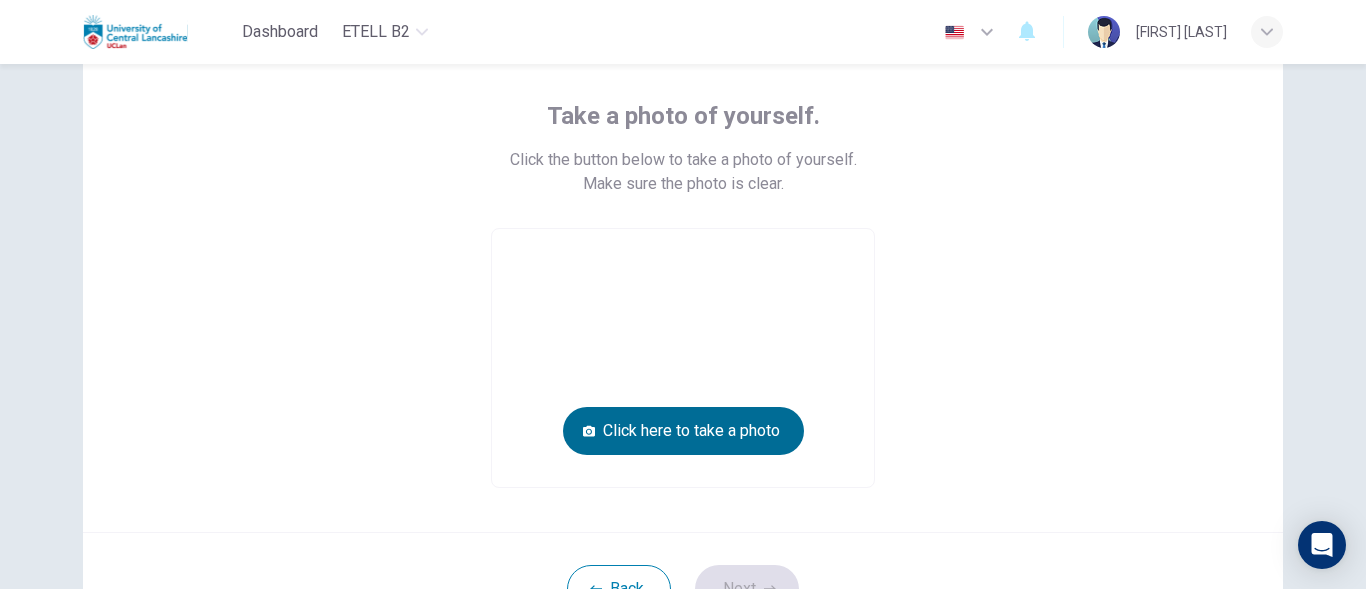 click on "Click here to take a photo" at bounding box center [683, 431] 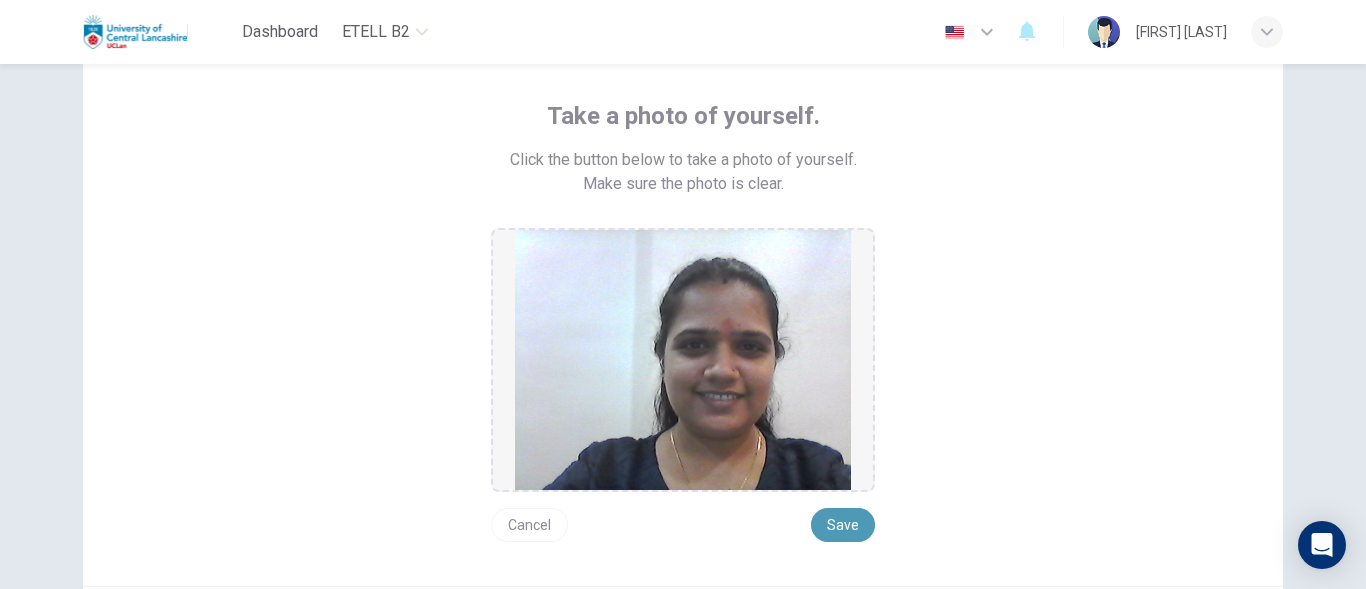 click on "Save" at bounding box center (843, 525) 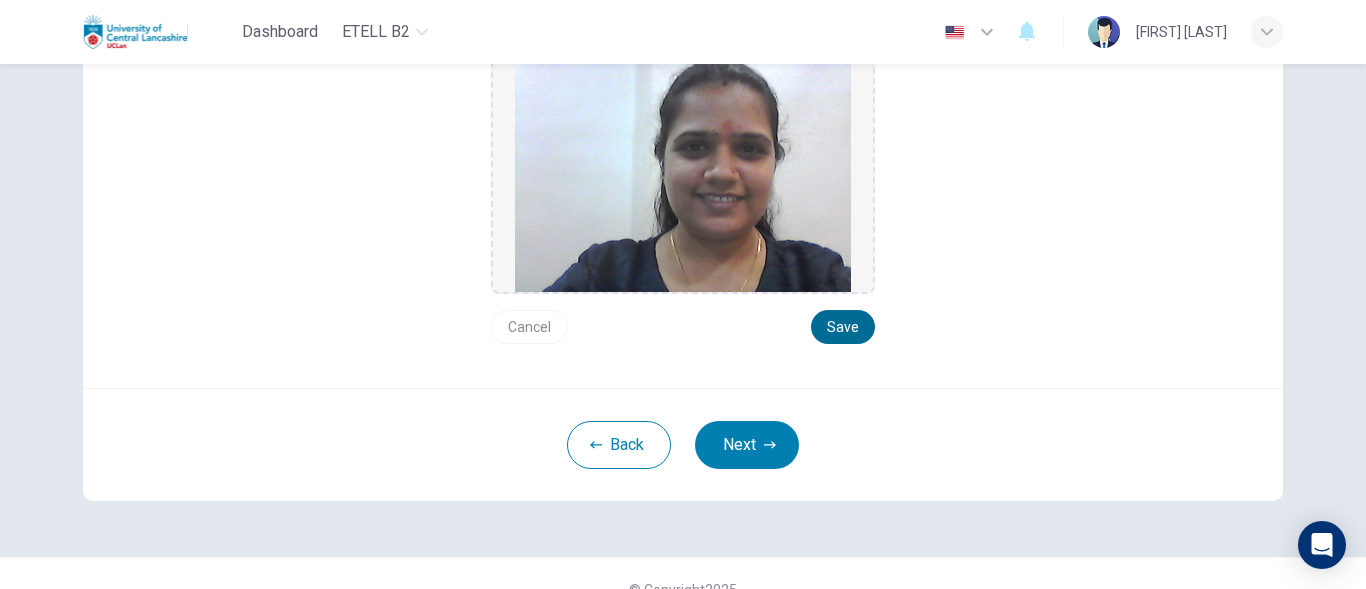 scroll, scrollTop: 330, scrollLeft: 0, axis: vertical 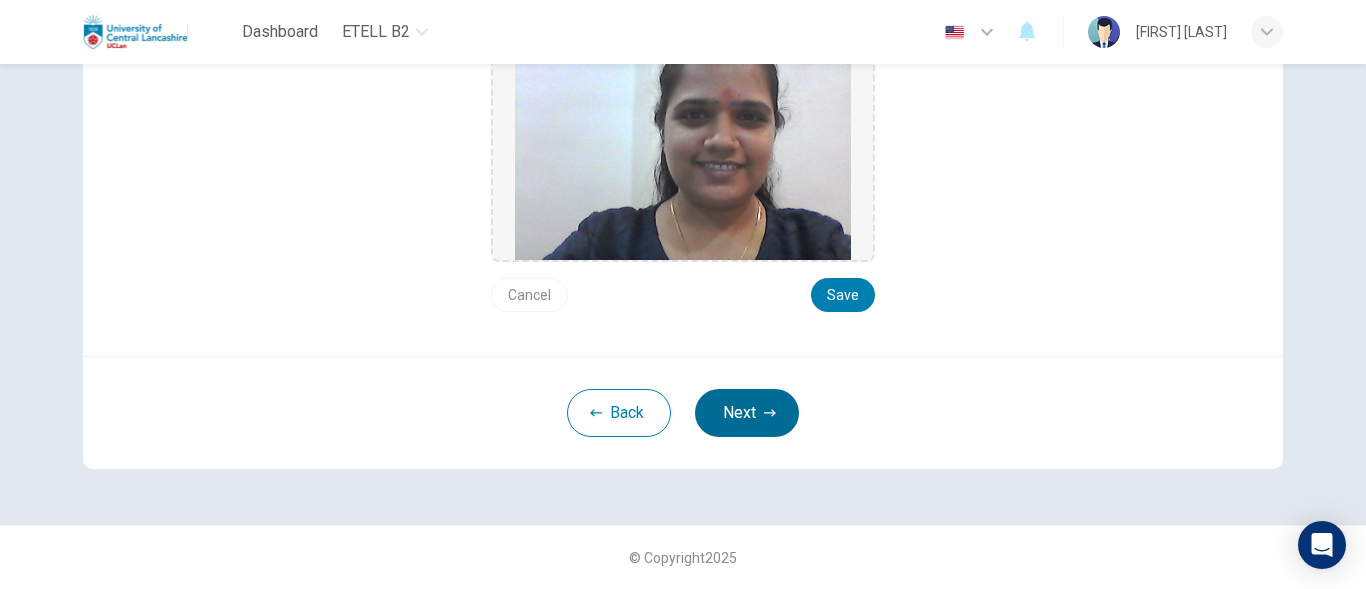 click on "Next" at bounding box center [747, 413] 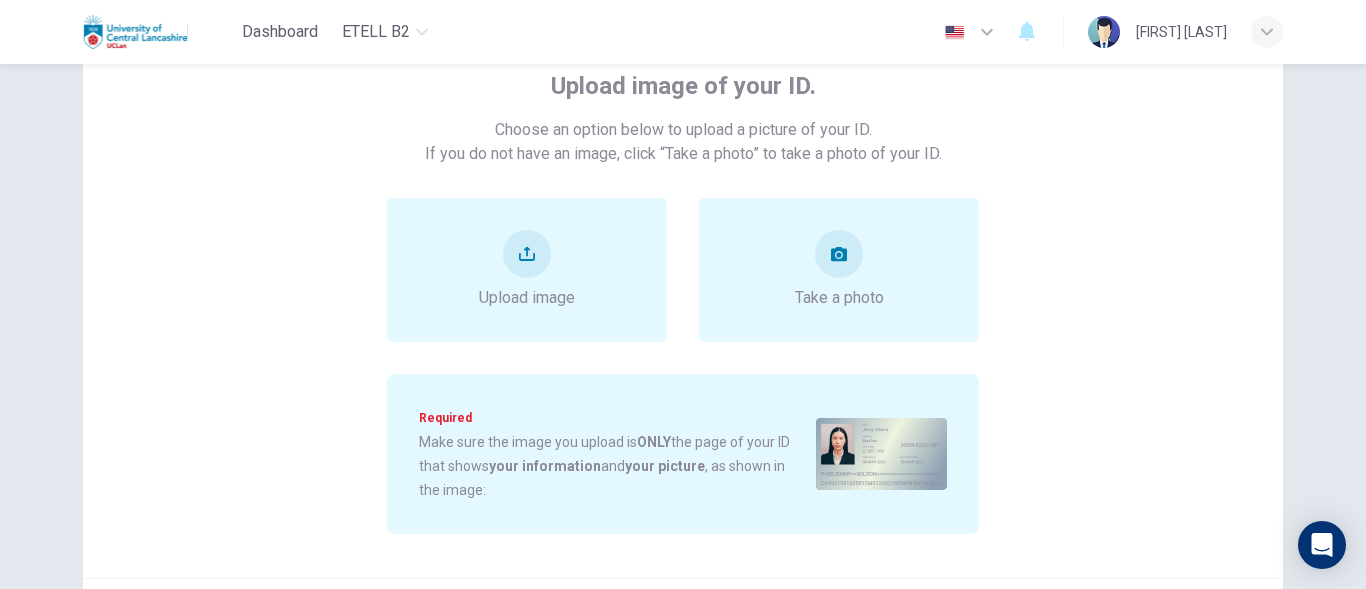 scroll, scrollTop: 30, scrollLeft: 0, axis: vertical 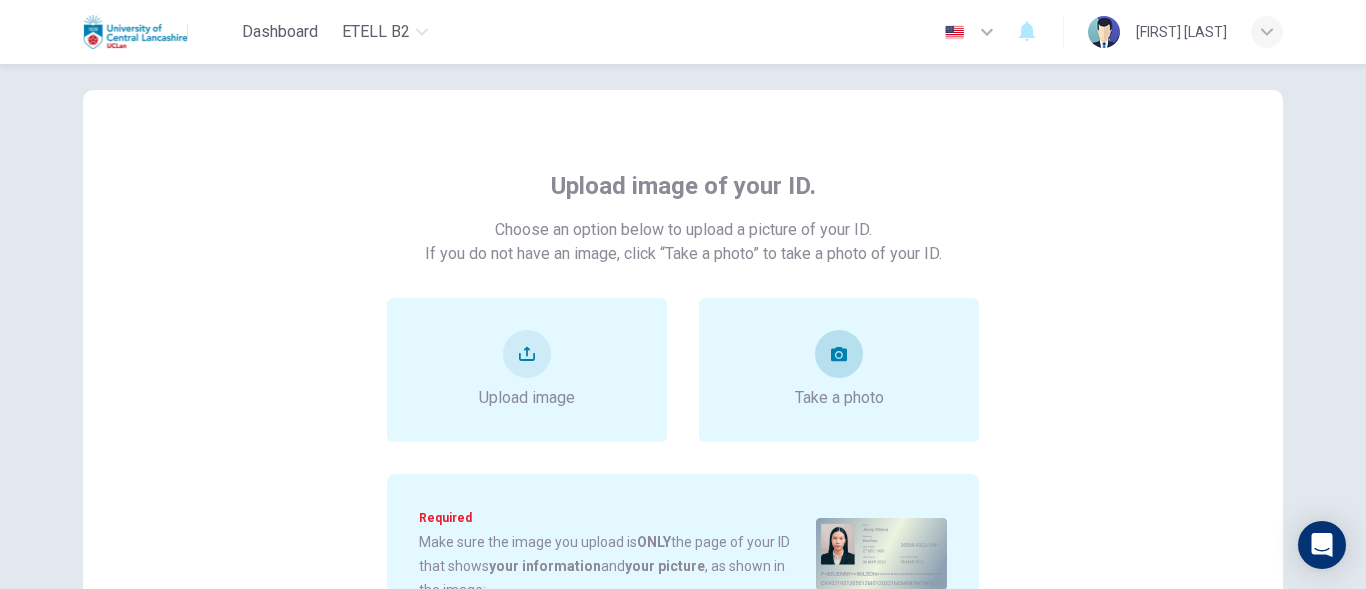 click 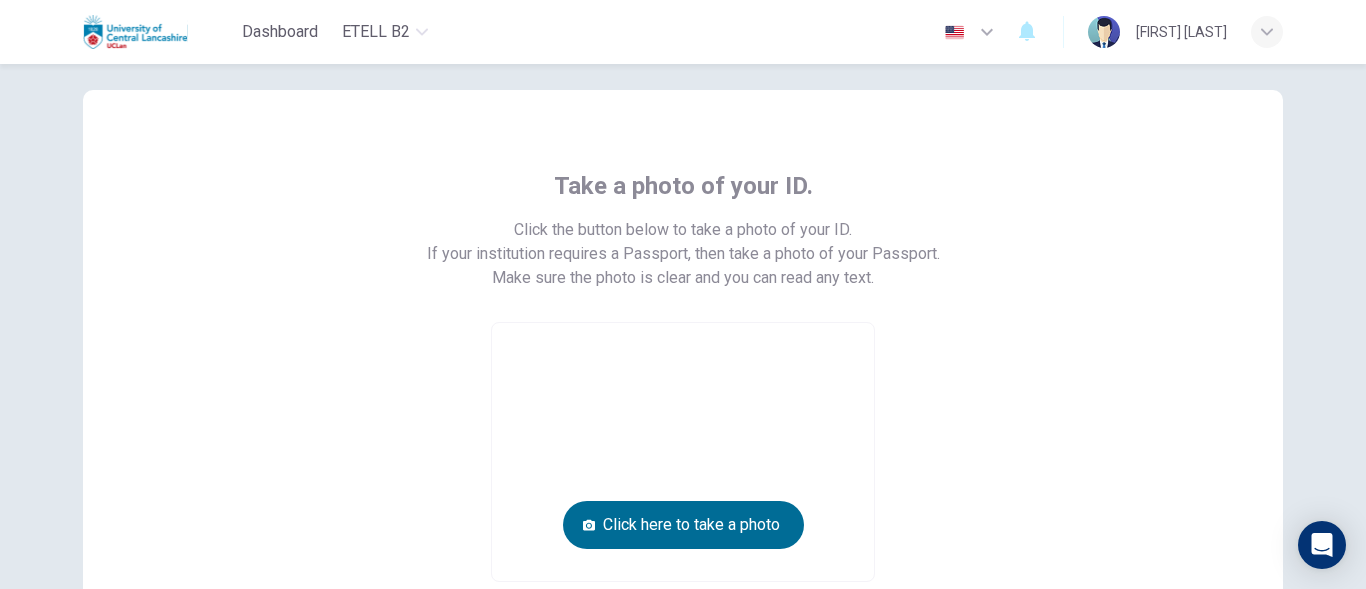 click on "Click here to take a photo" at bounding box center [683, 525] 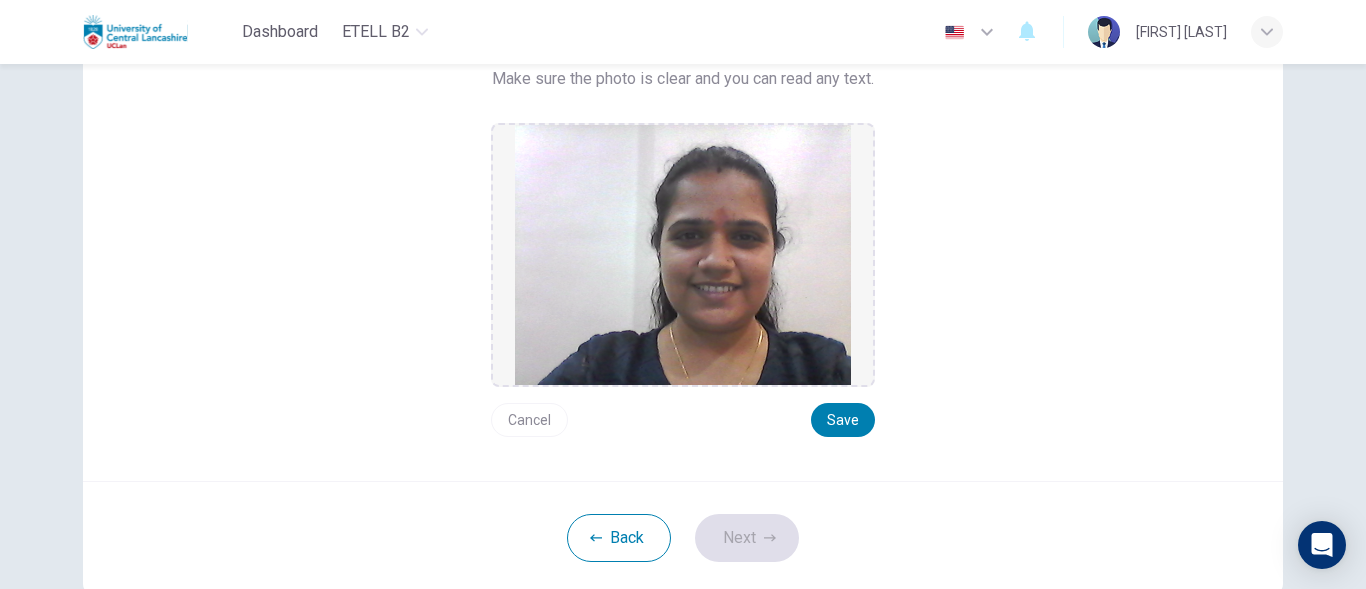 scroll, scrollTop: 230, scrollLeft: 0, axis: vertical 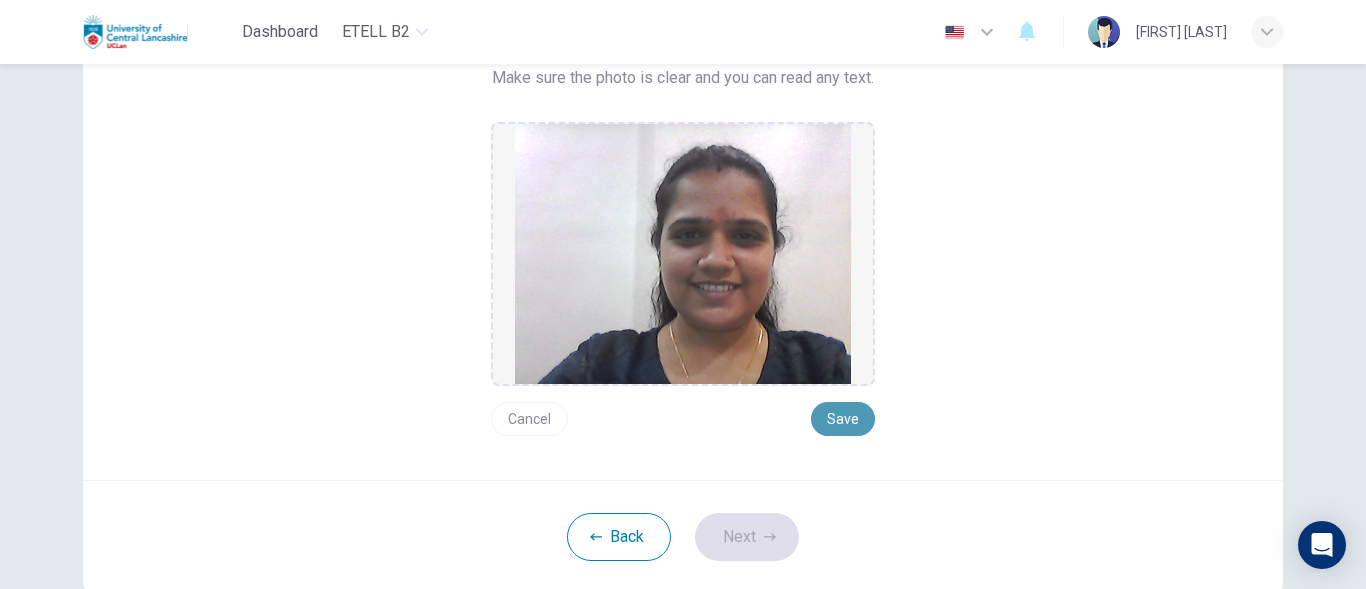 click on "Save" at bounding box center [843, 419] 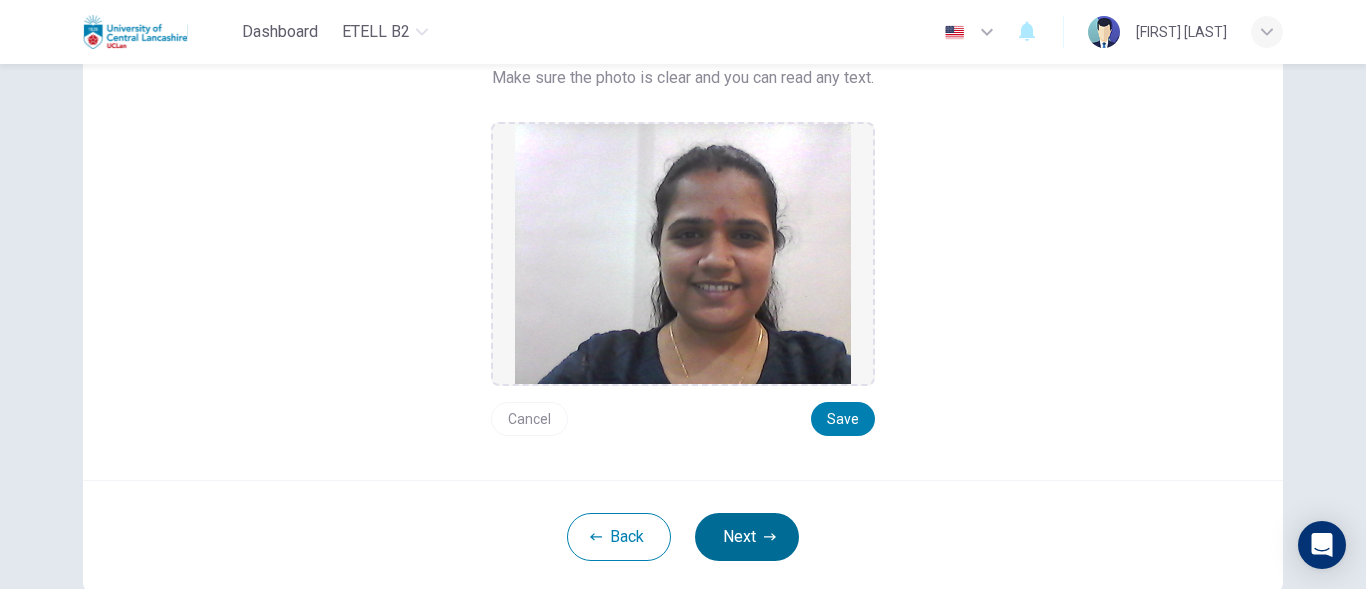 click 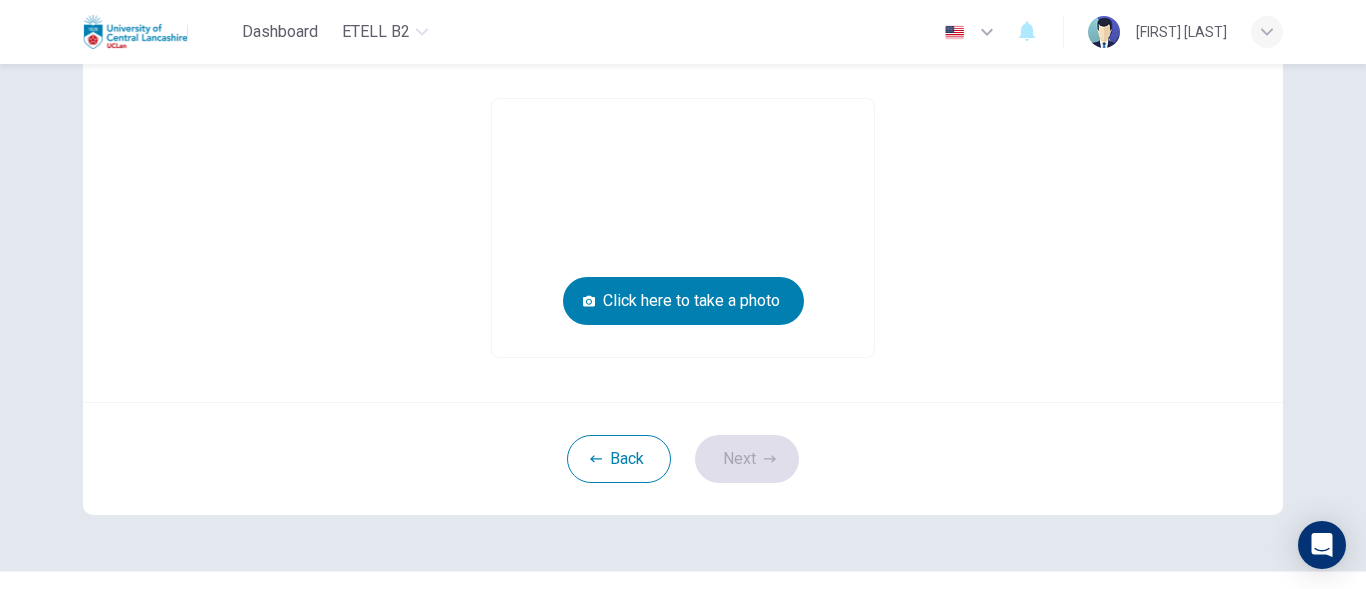 scroll, scrollTop: 130, scrollLeft: 0, axis: vertical 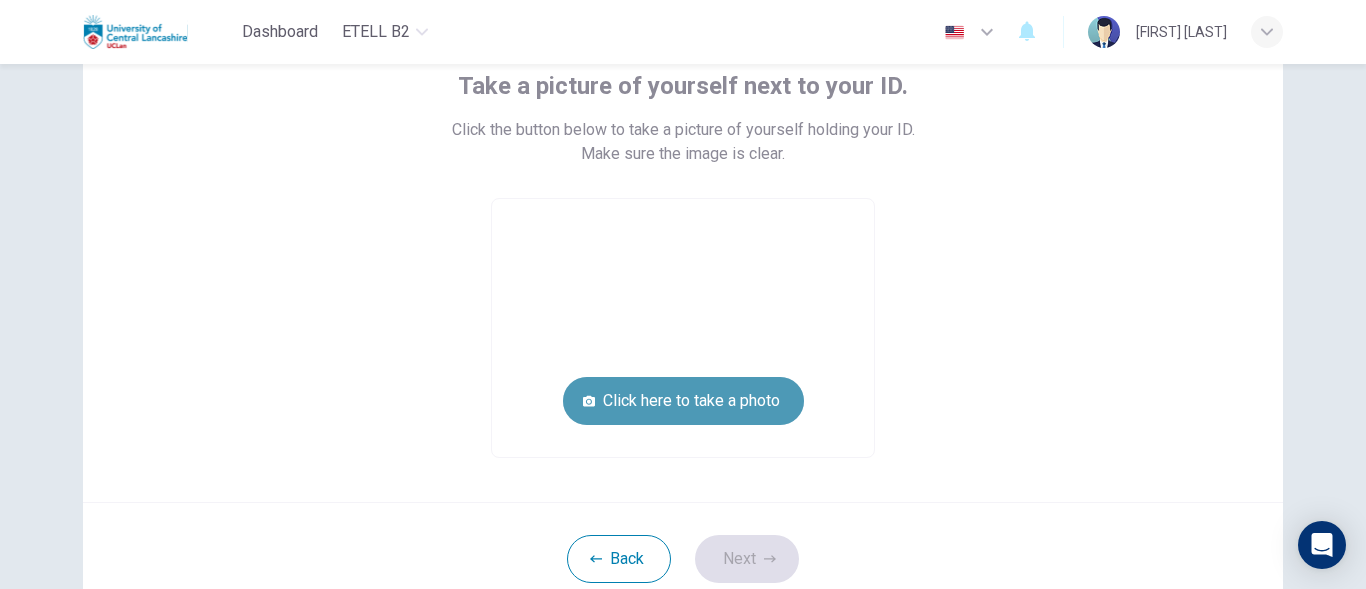 click on "Click here to take a photo" at bounding box center (683, 401) 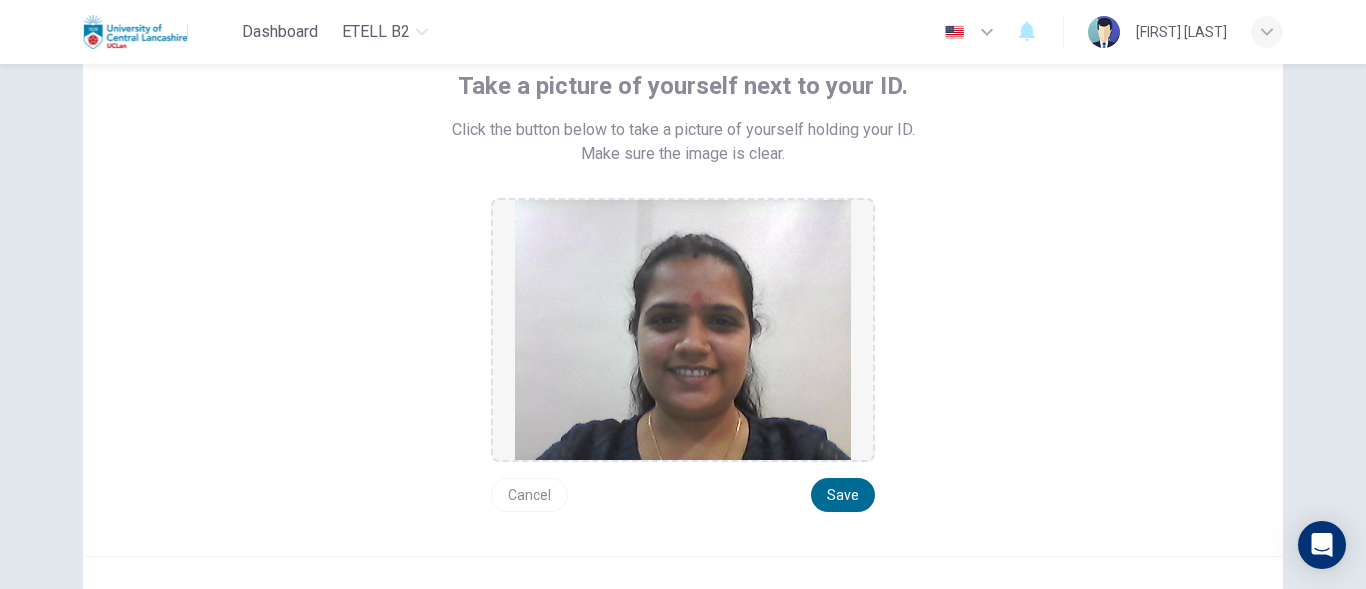 click on "Save" at bounding box center [843, 495] 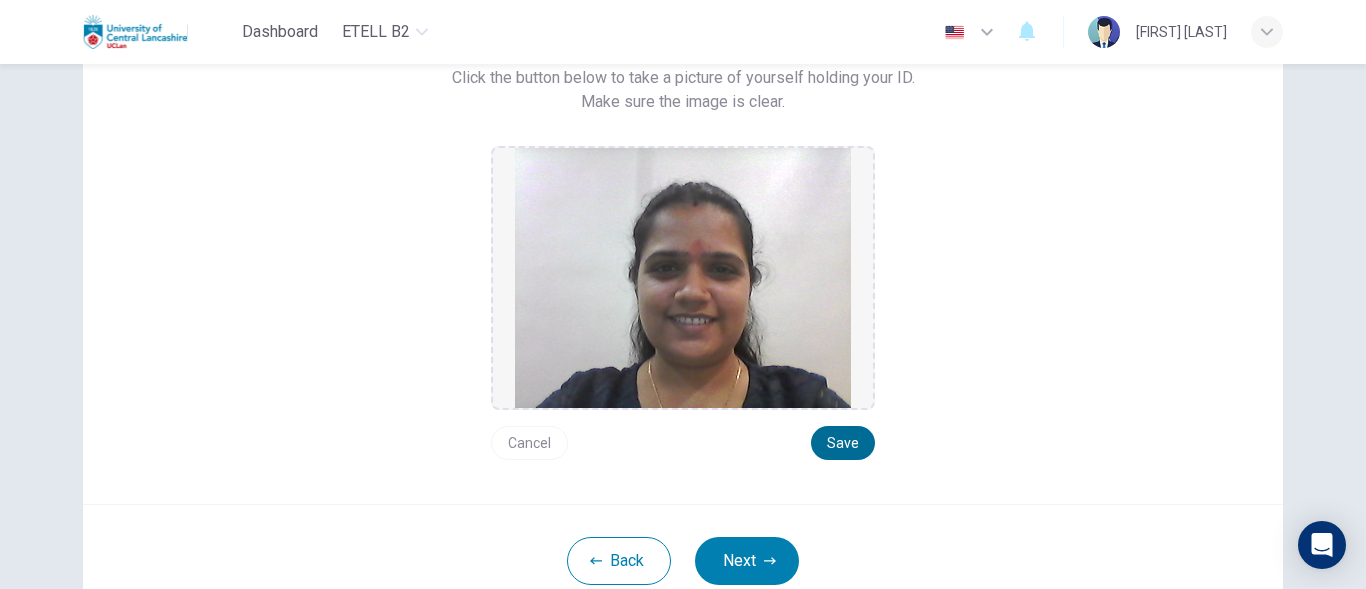 scroll, scrollTop: 230, scrollLeft: 0, axis: vertical 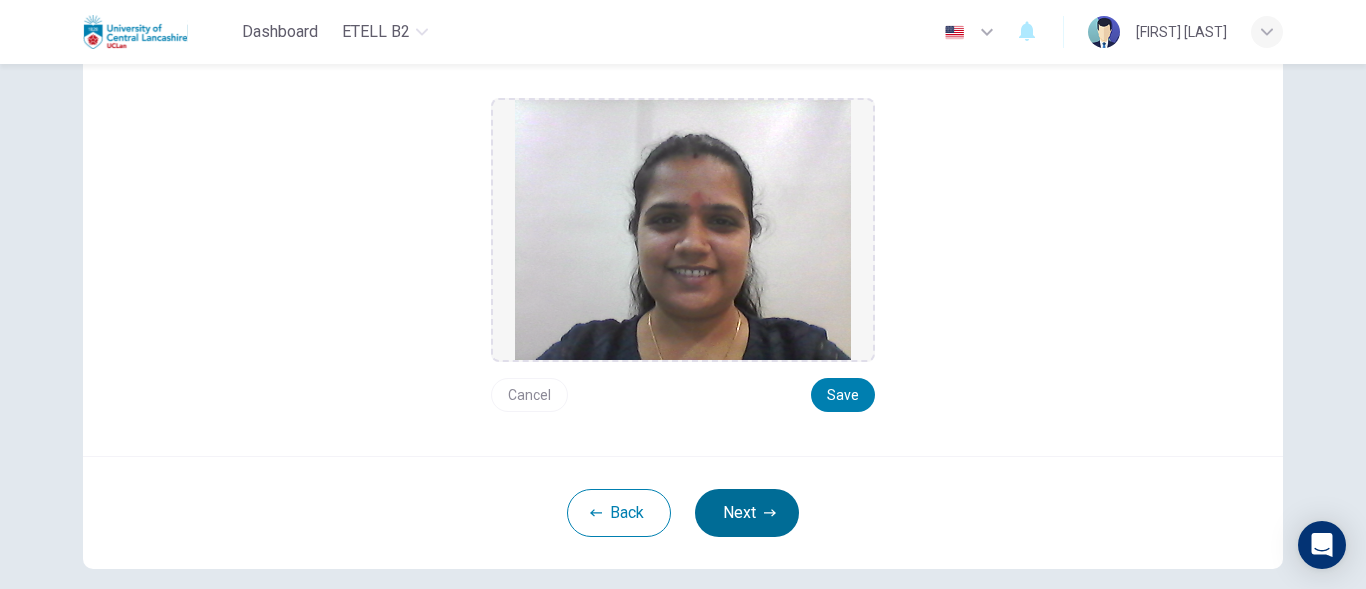 click on "Next" at bounding box center [747, 513] 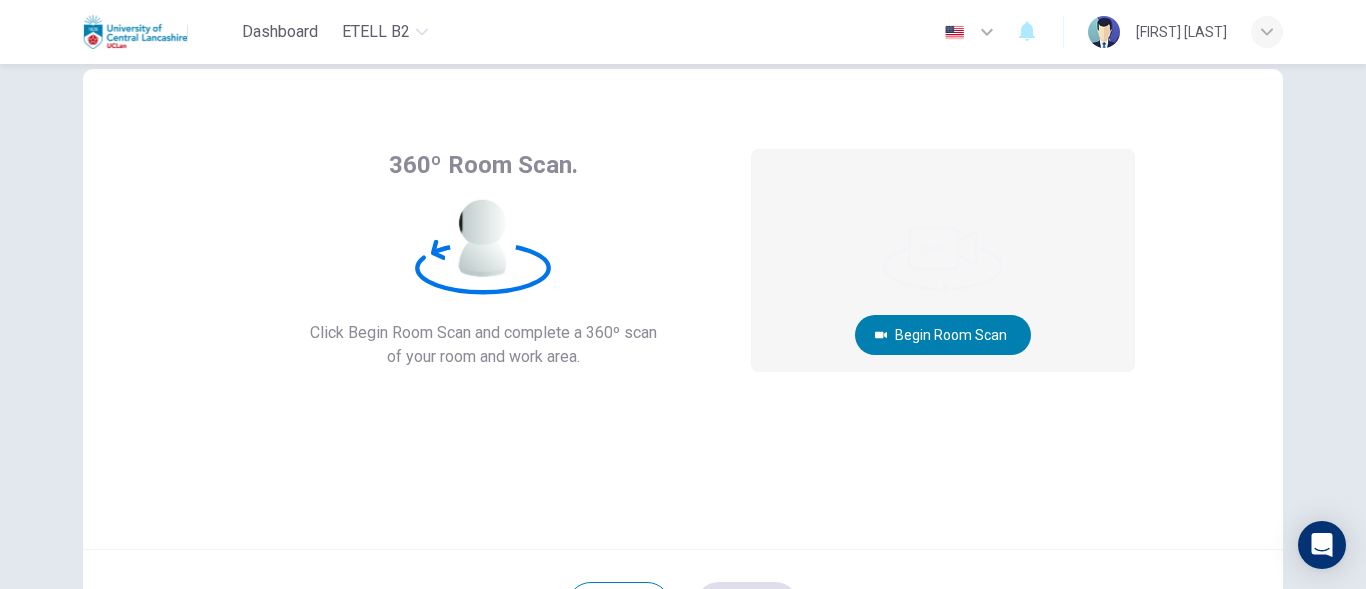 scroll, scrollTop: 0, scrollLeft: 0, axis: both 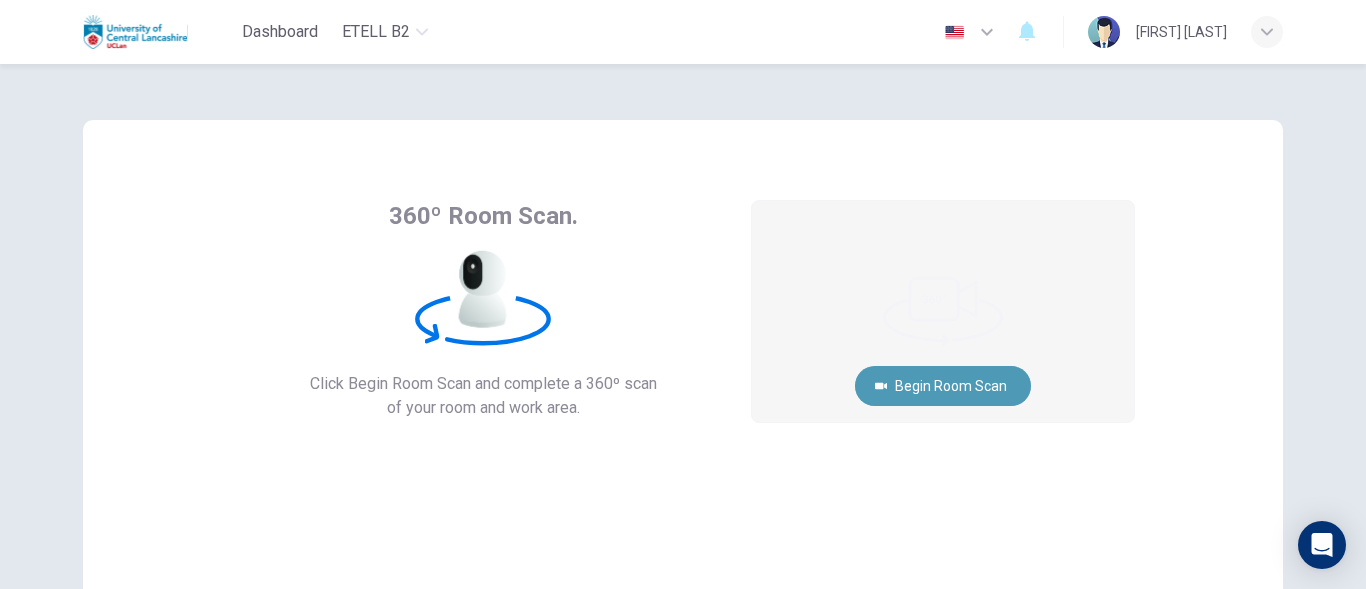 click on "Begin Room Scan" at bounding box center [943, 386] 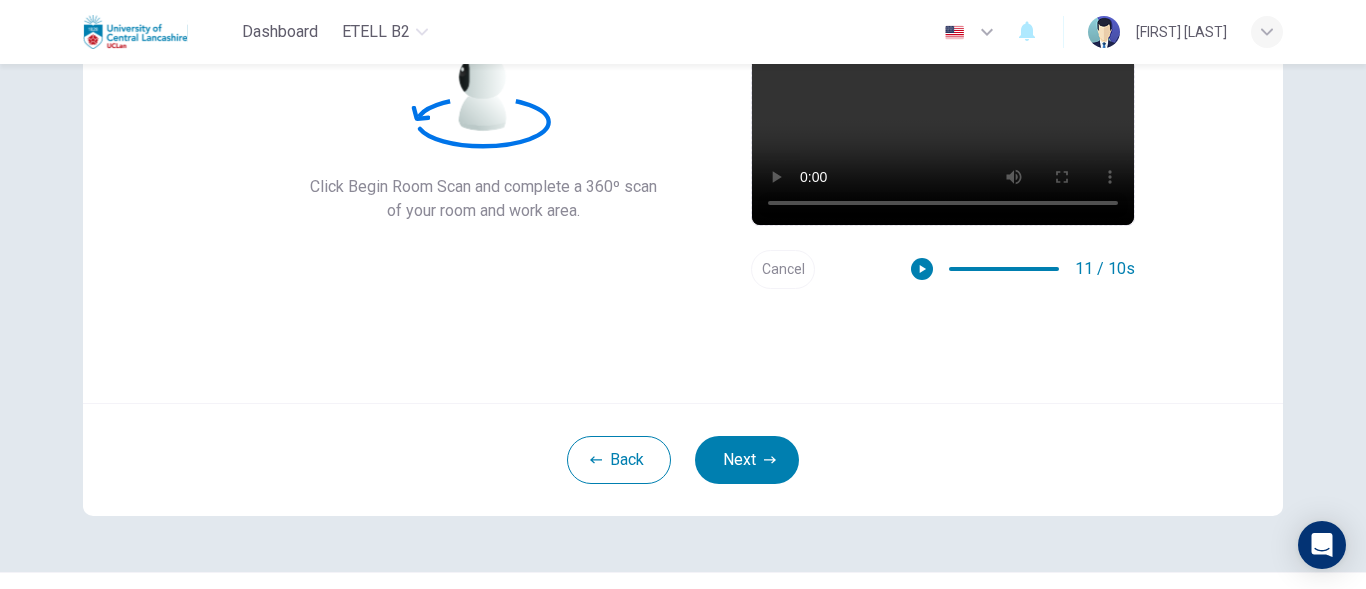 scroll, scrollTop: 200, scrollLeft: 0, axis: vertical 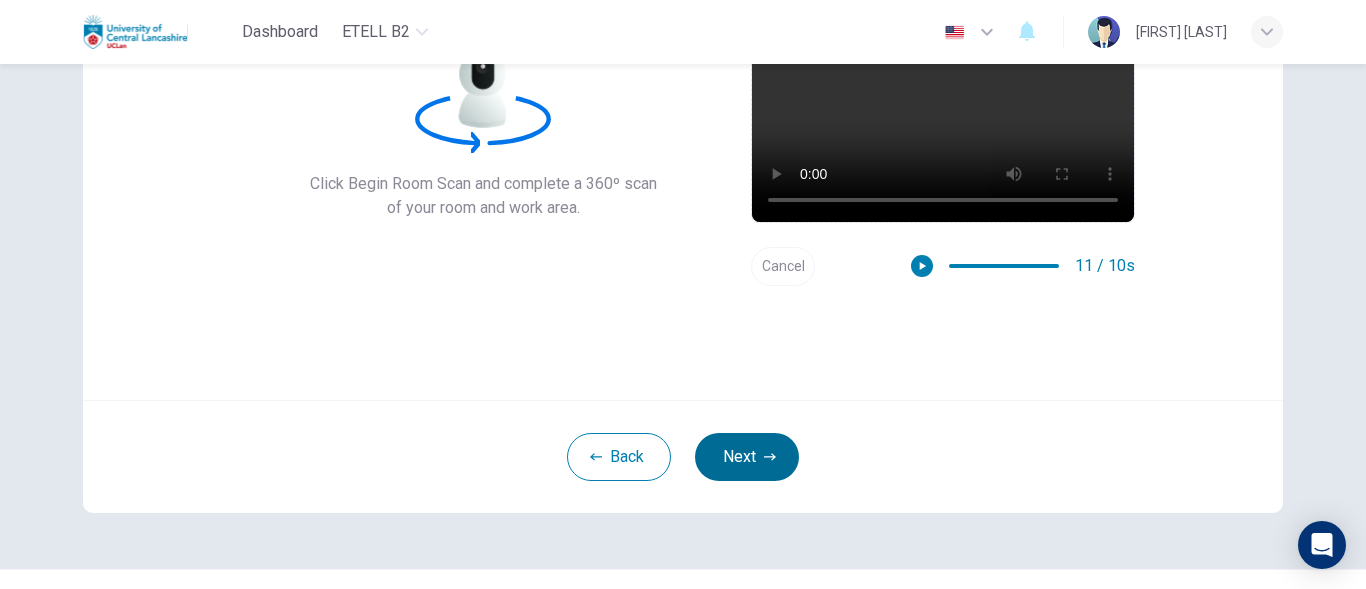 click on "Next" at bounding box center (747, 457) 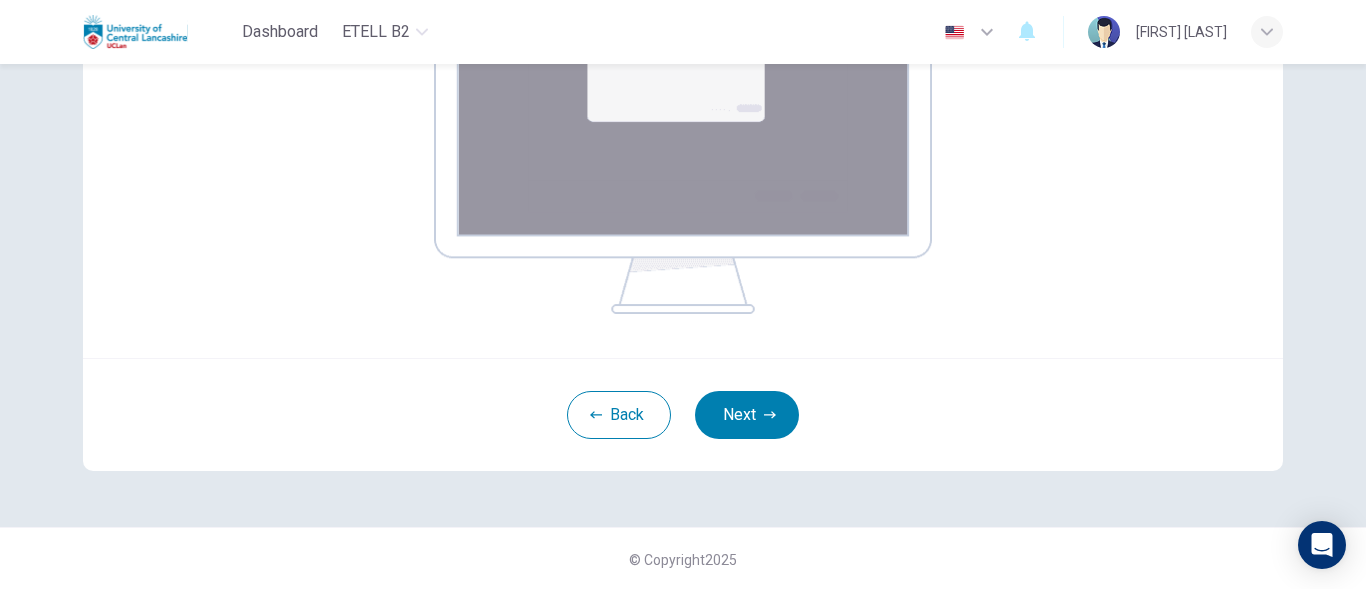 scroll, scrollTop: 448, scrollLeft: 0, axis: vertical 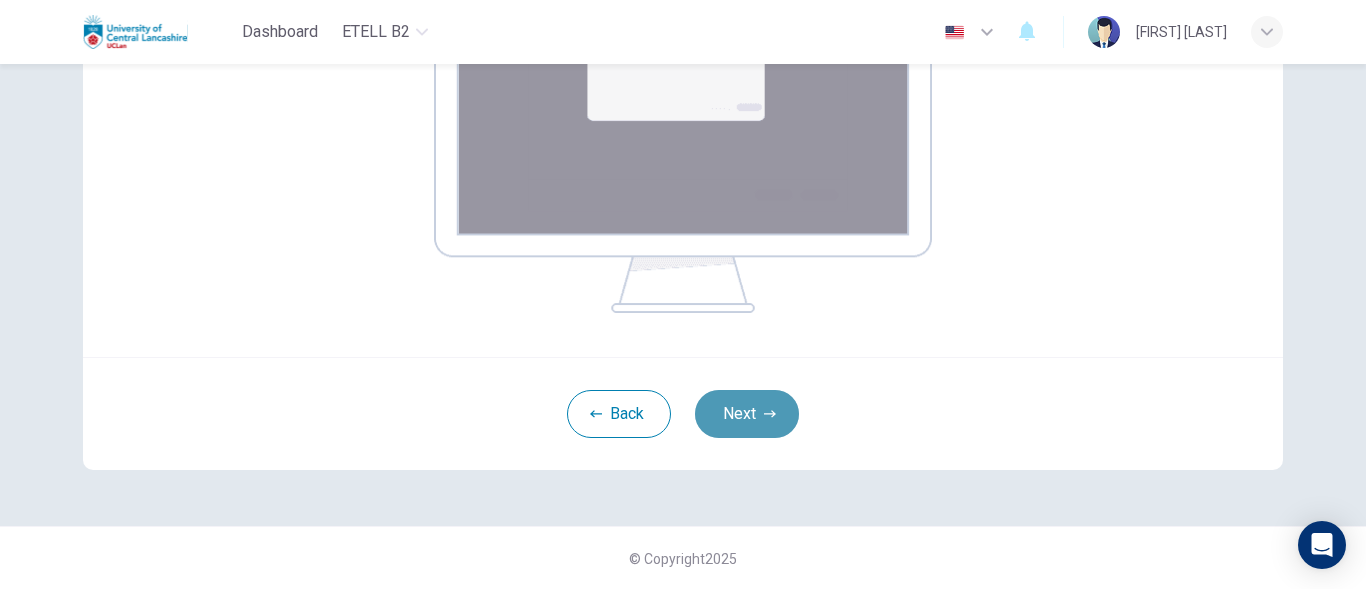 click on "Next" at bounding box center [747, 414] 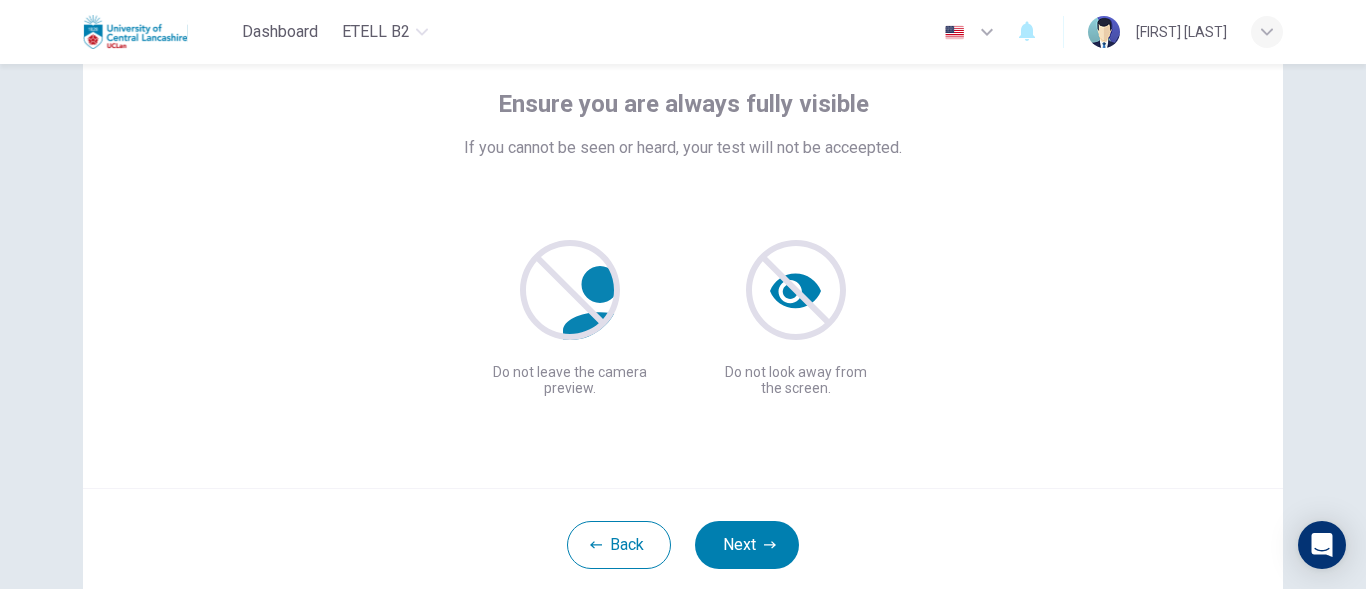 scroll, scrollTop: 144, scrollLeft: 0, axis: vertical 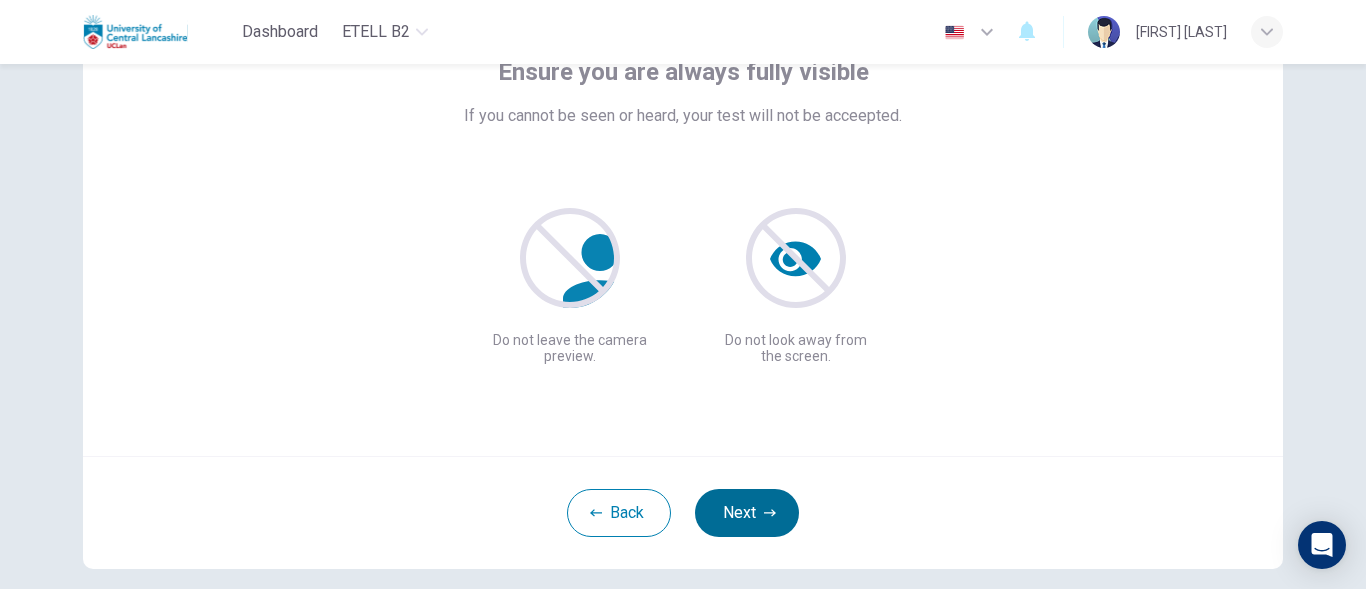 click on "Next" at bounding box center [747, 513] 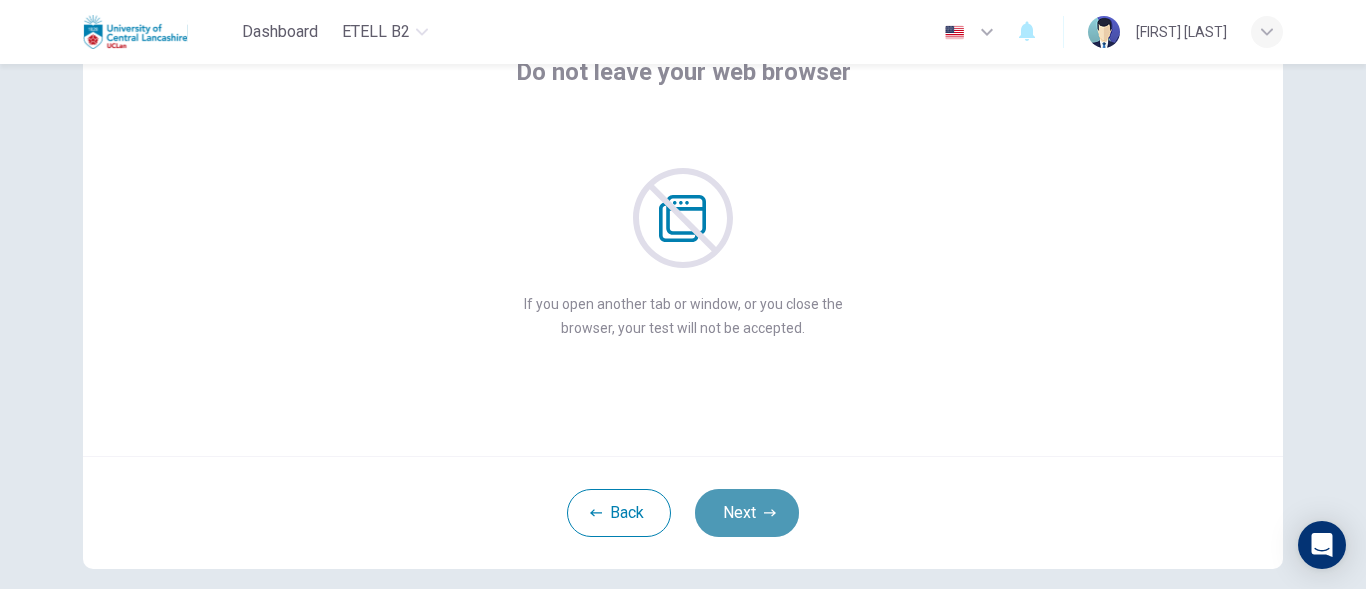 click 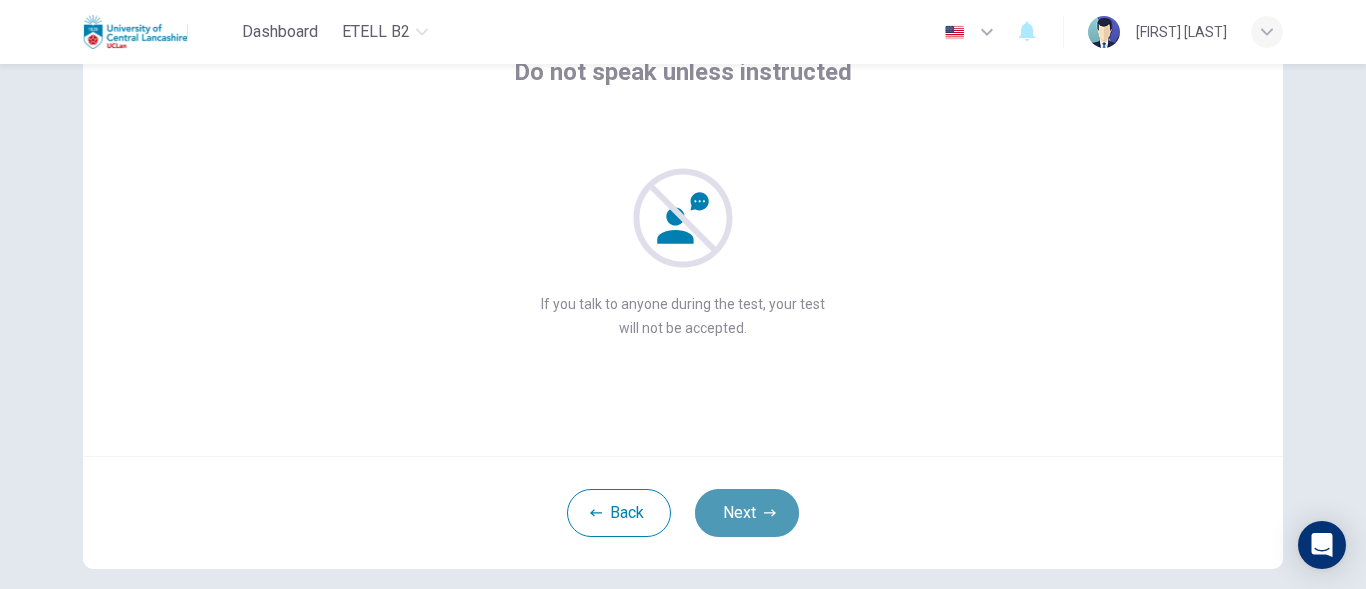 click 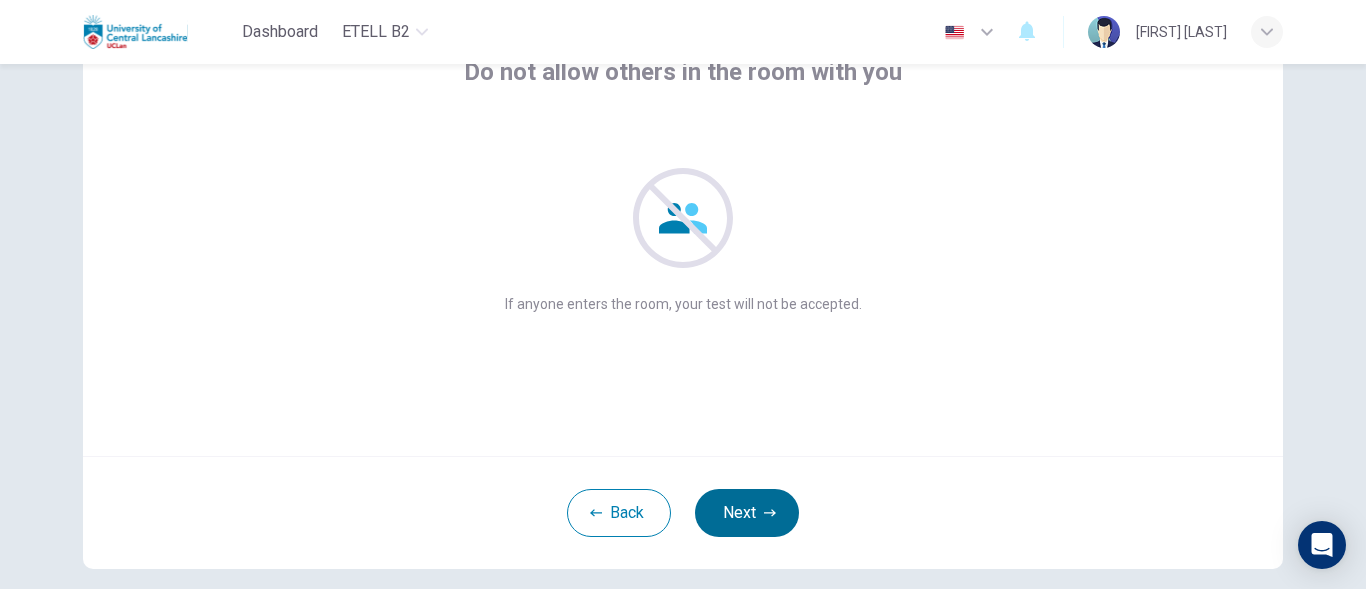 click on "Next" at bounding box center (747, 513) 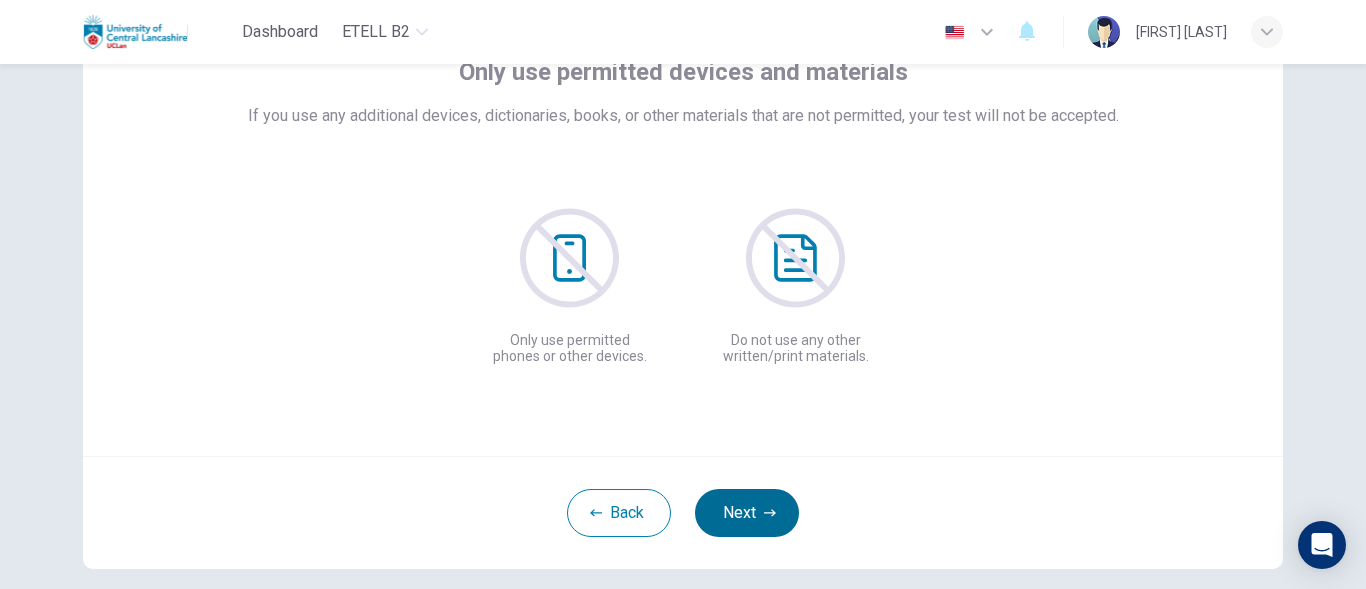 click on "Next" at bounding box center (747, 513) 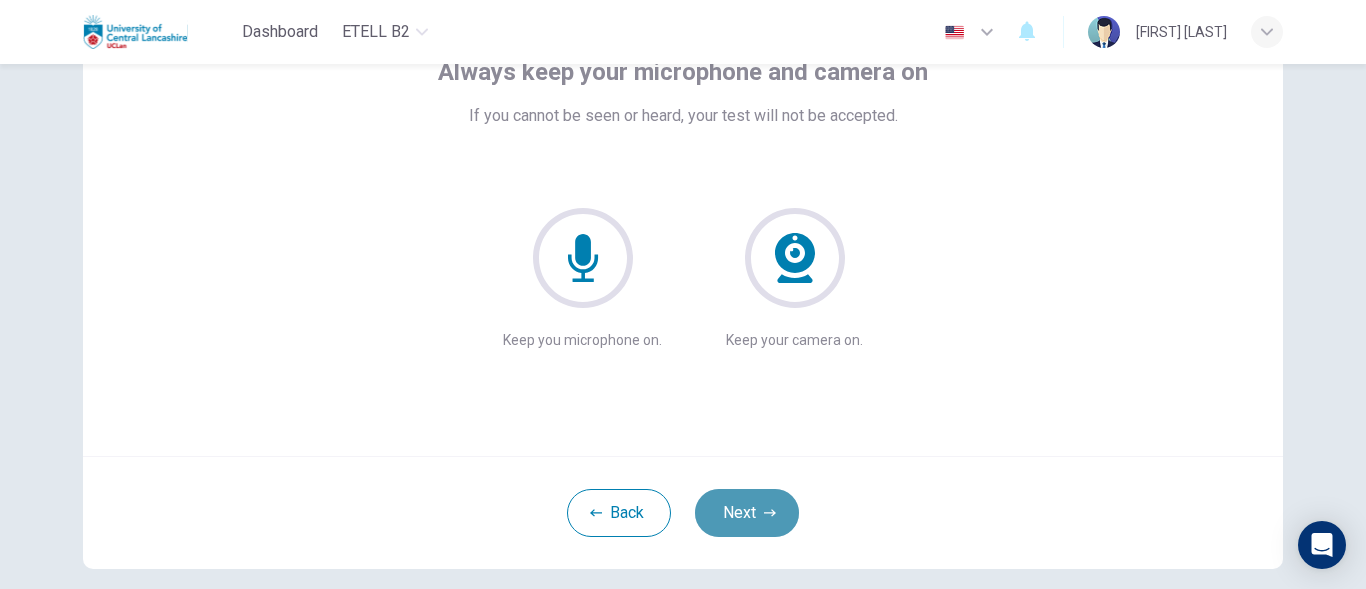 click on "Next" at bounding box center (747, 513) 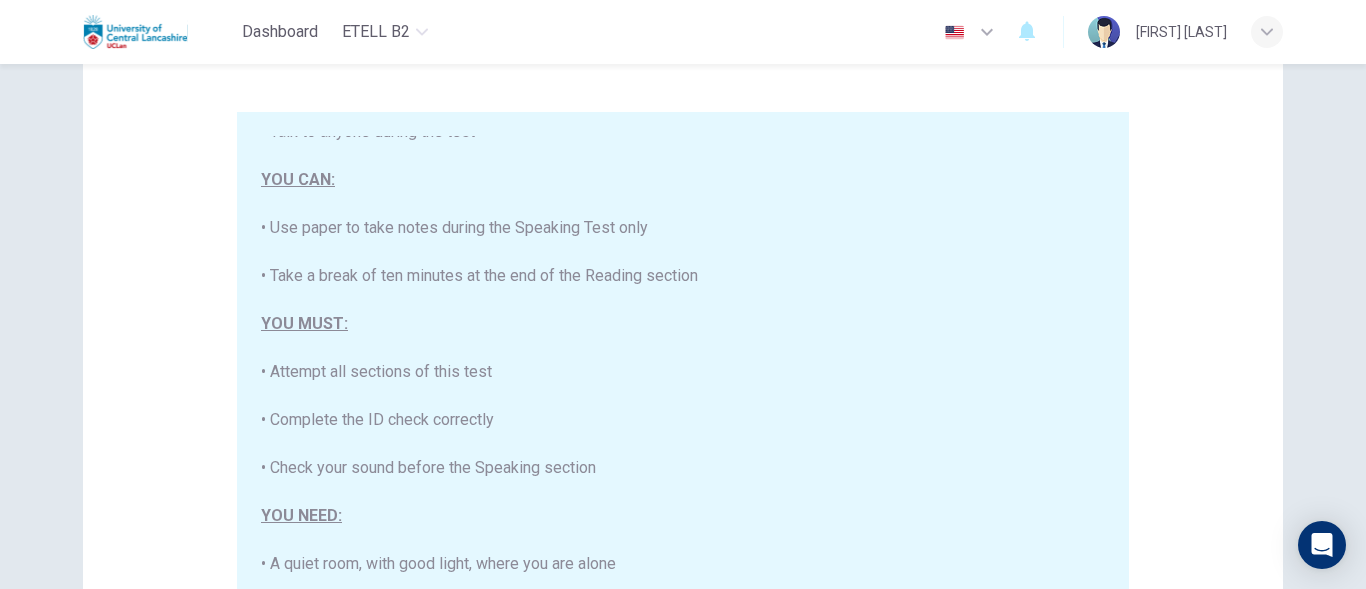 scroll, scrollTop: 381, scrollLeft: 0, axis: vertical 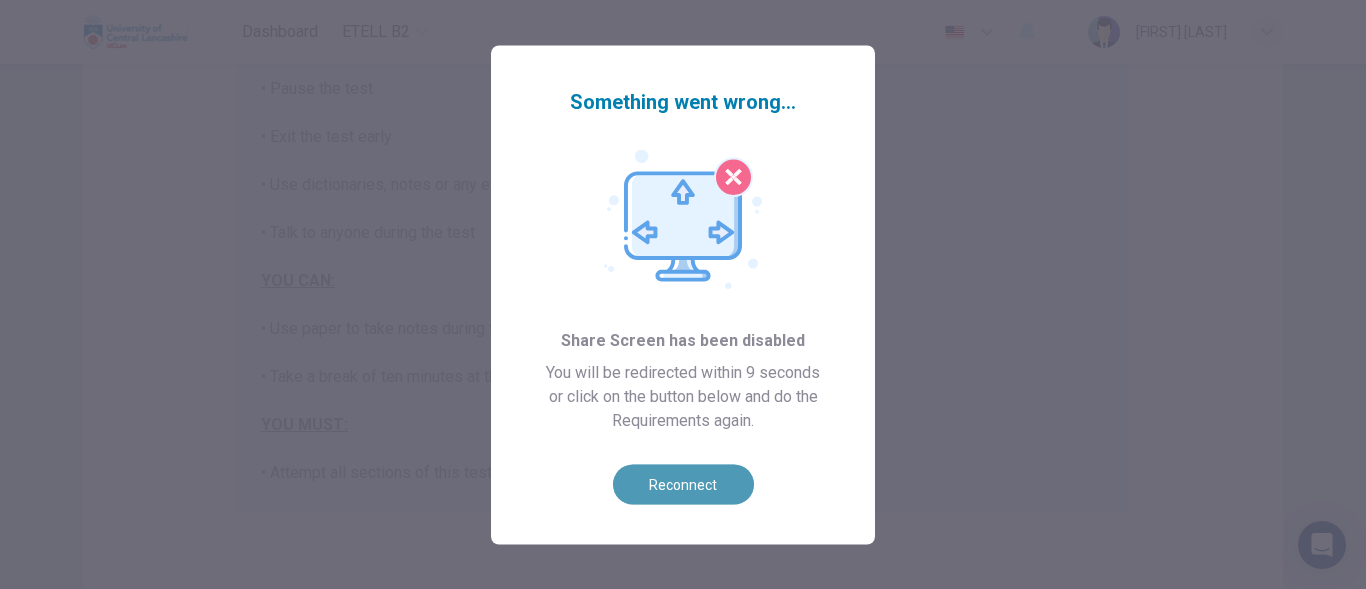 click on "Reconnect" at bounding box center [683, 484] 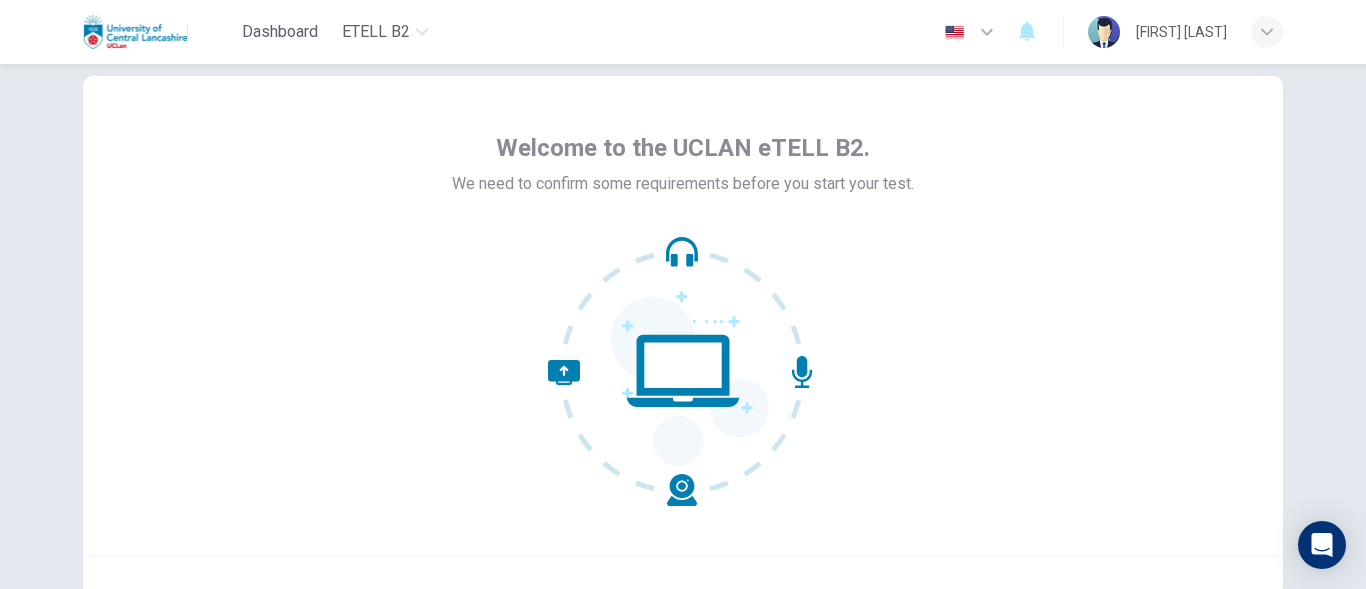 scroll, scrollTop: 244, scrollLeft: 0, axis: vertical 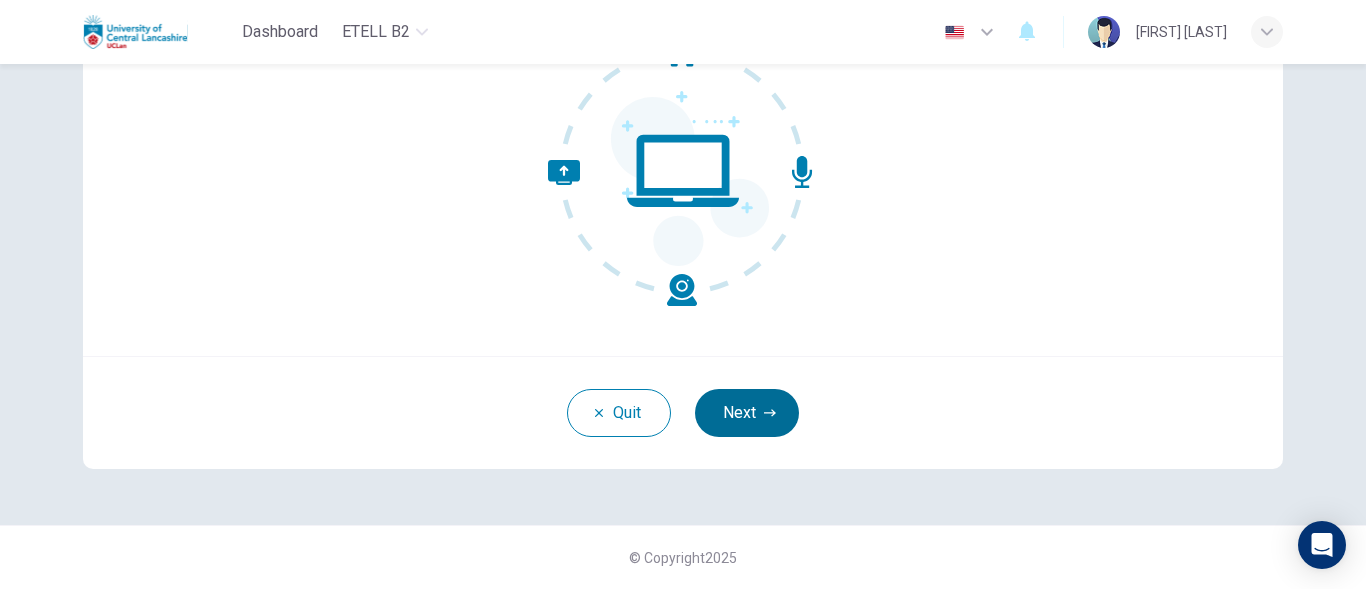 click 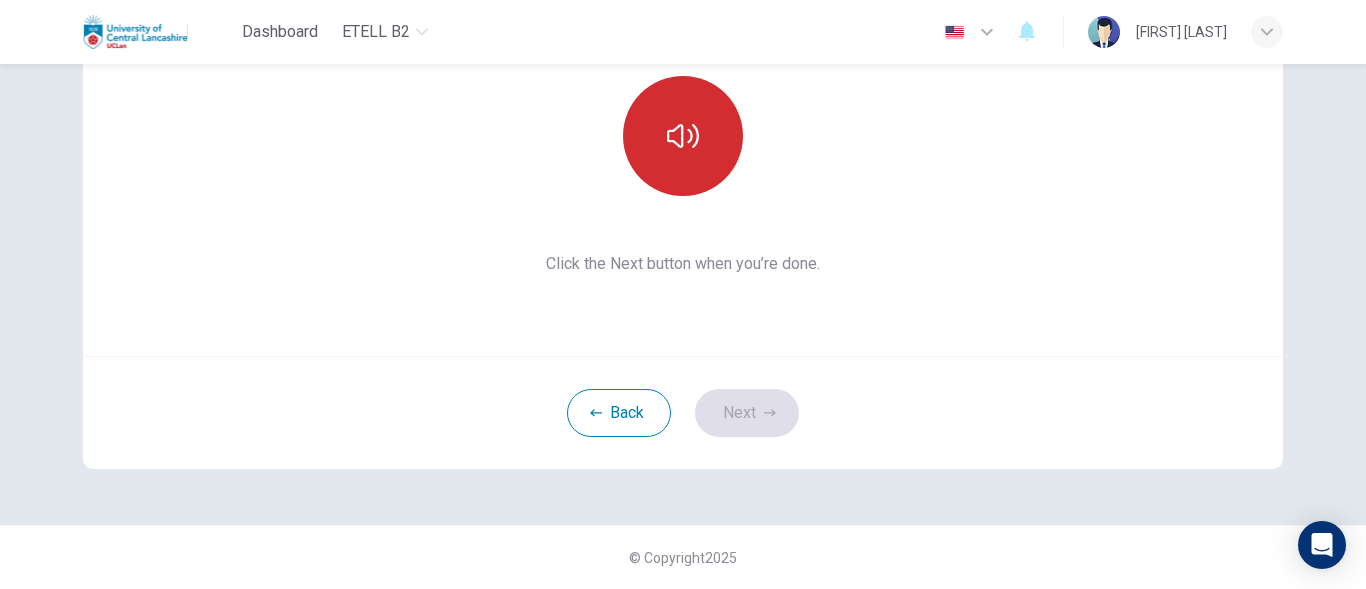 click 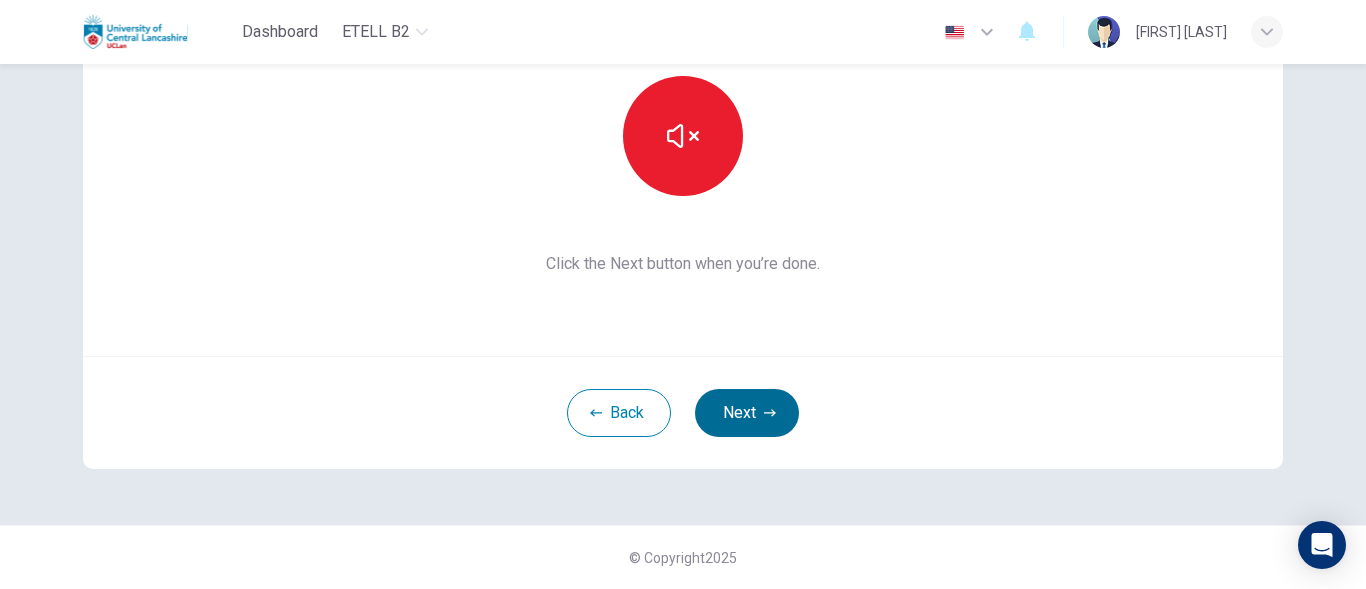 click on "Next" at bounding box center (747, 413) 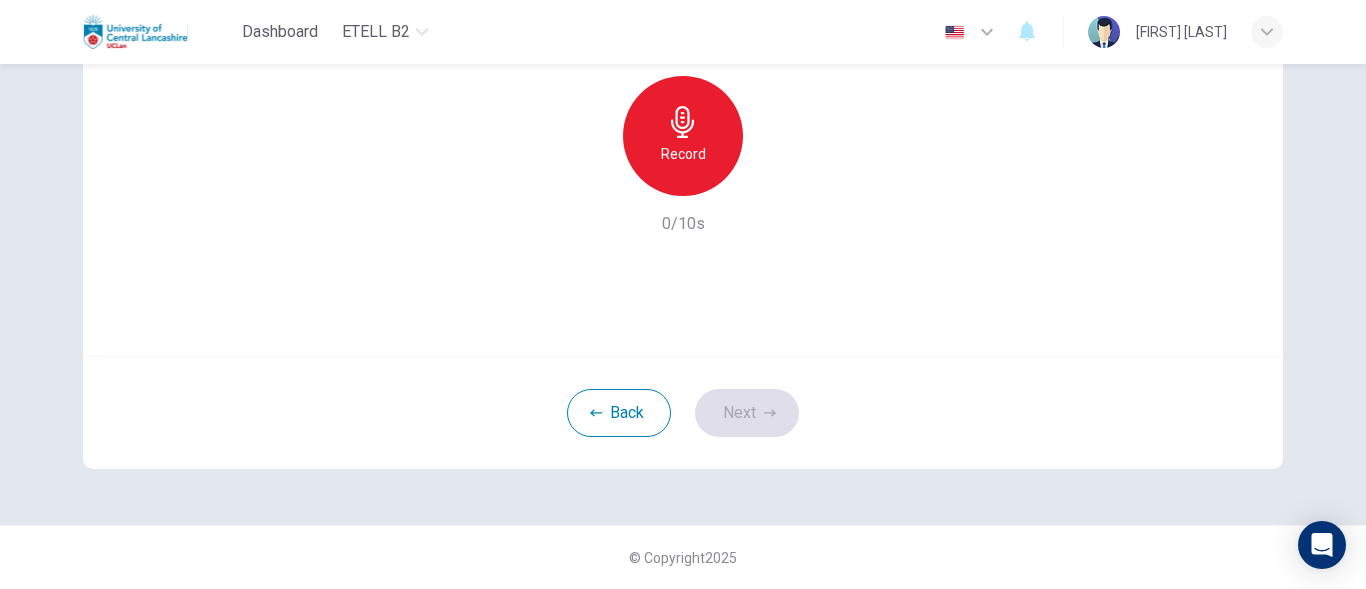 click on "Record" at bounding box center [683, 154] 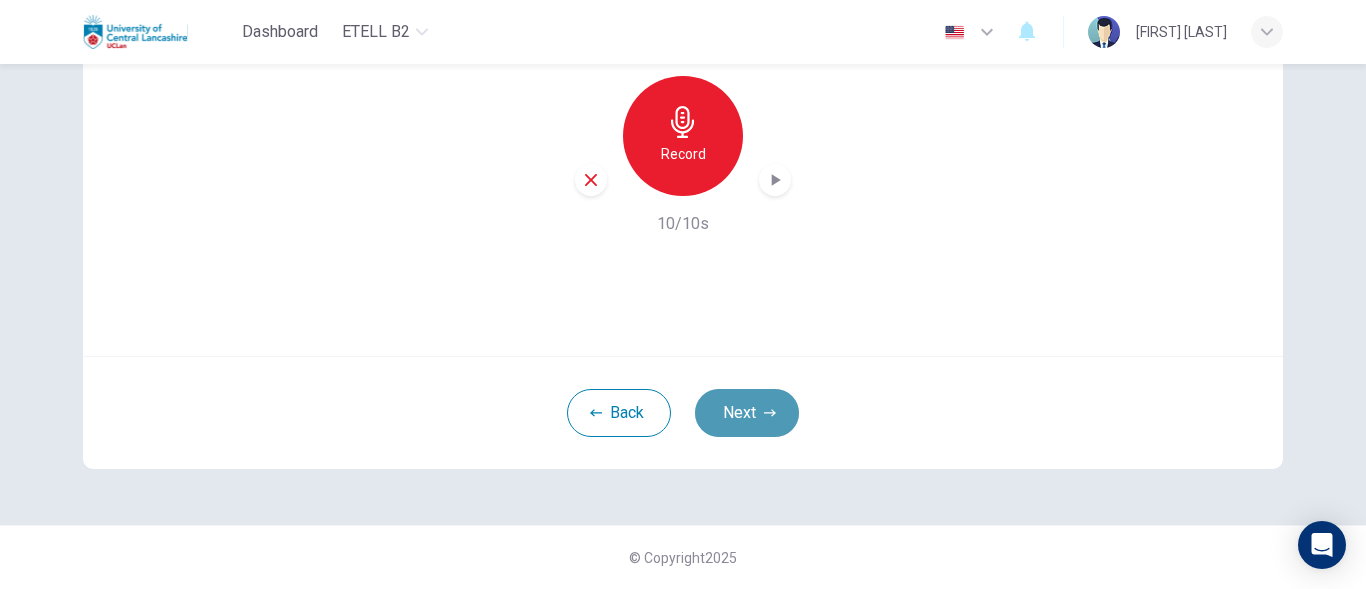 click on "Next" at bounding box center [747, 413] 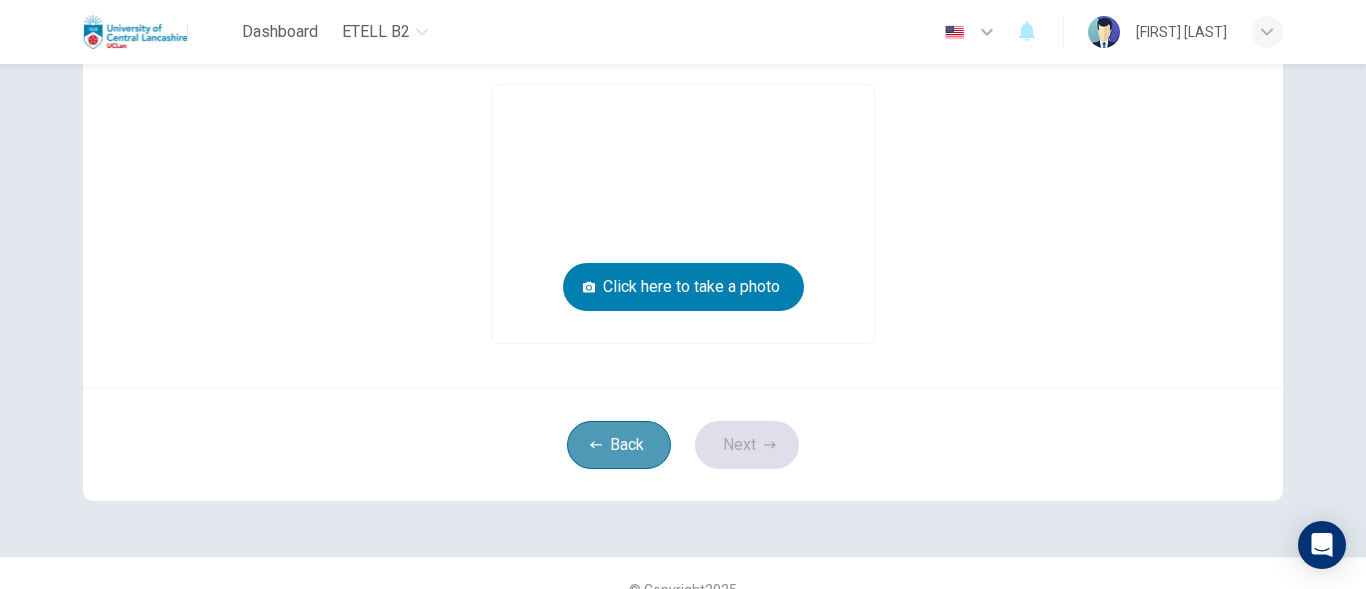 click on "Back" at bounding box center (619, 445) 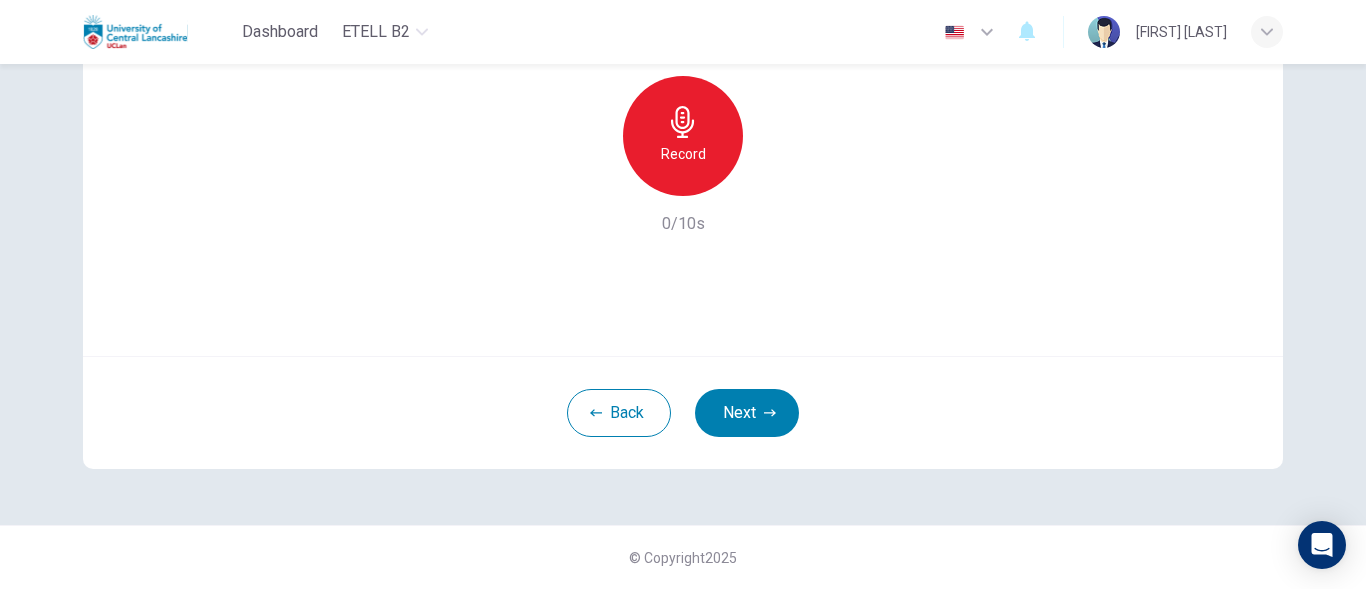 click on "Record" at bounding box center [683, 136] 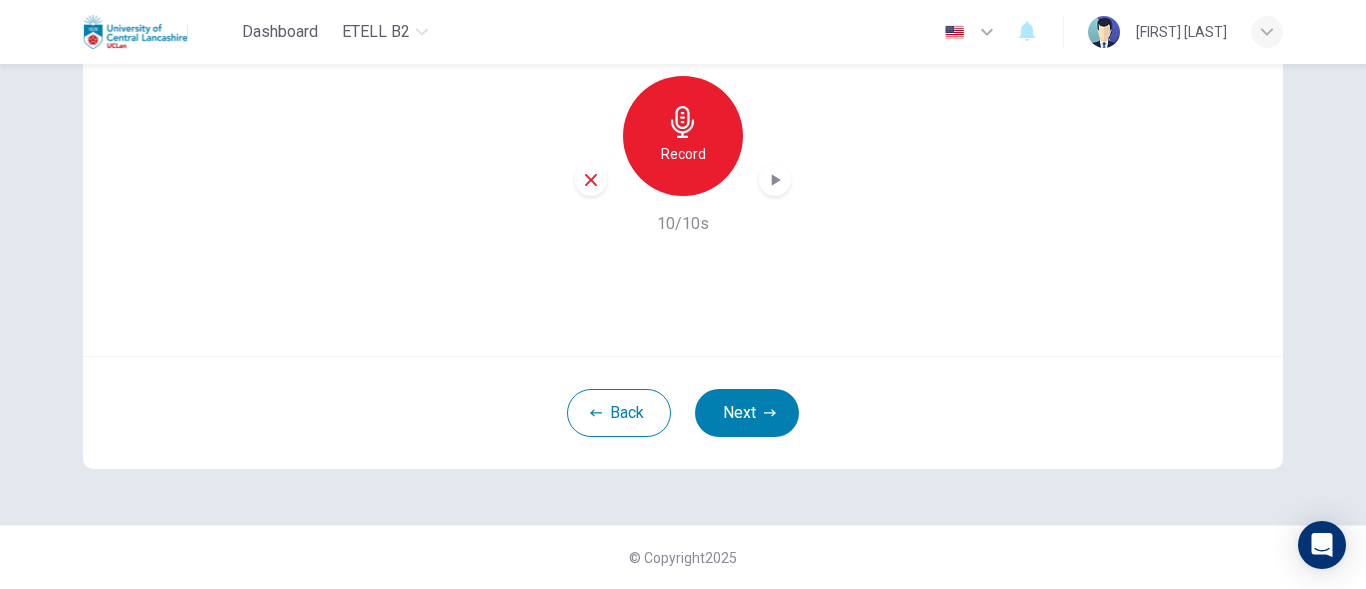 click 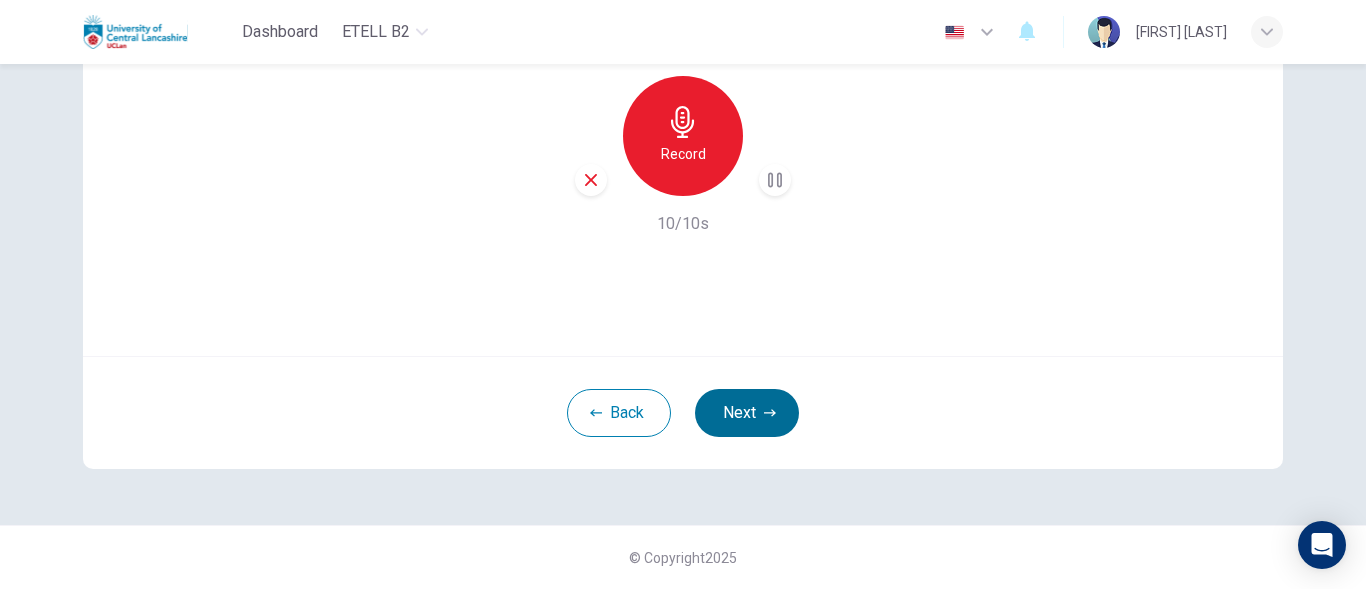 click on "Next" at bounding box center (747, 413) 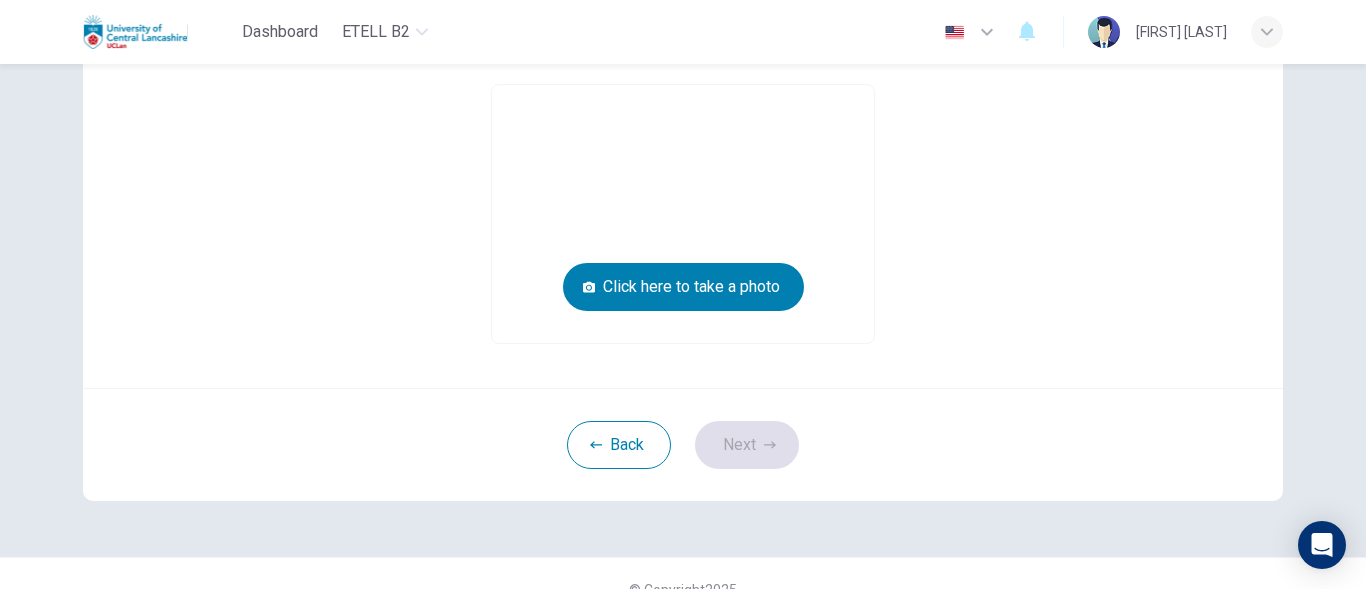 click on "Back Next" at bounding box center [683, 444] 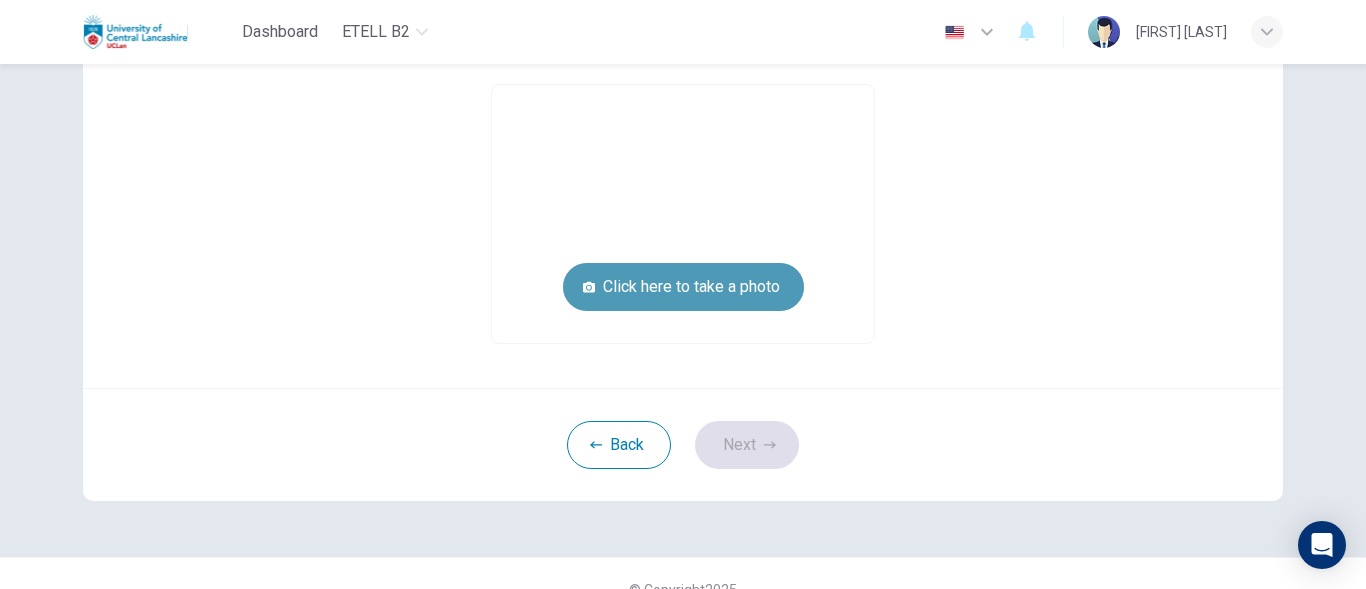 click on "Click here to take a photo" at bounding box center [683, 287] 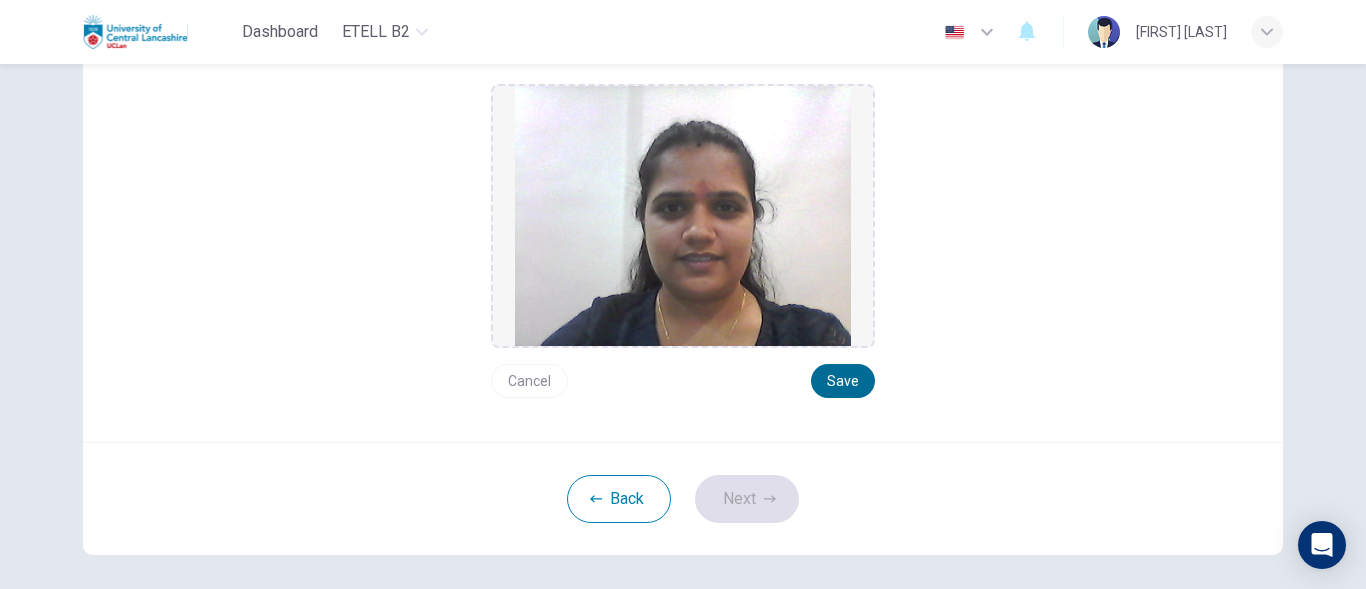 click on "Save" at bounding box center [843, 381] 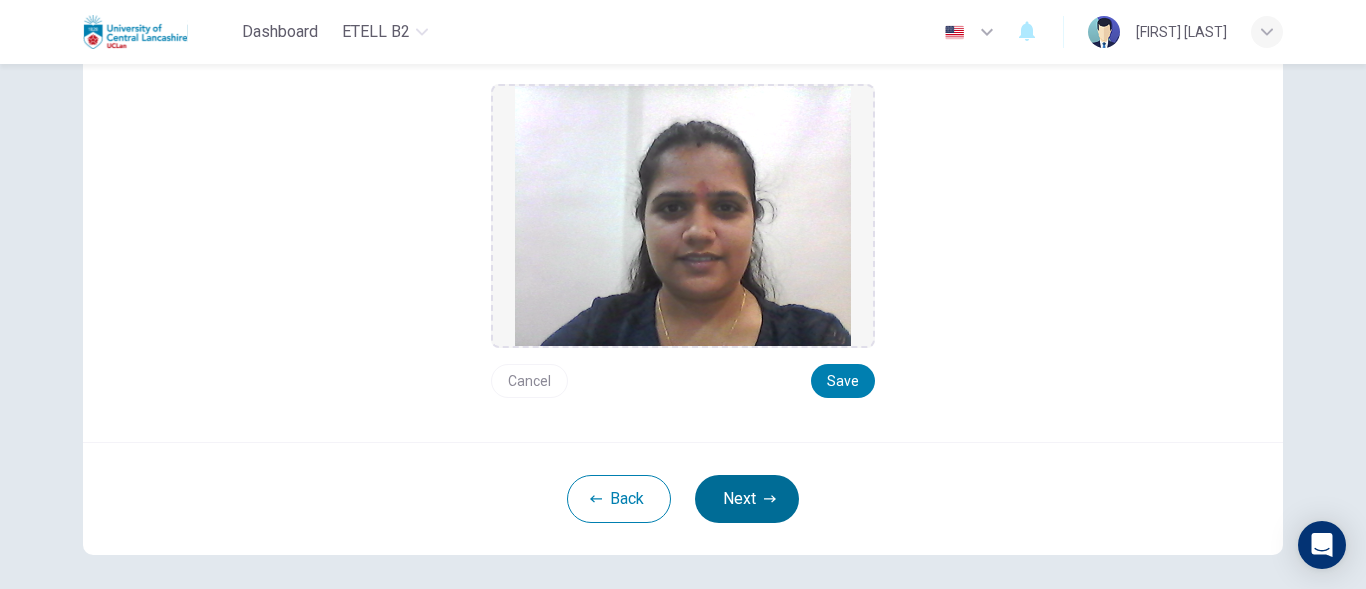 click 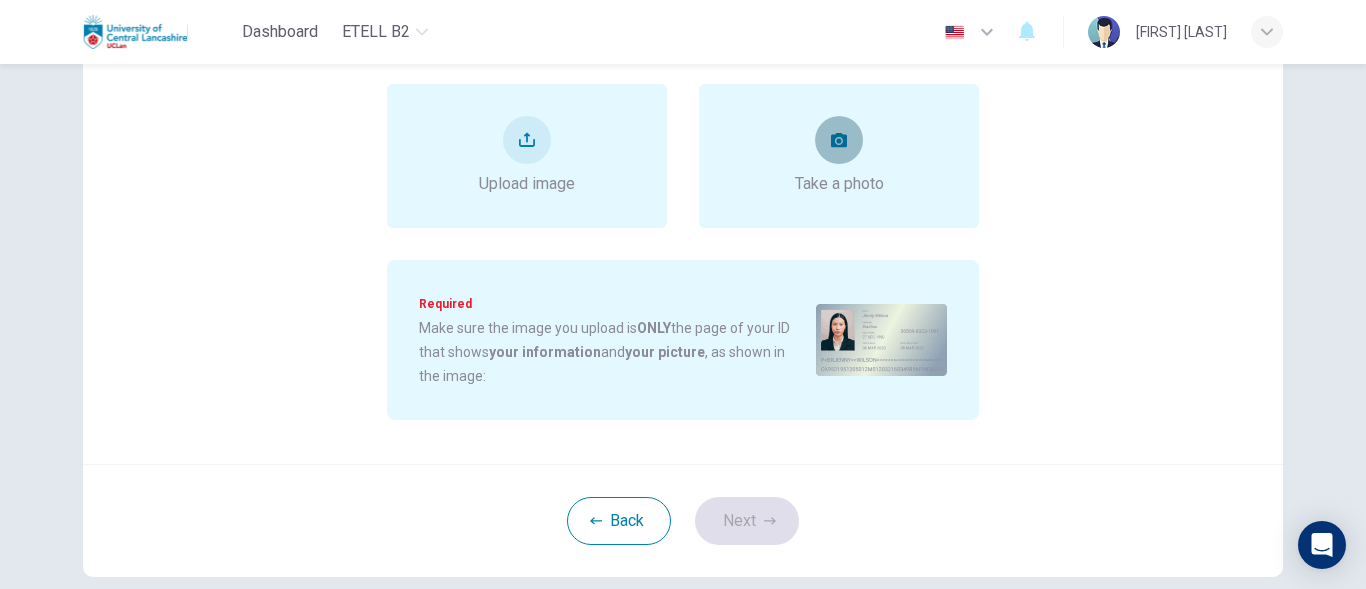 click at bounding box center [839, 140] 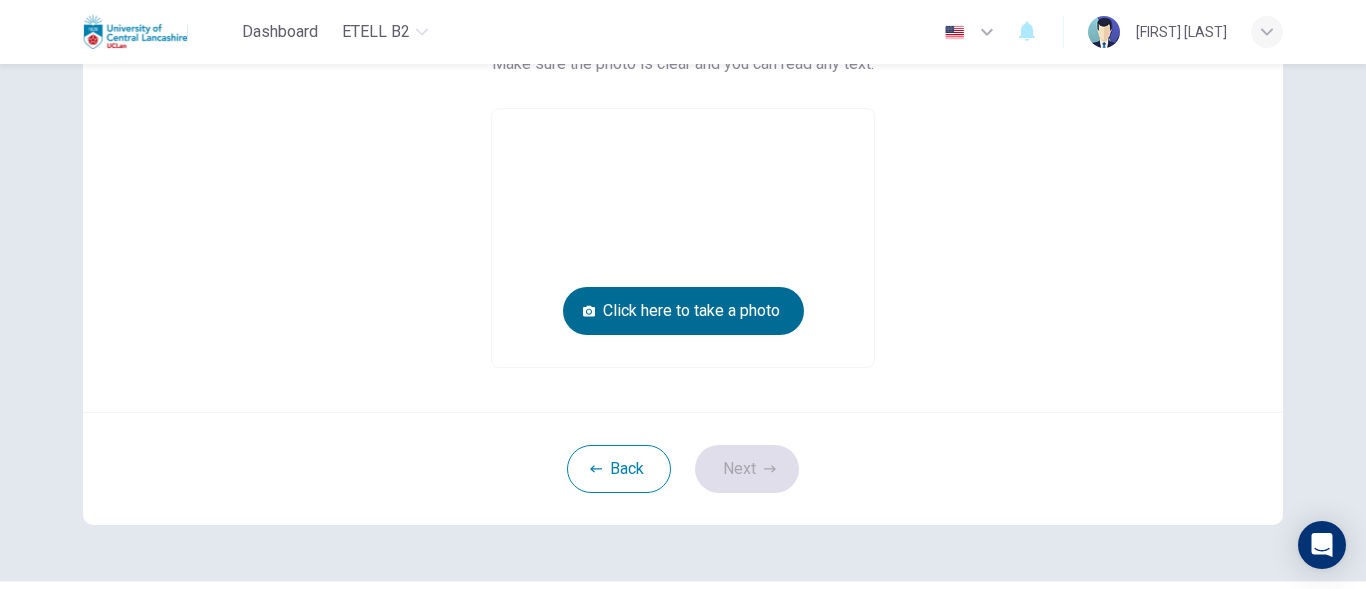 click on "Click here to take a photo" at bounding box center (683, 311) 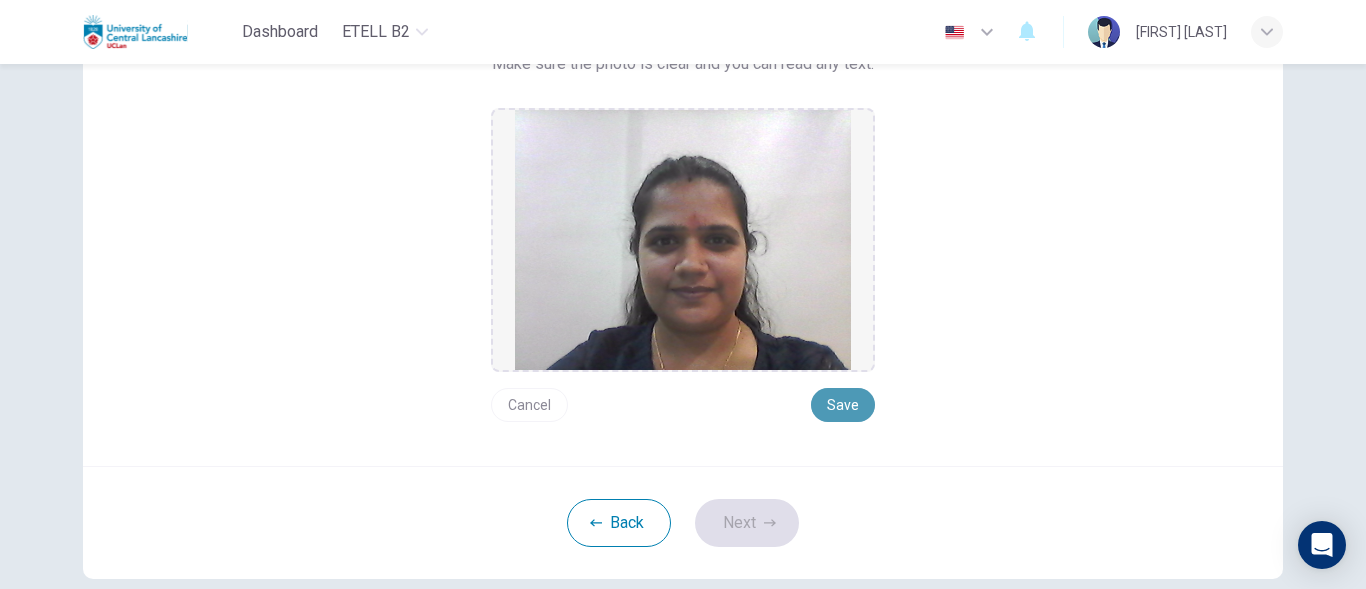 click on "Save" at bounding box center (843, 405) 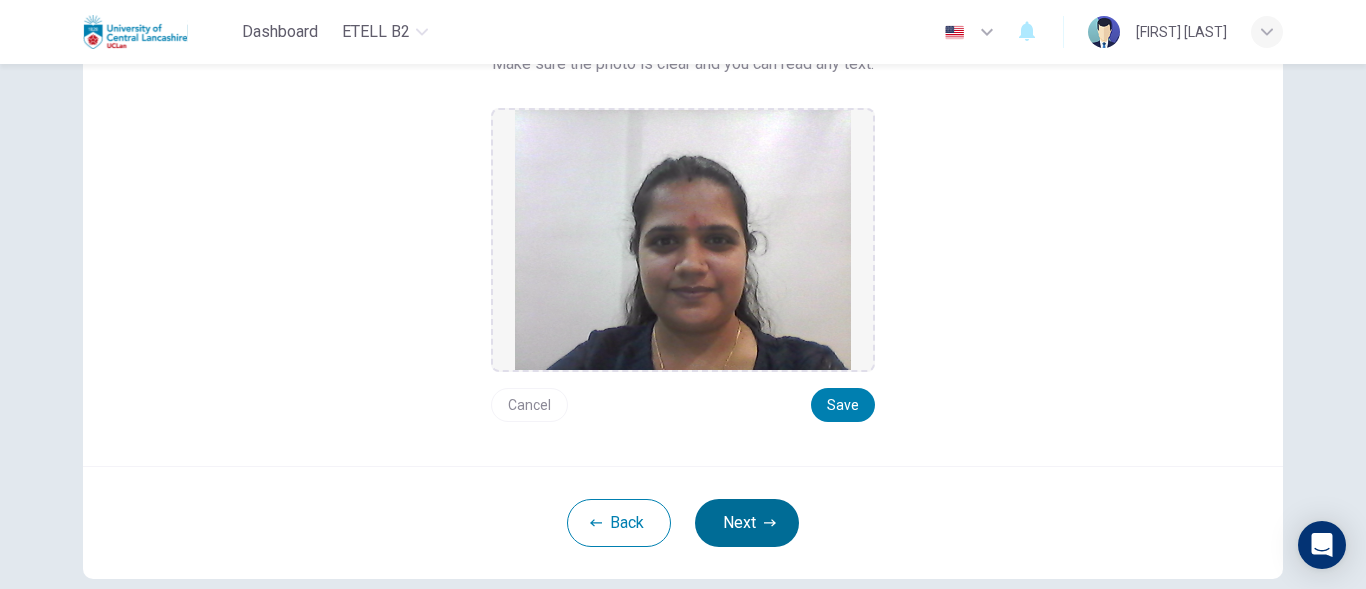 click on "Next" at bounding box center [747, 523] 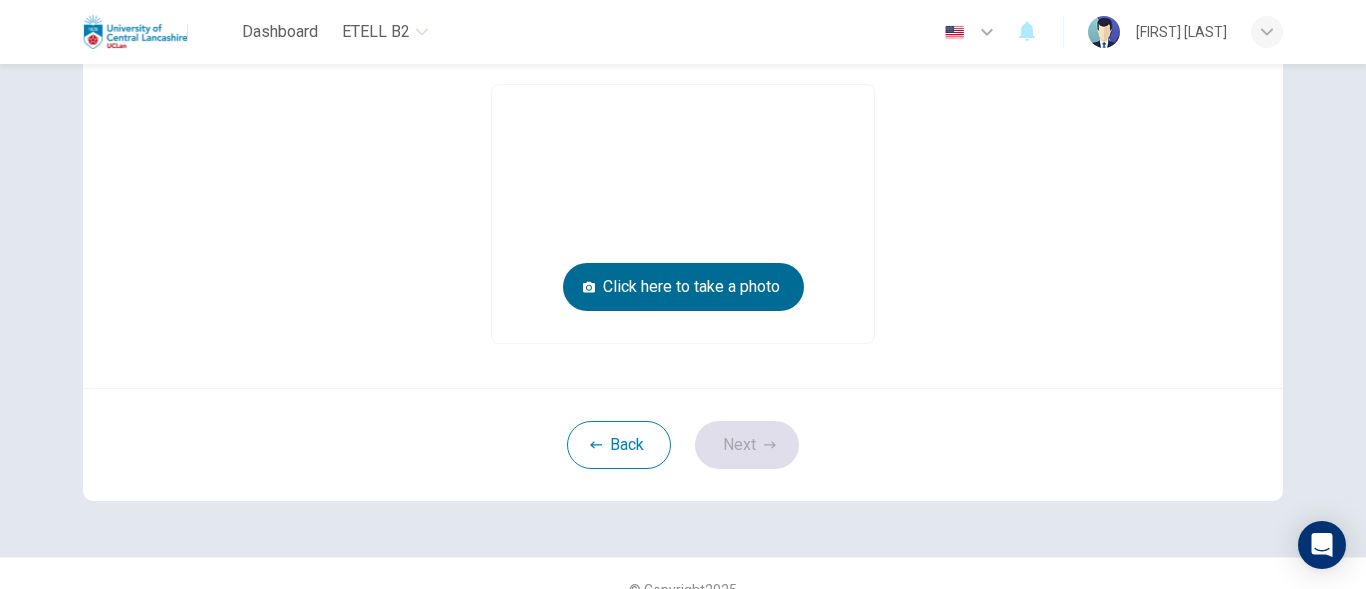 click on "Click here to take a photo" at bounding box center (683, 287) 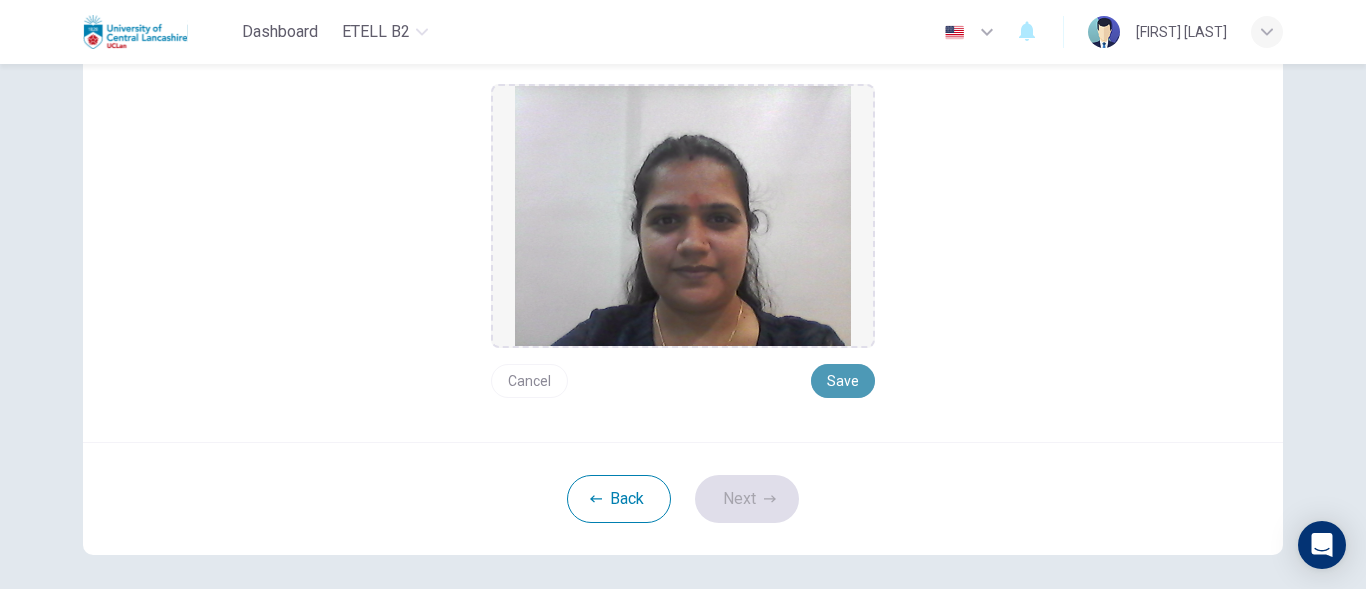 click on "Save" at bounding box center [843, 381] 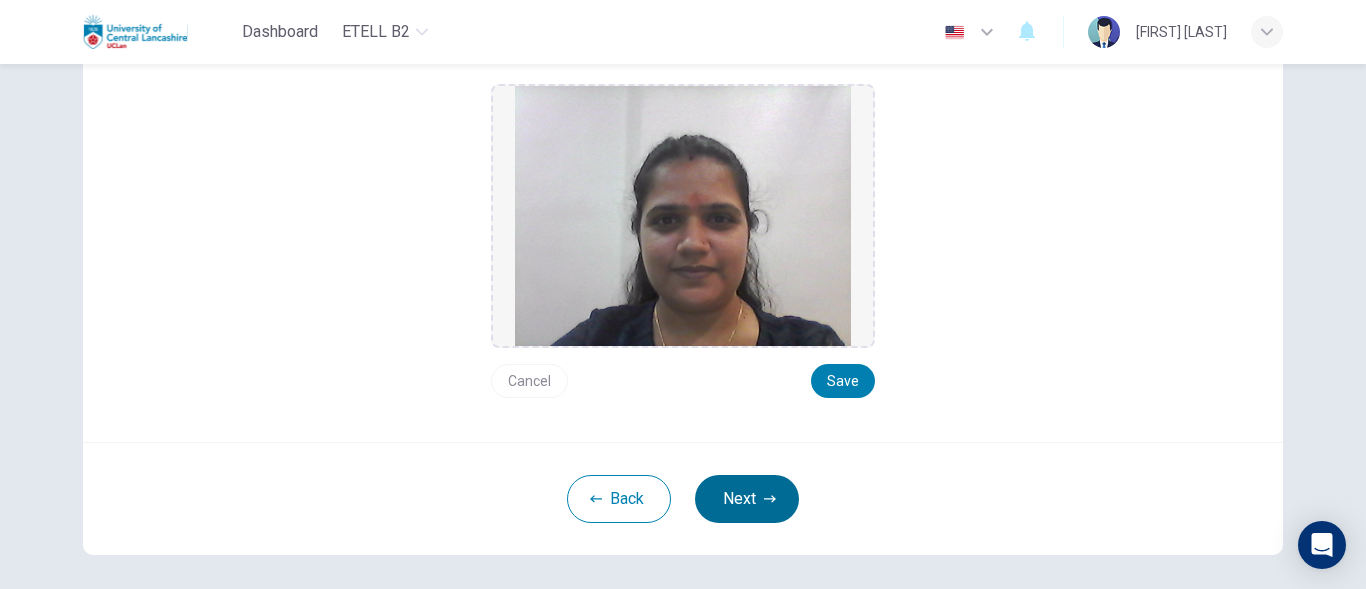click on "Next" at bounding box center (747, 499) 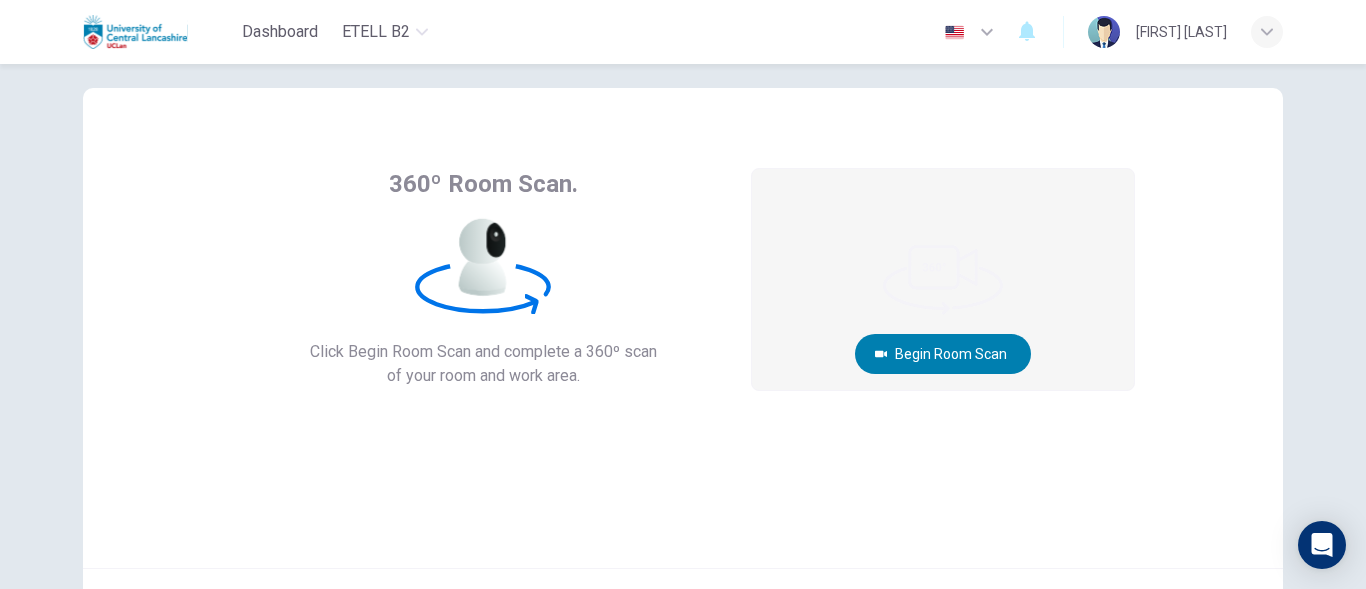 scroll, scrollTop: 0, scrollLeft: 0, axis: both 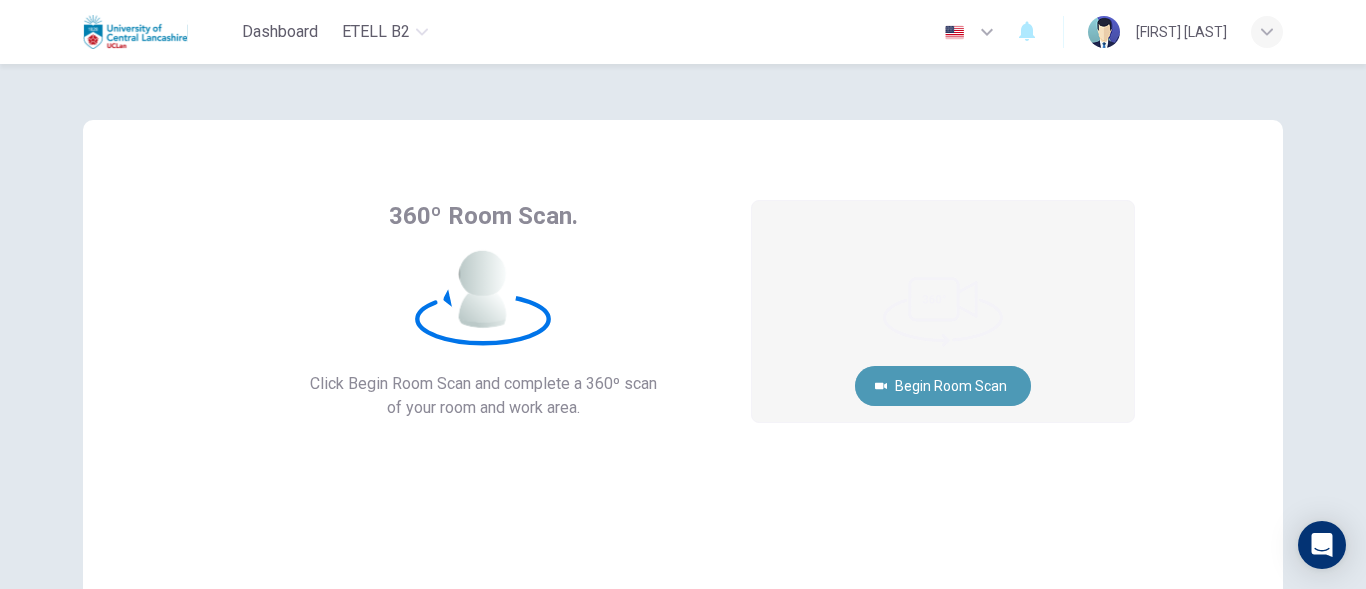 click on "Begin Room Scan" at bounding box center [943, 386] 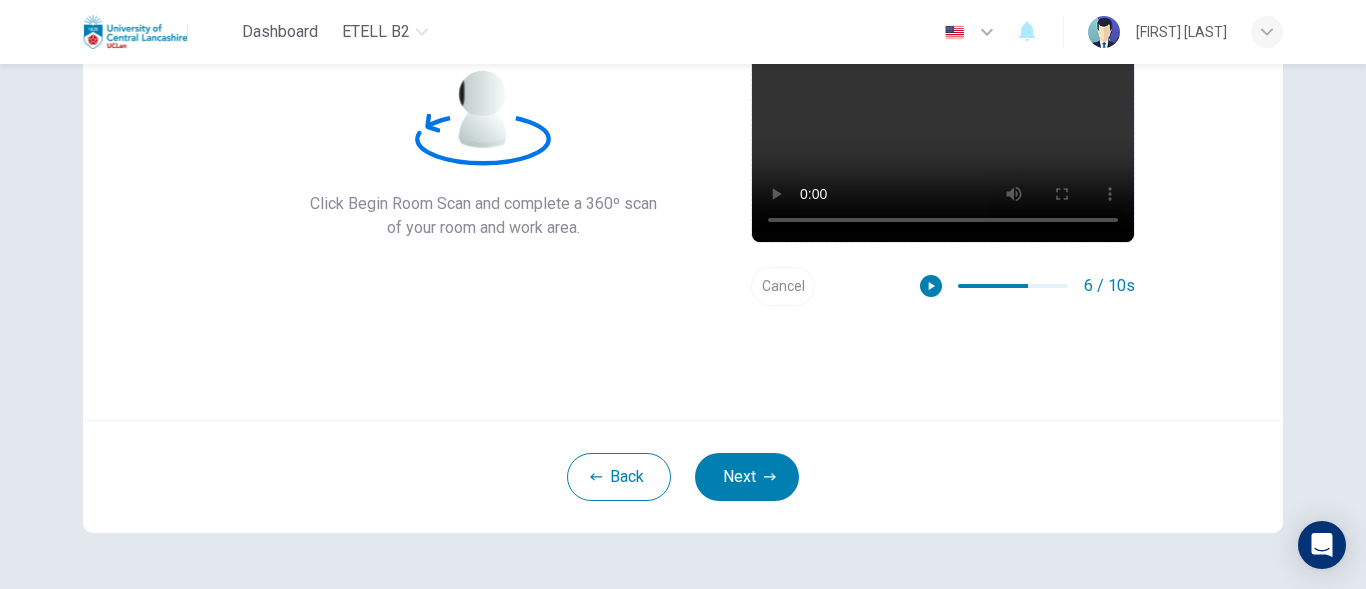 scroll, scrollTop: 200, scrollLeft: 0, axis: vertical 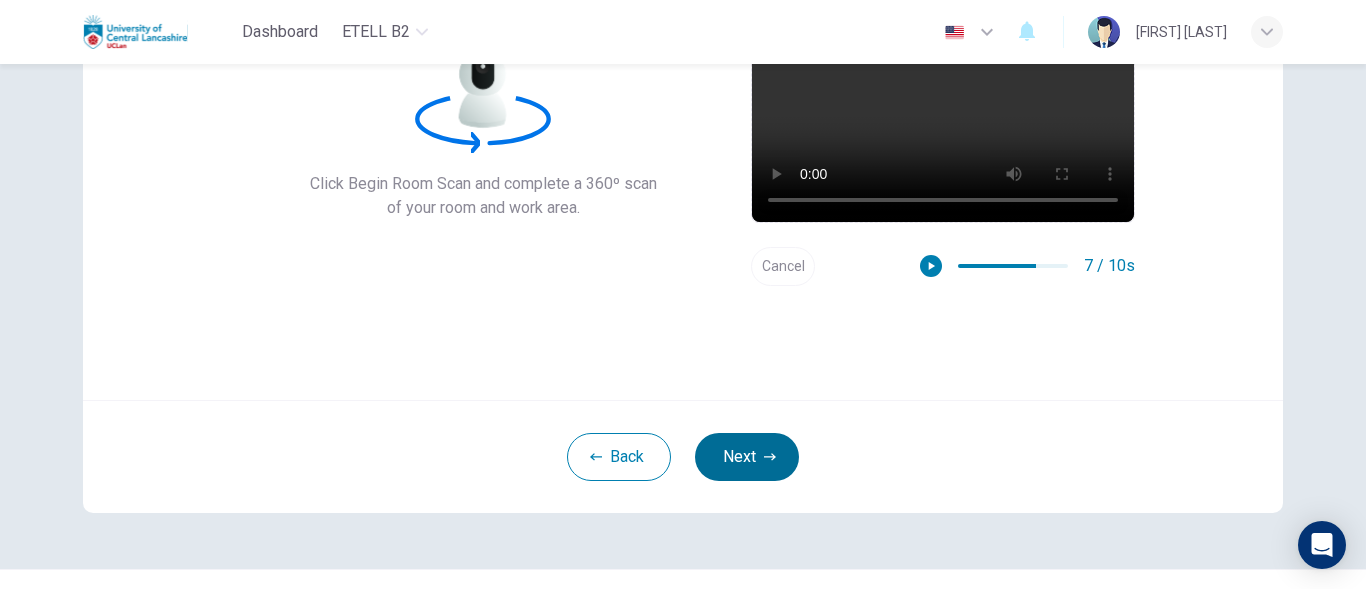 click on "Next" at bounding box center (747, 457) 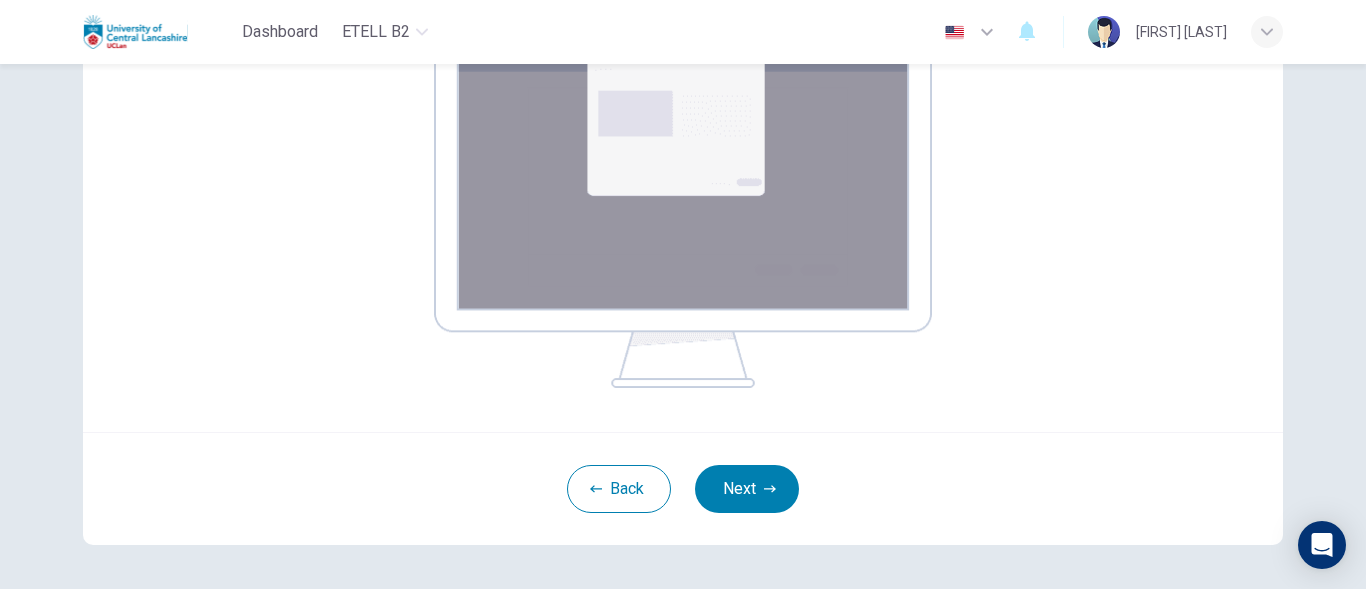 scroll, scrollTop: 448, scrollLeft: 0, axis: vertical 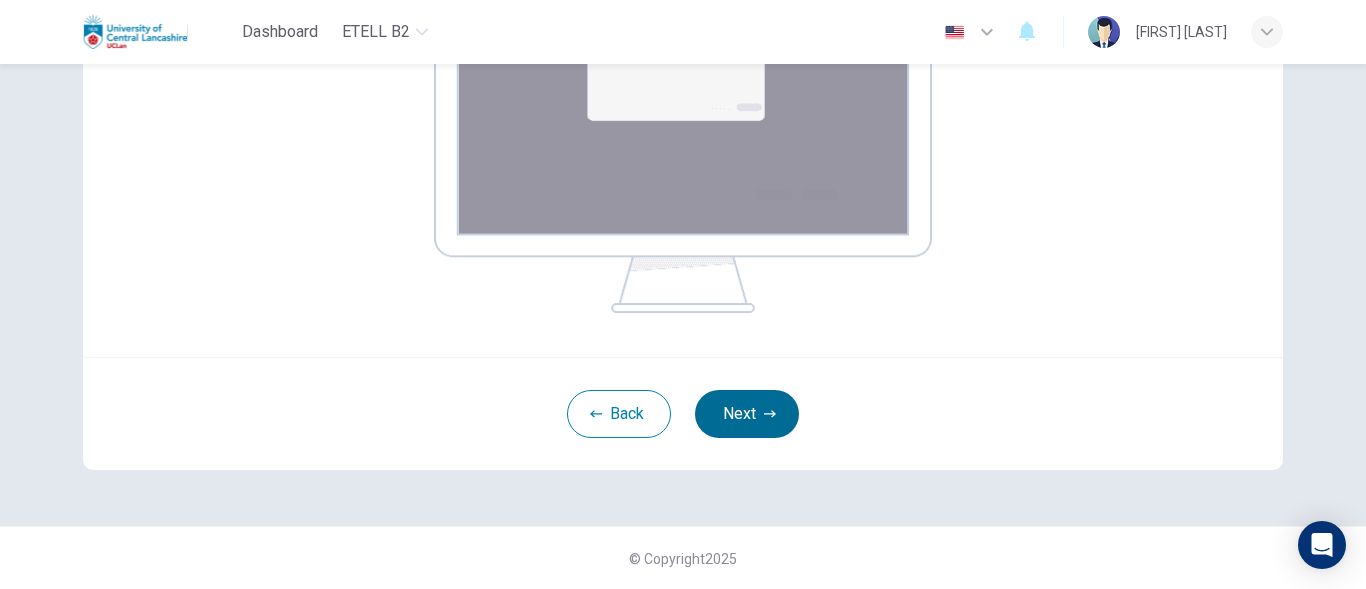 click on "Next" at bounding box center [747, 414] 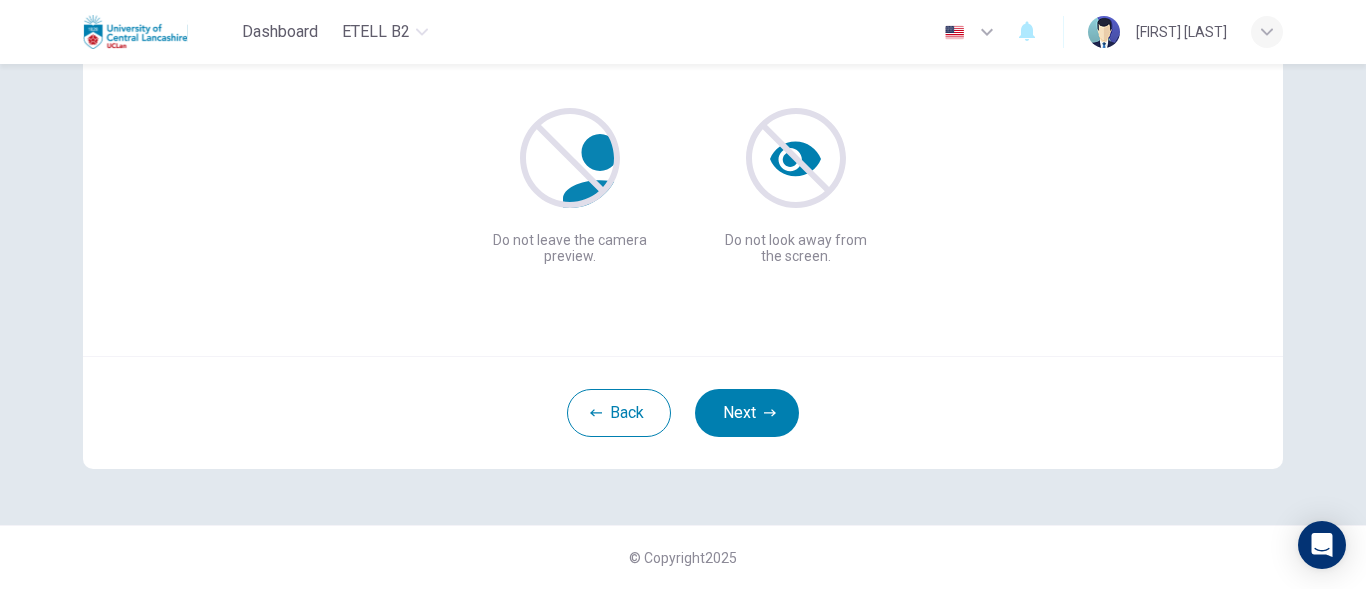 scroll, scrollTop: 244, scrollLeft: 0, axis: vertical 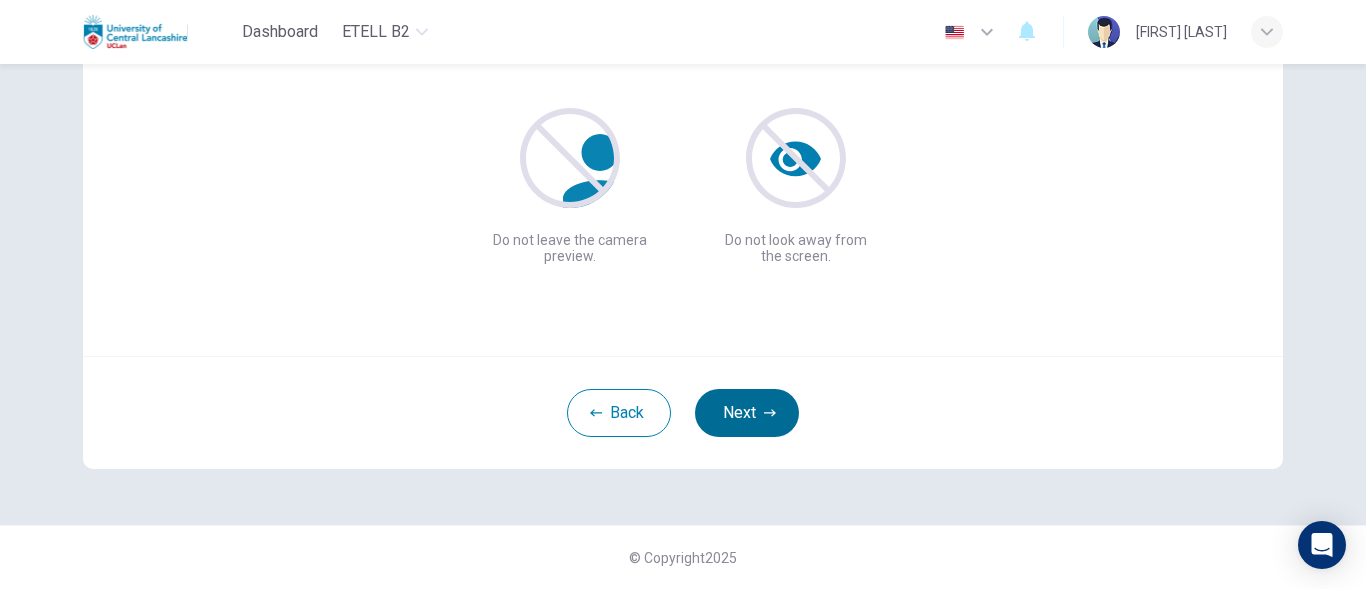 click on "Next" at bounding box center [747, 413] 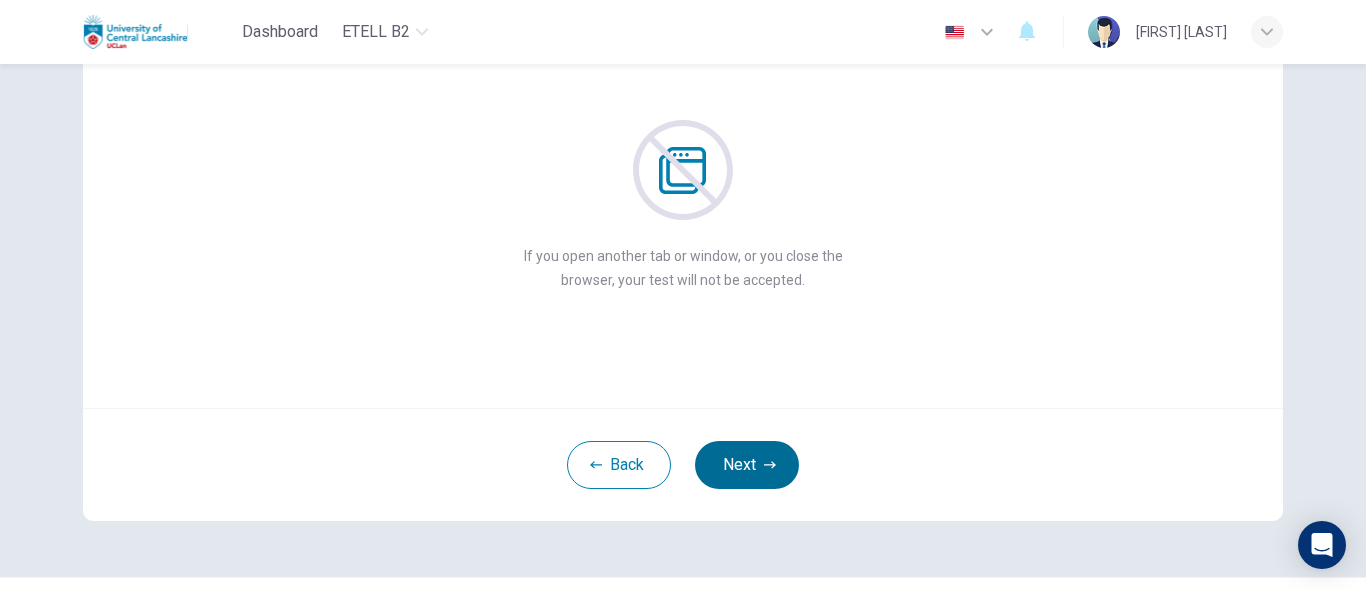 scroll, scrollTop: 144, scrollLeft: 0, axis: vertical 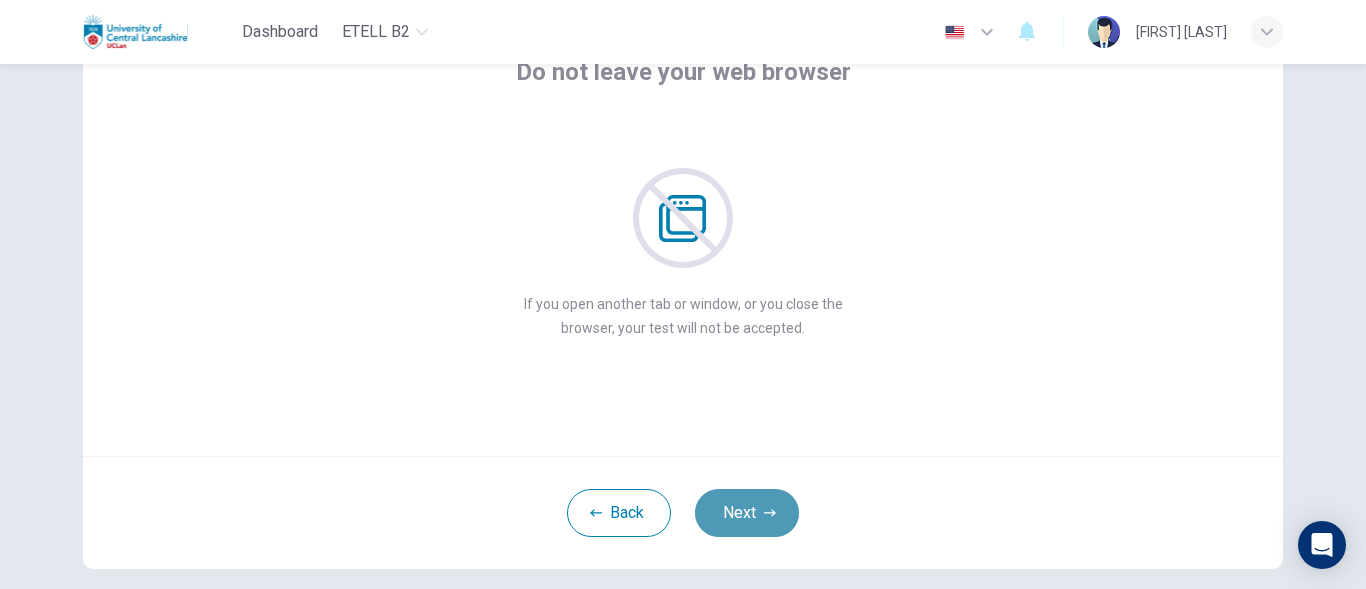 click 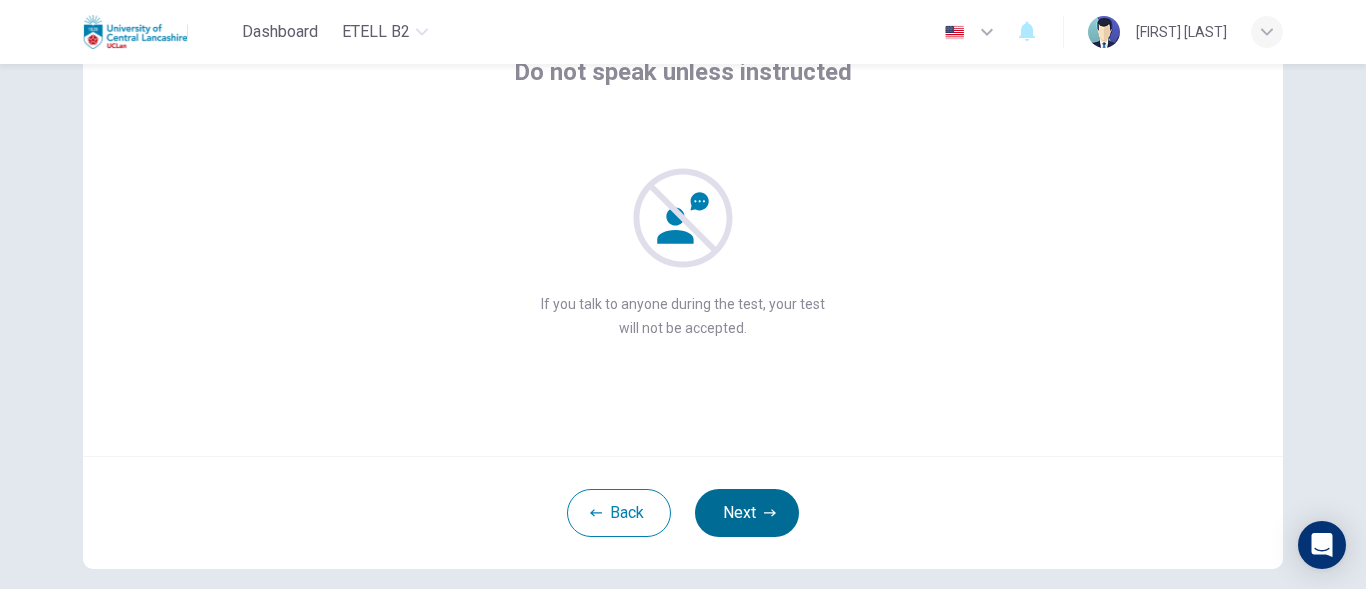 click 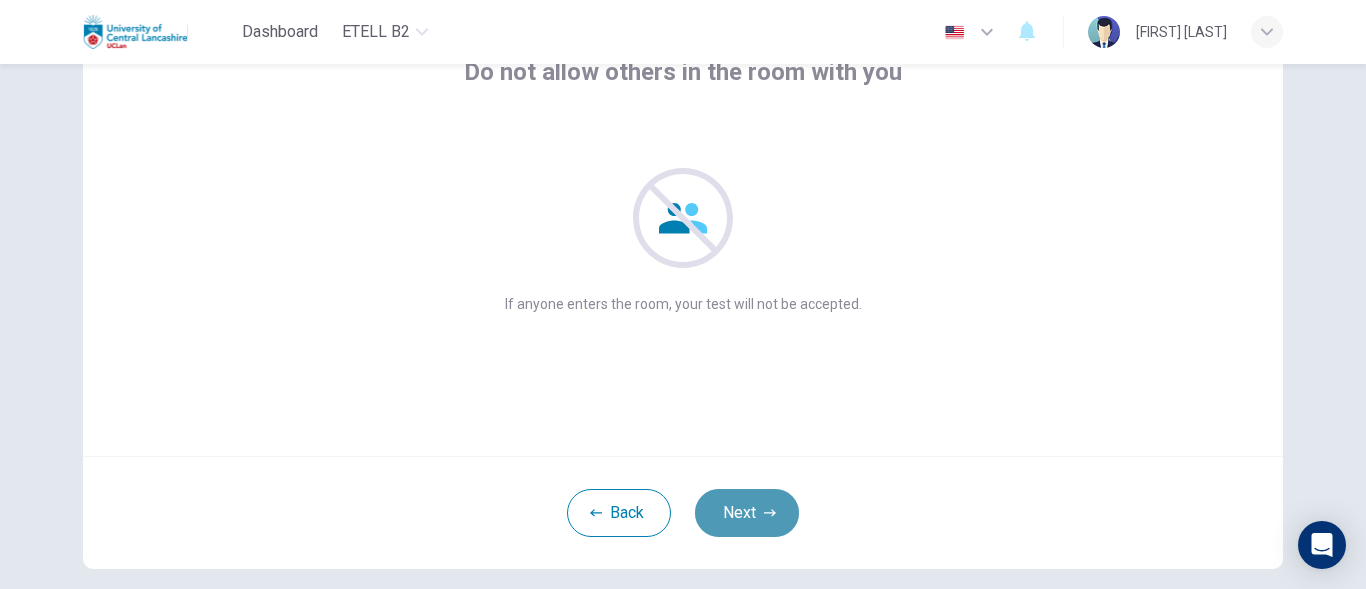 click 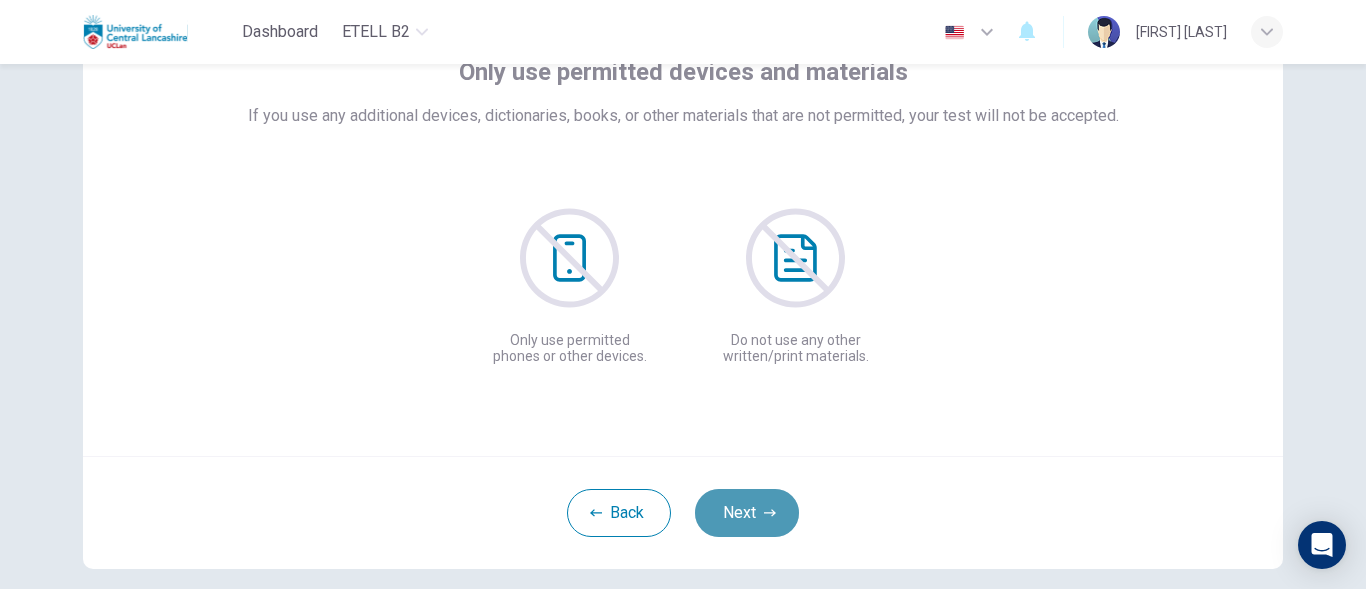 click 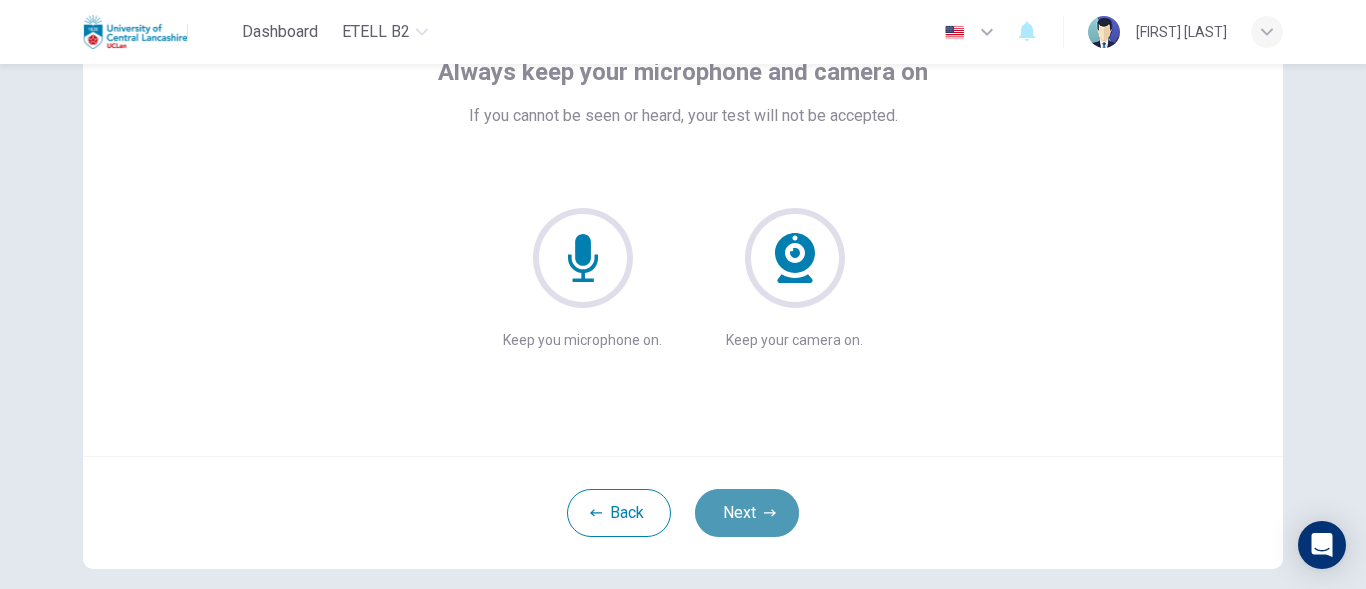 click 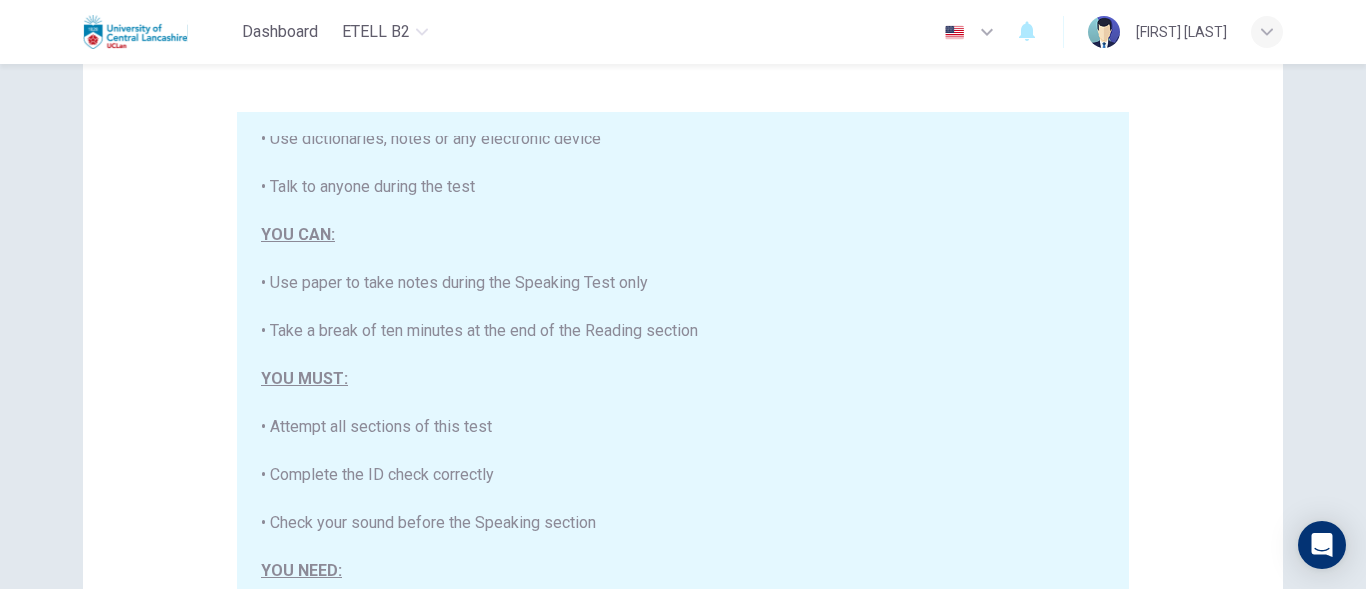 scroll, scrollTop: 381, scrollLeft: 0, axis: vertical 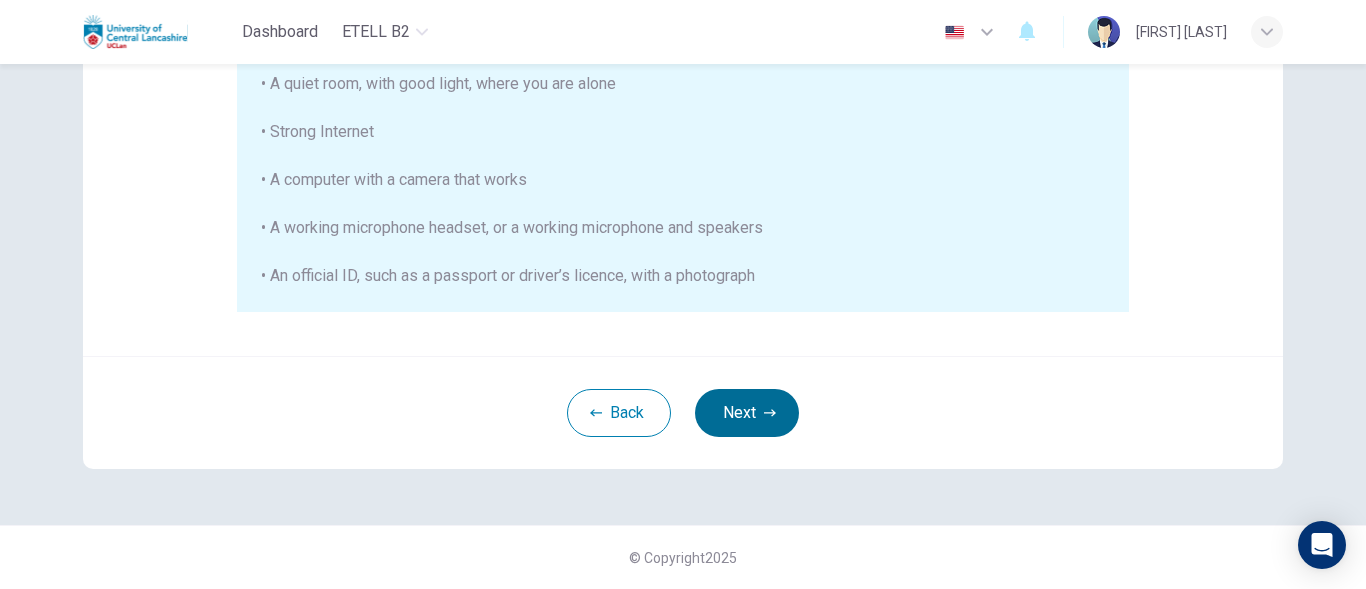 click on "Next" at bounding box center (747, 413) 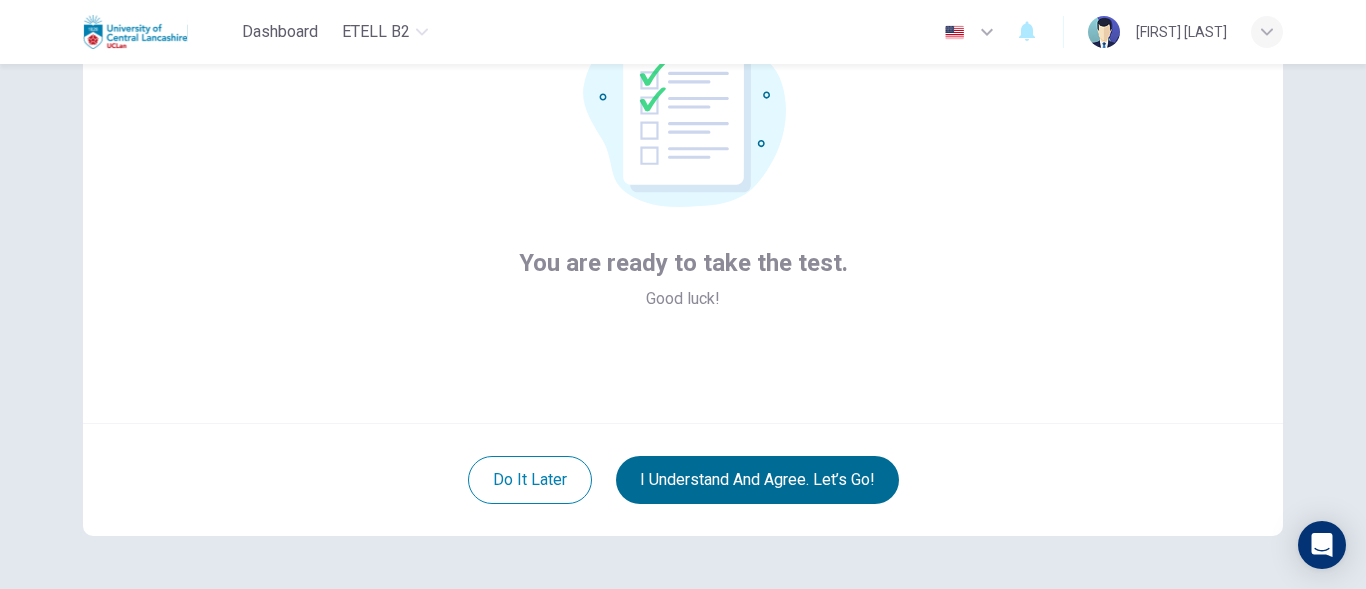 scroll, scrollTop: 144, scrollLeft: 0, axis: vertical 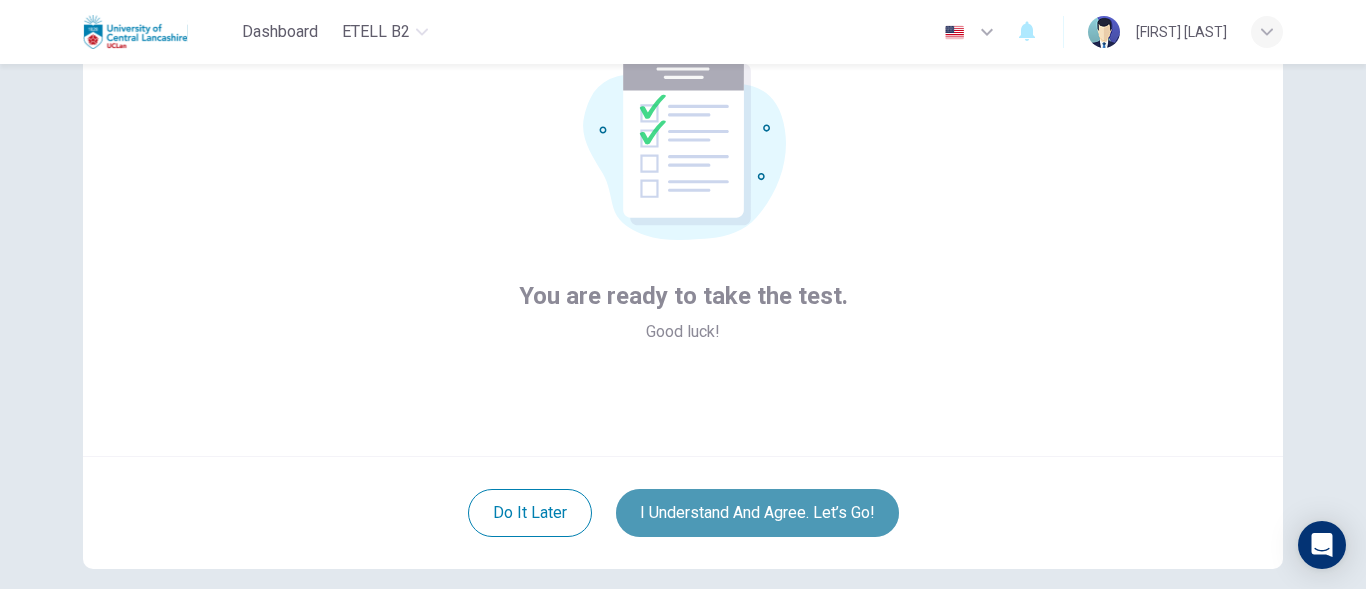 click on "I understand and agree. Let’s go!" at bounding box center (757, 513) 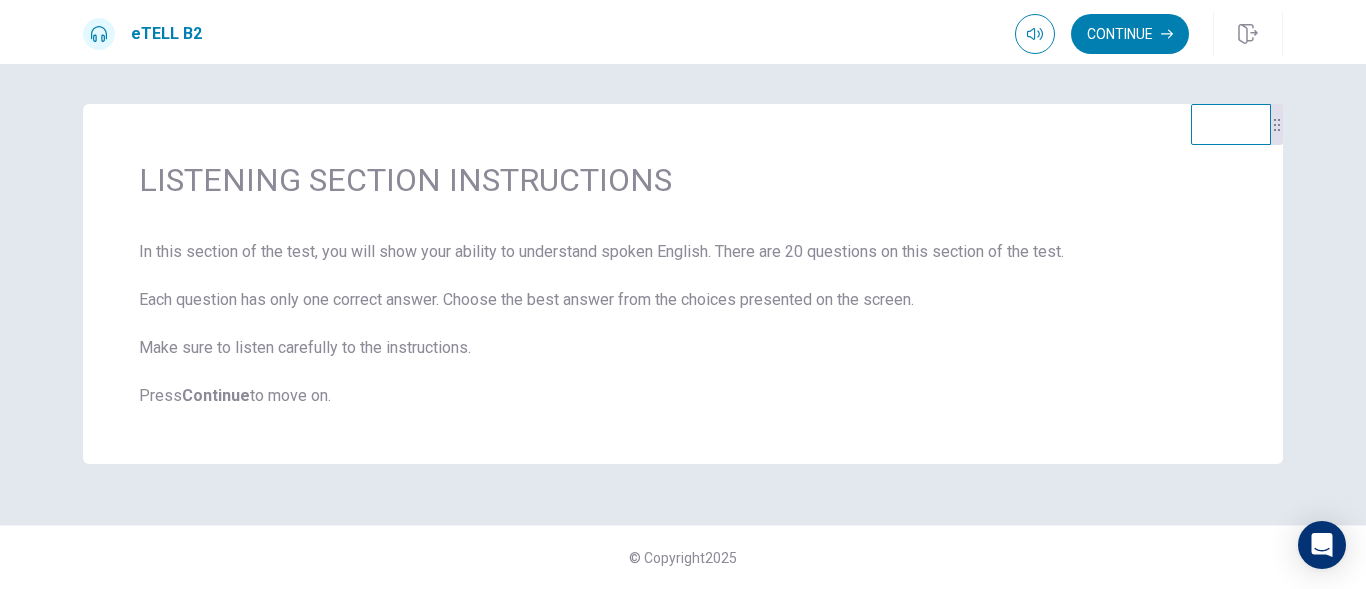 click on "In this section of the test, you will show your ability to understand spoken English. There are 20 questions on this section of the test. Each question has only one correct answer. Choose the best answer from the choices presented on the screen. Make sure to listen carefully to the instructions.
Press  Continue  to move on." at bounding box center [683, 324] 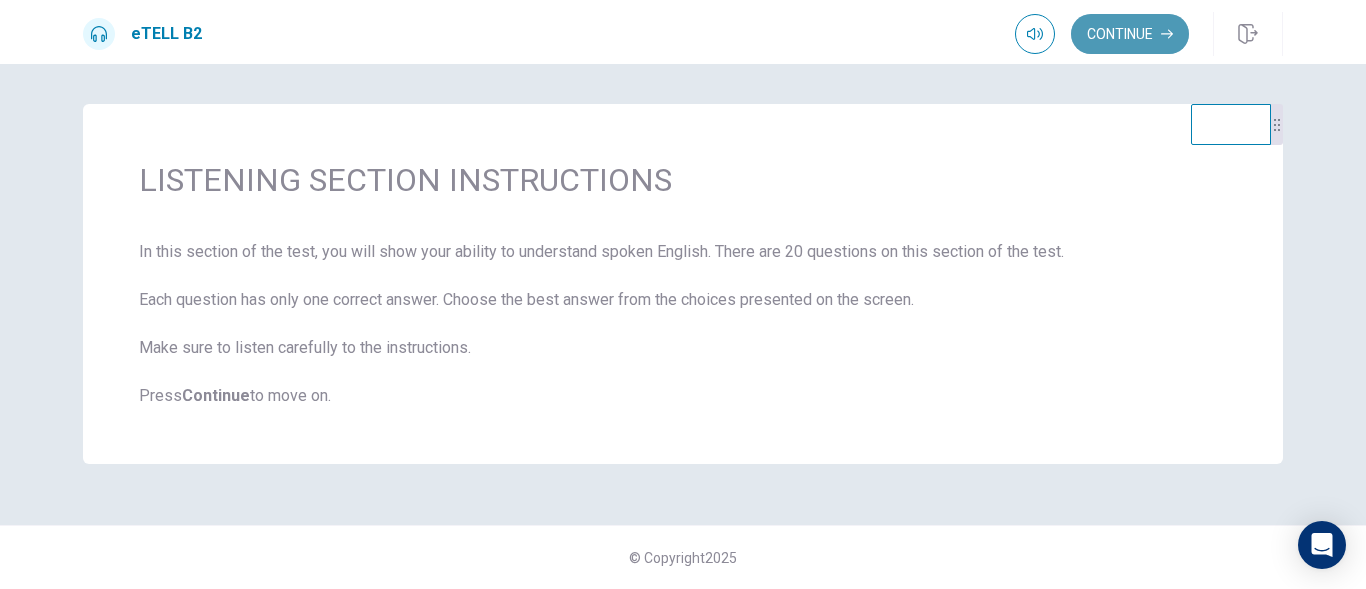 click on "Continue" at bounding box center (1130, 34) 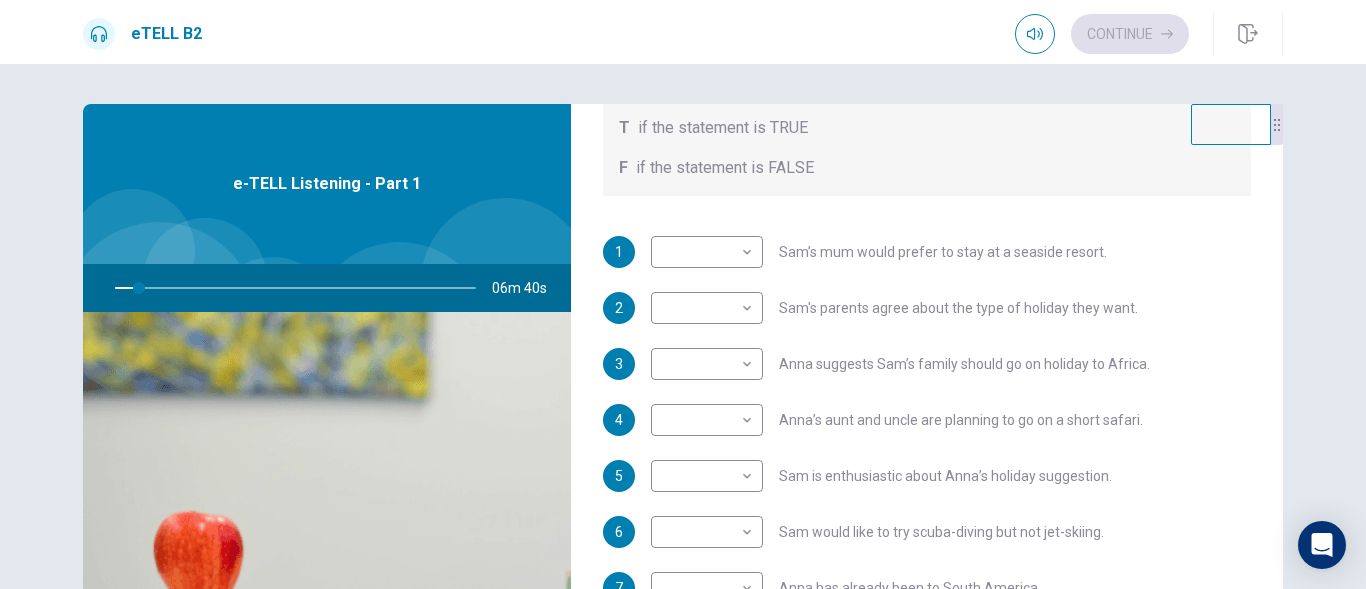 scroll, scrollTop: 353, scrollLeft: 0, axis: vertical 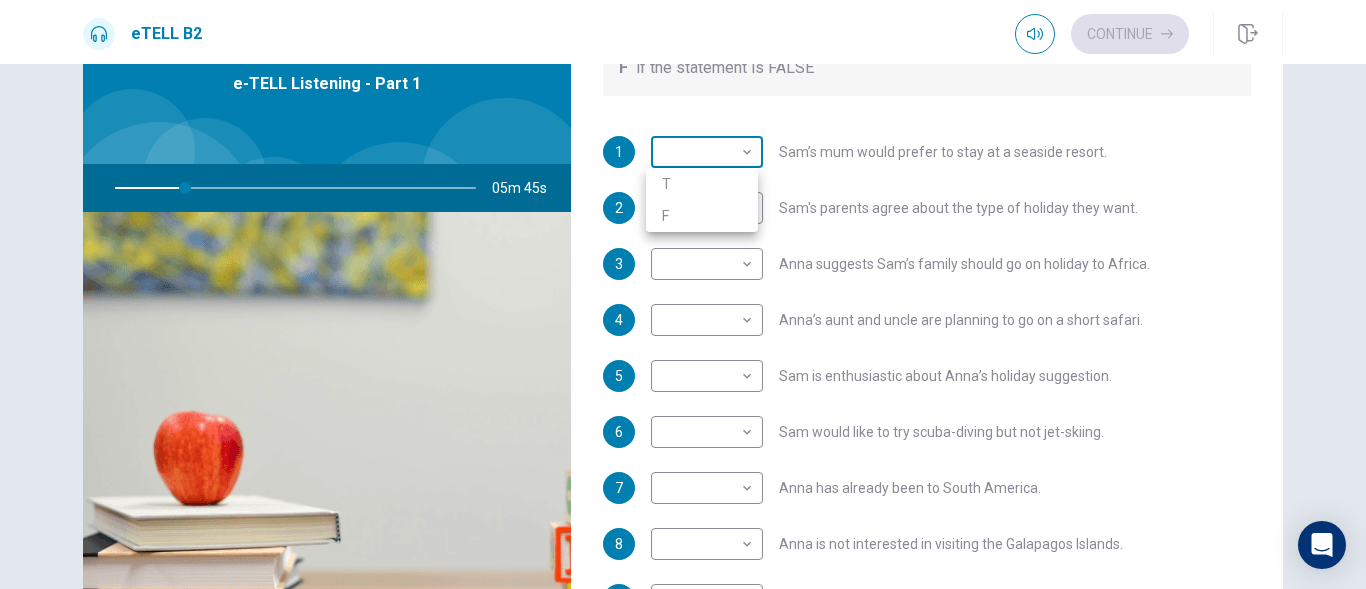 click on "This site uses cookies, as explained in our  Privacy Policy . If you agree to the use of cookies, please click the Accept button and continue to browse our site.   Privacy Policy Accept   eTELL B2 Continue Continue Question 1 For questions 1 – 10, mark each statement True (T) or False (F). You will hear Part One  TWICE.
You have one minute to read the questions for Part One.
Questions 1 - 10 T if the statement is TRUE F if the statement is FALSE 1 ​ ​ Sam’s mum would prefer to stay at a seaside resort. 2 ​ ​ Sam's parents agree about the type of holiday they want.  3 ​ ​ Anna suggests Sam’s family should go on holiday to Africa. 4 ​ ​ Anna’s aunt and uncle are planning to go on a short safari. 5 ​ ​ Sam is enthusiastic about Anna’s holiday suggestion.  6 ​ ​  Sam would like to try scuba-diving but not jet-skiing.  7 ​ ​ Anna has already been to South America. 8 ​ ​ Anna is not interested in visiting the Galapagos Islands. 9 ​ ​ 10 ​ ​ 05m 45s © Copyright" at bounding box center [683, 294] 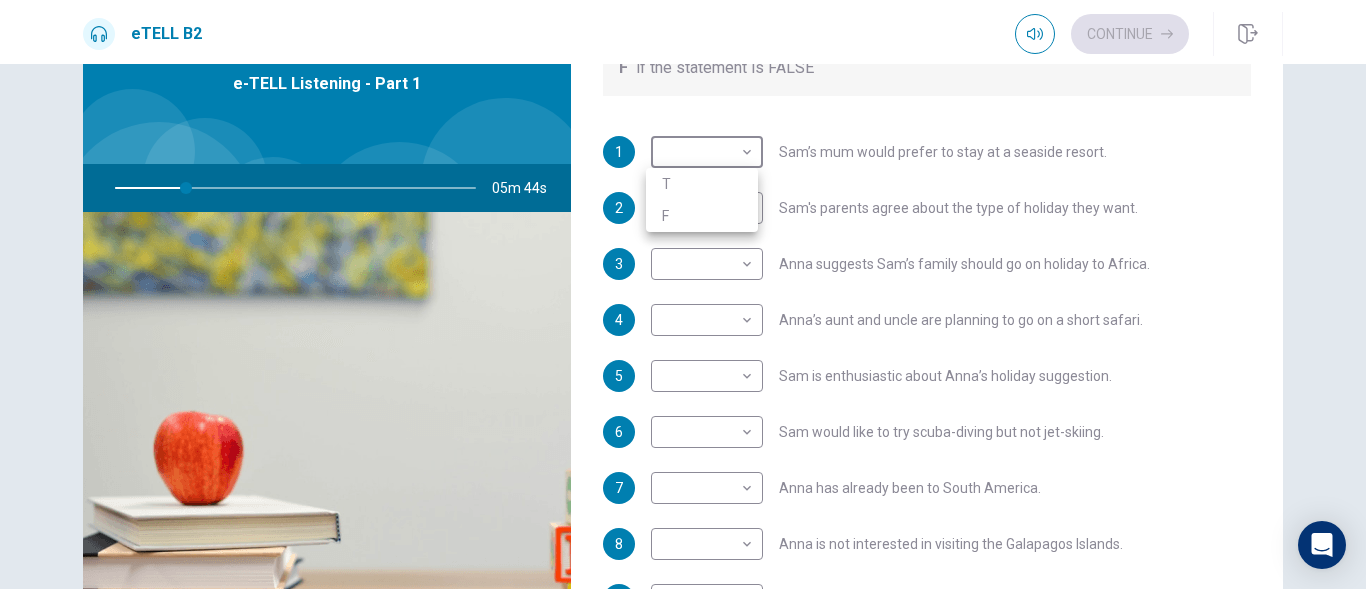 type on "**" 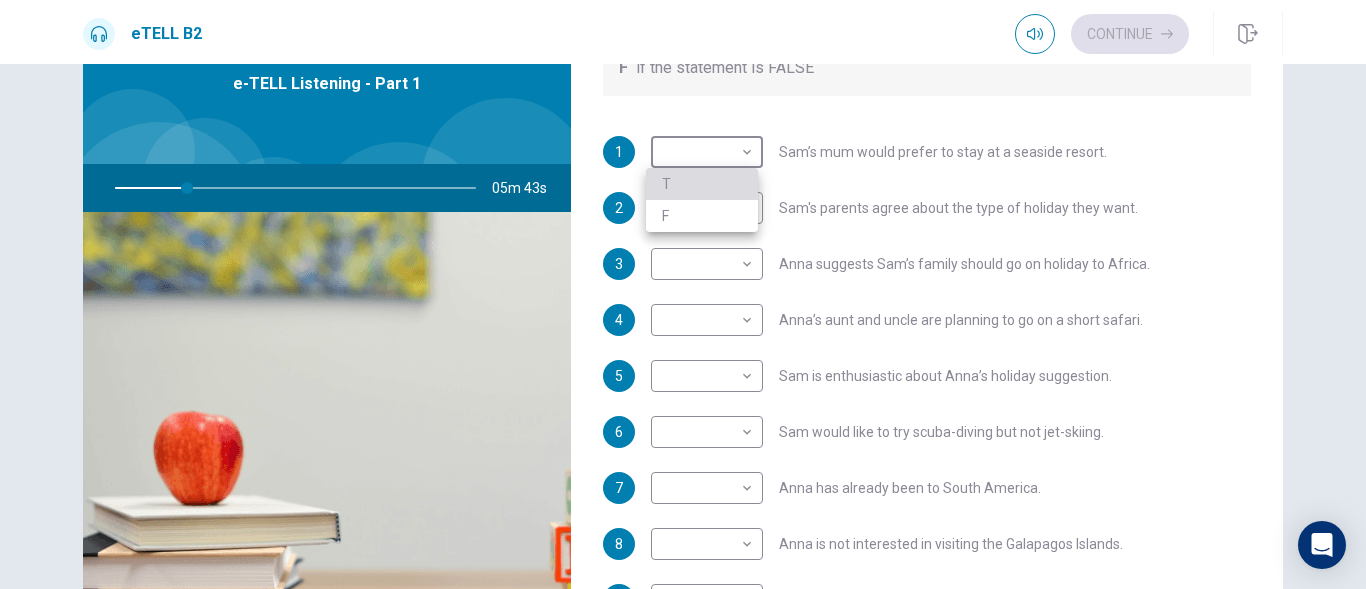 click on "T" at bounding box center [702, 184] 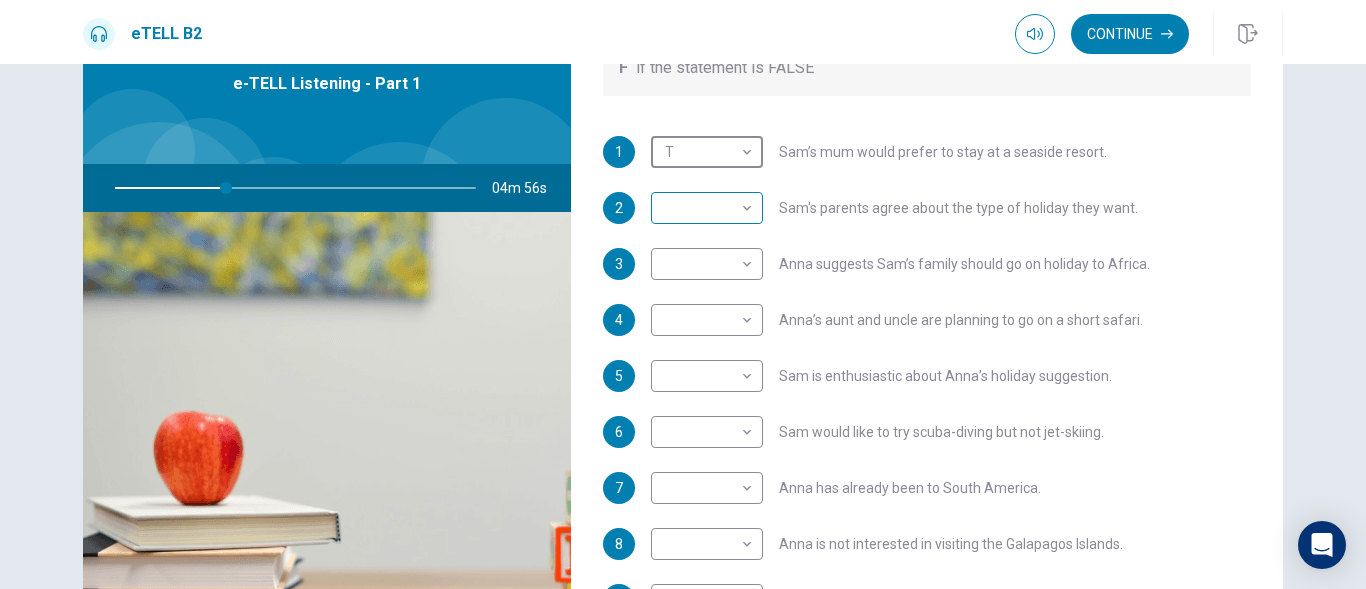click on "This site uses cookies, as explained in our  Privacy Policy . If you agree to the use of cookies, please click the Accept button and continue to browse our site.   Privacy Policy Accept   eTELL B2 Continue Continue Question 1 For questions 1 – 10, mark each statement True (T) or False (F). You will hear Part One  TWICE.
You have one minute to read the questions for Part One.
Questions 1 - 10 T if the statement is TRUE F if the statement is FALSE 1 T * ​ Sam’s mum would prefer to stay at a seaside resort. 2 ​ ​ Sam's parents agree about the type of holiday they want.  3 ​ ​ Anna suggests Sam’s family should go on holiday to Africa. 4 ​ ​ Anna’s aunt and uncle are planning to go on a short safari. 5 ​ ​ Sam is enthusiastic about Anna’s holiday suggestion.  6 ​ ​  Sam would like to try scuba-diving but not jet-skiing.  7 ​ ​ Anna has already been to South America. 8 ​ ​ Anna is not interested in visiting the Galapagos Islands. 9 ​ ​ 10 ​ ​ 04m 56s © Copyright" at bounding box center [683, 294] 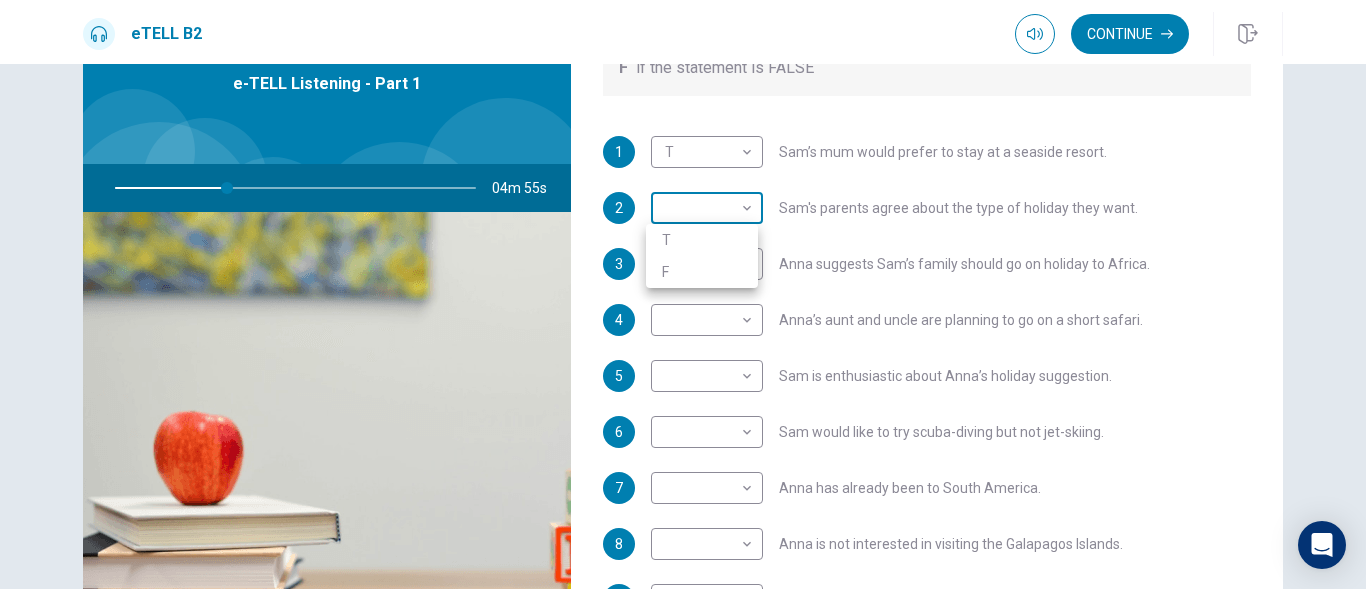 click at bounding box center (683, 294) 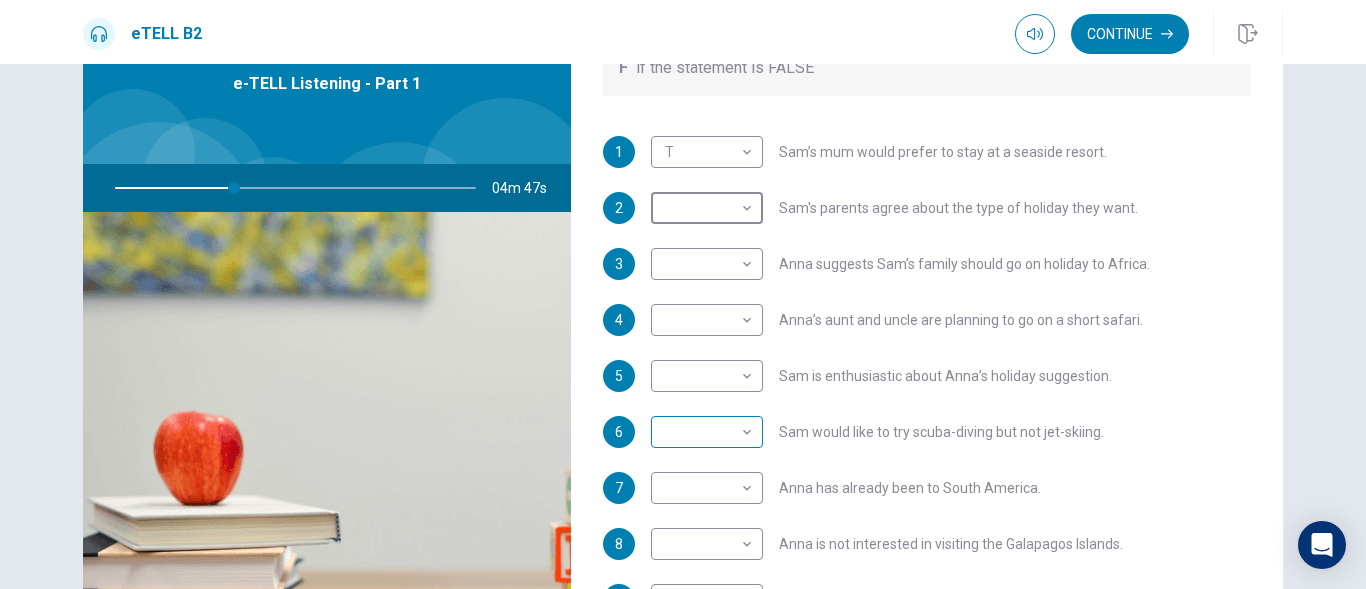 click on "This site uses cookies, as explained in our  Privacy Policy . If you agree to the use of cookies, please click the Accept button and continue to browse our site.   Privacy Policy Accept   eTELL B2 Continue Continue Question 1 For questions 1 – 10, mark each statement True (T) or False (F). You will hear Part One  TWICE.
You have one minute to read the questions for Part One.
Questions 1 - 10 T if the statement is TRUE F if the statement is FALSE 1 T * ​ Sam’s mum would prefer to stay at a seaside resort. 2 ​ ​ Sam's parents agree about the type of holiday they want.  3 ​ ​ Anna suggests Sam’s family should go on holiday to Africa. 4 ​ ​ Anna’s aunt and uncle are planning to go on a short safari. 5 ​ ​ Sam is enthusiastic about Anna’s holiday suggestion.  6 ​ ​  Sam would like to try scuba-diving but not jet-skiing.  7 ​ ​ Anna has already been to South America. 8 ​ ​ Anna is not interested in visiting the Galapagos Islands. 9 ​ ​ 10 ​ ​ 04m 47s © Copyright" at bounding box center [683, 294] 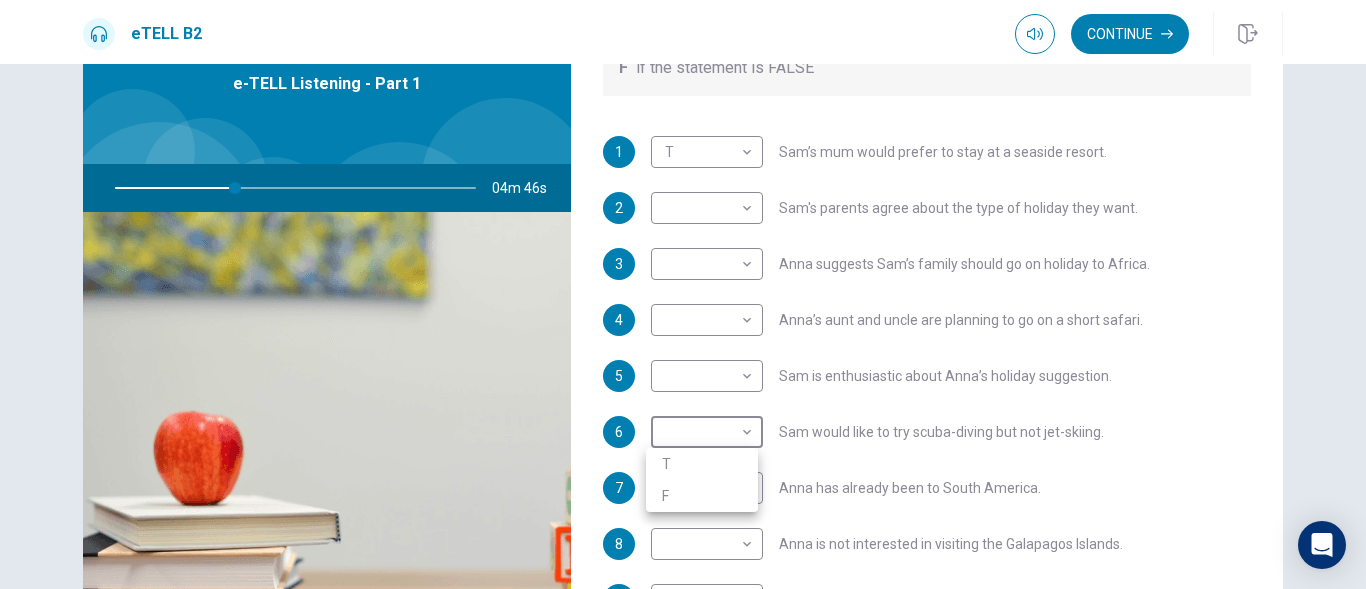 type on "**" 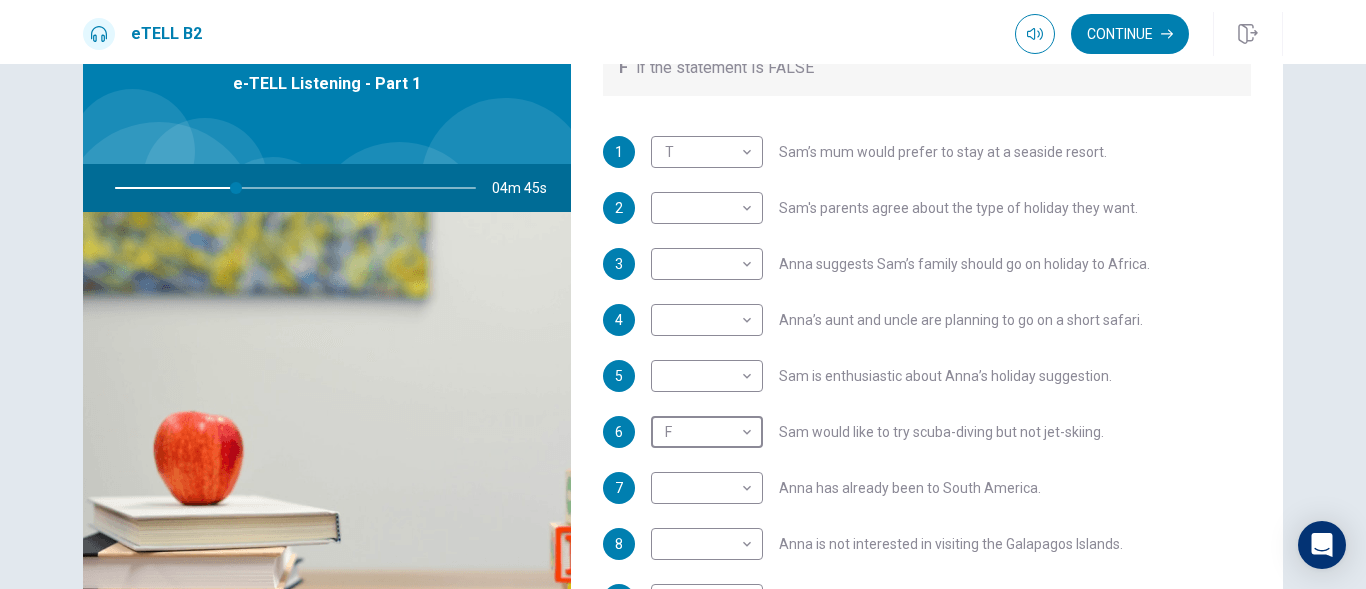 type on "*" 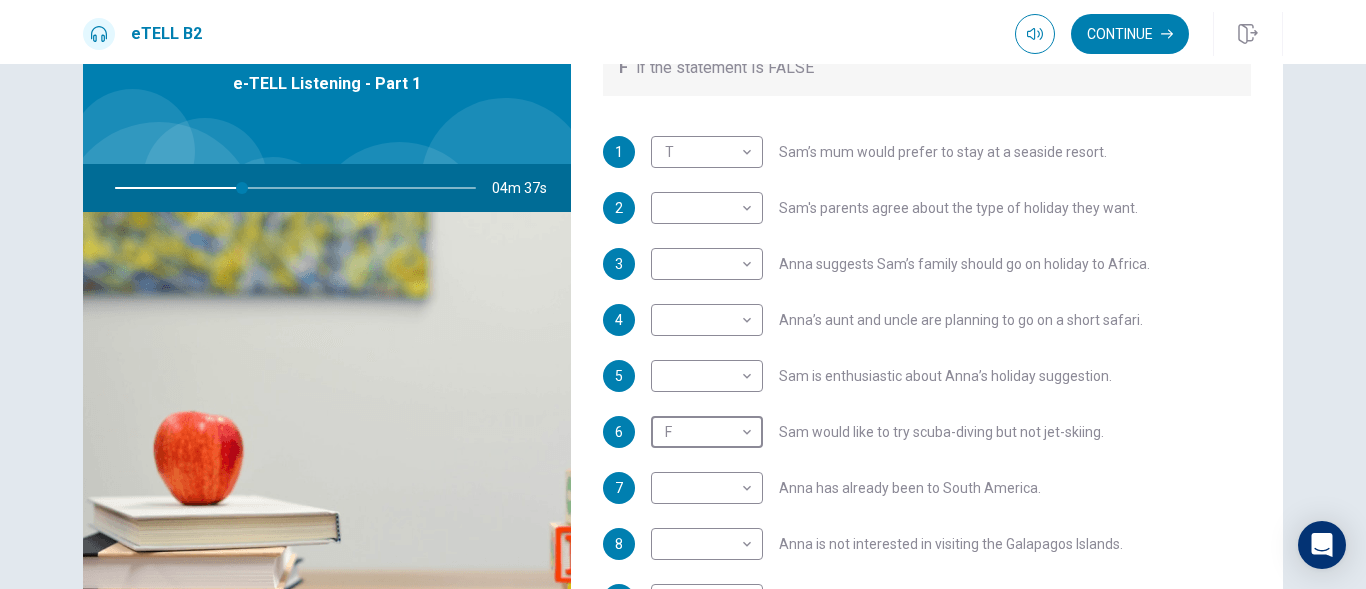 scroll, scrollTop: 353, scrollLeft: 0, axis: vertical 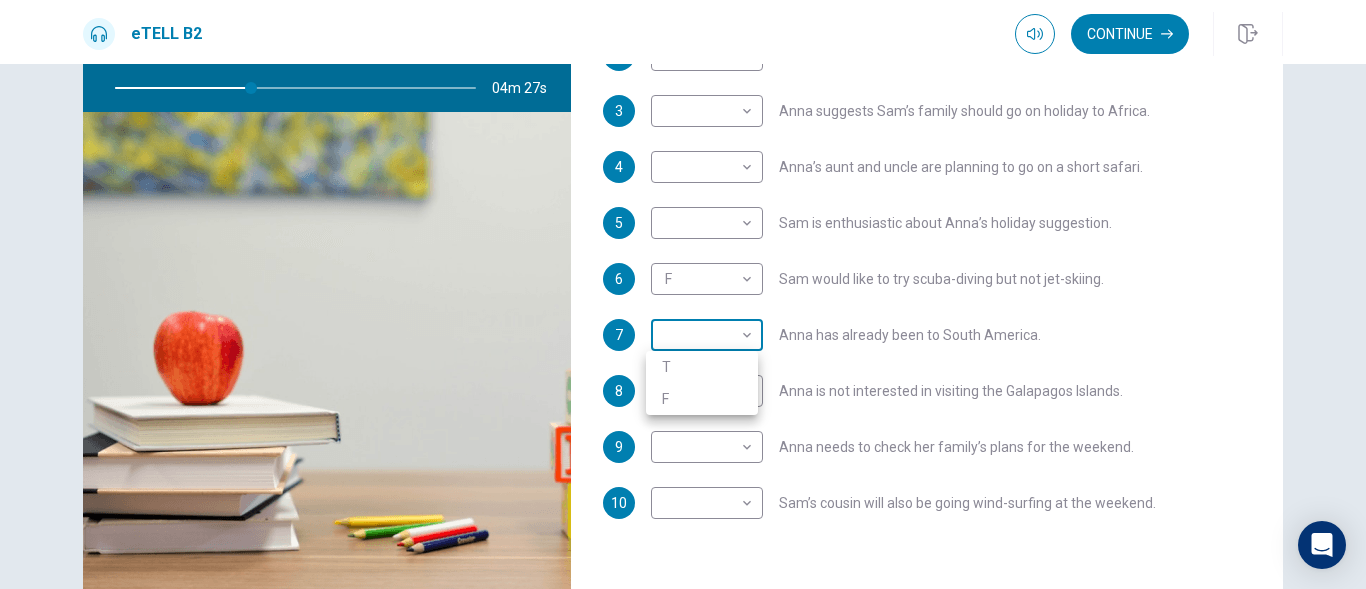 click on "This site uses cookies, as explained in our Privacy Policy. If you agree to the use of cookies, please click the Accept button and continue to browse our site. Privacy Policy Accept eTELL B2 Continue Continue Question 1 For questions 1 – 10, mark each statement True (T) or False (F). You will hear Part One TWICE. You have one minute to read the questions for Part One. Questions 1 - 10 T if the statement is TRUE F if the statement is FALSE 1 T * Sam’s mum would prefer to stay at a seaside resort. 2 ​ ​ Sam's parents agree about the type of holiday they want. 3 ​ ​ Anna suggests Sam’s family should go on holiday to Africa. 4 ​ ​ Anna’s aunt and uncle are planning to go on a short safari. 5 ​ ​ Sam is enthusiastic about Anna’s holiday suggestion. 6 F * Sam would like to try scuba-diving but not jet-skiing. 7 ​ ​ Anna has already been to South America. 8 ​ ​ Anna is not interested in visiting the Galapagos Islands. 9 ​ ​ 10 ​ ​ [TIME] © Copyright" at bounding box center (683, 294) 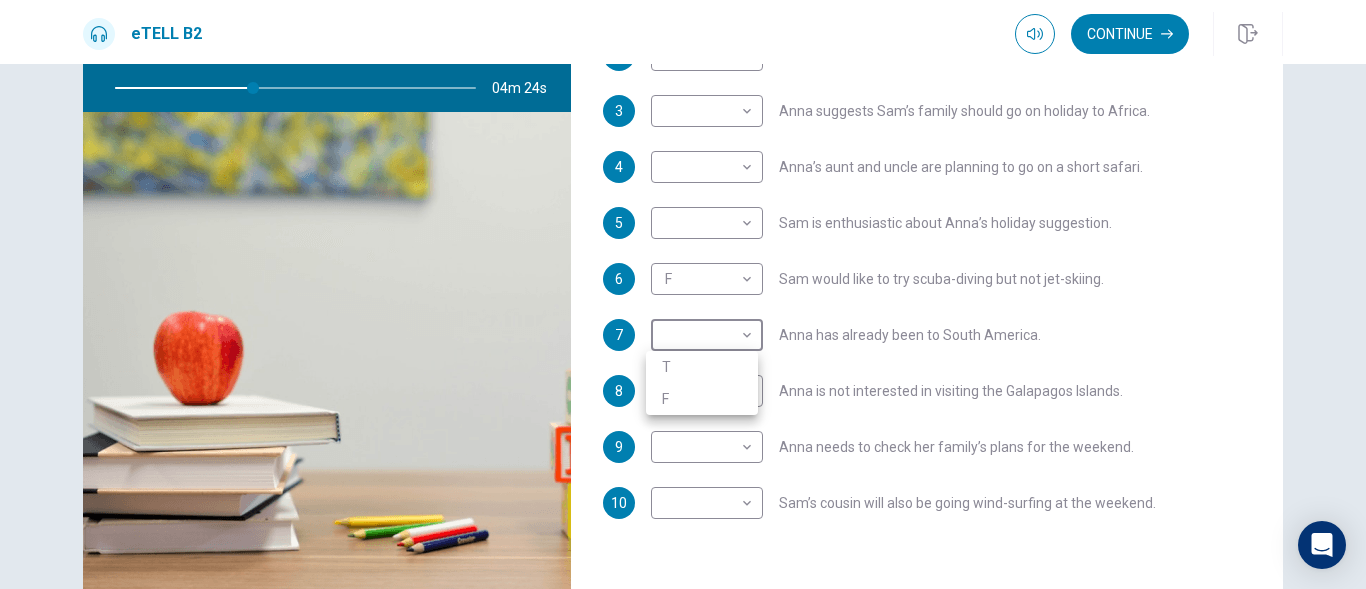type on "**" 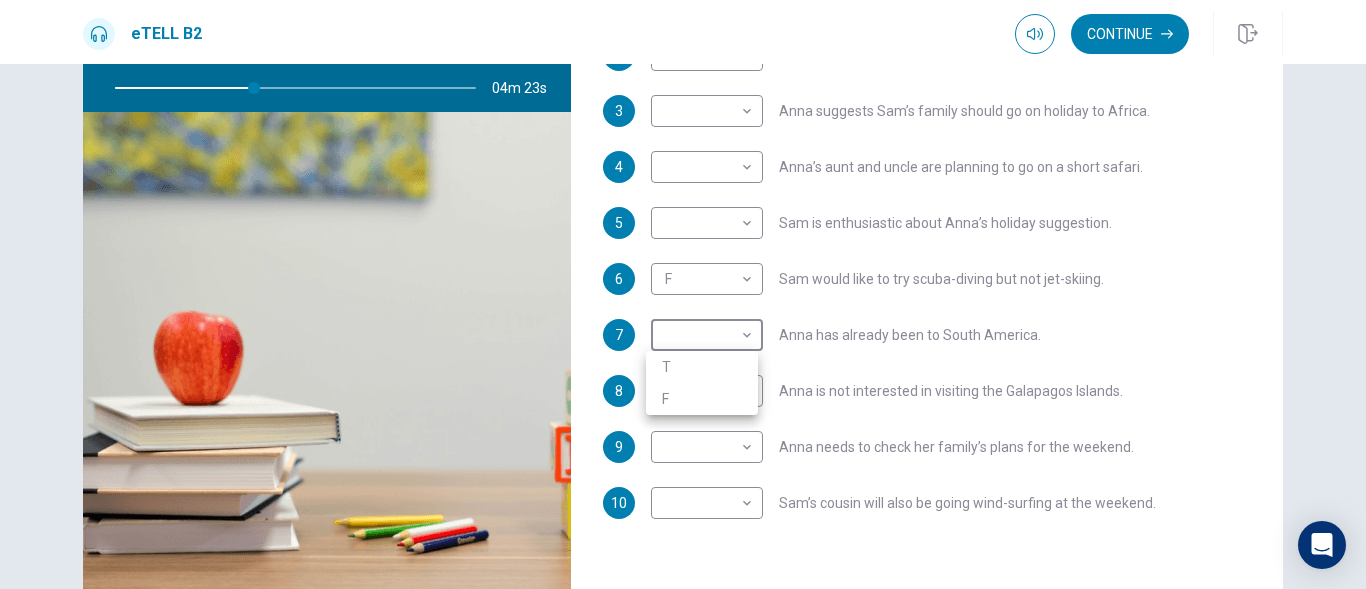 click on "F" at bounding box center [702, 399] 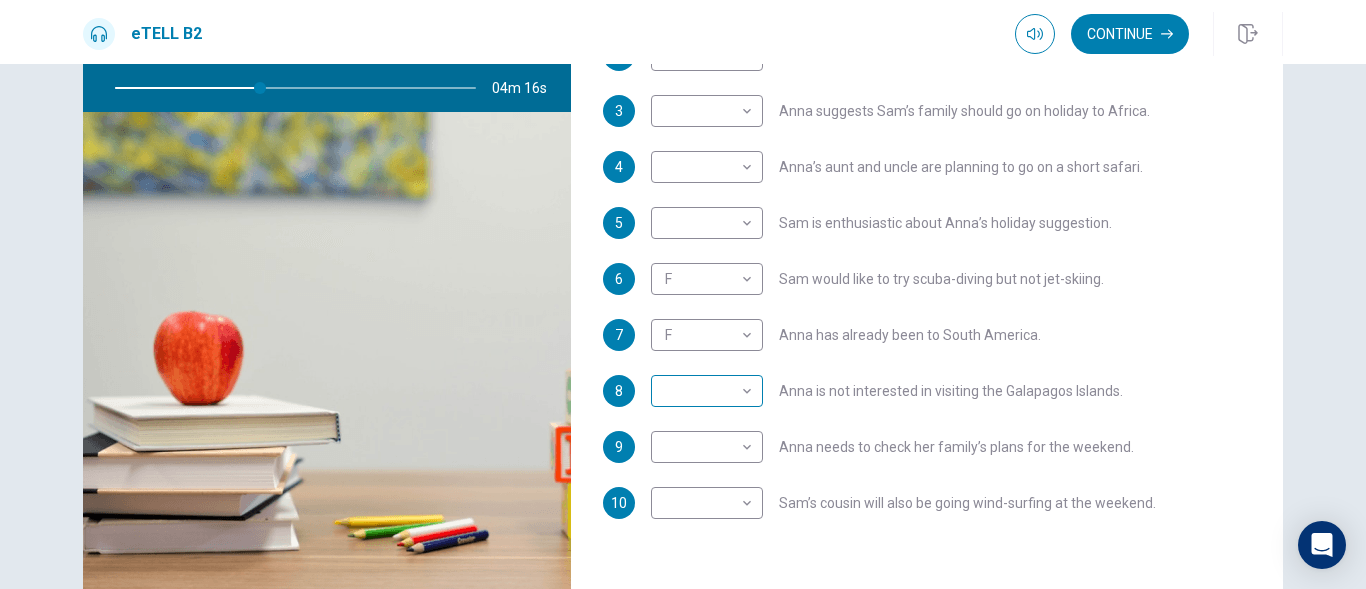 click on "This site uses cookies, as explained in our  Privacy Policy . If you agree to the use of cookies, please click the Accept button and continue to browse our site.   Privacy Policy Accept   eTELL B2 Continue Continue Question 1 For questions 1 – 10, mark each statement True (T) or False (F). You will hear Part One  TWICE.
You have one minute to read the questions for Part One.
Questions 1 - 10 T if the statement is TRUE F if the statement is FALSE 1 T * ​ Sam’s mum would prefer to stay at a seaside resort. 2 ​ ​ Sam's parents agree about the type of holiday they want.  3 ​ ​ Anna suggests Sam’s family should go on holiday to Africa. 4 ​ ​ Anna’s aunt and uncle are planning to go on a short safari. 5 ​ ​ Sam is enthusiastic about Anna’s holiday suggestion.  6 F * ​  Sam would like to try scuba-diving but not jet-skiing.  7 F * ​ Anna has already been to South America. 8 ​ ​ Anna is not interested in visiting the Galapagos Islands. 9 ​ ​ 10 ​ ​ 04m 16s © Copyright" at bounding box center [683, 294] 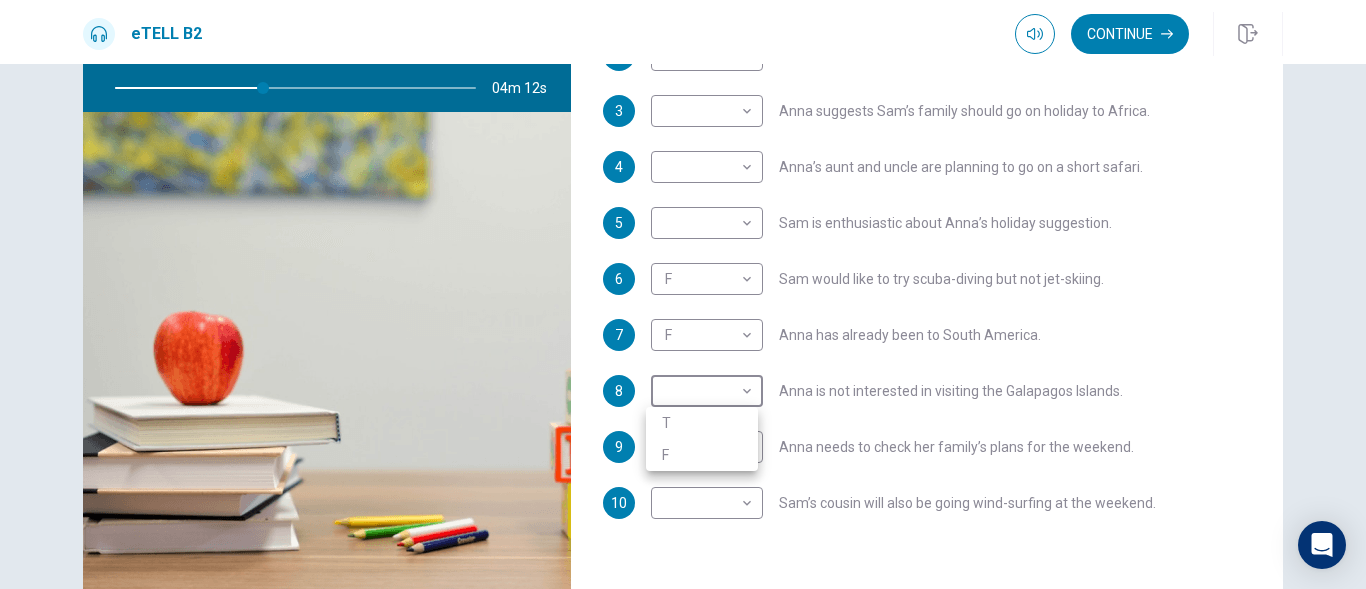 type on "**" 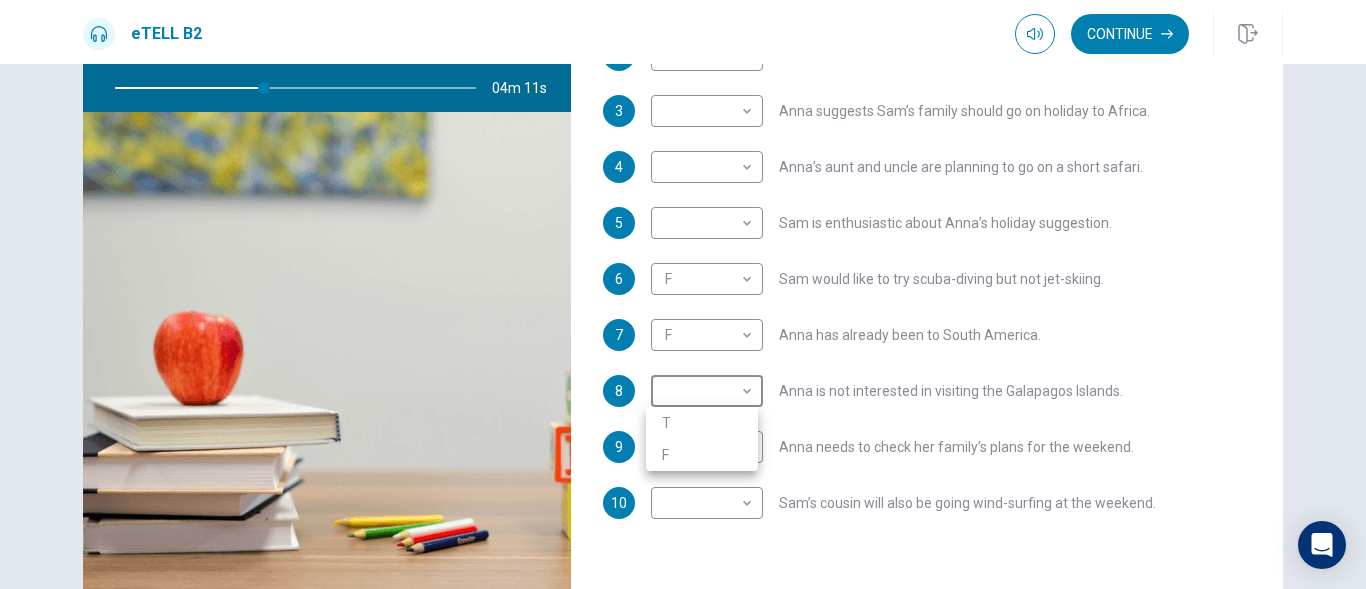click on "T" at bounding box center [702, 423] 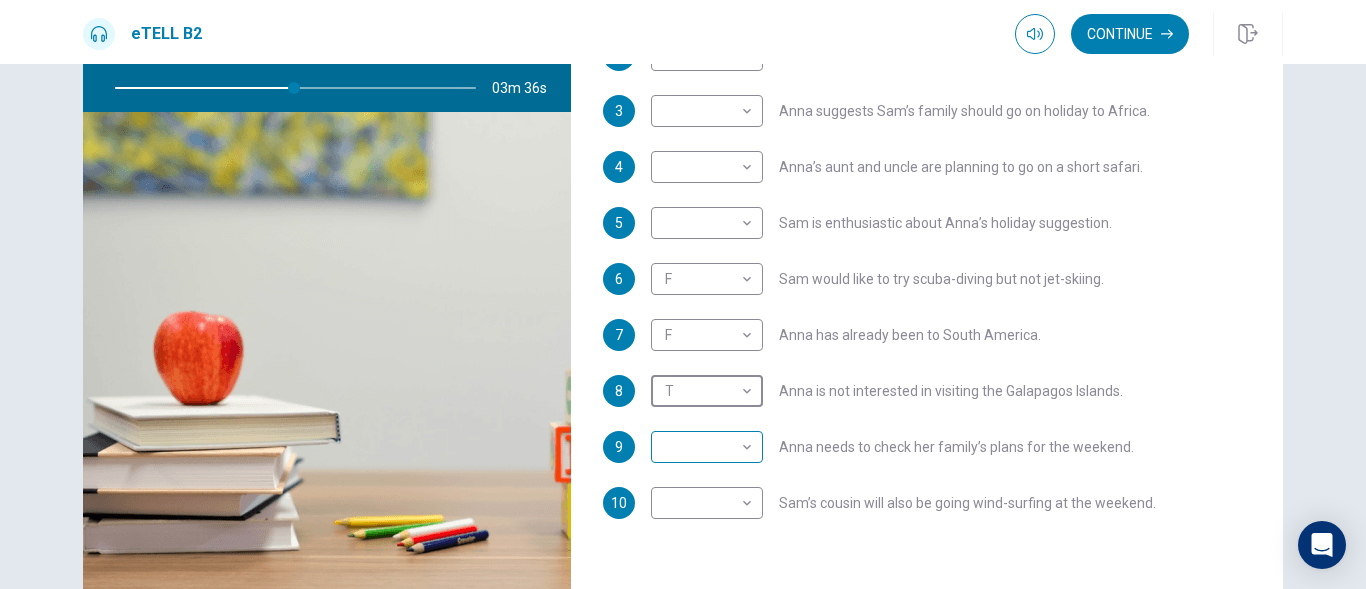 click on "This site uses cookies, as explained in our Privacy Policy. If you agree to the use of cookies, please click the Accept button and continue to browse our site. Privacy Policy Accept eTELL B2 Continue Continue Question 1 For questions 1 – 10, mark each statement True (T) or False (F). You will hear Part One TWICE. You have one minute to read the questions for Part One. Questions 1 - 10 T if the statement is TRUE F if the statement is FALSE 1 T * Sam’s mum would prefer to stay at a seaside resort. 2 ​ ​ Sam's parents agree about the type of holiday they want. 3 ​ ​ Anna suggests Sam’s family should go on holiday to Africa. 4 ​ ​ Anna’s aunt and uncle are planning to go on a short safari. 5 ​ ​ Sam is enthusiastic about Anna’s holiday suggestion. 6 F * Sam would like to try scuba-diving but not jet-skiing. 7 F * Anna has already been to South America. 8 T * Anna is not interested in visiting the Galapagos Islands. 9 ​ ​ 10 ​ ​ [TIME] © Copyright" at bounding box center [683, 294] 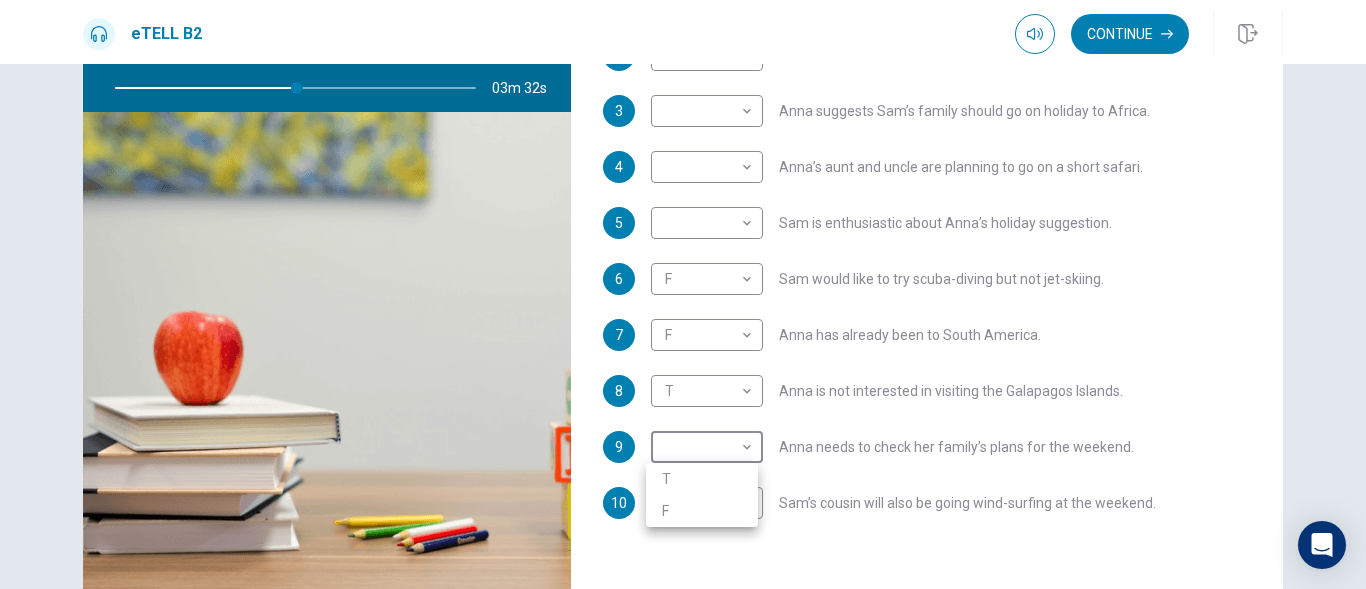 type on "**" 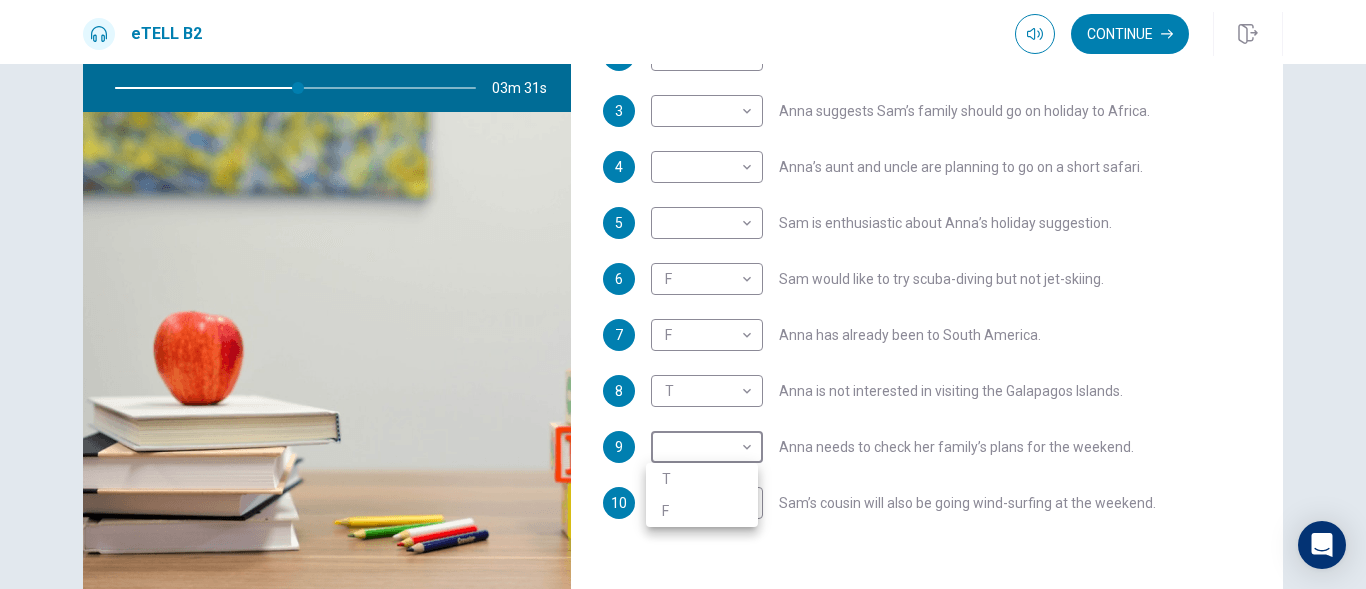 click on "T" at bounding box center [702, 479] 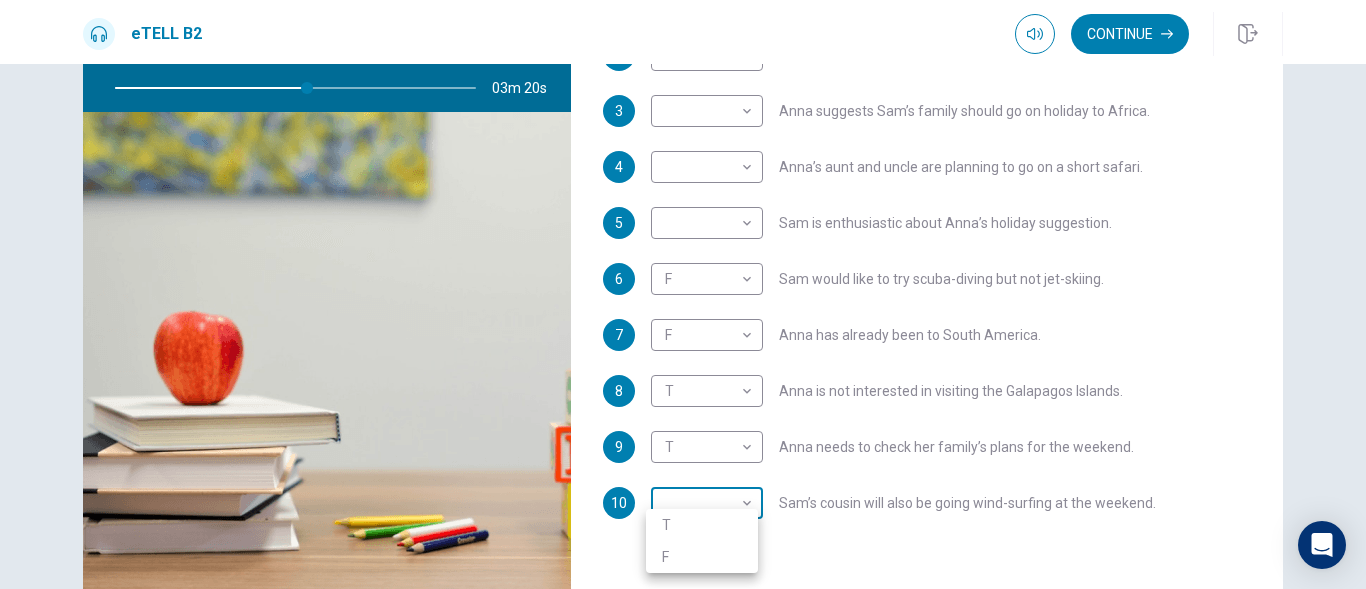 click on "This site uses cookies, as explained in our Privacy Policy. If you agree to the use of cookies, please click the Accept button and continue to browse our site. Privacy Policy Accept eTELL B2 Continue Continue Question 1 For questions 1 – 10, mark each statement True (T) or False (F). You will hear Part One TWICE. You have one minute to read the questions for Part One. Questions 1 - 10 T if the statement is TRUE F if the statement is FALSE 1 T * Sam’s mum would prefer to stay at a seaside resort. 2 ​ ​ Sam's parents agree about the type of holiday they want. 3 ​ ​ Anna suggests Sam’s family should go on holiday to Africa. 4 ​ ​ Anna’s aunt and uncle are planning to go on a short safari. 5 ​ ​ Sam is enthusiastic about Anna’s holiday suggestion. 6 F * Sam would like to try scuba-diving but not jet-skiing. 7 F * Anna has already been to South America. 8 T * Anna is not interested in visiting the Galapagos Islands. 9 T * ​ 10 ​ ​ [TIME] © Copyright" at bounding box center (683, 294) 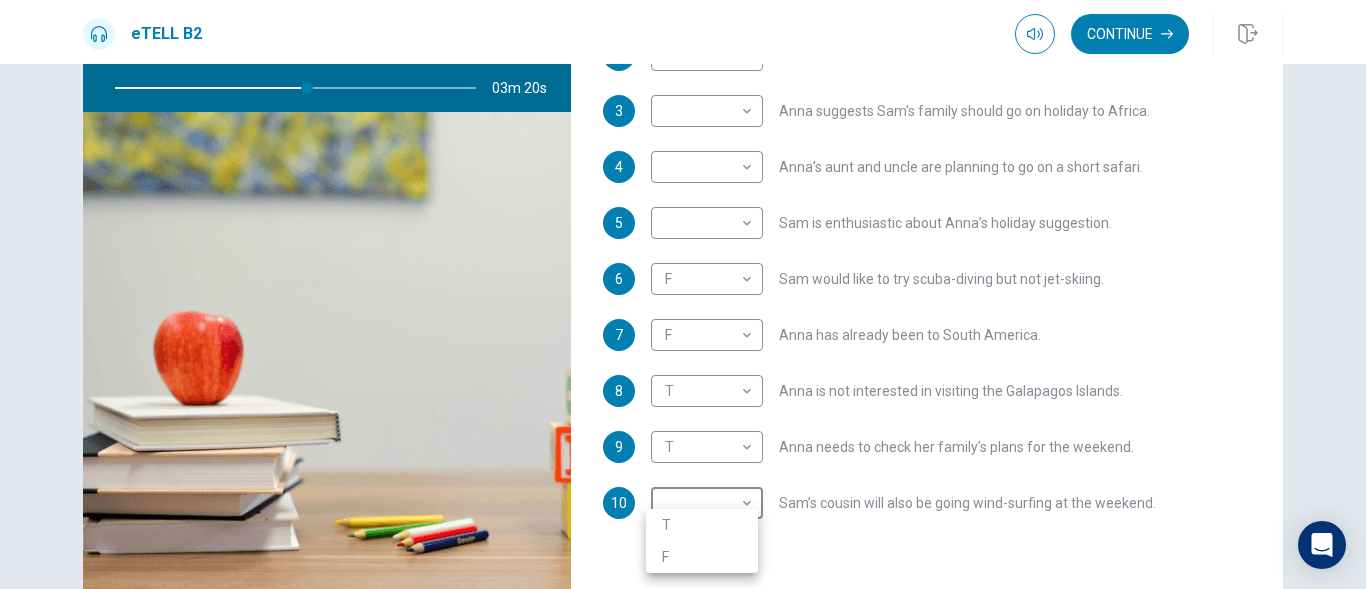 type on "**" 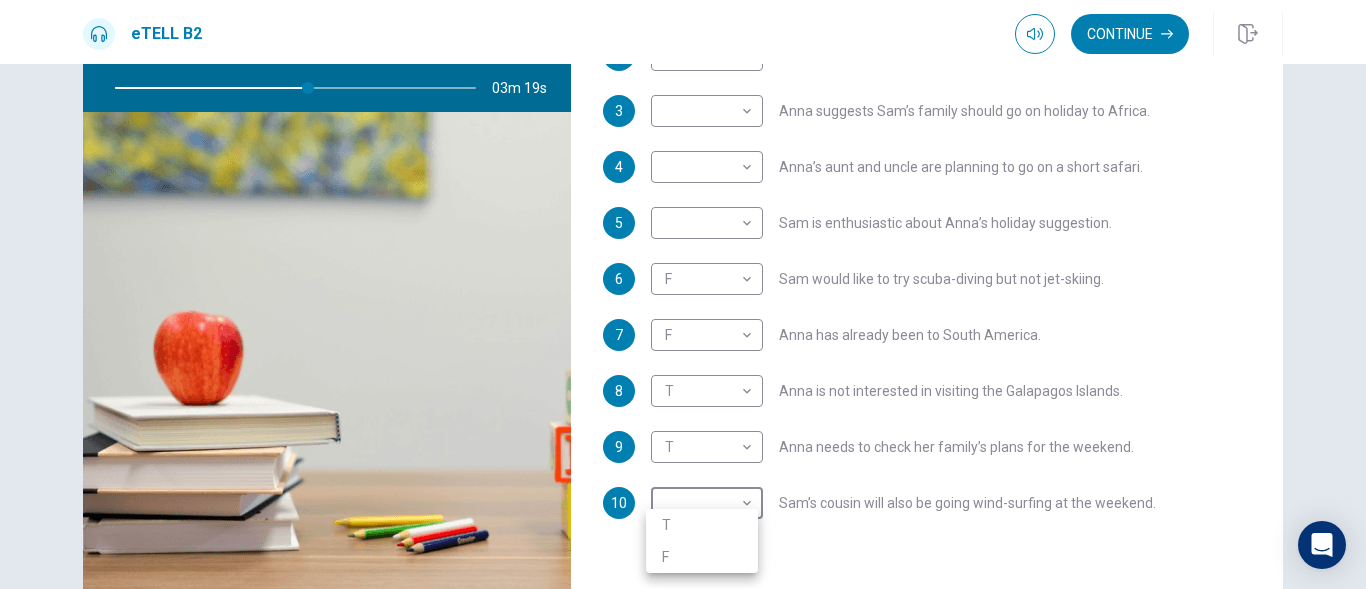 click on "T" at bounding box center (702, 525) 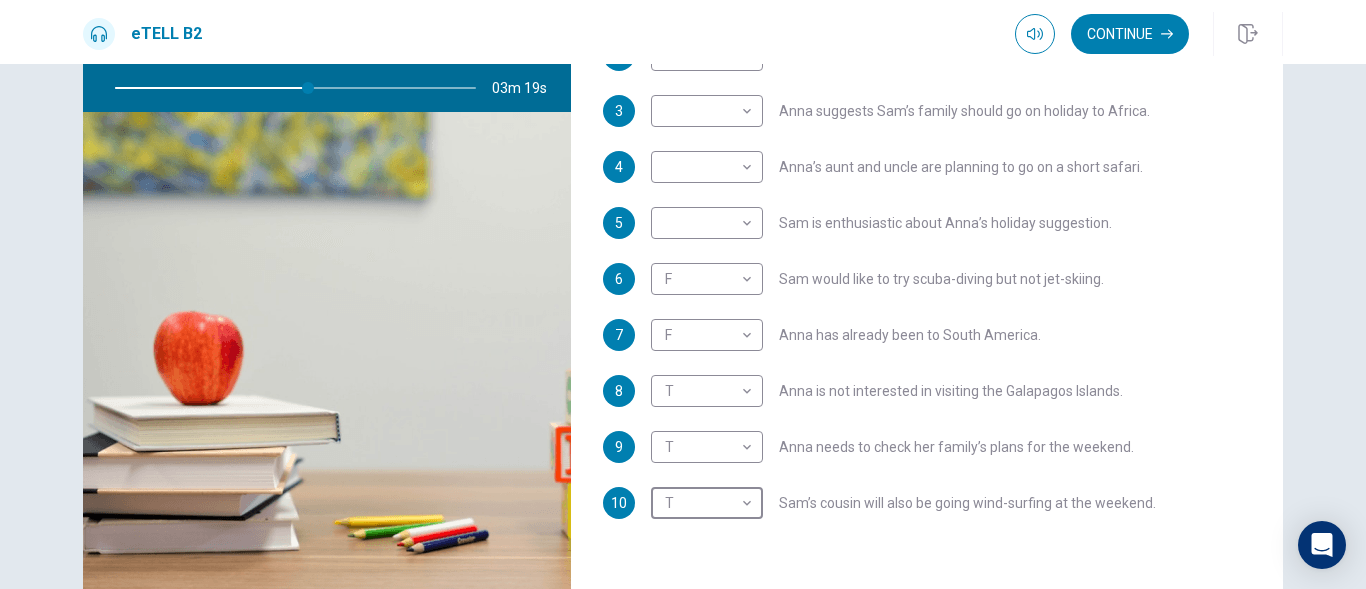 type on "*" 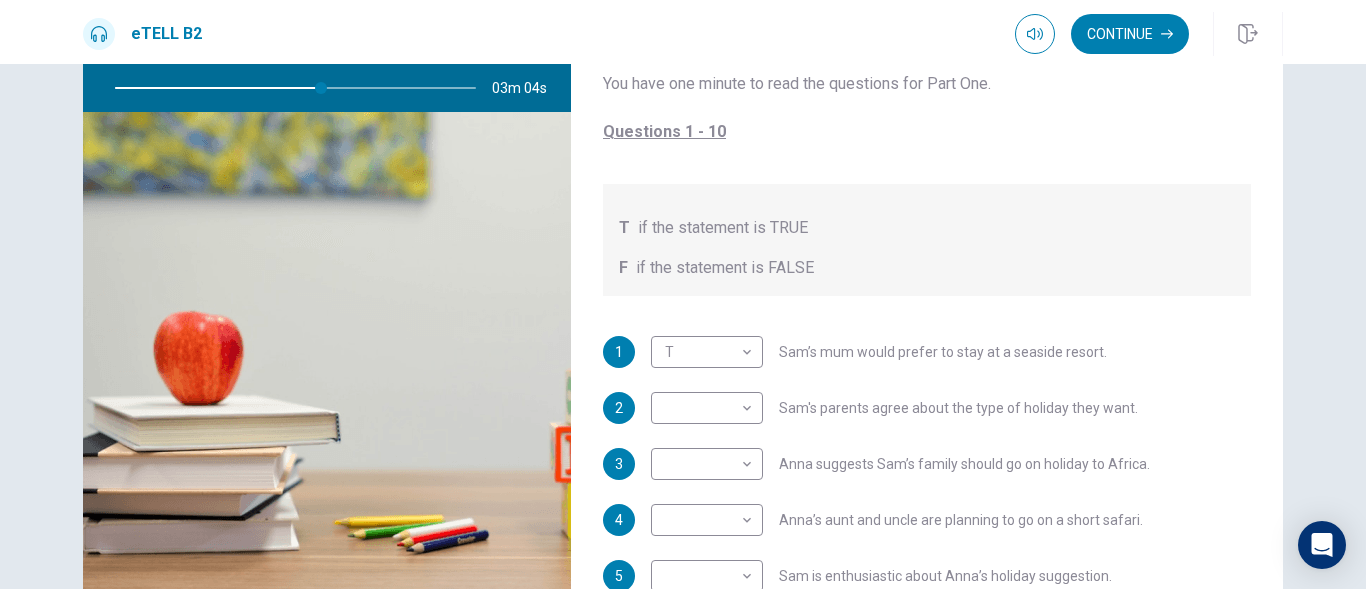 scroll, scrollTop: 100, scrollLeft: 0, axis: vertical 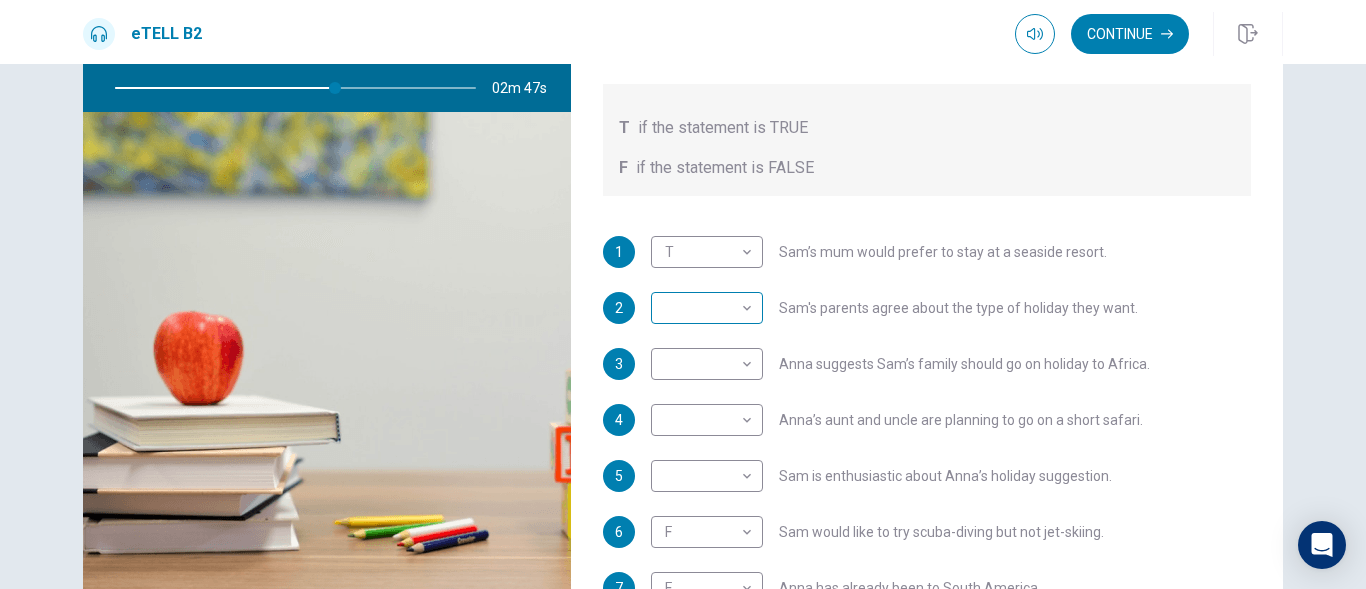 click on "This site uses cookies, as explained in our  Privacy Policy . If you agree to the use of cookies, please click the Accept button and continue to browse our site.   Privacy Policy Accept   eTELL B2 Continue Continue Question 1 For questions 1 – 10, mark each statement True (T) or False (F). You will hear Part One  TWICE.
You have one minute to read the questions for Part One.
Questions 1 - 10 T if the statement is TRUE F if the statement is FALSE 1 T * ​ Sam’s mum would prefer to stay at a seaside resort. 2 ​ ​ Sam's parents agree about the type of holiday they want.  3 ​ ​ Anna suggests Sam’s family should go on holiday to Africa. 4 ​ ​ Anna’s aunt and uncle are planning to go on a short safari. 5 ​ ​ Sam is enthusiastic about Anna’s holiday suggestion.  6 F * ​  Sam would like to try scuba-diving but not jet-skiing.  7 F * ​ Anna has already been to South America. 8 T * ​ Anna is not interested in visiting the Galapagos Islands. 9 T * ​ 10 T * ​ 02m 47s © Copyright" at bounding box center [683, 294] 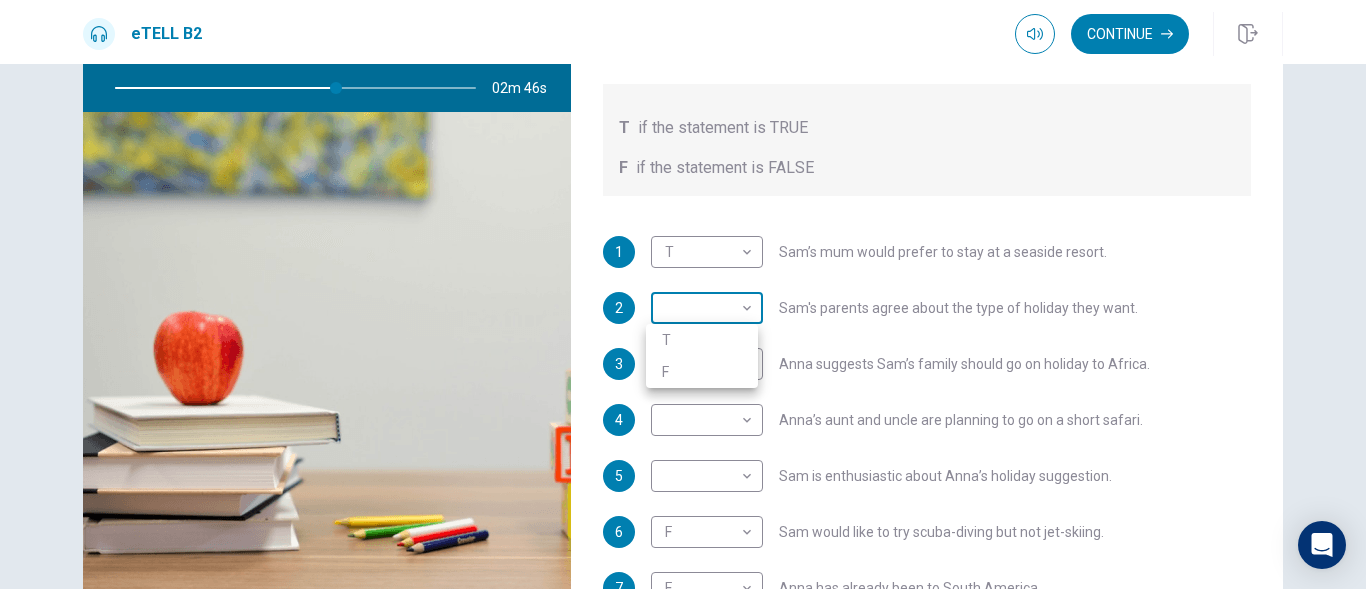 click at bounding box center [683, 294] 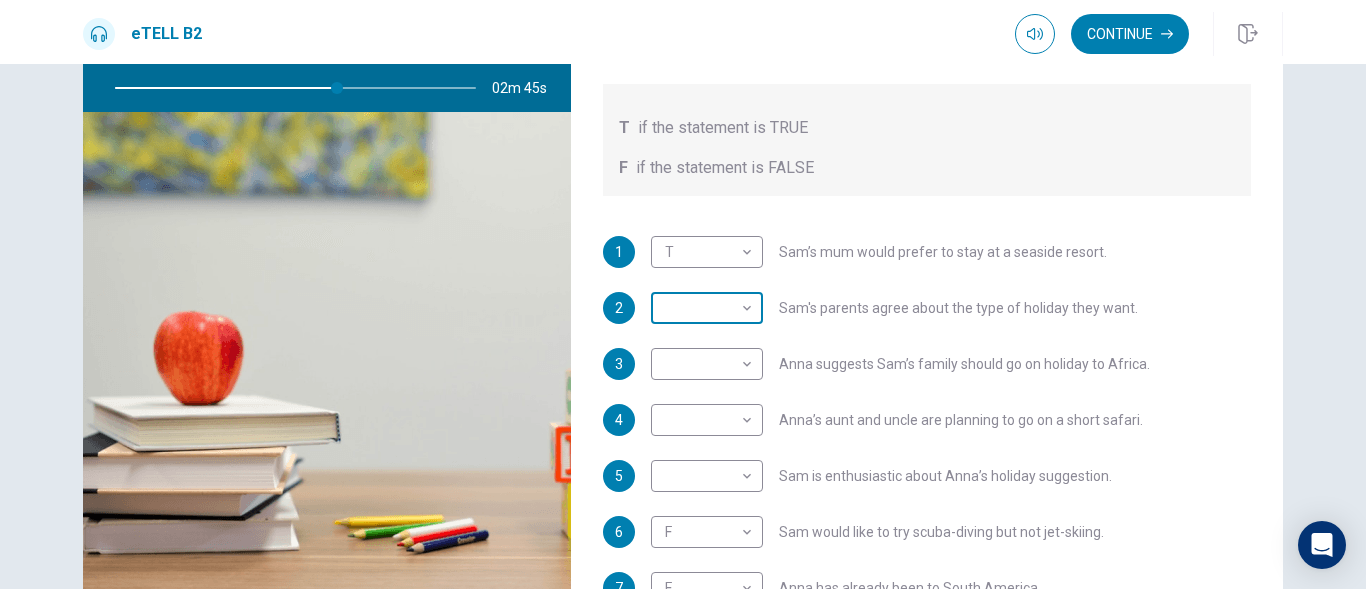 click on "This site uses cookies, as explained in our  Privacy Policy . If you agree to the use of cookies, please click the Accept button and continue to browse our site.   Privacy Policy Accept   eTELL B2 Continue Continue Question 1 For questions 1 – 10, mark each statement True (T) or False (F). You will hear Part One  TWICE.
You have one minute to read the questions for Part One.
Questions 1 - 10 T if the statement is TRUE F if the statement is FALSE 1 T * ​ Sam’s mum would prefer to stay at a seaside resort. 2 ​ ​ Sam's parents agree about the type of holiday they want.  3 ​ ​ Anna suggests Sam’s family should go on holiday to Africa. 4 ​ ​ Anna’s aunt and uncle are planning to go on a short safari. 5 ​ ​ Sam is enthusiastic about Anna’s holiday suggestion.  6 F * ​  Sam would like to try scuba-diving but not jet-skiing.  7 F * ​ Anna has already been to South America. 8 T * ​ Anna is not interested in visiting the Galapagos Islands. 9 T * ​ 10 T * ​ 02m 45s © Copyright" at bounding box center [683, 294] 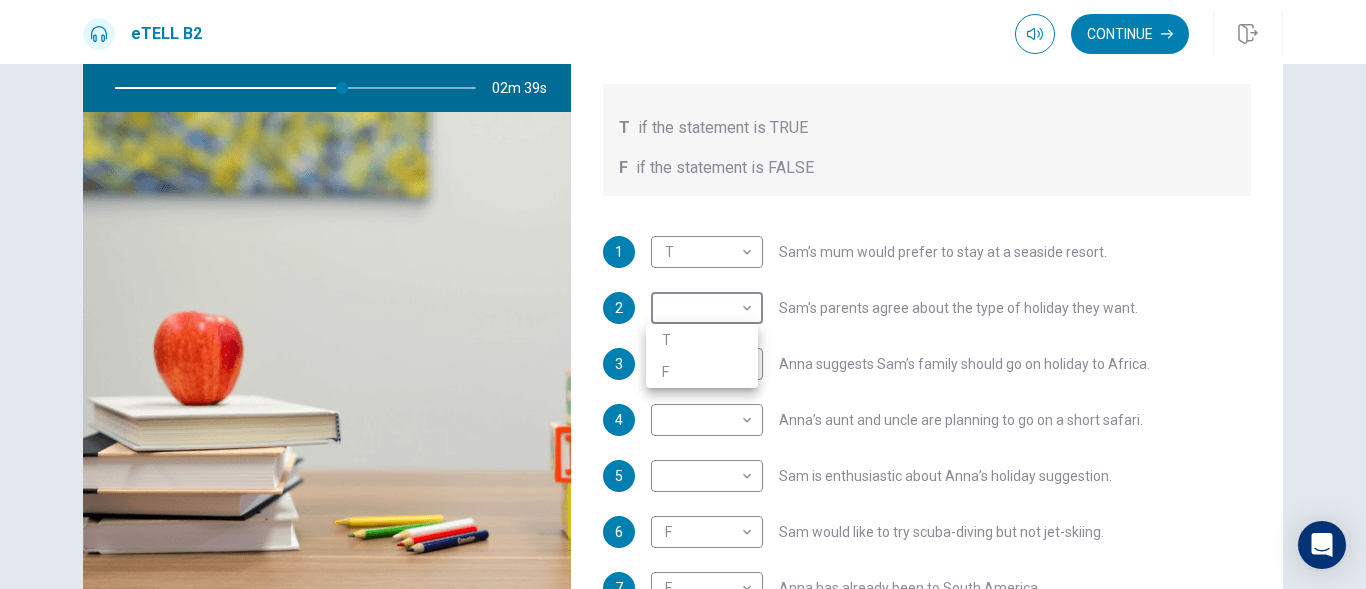 type on "**" 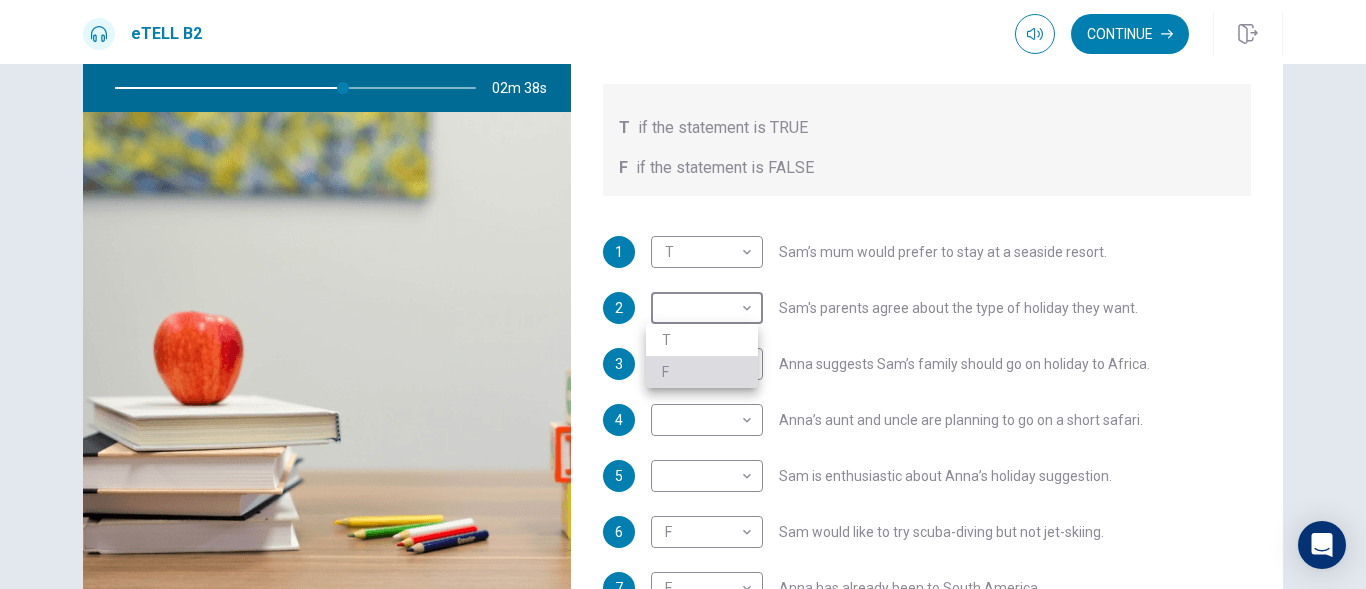 click on "F" at bounding box center [702, 372] 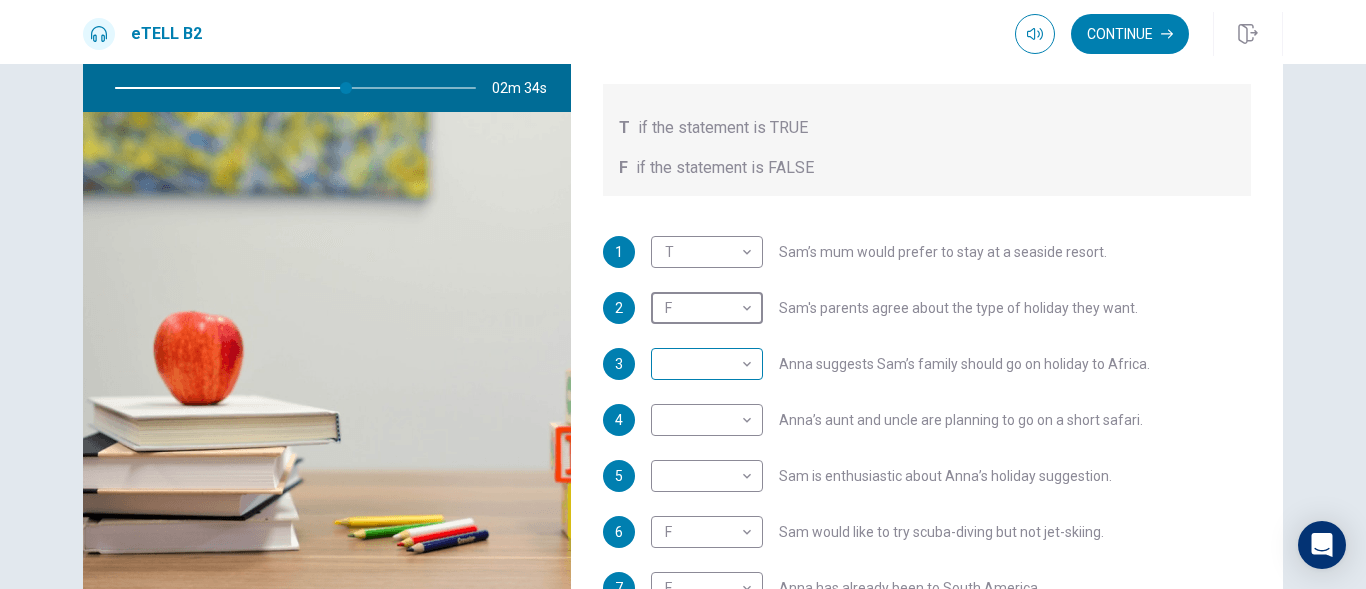 click on "This site uses cookies, as explained in our  Privacy Policy . If you agree to the use of cookies, please click the Accept button and continue to browse our site.   Privacy Policy Accept   eTELL B2 Continue Continue Question 1 For questions 1 – 10, mark each statement True (T) or False (F). You will hear Part One  TWICE.
You have one minute to read the questions for Part One.
Questions 1 - 10 T if the statement is TRUE F if the statement is FALSE 1 T * ​ Sam’s mum would prefer to stay at a seaside resort. 2 F * ​ Sam's parents agree about the type of holiday they want.  3 ​ ​ Anna suggests Sam’s family should go on holiday to Africa. 4 ​ ​ Anna’s aunt and uncle are planning to go on a short safari. 5 ​ ​ Sam is enthusiastic about Anna’s holiday suggestion.  6 F * ​  Sam would like to try scuba-diving but not jet-skiing.  7 F * ​ Anna has already been to South America. 8 T * ​ Anna is not interested in visiting the Galapagos Islands. 9 T * ​ 10 T * ​ 02m 34s © Copyright" at bounding box center [683, 294] 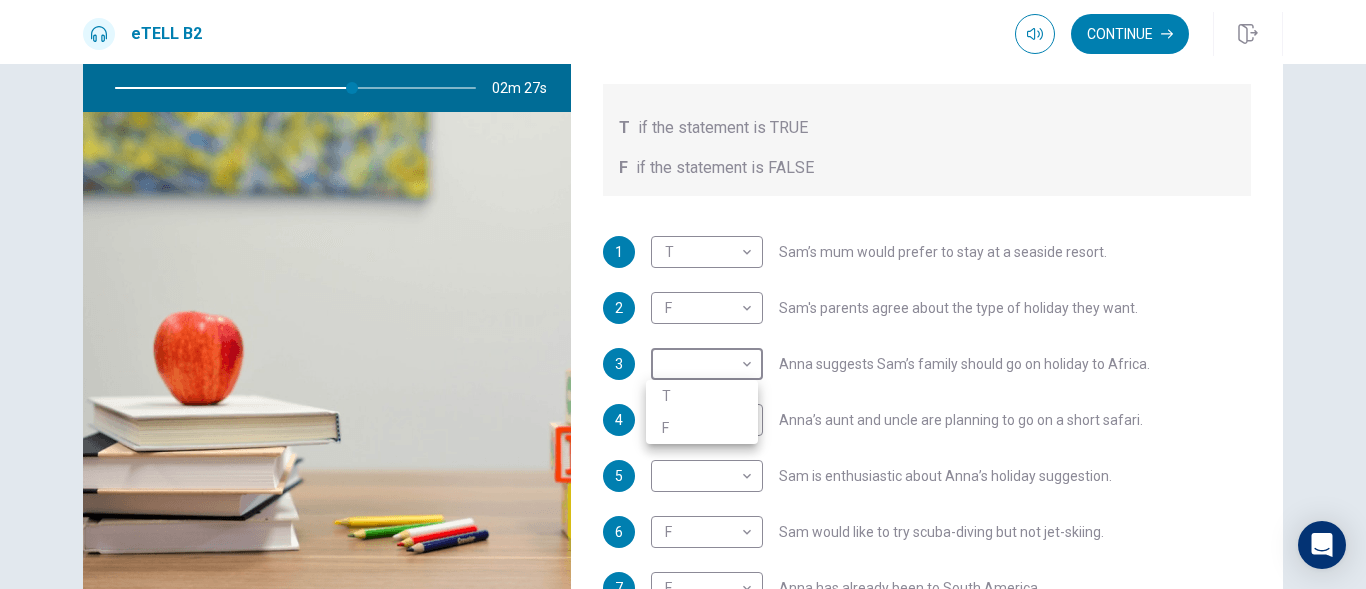 type on "**" 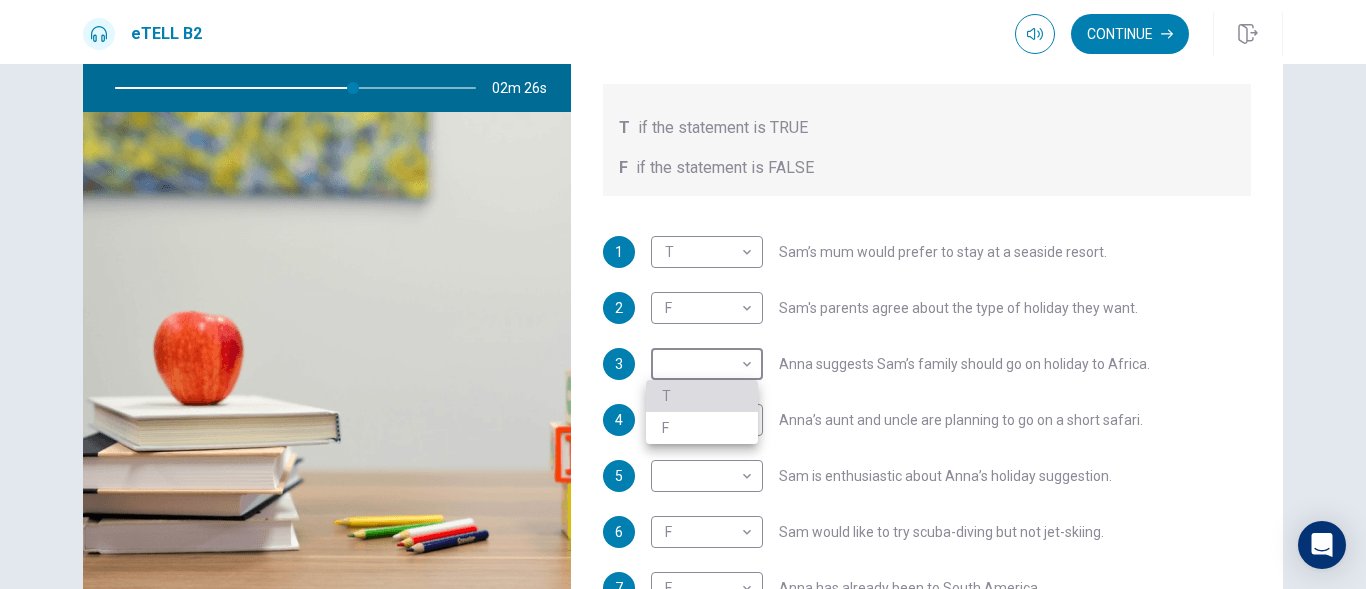 click on "T" at bounding box center [702, 396] 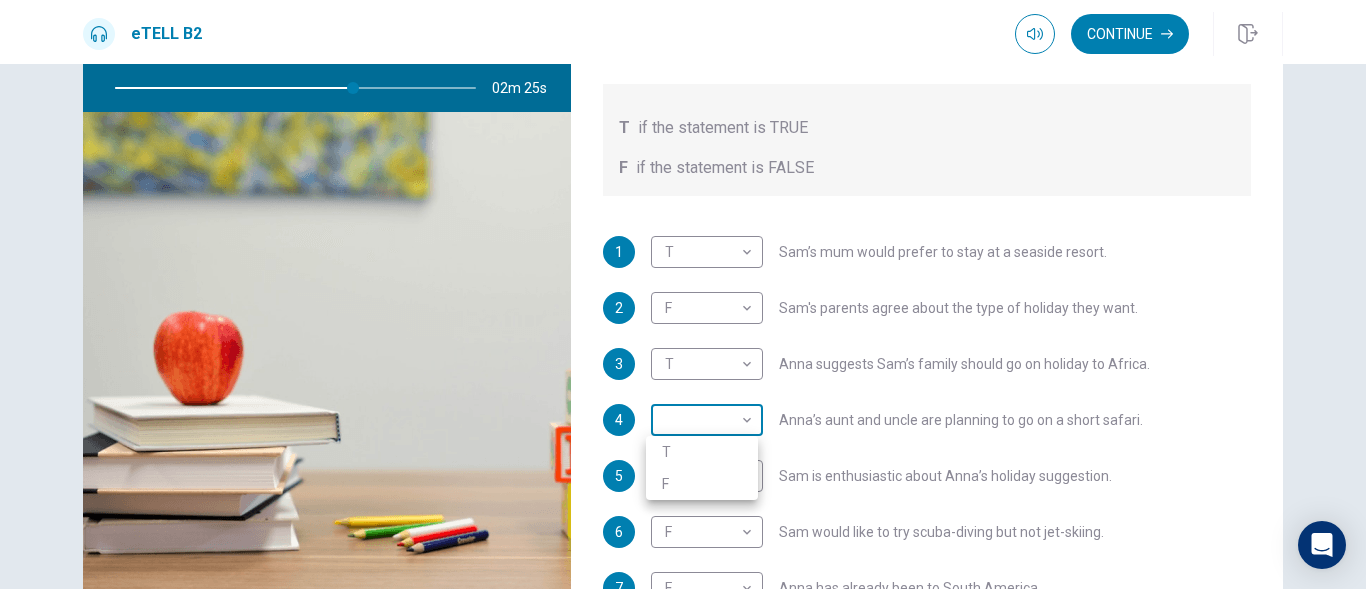 click on "This site uses cookies, as explained in our  Privacy Policy . If you agree to the use of cookies, please click the Accept button and continue to browse our site.   Privacy Policy Accept   eTELL B2 Continue Continue Question 1 For questions 1 – 10, mark each statement True (T) or False (F). You will hear Part One  TWICE.
You have one minute to read the questions for Part One.
Questions 1 - 10 T if the statement is TRUE F if the statement is FALSE 1 T * ​ Sam’s mum would prefer to stay at a seaside resort. 2 F * ​ Sam's parents agree about the type of holiday they want.  3 T * ​ Anna suggests Sam’s family should go on holiday to Africa. 4 ​ ​ Anna’s aunt and uncle are planning to go on a short safari. 5 ​ ​ Sam is enthusiastic about Anna’s holiday suggestion.  6 F * ​  Sam would like to try scuba-diving but not jet-skiing.  7 F * ​ Anna has already been to South America. 8 T * ​ Anna is not interested in visiting the Galapagos Islands. 9 T * ​ 10 T * ​ 02m 25s © Copyright" at bounding box center [683, 294] 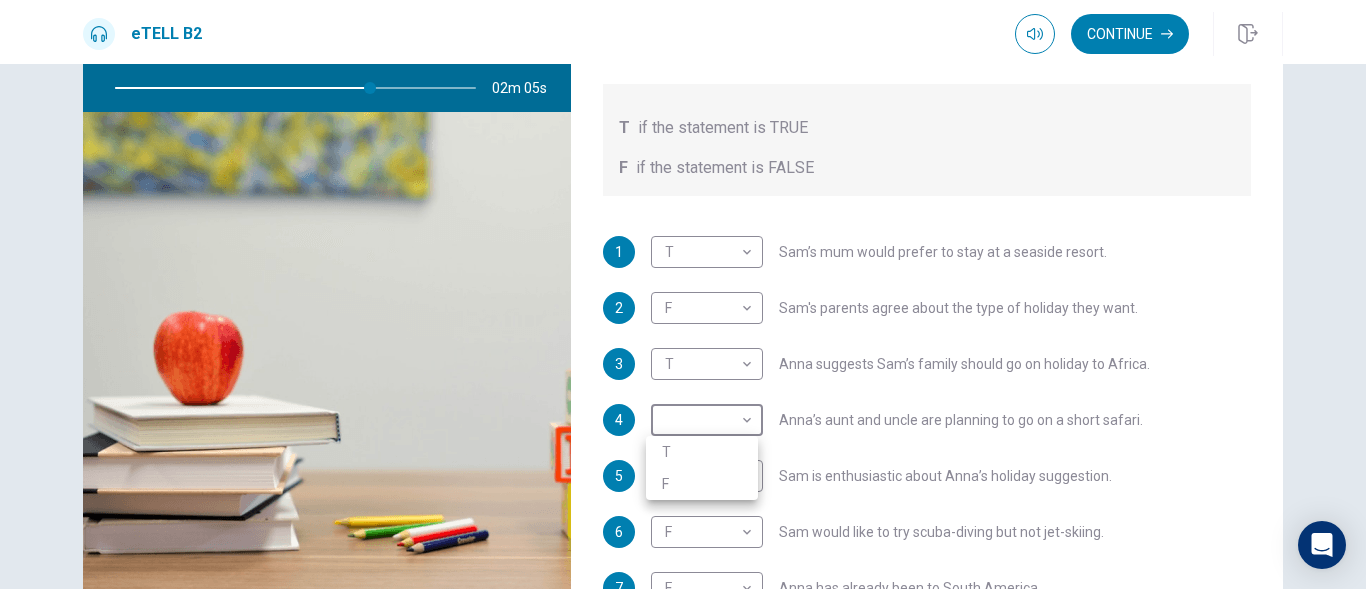 type on "**" 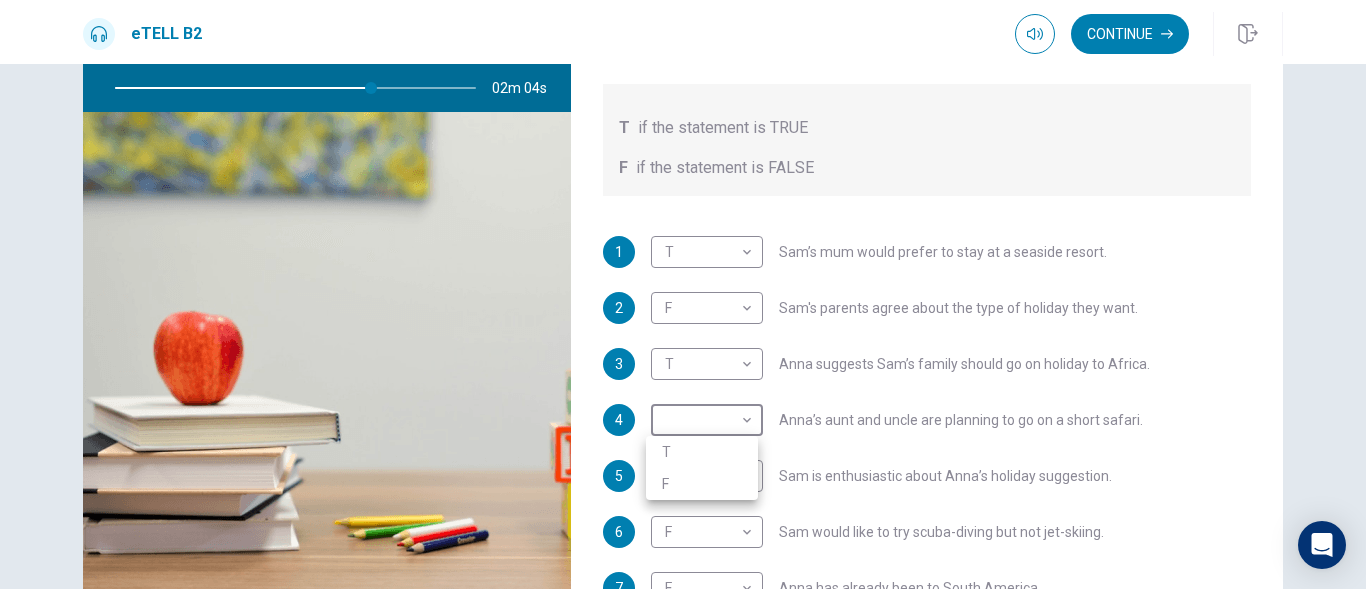click on "F" at bounding box center [702, 484] 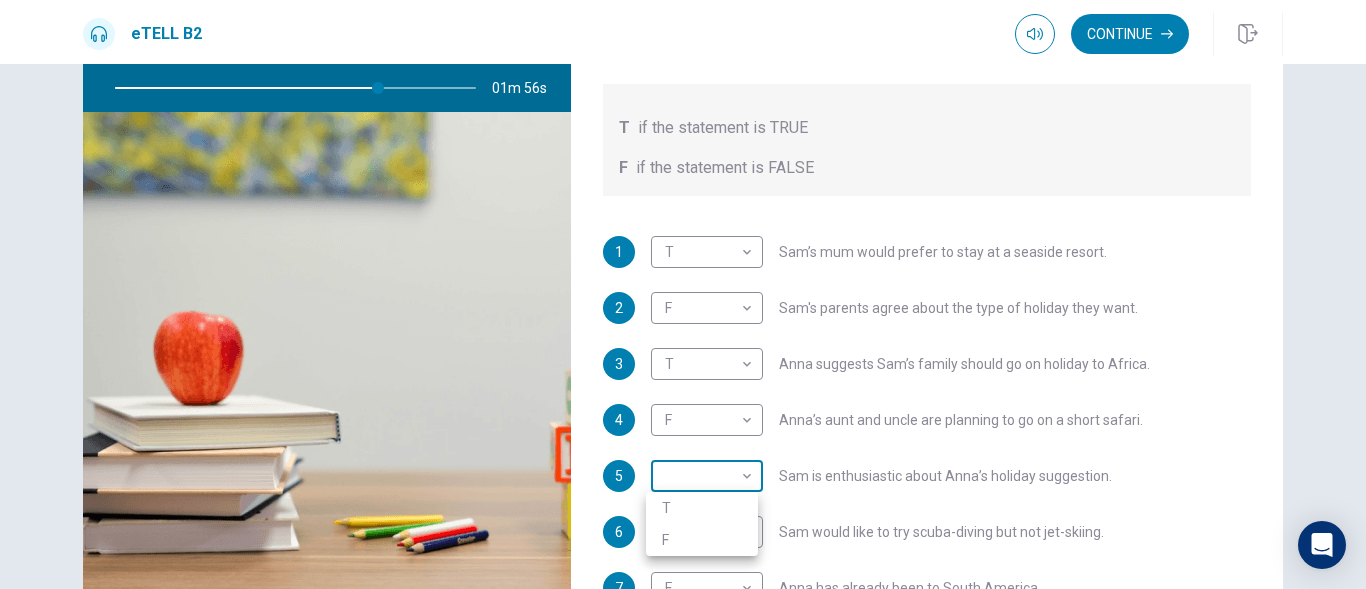 click on "This site uses cookies, as explained in our  Privacy Policy . If you agree to the use of cookies, please click the Accept button and continue to browse our site.   Privacy Policy Accept   eTELL B2 Continue Continue Question 1 For questions 1 – 10, mark each statement True (T) or False (F). You will hear Part One  TWICE.
You have one minute to read the questions for Part One.
Questions 1 - 10 T if the statement is TRUE F if the statement is FALSE 1 T * ​ Sam’s mum would prefer to stay at a seaside resort. 2 F * ​ Sam's parents agree about the type of holiday they want.  3 T * ​ Anna suggests Sam’s family should go on holiday to Africa. 4 F * ​ Anna’s aunt and uncle are planning to go on a short safari. 5 ​ ​ Sam is enthusiastic about Anna’s holiday suggestion.  6 F * ​  Sam would like to try scuba-diving but not jet-skiing.  7 F * ​ Anna has already been to South America. 8 T * ​ Anna is not interested in visiting the Galapagos Islands. 9 T * ​ 10 T * ​ 01m 56s © Copyright" at bounding box center (683, 294) 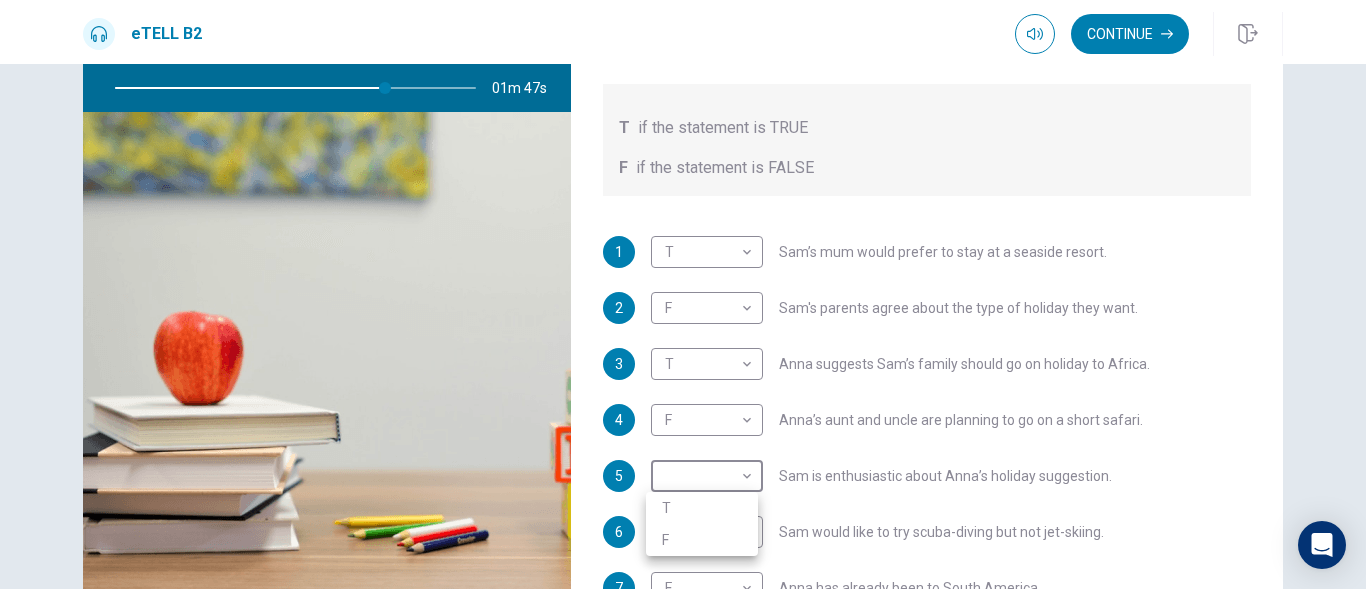 type on "**" 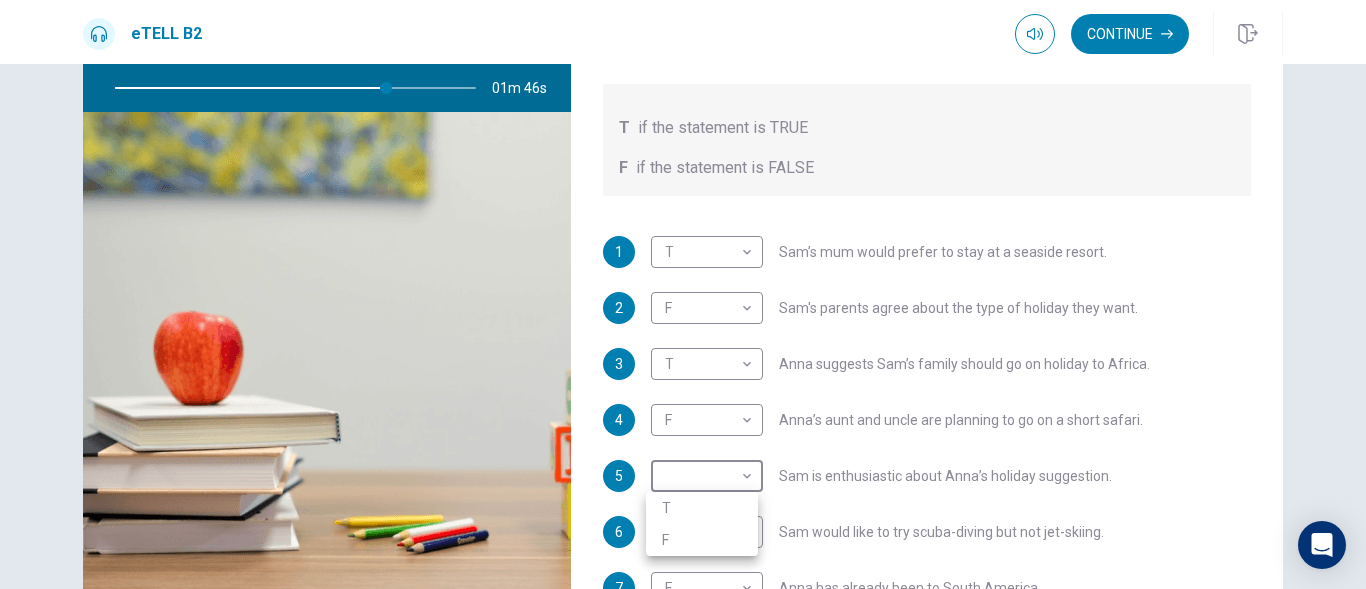 click on "T" at bounding box center [702, 508] 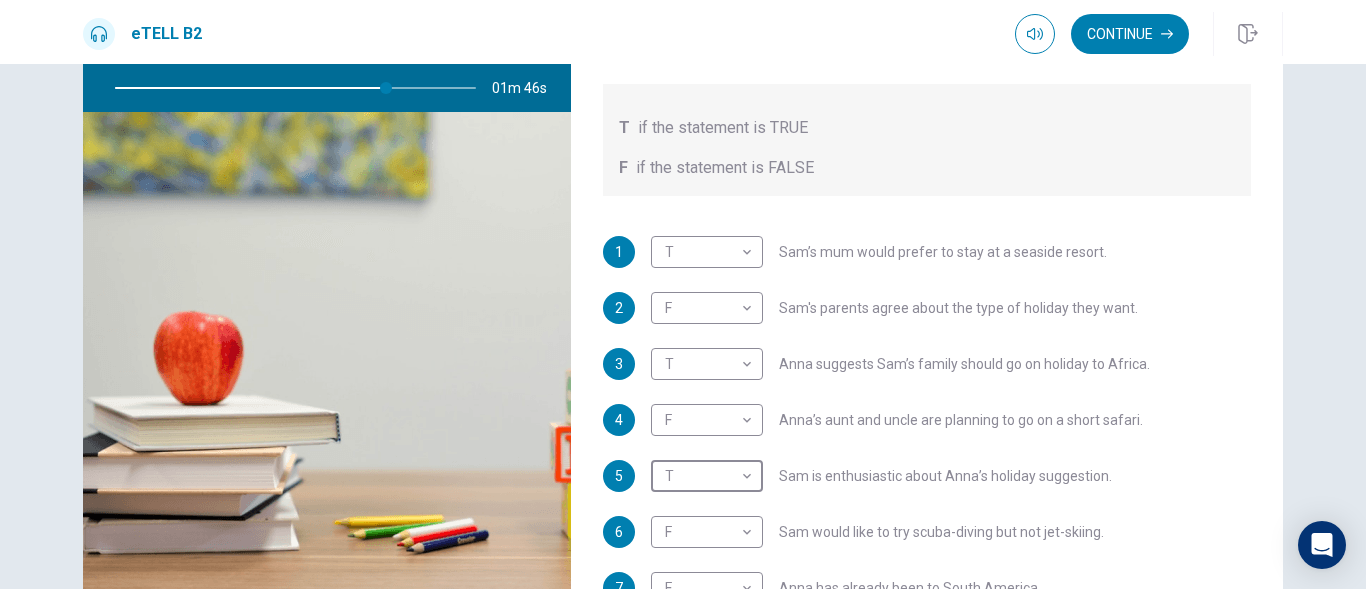type on "*" 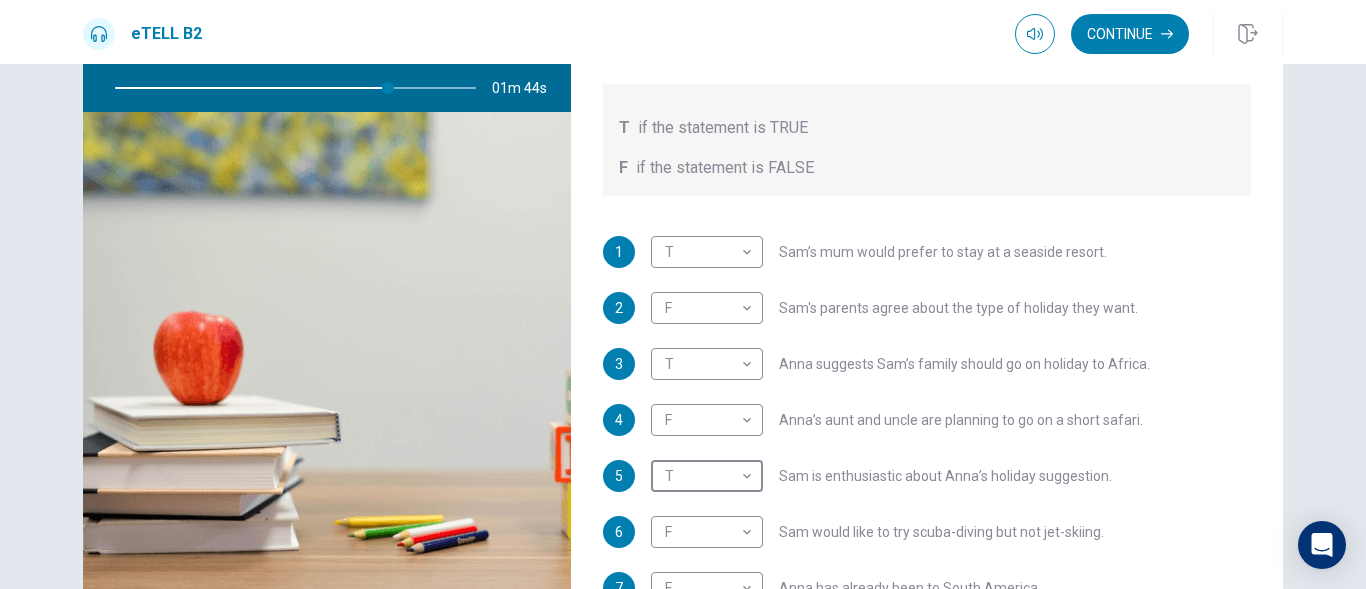 click on "1 T * ​ Sam’s mum would prefer to stay at a seaside resort. 2 F * ​ Sam's parents agree about the type of holiday they want.  3 T * ​ Anna suggests Sam’s family should go on holiday to Africa. 4 F * ​ Anna’s aunt and uncle are planning to go on a short safari. 5 T * ​ Sam is enthusiastic about Anna’s holiday suggestion.  6 F * ​  Sam would like to try scuba-diving but not jet-skiing.  7 F * ​ Anna has already been to South America. 8 T * ​ Anna is not interested in visiting the Galapagos Islands. 9 T * ​ Anna needs to check her family’s plans for the weekend. 10 T * ​ Sam’s cousin will also be going wind-surfing at the weekend." at bounding box center (927, 524) 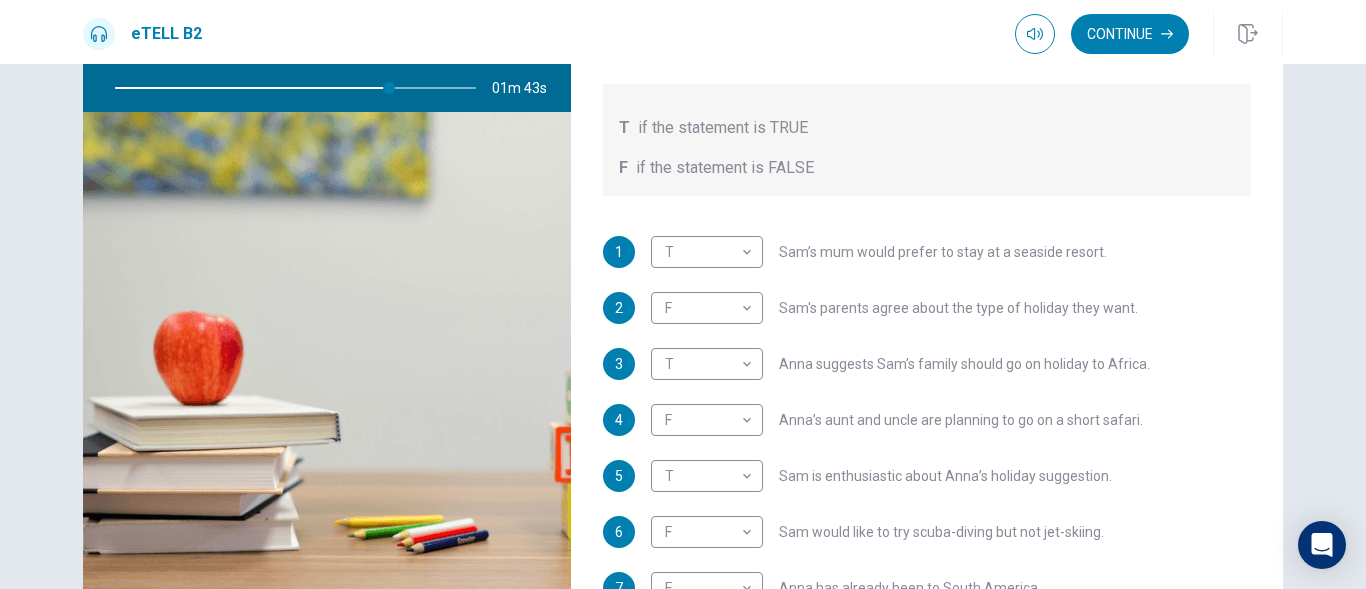 click on "1 T * ​ Sam’s mum would prefer to stay at a seaside resort. 2 F * ​ Sam's parents agree about the type of holiday they want.  3 T * ​ Anna suggests Sam’s family should go on holiday to Africa. 4 F * ​ Anna’s aunt and uncle are planning to go on a short safari. 5 T * ​ Sam is enthusiastic about Anna’s holiday suggestion.  6 F * ​  Sam would like to try scuba-diving but not jet-skiing.  7 F * ​ Anna has already been to South America. 8 T * ​ Anna is not interested in visiting the Galapagos Islands. 9 T * ​ Anna needs to check her family’s plans for the weekend. 10 T * ​ Sam’s cousin will also be going wind-surfing at the weekend." at bounding box center [927, 524] 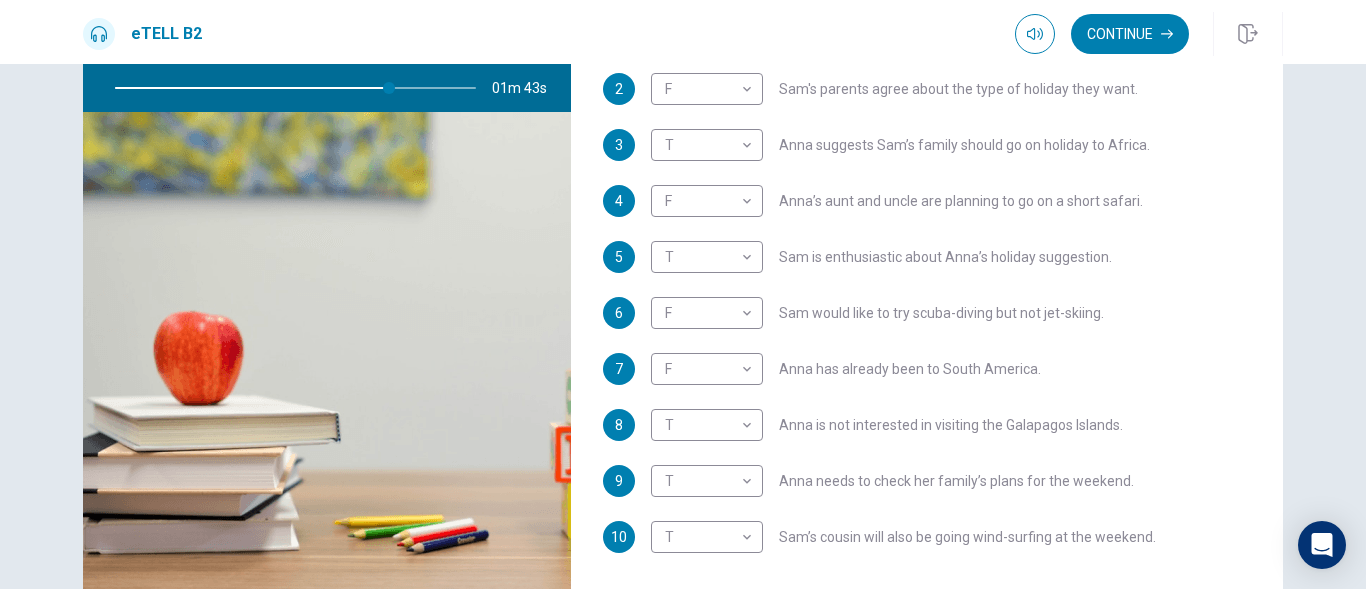 scroll, scrollTop: 353, scrollLeft: 0, axis: vertical 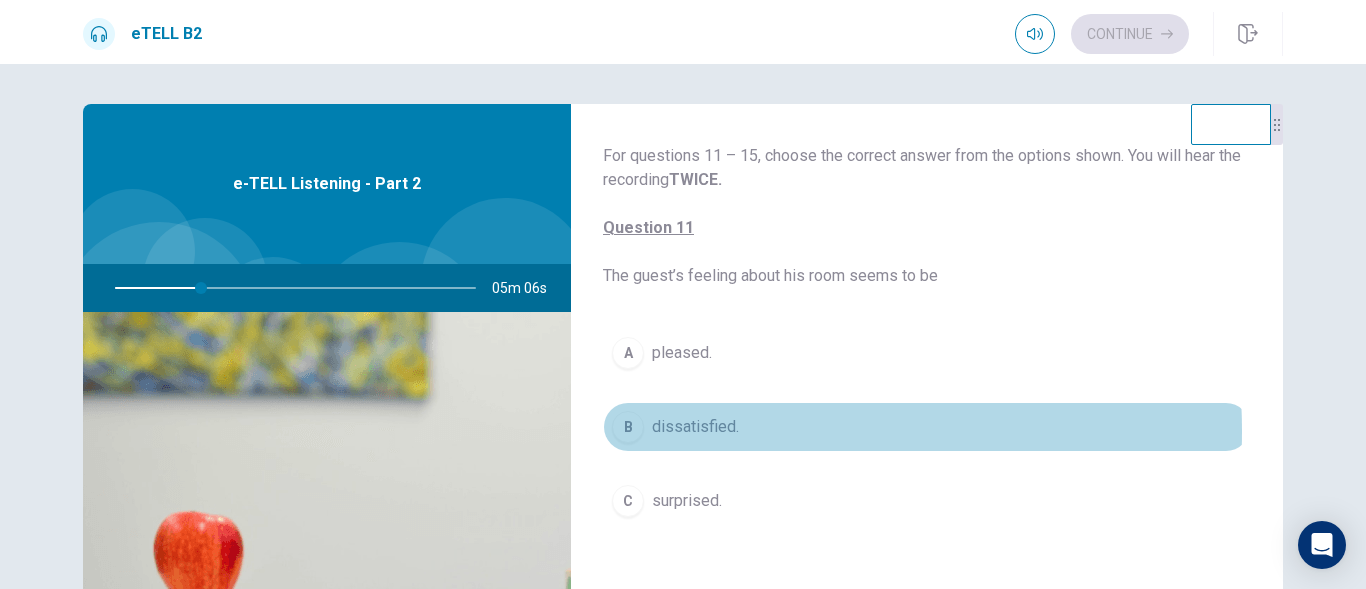 click on "dissatisfied." at bounding box center (695, 427) 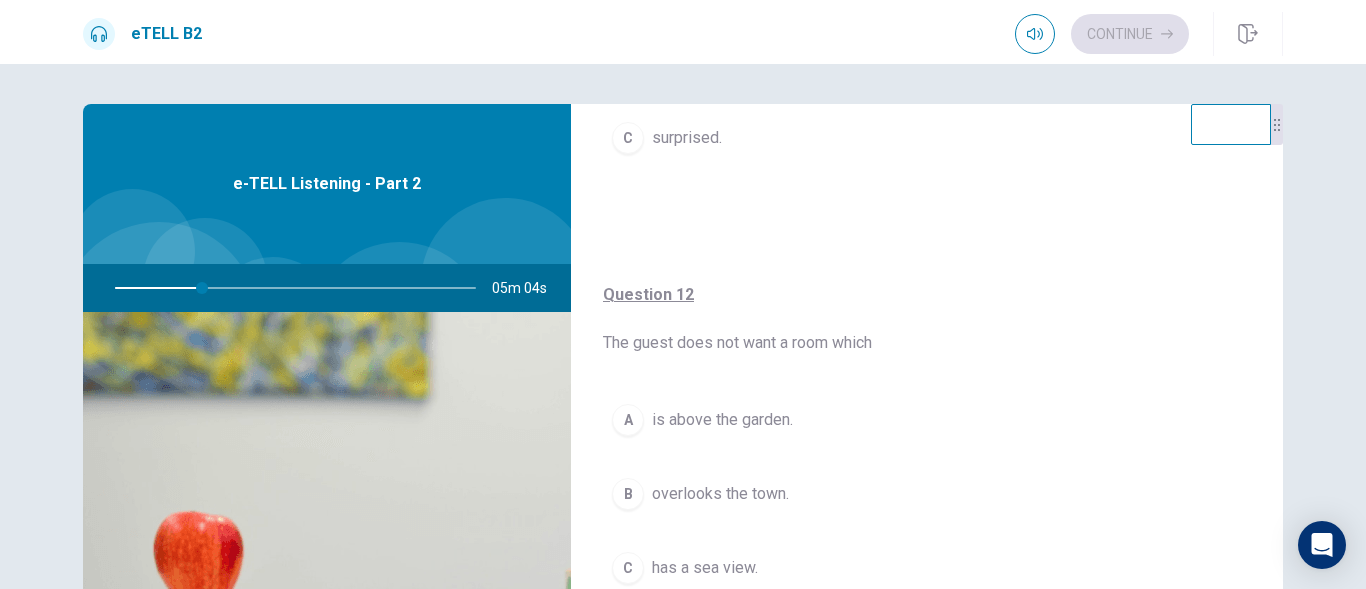 scroll, scrollTop: 400, scrollLeft: 0, axis: vertical 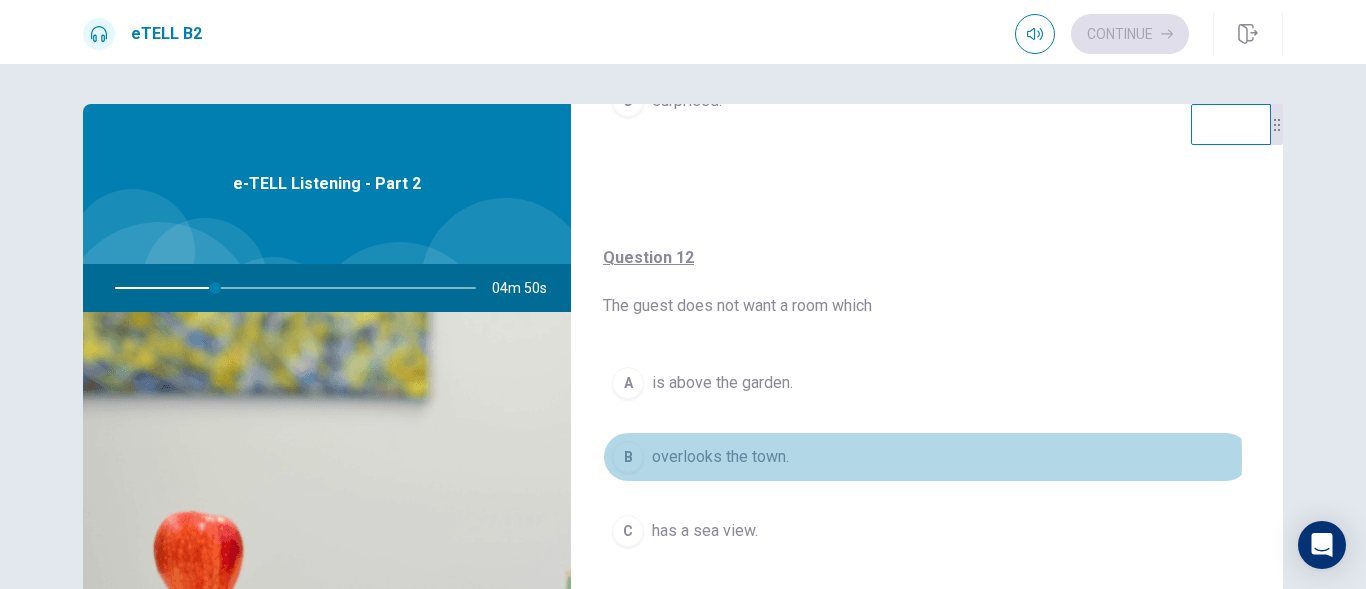 click on "overlooks the town." at bounding box center (720, 457) 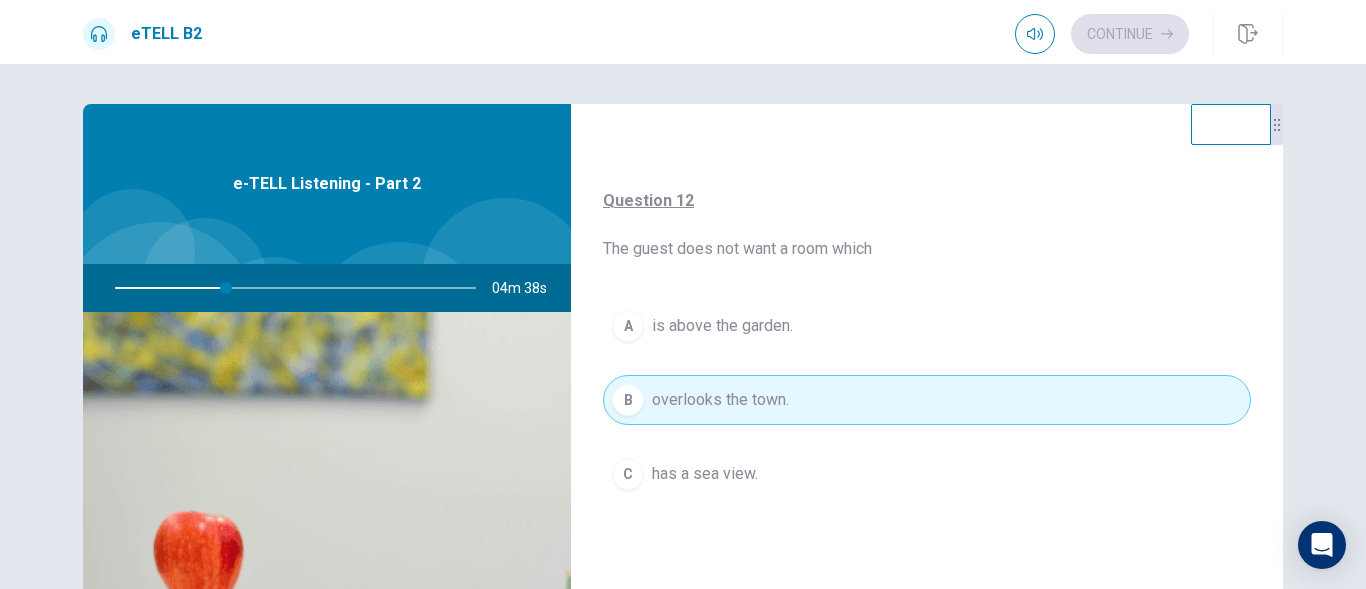 scroll, scrollTop: 500, scrollLeft: 0, axis: vertical 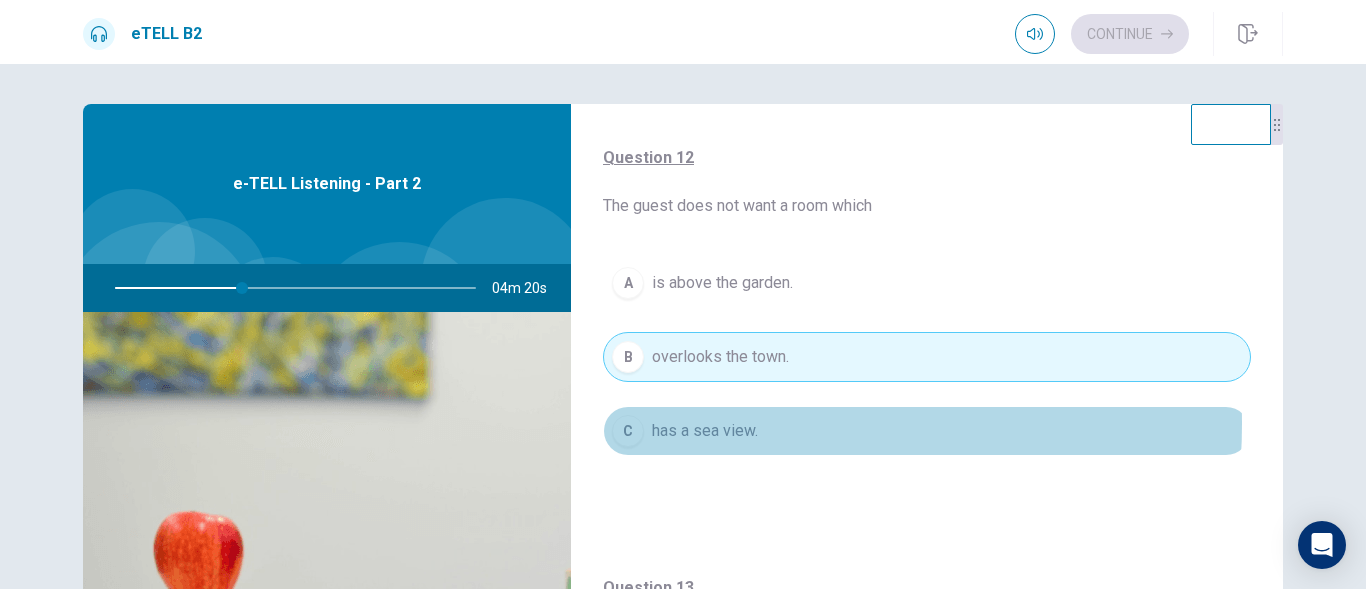 click on "has a sea view." at bounding box center [705, 431] 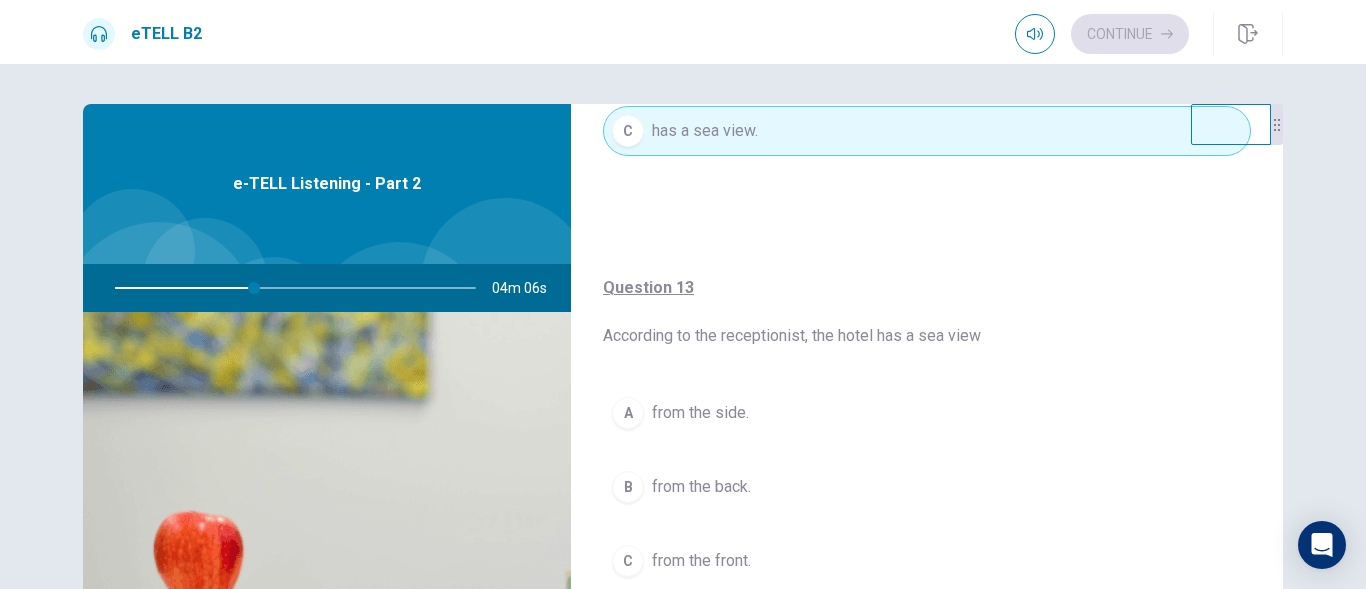 scroll, scrollTop: 900, scrollLeft: 0, axis: vertical 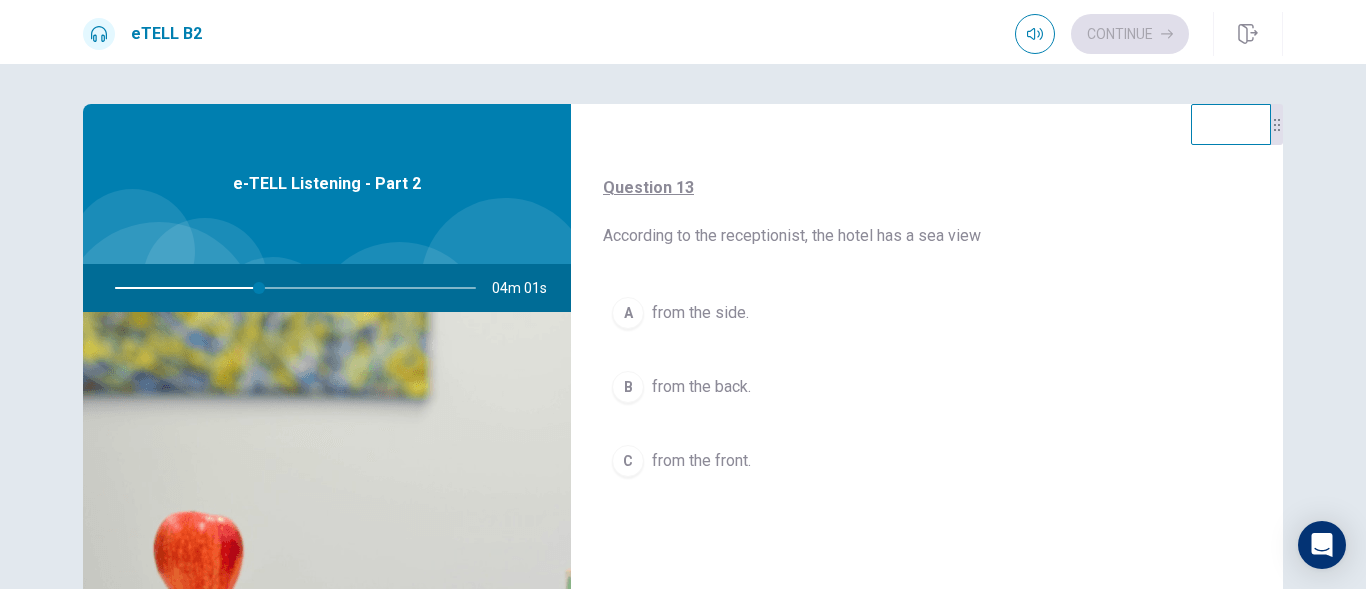 click on "from the front." at bounding box center (701, 461) 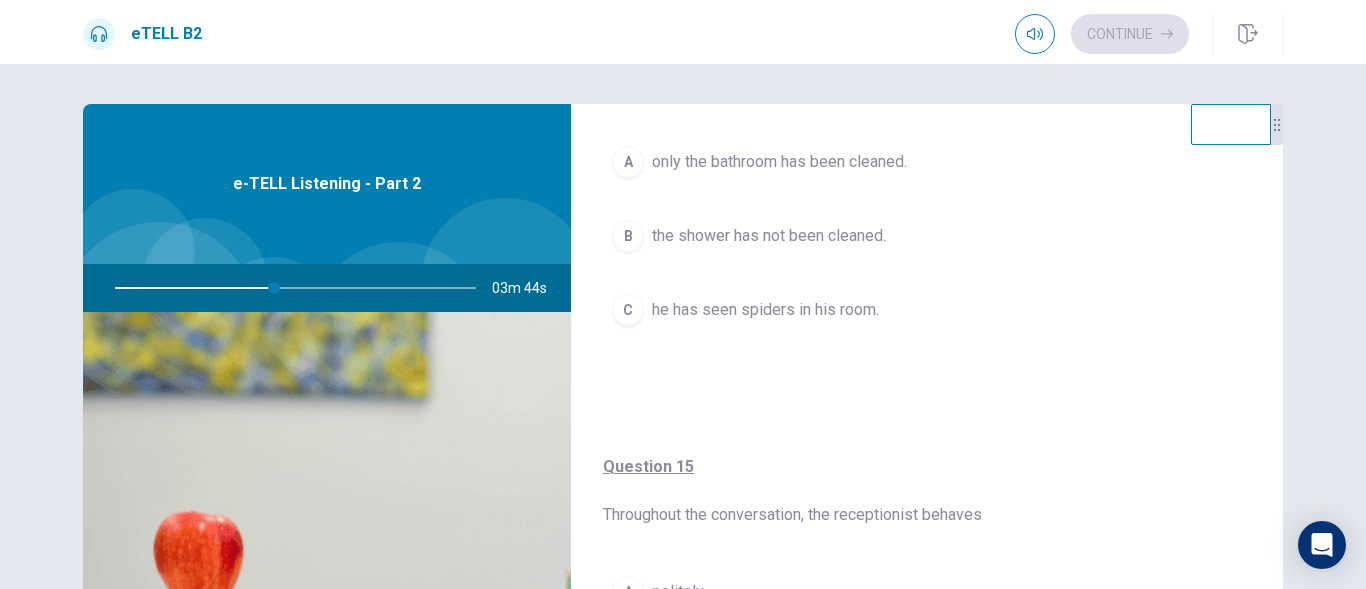 scroll, scrollTop: 1527, scrollLeft: 0, axis: vertical 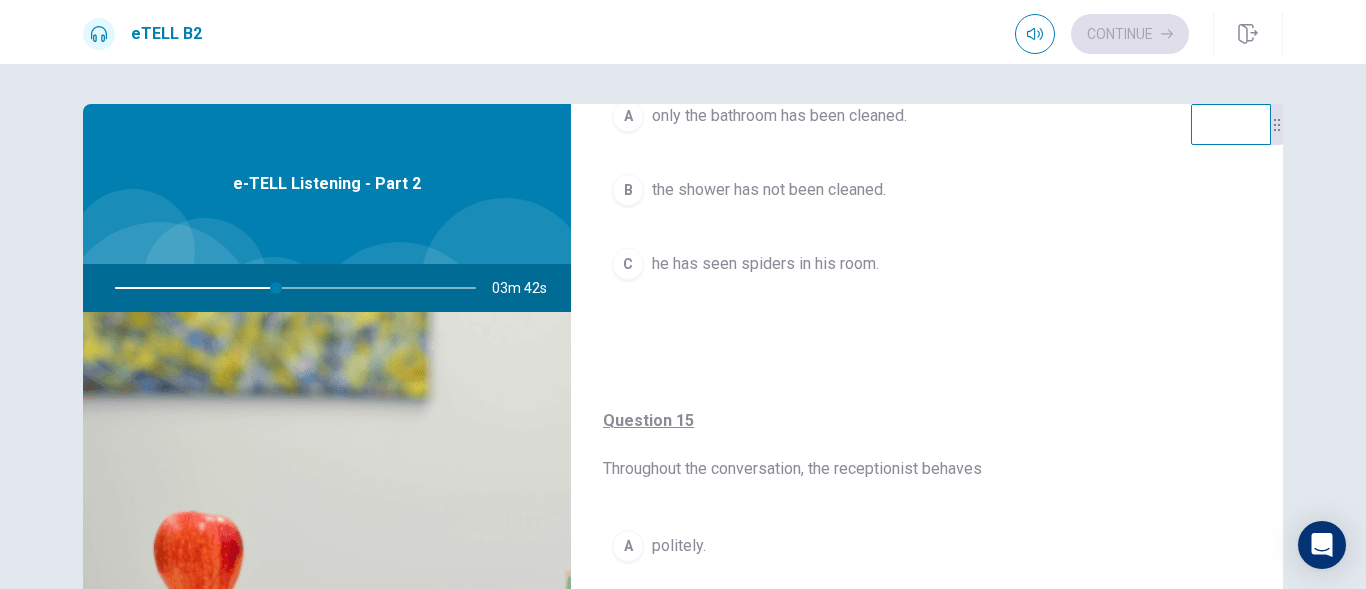 click on "Question 15 Throughout the conversation, the receptionist behaves A politely.  B impatiently. C unprofessionally." at bounding box center (927, 584) 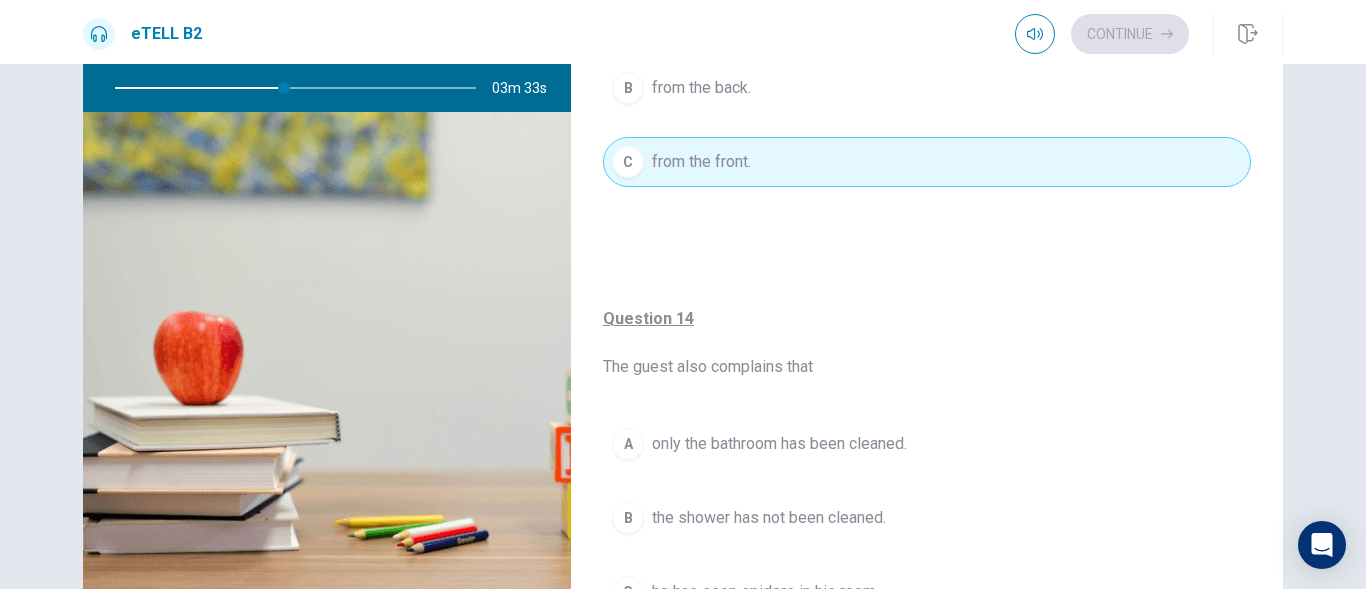 scroll, scrollTop: 1127, scrollLeft: 0, axis: vertical 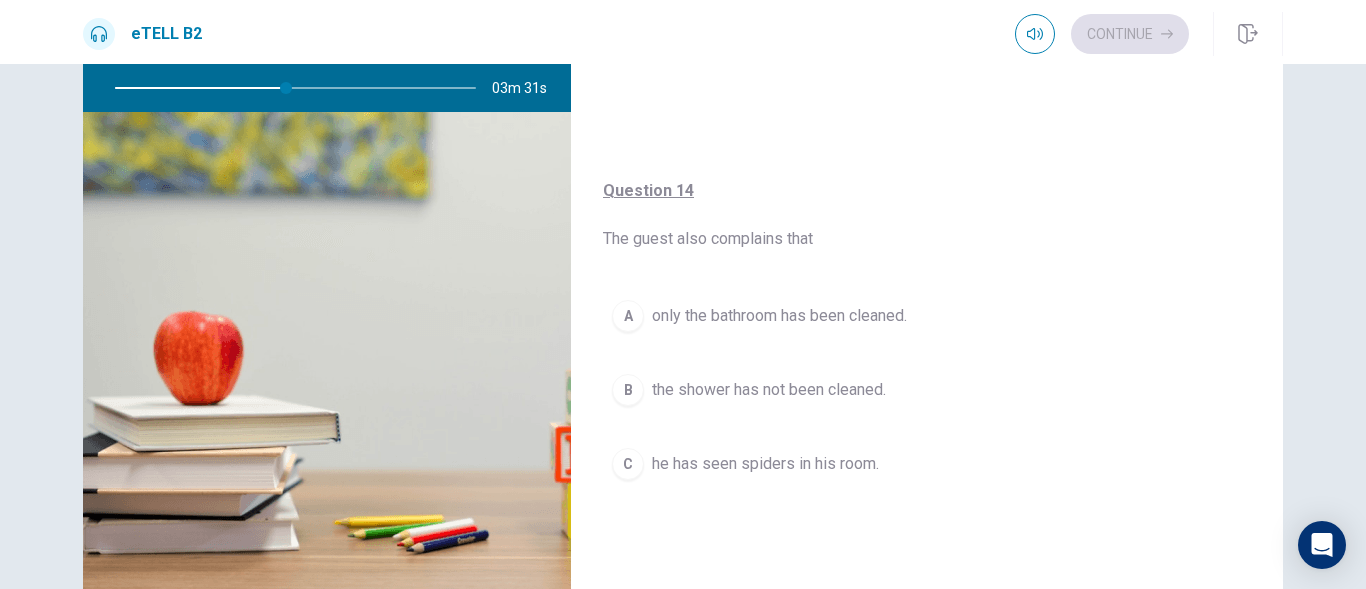 click on "only the bathroom has been cleaned." at bounding box center (779, 316) 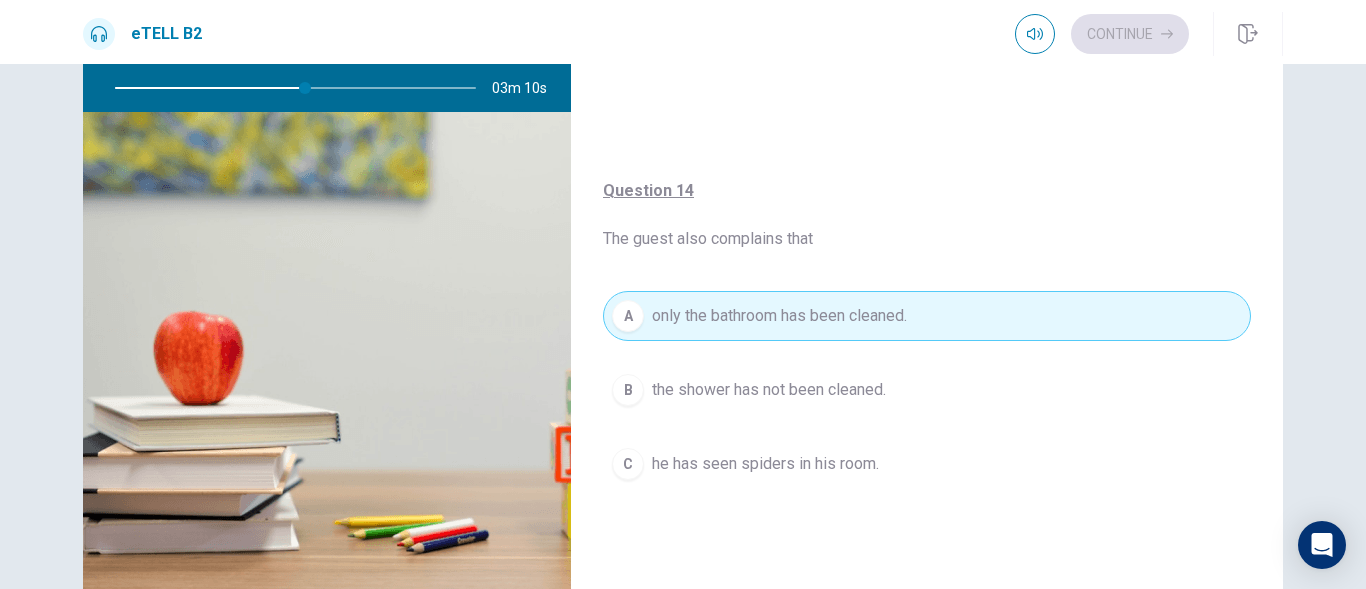 click on "the shower has not been cleaned." at bounding box center (769, 390) 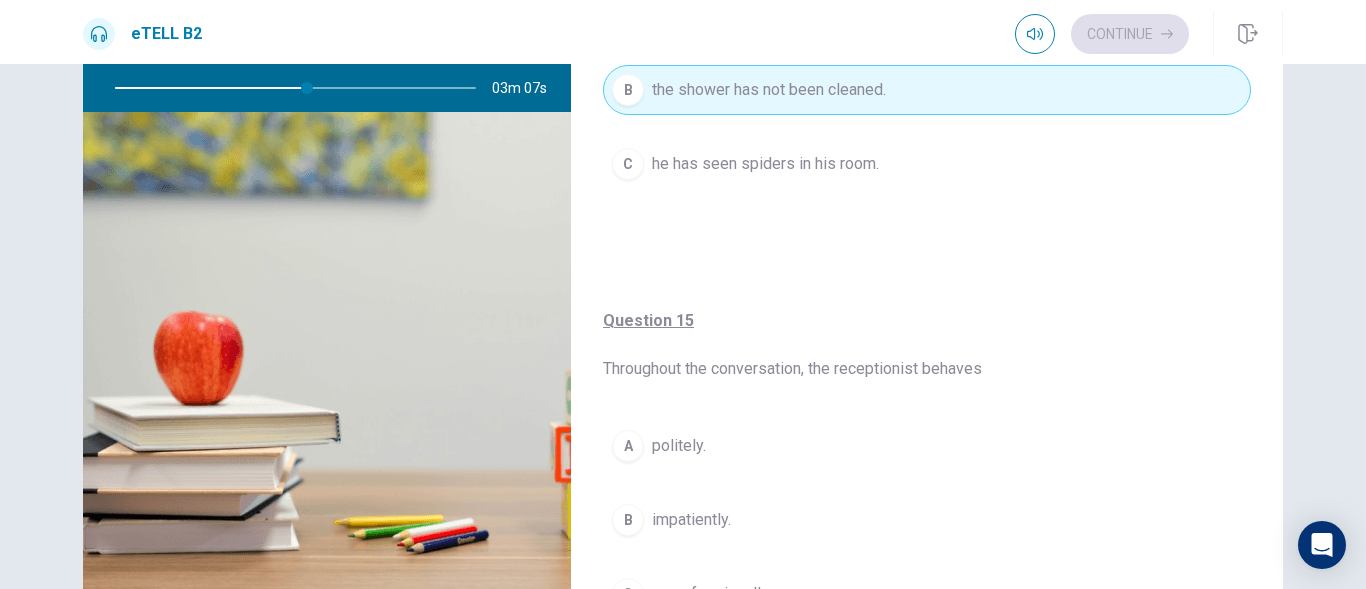 scroll, scrollTop: 1527, scrollLeft: 0, axis: vertical 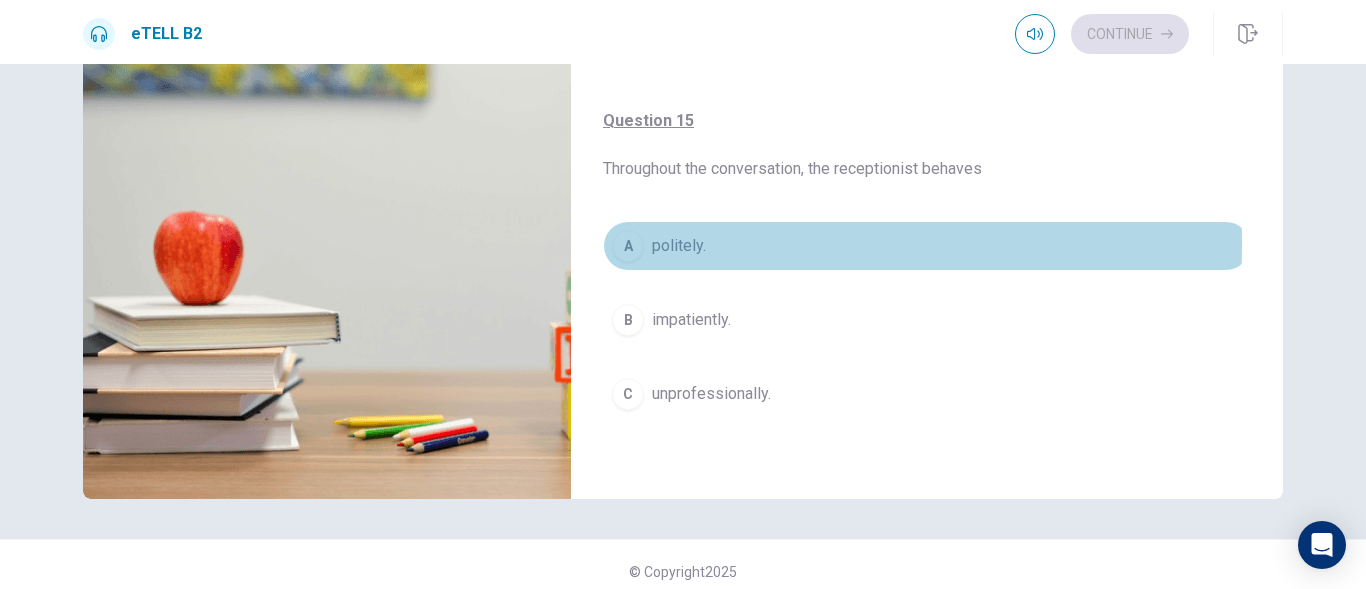 click on "politely." at bounding box center [679, 246] 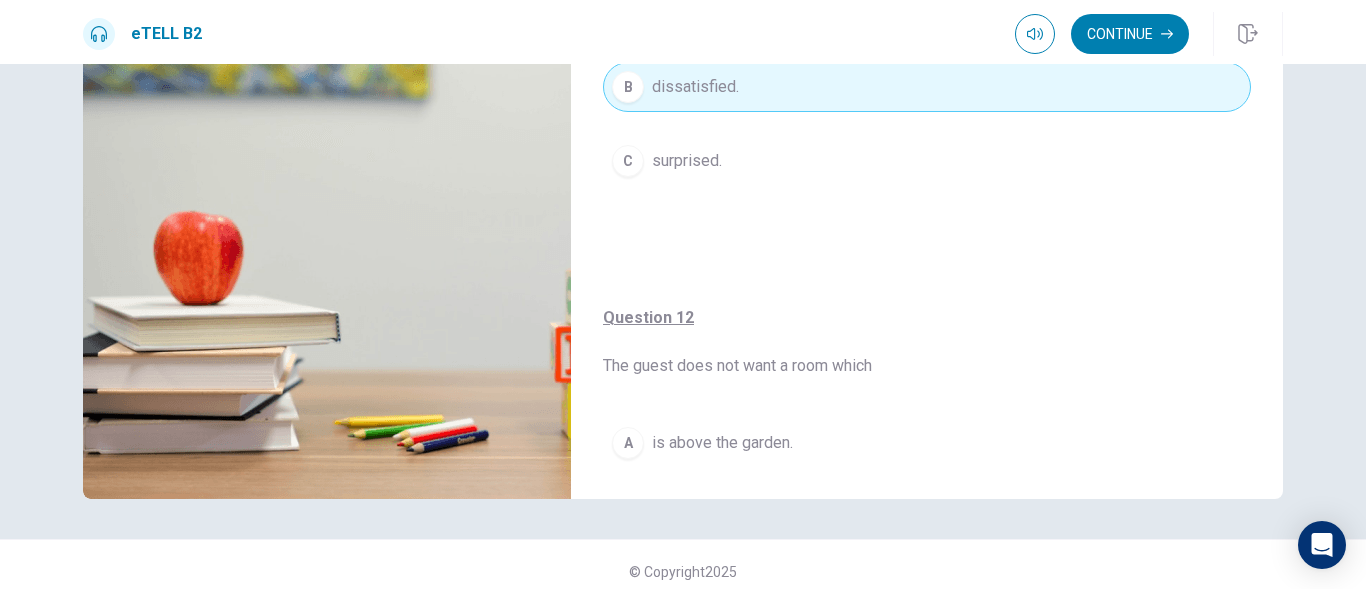 scroll, scrollTop: 0, scrollLeft: 0, axis: both 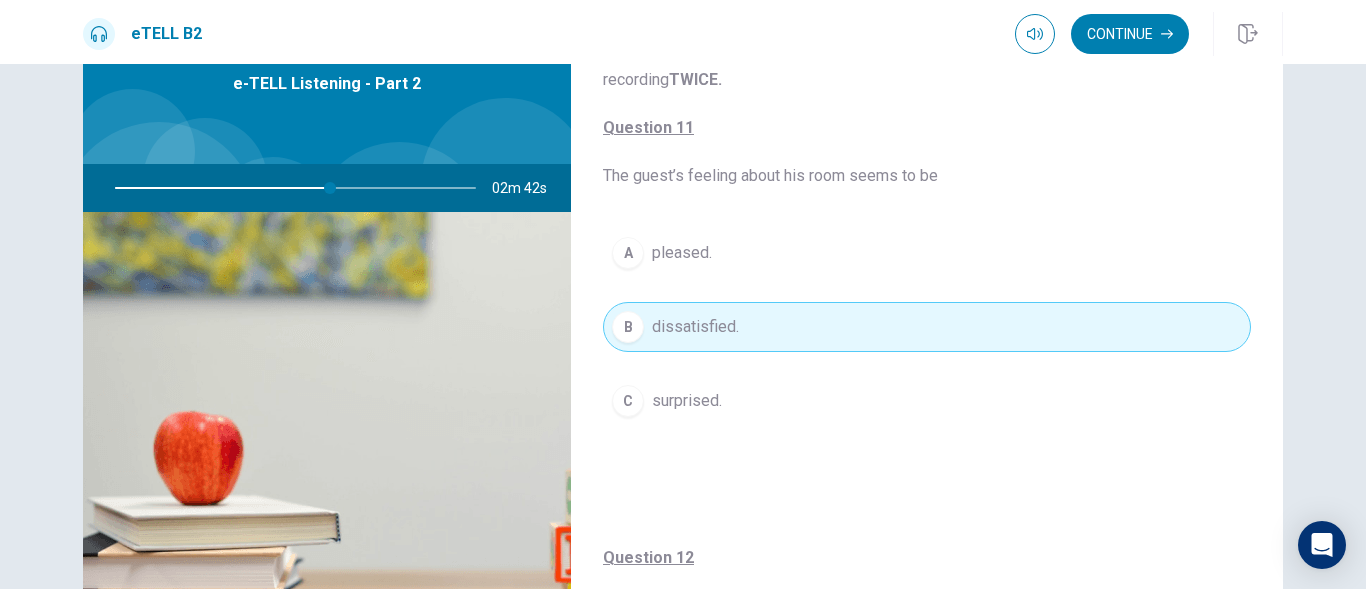 click on "B dissatisfied." at bounding box center [927, 327] 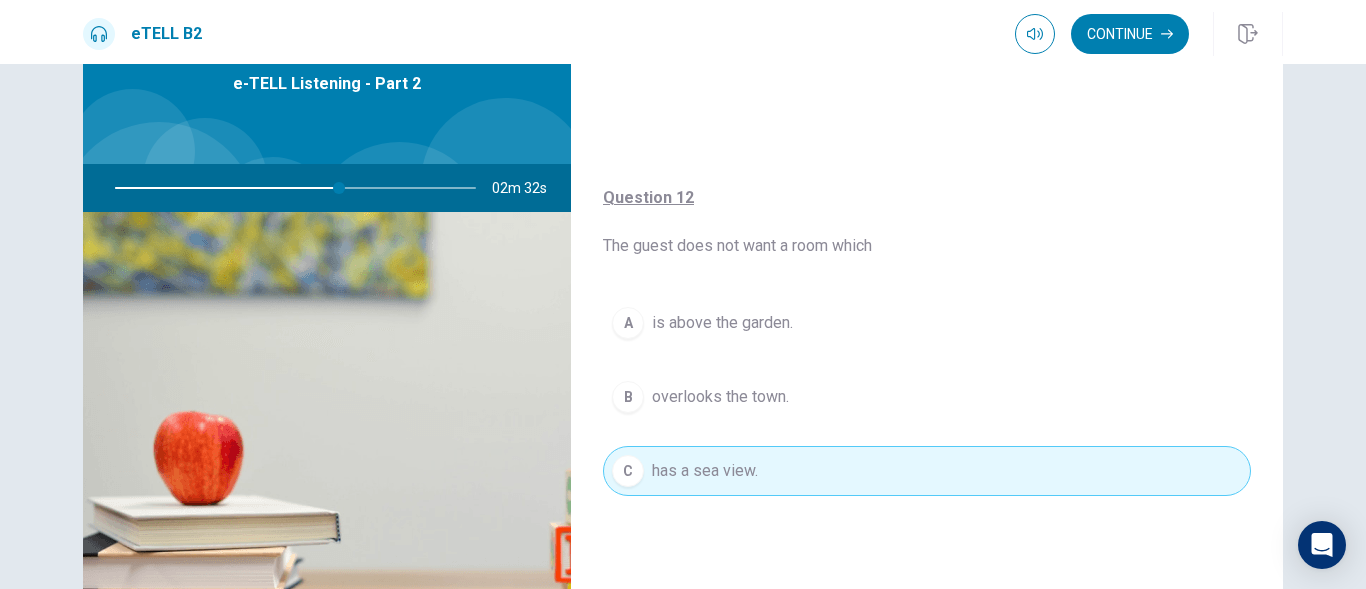 scroll, scrollTop: 400, scrollLeft: 0, axis: vertical 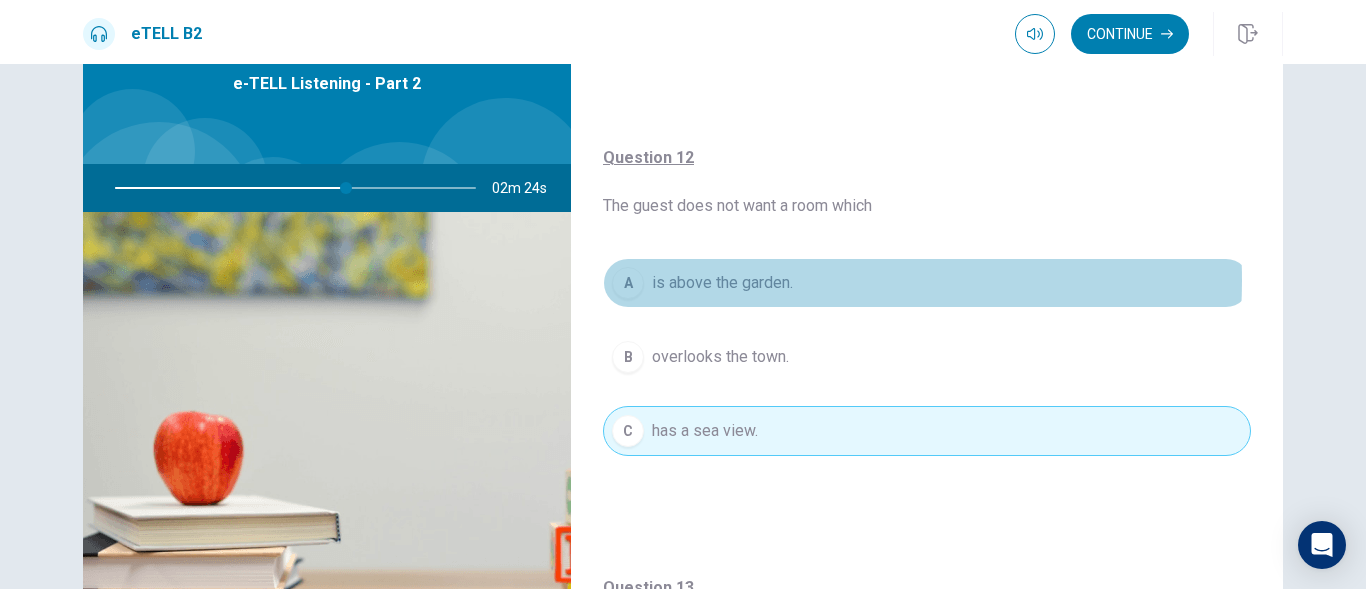 click on "is above the garden." at bounding box center (722, 283) 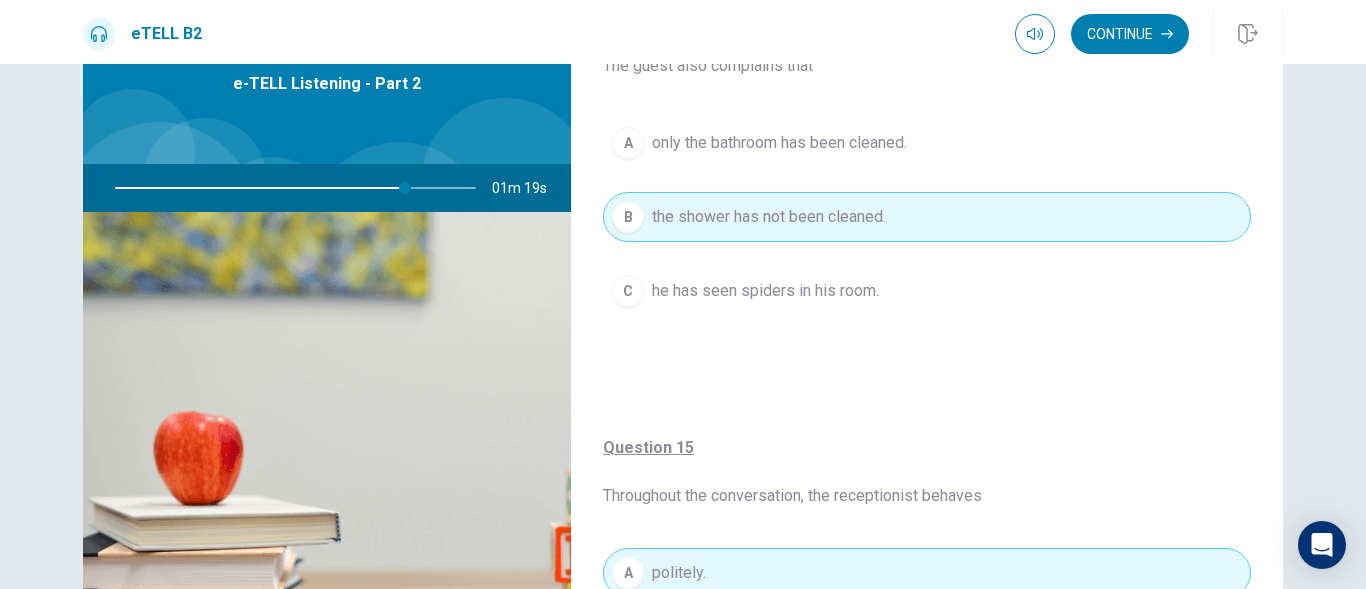 scroll, scrollTop: 1300, scrollLeft: 0, axis: vertical 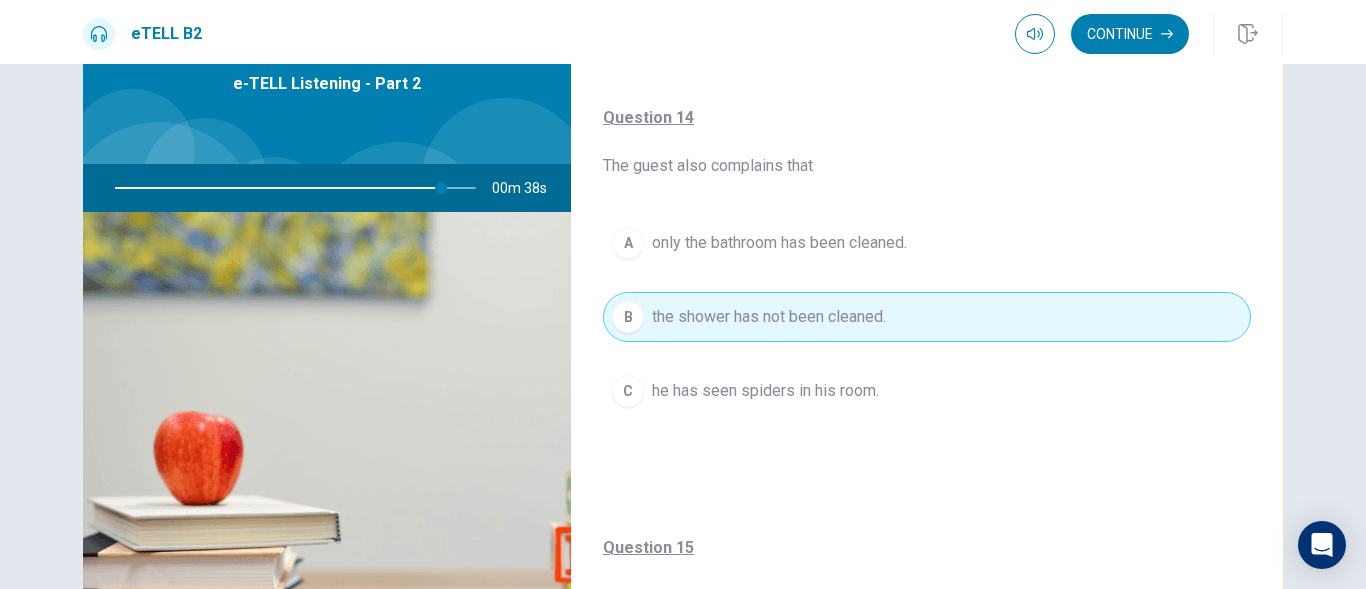 click on "only the bathroom has been cleaned." at bounding box center [779, 243] 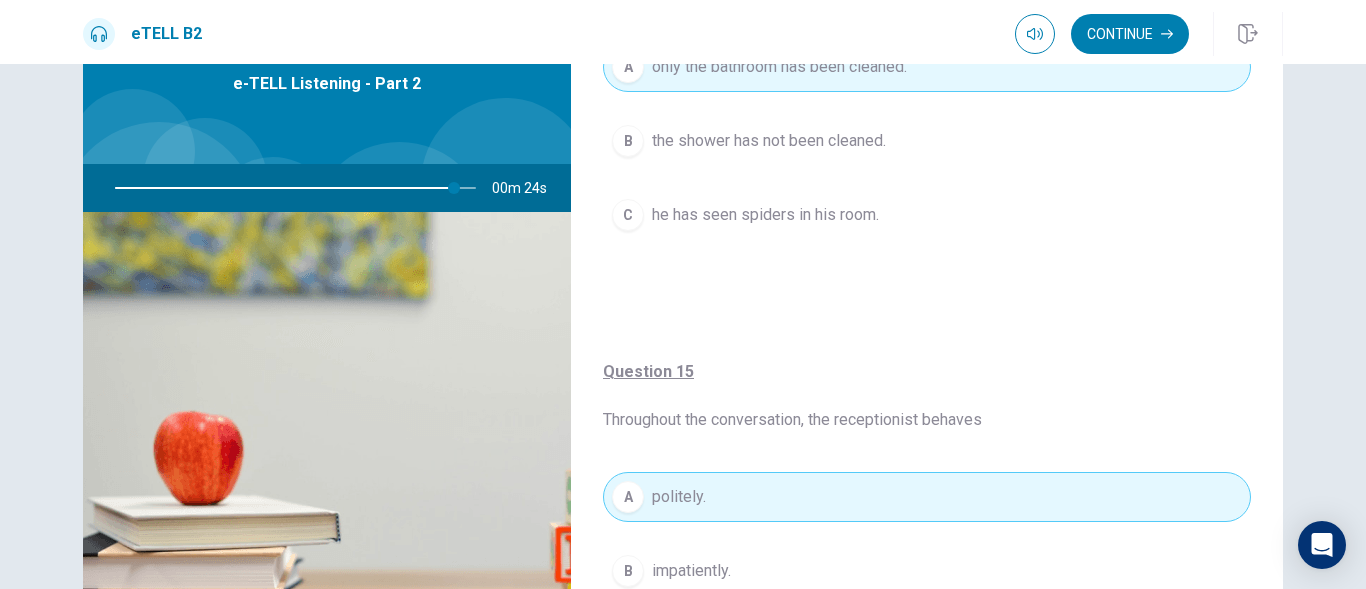 scroll, scrollTop: 1527, scrollLeft: 0, axis: vertical 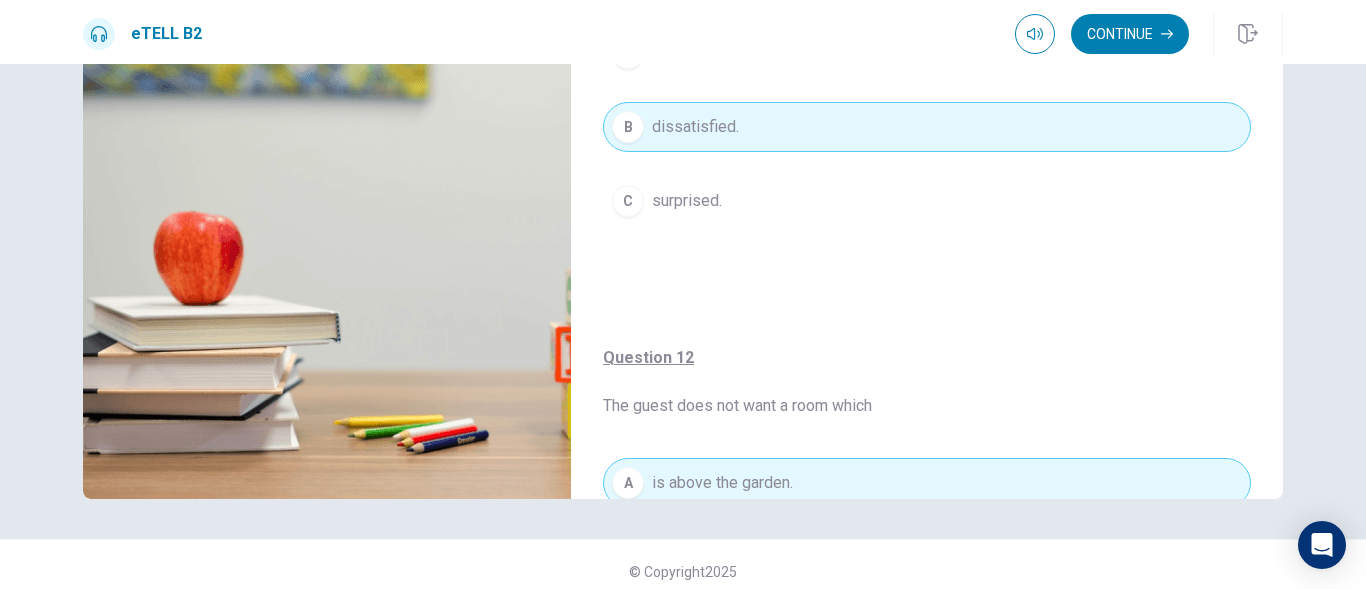 click on "Question 12 The guest does not want a room which A is above the garden. B overlooks the town.  C has a sea view." at bounding box center (927, 521) 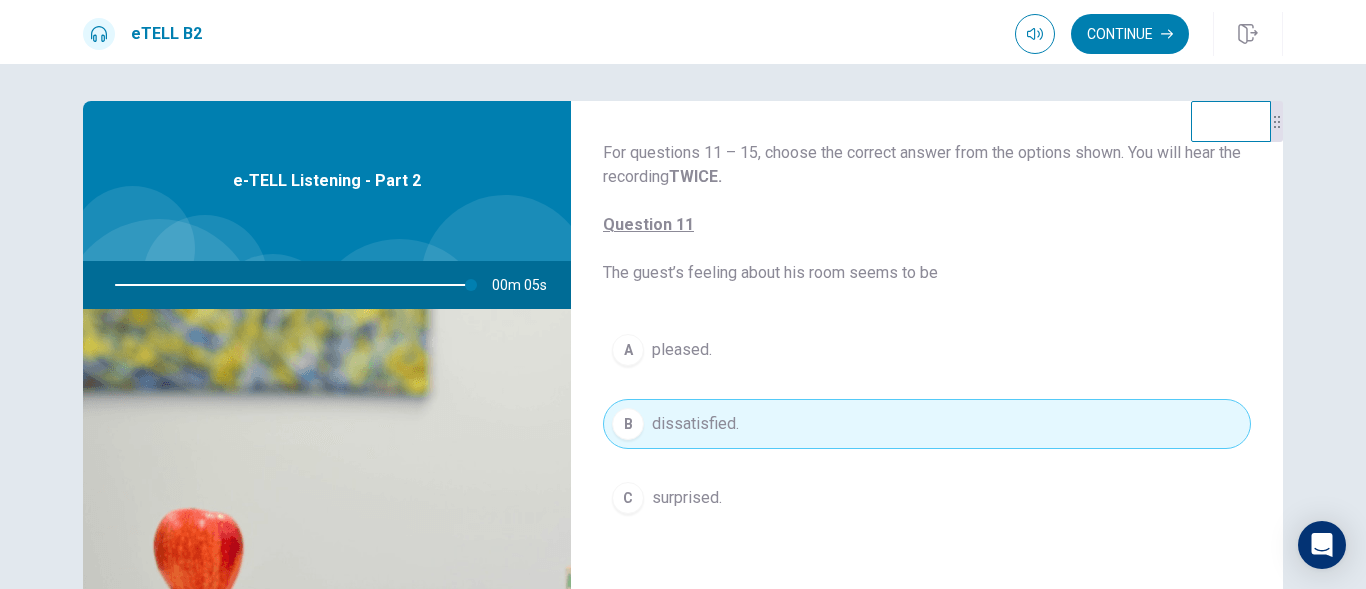 scroll, scrollTop: 0, scrollLeft: 0, axis: both 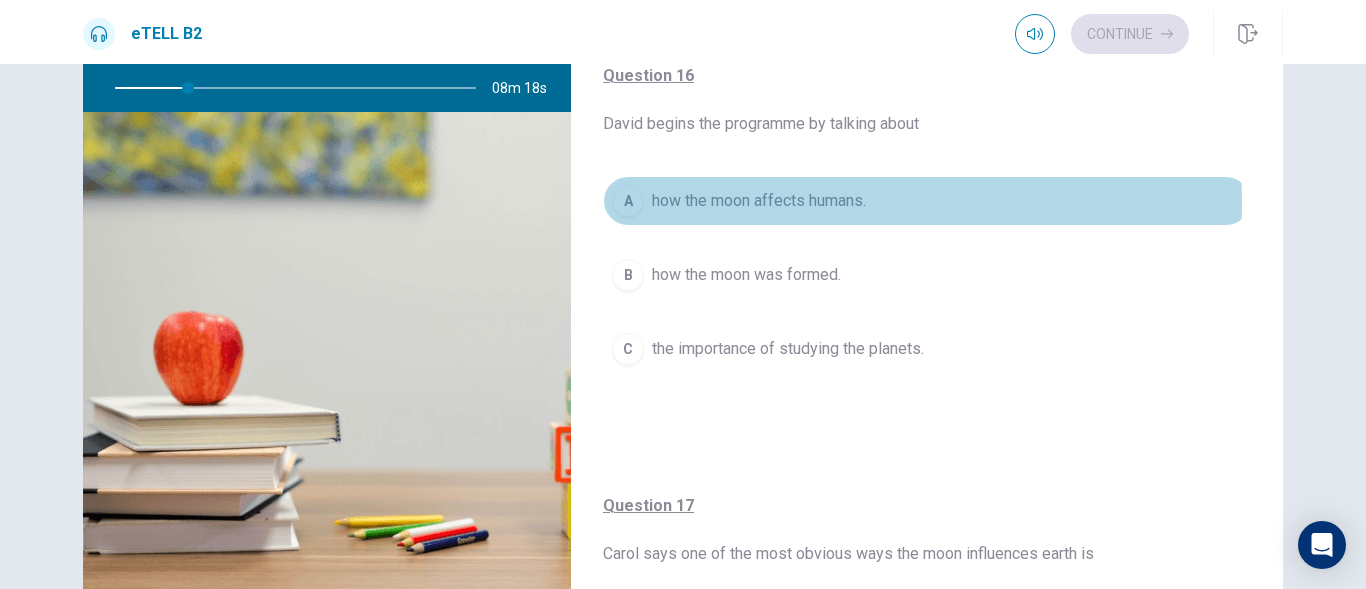 click on "how the moon affects humans." at bounding box center (759, 201) 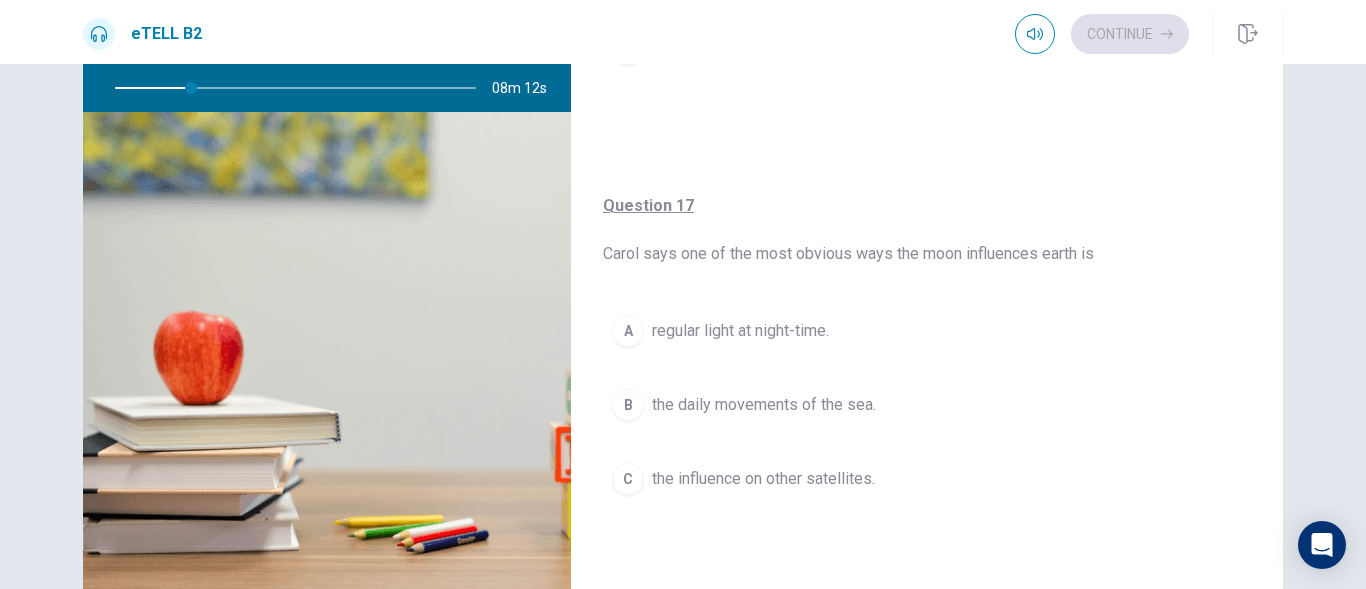 scroll, scrollTop: 400, scrollLeft: 0, axis: vertical 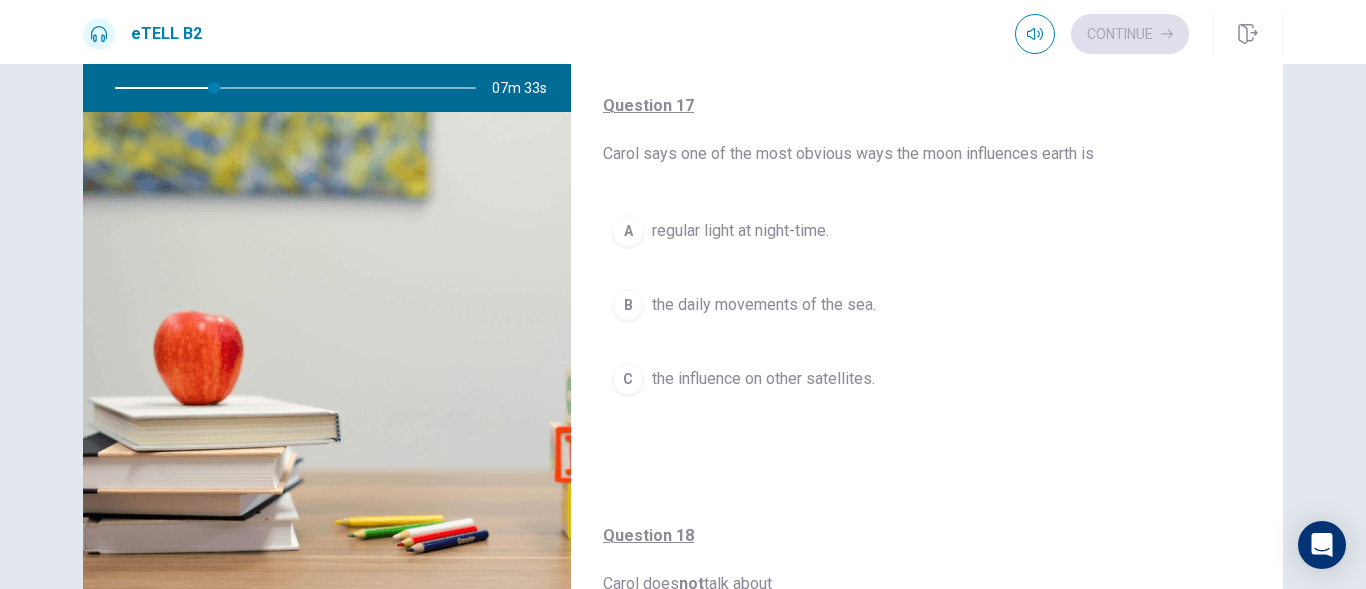 click on "the daily movements of the sea." at bounding box center [764, 305] 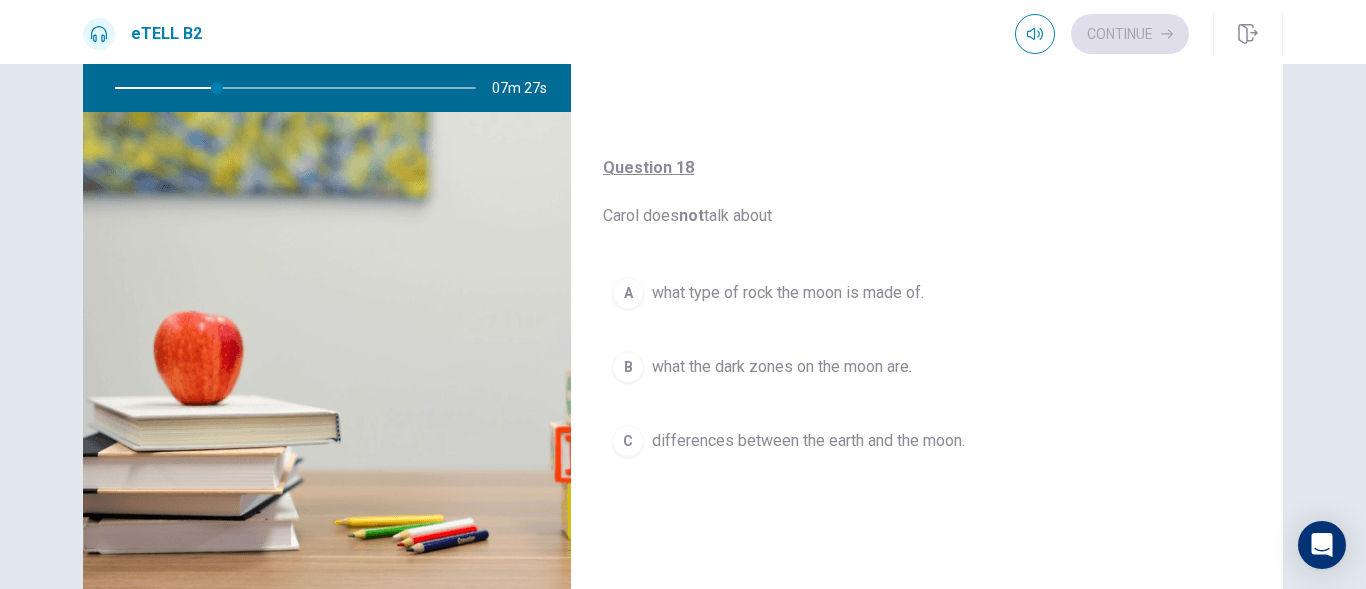 scroll, scrollTop: 800, scrollLeft: 0, axis: vertical 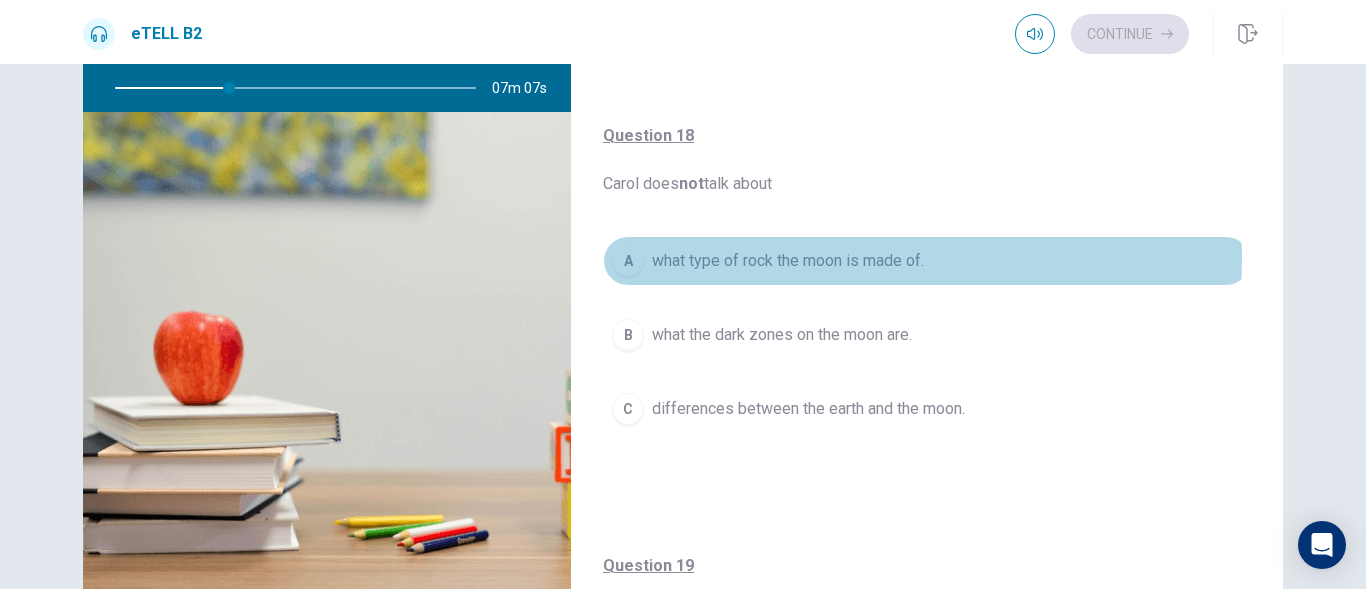 click on "what type of rock the moon is made of." at bounding box center [788, 261] 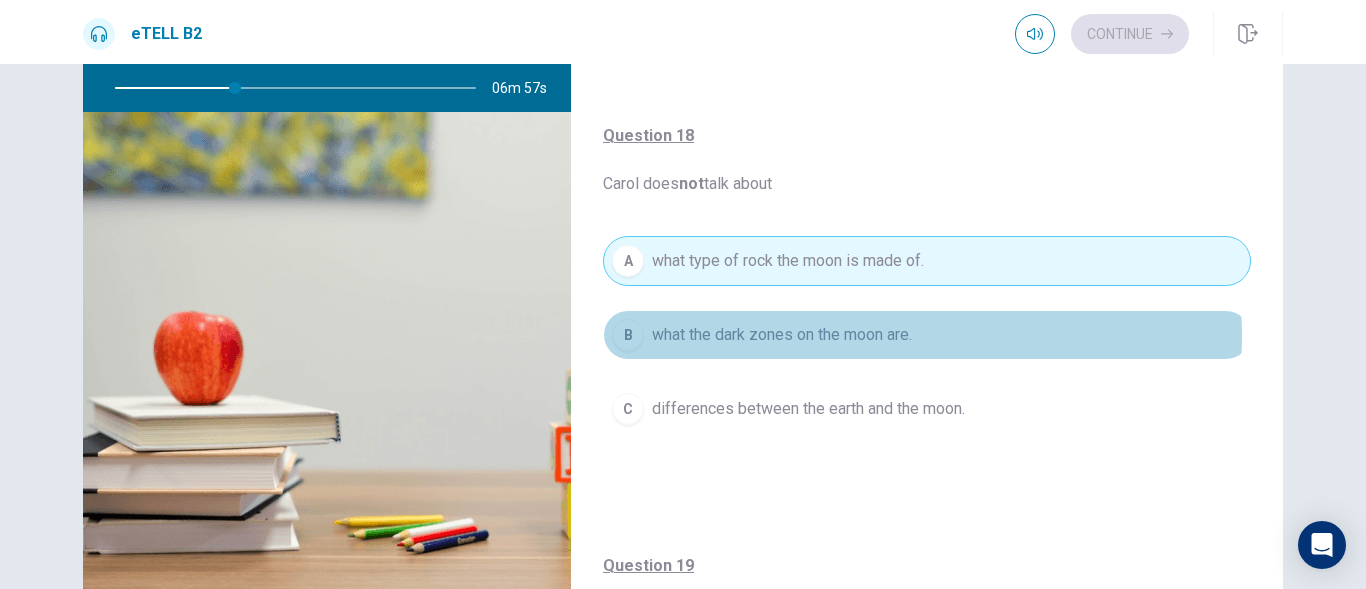 click on "what the dark zones on the moon are." at bounding box center [782, 335] 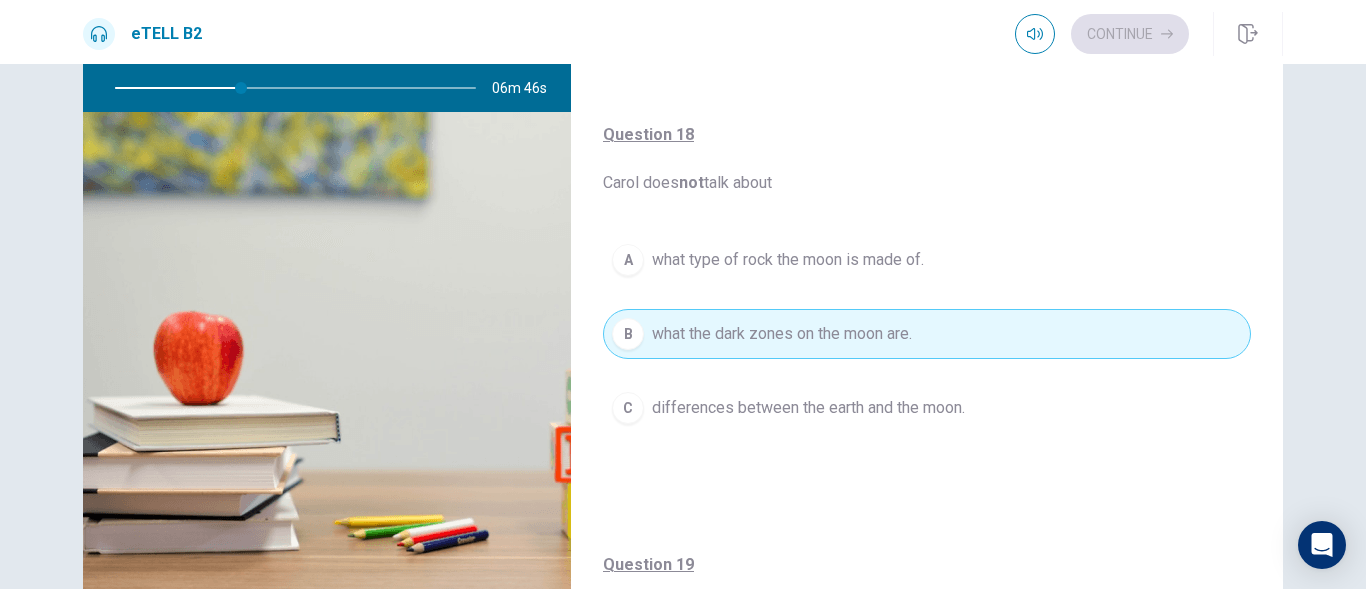 scroll, scrollTop: 800, scrollLeft: 0, axis: vertical 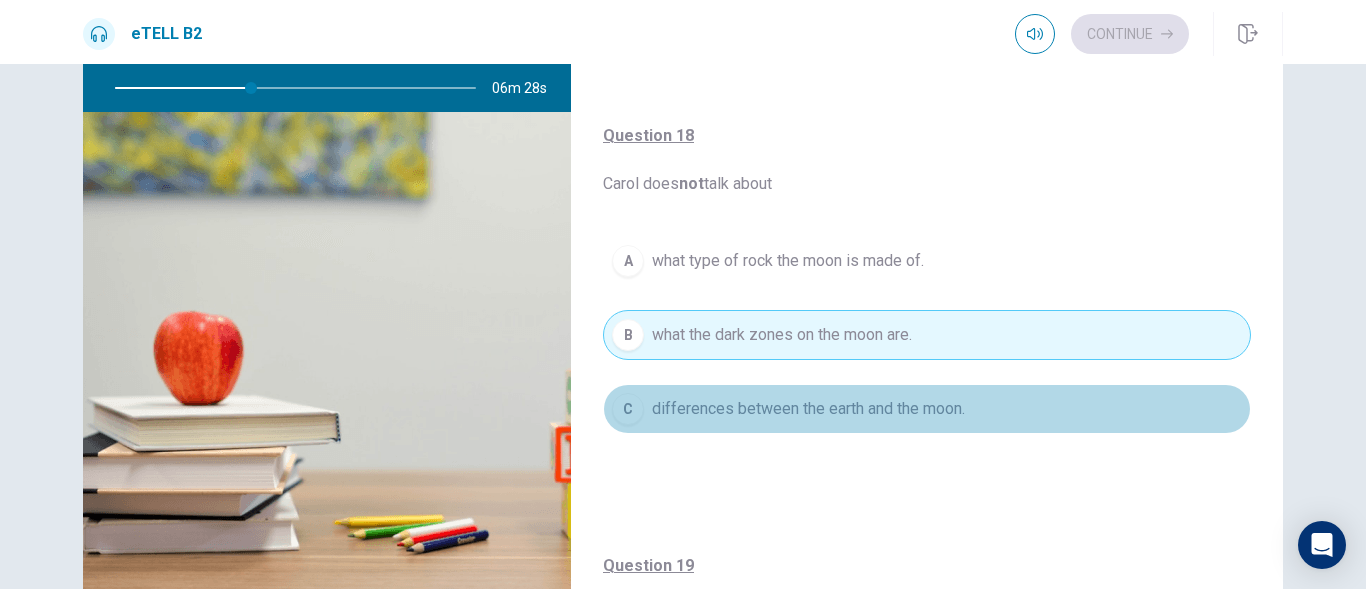 click on "differences between the earth and the moon." at bounding box center [808, 409] 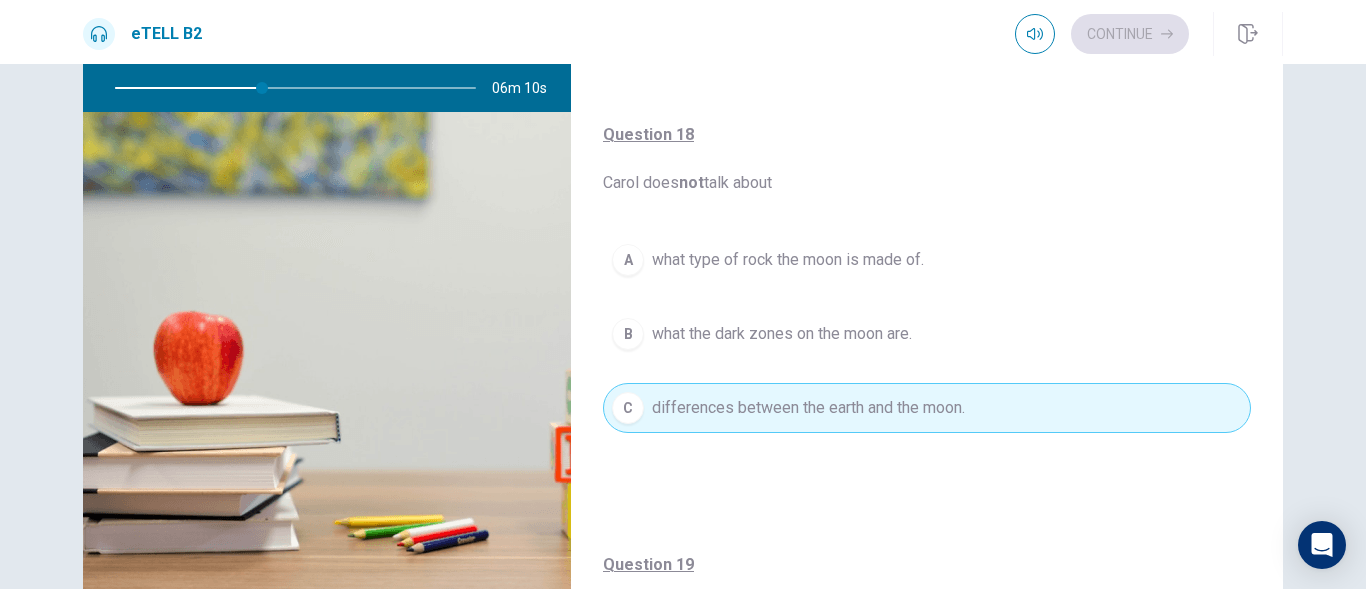 scroll, scrollTop: 800, scrollLeft: 0, axis: vertical 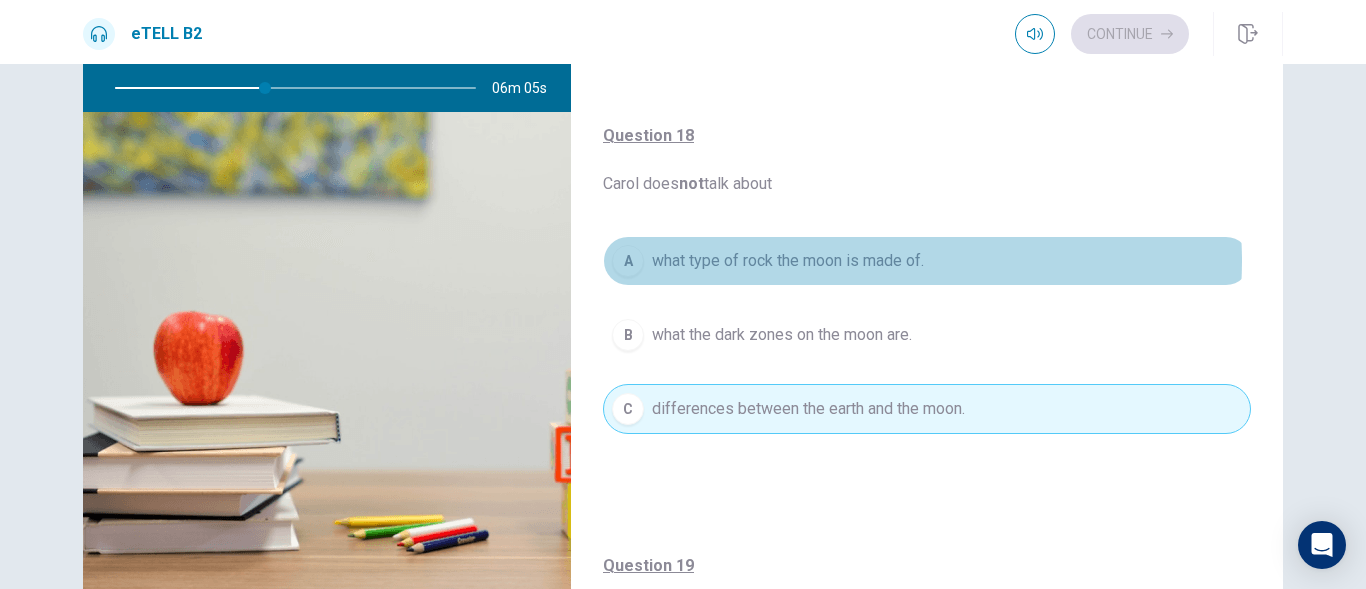 click on "what type of rock the moon is made of." at bounding box center [788, 261] 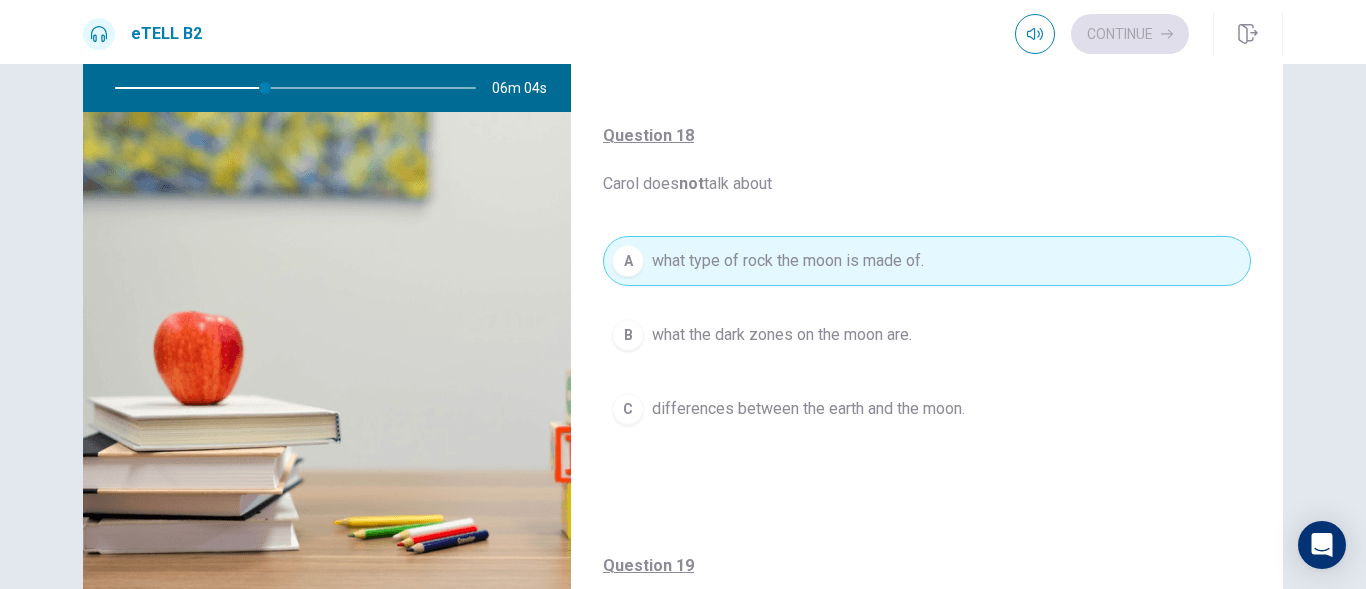 click on "Question 18 Carol does  not  talk about A what type of rock the moon is made of.  B what the dark zones on the moon are.  C differences between the earth and the moon." at bounding box center (927, 299) 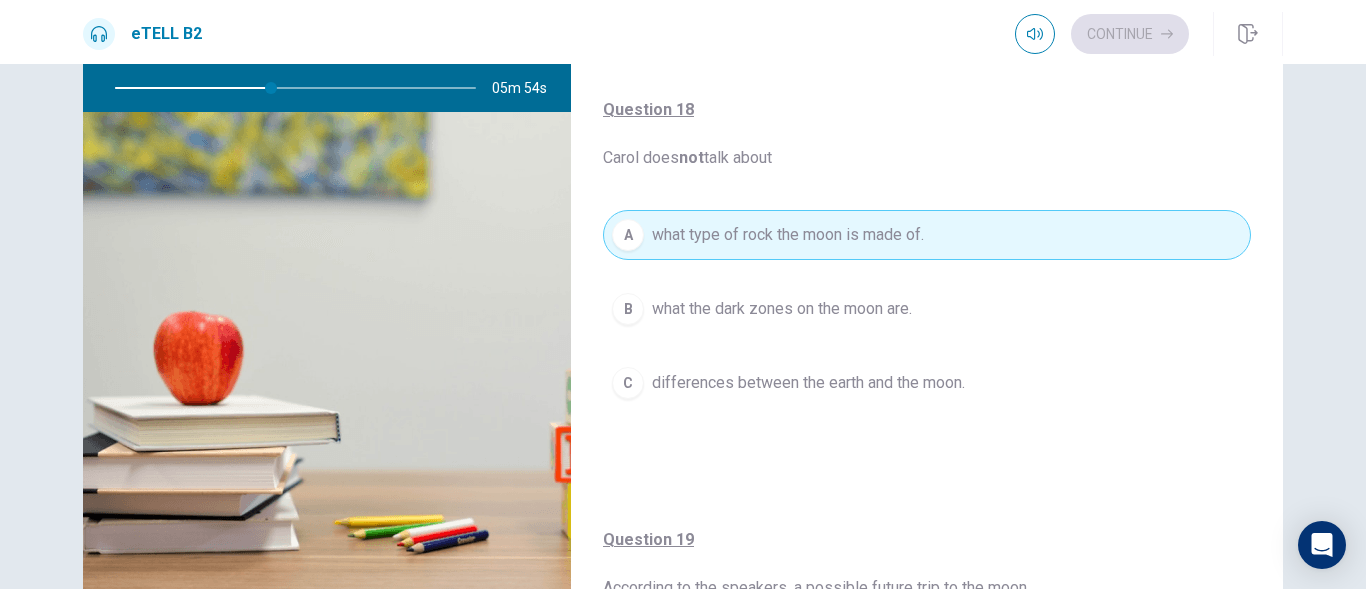 scroll, scrollTop: 800, scrollLeft: 0, axis: vertical 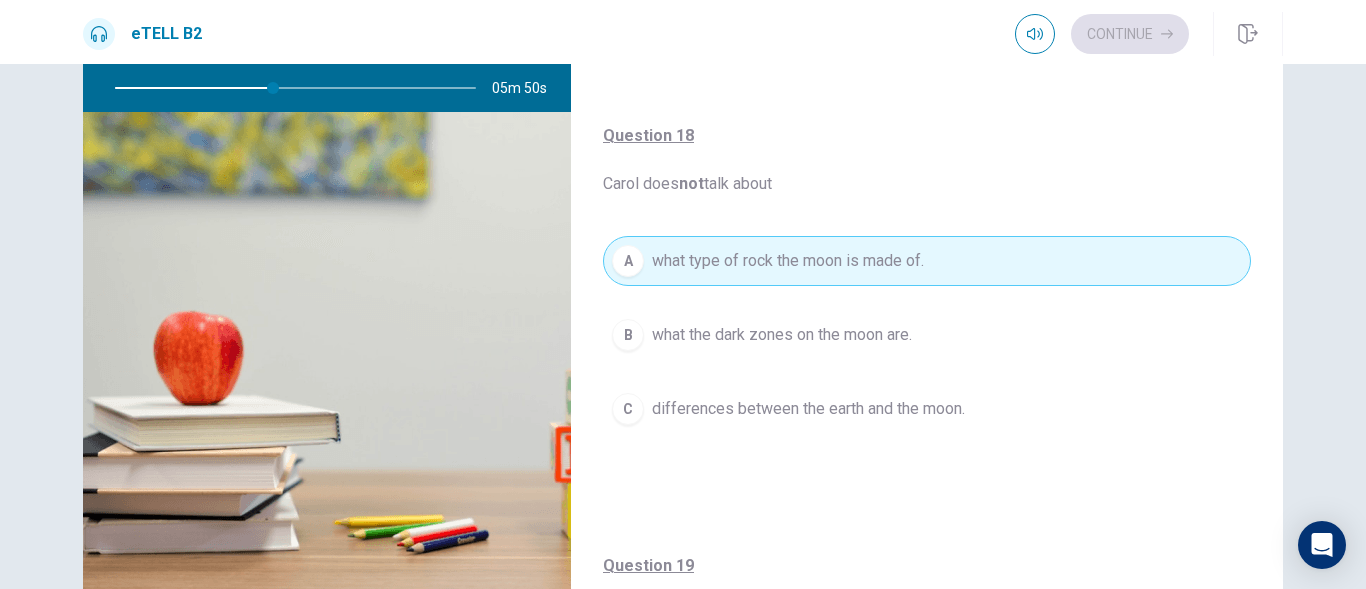 click on "differences between the earth and the moon." at bounding box center [808, 409] 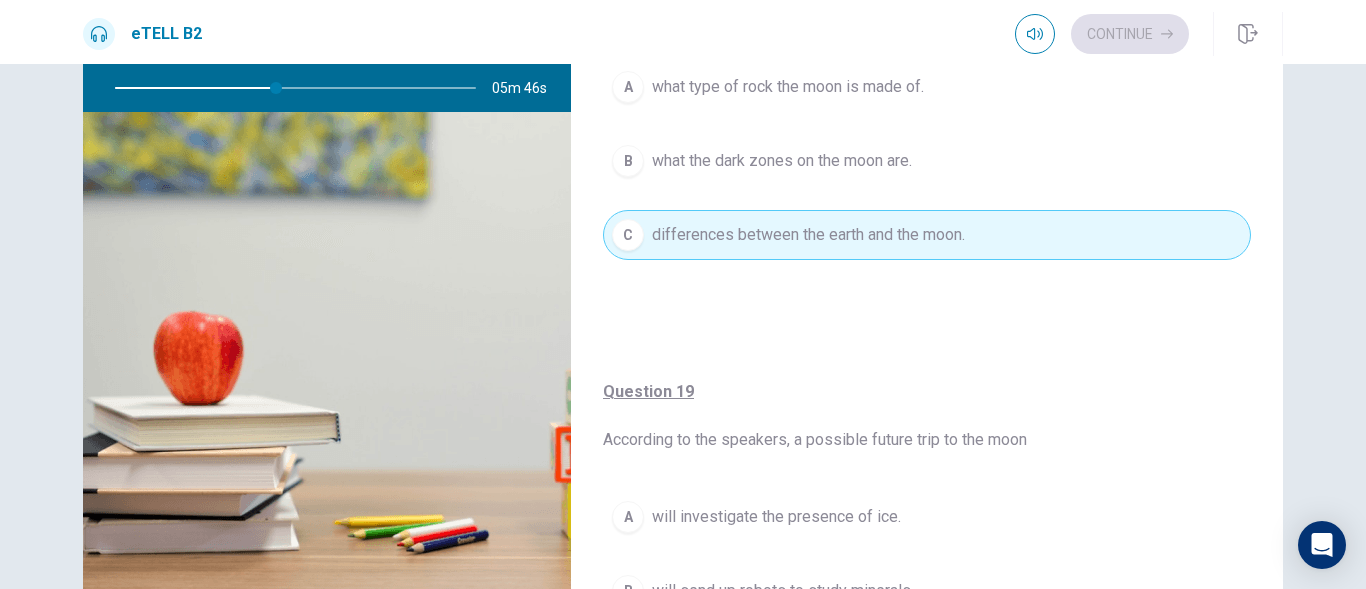 scroll, scrollTop: 1000, scrollLeft: 0, axis: vertical 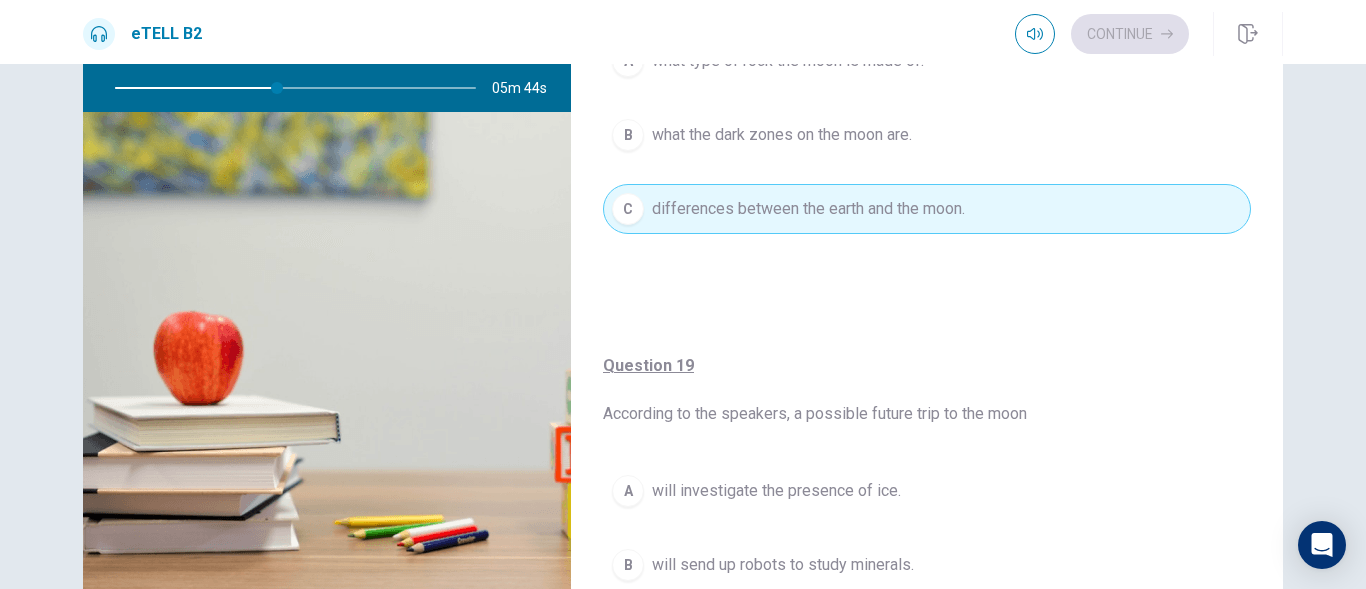 click on "what the dark zones on the moon are." at bounding box center [782, 135] 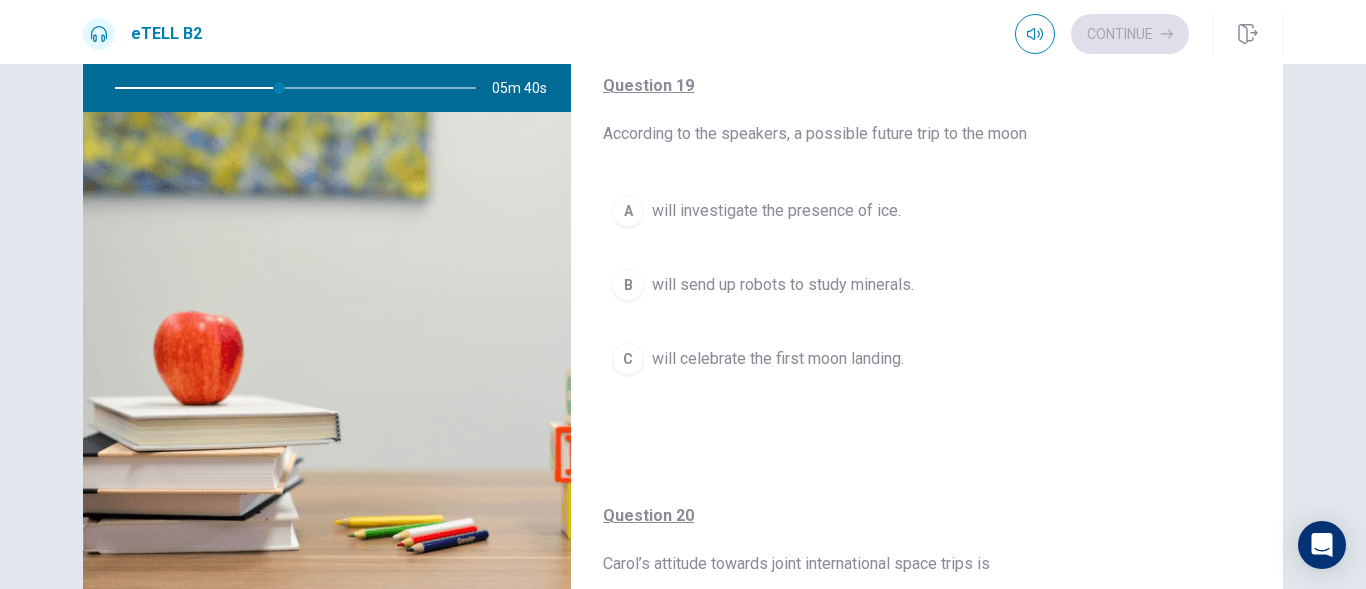 scroll, scrollTop: 1300, scrollLeft: 0, axis: vertical 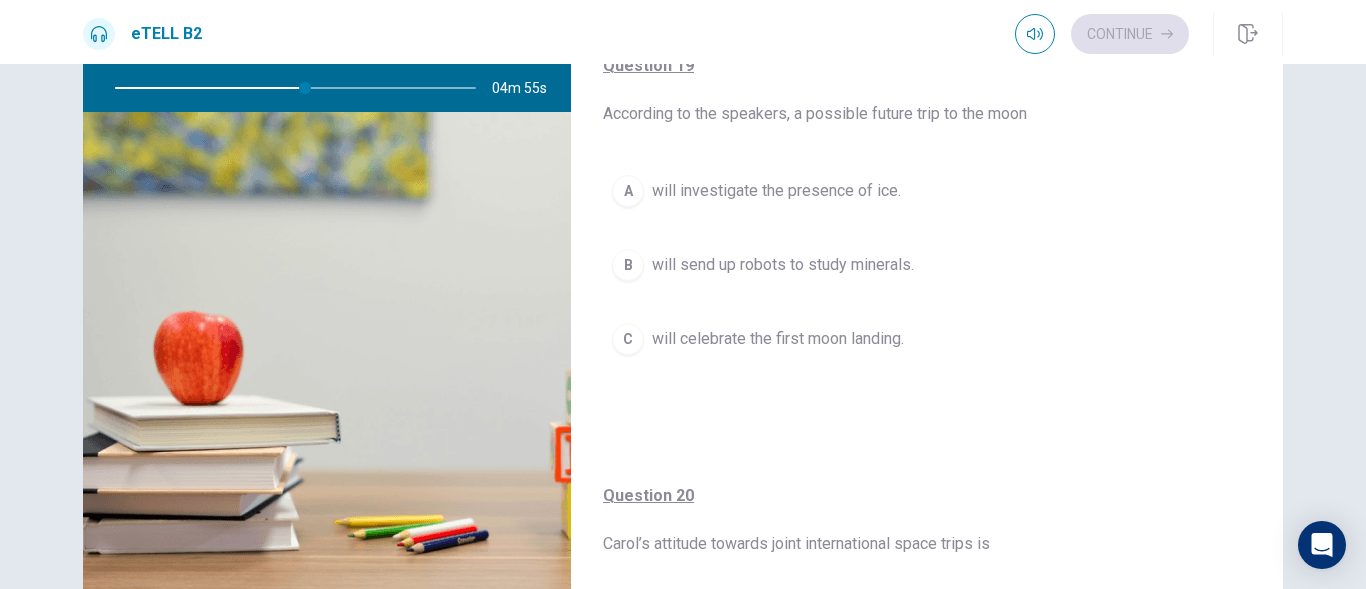 click on "will send up robots to study minerals." at bounding box center (783, 265) 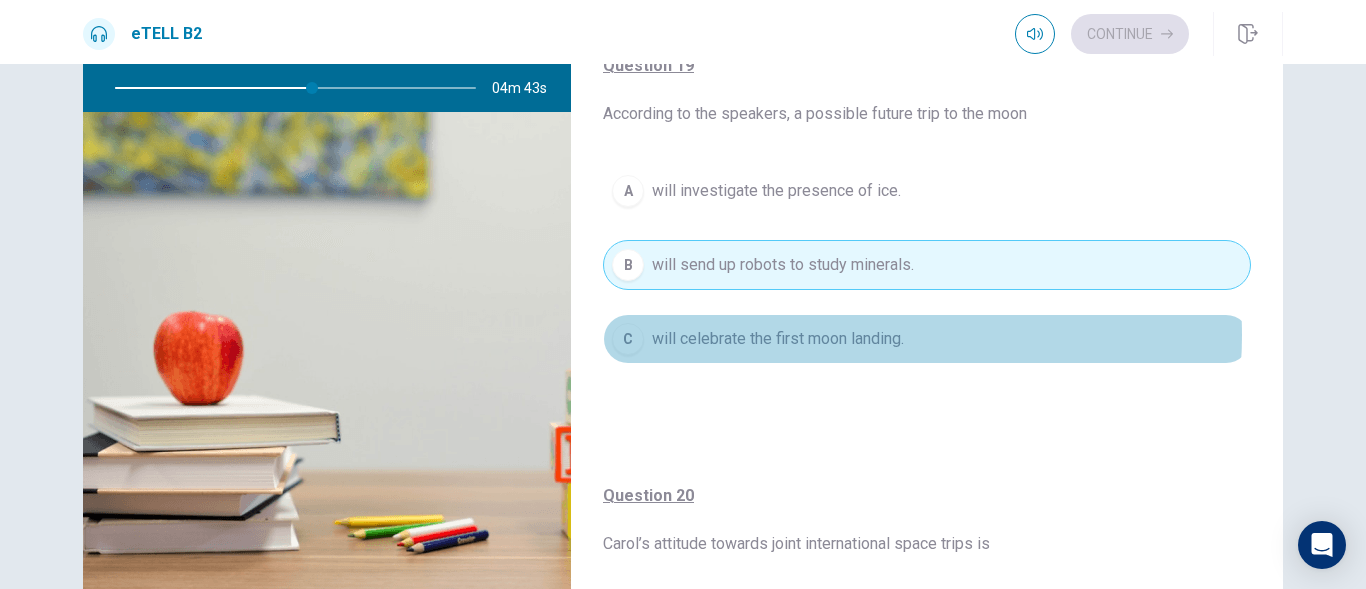 click on "will celebrate the first moon landing." at bounding box center [778, 339] 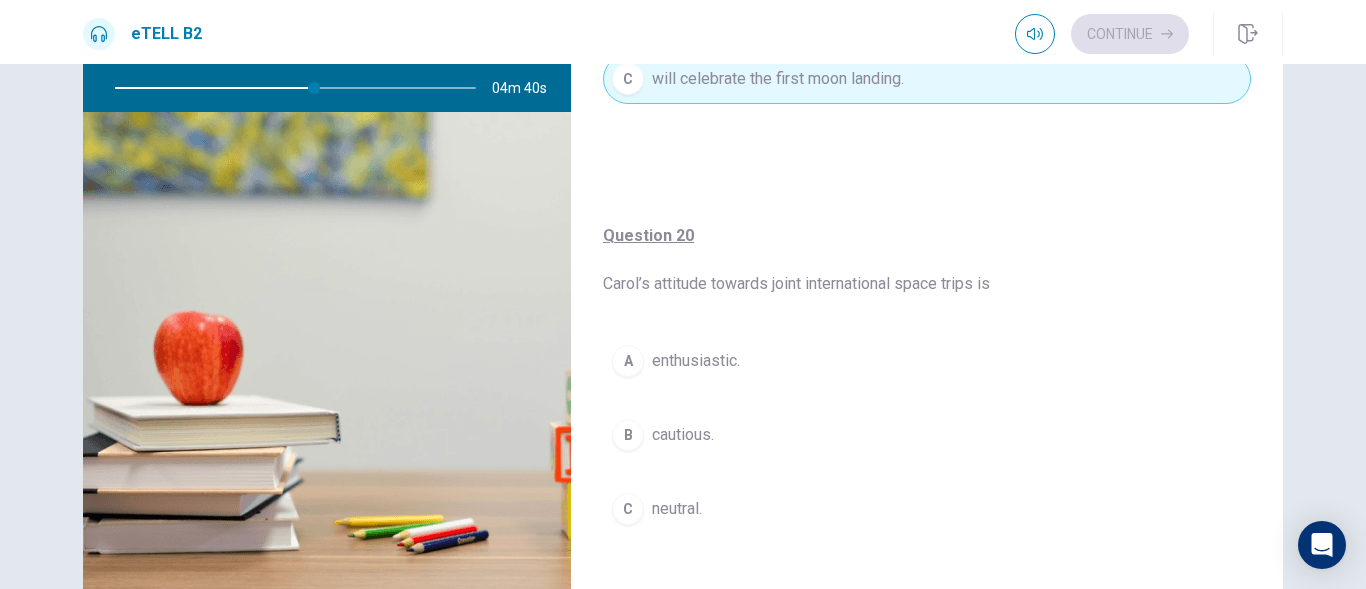 scroll, scrollTop: 1575, scrollLeft: 0, axis: vertical 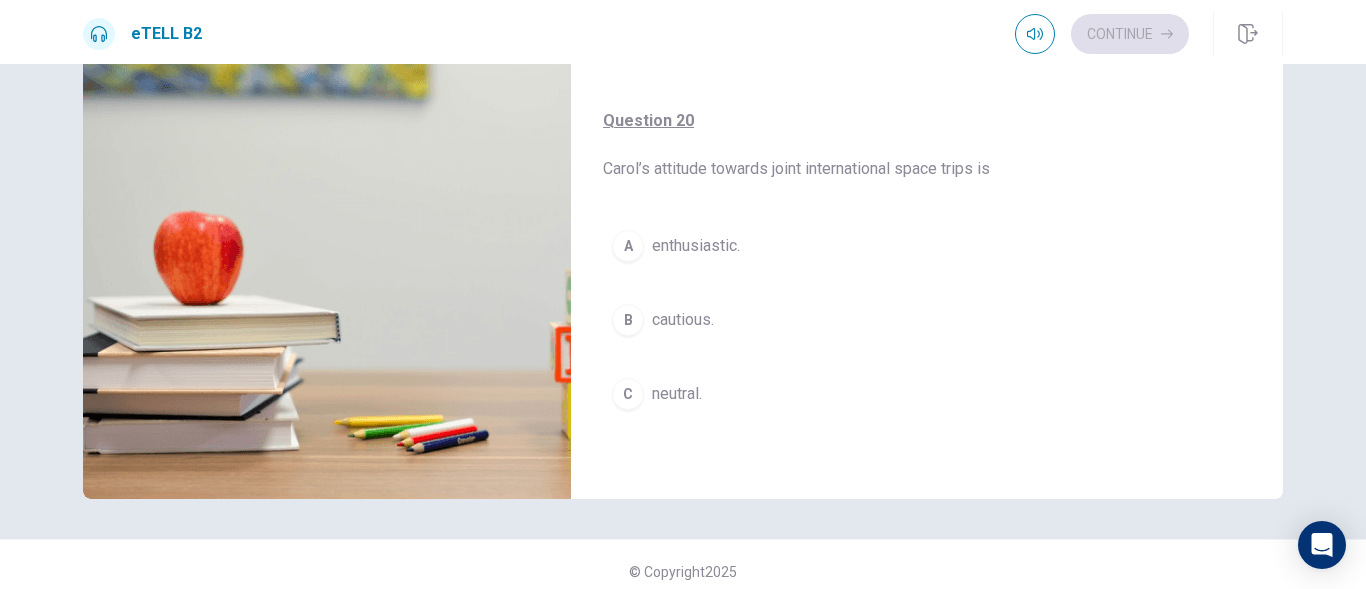 click on "enthusiastic." at bounding box center (696, 246) 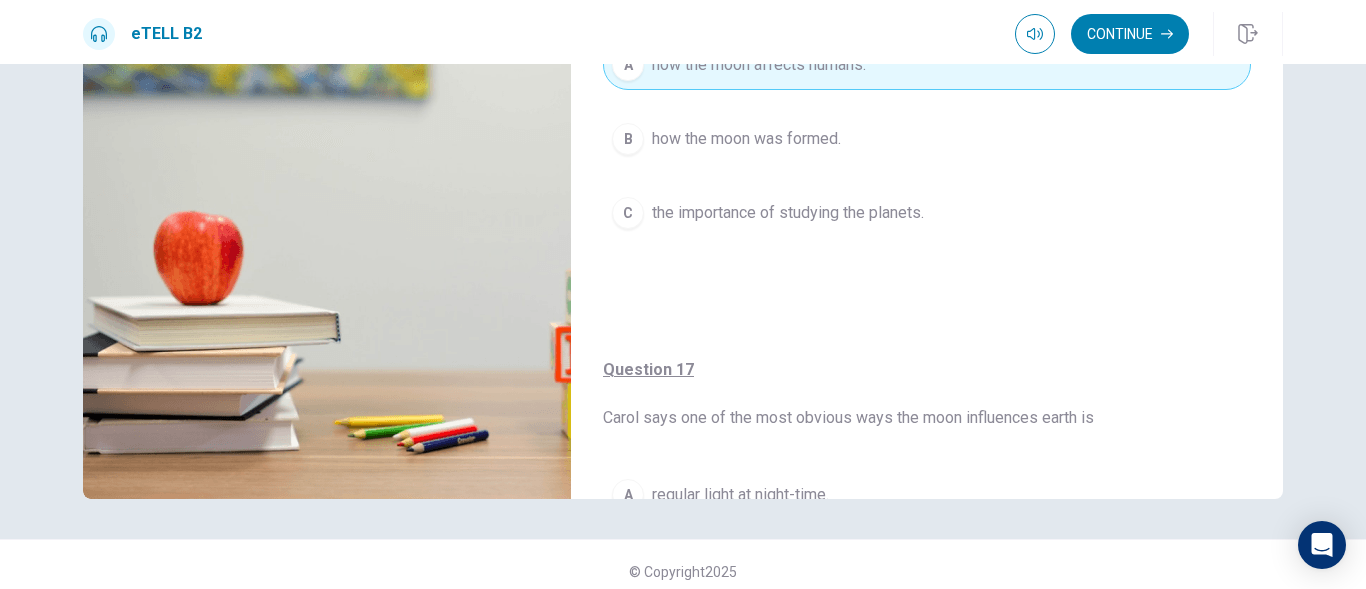 scroll, scrollTop: 0, scrollLeft: 0, axis: both 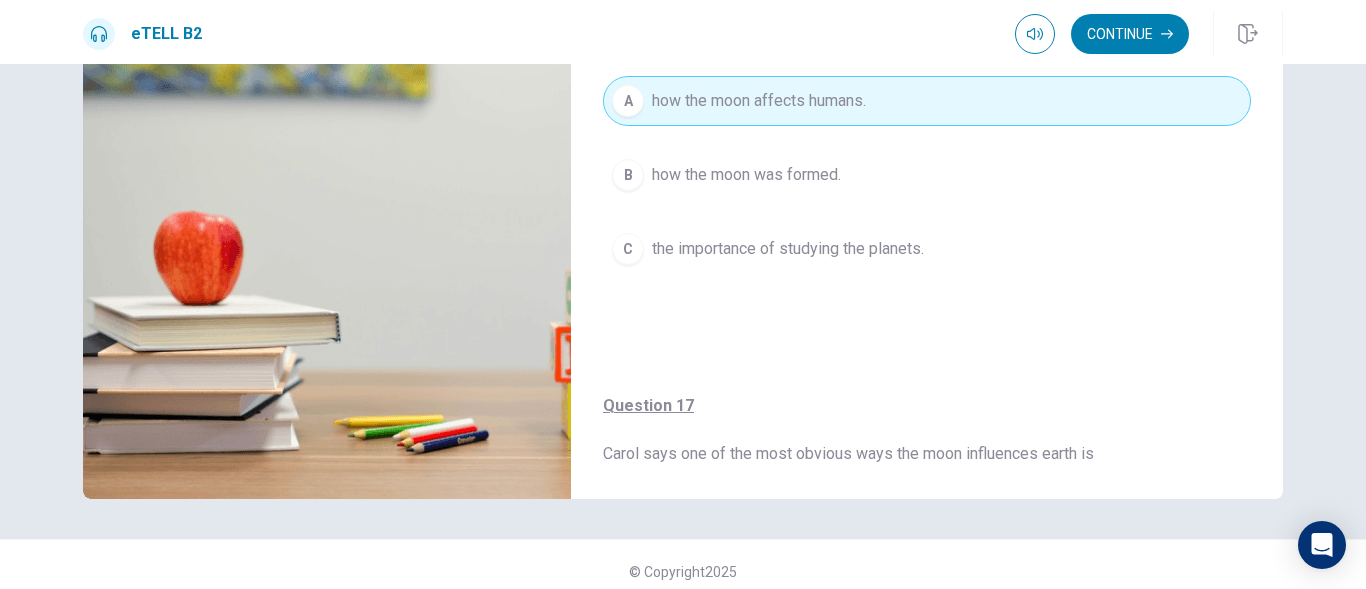 click on "For questions 16 – 20, choose the correct answer from the options shown. You will hear the recording TWICE. You have one minute to read the questions for Part Two. Question 16 David begins the programme by talking about A how the moon affects humans. B how the moon was formed. C the importance of studying the planets." at bounding box center (927, 79) 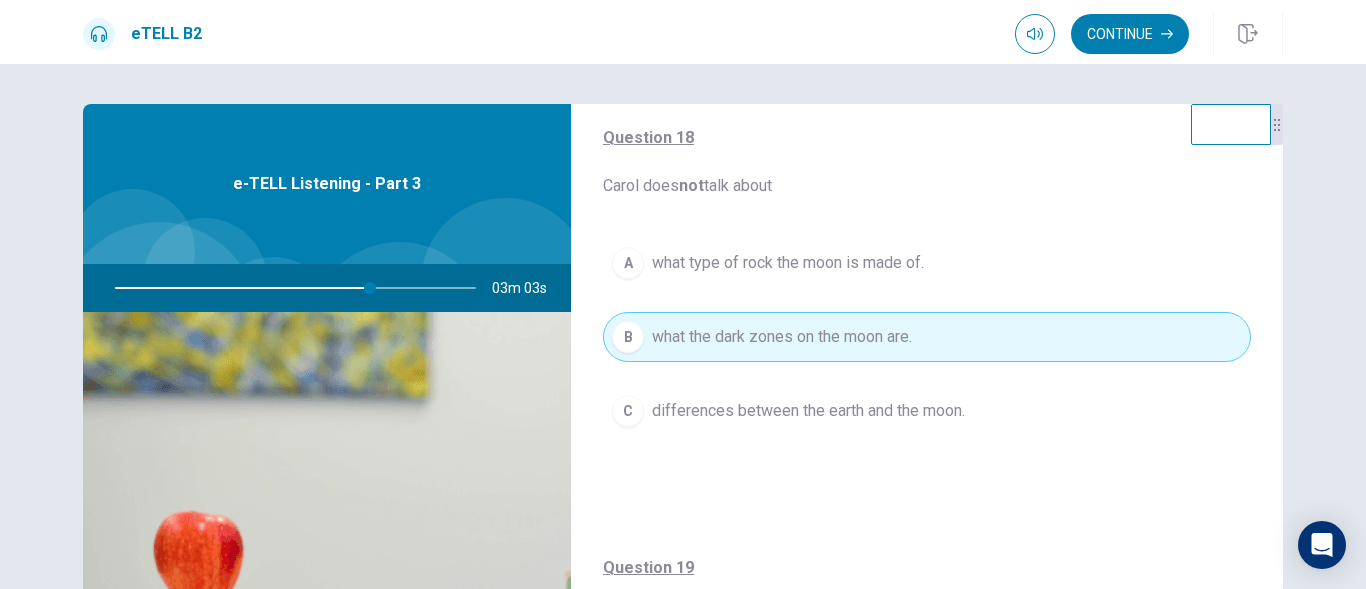 scroll, scrollTop: 1000, scrollLeft: 0, axis: vertical 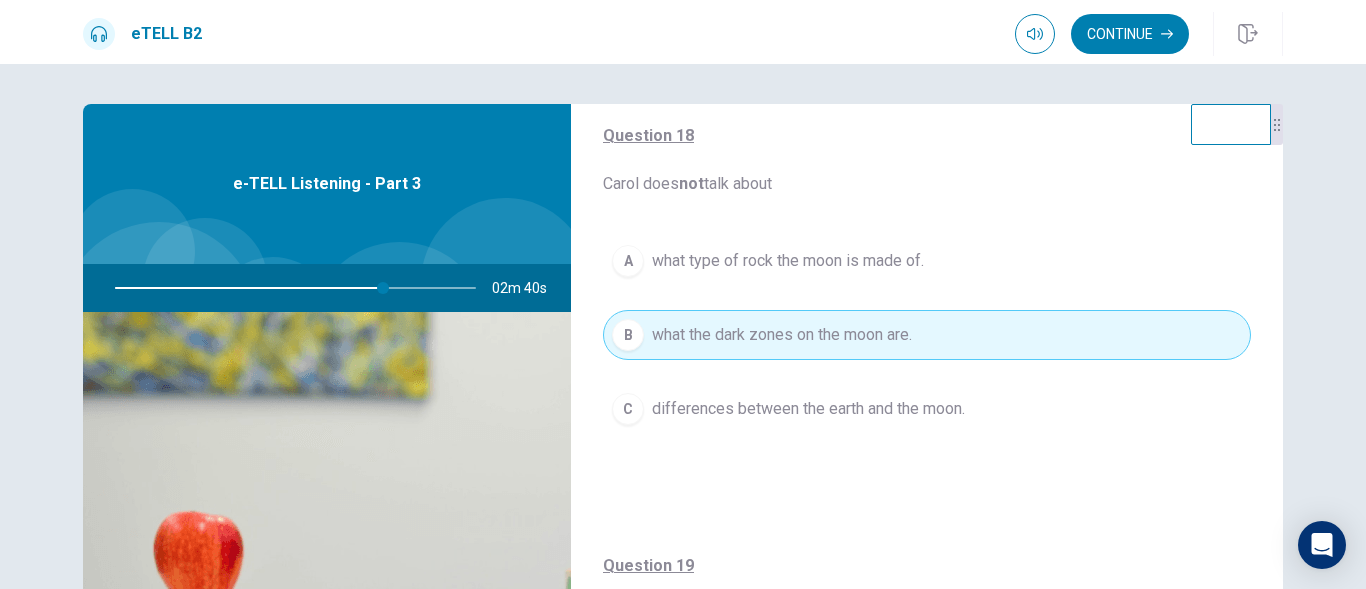 click on "what type of rock the moon is made of." at bounding box center [788, 261] 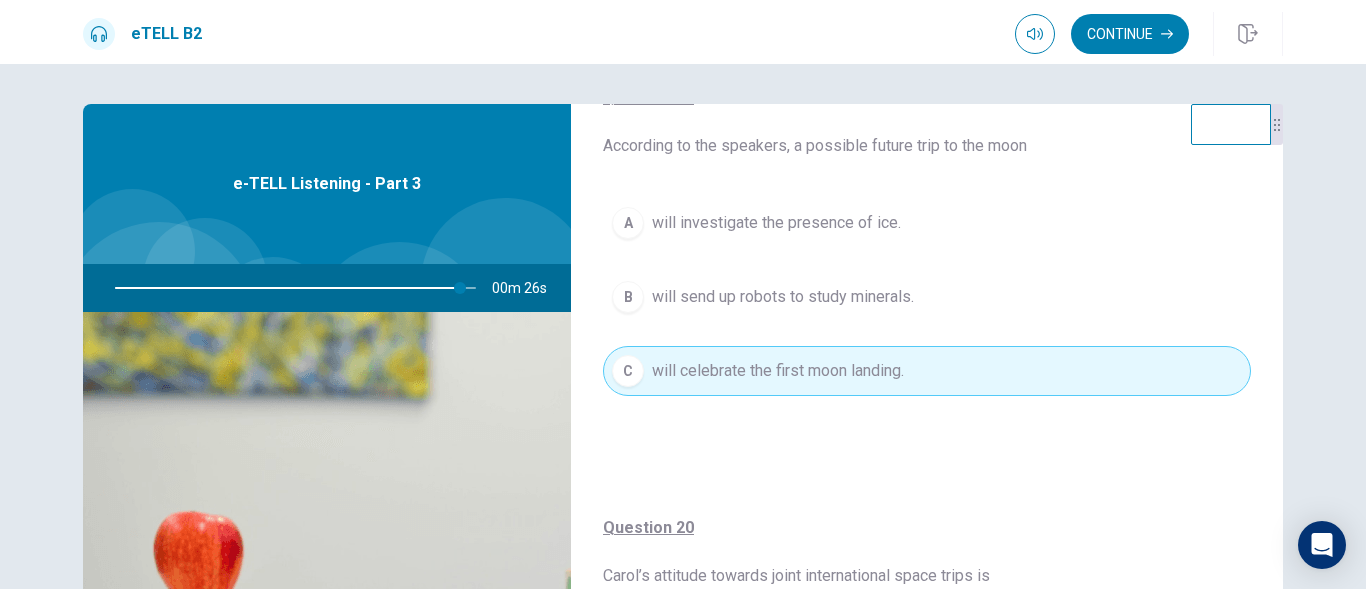 scroll, scrollTop: 1500, scrollLeft: 0, axis: vertical 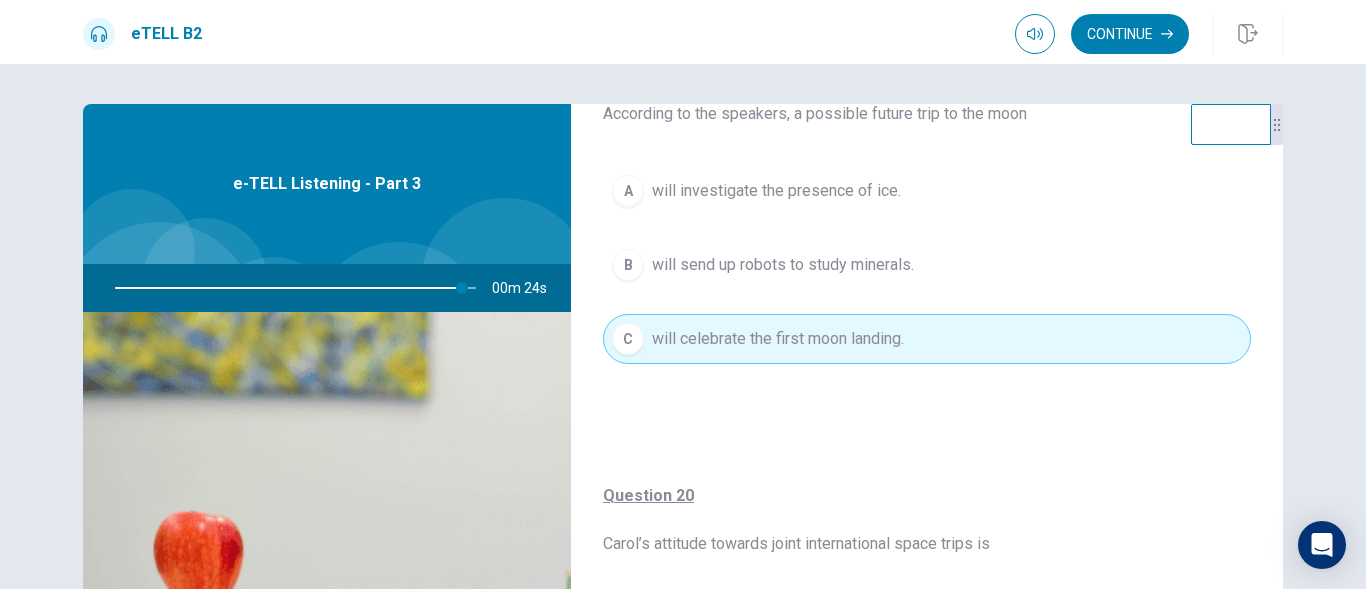 click on "C will celebrate the first moon landing." at bounding box center [927, 339] 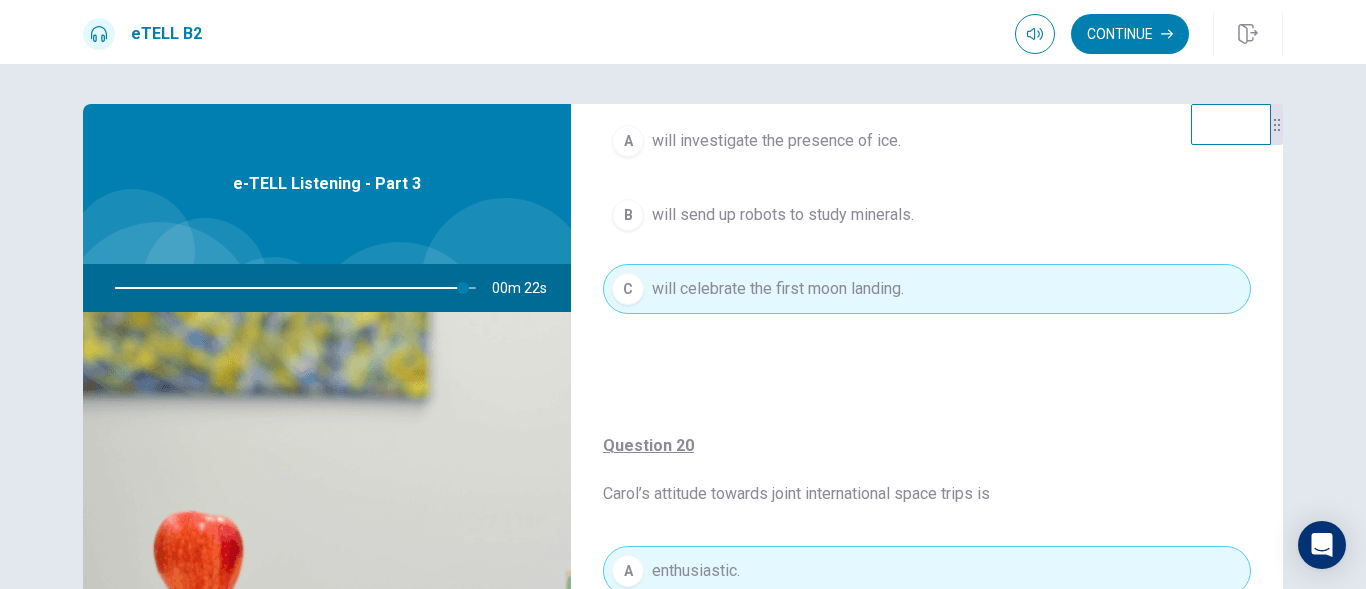 scroll, scrollTop: 1575, scrollLeft: 0, axis: vertical 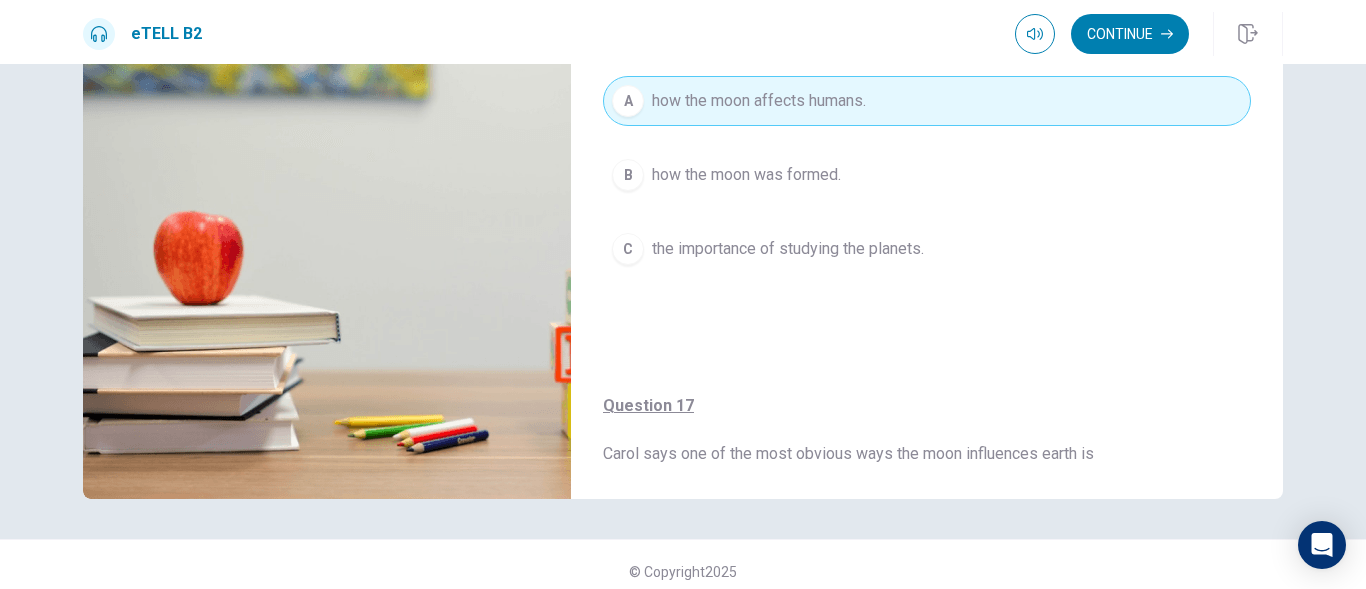 click on "C the importance of studying the planets." at bounding box center (927, 249) 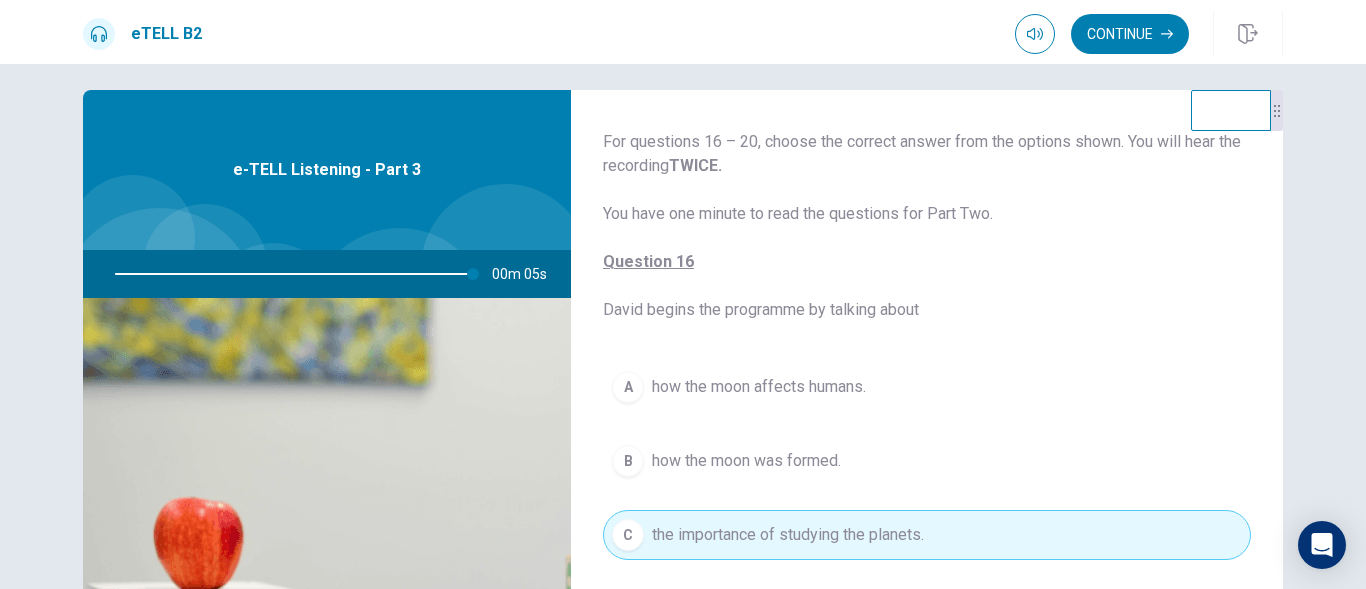 scroll, scrollTop: 0, scrollLeft: 0, axis: both 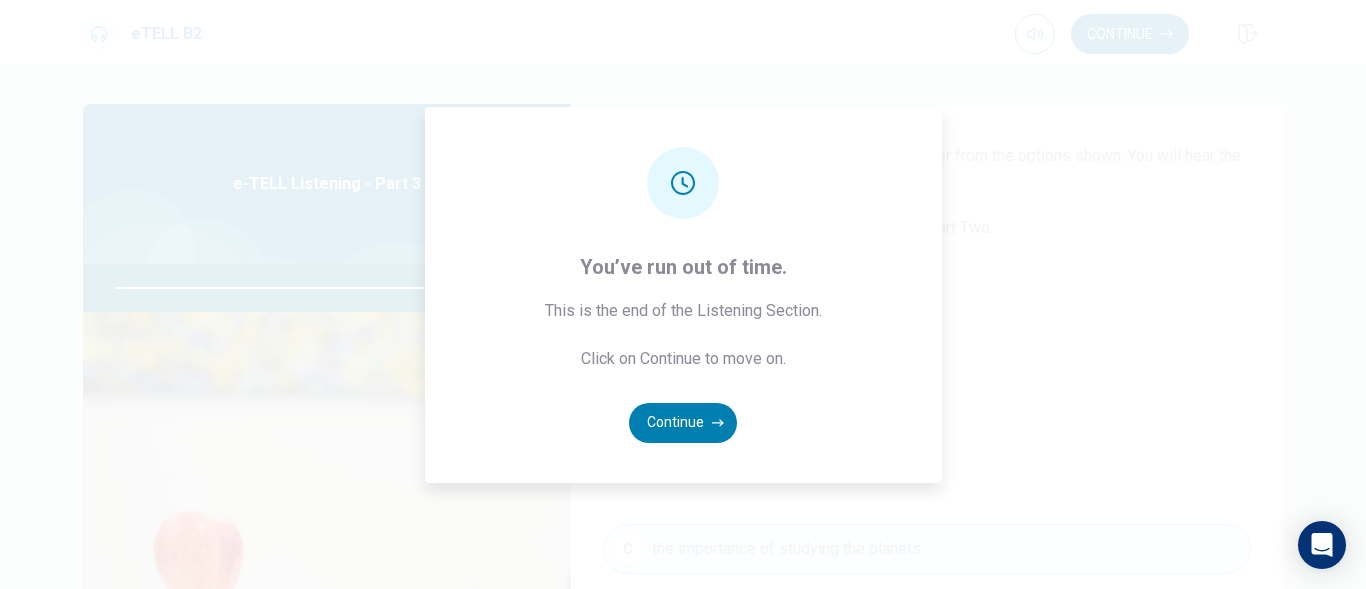 type on "*" 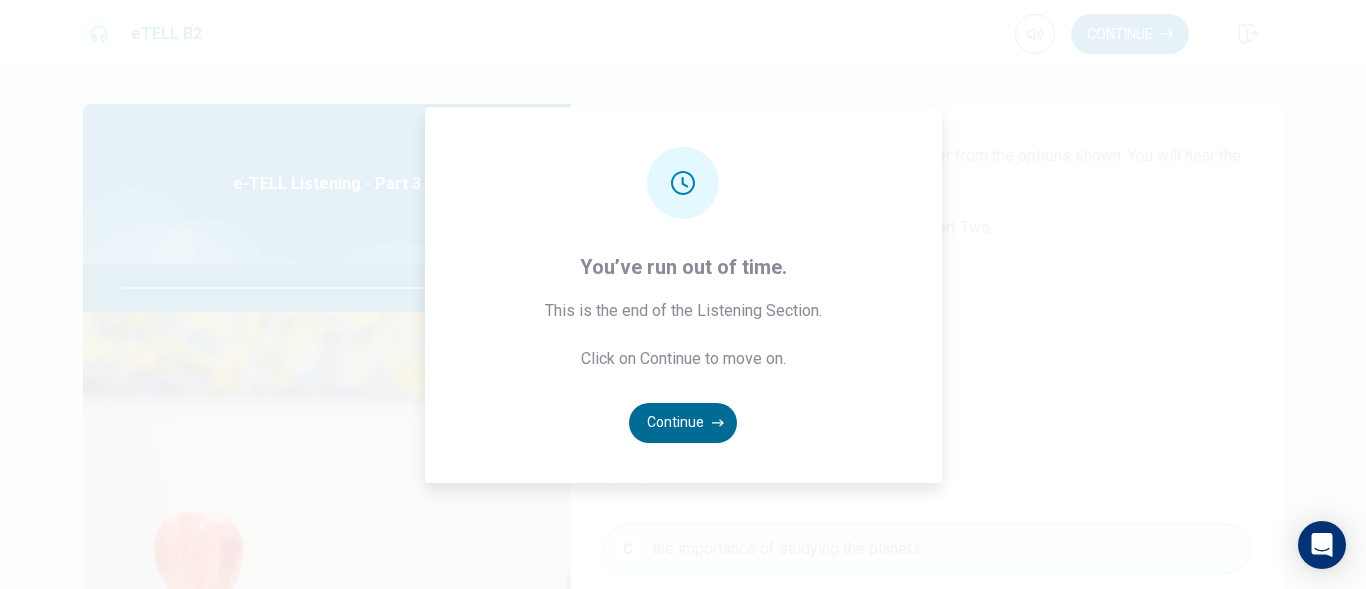 click on "Continue" at bounding box center [683, 423] 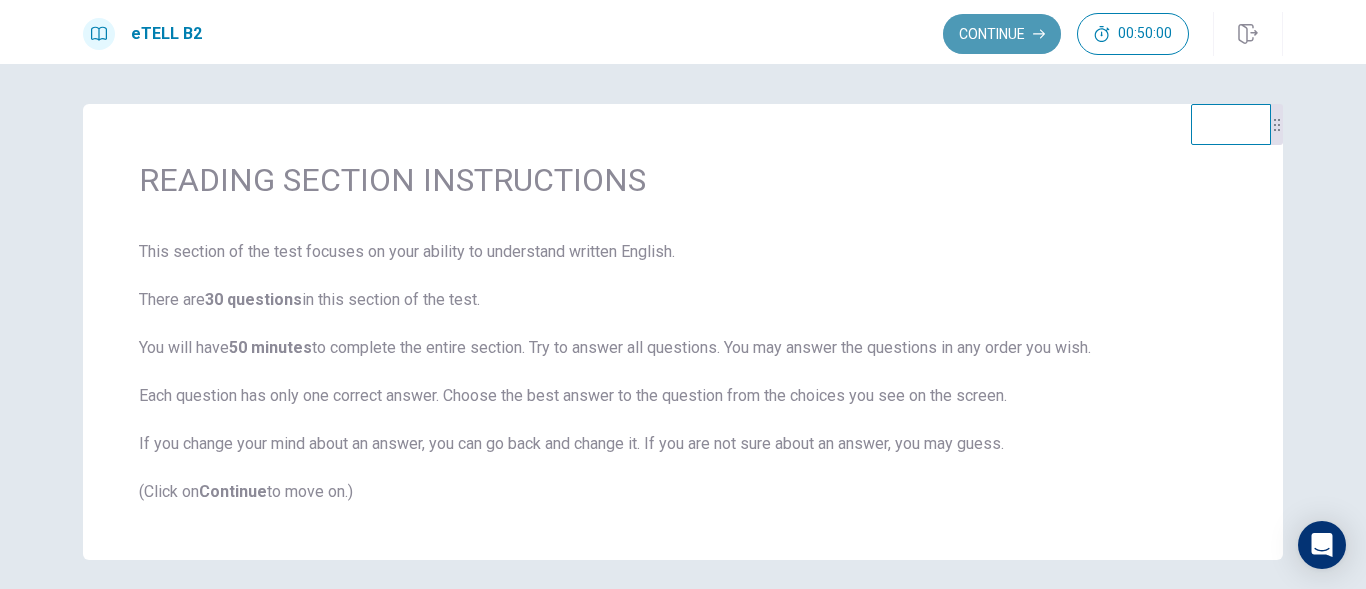 click on "Continue" at bounding box center (1002, 34) 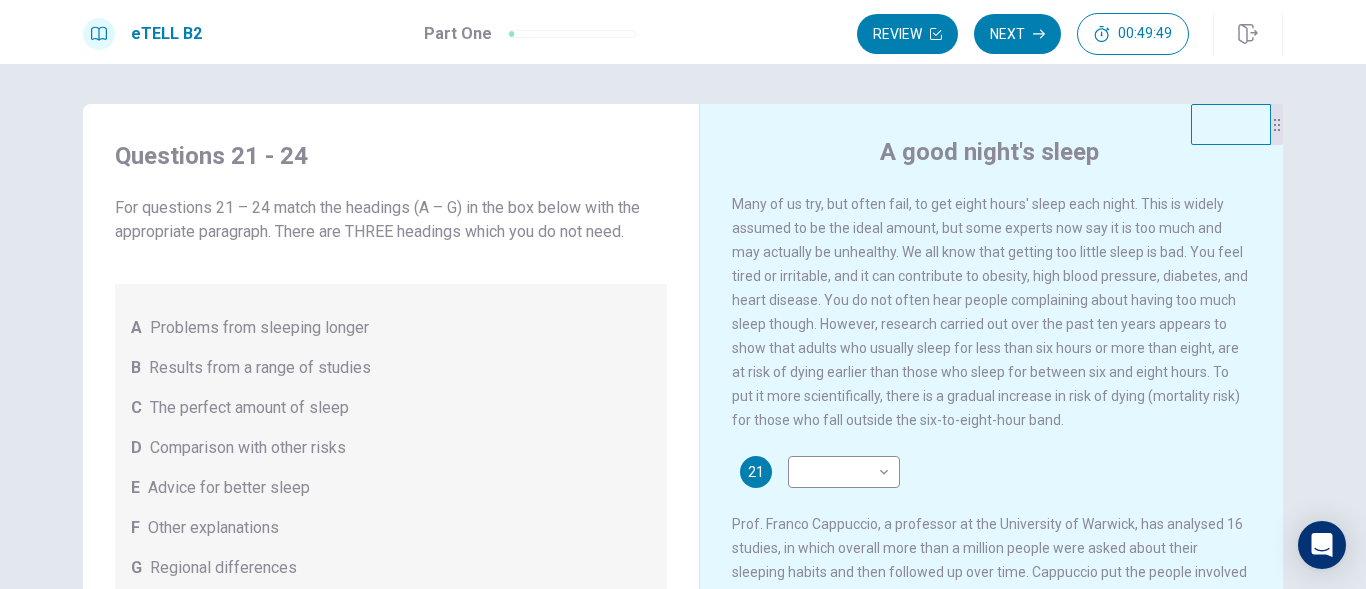 click on "Many of us try, but often fail, to get eight hours' sleep each night. This is widely assumed  to be the ideal amount, but some experts now say it is too much and may actually be  unhealthy. We all know that getting too little sleep is bad. You feel tired or irritable, and  it can contribute to obesity, high blood pressure, diabetes, and heart disease. You do  not often hear people complaining about having too much sleep though. However,  research carried out over the past ten years appears to show that adults who usually  sleep for less than six hours or more than eight, are at risk of dying earlier than those who sleep for between six and eight hours. To put it more scientifically, there is a gradual  increase in risk of dying (mortality risk) for those who fall outside the six-to-eight-hour  band.   21 ​ ​ 22 ​ ​ 23 ​ ​ 24 ​ ​" at bounding box center (1005, 495) 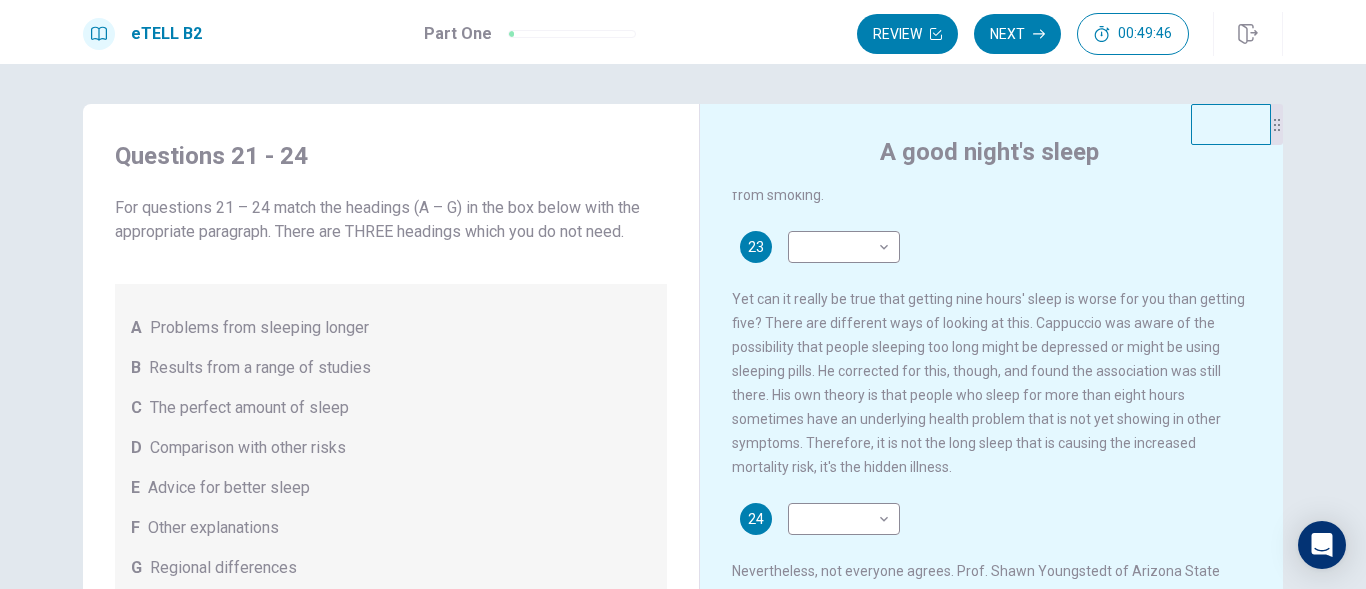 scroll, scrollTop: 716, scrollLeft: 0, axis: vertical 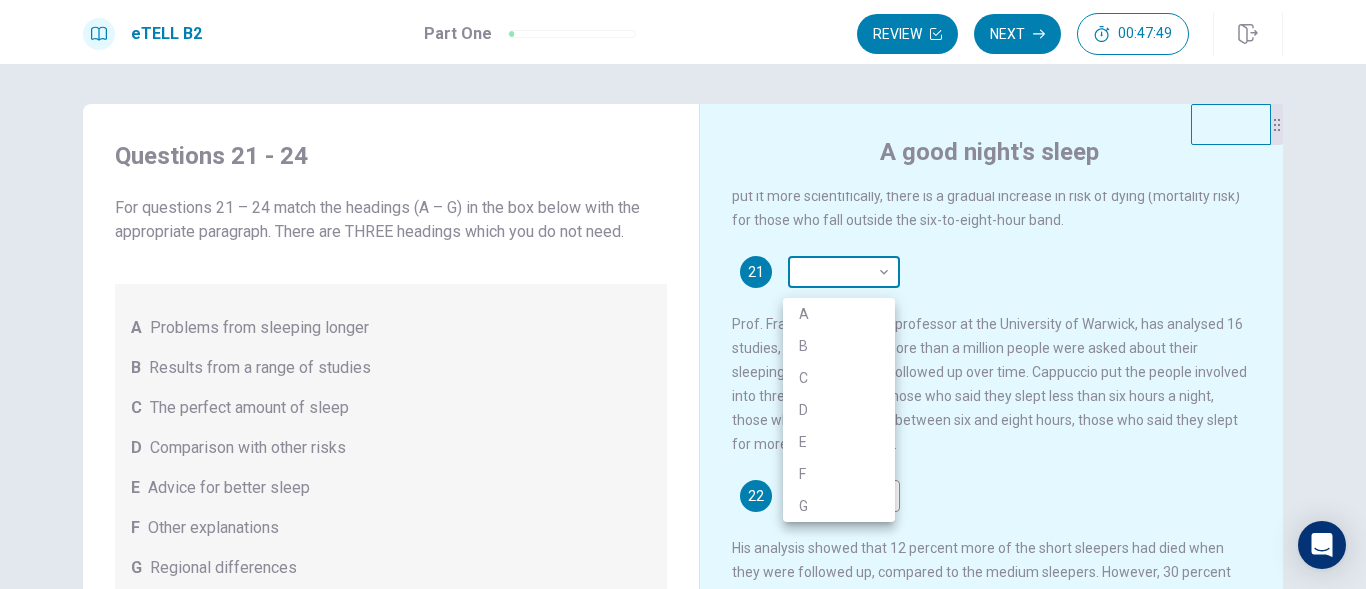 click on "This site uses cookies, as explained in our  Privacy Policy . If you agree to the use of cookies, please click the Accept button and continue to browse our site.   Privacy Policy Accept   eTELL B2 Part One Review Next 00:47:49 Question 1 - 4 of 30 00:47:49 Review Next Questions 21 - 24 For questions 21 – 24 match the headings (A – G) in the box below with the appropriate paragraph. There are THREE headings which you do not need. A Problems from sleeping longer B Results from a range of studies C The perfect amount of sleep D Comparison with other risks E Advice for better sleep F Other explanations G Regional differences A good night's sleep 21 ​ ​ 22 ​ ​ 23 ​ ​ 24 ​ ​ © Copyright  2025 Going somewhere? You are not allowed to open other tabs/pages or switch windows during a test. Doing this will be reported as cheating to the Administrators. Are you sure you want to leave this page? Please continue until you finish your test. It looks like there is a problem with your internet connection." at bounding box center [683, 294] 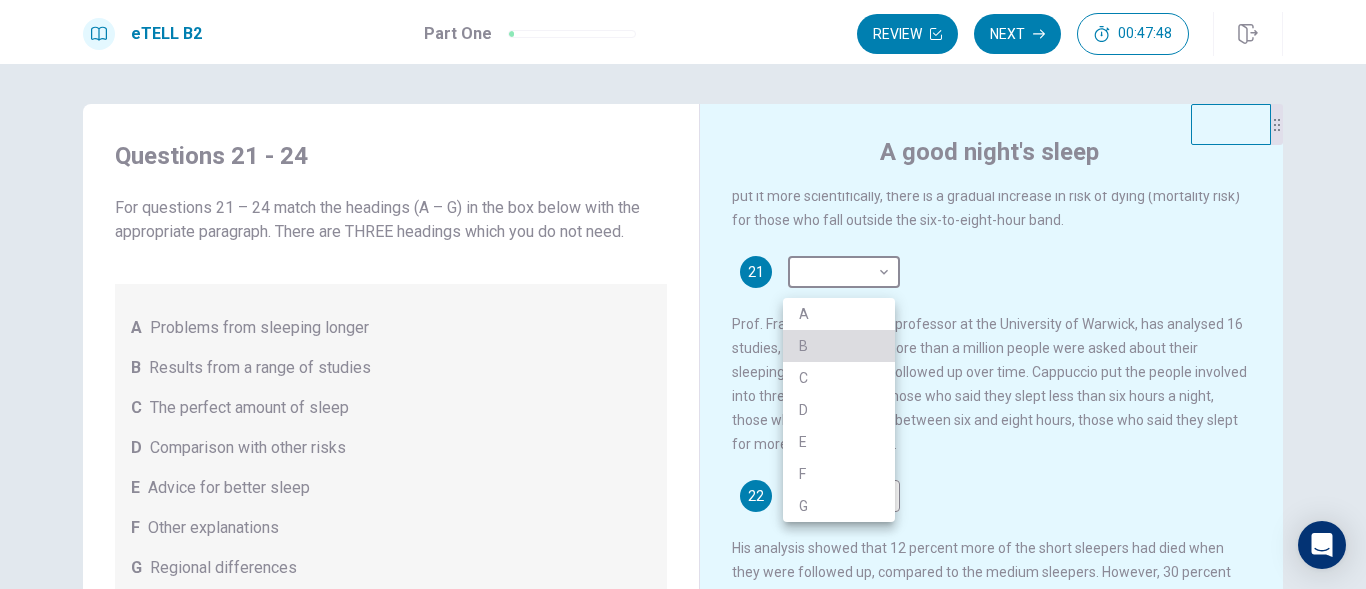 click on "B" at bounding box center [839, 346] 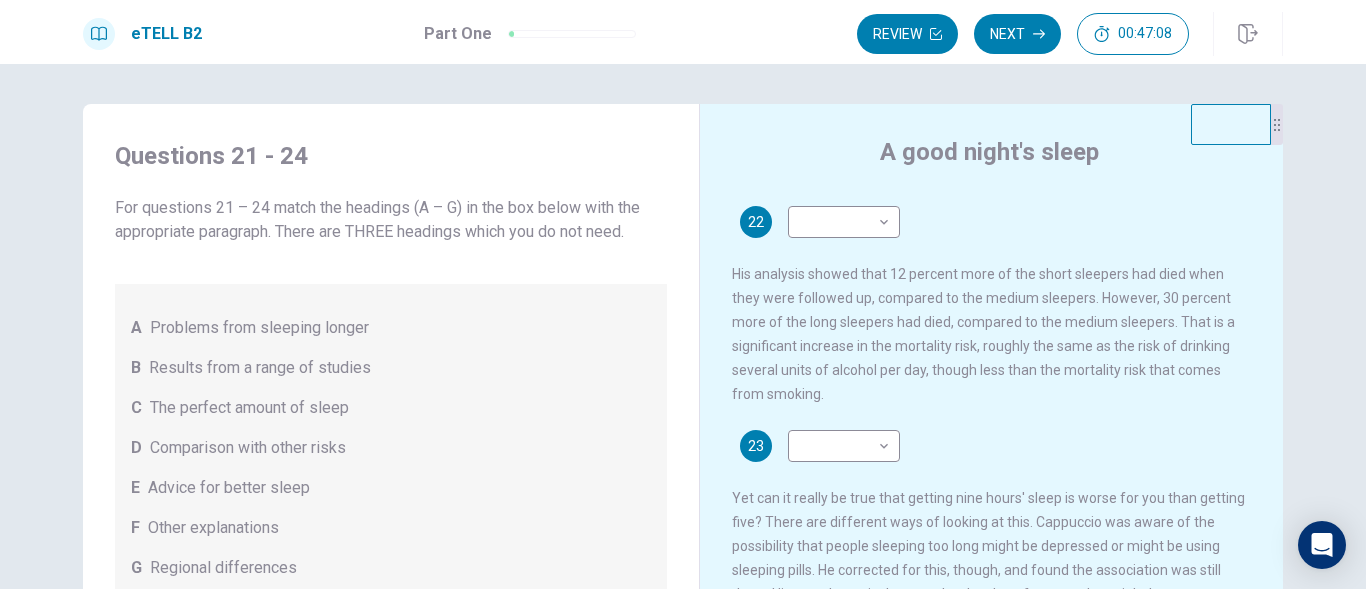 scroll, scrollTop: 500, scrollLeft: 0, axis: vertical 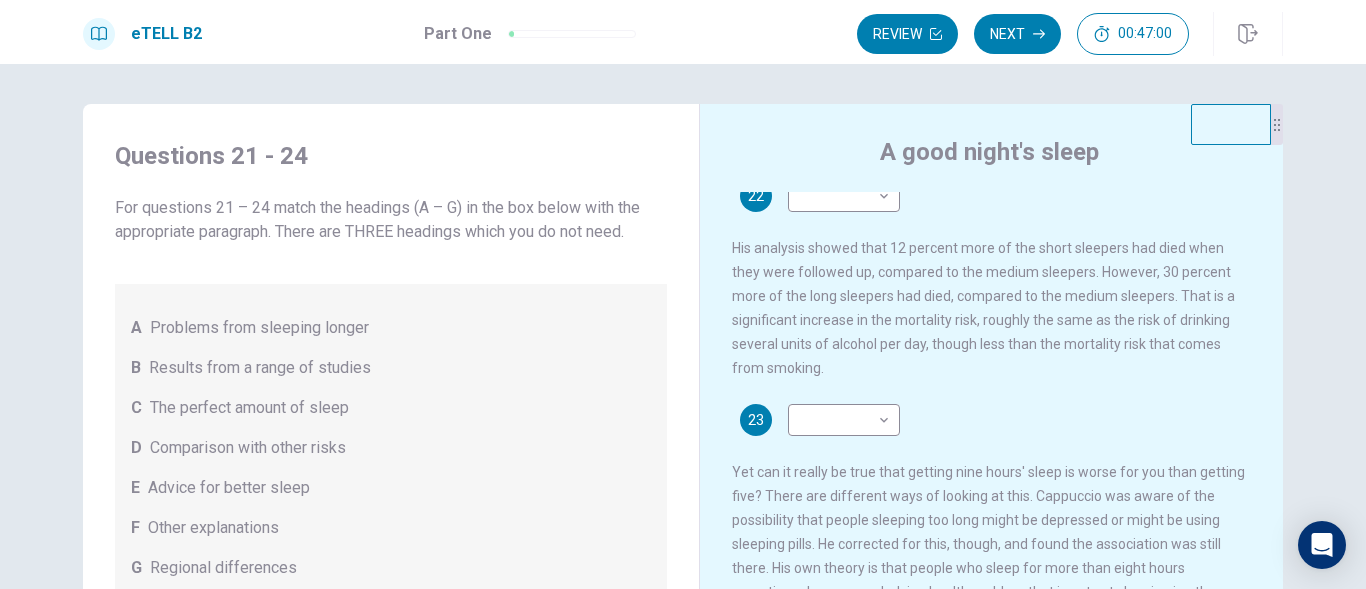 click on "Comparison with other risks" at bounding box center [248, 448] 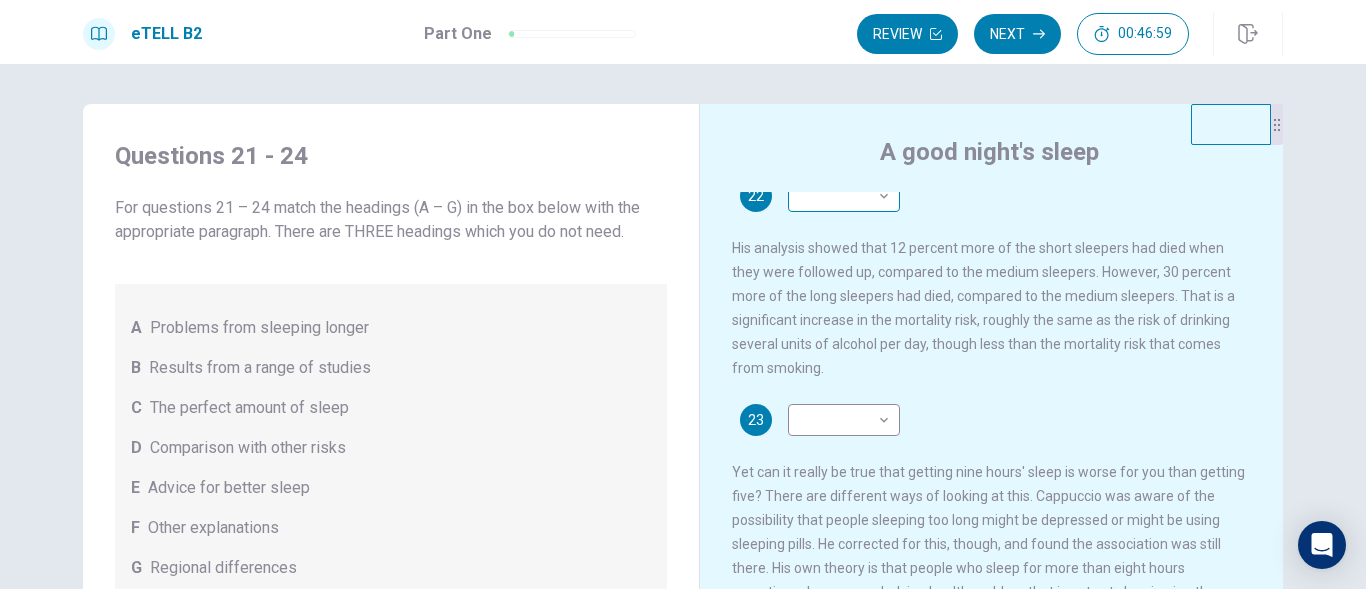 click on "This site uses cookies, as explained in our Privacy Policy. If you agree to the use of cookies, please click the Accept button and continue to browse our site. Privacy Policy Accept eTELL B2 Part One Review Next [TIME] Question 1 - 4 of 30 [TIME] Review Next Questions 21 - 24 For questions 21 – 24 match the headings (A – G) in the box below with the appropriate paragraph. There are THREE headings which you do not need. A Problems from sleeping longer B Results from a range of studies C The perfect amount of sleep D Comparison with other risks E Advice for better sleep F Other explanations G Regional differences A good night's sleep 21 B * ​ 22 ​ ​ 23 ​ ​ 24 ​ ​ © Copyright 2025 Going somewhere? You are not allowed to open other tabs/pages or switch windows during a test. Doing this will be reported as cheating to the Administrators. Are you sure you want to leave this page? Please continue until you finish your test. It looks like there is a problem with your internet connection." at bounding box center [683, 294] 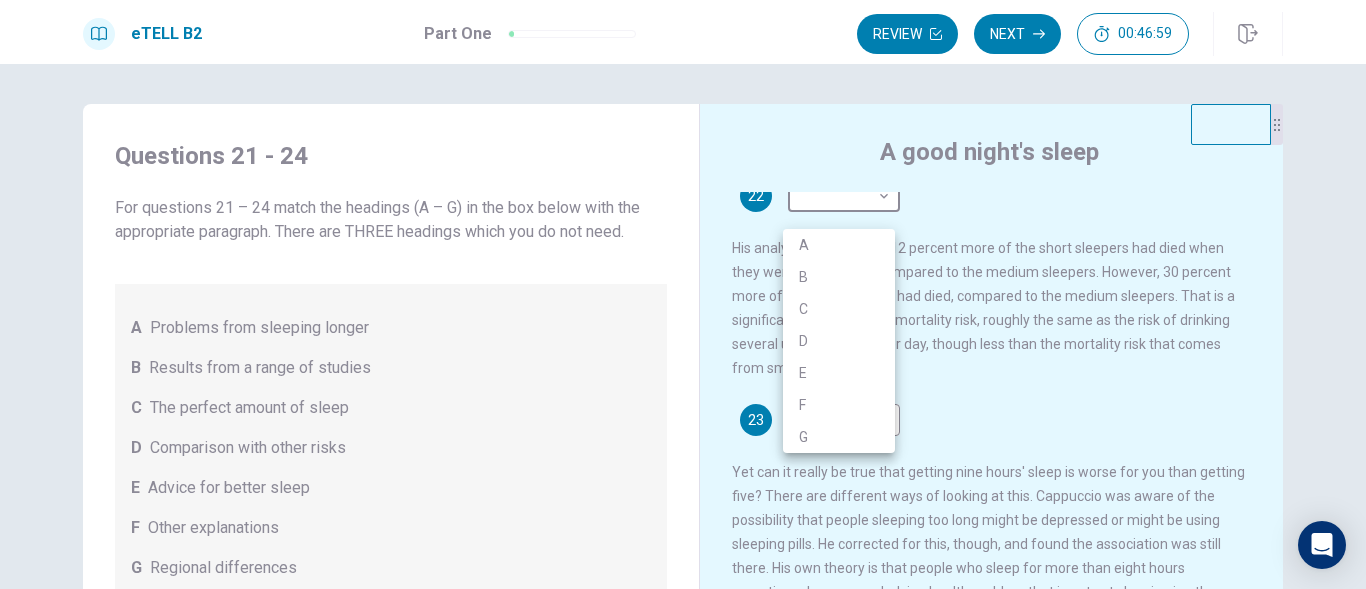 scroll, scrollTop: 493, scrollLeft: 0, axis: vertical 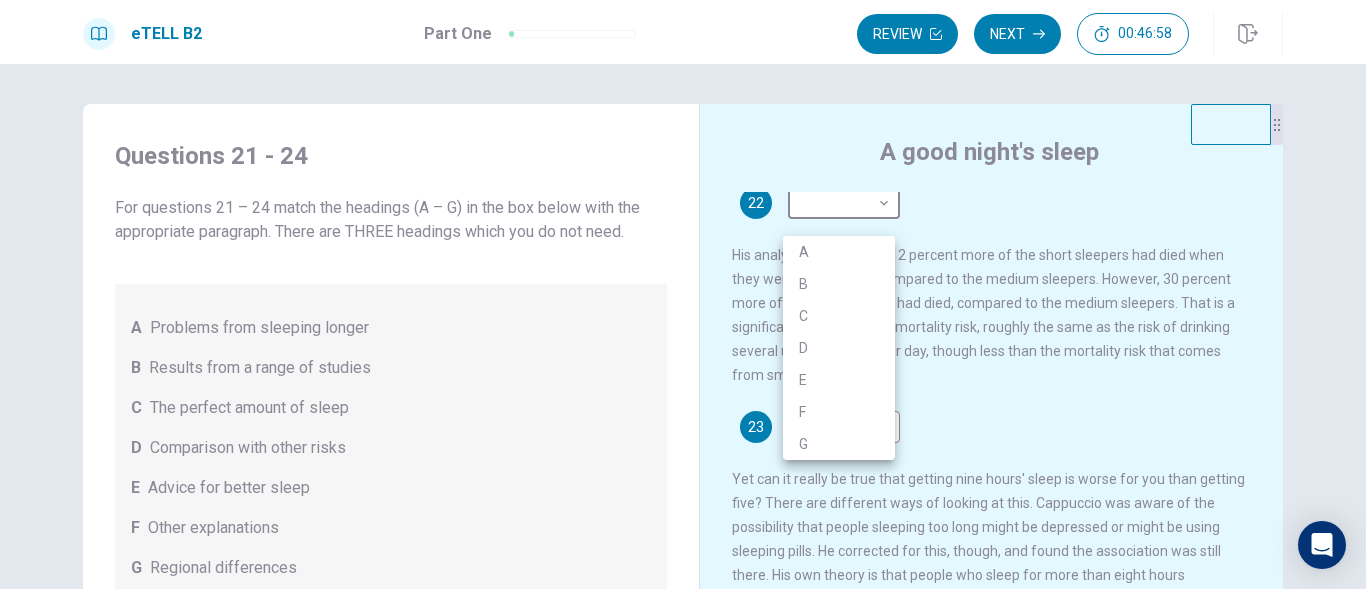 click on "D" at bounding box center [839, 348] 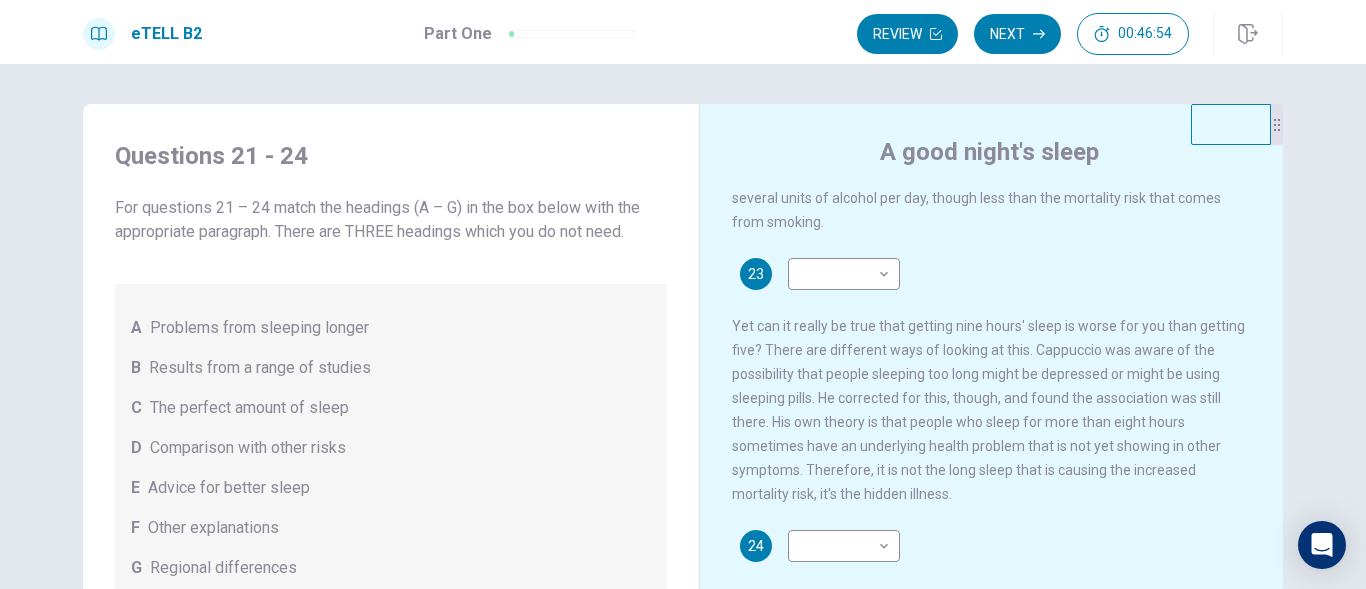 scroll, scrollTop: 693, scrollLeft: 0, axis: vertical 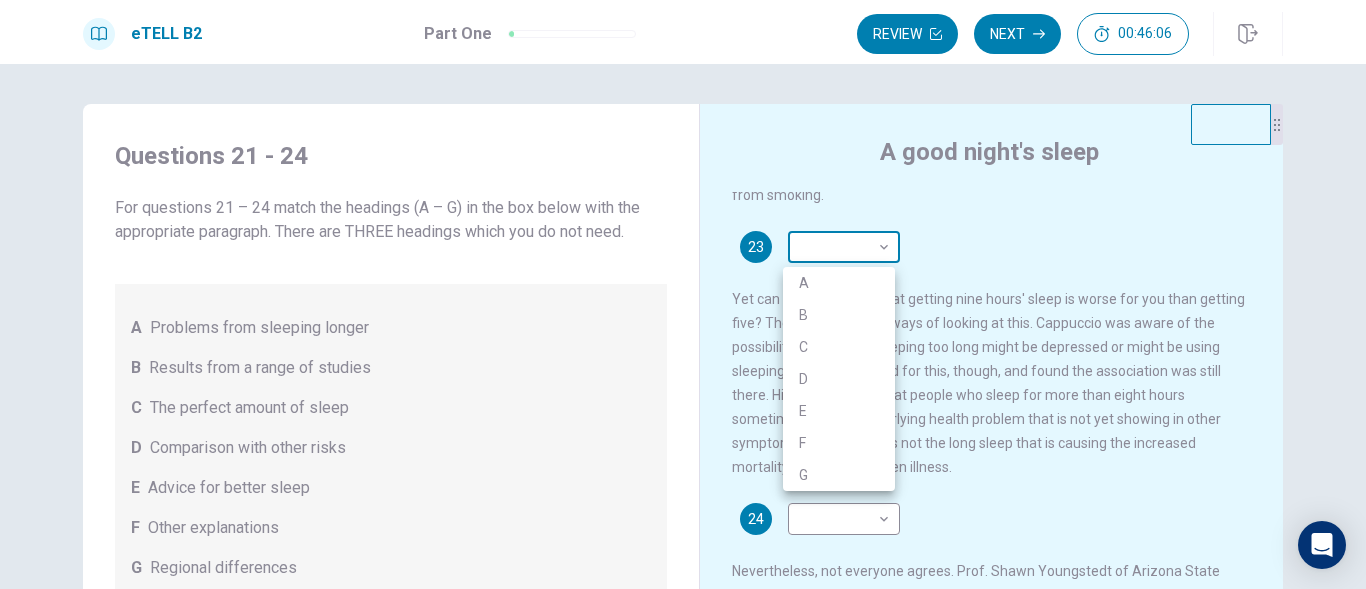 click on "This site uses cookies, as explained in our Privacy Policy. If you agree to the use of cookies, please click the Accept button and continue to browse our site. Privacy Policy Accept eTELL B2 Part One Review Next [TIME] Question 1 - 4 of 30 [TIME] Review Next Questions 21 - 24 For questions 21 – 24 match the headings (A – G) in the box below with the appropriate paragraph. There are THREE headings which you do not need. A Problems from sleeping longer B Results from a range of studies C The perfect amount of sleep D Comparison with other risks E Advice for better sleep F Other explanations G Regional differences A good night's sleep 21 B * ​ 22 D * ​ 23 ​ ​ 24 ​ ​ © Copyright 2025 Going somewhere? You are not allowed to open other tabs/pages or switch windows during a test. Doing this will be reported as cheating to the Administrators. Are you sure you want to leave this page? Please continue until you finish your test. It looks like there is a problem with your internet connection." at bounding box center (683, 294) 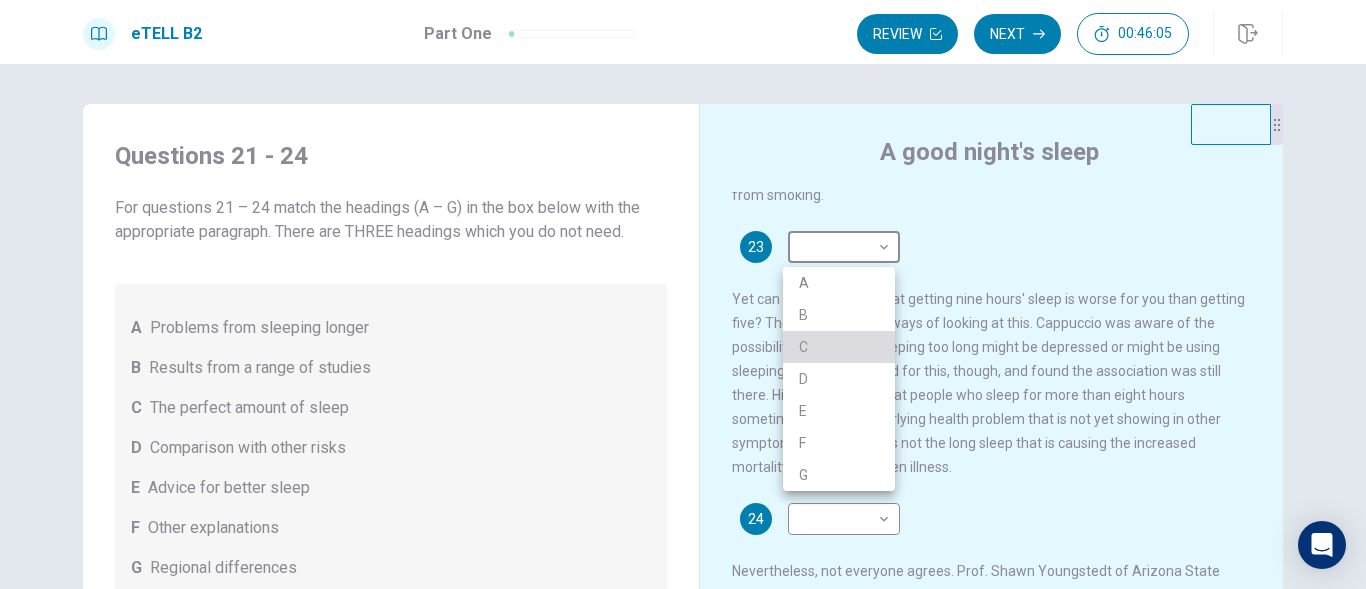 click on "C" at bounding box center [839, 347] 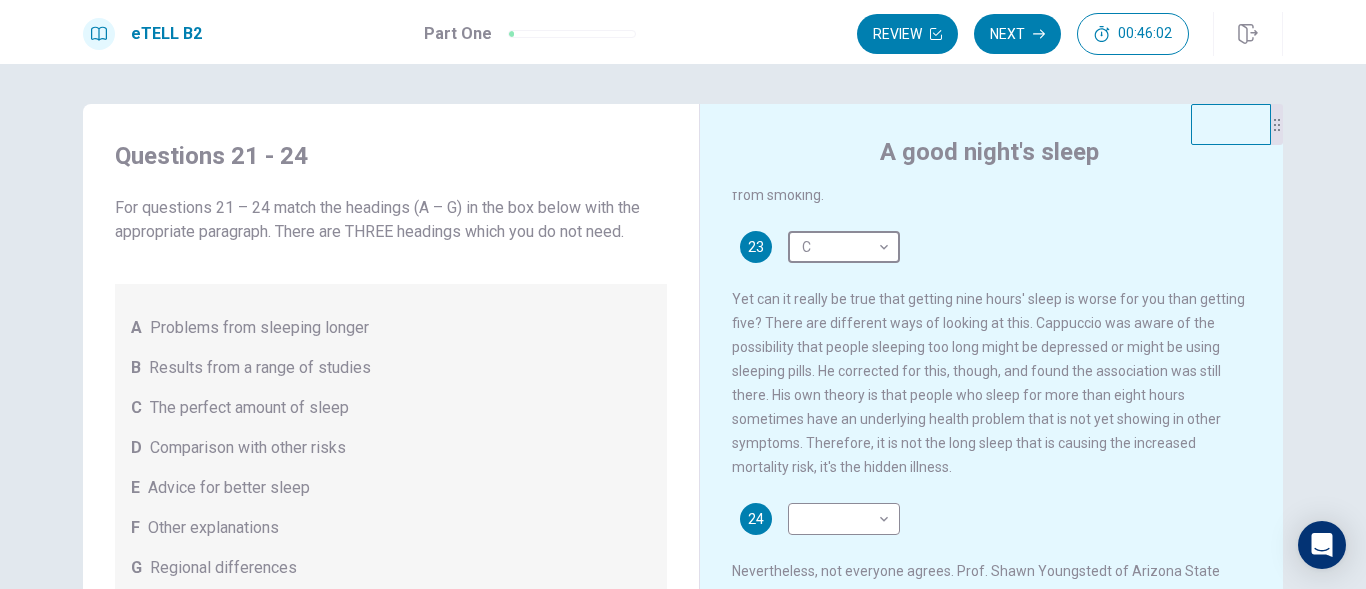 scroll, scrollTop: 716, scrollLeft: 0, axis: vertical 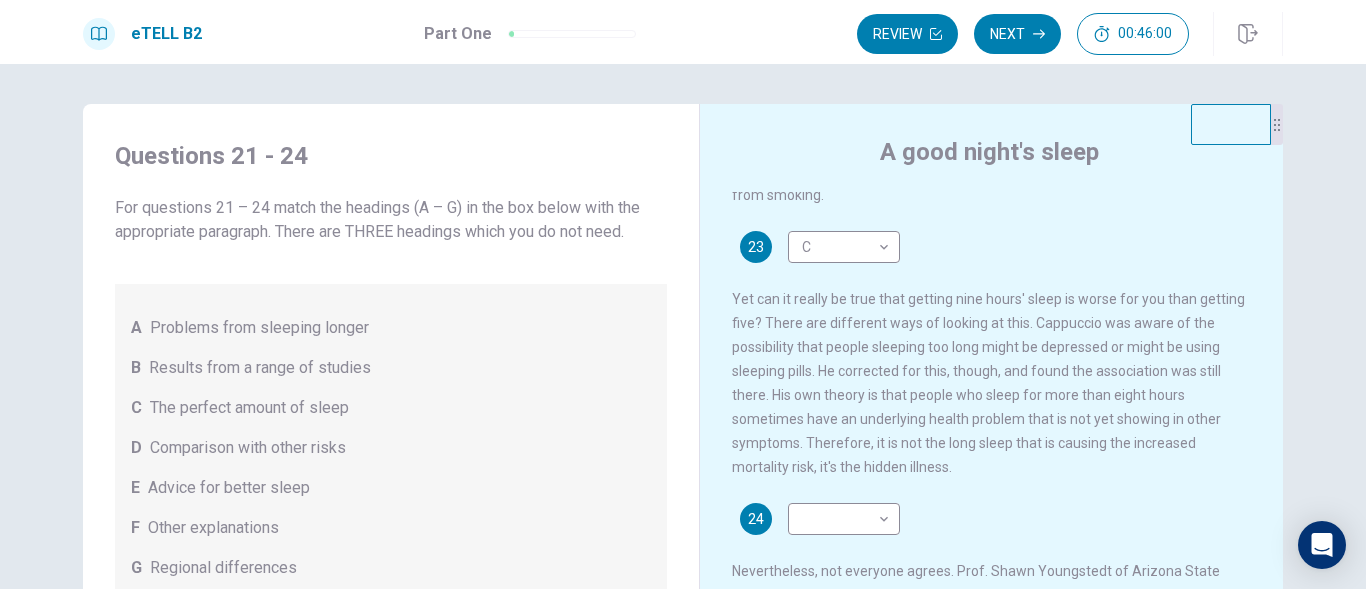 click on "Many of us try, but often fail, to get eight hours' sleep each night. This is widely assumed  to be the ideal amount, but some experts now say it is too much and may actually be  unhealthy. We all know that getting too little sleep is bad. You feel tired or irritable, and  it can contribute to obesity, high blood pressure, diabetes, and heart disease. You do  not often hear people complaining about having too much sleep though. However,  research carried out over the past ten years appears to show that adults who usually  sleep for less than six hours or more than eight, are at risk of dying earlier than those who sleep for between six and eight hours. To put it more scientifically, there is a gradual  increase in risk of dying (mortality risk) for those who fall outside the six-to-eight-hour  band.   21 B * ​ 22 D * ​ 23 C * ​ 24 ​ ​" at bounding box center [1005, 495] 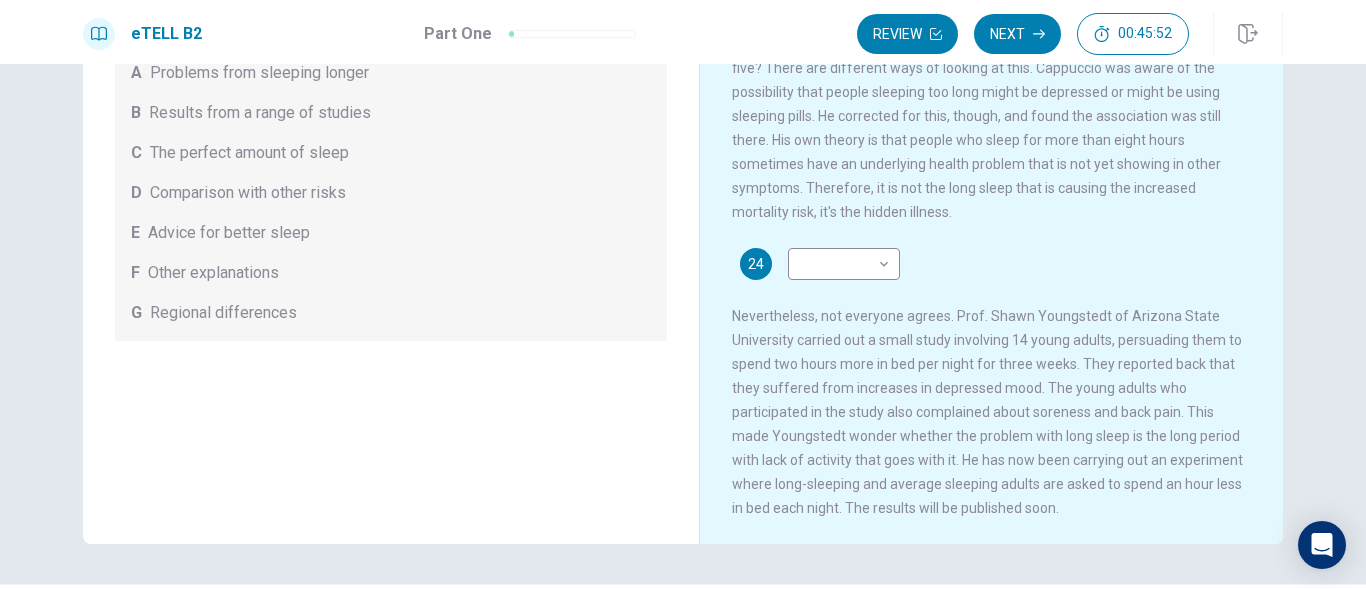 scroll, scrollTop: 300, scrollLeft: 0, axis: vertical 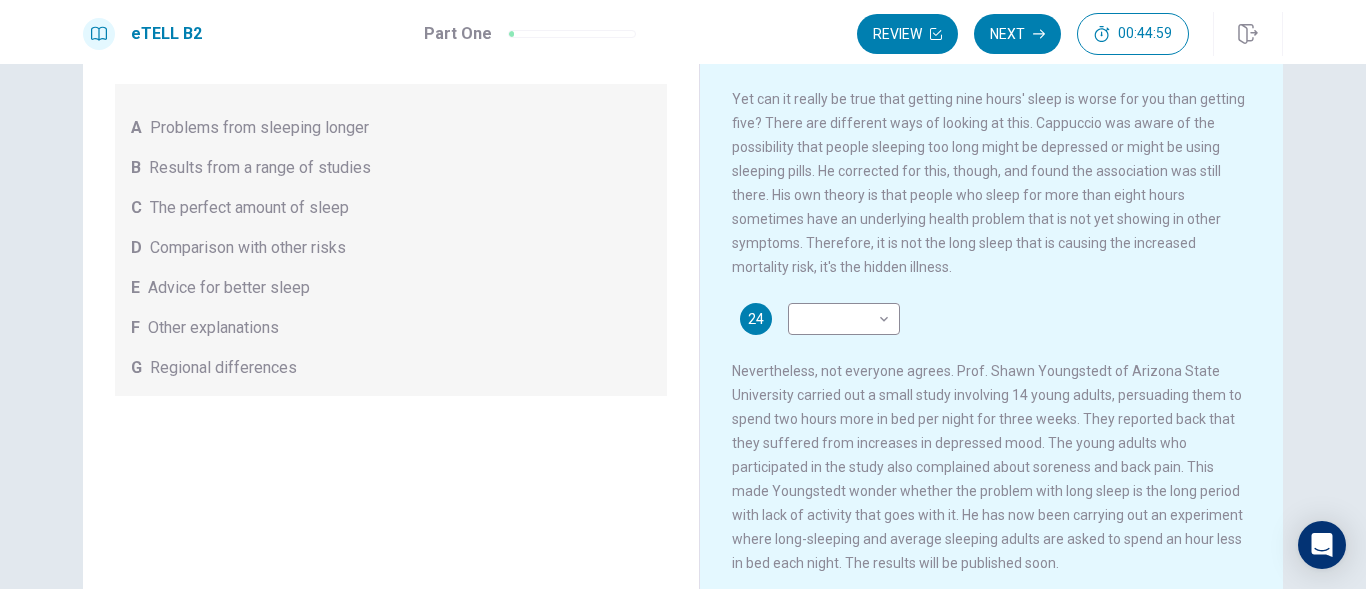 click on "Nevertheless, not everyone agrees. Prof. Shawn Youngstedt of Arizona State  University carried out a small study involving 14 young adults, persuading them to  spend two hours more in bed per night for three weeks. They reported back that they  suffered from increases in depressed mood. The young adults who participated in the  study also complained about soreness and back pain. This made Youngstedt wonder  whether the problem with long sleep is the long period with lack of activity that goes  with it. He has now been carrying out an experiment where long-sleeping and average sleeping adults are asked to spend an hour less in bed each night. The results will be  published soon." at bounding box center (987, 467) 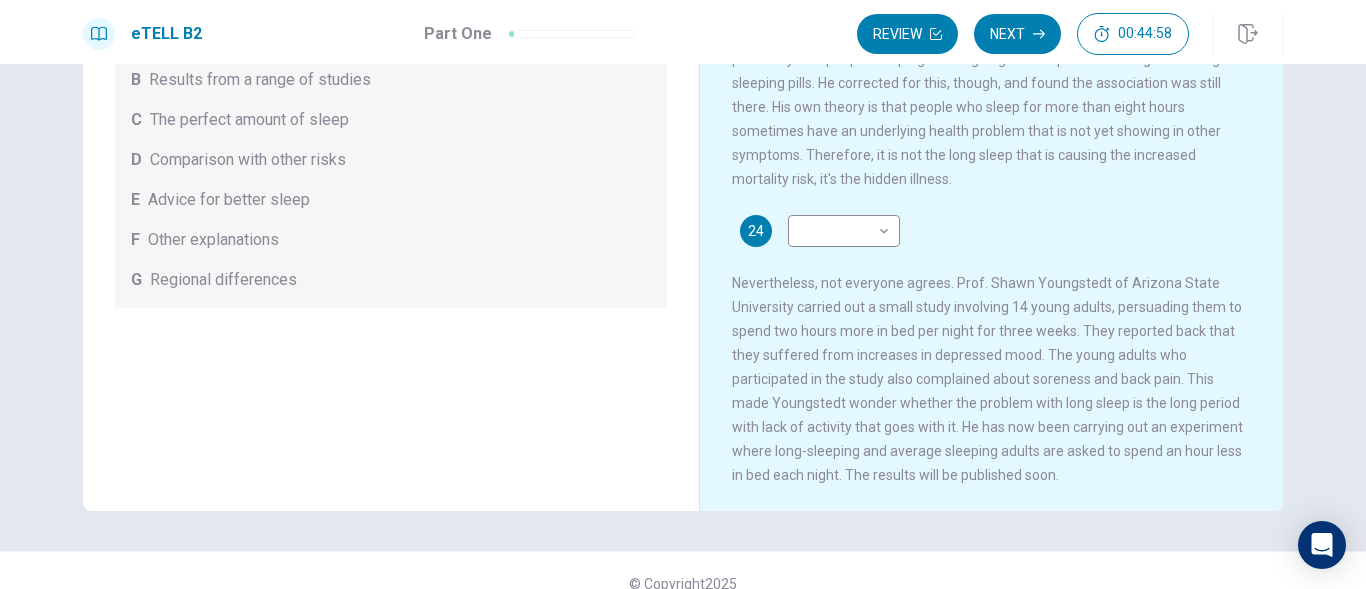 scroll, scrollTop: 314, scrollLeft: 0, axis: vertical 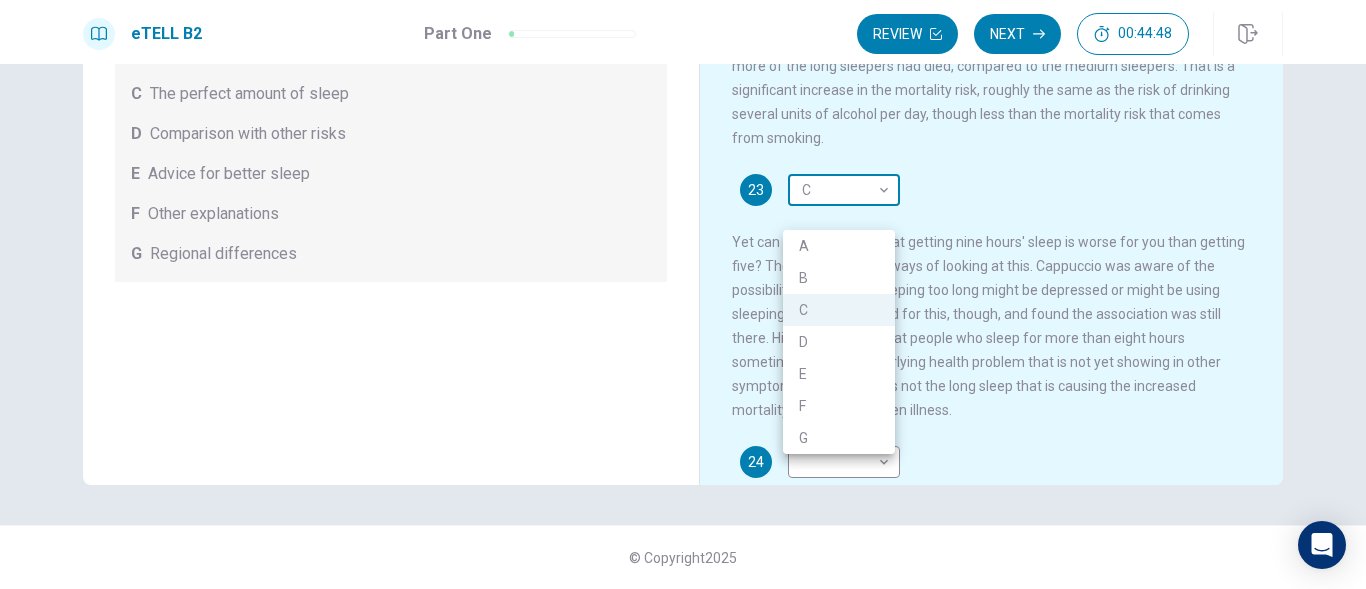 click on "This site uses cookies, as explained in our  Privacy Policy . If you agree to the use of cookies, please click the Accept button and continue to browse our site.   Privacy Policy Accept   eTELL B2 Part One Review Next 00:44:48 Question 1 - 4 of 30 00:44:48 Review Next Questions 21 - 24 For questions 21 – 24 match the headings (A – G) in the box below with the appropriate paragraph. There are THREE headings which you do not need. A Problems from sleeping longer B Results from a range of studies C The perfect amount of sleep D Comparison with other risks E Advice for better sleep F Other explanations G Regional differences A good night's sleep 21 B * ​ 22 D * ​ 23 C * ​ 24 ​ ​ © Copyright  2025 Going somewhere? You are not allowed to open other tabs/pages or switch windows during a test. Doing this will be reported as cheating to the Administrators. Are you sure you want to leave this page? Please continue until you finish your test. It looks like there is a problem with your internet connection." at bounding box center (683, 294) 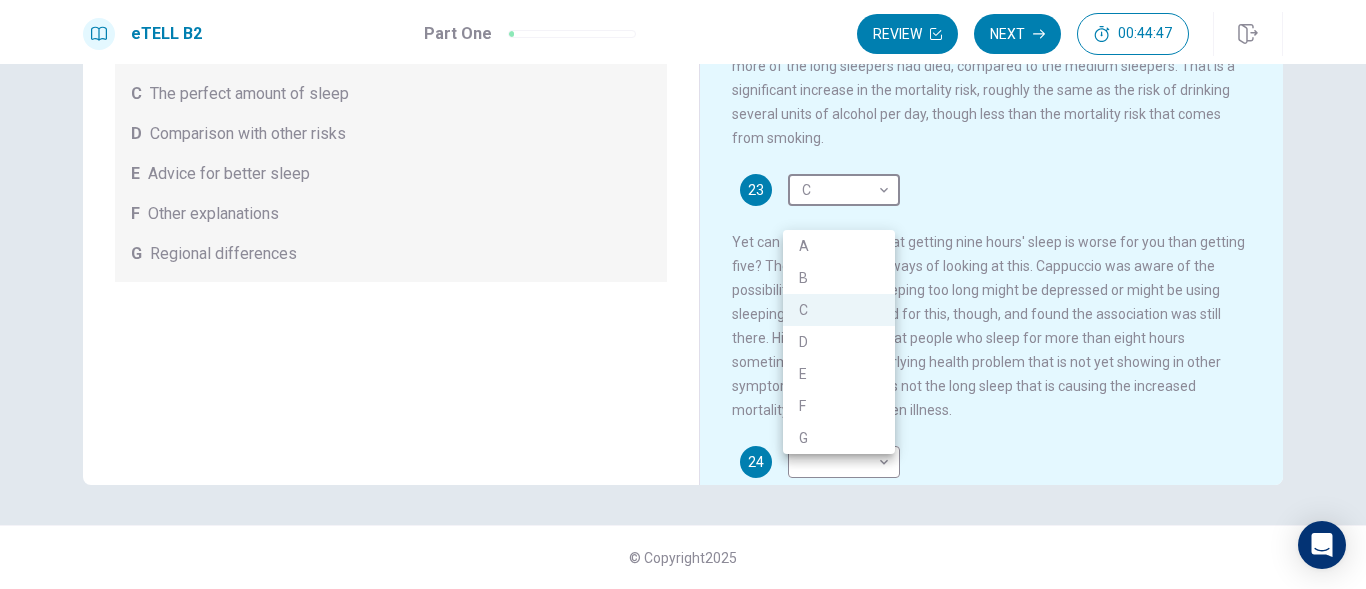 click on "A" at bounding box center (839, 246) 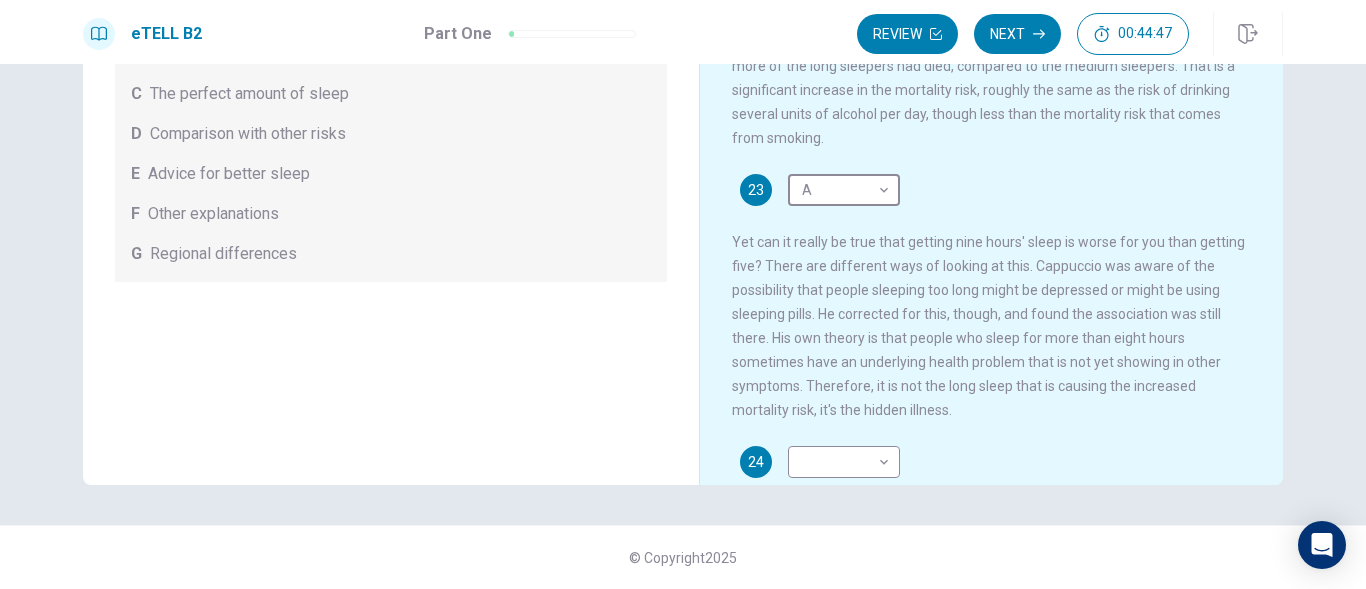 type on "*" 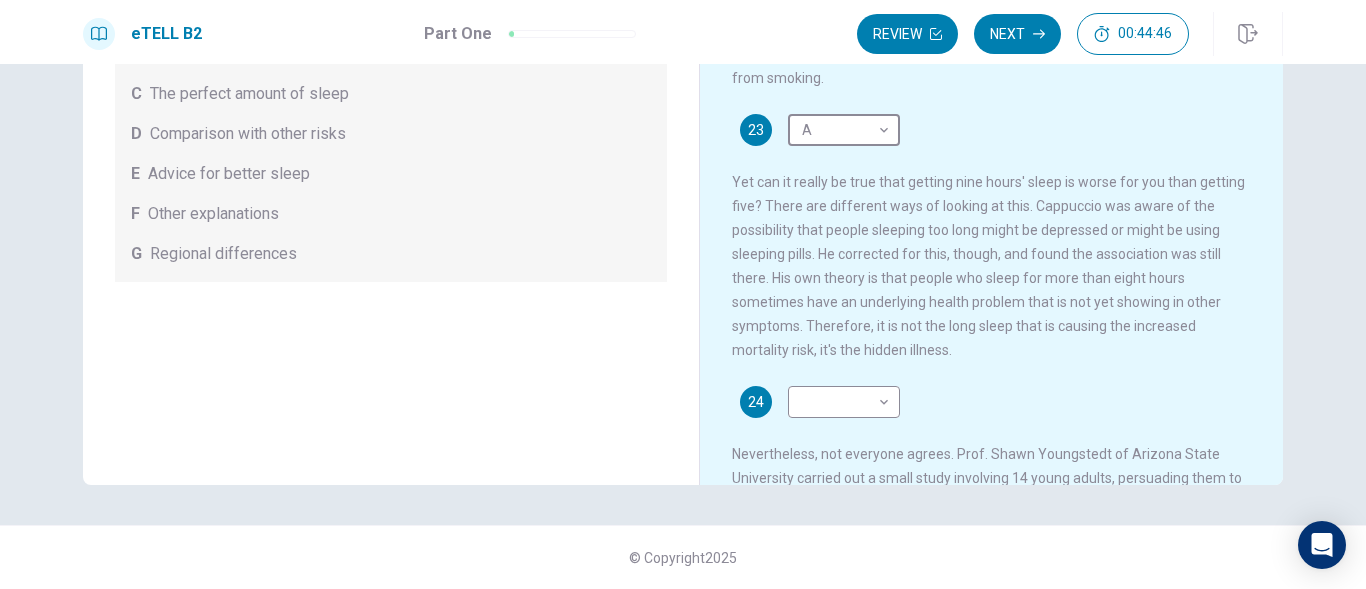 scroll, scrollTop: 516, scrollLeft: 0, axis: vertical 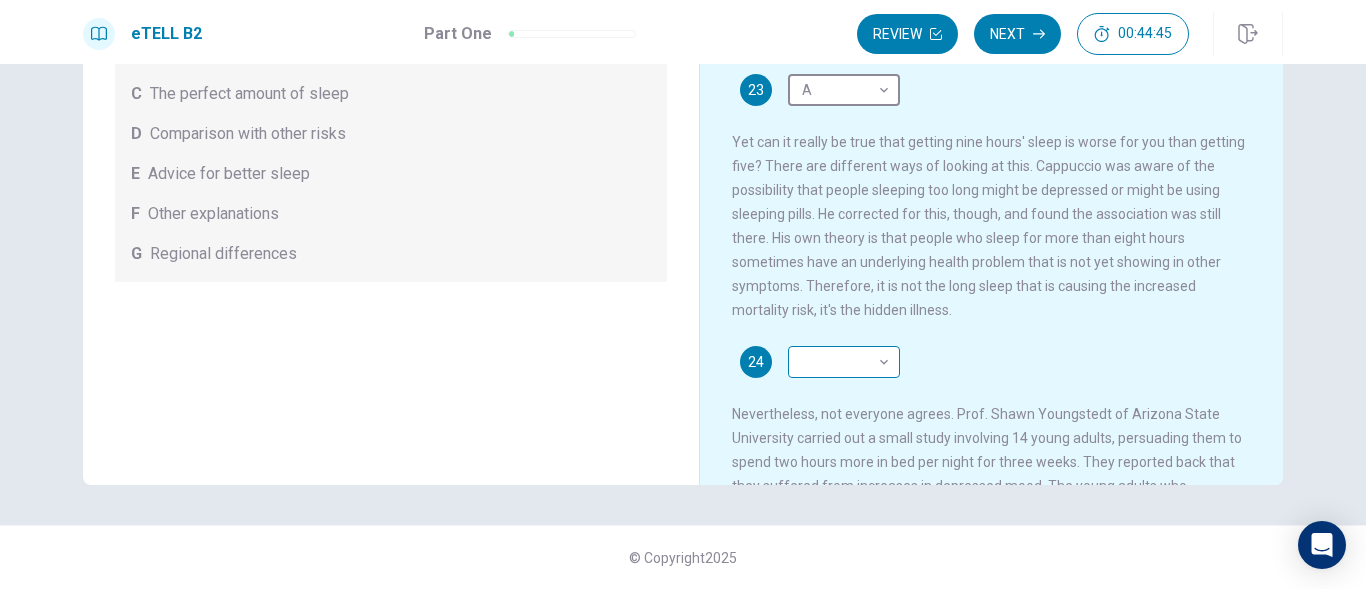 click on "This site uses cookies, as explained in our Privacy Policy. If you agree to the use of cookies, please click the Accept button and continue to browse our site. Privacy Policy Accept eTELL B2 Part One Review Next [TIME] Question 1 - 4 of 30 [TIME] Review Next Questions 21 - 24 For questions 21 – 24 match the headings (A – G) in the box below with the appropriate paragraph. There are THREE headings which you do not need. A Problems from sleeping longer B Results from a range of studies C The perfect amount of sleep D Comparison with other risks E Advice for better sleep F Other explanations G Regional differences A good night's sleep 21 B * ​ 22 D * ​ 23 A * ​ 24 ​ ​ © Copyright 2025 Going somewhere? You are not allowed to open other tabs/pages or switch windows during a test. Doing this will be reported as cheating to the Administrators. Are you sure you want to leave this page? Please continue until you finish your test. It looks like there is a problem with your internet connection." at bounding box center [683, 294] 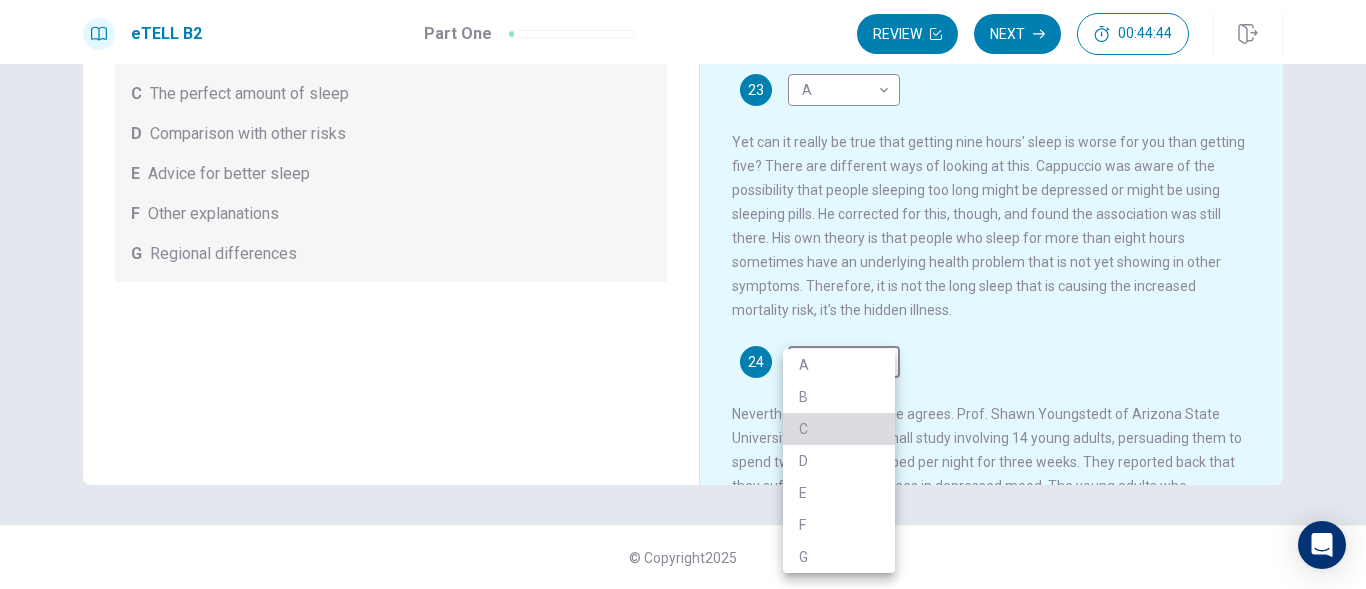 click on "C" at bounding box center (839, 429) 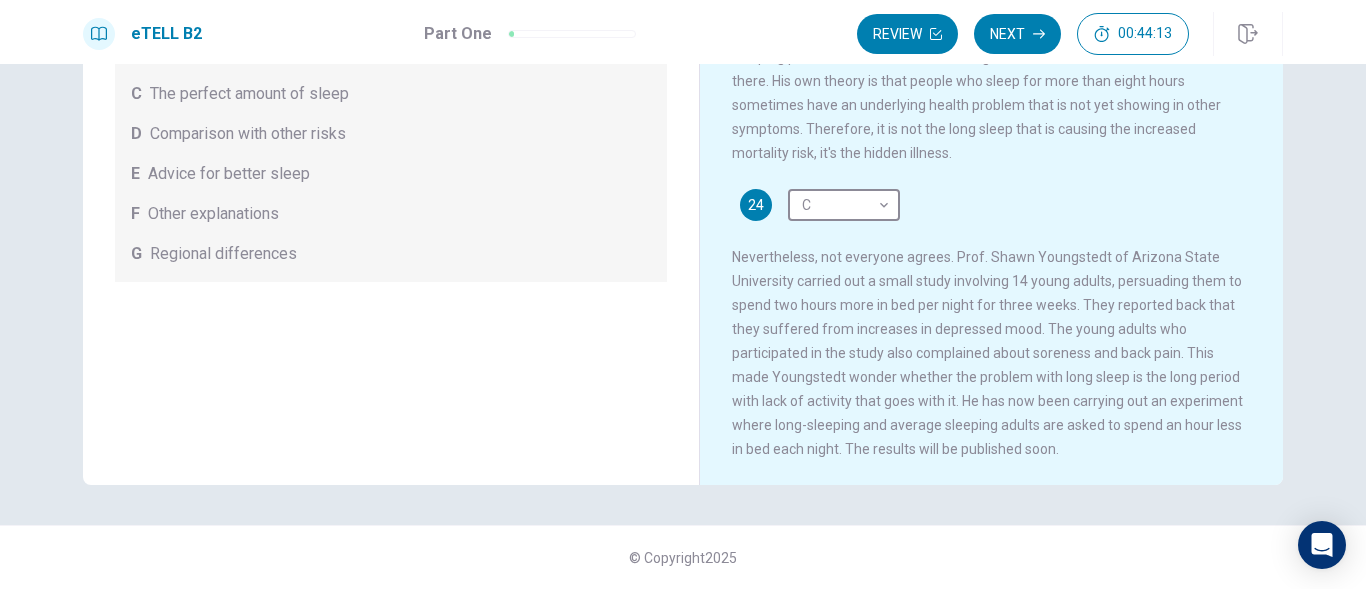 scroll, scrollTop: 616, scrollLeft: 0, axis: vertical 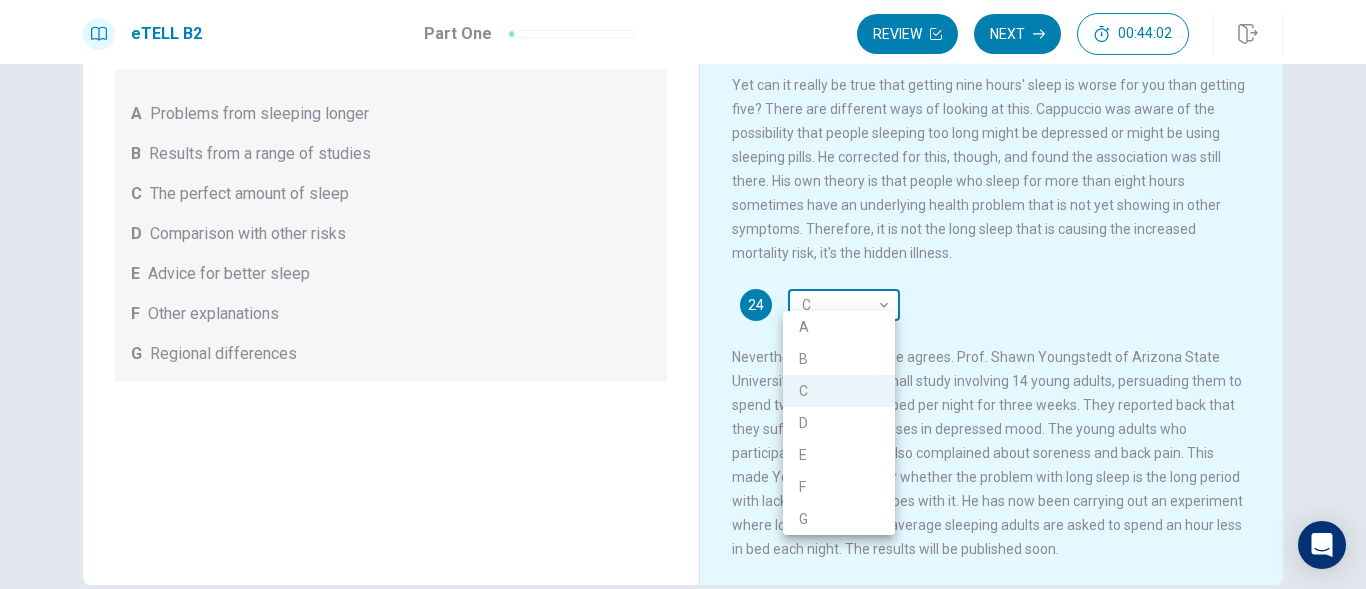 click on "This site uses cookies, as explained in our  Privacy Policy . If you agree to the use of cookies, please click the Accept button and continue to browse our site.   Privacy Policy Accept   eTELL B2 Part One Review Next 00:44:02 Question 1 - 4 of 30 00:44:02 Review Next Questions 21 - 24 For questions 21 – 24 match the headings (A – G) in the box below with the appropriate paragraph. There are THREE headings which you do not need. A Problems from sleeping longer B Results from a range of studies C The perfect amount of sleep D Comparison with other risks E Advice for better sleep F Other explanations G Regional differences A good night's sleep 21 B * ​ 22 D * ​ 23 A * ​ 24 C * ​ © Copyright  2025 Going somewhere? You are not allowed to open other tabs/pages or switch windows during a test. Doing this will be reported as cheating to the Administrators. Are you sure you want to leave this page? Please continue until you finish your test. It looks like there is a problem with your internet connection." at bounding box center (683, 294) 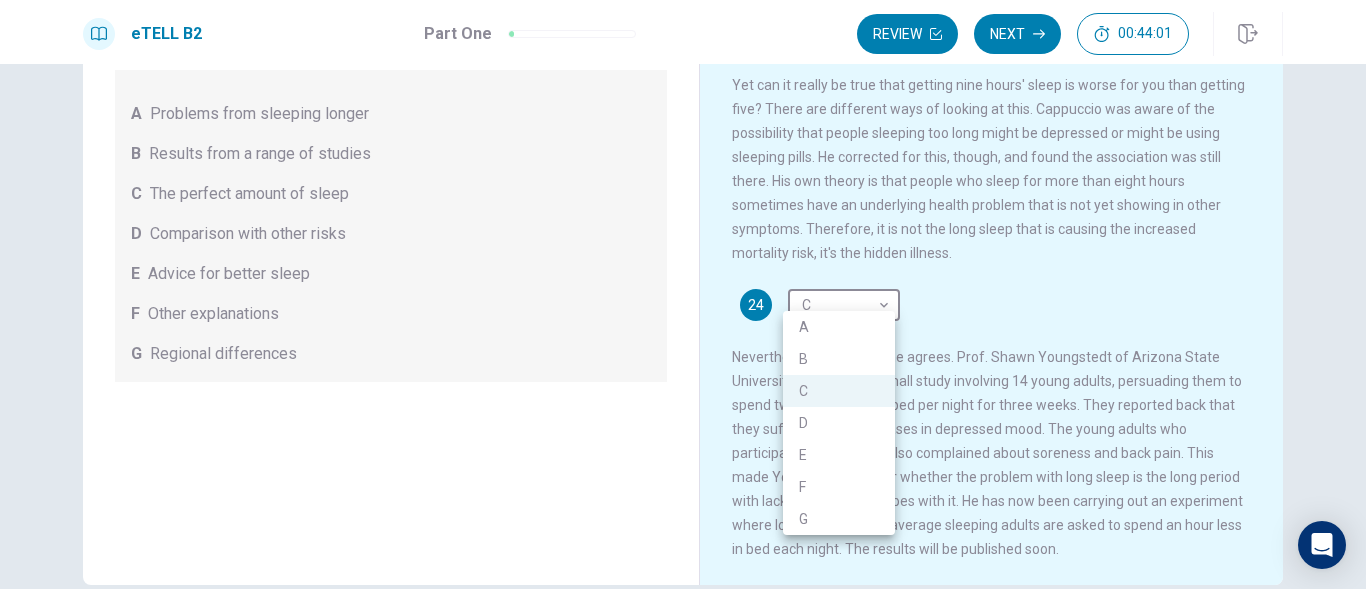 click on "A" at bounding box center (839, 327) 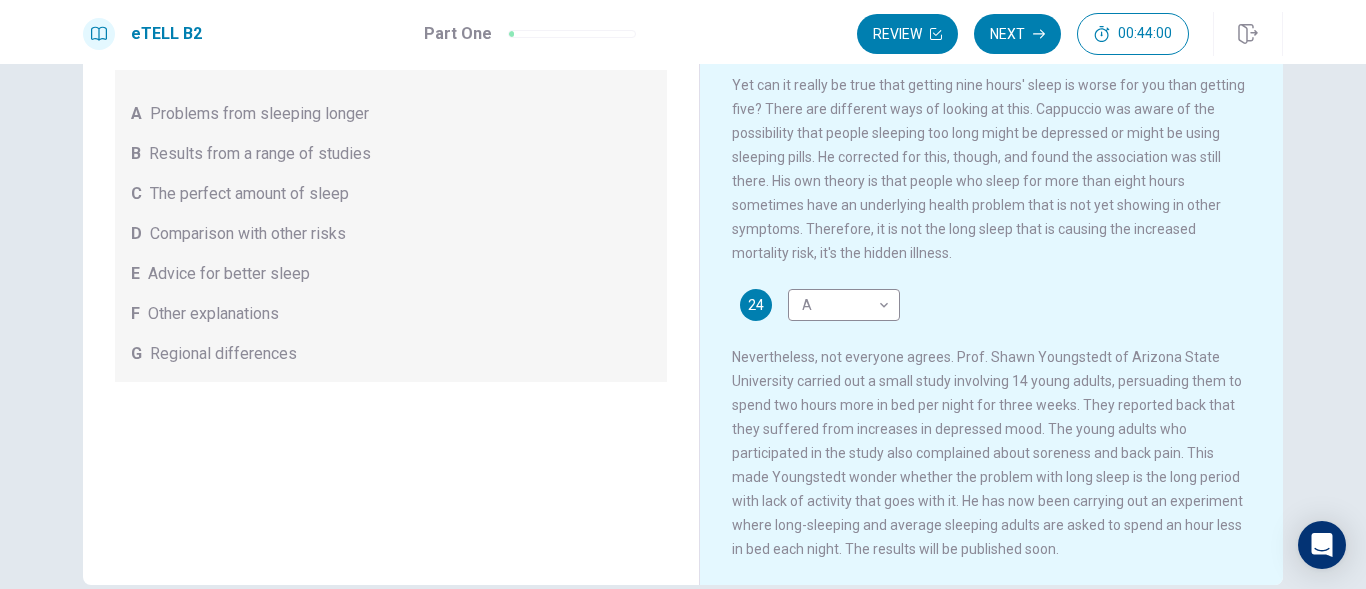 click on "Yet can it really be true that getting nine hours' sleep is worse for you than getting five?  There are different ways of looking at this. Cappuccio was aware of the possibility that  people sleeping too long might be depressed or might be using sleeping pills. He  corrected for this, though, and found the association was still there. His own theory is  that people who sleep for more than eight hours sometimes have an underlying health  problem that is not yet showing in other symptoms. Therefore, it is not the long sleep  that is causing the increased mortality risk, it's the hidden illness." at bounding box center (988, 169) 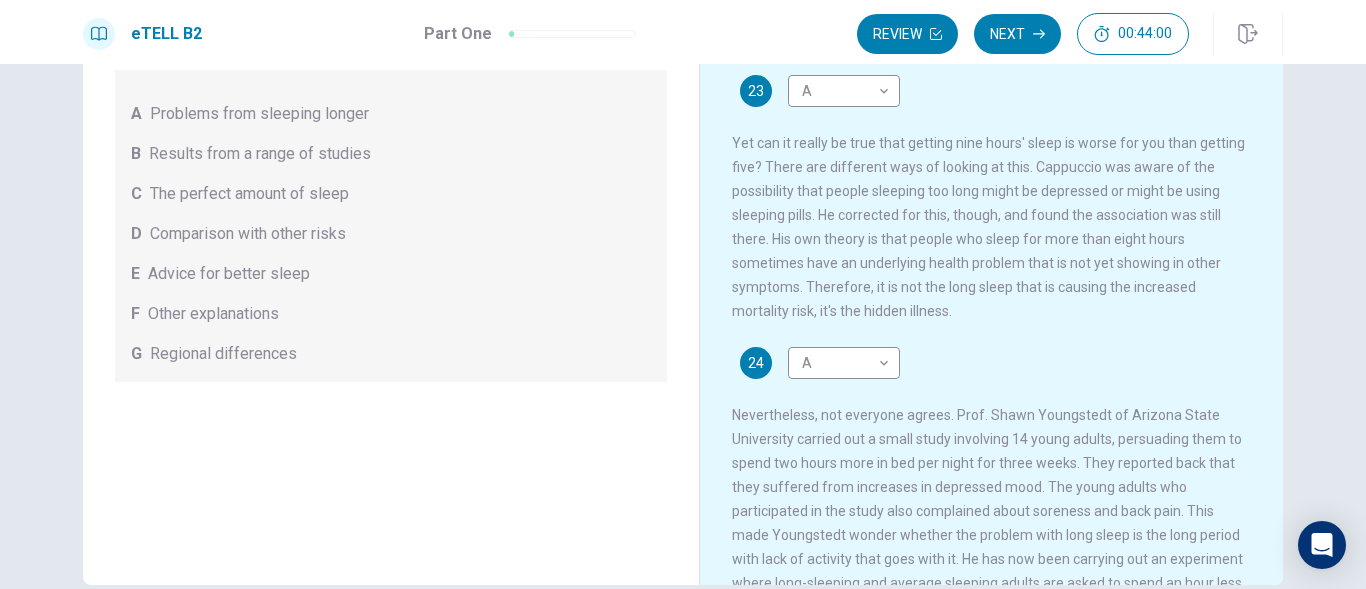 scroll, scrollTop: 416, scrollLeft: 0, axis: vertical 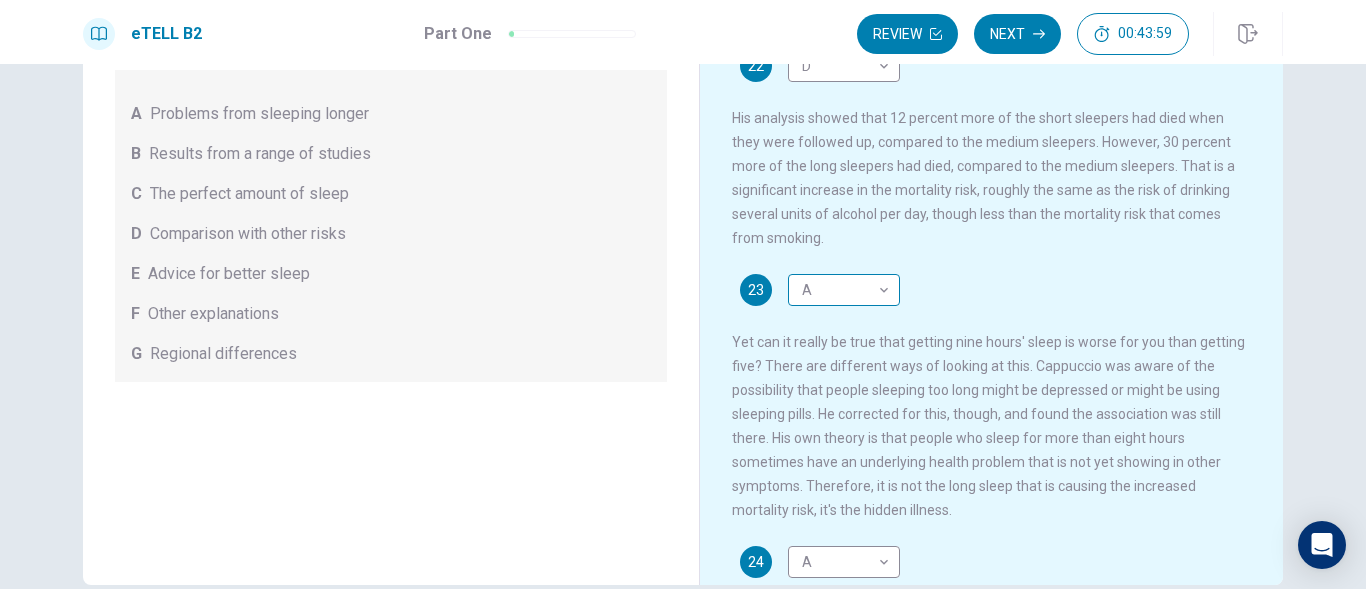 click on "This site uses cookies, as explained in our  Privacy Policy . If you agree to the use of cookies, please click the Accept button and continue to browse our site.   Privacy Policy Accept   eTELL B2 Part One Review Next 00:43:59 Question 1 - 4 of 30 00:43:59 Review Next Questions 21 - 24 For questions 21 – 24 match the headings (A – G) in the box below with the appropriate paragraph. There are THREE headings which you do not need. A Problems from sleeping longer B Results from a range of studies C The perfect amount of sleep D Comparison with other risks E Advice for better sleep F Other explanations G Regional differences A good night's sleep 21 B * ​ 22 D * ​ 23 A * ​ 24 A * ​ © Copyright  2025 Going somewhere? You are not allowed to open other tabs/pages or switch windows during a test. Doing this will be reported as cheating to the Administrators. Are you sure you want to leave this page? Please continue until you finish your test. It looks like there is a problem with your internet connection." at bounding box center (683, 294) 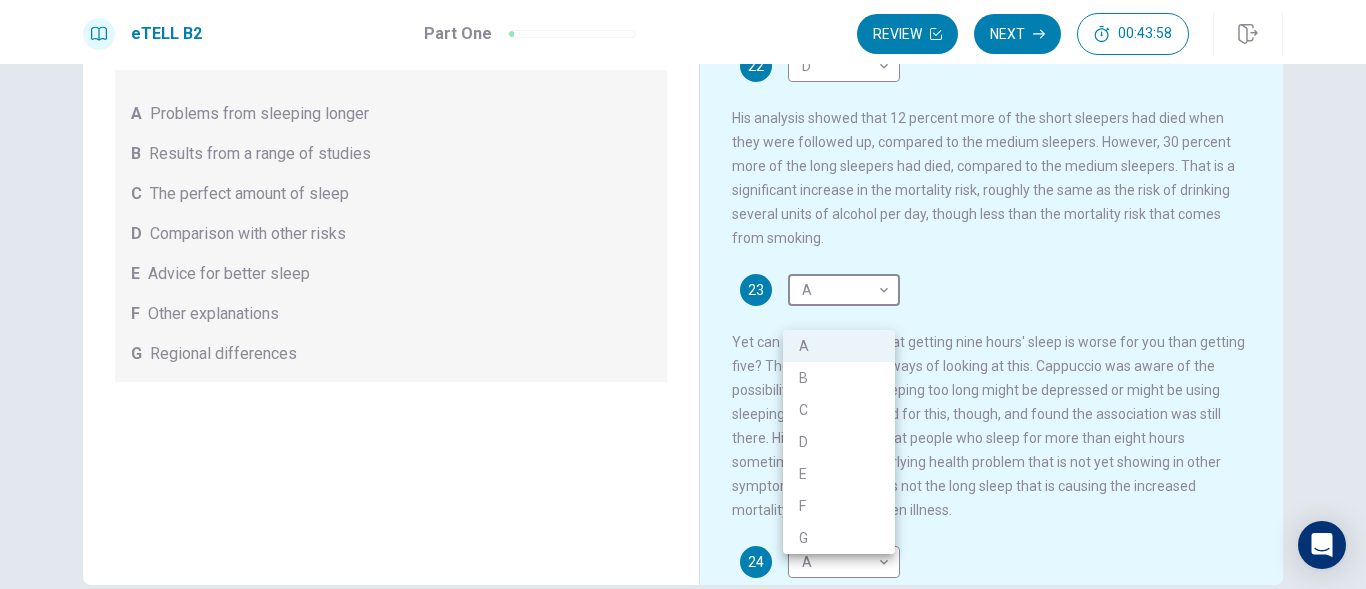 click on "C" at bounding box center (839, 410) 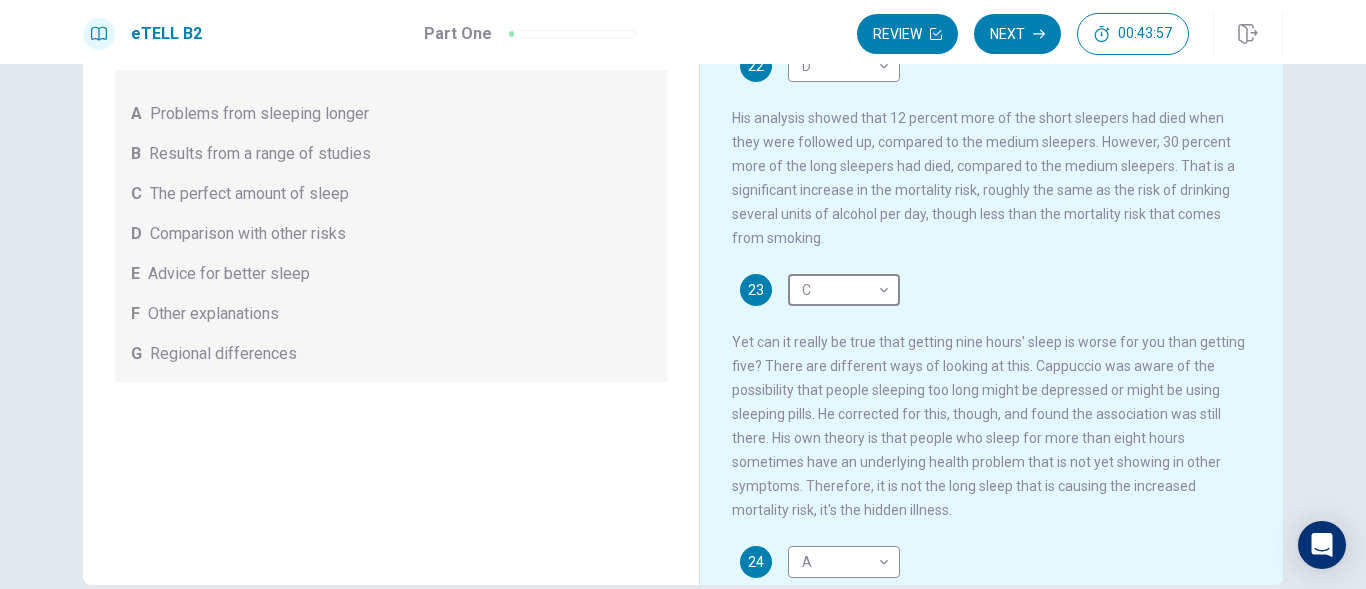 scroll, scrollTop: 516, scrollLeft: 0, axis: vertical 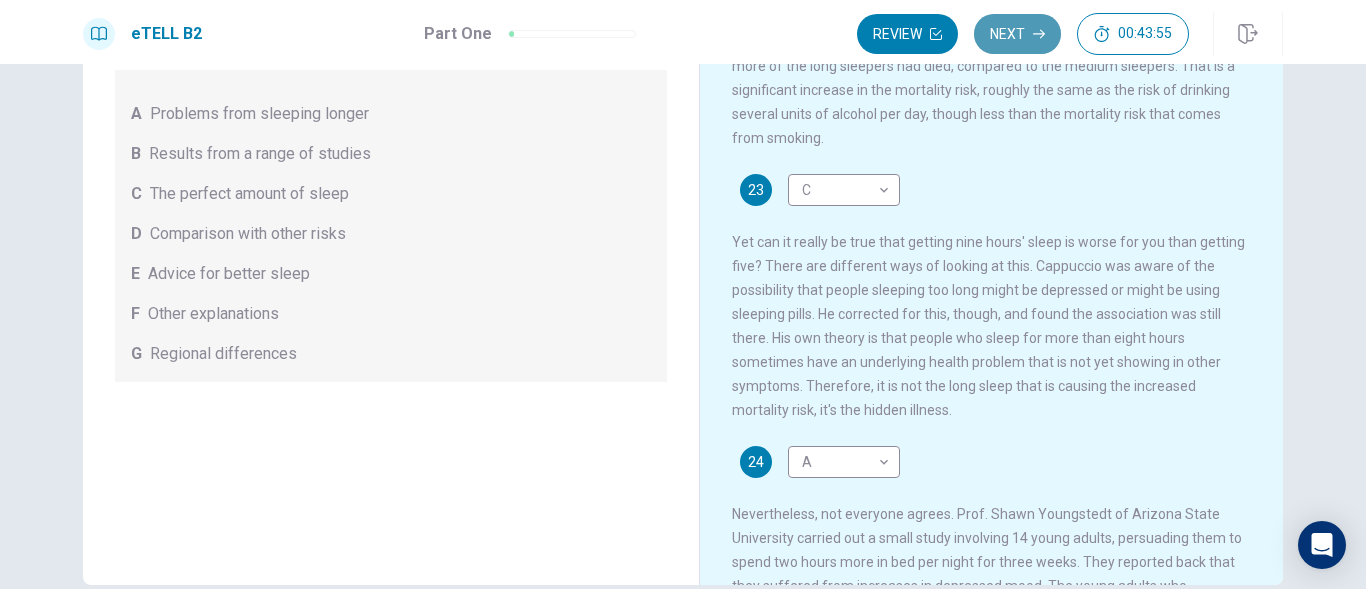 click on "Next" at bounding box center [1017, 34] 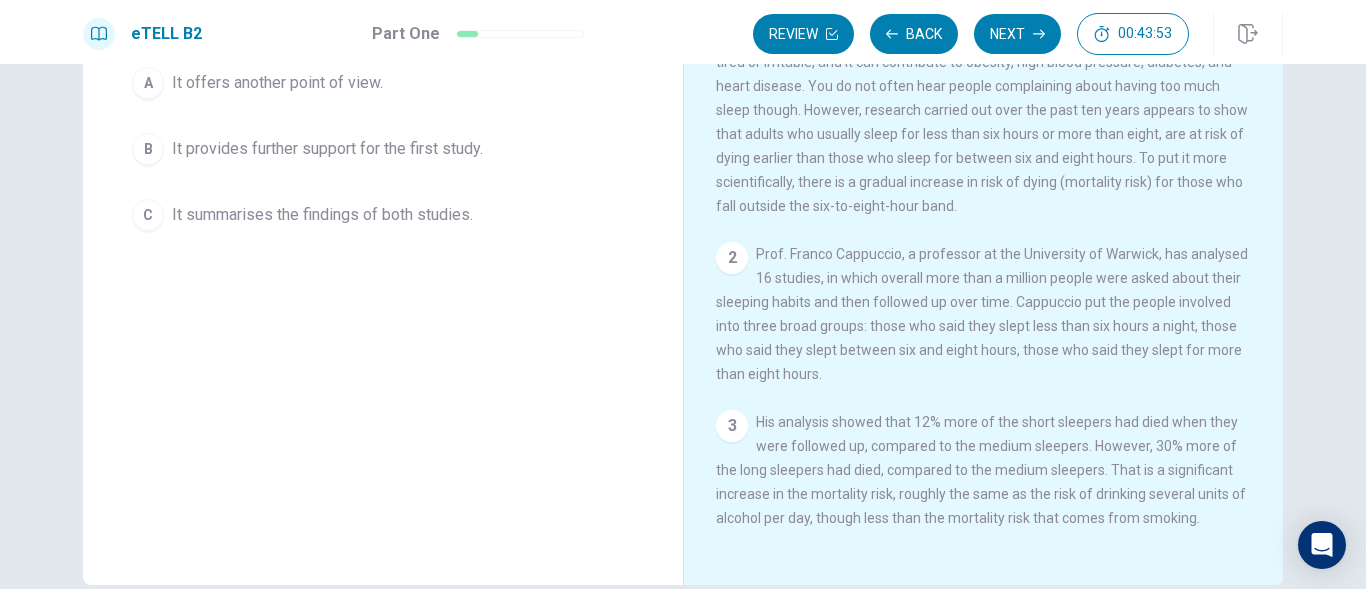 click on "Question 25 What is the purpose of the highlighted paragraph which begins  ‘Nevertheless,  not everyone agrees..'
A It offers another point of view.  B It provides further support for the first study.  C It summarises the findings of both studies." at bounding box center (383, 237) 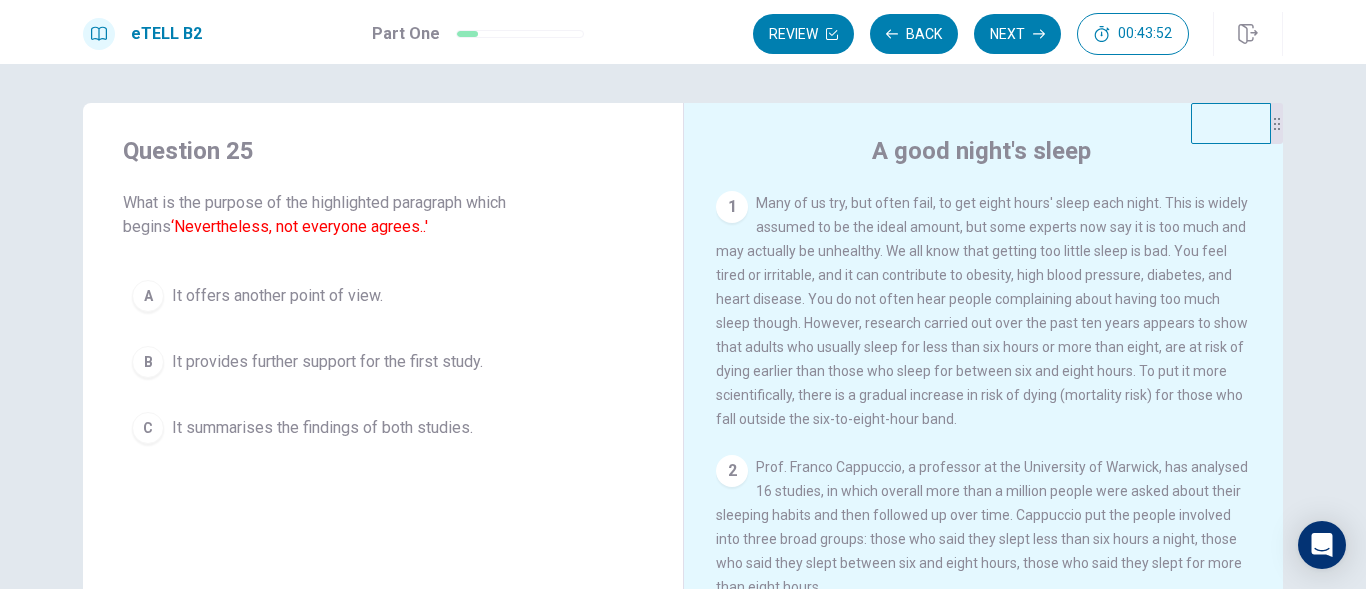 scroll, scrollTop: 0, scrollLeft: 0, axis: both 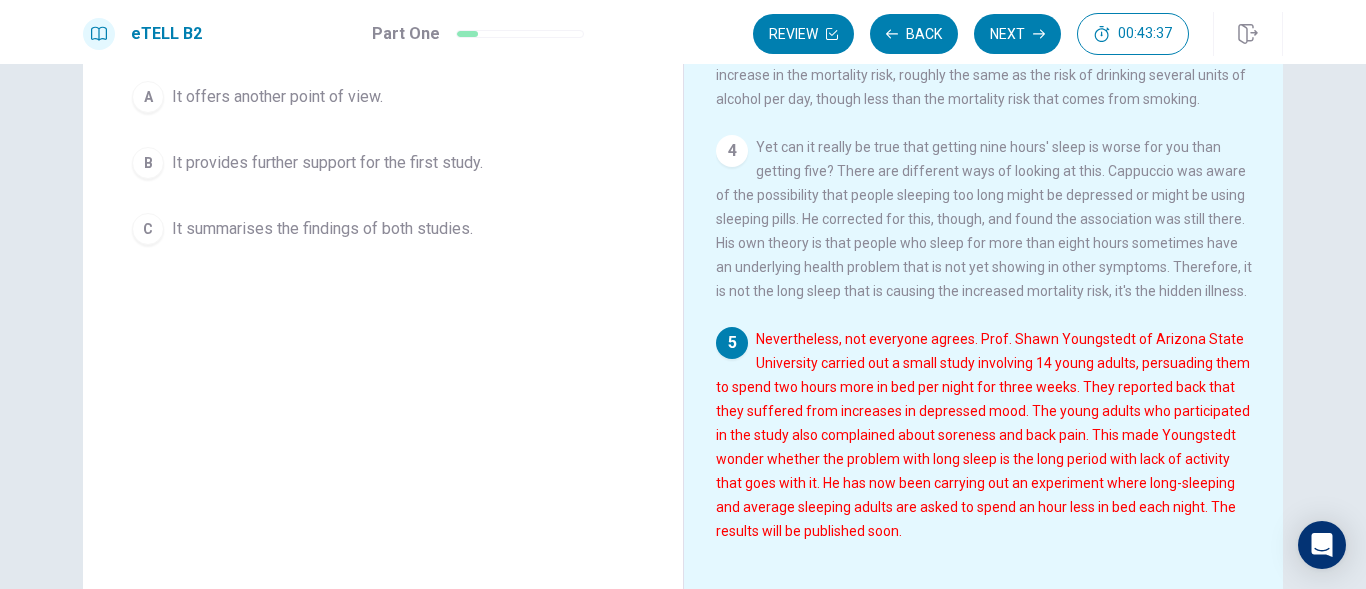 click on "Question 25 What is the purpose of the highlighted paragraph which begins  ‘Nevertheless,  not everyone agrees..'
A It offers another point of view.  B It provides further support for the first study.  C It summarises the findings of both studies." at bounding box center (383, 251) 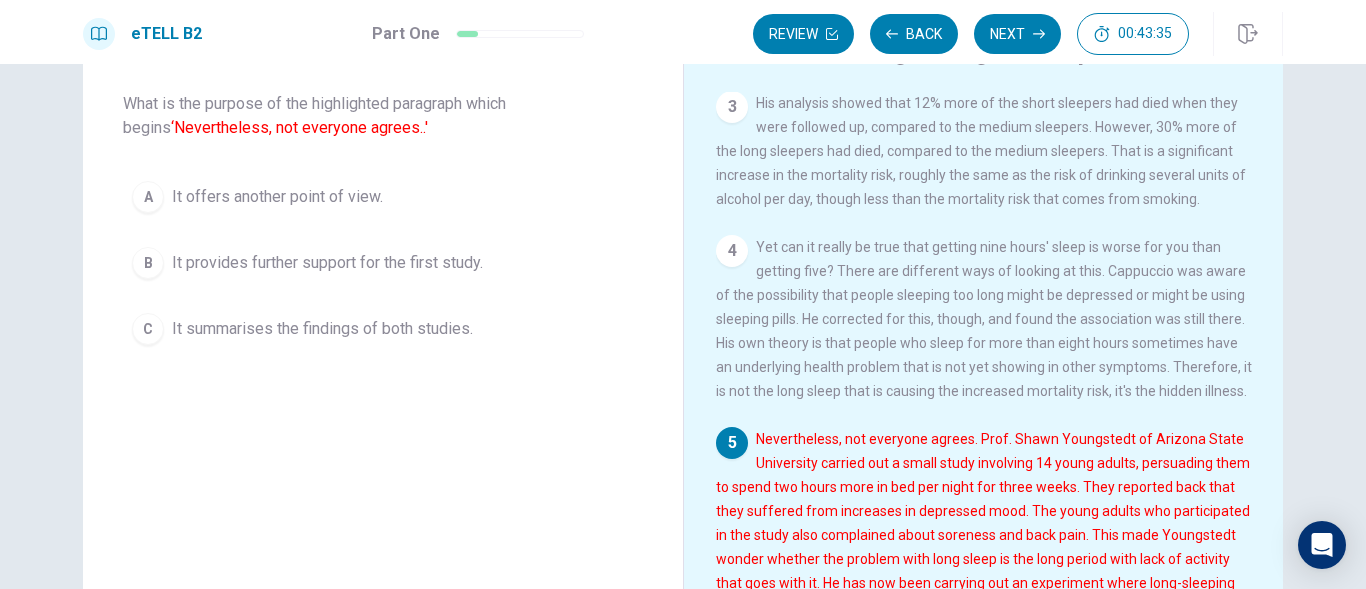 scroll, scrollTop: 0, scrollLeft: 0, axis: both 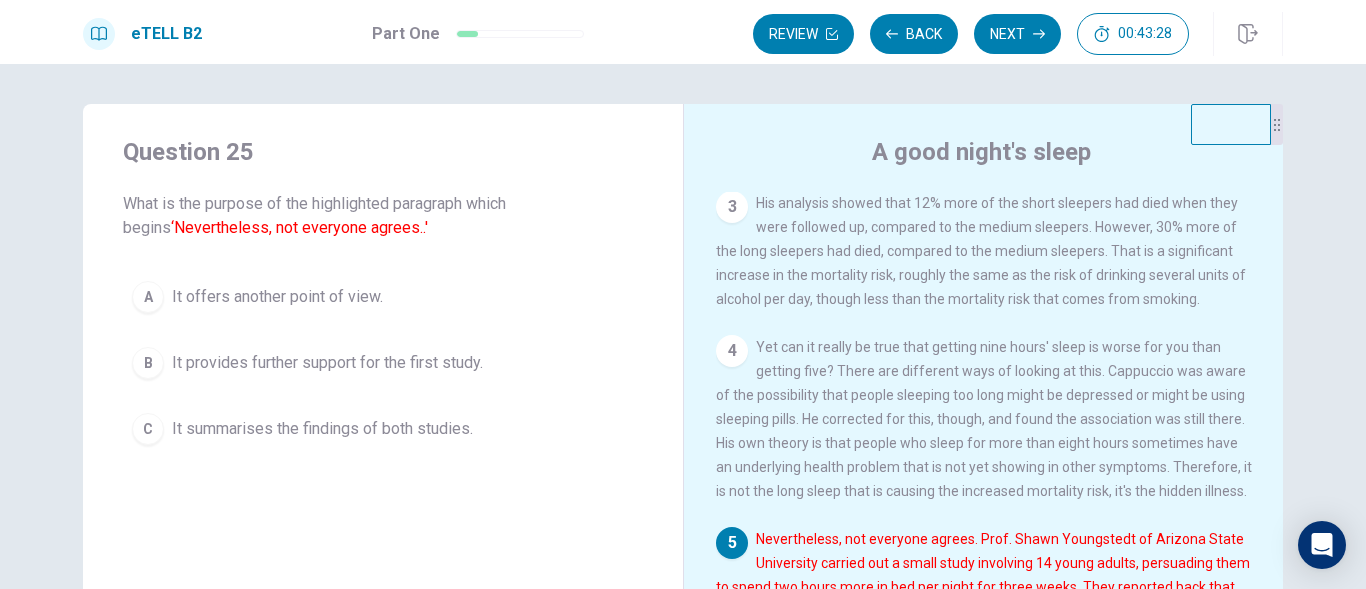 click on "4 Yet can it really be true that getting nine hours' sleep is worse for you than getting five?  There are different ways of looking at this. Cappuccio was aware of the possibility that  people sleeping too long might be depressed or might be using sleeping pills. He  corrected for this, though, and found the association was still there. His own theory is  that people who sleep for more than eight hours sometimes have an underlying health  problem that is not yet showing in other symptoms. Therefore, it is not the long sleep  that is causing the increased mortality risk, it's the hidden illness." at bounding box center [984, 419] 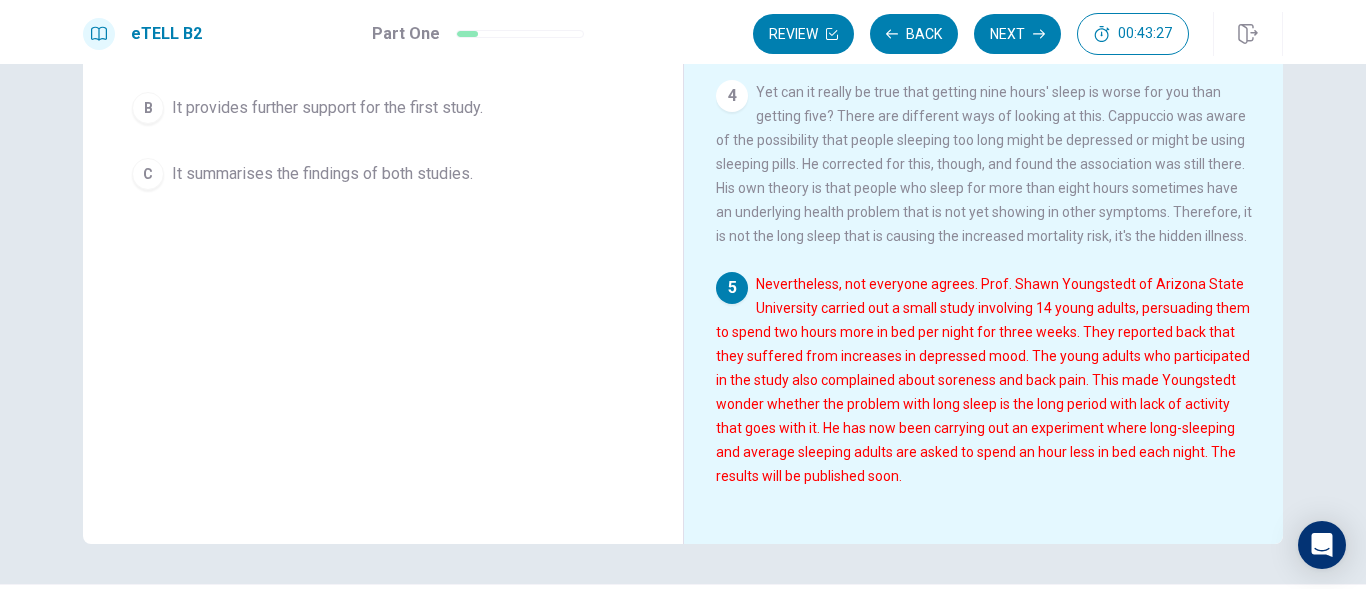 scroll, scrollTop: 314, scrollLeft: 0, axis: vertical 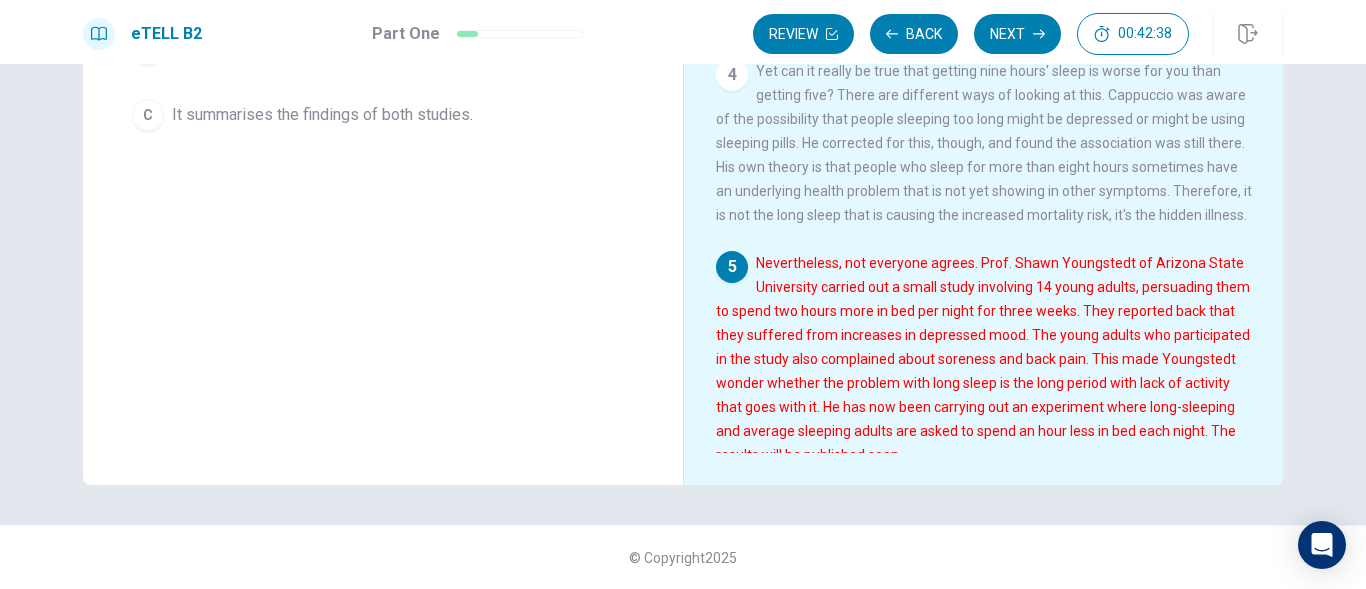 click on "Question 25 What is the purpose of the highlighted paragraph which begins  ‘Nevertheless,  not everyone agrees..'
A It offers another point of view.  B It provides further support for the first study.  C It summarises the findings of both studies." at bounding box center (383, 137) 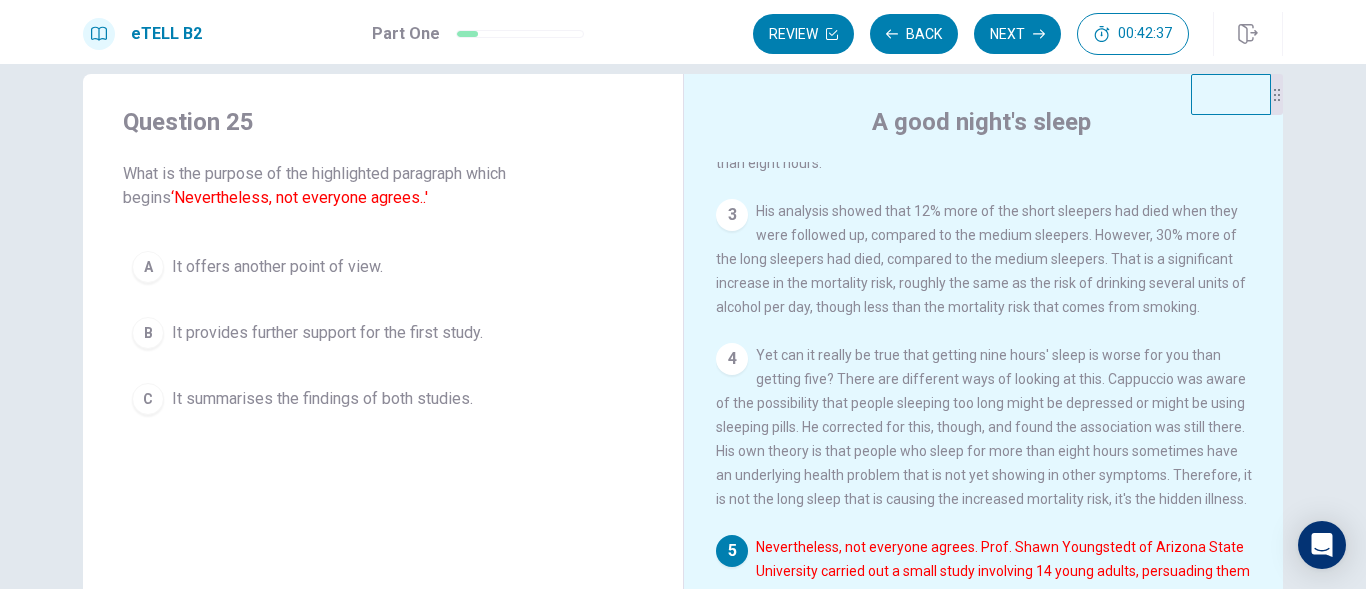 scroll, scrollTop: 14, scrollLeft: 0, axis: vertical 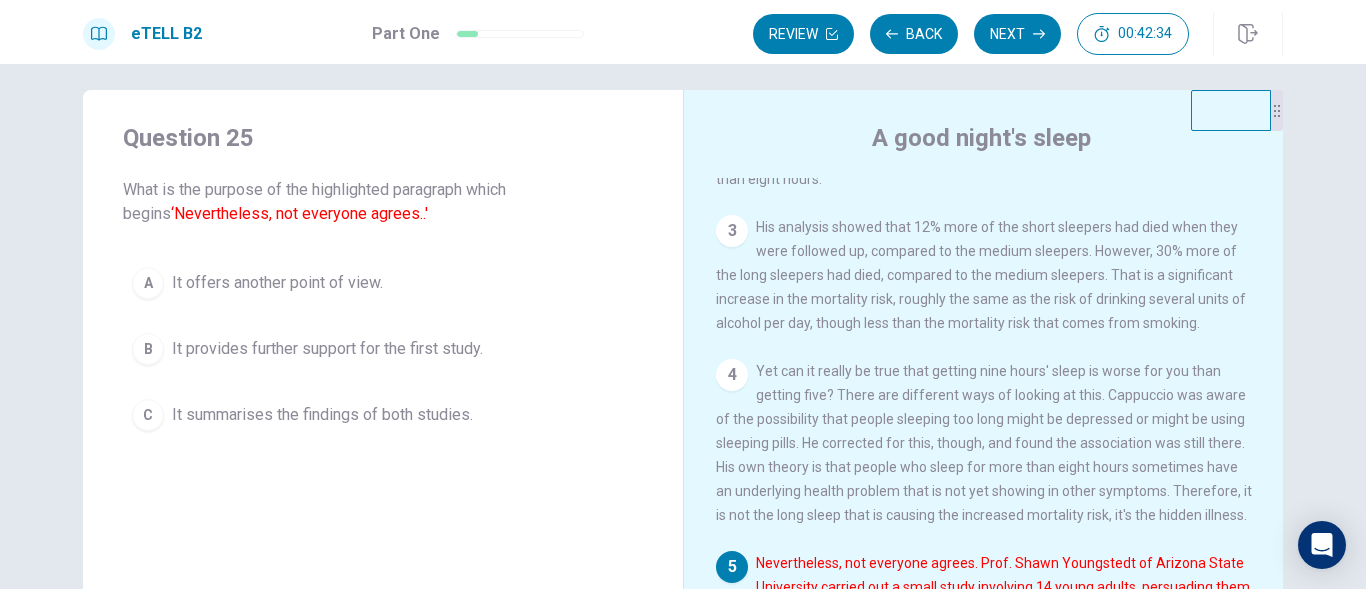 click on "It summarises the findings of both studies." at bounding box center [322, 415] 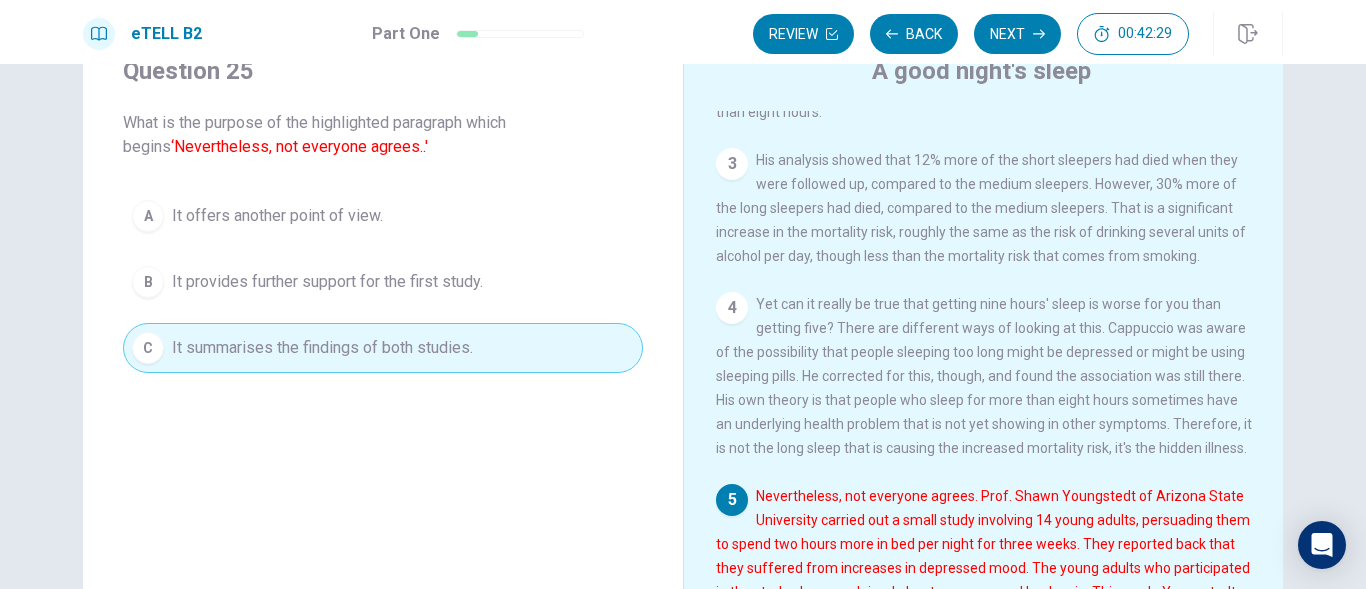 scroll, scrollTop: 214, scrollLeft: 0, axis: vertical 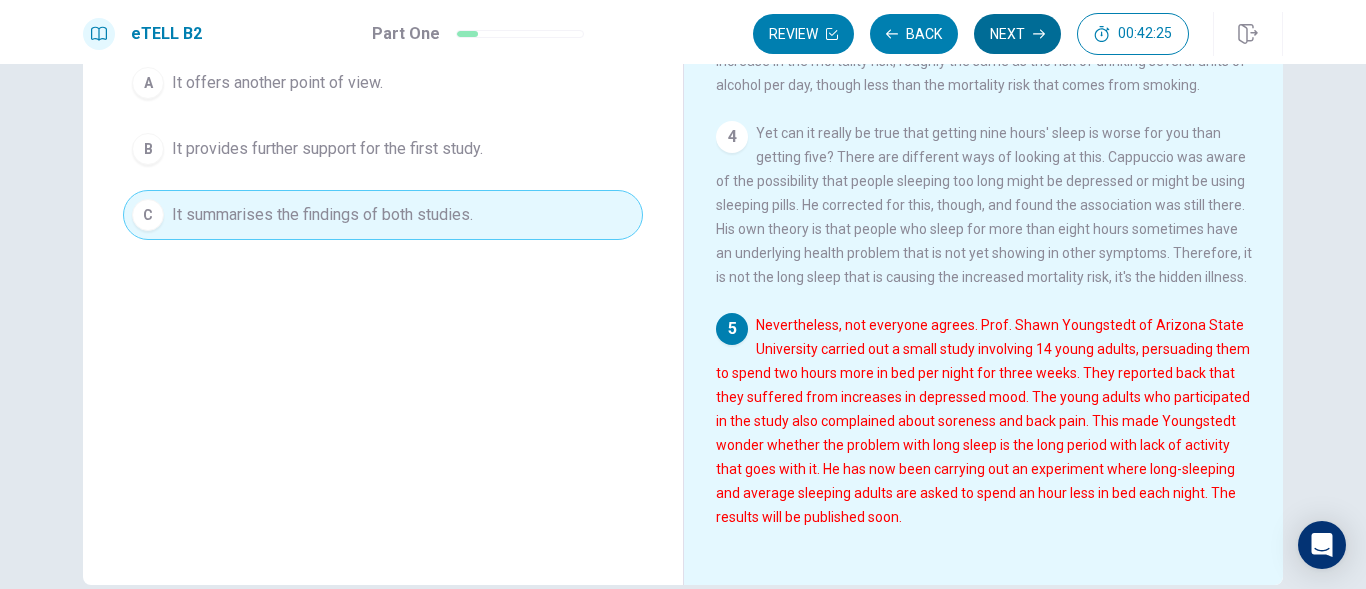 click on "Next" at bounding box center (1017, 34) 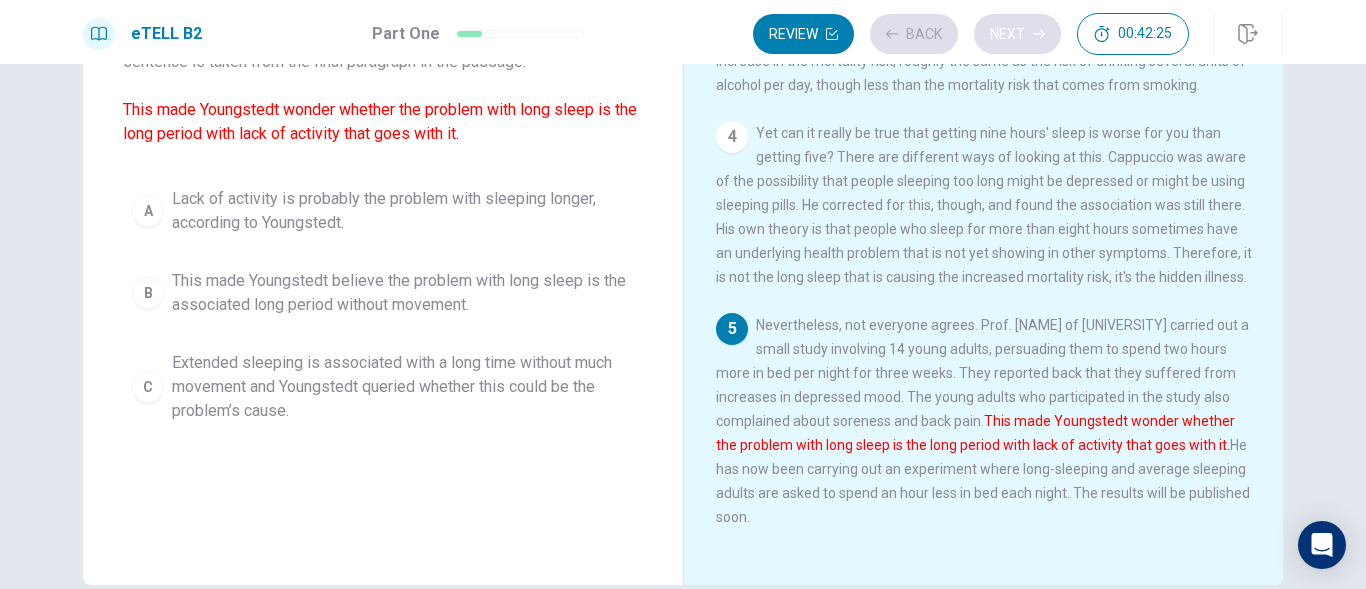 scroll, scrollTop: 314, scrollLeft: 0, axis: vertical 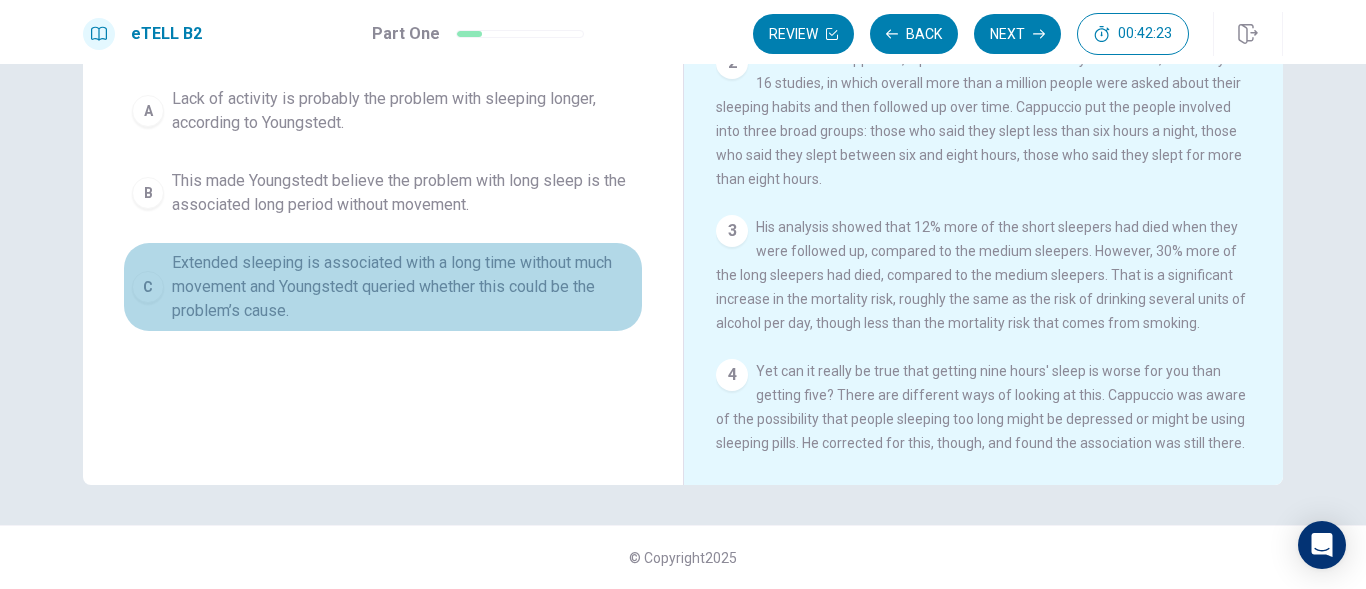 click on "Extended sleeping is associated with a long time without much movement and Youngstedt queried whether this could be the problem’s cause." at bounding box center [403, 287] 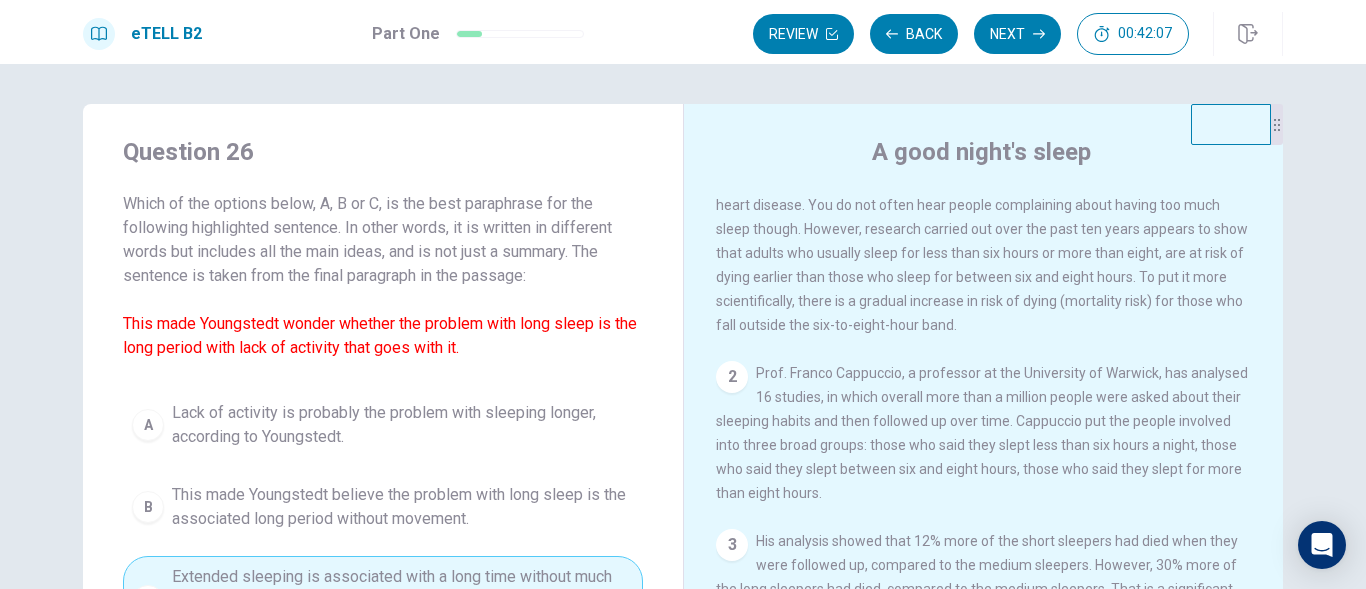 scroll, scrollTop: 200, scrollLeft: 0, axis: vertical 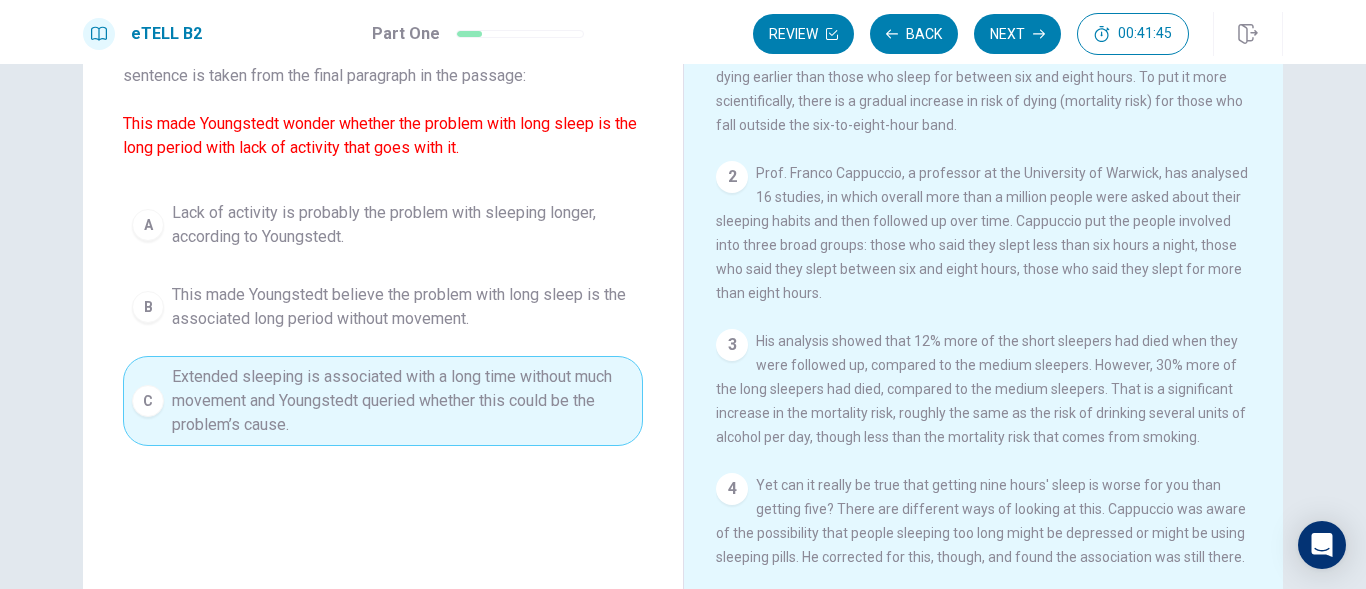 click on "This made Youngstedt believe the problem with long sleep is the associated long period without movement." at bounding box center (403, 307) 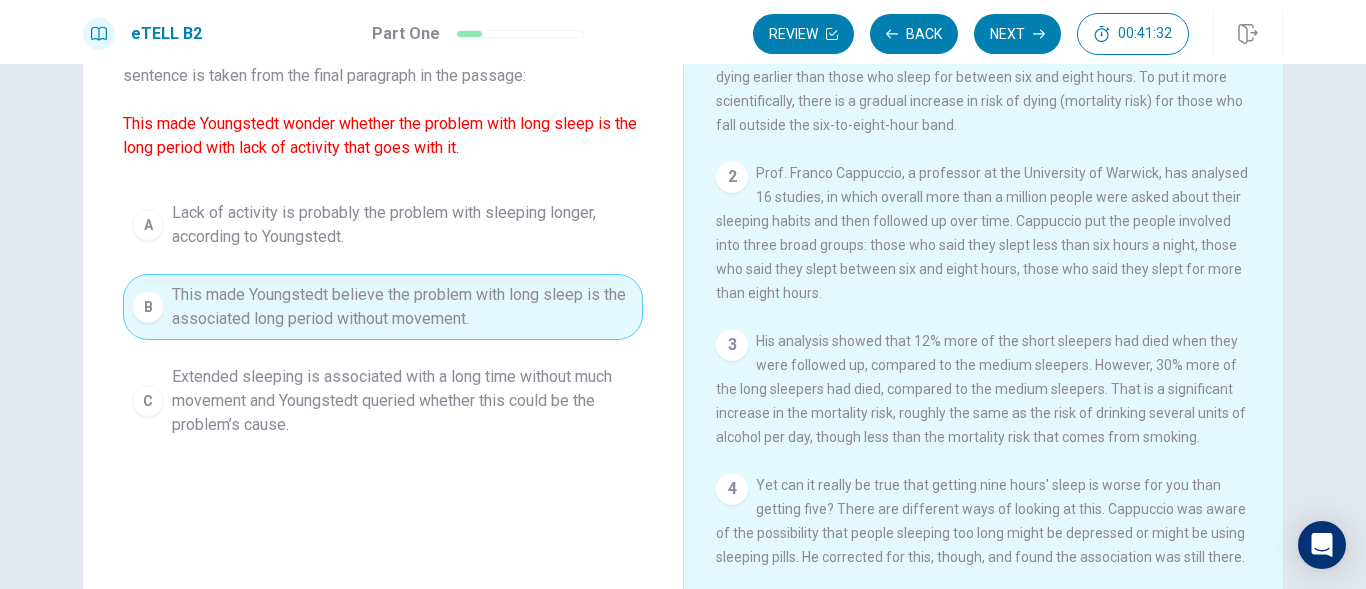 click on "Extended sleeping is associated with a long time without much movement and Youngstedt queried whether this could be the problem’s cause." at bounding box center (403, 401) 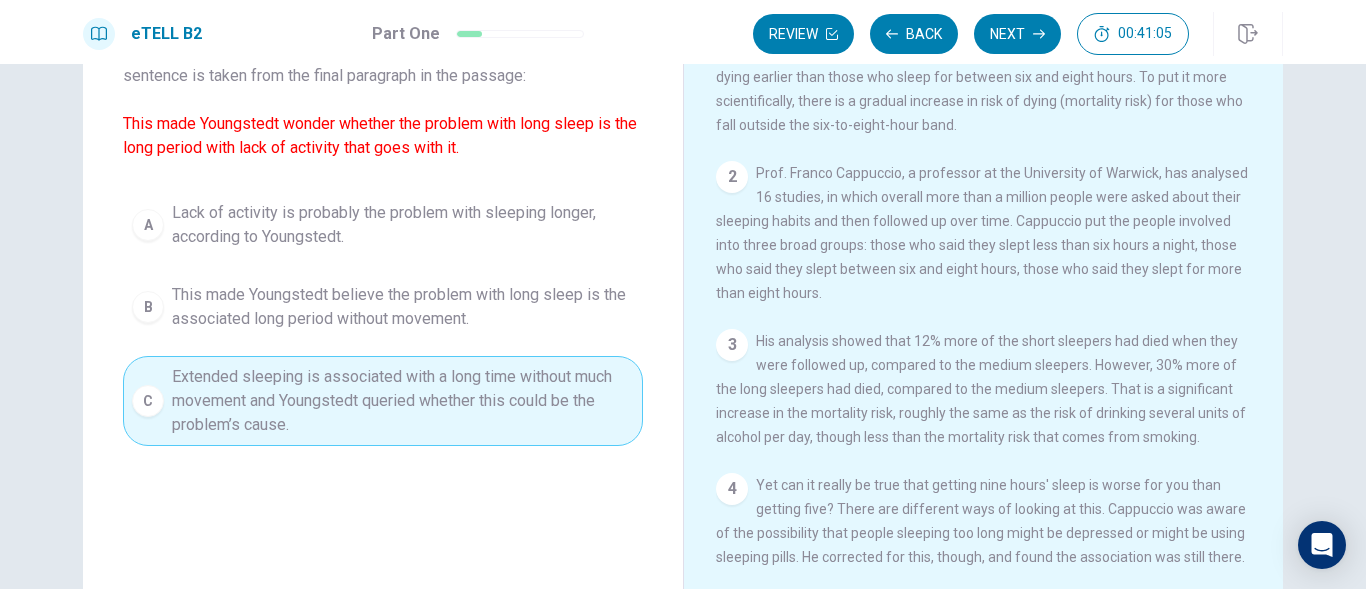 click on "This made Youngstedt believe the problem with long sleep is the associated long period without movement." at bounding box center (403, 307) 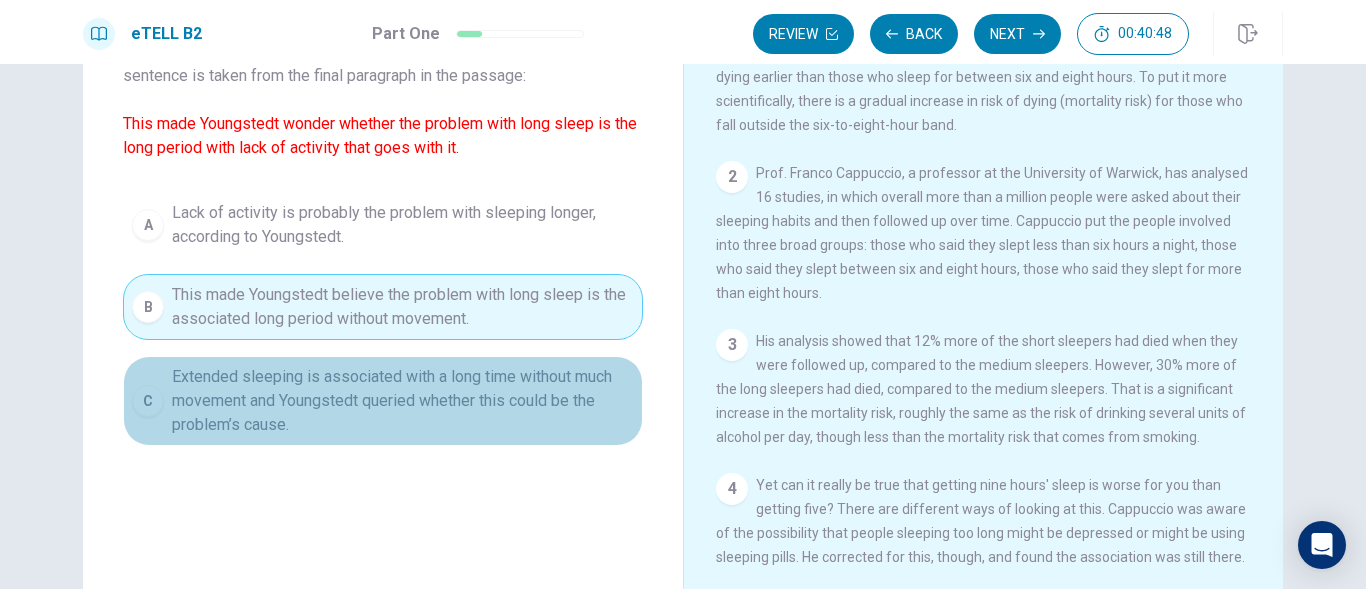 click on "Extended sleeping is associated with a long time without much movement and Youngstedt queried whether this could be the problem’s cause." at bounding box center (403, 401) 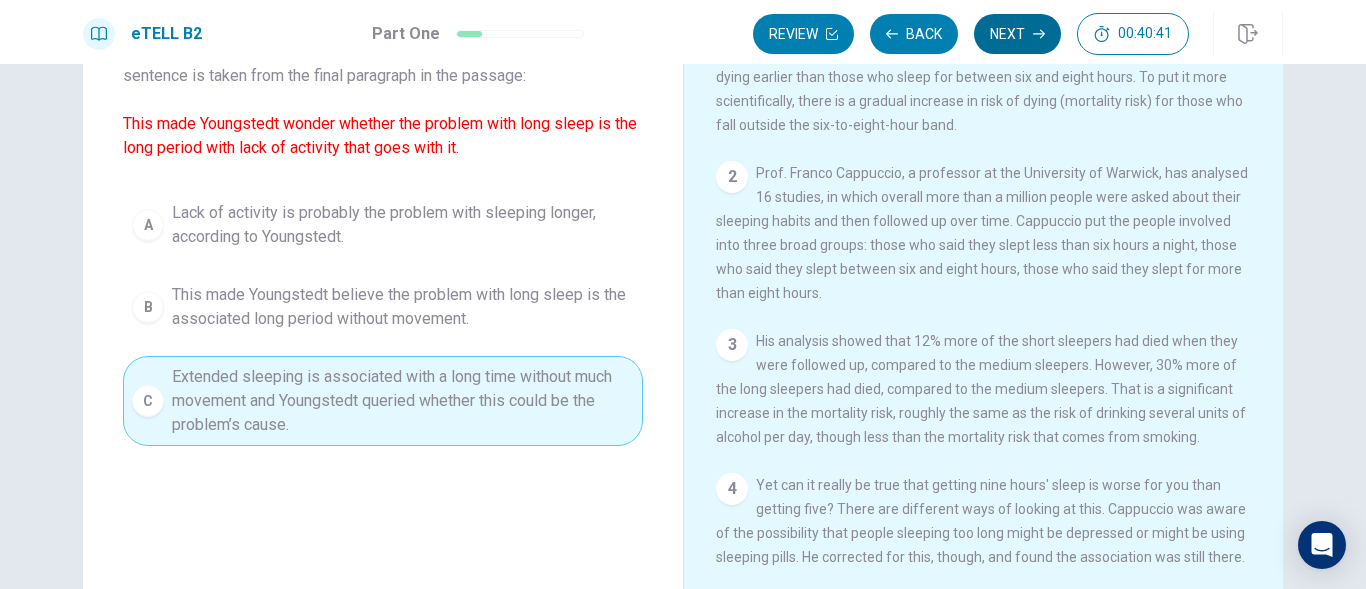 click on "Next" at bounding box center [1017, 34] 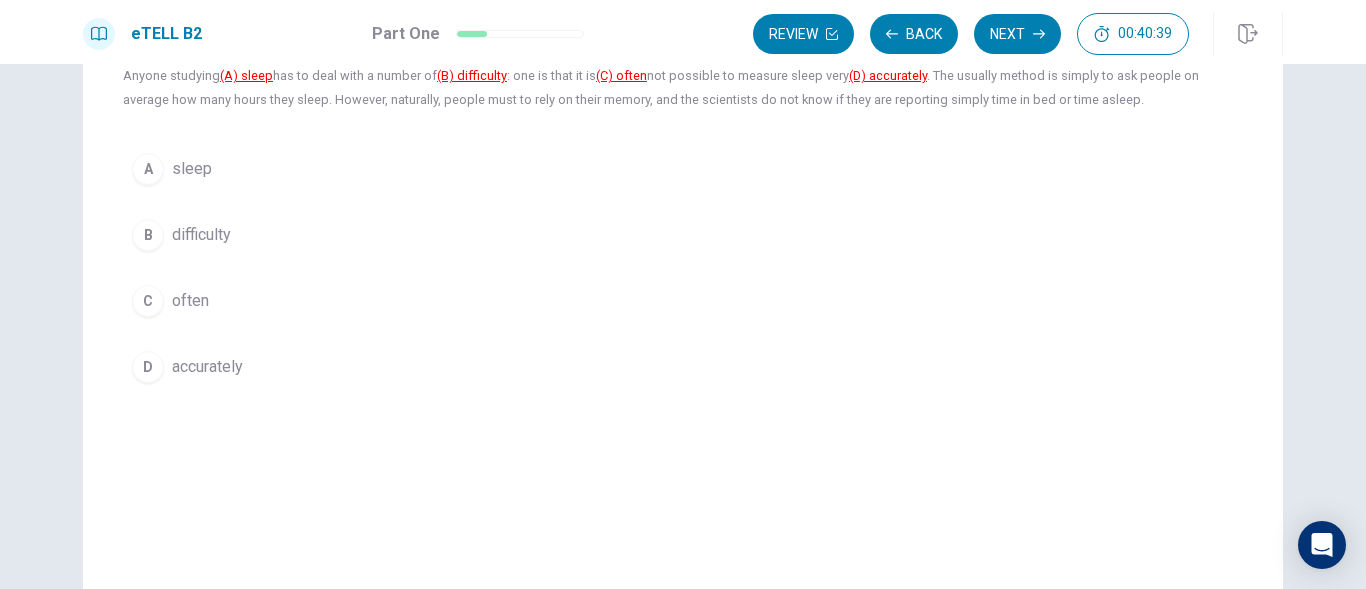 click on "A sleep B difficulty C often D accurately" at bounding box center (683, 268) 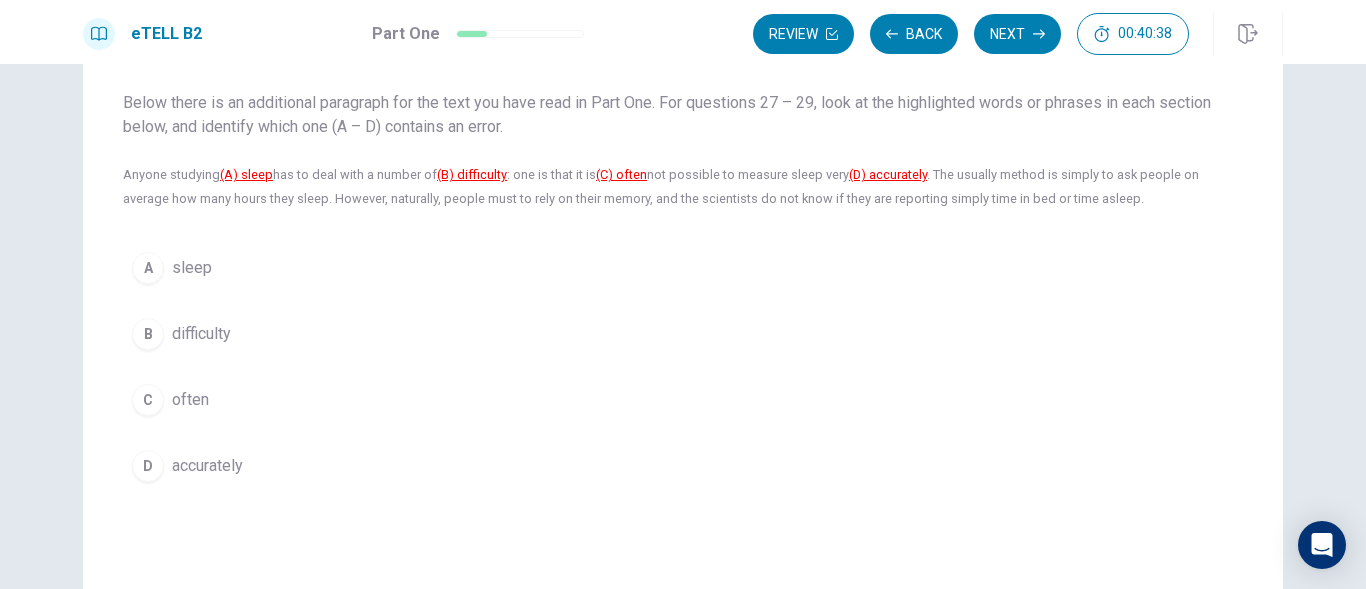 scroll, scrollTop: 100, scrollLeft: 0, axis: vertical 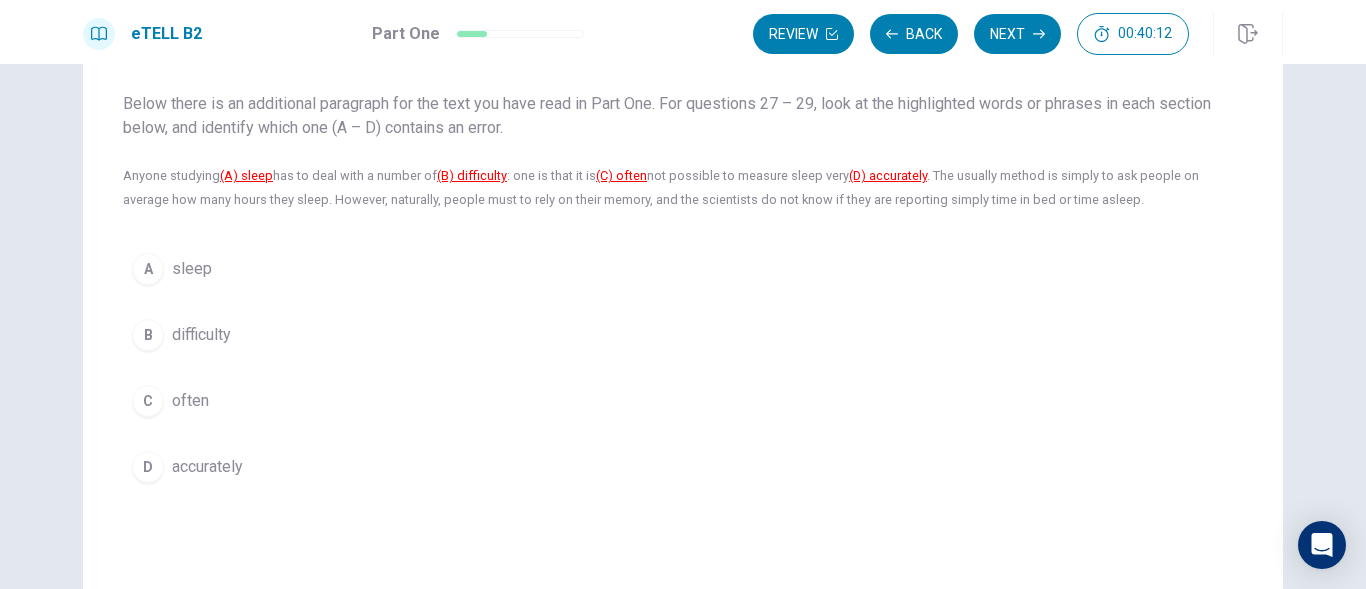 click on "often" at bounding box center [190, 401] 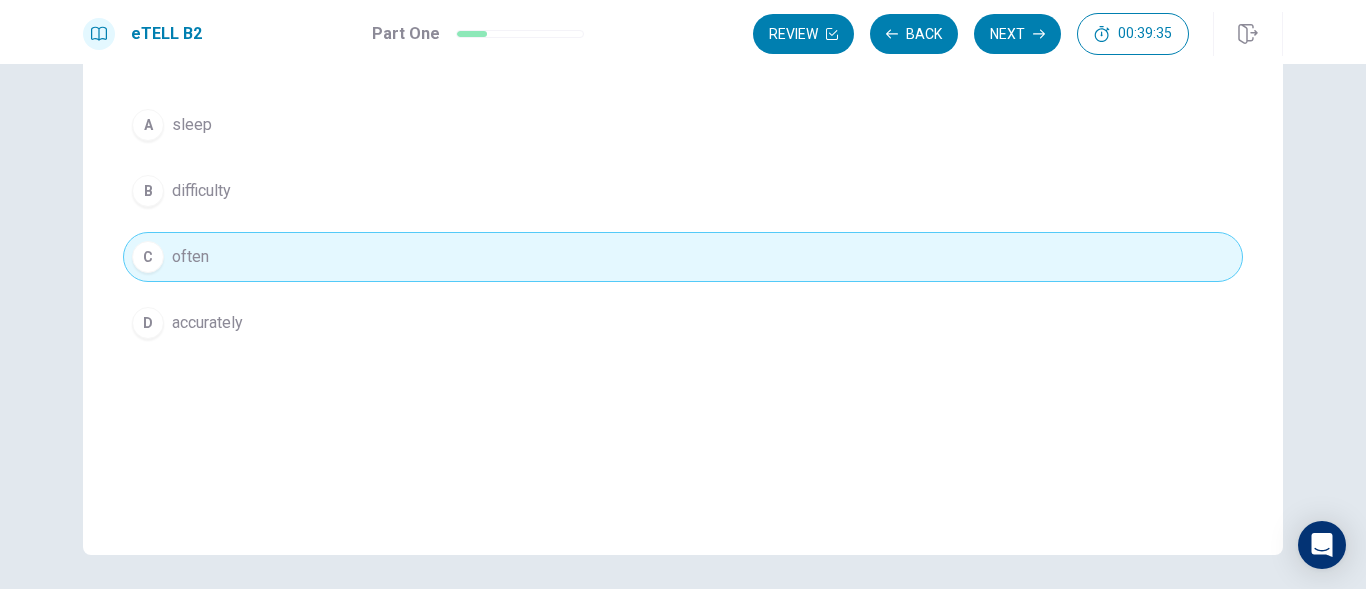 scroll, scrollTop: 314, scrollLeft: 0, axis: vertical 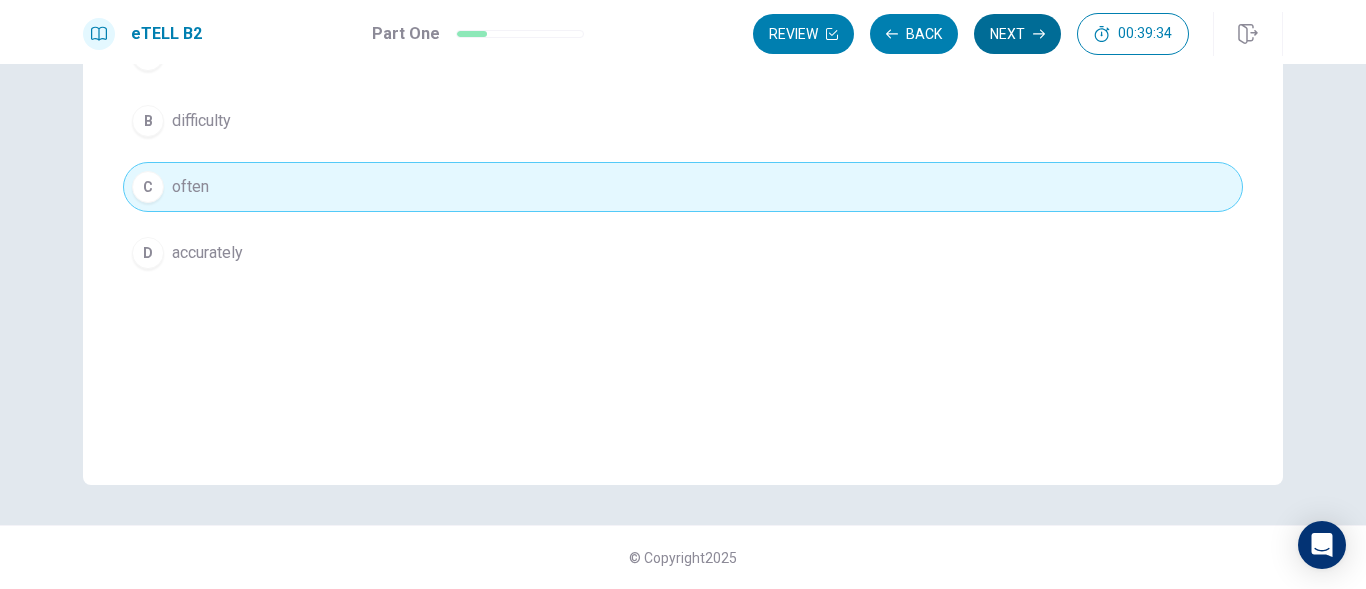 click 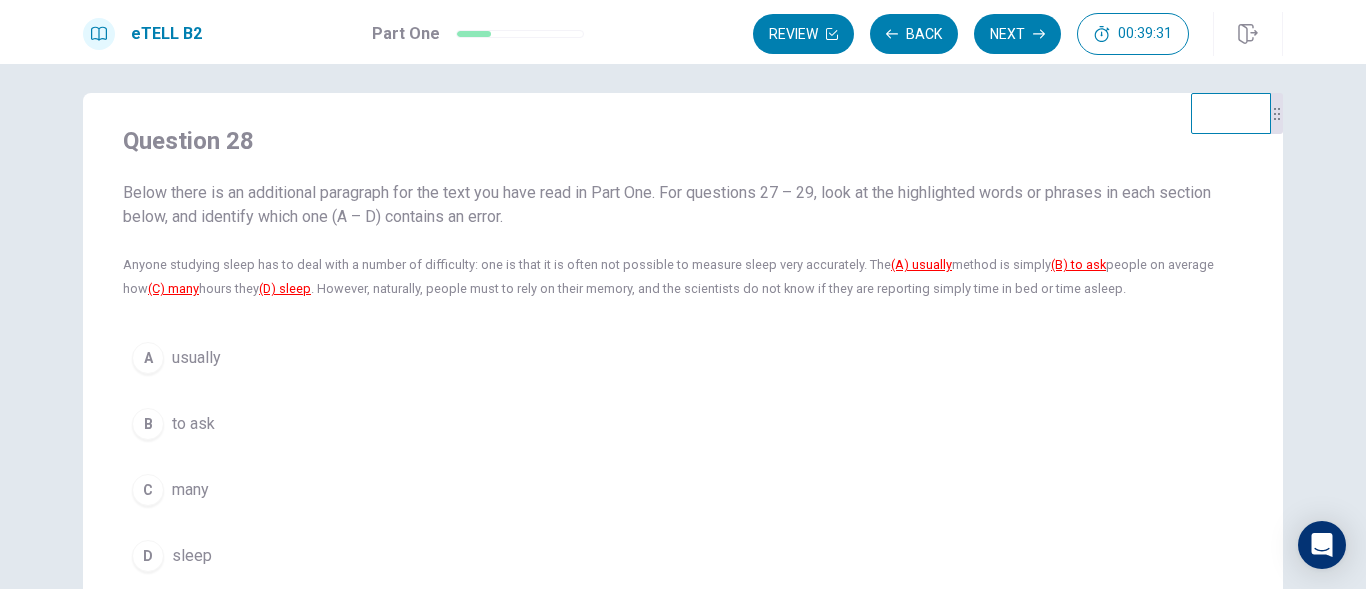 scroll, scrollTop: 0, scrollLeft: 0, axis: both 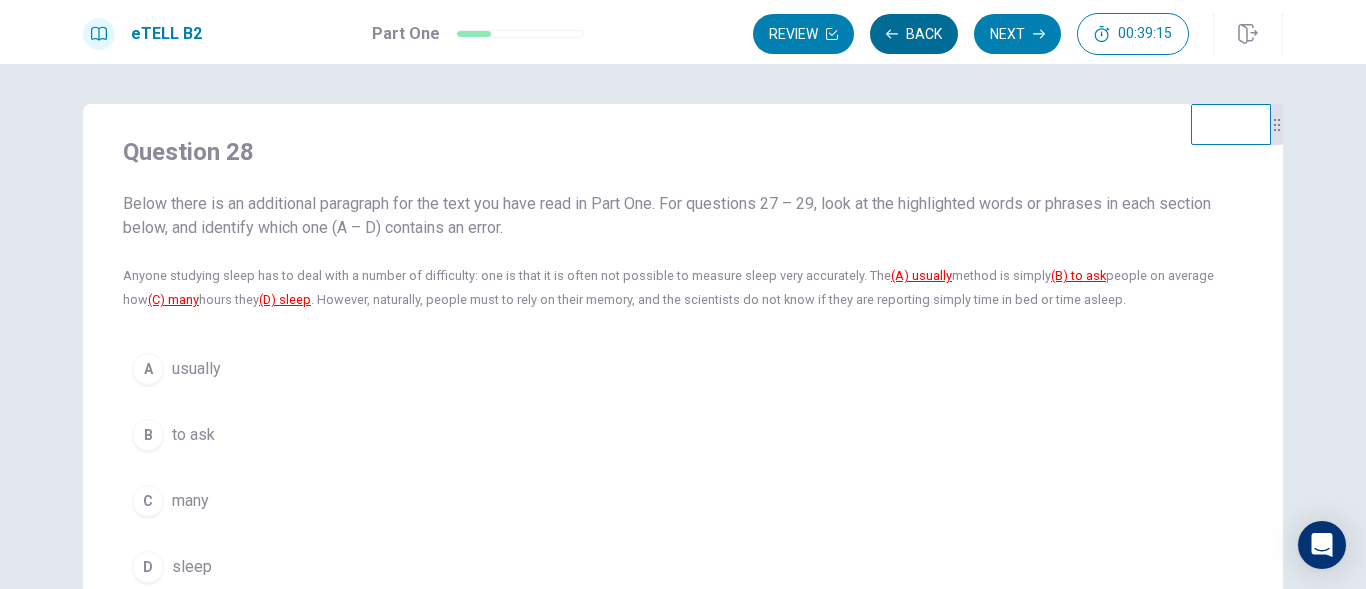 click on "Back" at bounding box center [914, 34] 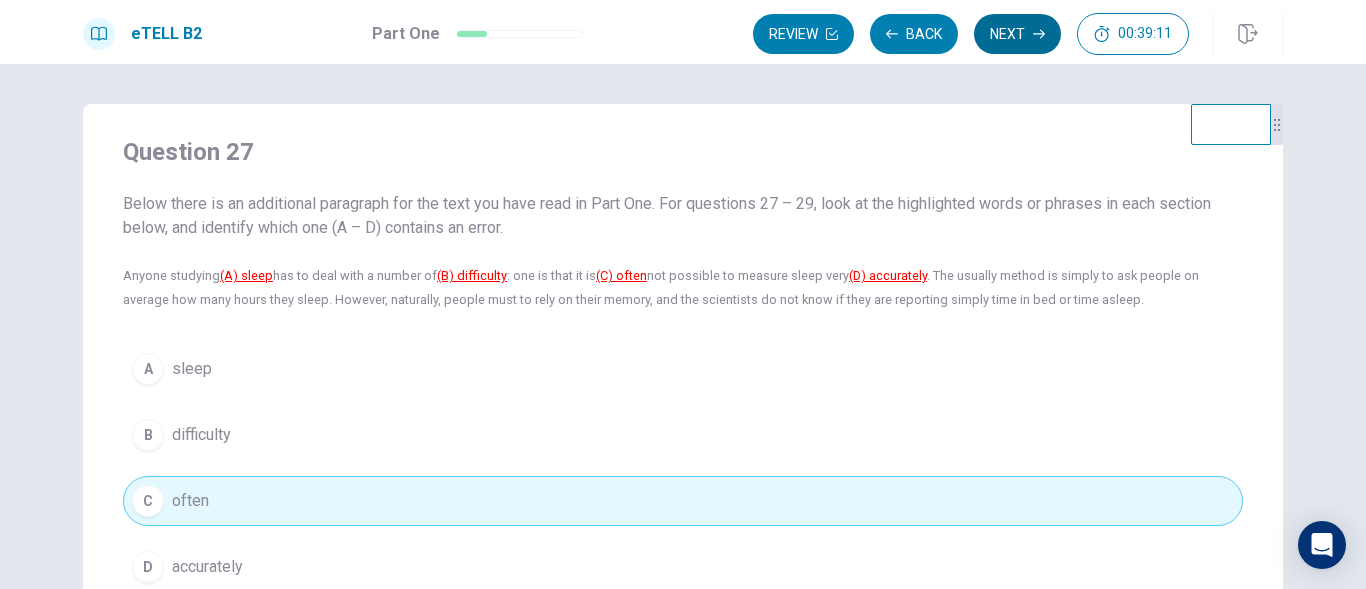 click 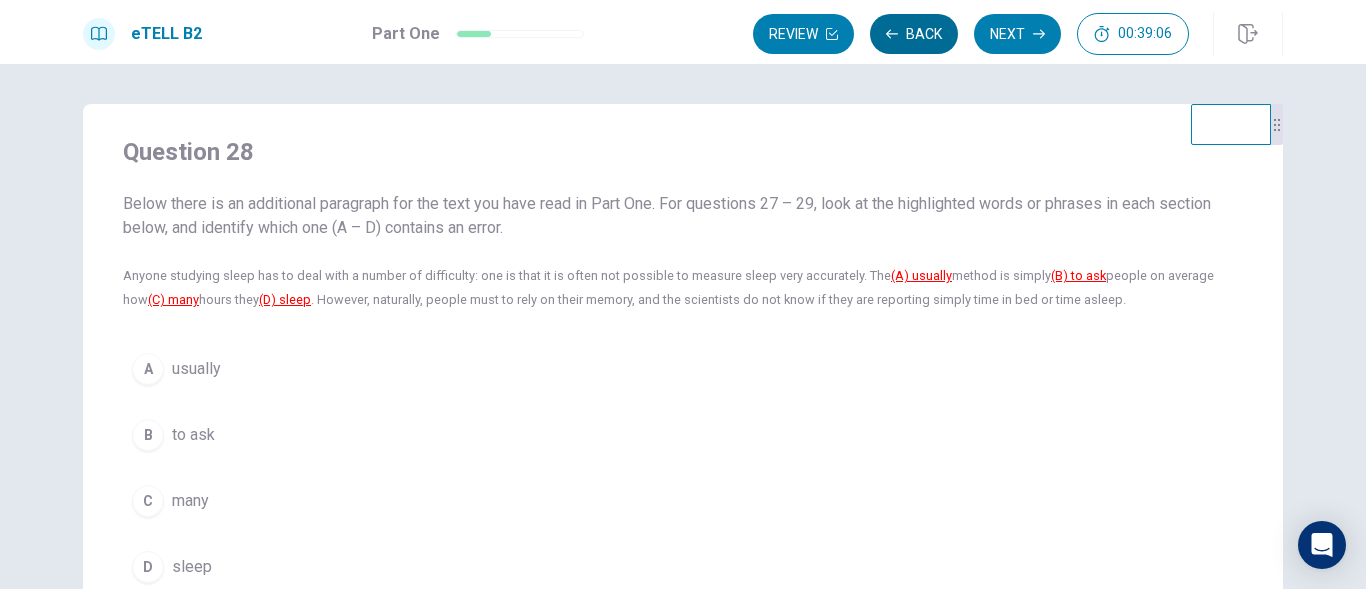 click on "Back" at bounding box center [914, 34] 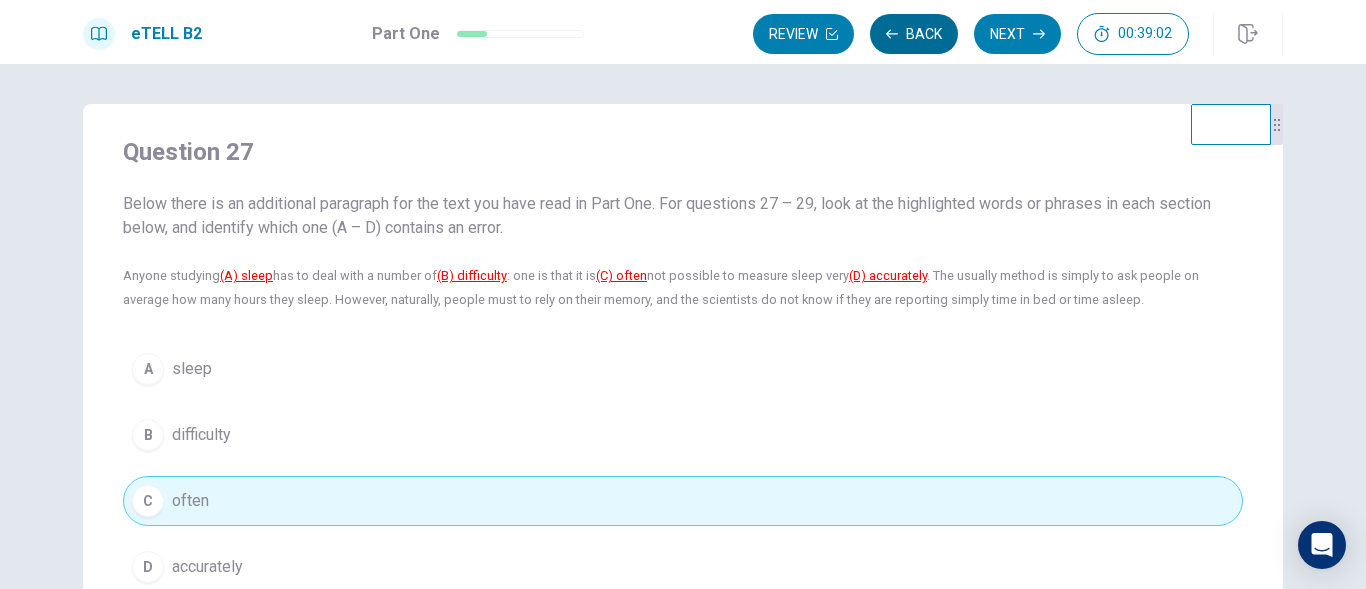 click on "Back" at bounding box center [914, 34] 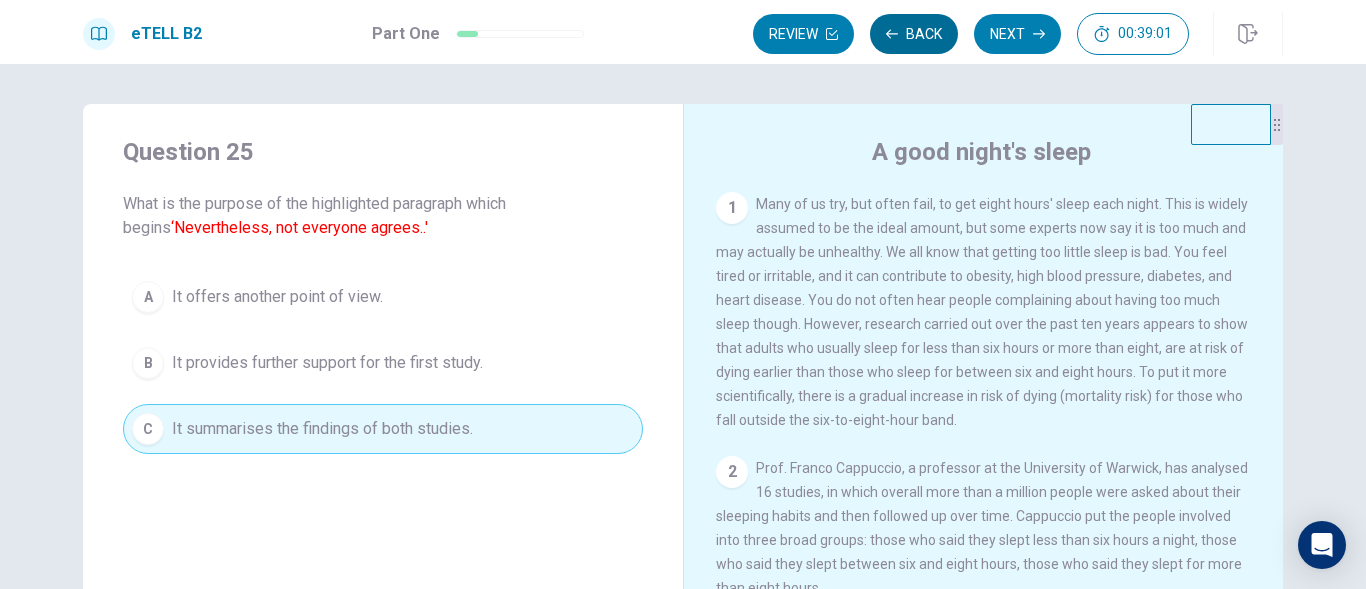 scroll, scrollTop: 495, scrollLeft: 0, axis: vertical 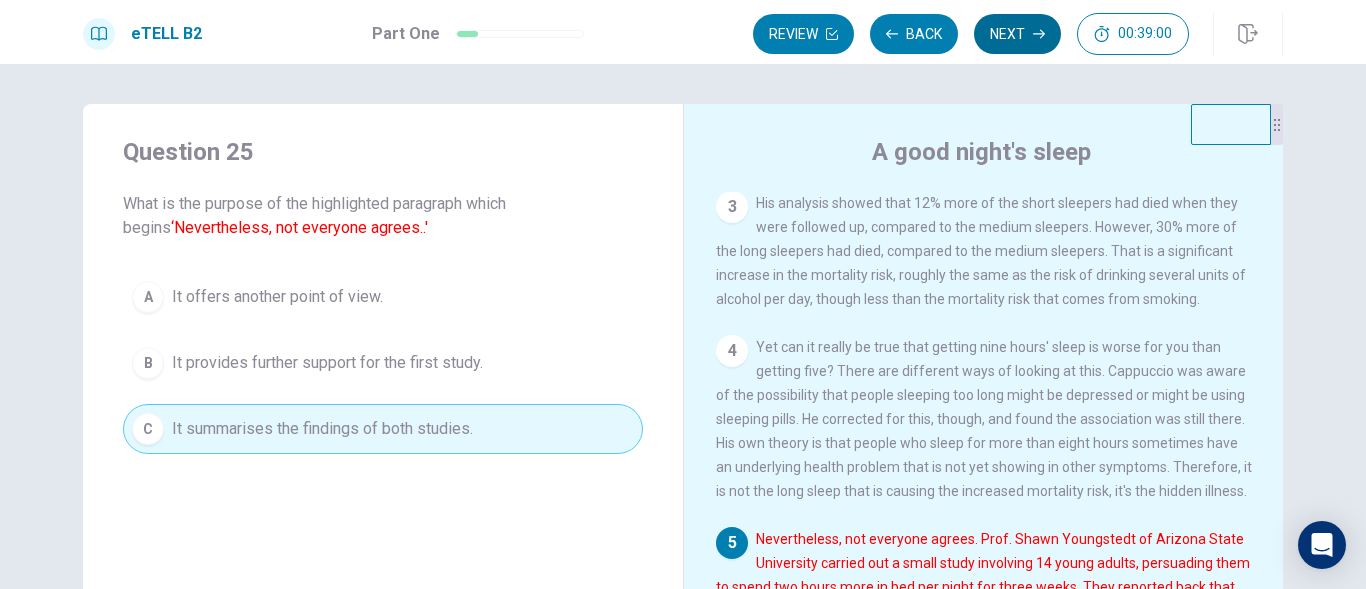 click on "Next" at bounding box center (1017, 34) 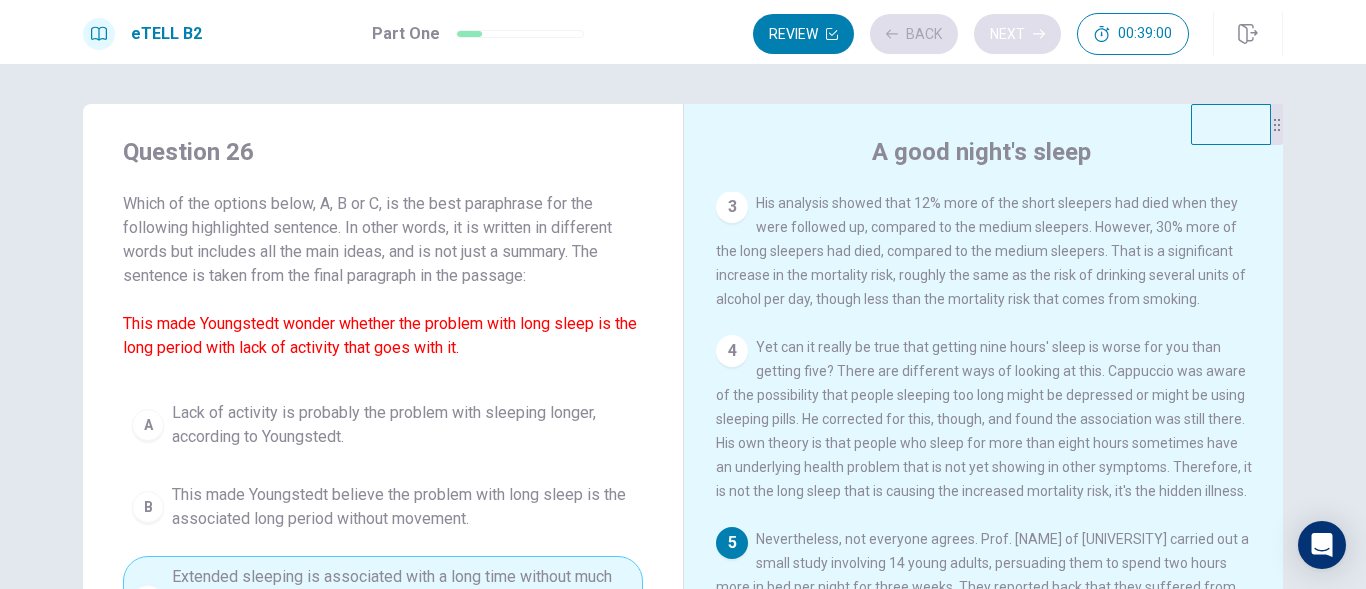 click on "Review Back Next 00:39:00" at bounding box center [971, 34] 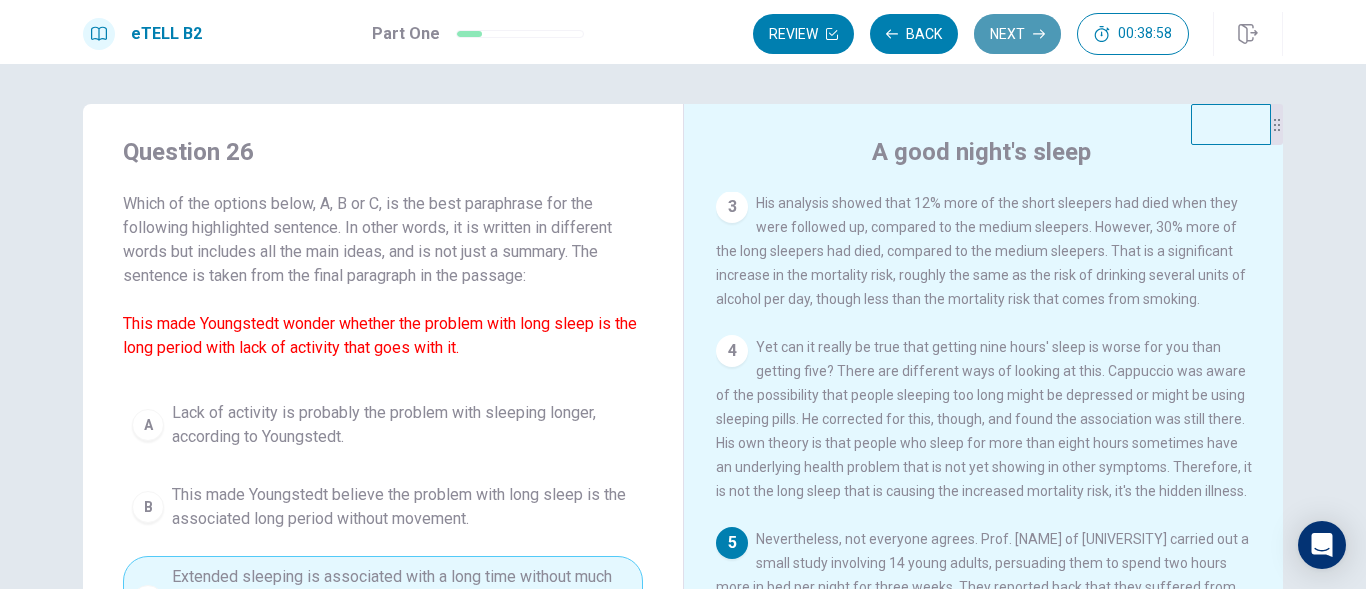 click on "Next" at bounding box center [1017, 34] 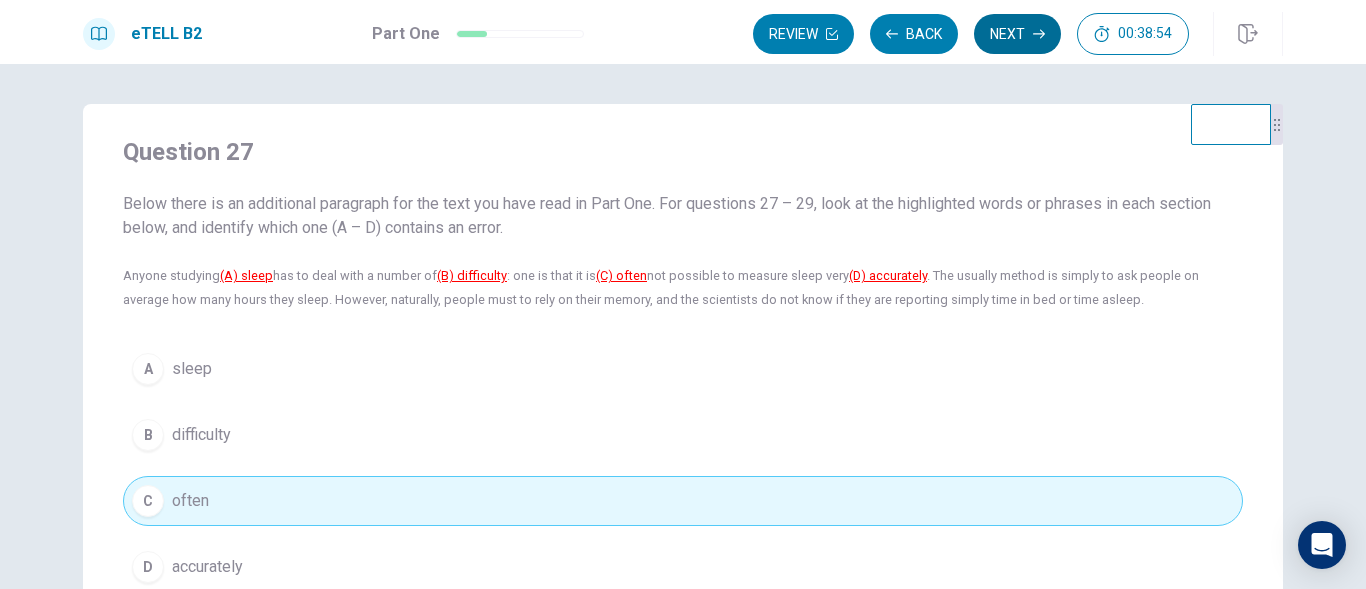 click on "Next" at bounding box center (1017, 34) 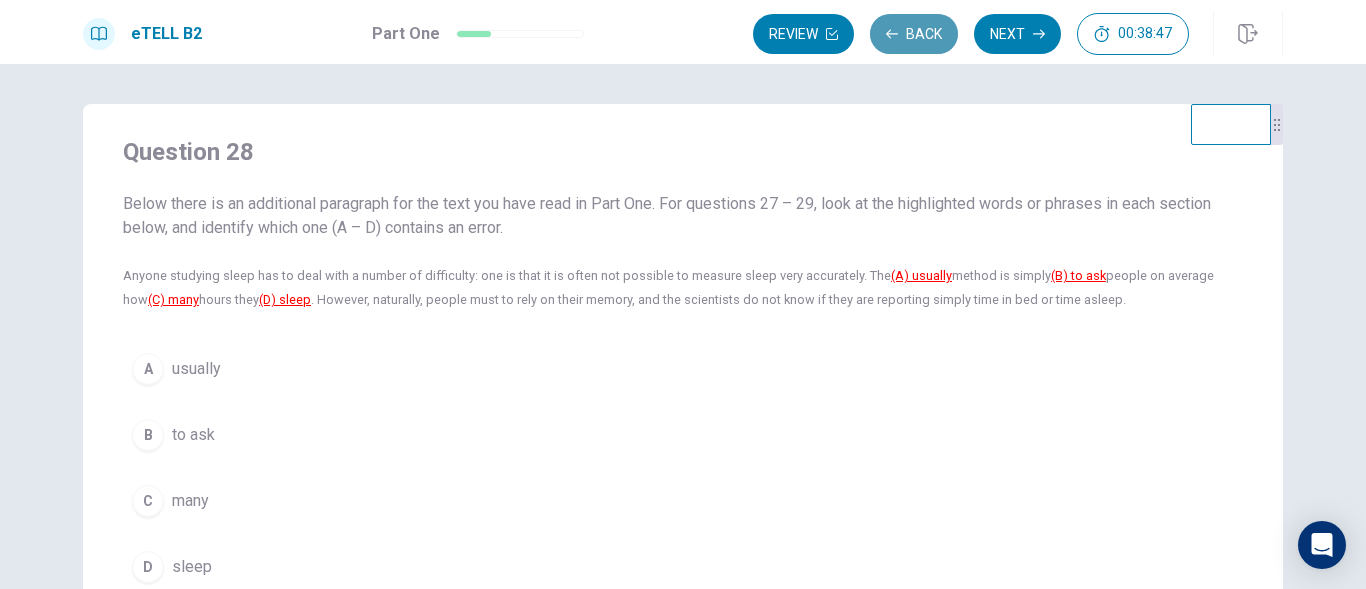 click on "Back" at bounding box center (914, 34) 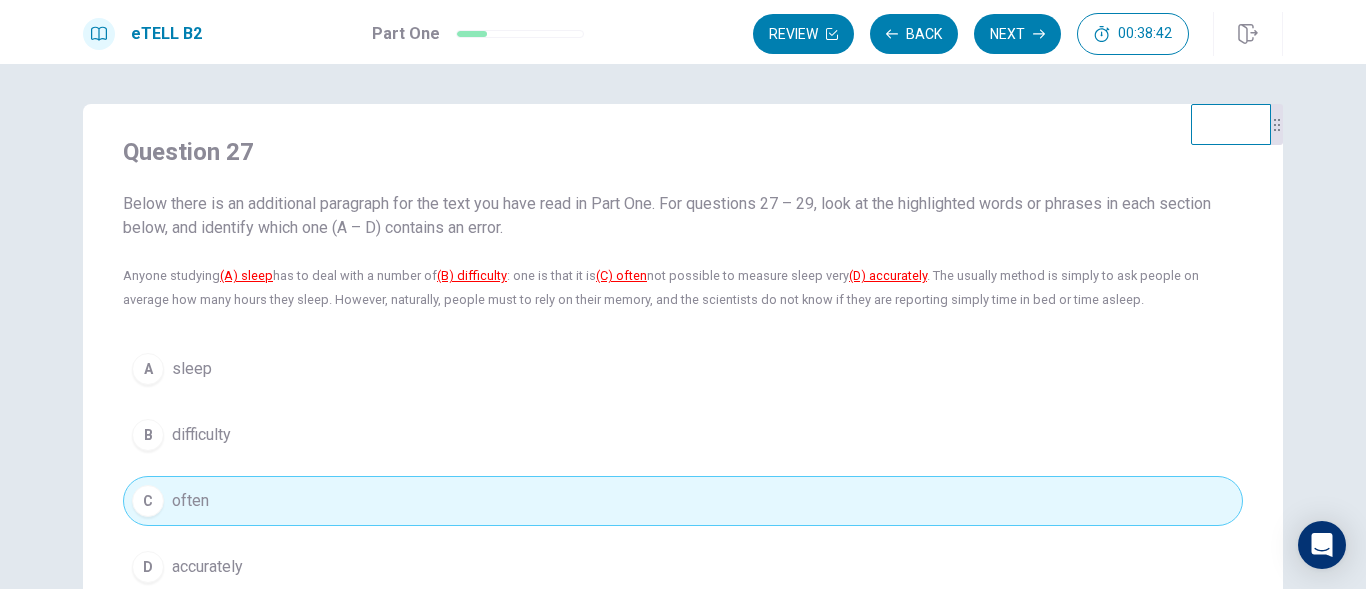click on "accurately" at bounding box center (207, 567) 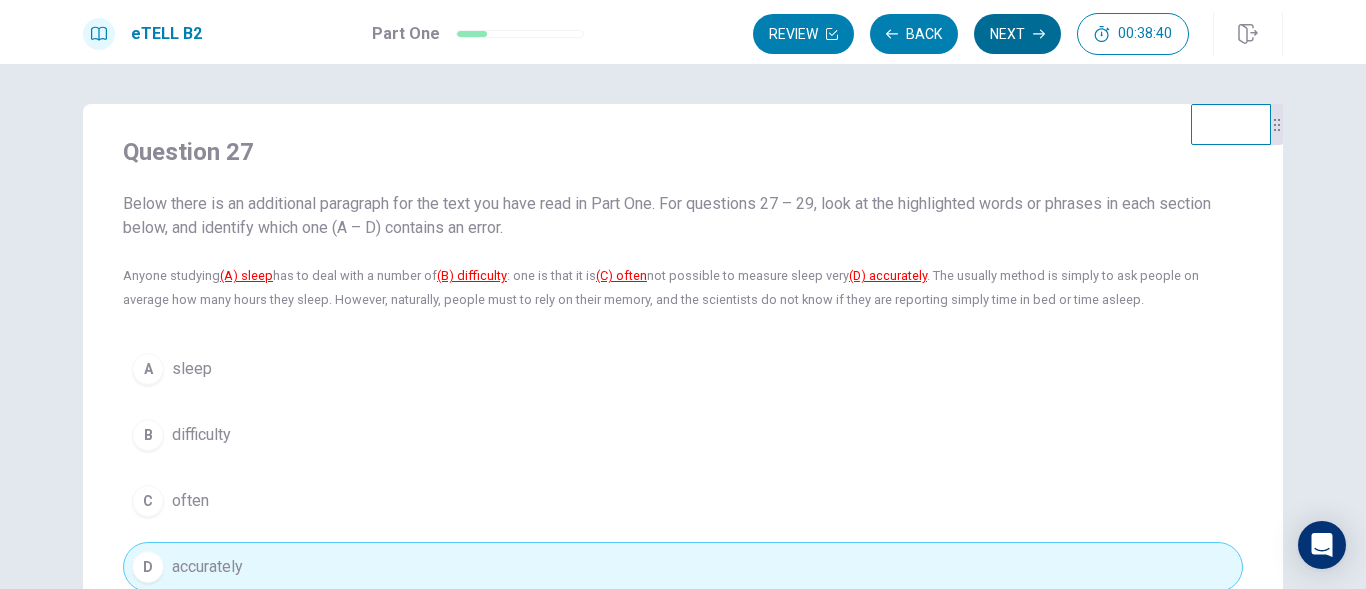 click on "Next" at bounding box center [1017, 34] 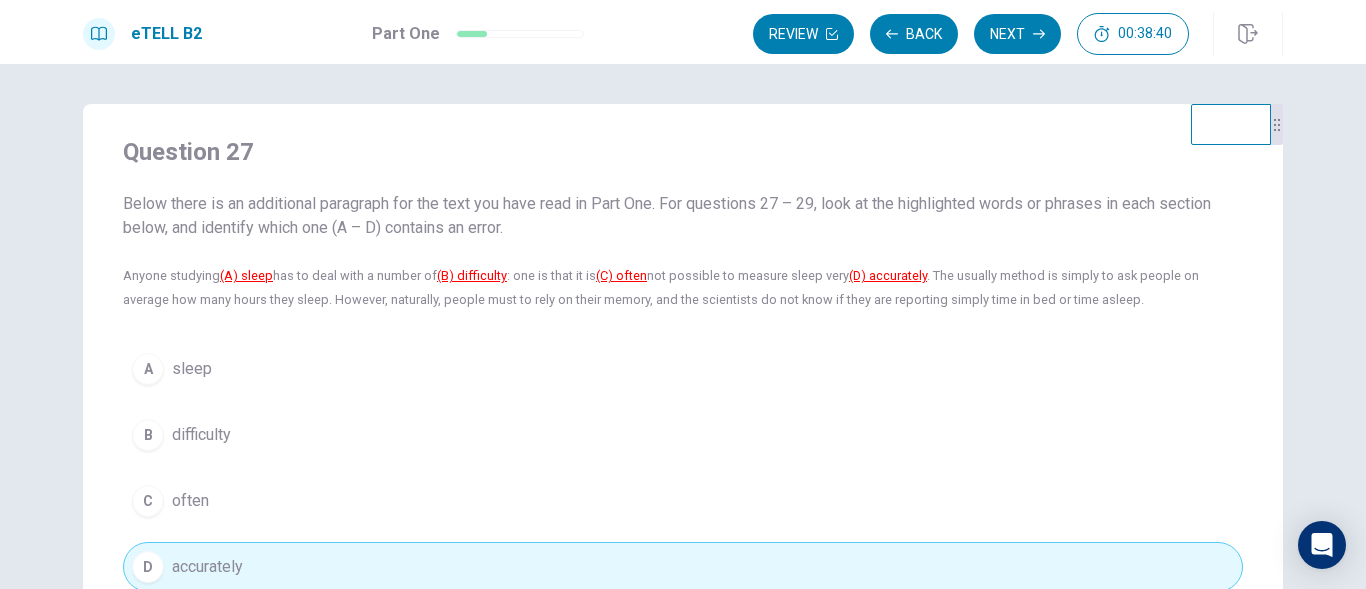 click on "Review Back Next 00:38:40" at bounding box center (971, 34) 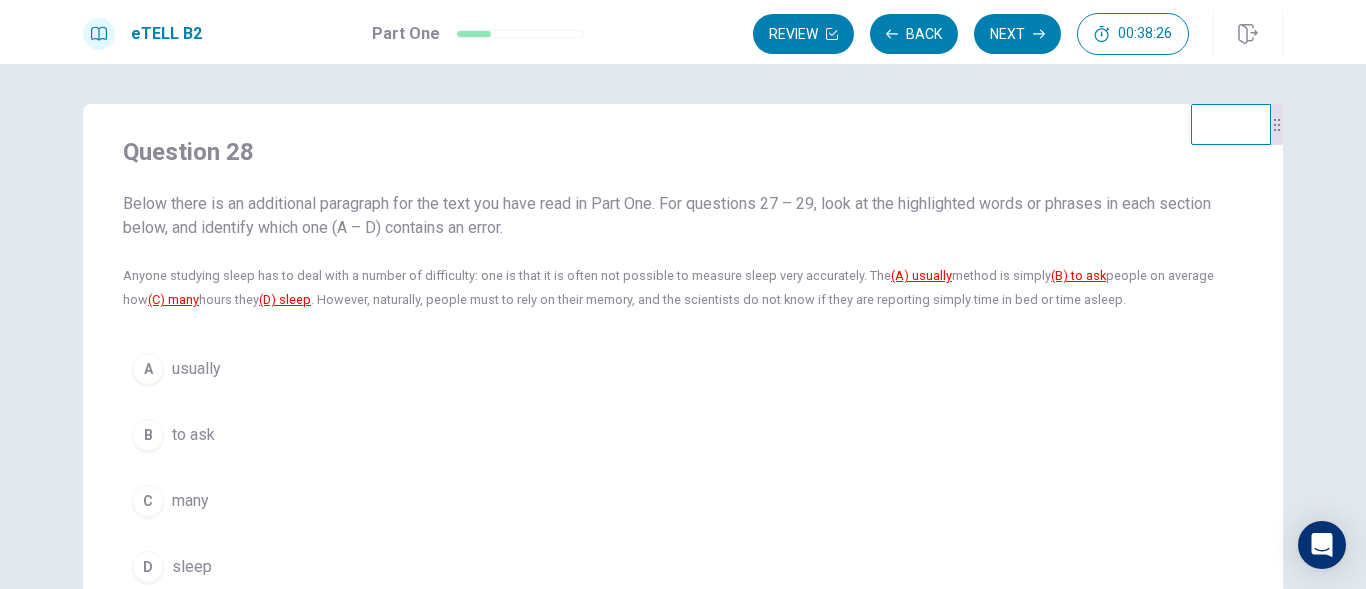 click on "usually" at bounding box center (196, 369) 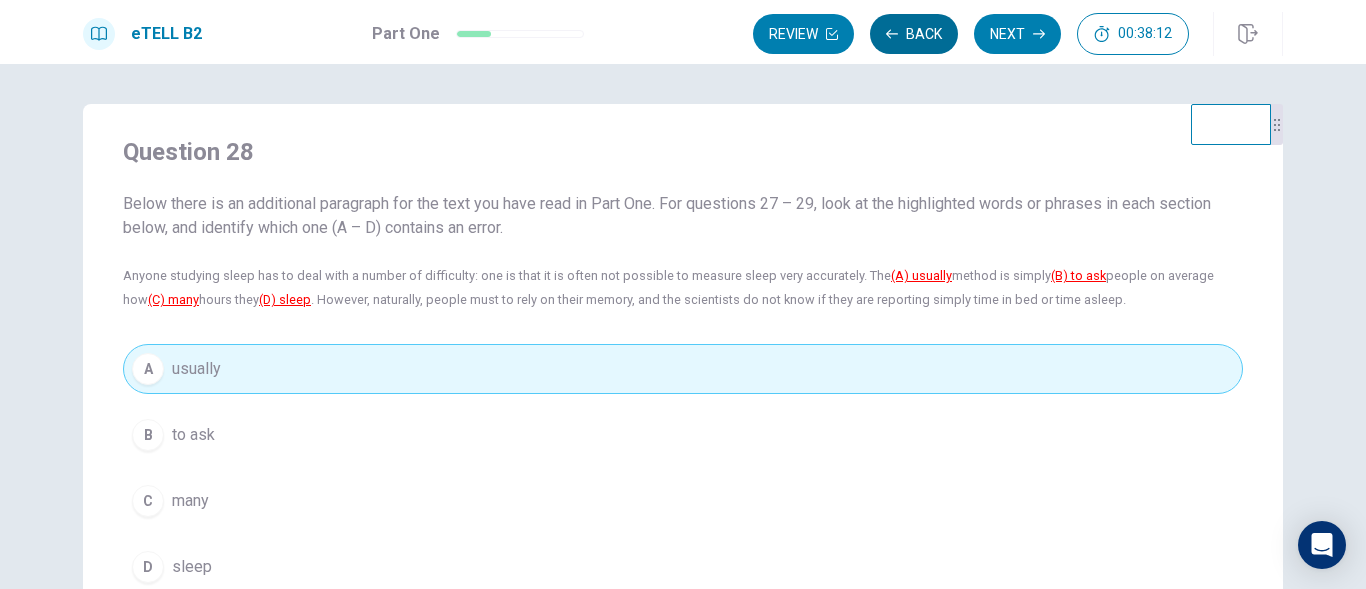 click 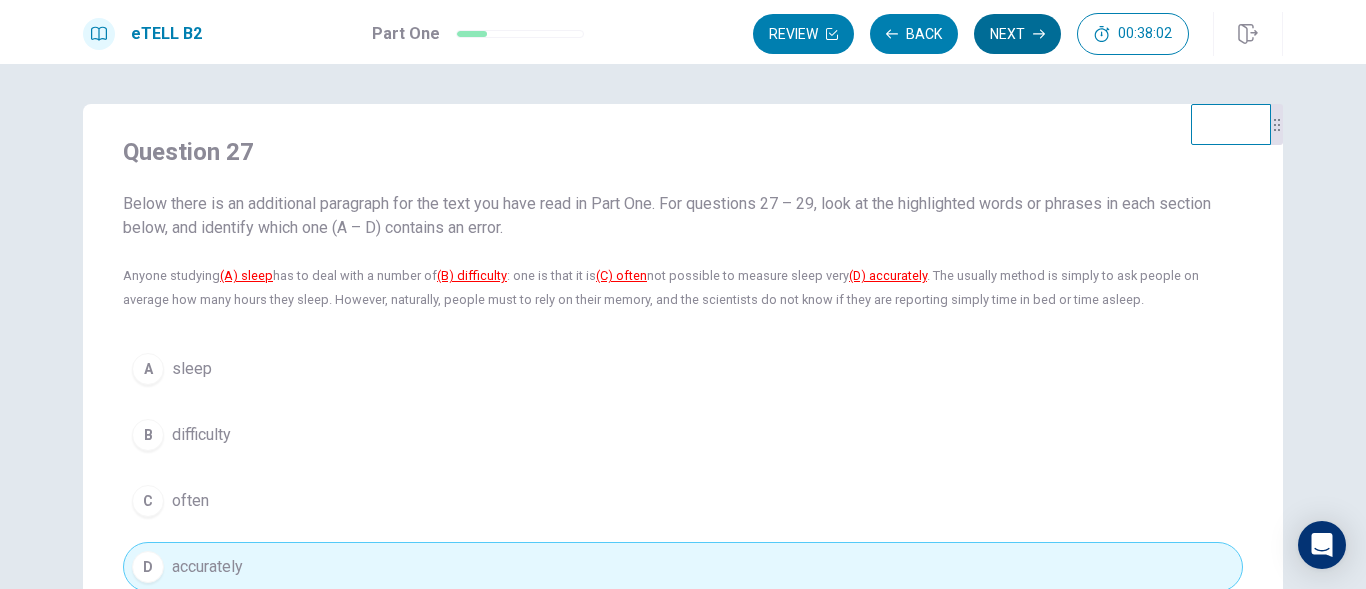 click on "Next" at bounding box center [1017, 34] 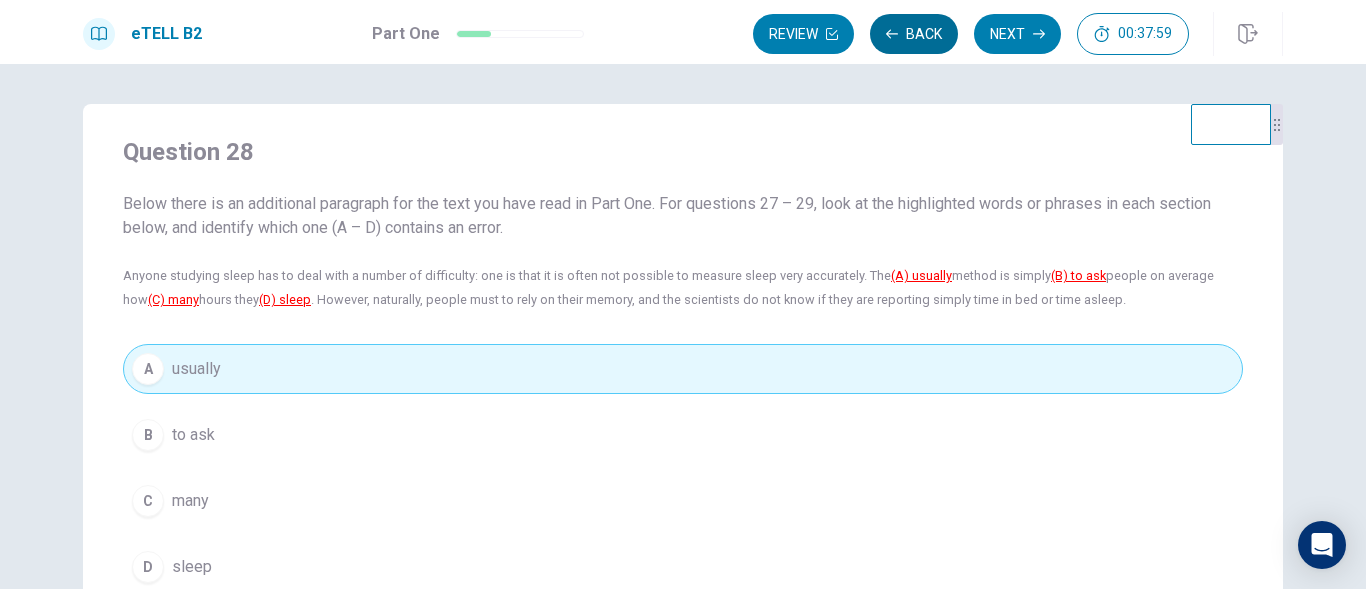 click on "Back" at bounding box center [914, 34] 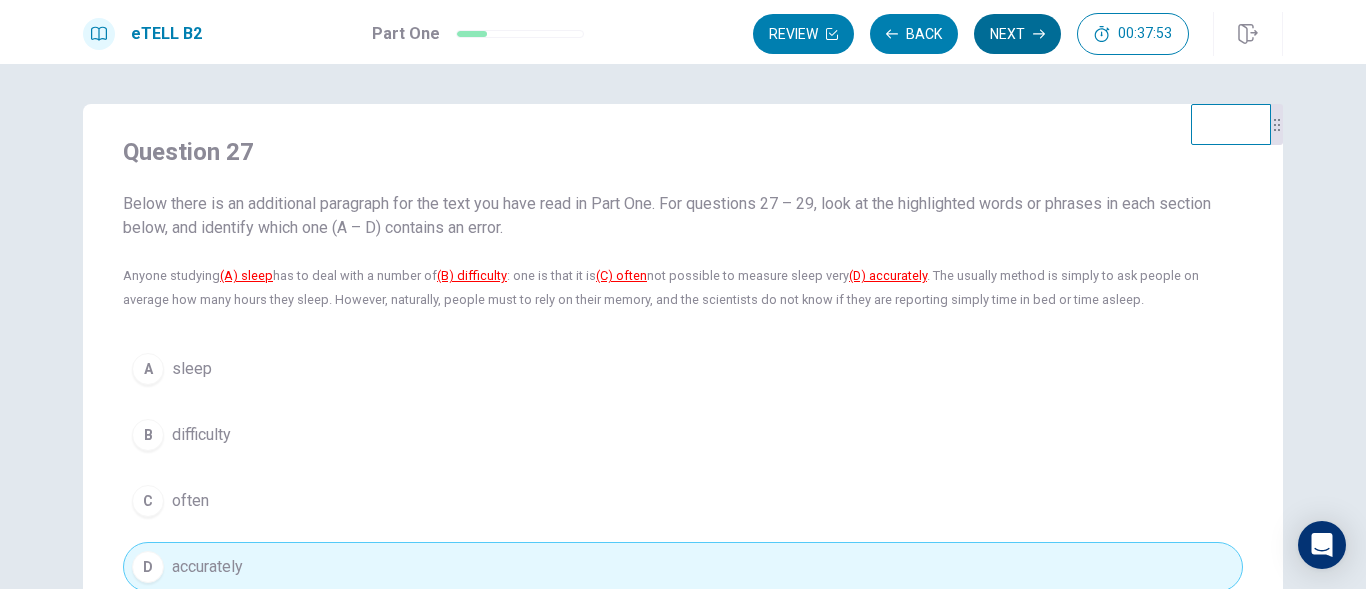 click on "Next" at bounding box center (1017, 34) 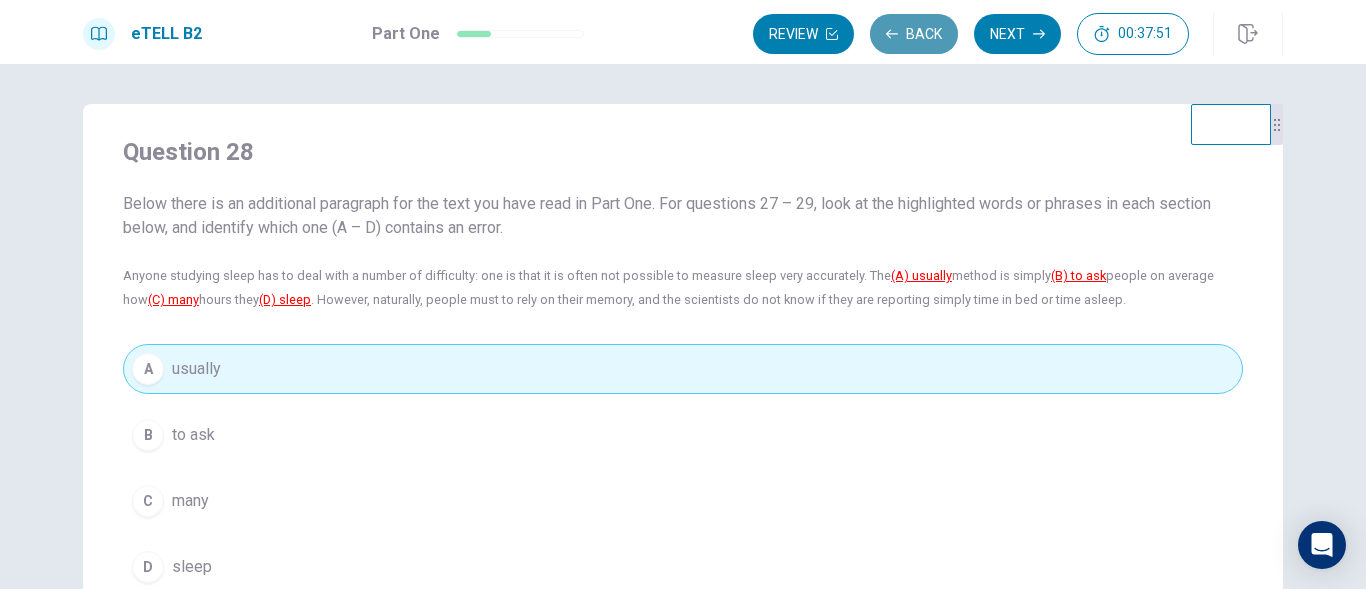 click on "Back" at bounding box center (914, 34) 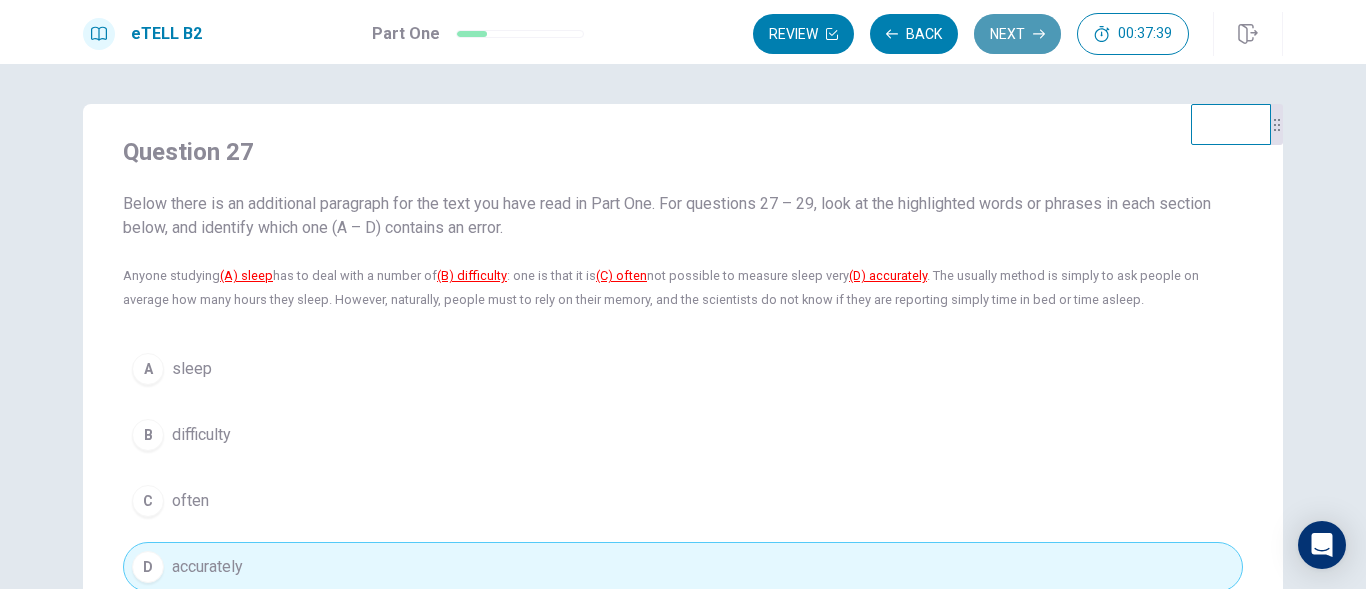 click on "Next" at bounding box center (1017, 34) 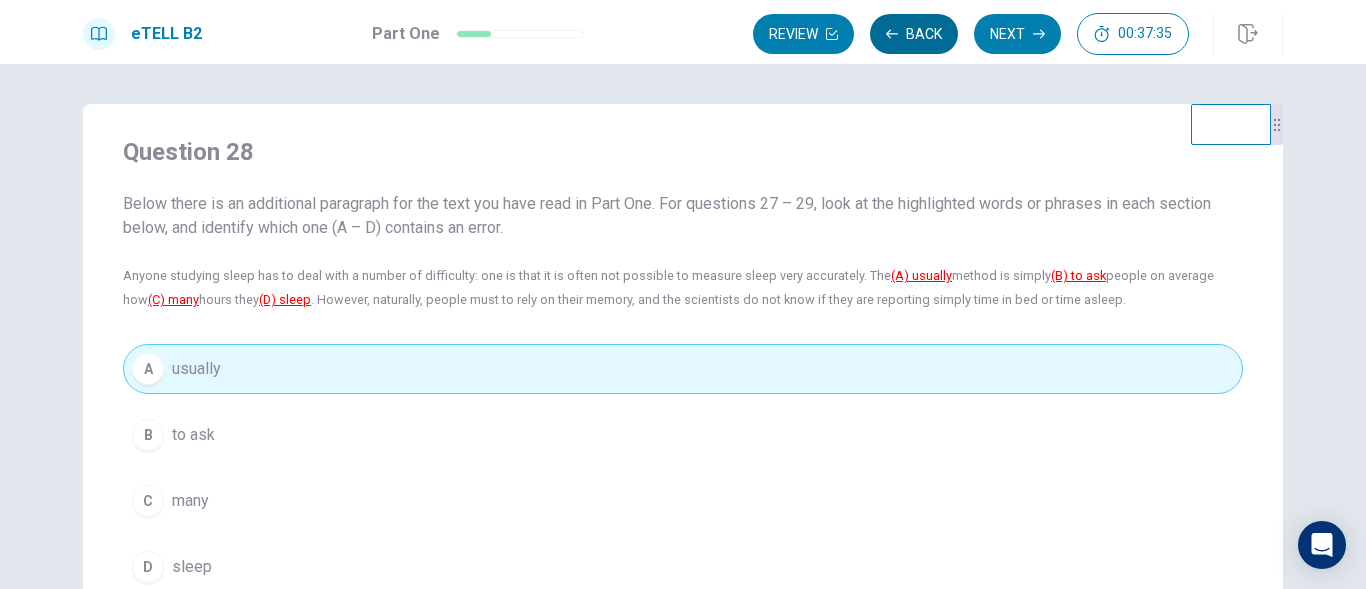 click on "Back" at bounding box center [914, 34] 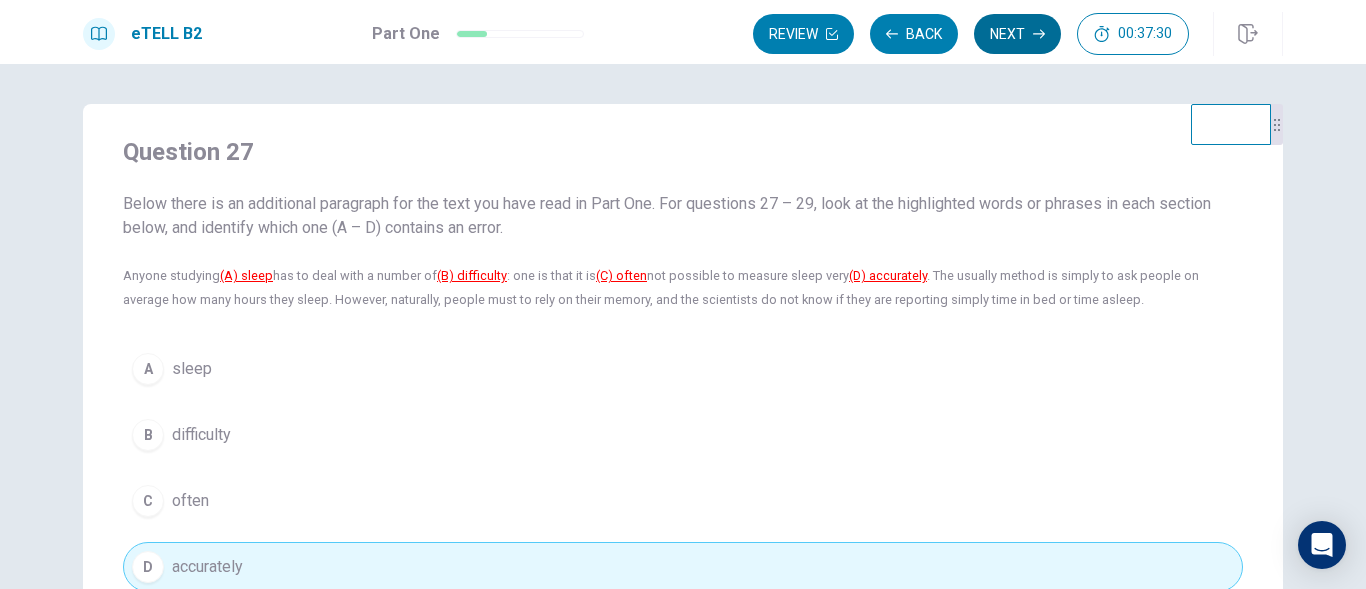 click on "Next" at bounding box center [1017, 34] 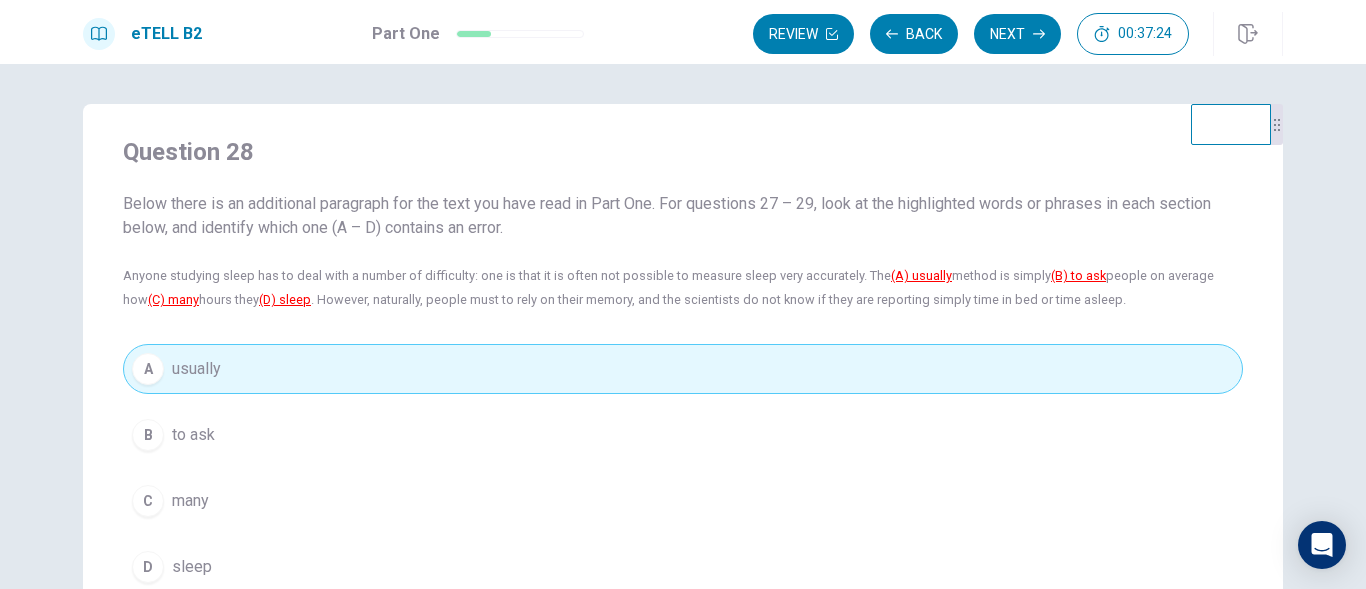 click on "Anyone studying sleep has to deal with a number of difficulty: one is that it is often not possible to measure sleep very accurately. The  (A) usually  method is simply  (B) to ask  people on average how  (C) many  hours they  (D) sleep . However, naturally, people must to rely on their memory, and the scientists do not know if they are reporting simply time in bed or time asleep." at bounding box center [683, 288] 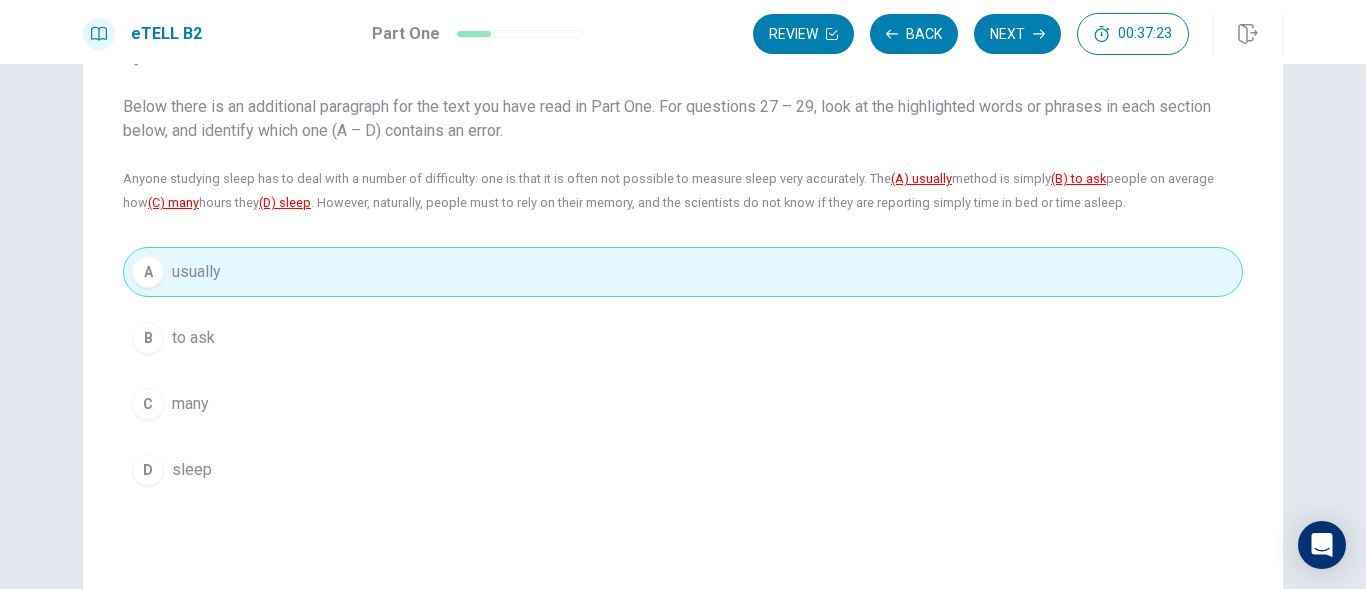 scroll, scrollTop: 100, scrollLeft: 0, axis: vertical 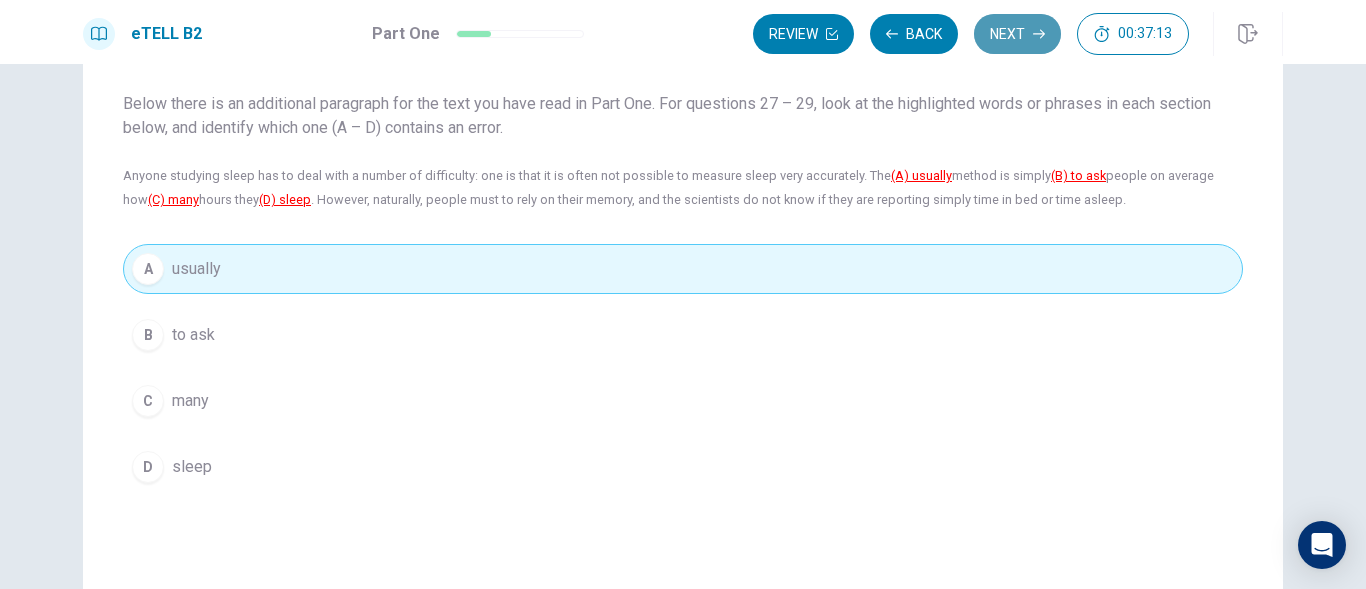 click on "Next" at bounding box center (1017, 34) 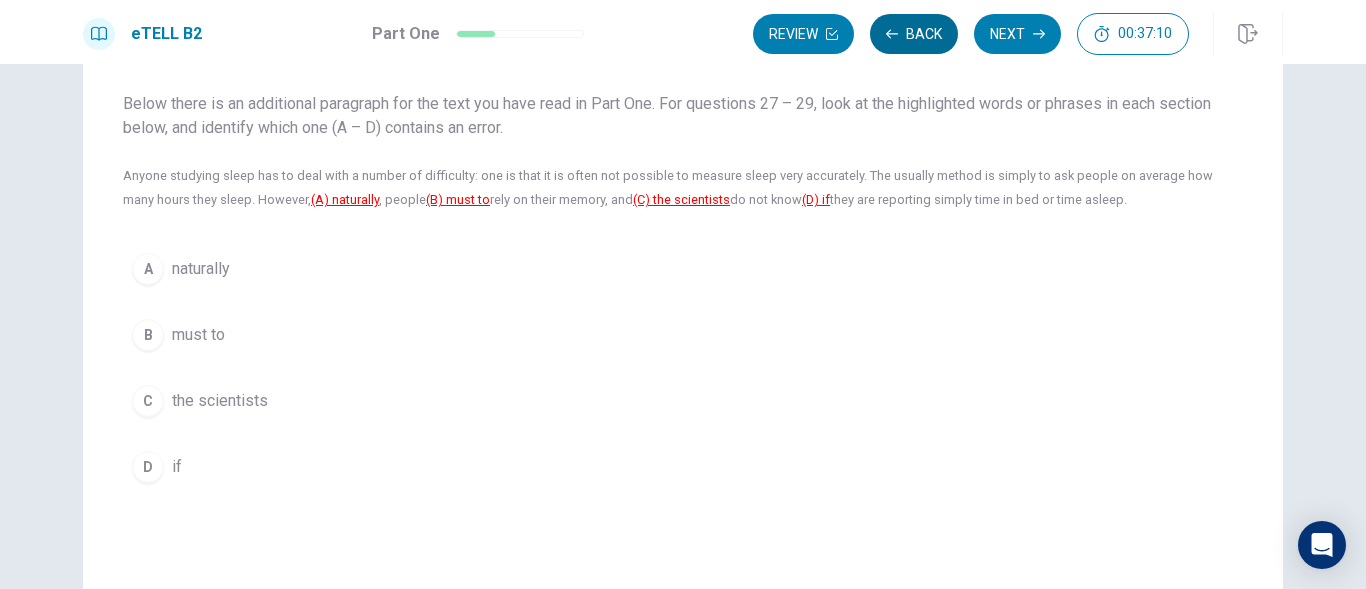click on "Back" at bounding box center (914, 34) 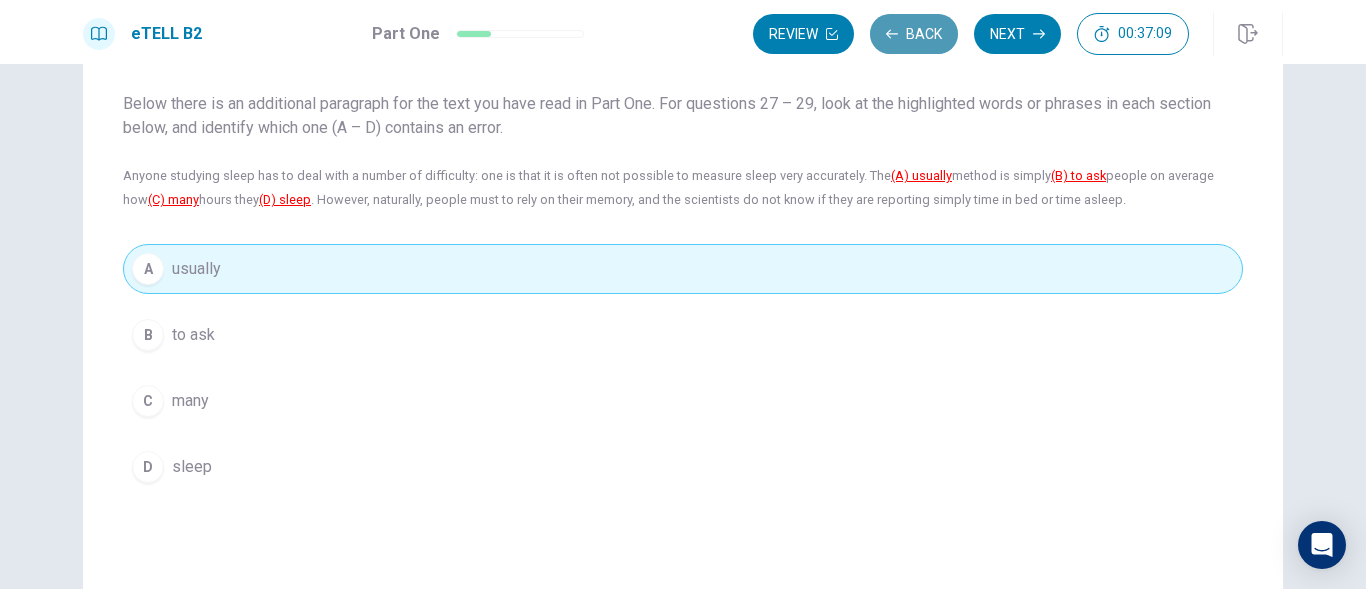 click on "Back" at bounding box center (914, 34) 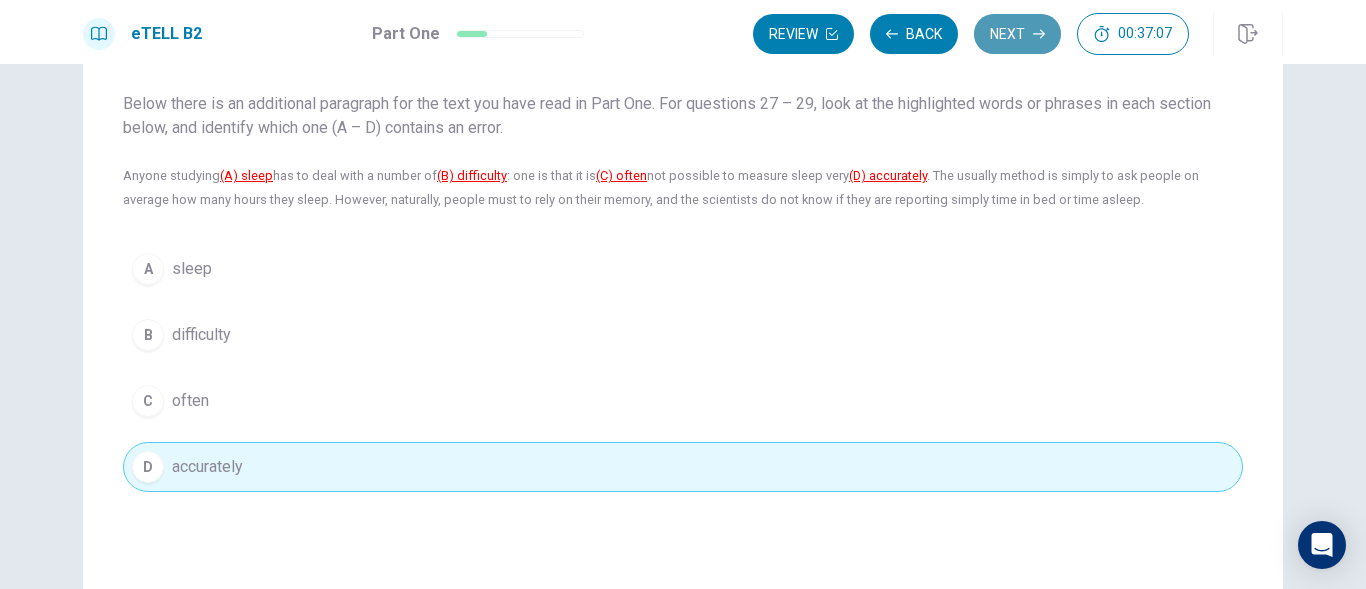 click on "Next" at bounding box center (1017, 34) 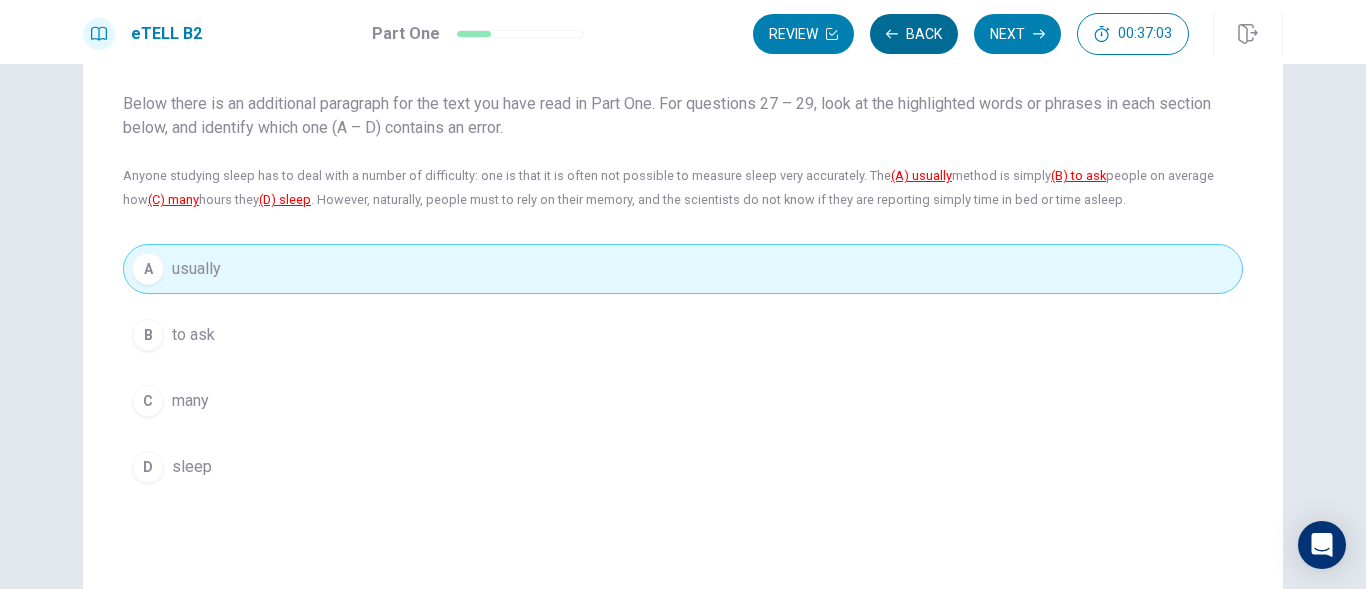 click on "Back" at bounding box center [914, 34] 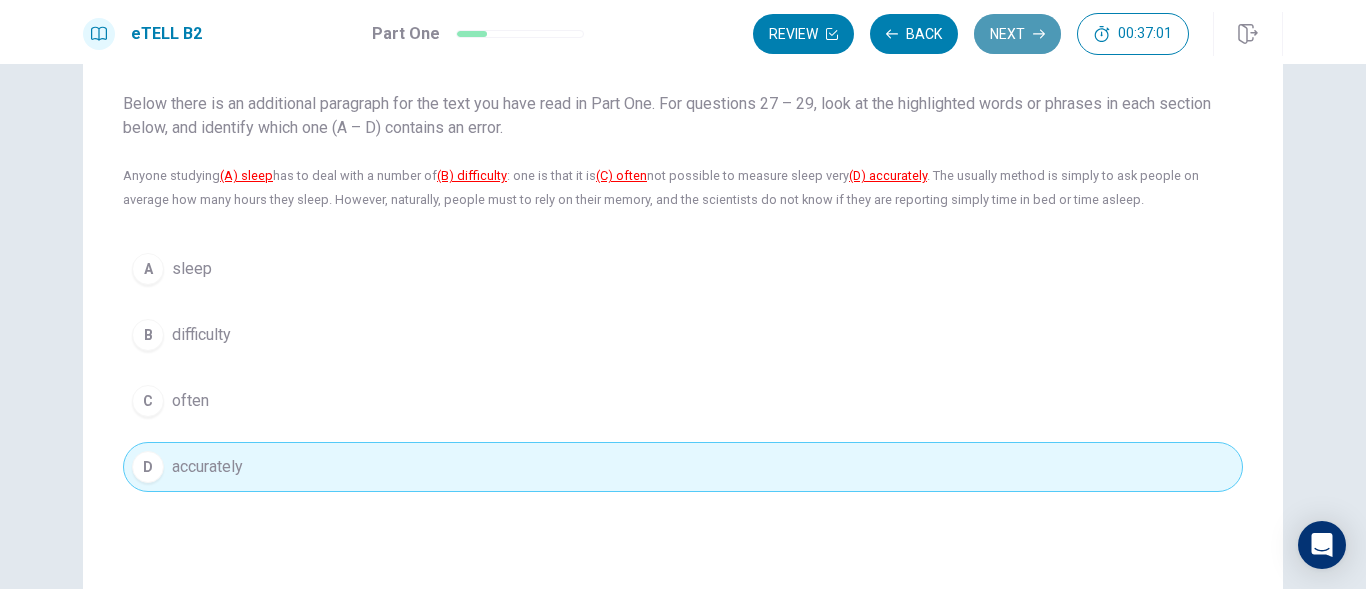 click on "Next" at bounding box center [1017, 34] 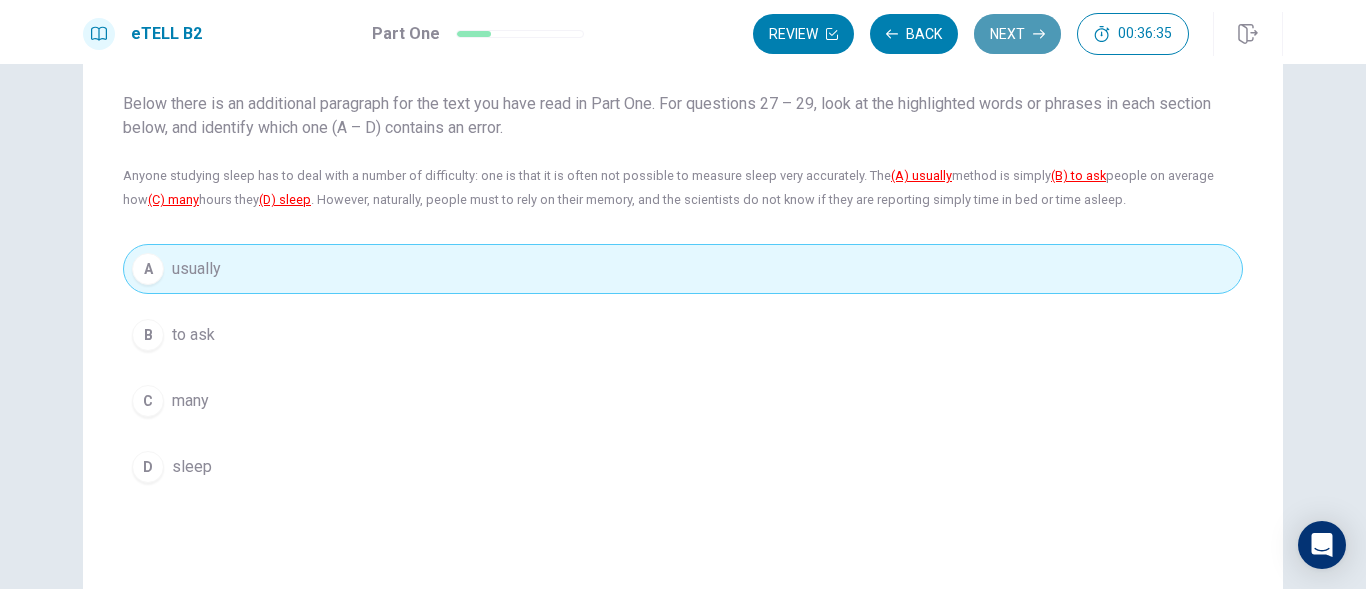 click on "Next" at bounding box center [1017, 34] 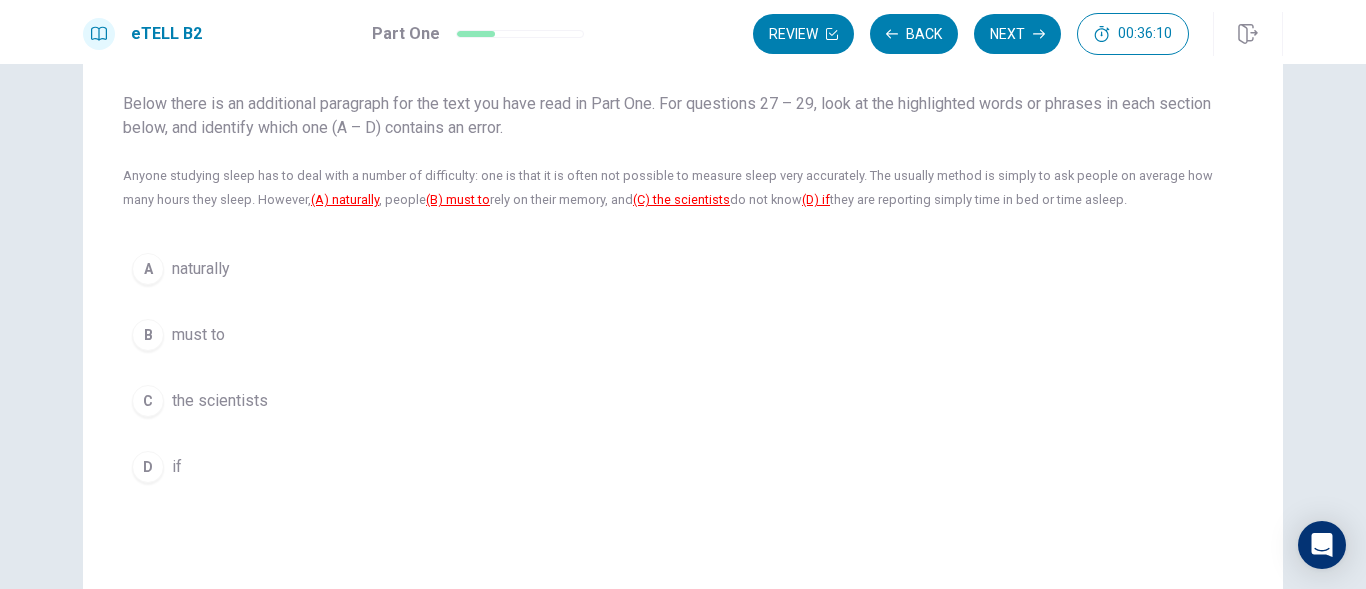 click on "must to" at bounding box center [198, 335] 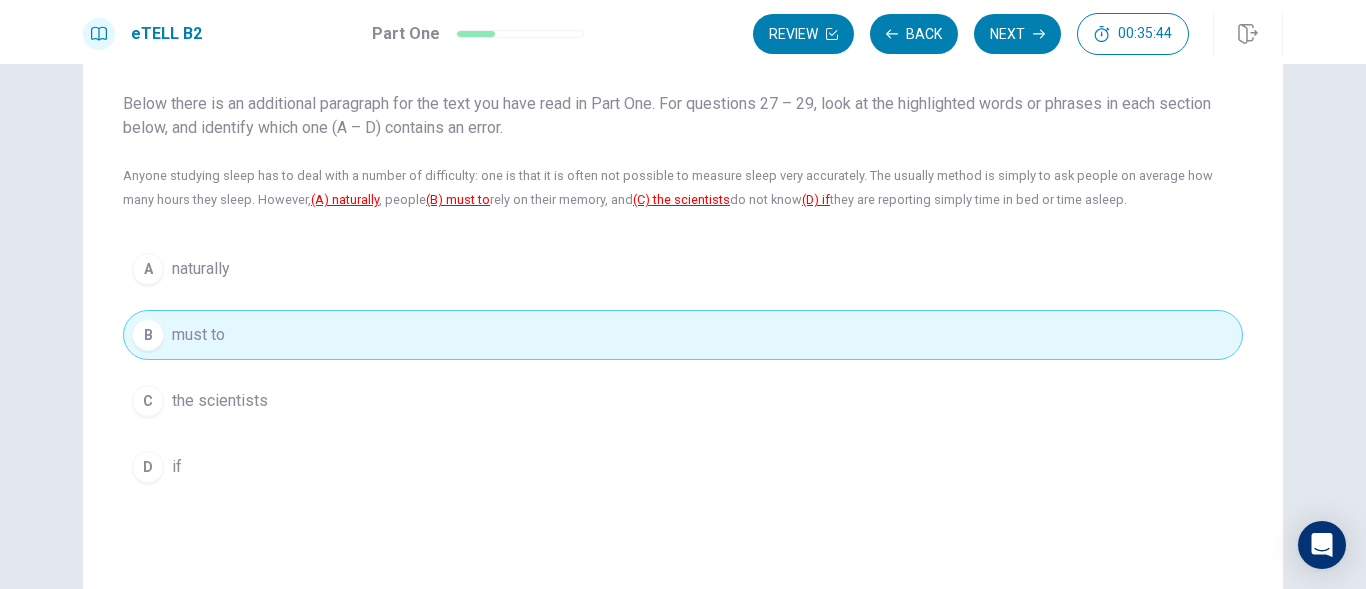 click on "A naturally" at bounding box center (683, 269) 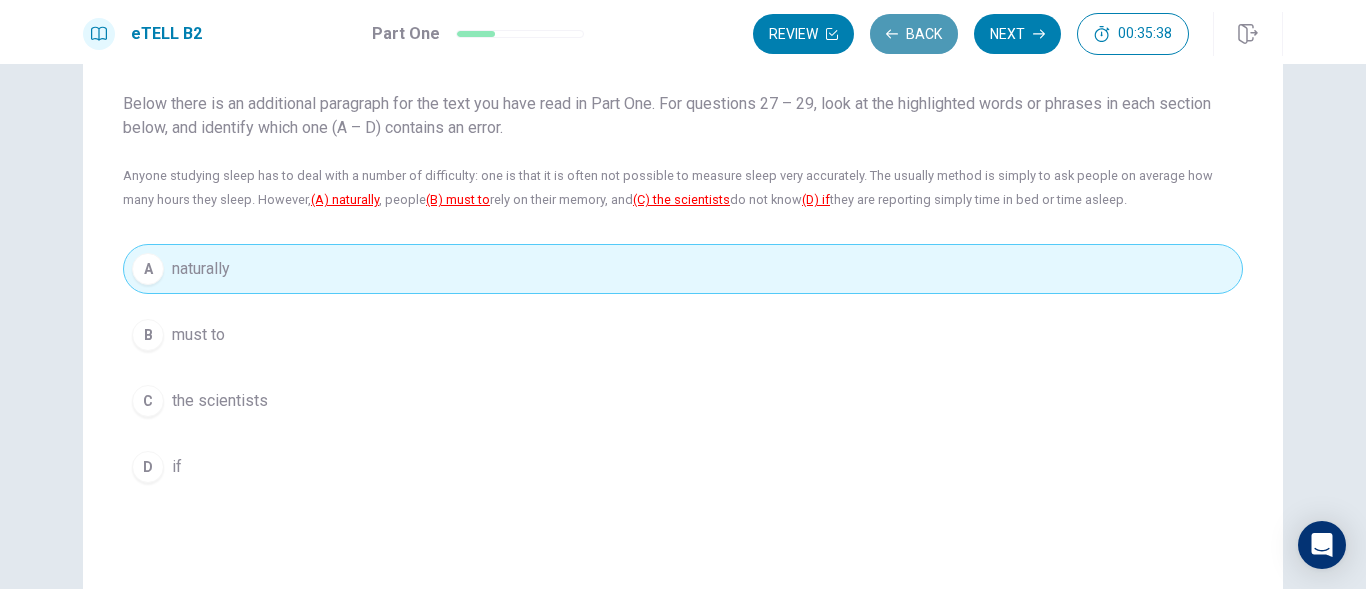 click on "Back" at bounding box center (914, 34) 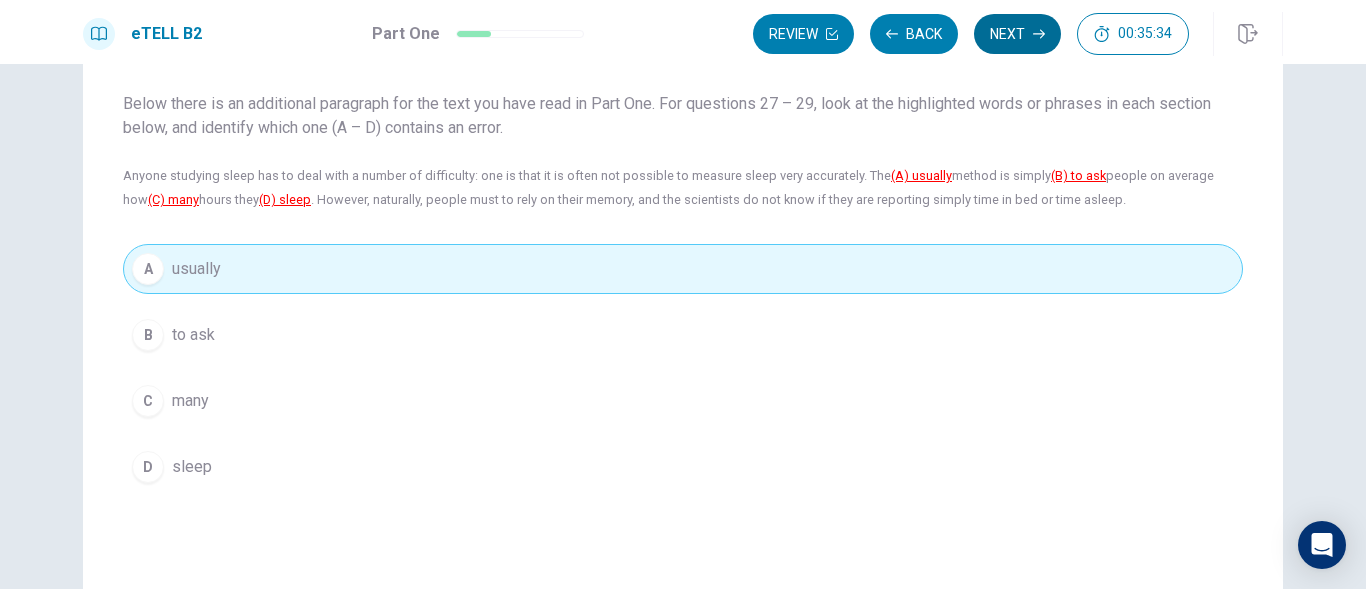 click on "Next" at bounding box center (1017, 34) 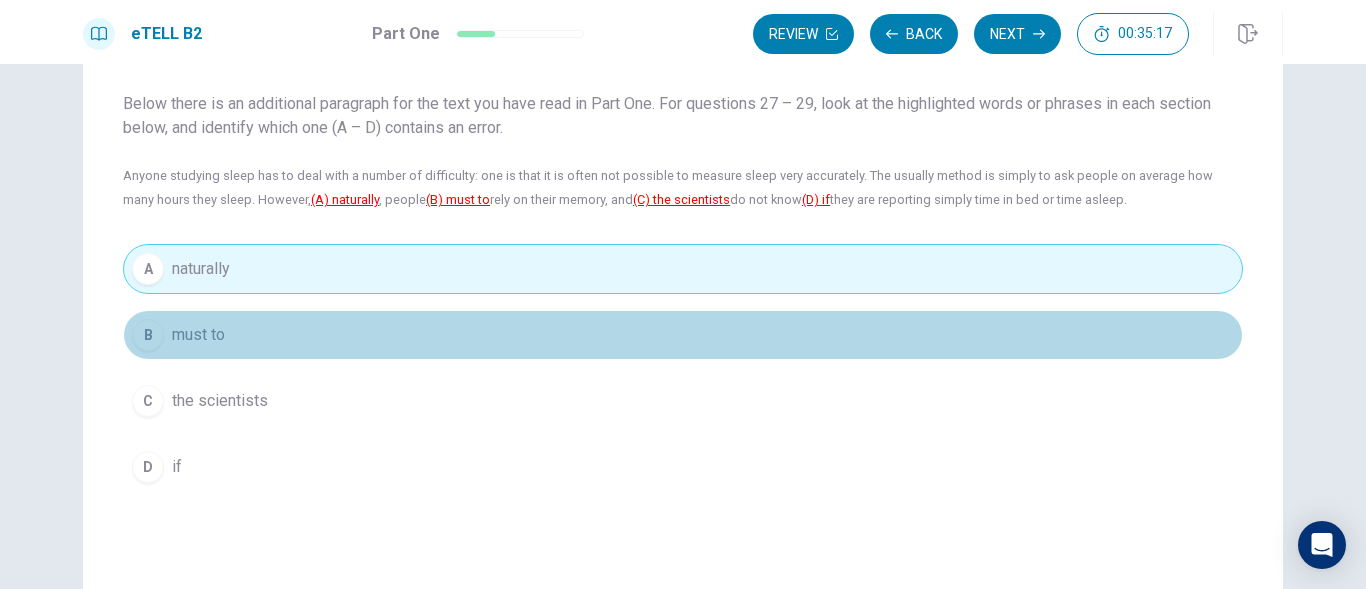 click on "must to" at bounding box center (198, 335) 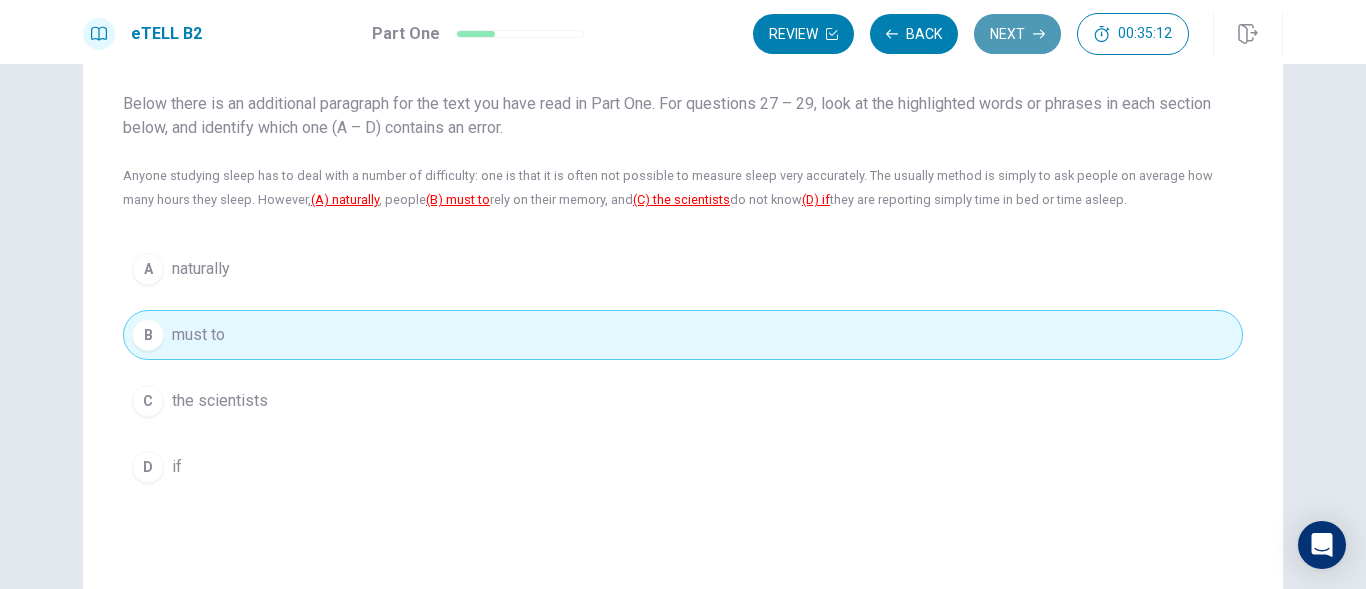 click on "Next" at bounding box center (1017, 34) 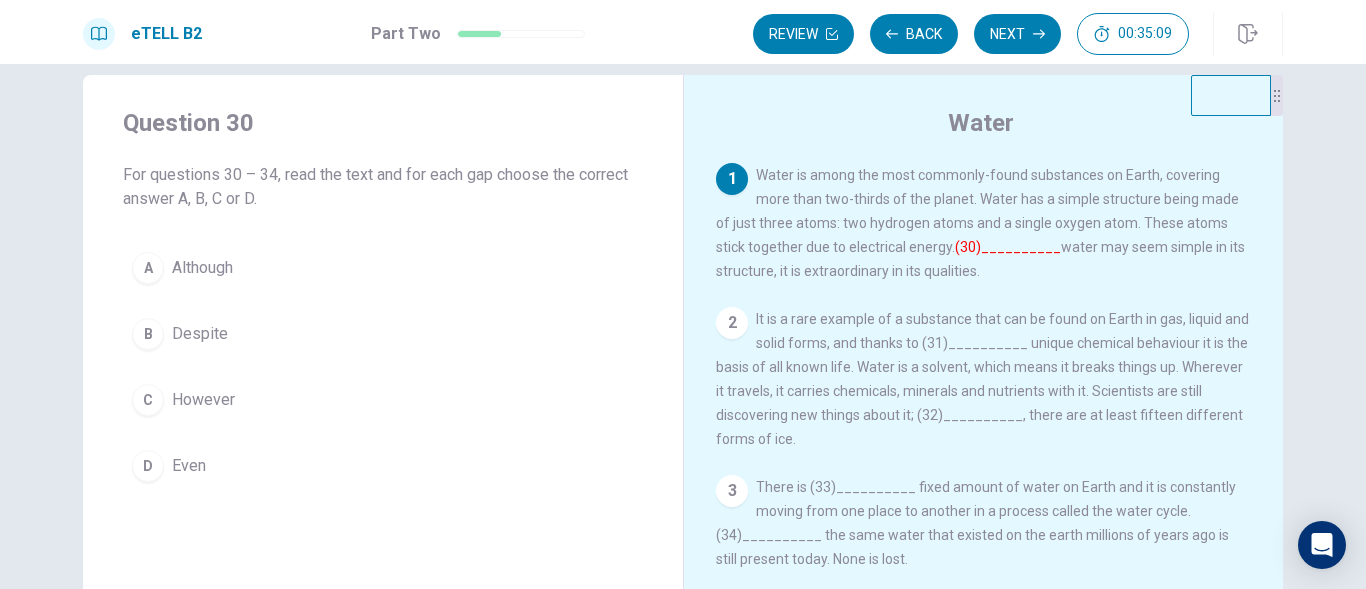 scroll, scrollTop: 0, scrollLeft: 0, axis: both 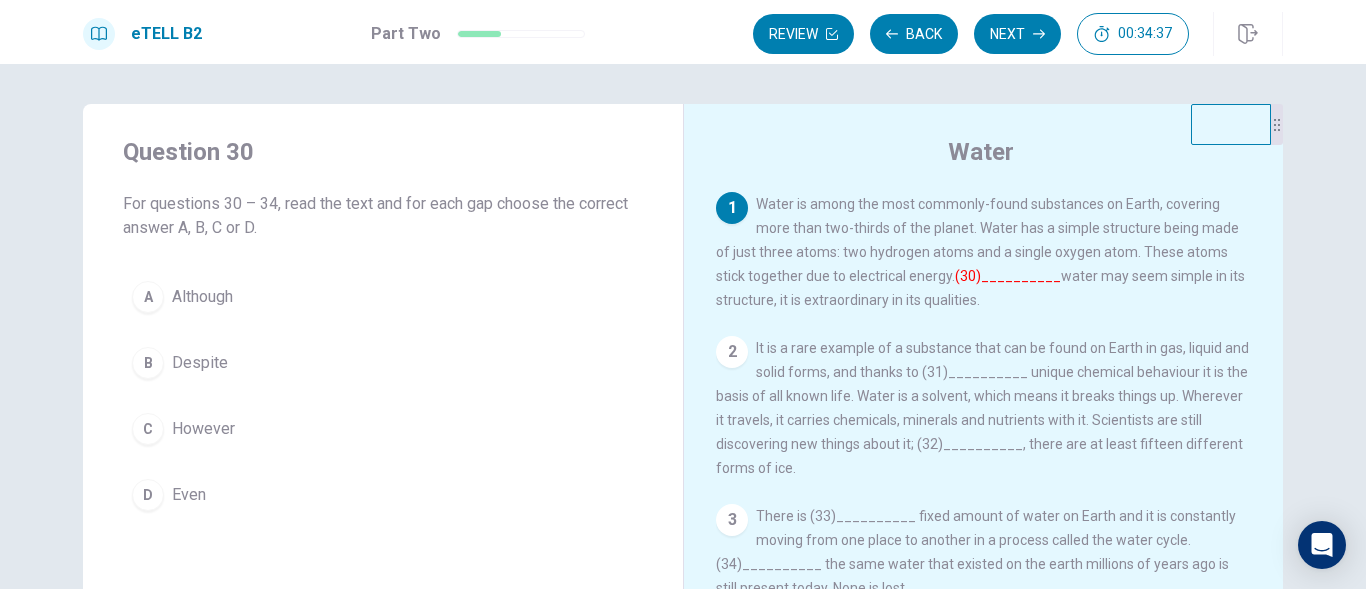 click on "(30)__________" at bounding box center [1008, 276] 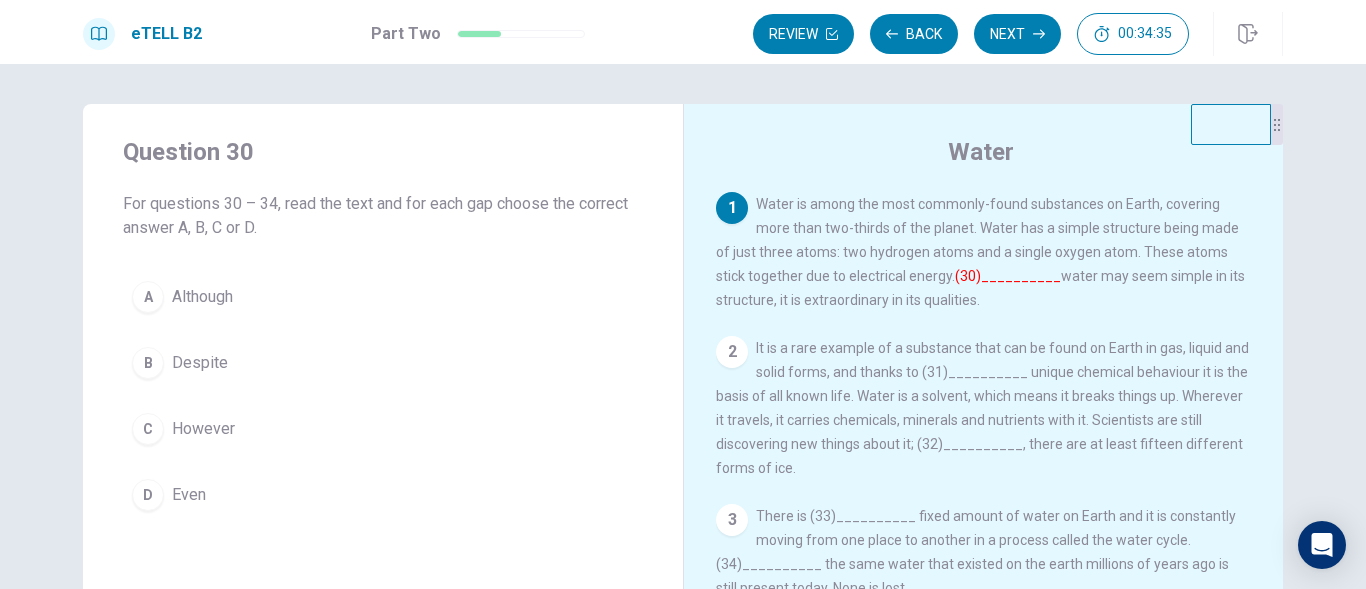click on "However" at bounding box center (203, 429) 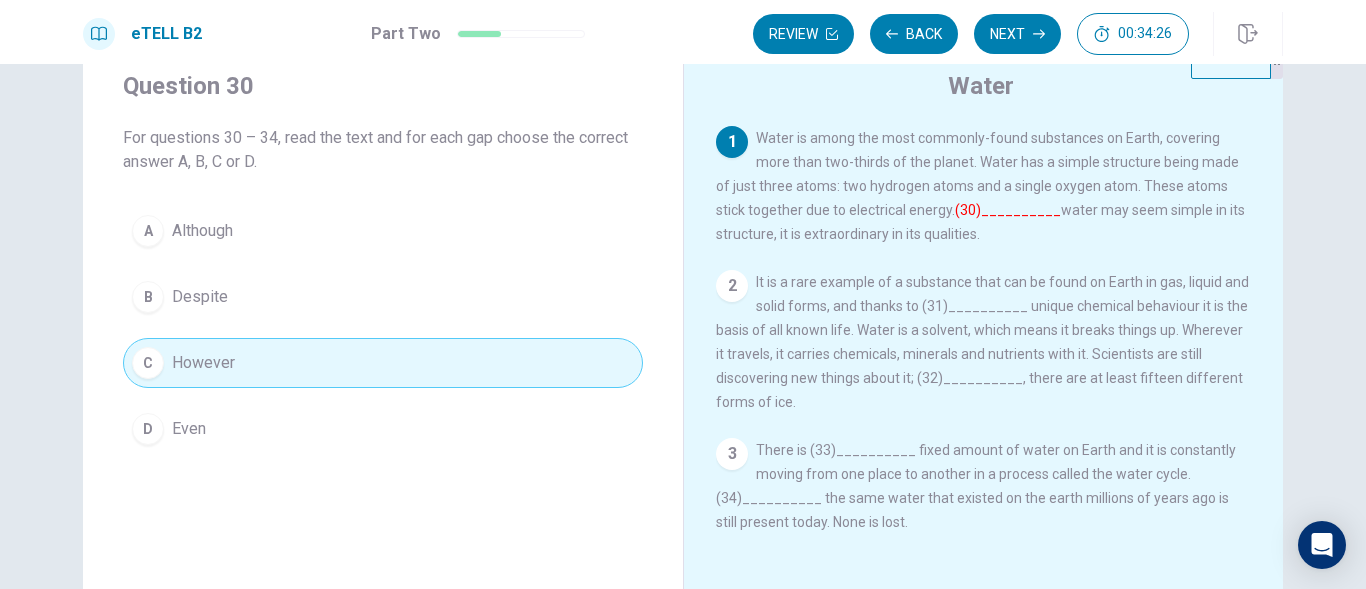 scroll, scrollTop: 100, scrollLeft: 0, axis: vertical 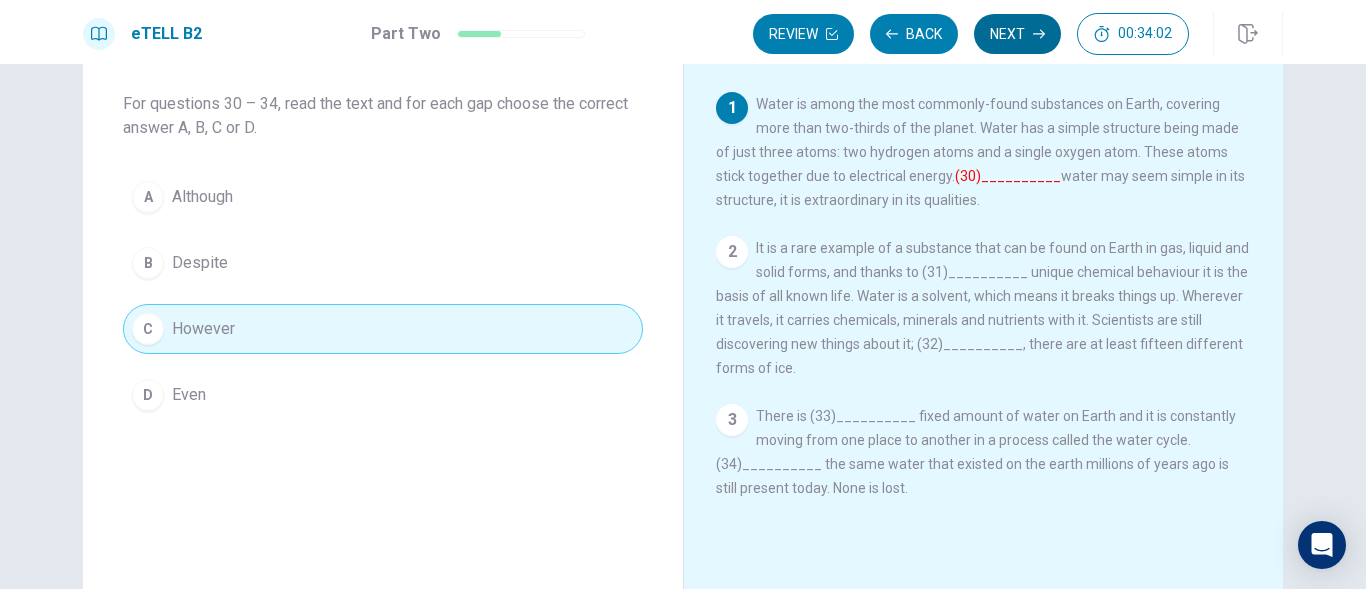 click on "Next" at bounding box center (1017, 34) 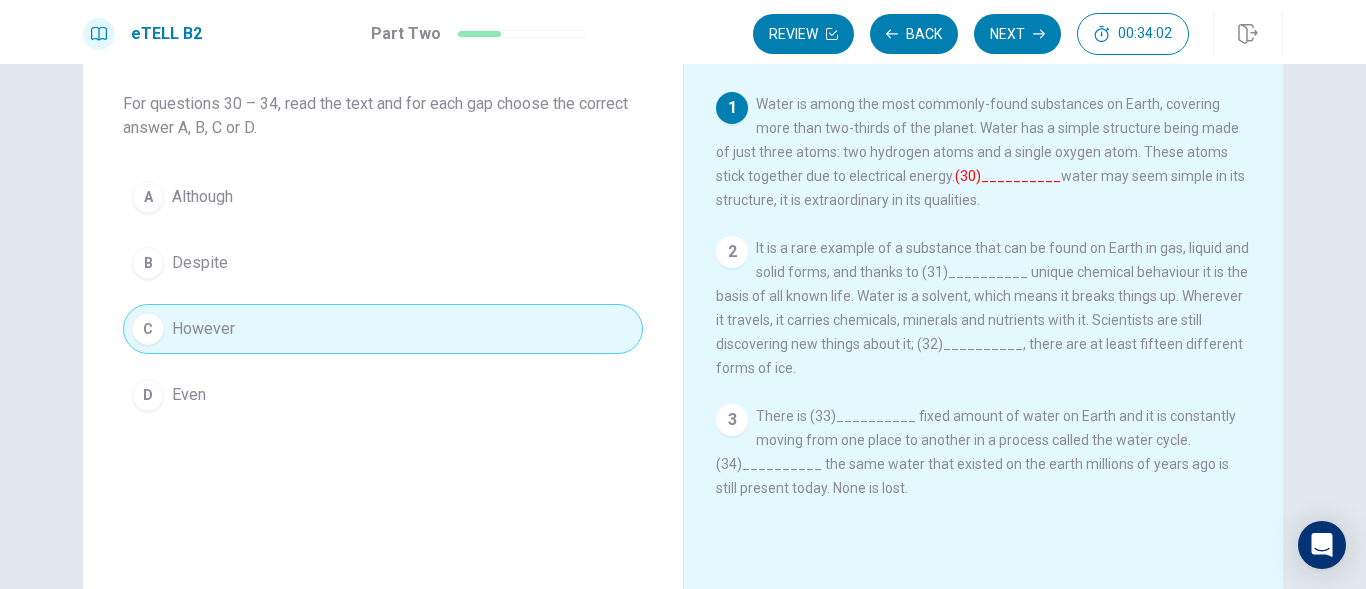 click on "Review Back Next 00:34:02" at bounding box center [971, 34] 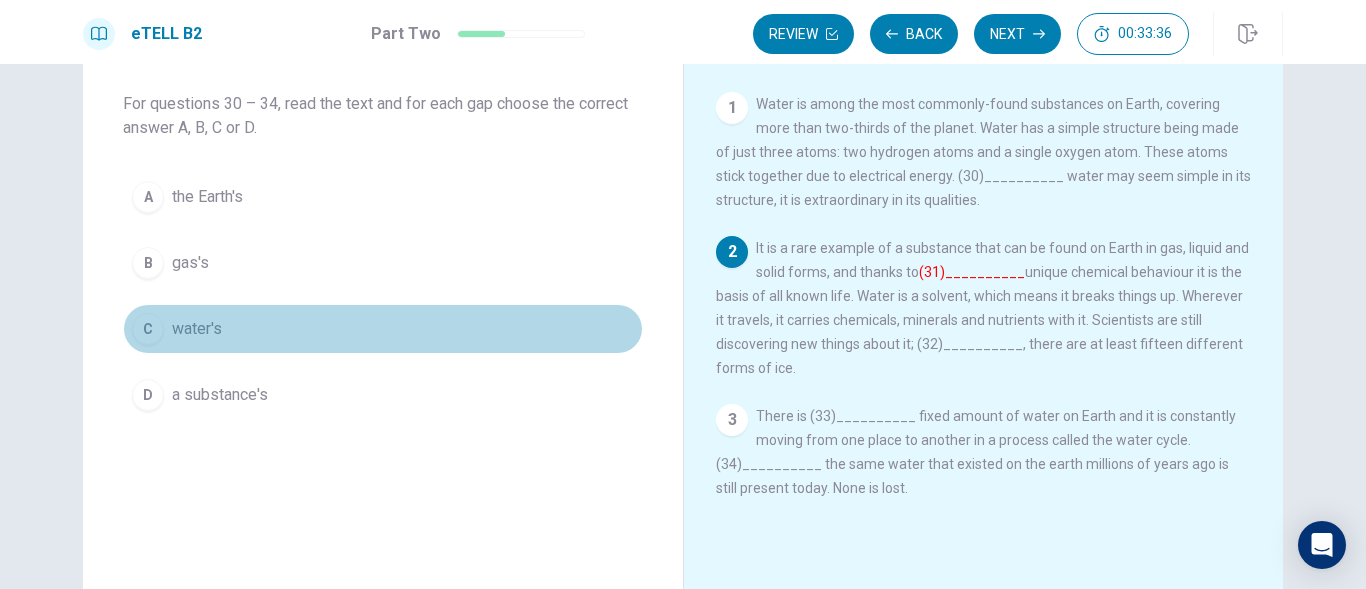 click on "water's" at bounding box center [197, 329] 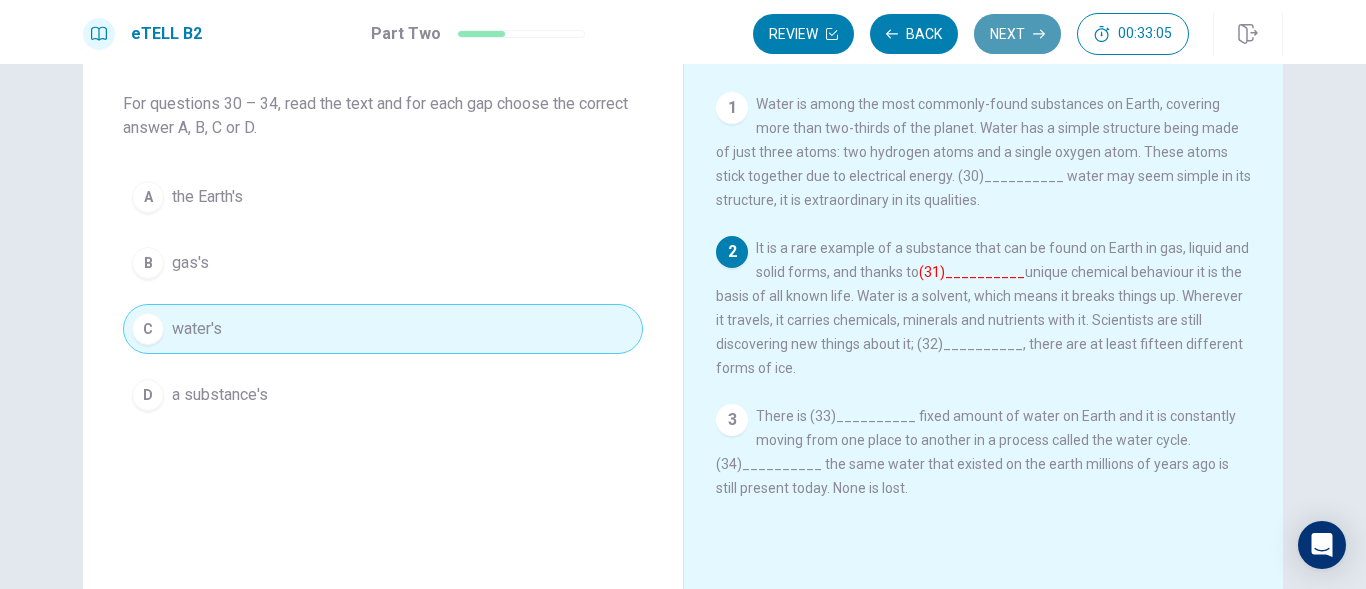 click on "Next" at bounding box center [1017, 34] 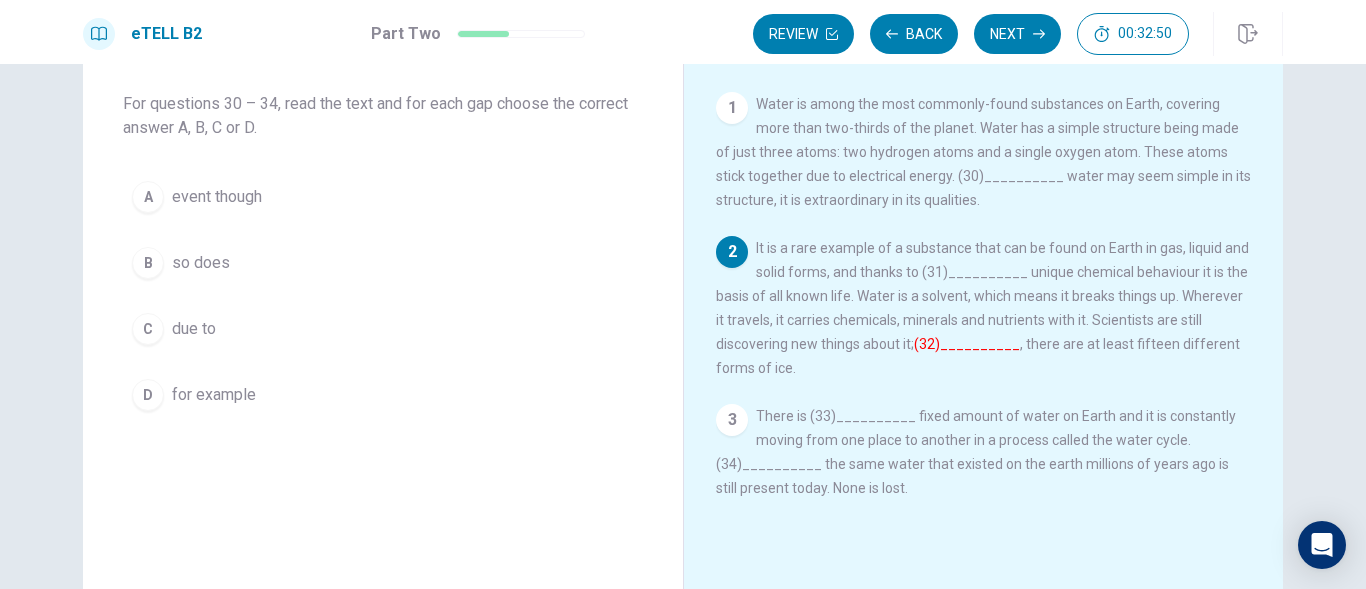click on "event though" at bounding box center (217, 197) 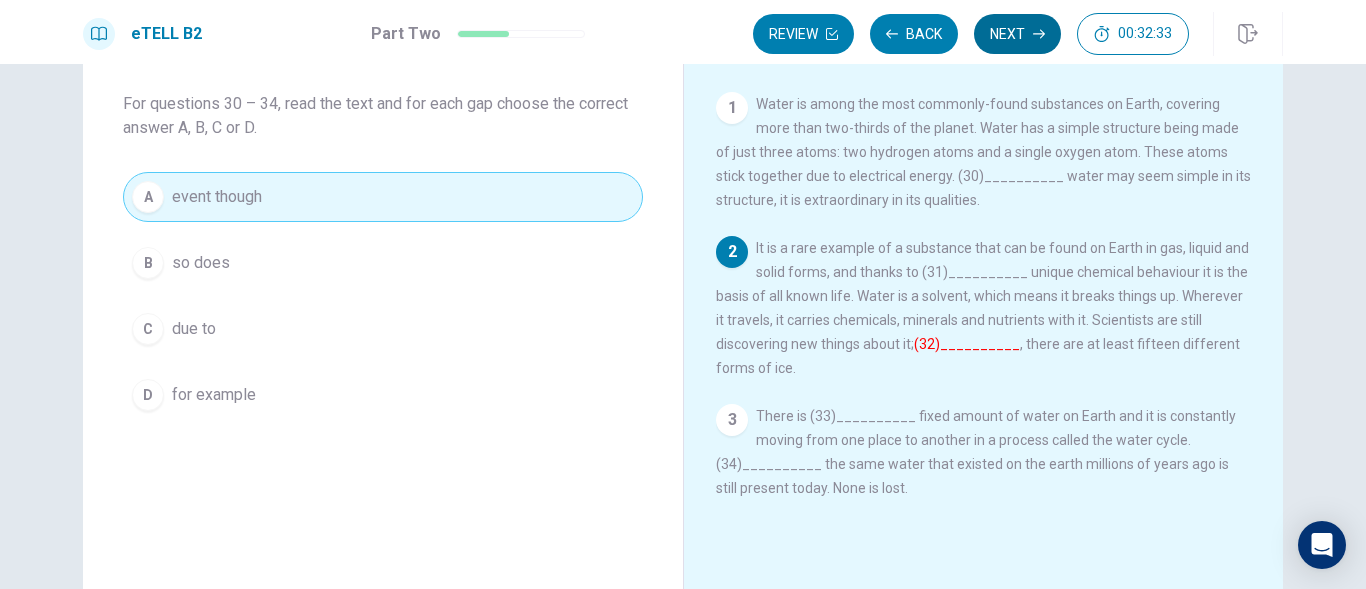 click on "Next" at bounding box center (1017, 34) 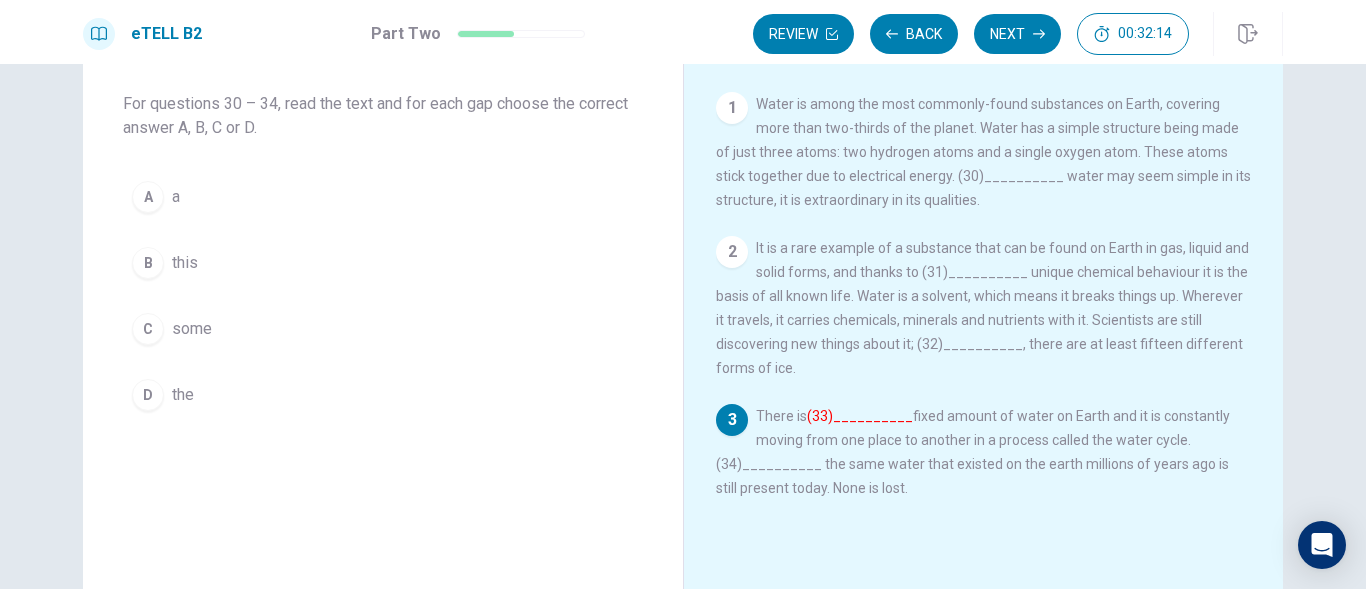 click on "some" at bounding box center (192, 329) 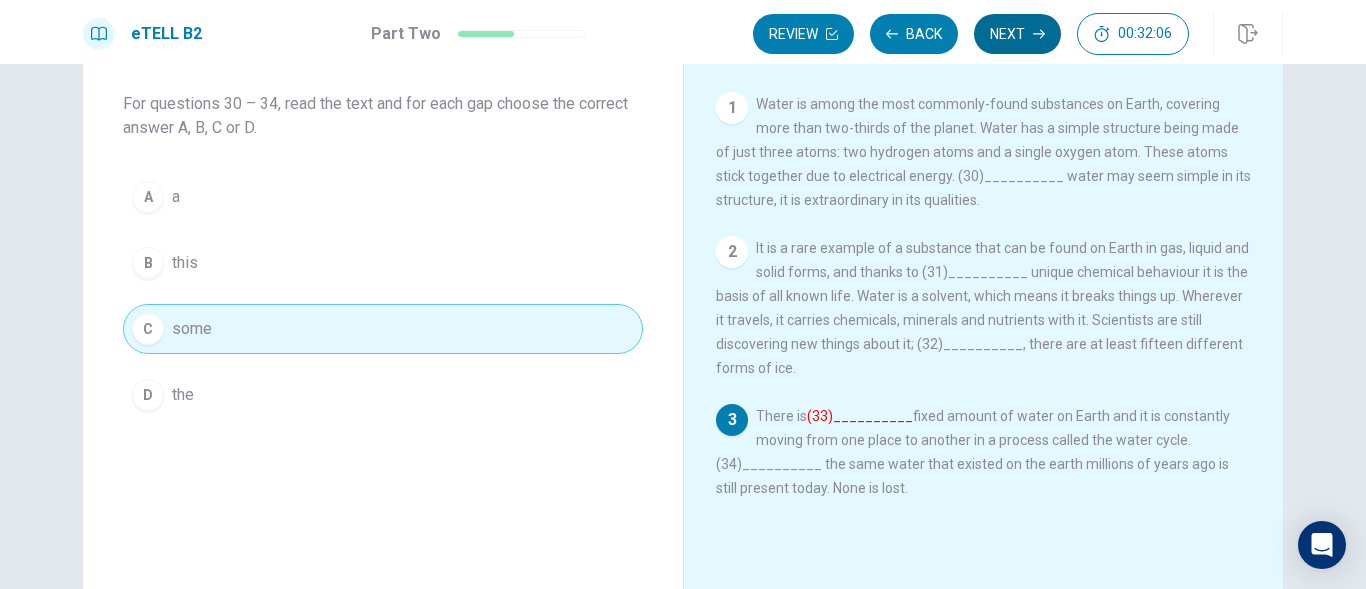 click on "Next" at bounding box center [1017, 34] 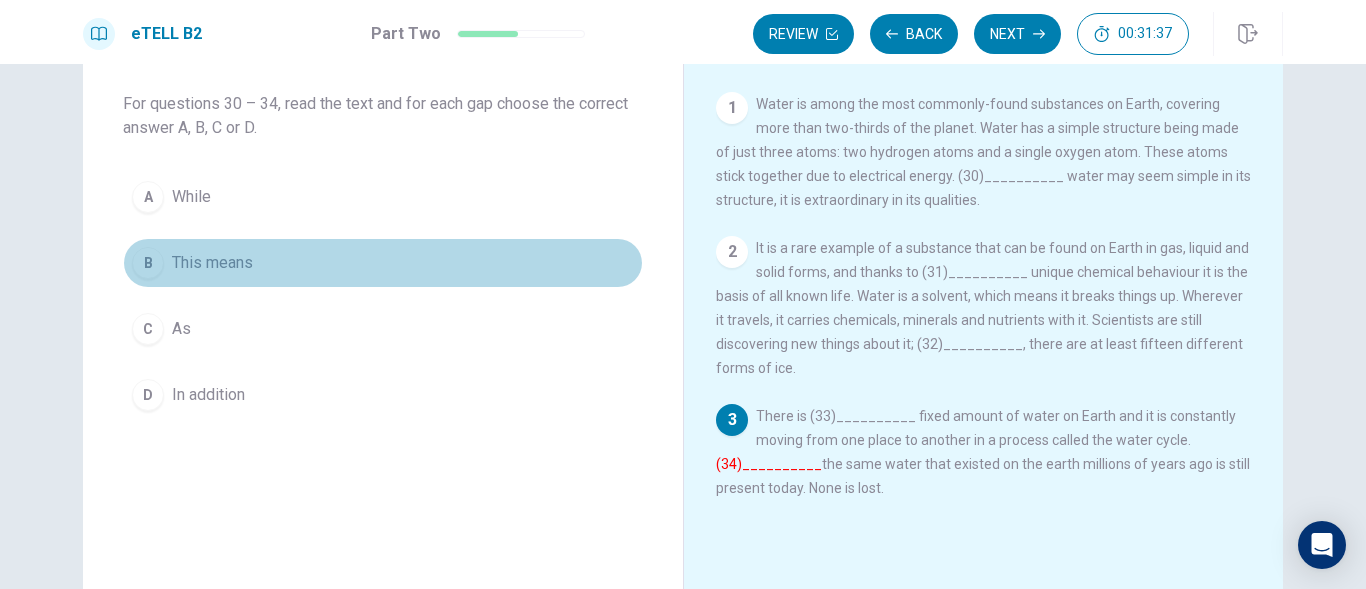 click on "This means" at bounding box center (212, 263) 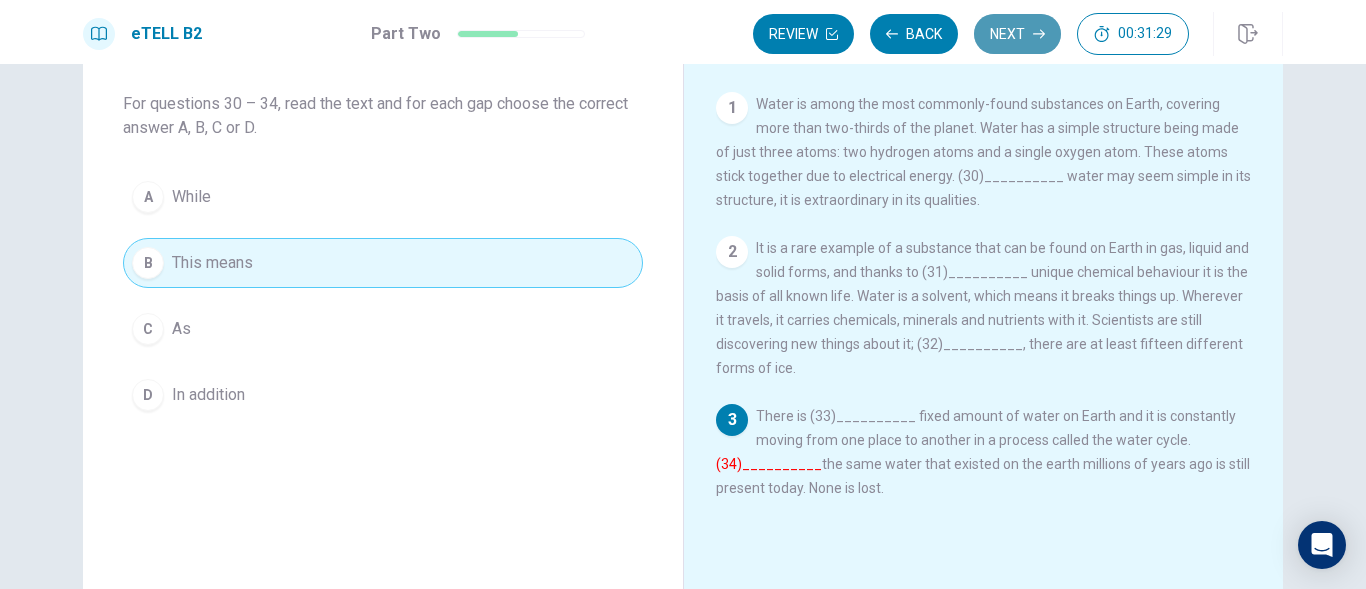 click on "Next" at bounding box center (1017, 34) 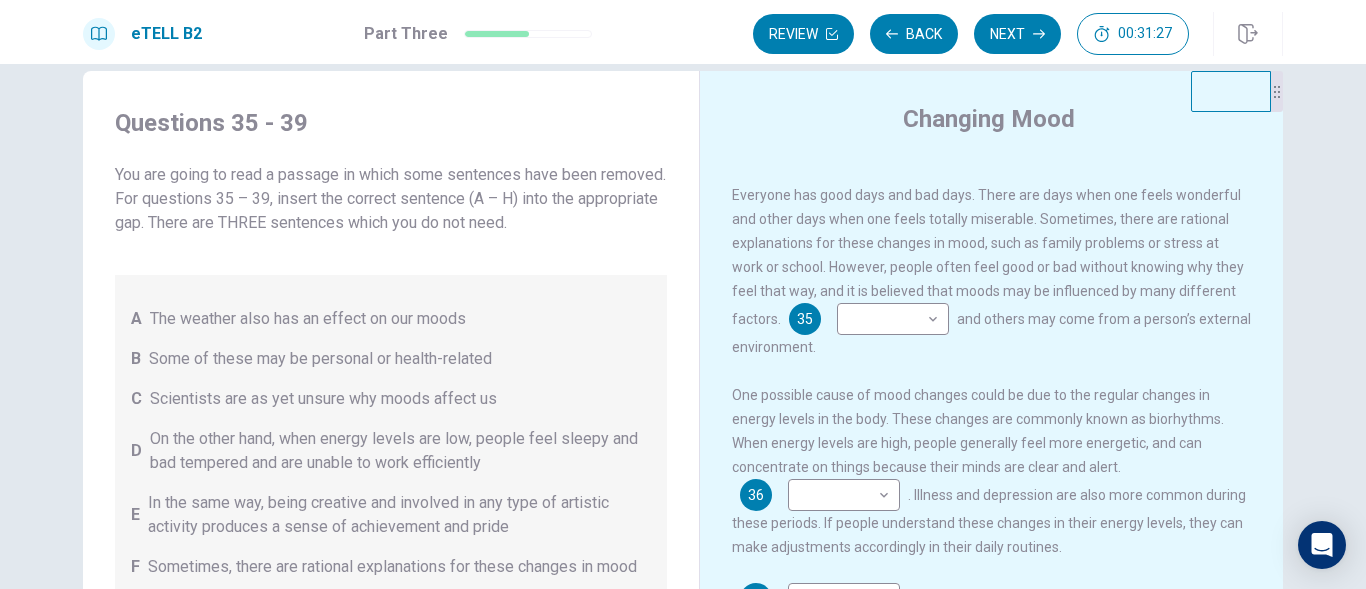 scroll, scrollTop: 0, scrollLeft: 0, axis: both 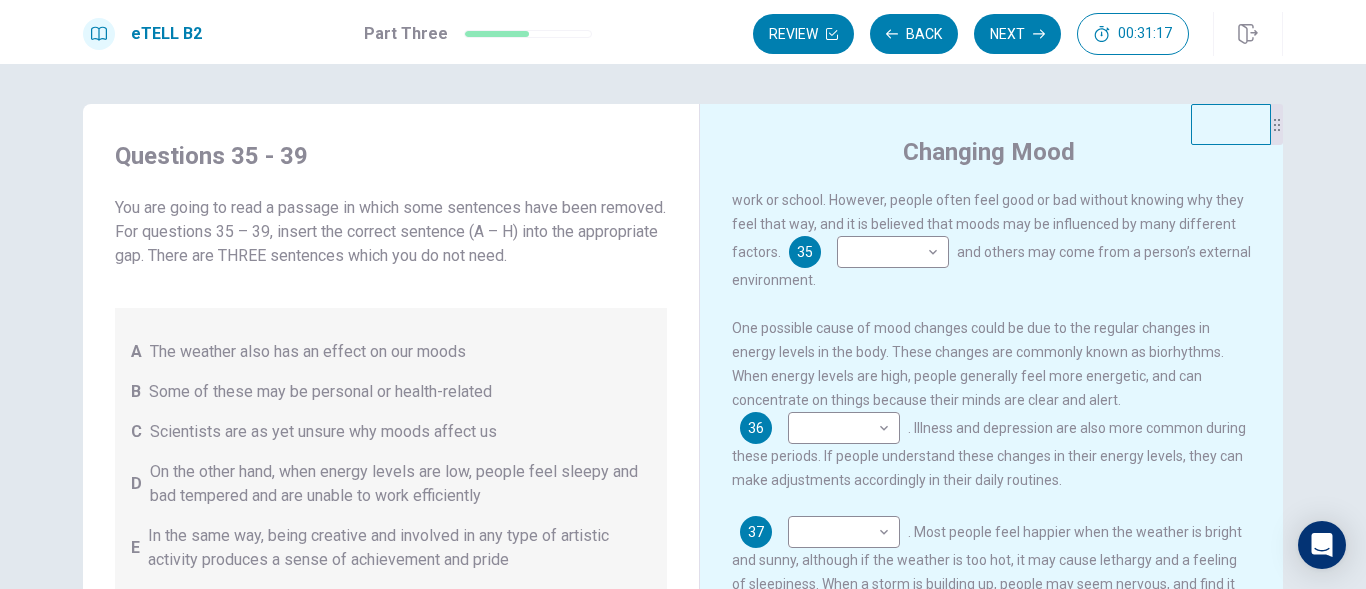 click on "Everyone has good days and bad days. There are days when one feels wonderful  and other days when one feels totally  miserable. Sometimes, there are rational explanations for these changes in mood, such as family problems or stress at work or school. However, people often feel good or bad without knowing why they feel that way, and it is believed that moods may be influenced  by many different factors.  35 ​ ​  and others may come from a person’s external  environment." at bounding box center (992, 204) 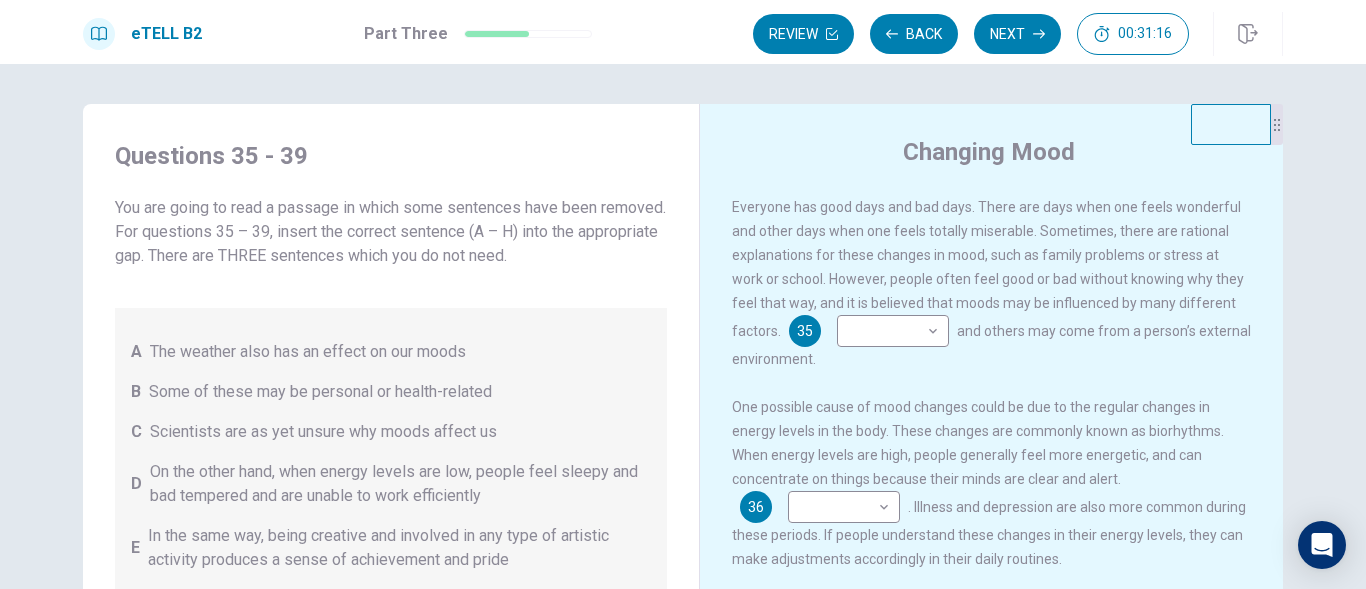scroll, scrollTop: 0, scrollLeft: 0, axis: both 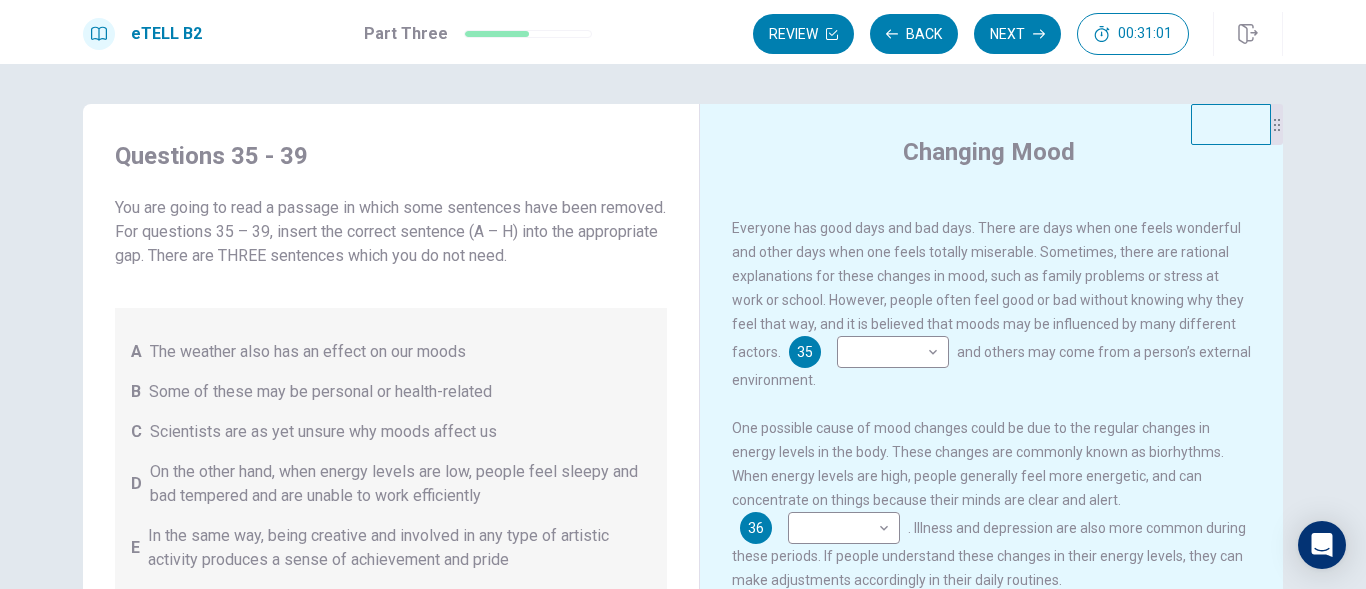 click on "Everyone has good days and bad days. There are days when one feels wonderful  and other days when one feels totally  miserable. Sometimes, there are rational explanations for these changes in mood, such as family problems or stress at work or school. However, people often feel good or bad without knowing why they feel that way, and it is believed that moods may be influenced  by many different factors.  35 ​ ​  and others may come from a person’s external  environment.  One possible cause of mood changes could be due to the regular changes in energy levels in the body. These changes are commonly known as biorhythms. When energy levels are high, people generally feel more energetic, and can concentrate on  things because their minds are clear and alert.  36 ​ ​ . Illness and depression are  also more common during these periods. If  people understand these changes in their energy levels, they can make adjustments  accordingly in their daily routines.  37 ​ ​ 38 ​ ​ 39 ​ ​" at bounding box center (1005, 495) 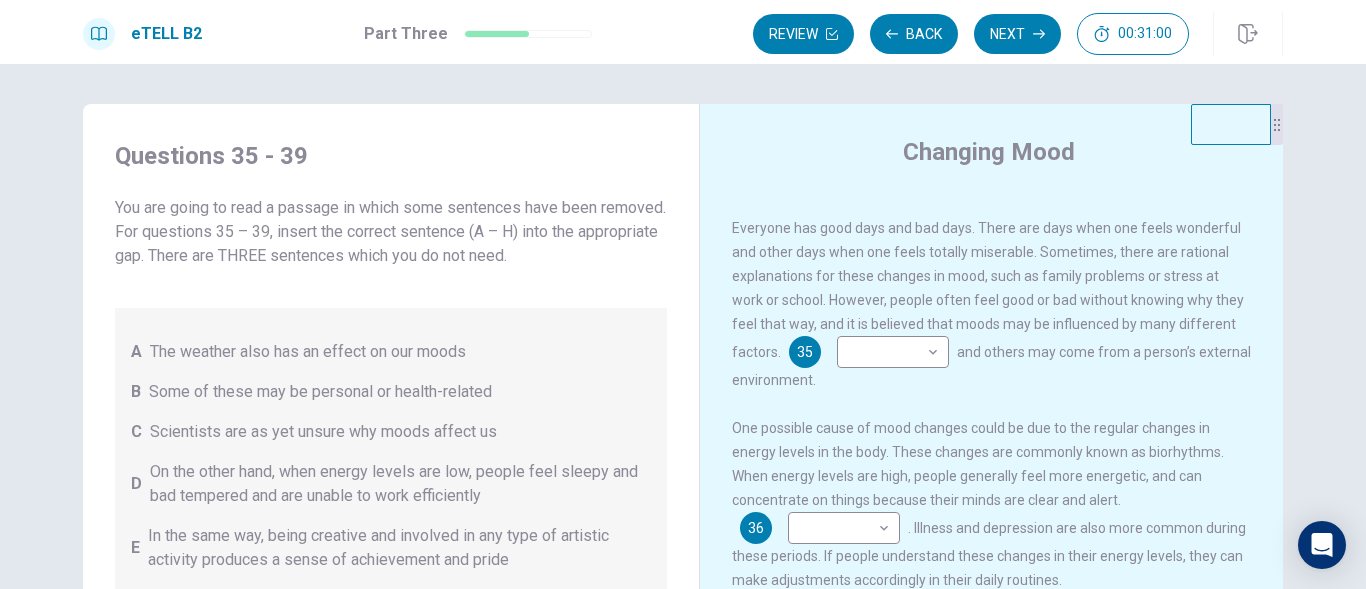 scroll, scrollTop: 100, scrollLeft: 0, axis: vertical 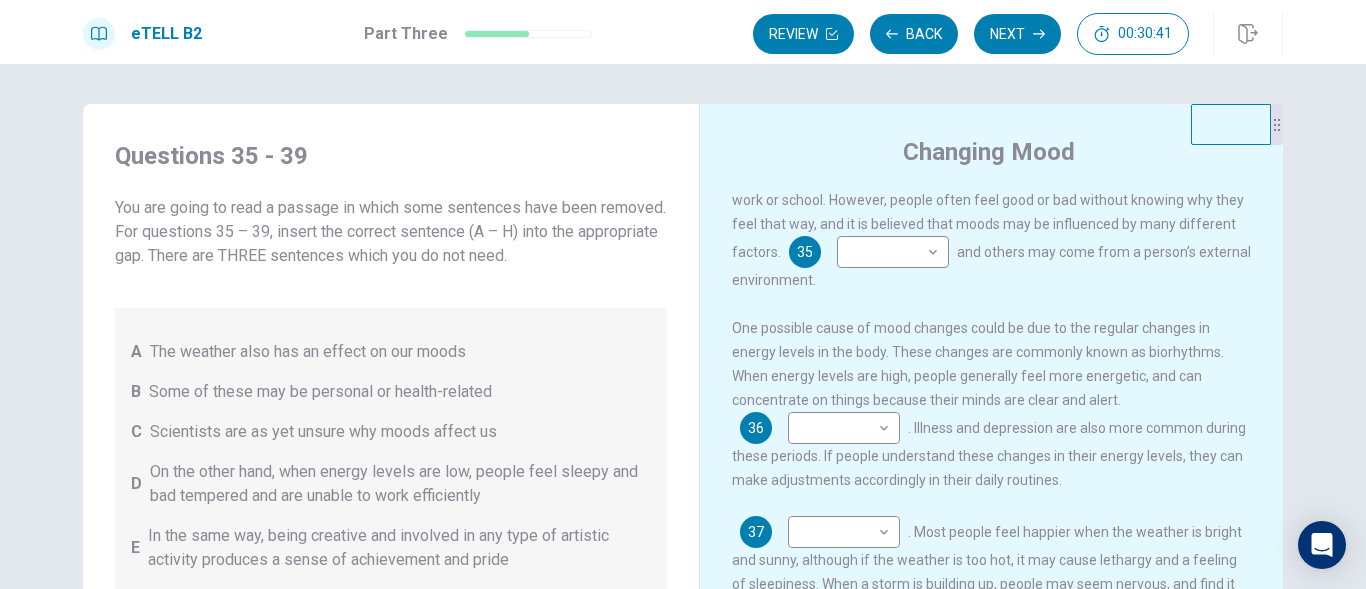 click on "Questions 35 - 39 You are going to read a passage in which some sentences have been  removed. For questions 35 – 39, insert the correct sentence (A – H) into the  appropriate gap. There are THREE sentences which you do not need. A The weather also has an effect on our moods B Some of these may be personal or health-related C Scientists are as yet unsure why moods affect us D On the other hand, when energy levels are low, people feel sleepy and bad tempered and are unable to work efficiently E In the same way, being creative and involved in any type of artistic activity  produces a sense of achievement and pride F Sometimes, there are rational explanations for these changes in mood G Everybody experiences mood change but are not always aware of it H Finally, it is believed that the moon also has a strong influence on moods  and well-being" at bounding box center [391, 456] 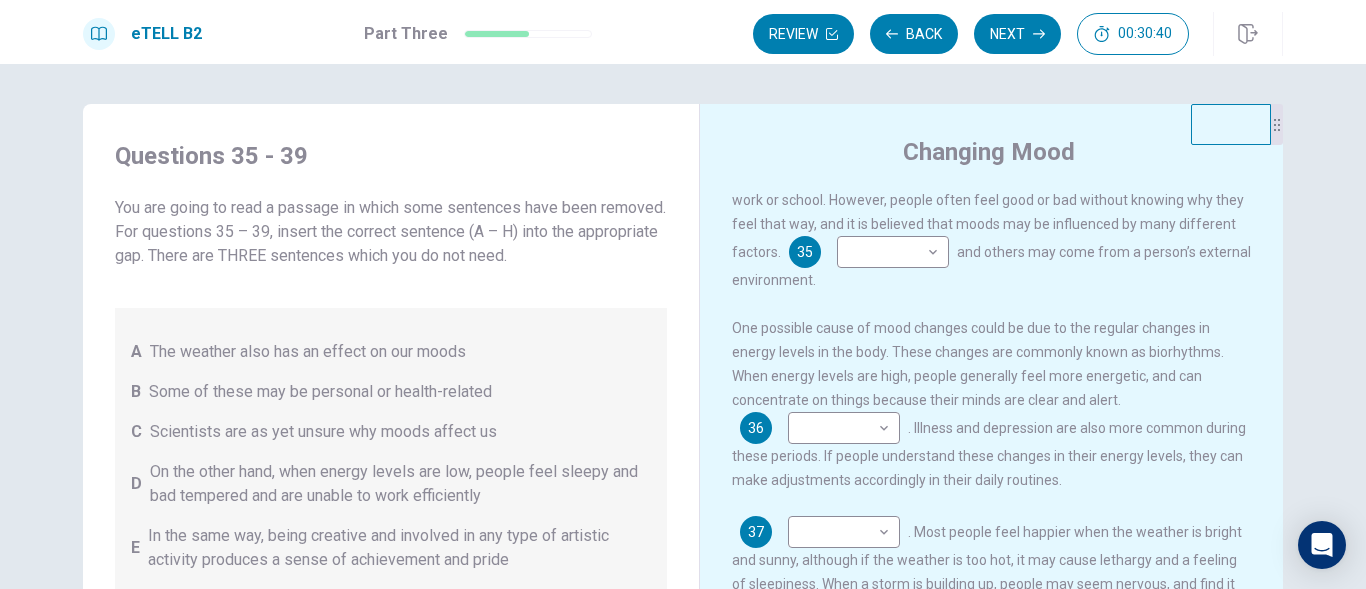 scroll, scrollTop: 53, scrollLeft: 0, axis: vertical 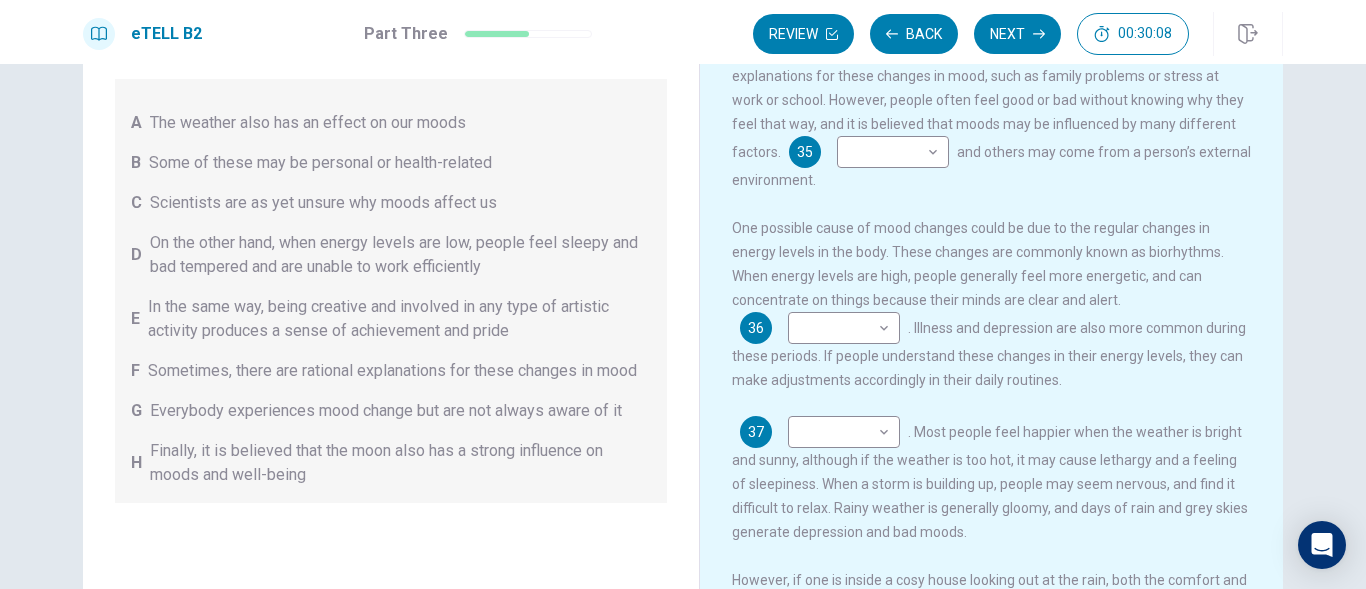 click on "Everyone has good days and bad days. There are days when one feels wonderful  and other days when one feels totally  miserable. Sometimes, there are rational explanations for these changes in mood, such as family problems or stress at work or school. However, people often feel good or bad without knowing why they feel that way, and it is believed that moods may be influenced  by many different factors.  35 ​ ​  and others may come from a person’s external  environment." at bounding box center (992, 104) 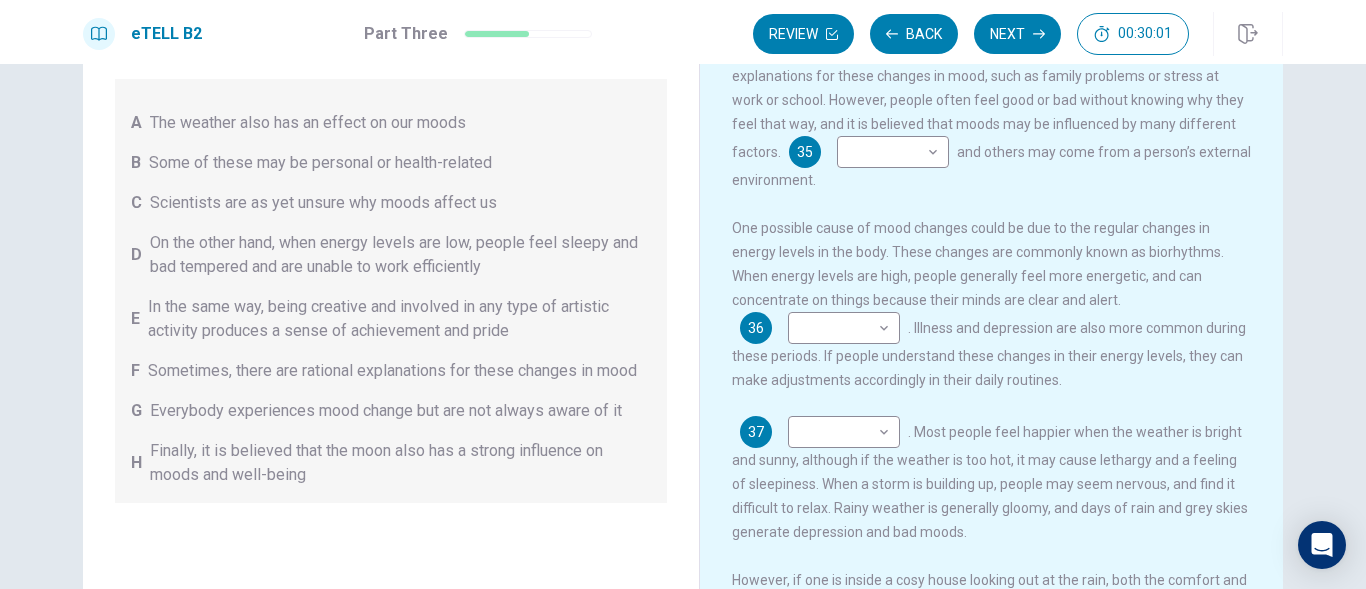 click on "Sometimes, there are rational explanations for these changes in mood" at bounding box center (392, 371) 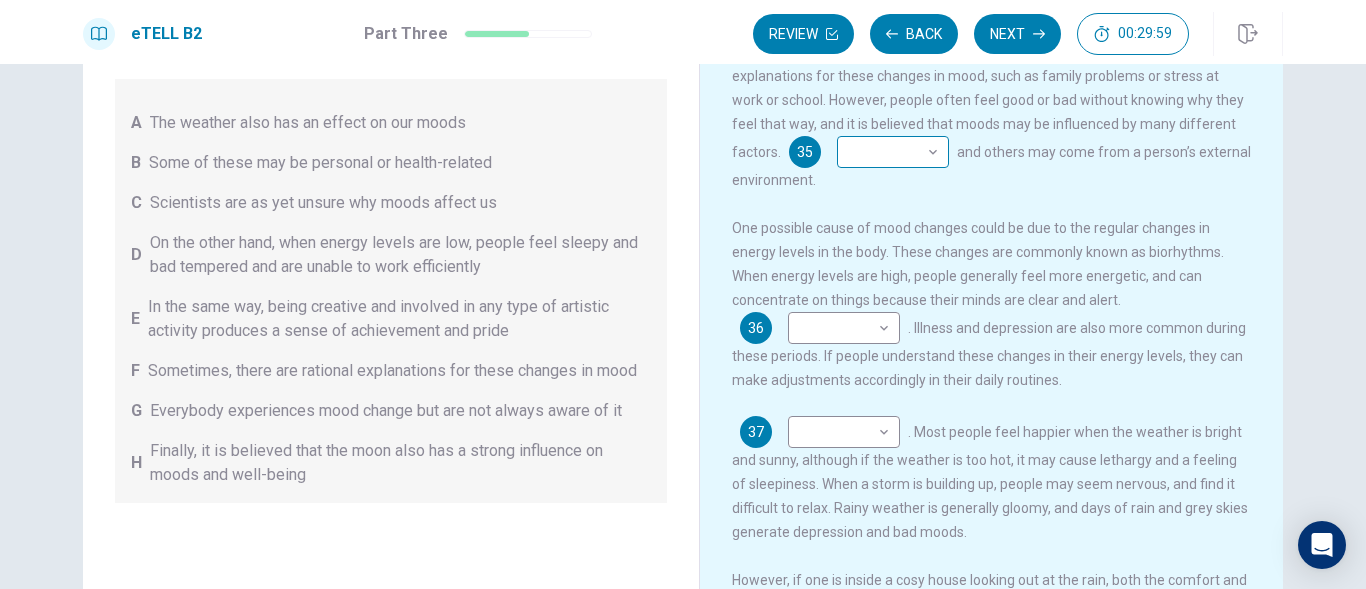 click on "This site uses cookies, as explained in our  Privacy Policy . If you agree to the use of cookies, please click the Accept button and continue to browse our site.   Privacy Policy Accept   eTELL B2 Part Three Review Back Next 00:29:59 Question 15 - 19 of 30 00:29:59 Review Back Next Questions 35 - 39 You are going to read a passage in which some sentences have been  removed. For questions 35 – 39, insert the correct sentence (A – H) into the  appropriate gap. There are THREE sentences which you do not need. A The weather also has an effect on our moods B Some of these may be personal or health-related C Scientists are as yet unsure why moods affect us D On the other hand, when energy levels are low, people feel sleepy and bad tempered and are unable to work efficiently E In the same way, being creative and involved in any type of artistic activity  produces a sense of achievement and pride F Sometimes, there are rational explanations for these changes in mood G H Changing Mood 35 F * ​ 36 D * ​ 37 ​" at bounding box center (683, 294) 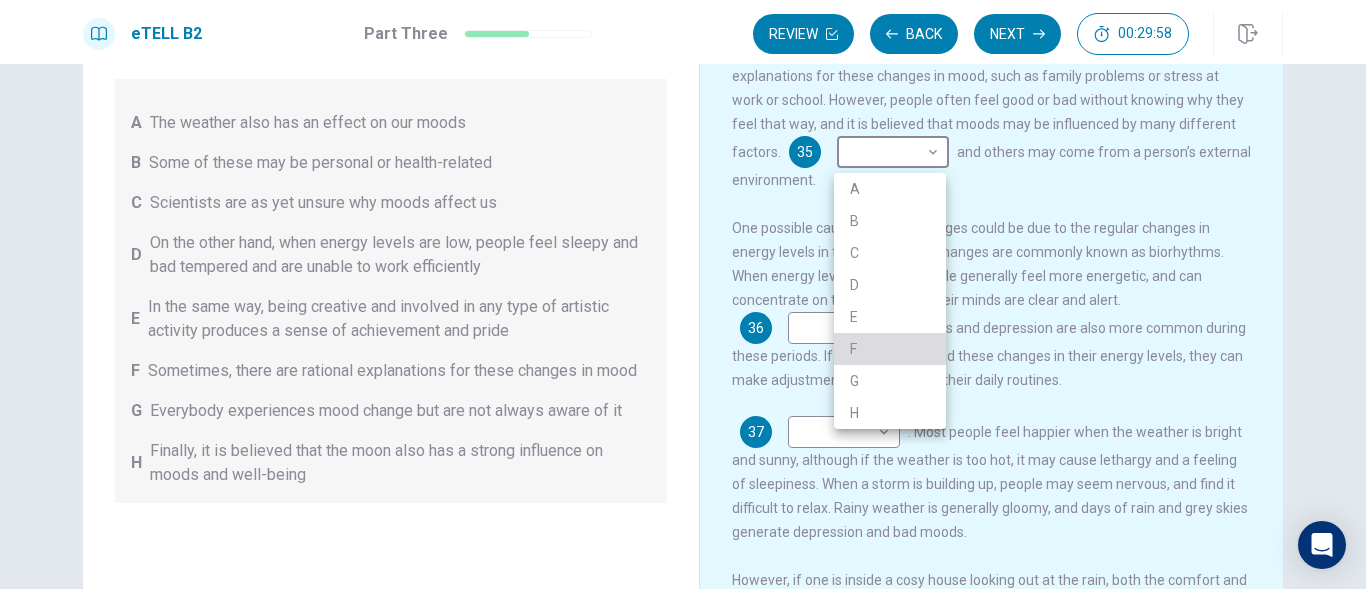 click on "F" at bounding box center [890, 349] 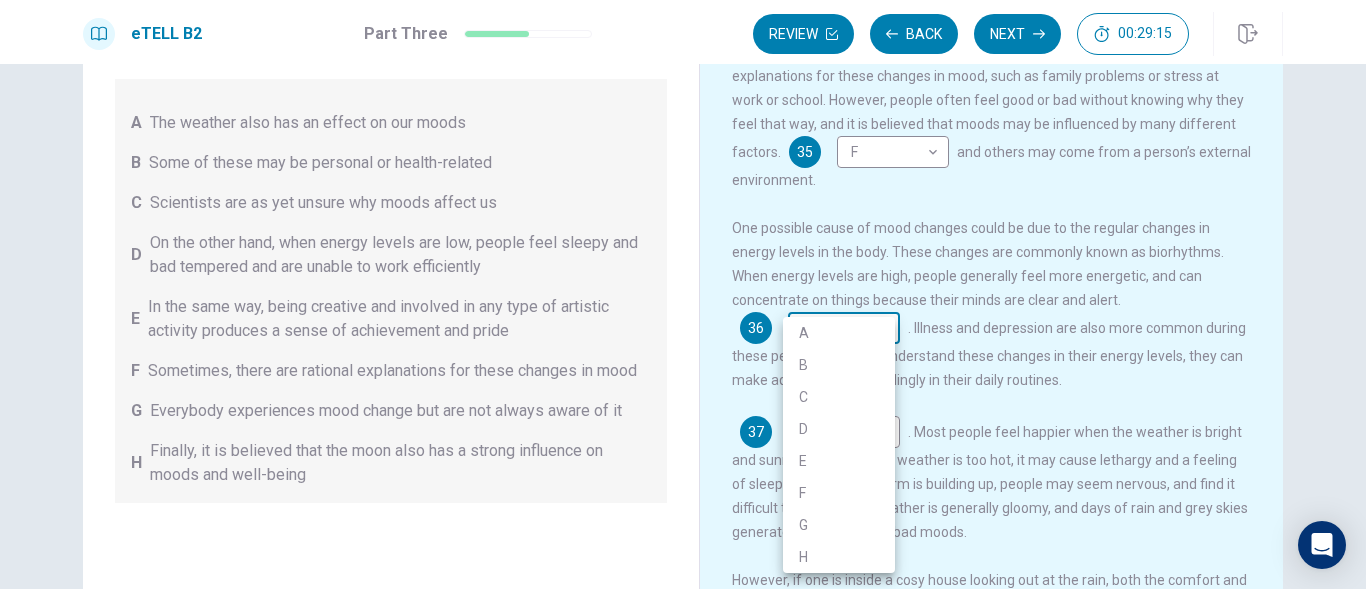click on "This site uses cookies, as explained in our Privacy Policy. If you agree to the use of cookies, please click the Accept button and continue to browse our site. Privacy Policy Accept eTELL B2 Part Three Review Back Next [TIME] Question 15 - 19 of 30 [TIME] Review Back Next Questions 35 - 39 You are going to read a passage in which some sentences have been removed. For questions 35 – 39, insert the correct sentence (A – H) into the appropriate gap. There are THREE sentences which you do not need. A The weather also has an effect on our moods B Some of these may be personal or health-related C Scientists are as yet unsure why moods affect us D On the other hand, when energy levels are low, people feel sleepy and bad tempered and are unable to work efficiently E In the same way, being creative and involved in any type of artistic activity produces a sense of achievement and pride F Sometimes, there are rational explanations for these changes in mood G H Changing Mood 35 F * ​ 36 ​ ​ 37 ​" at bounding box center (683, 294) 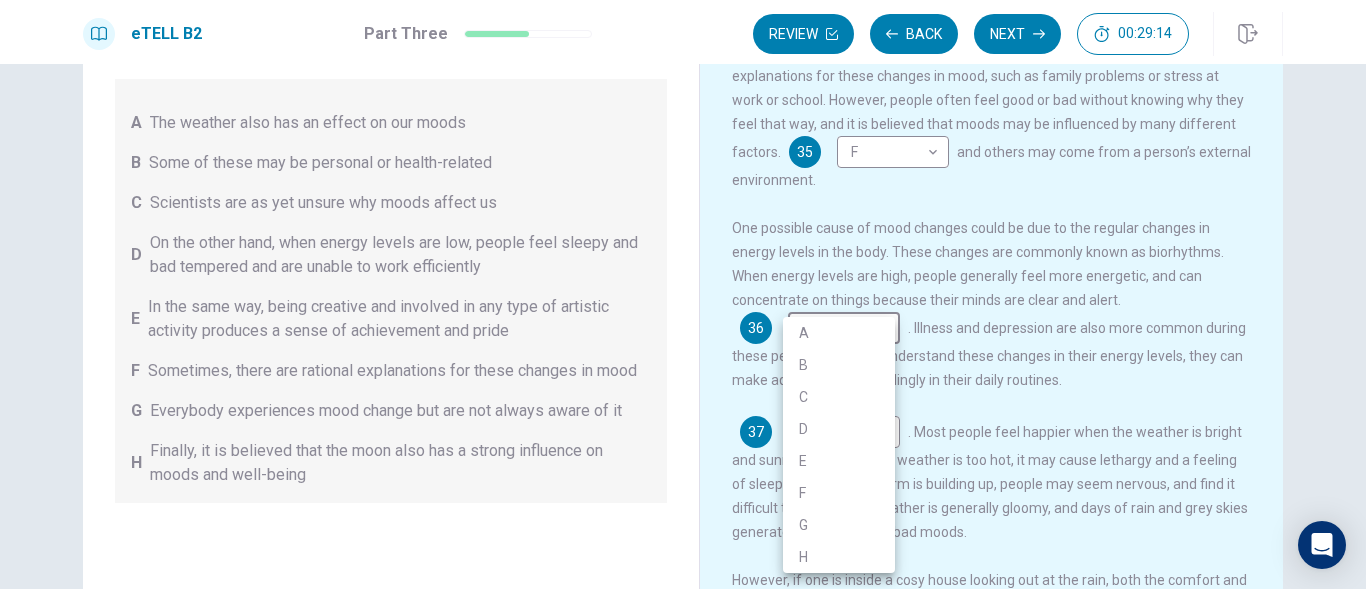 click on "A" at bounding box center (839, 333) 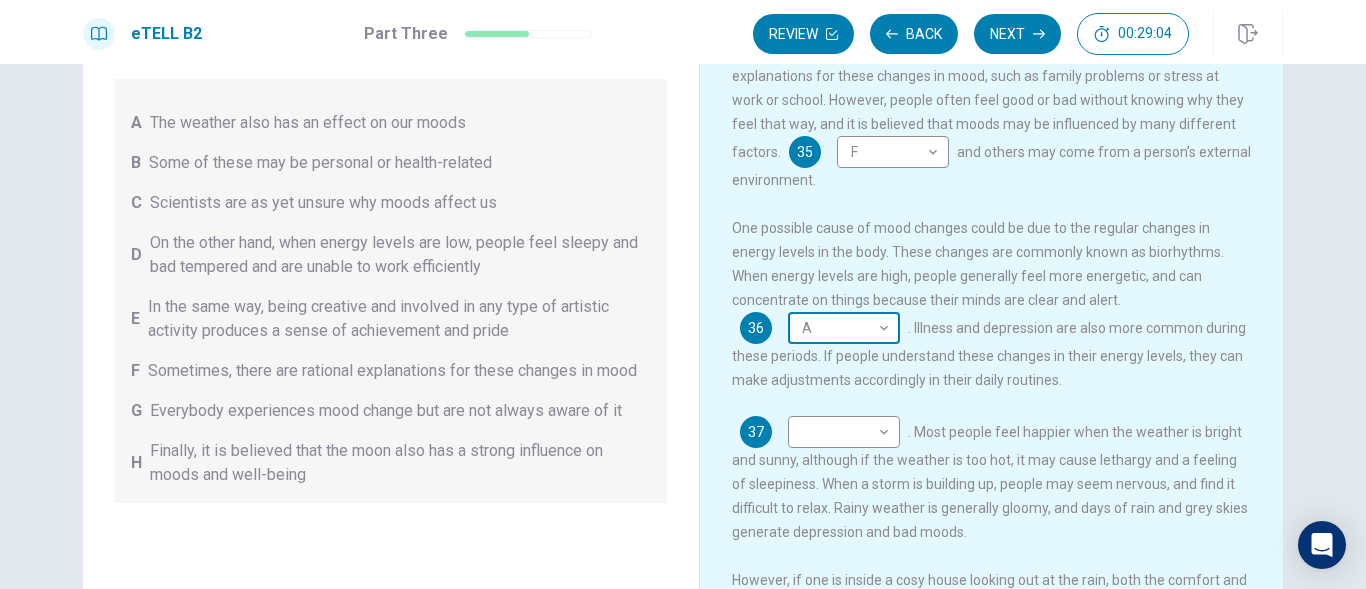 click on "This site uses cookies, as explained in our  Privacy Policy . If you agree to the use of cookies, please click the Accept button and continue to browse our site.   Privacy Policy Accept   eTELL B2 Part Three Review Back Next 00:29:04 Question 15 - 19 of 30 00:29:04 Review Back Next Questions 35 - 39 You are going to read a passage in which some sentences have been  removed. For questions 35 – 39, insert the correct sentence (A – H) into the  appropriate gap. There are THREE sentences which you do not need. A The weather also has an effect on our moods B Some of these may be personal or health-related C Scientists are as yet unsure why moods affect us D On the other hand, when energy levels are low, people feel sleepy and bad tempered and are unable to work efficiently E In the same way, being creative and involved in any type of artistic activity  produces a sense of achievement and pride F Sometimes, there are rational explanations for these changes in mood G H Changing Mood 35 F * ​ 36 A * ​ 37 ​" at bounding box center [683, 294] 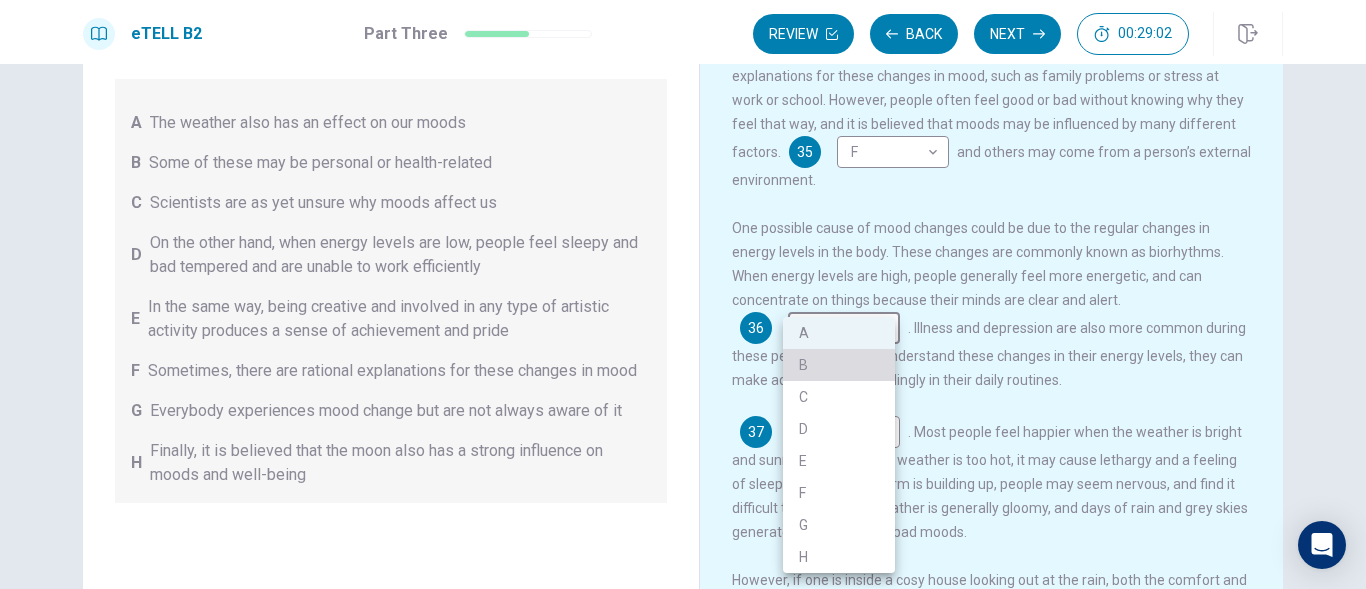 click on "B" at bounding box center [839, 365] 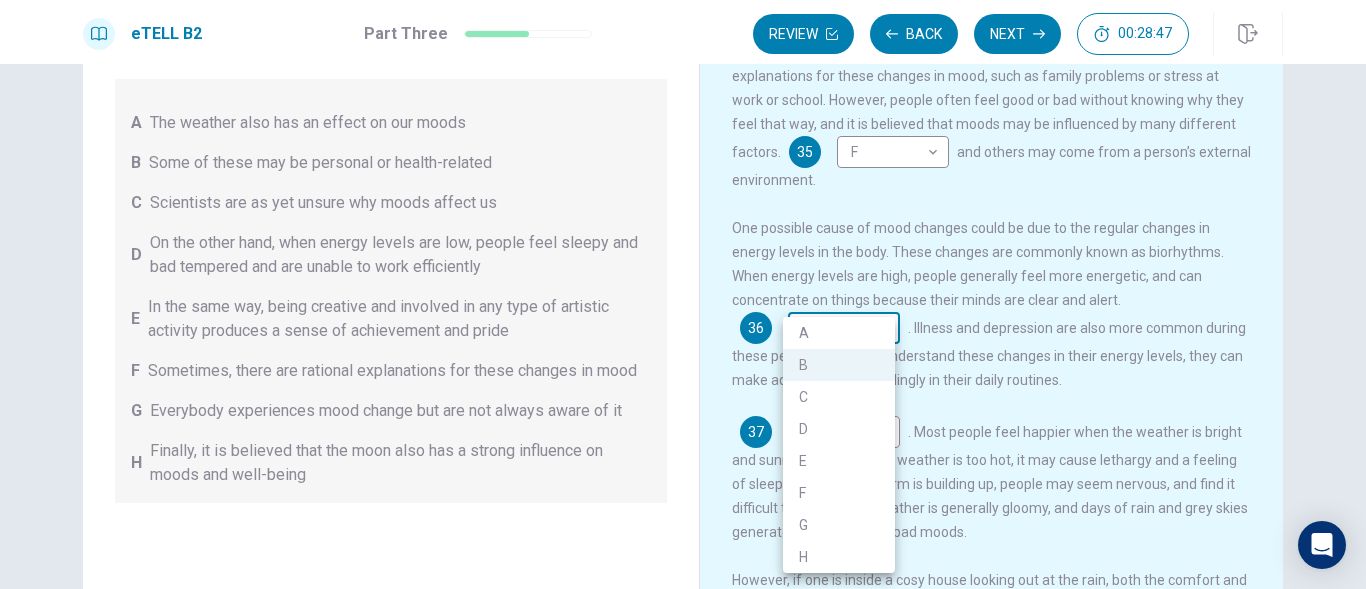 click on "This site uses cookies, as explained in our  Privacy Policy . If you agree to the use of cookies, please click the Accept button and continue to browse our site.   Privacy Policy Accept   eTELL B2 Part Three Review Back Next 00:28:47 Question 15 - 19 of 30 00:28:47 Review Back Next Questions 35 - 39 You are going to read a passage in which some sentences have been  removed. For questions 35 – 39, insert the correct sentence (A – H) into the  appropriate gap. There are THREE sentences which you do not need. A The weather also has an effect on our moods B Some of these may be personal or health-related C Scientists are as yet unsure why moods affect us D On the other hand, when energy levels are low, people feel sleepy and bad tempered and are unable to work efficiently E In the same way, being creative and involved in any type of artistic activity  produces a sense of achievement and pride F Sometimes, there are rational explanations for these changes in mood G H Changing Mood 35 F * ​ 36 B * ​ 37 ​" at bounding box center (683, 294) 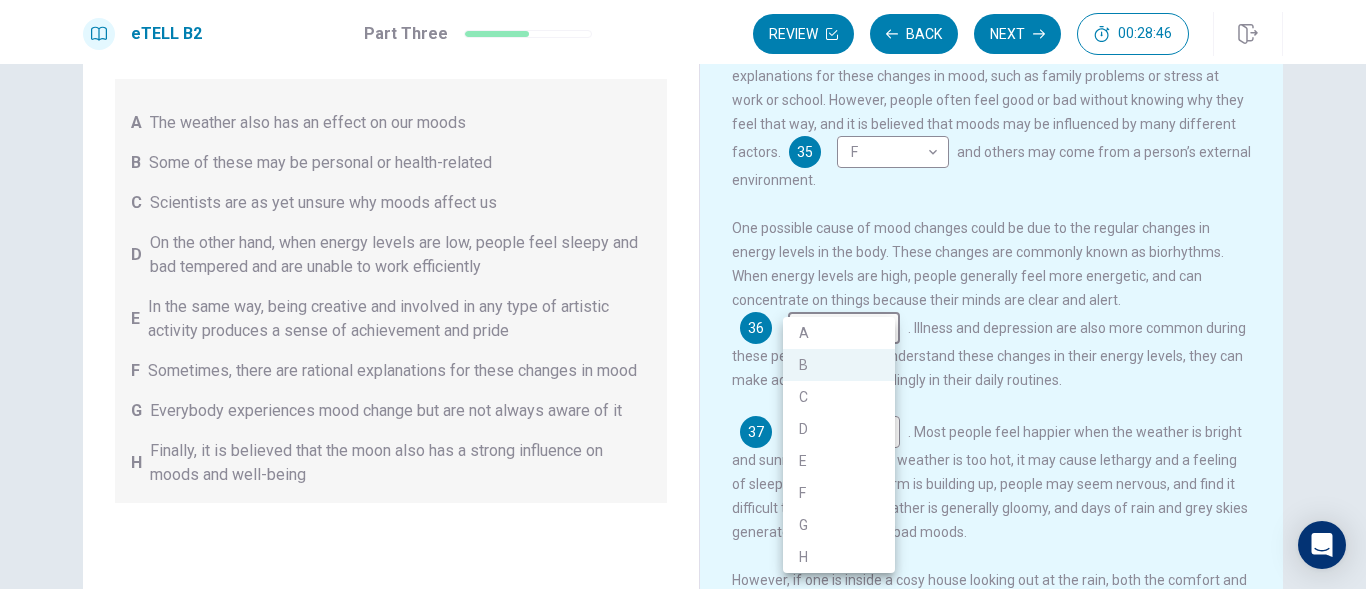 click on "D" at bounding box center (839, 429) 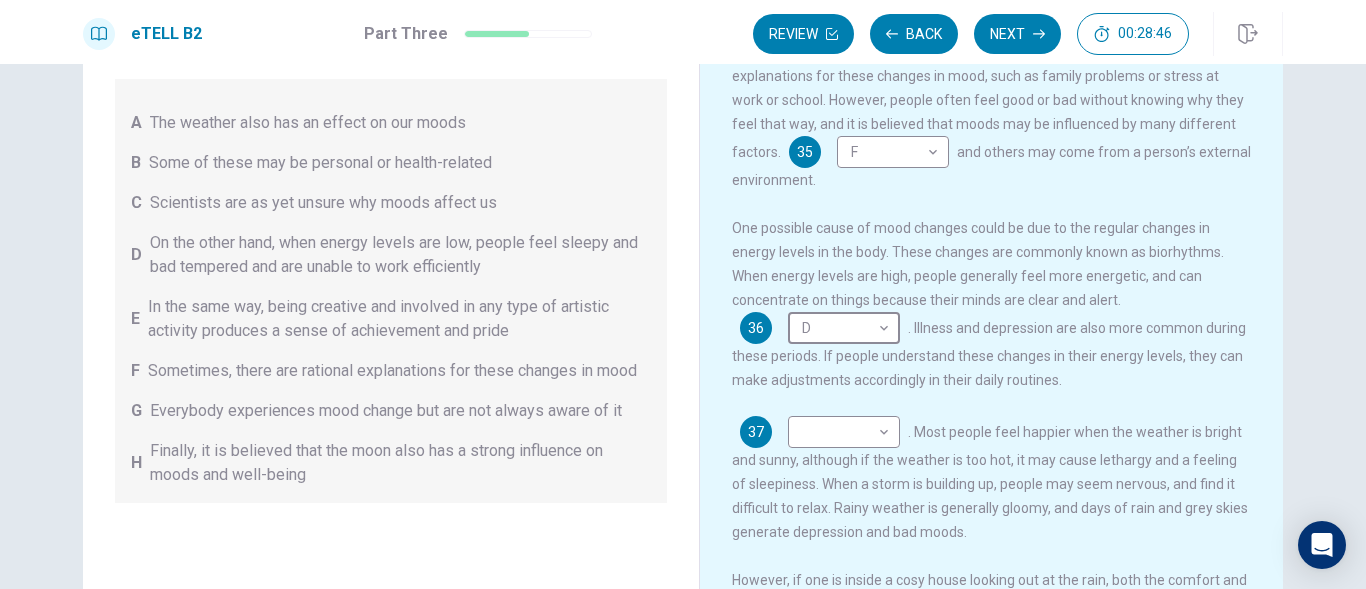 type on "*" 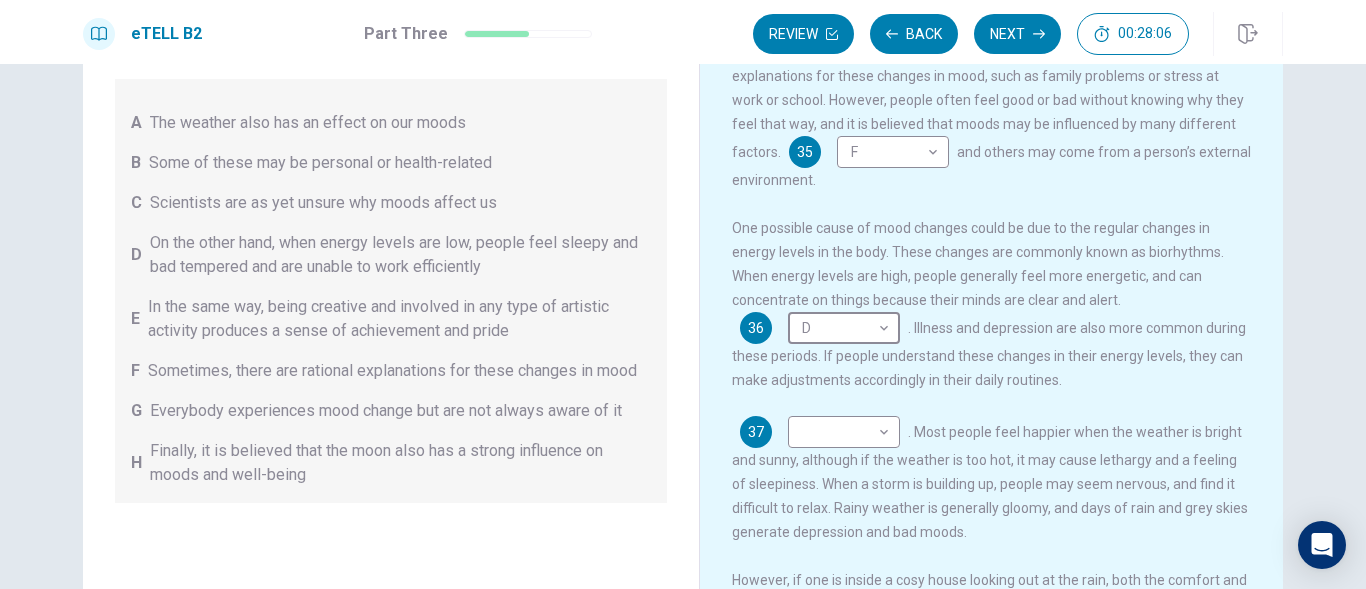 click on "The weather also has an effect on our moods" at bounding box center (308, 123) 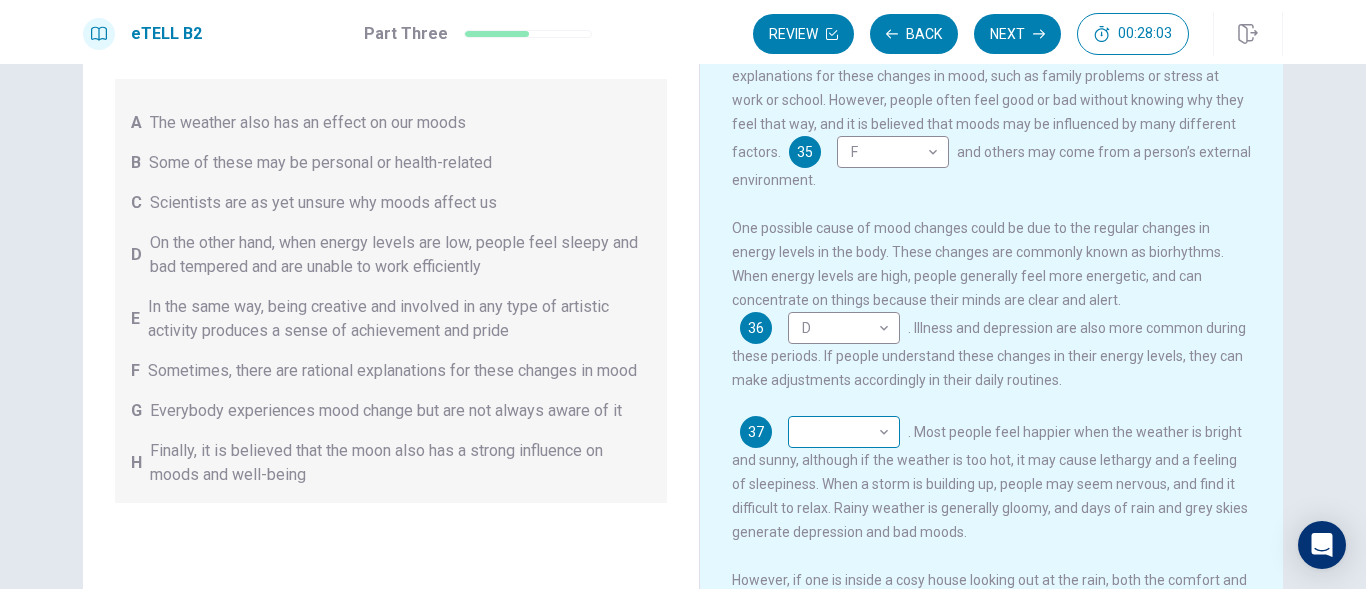 click on "This site uses cookies, as explained in our  Privacy Policy . If you agree to the use of cookies, please click the Accept button and continue to browse our site.   Privacy Policy Accept   eTELL B2 Part Three Review Back Next 00:28:03 Question 15 - 19 of 30 00:28:03 Review Back Next Questions 35 - 39 You are going to read a passage in which some sentences have been  removed. For questions 35 – 39, insert the correct sentence (A – H) into the  appropriate gap. There are THREE sentences which you do not need. A The weather also has an effect on our moods B Some of these may be personal or health-related C Scientists are as yet unsure why moods affect us D On the other hand, when energy levels are low, people feel sleepy and bad tempered and are unable to work efficiently E In the same way, being creative and involved in any type of artistic activity  produces a sense of achievement and pride F Sometimes, there are rational explanations for these changes in mood G H Changing Mood 35 F * ​ 36 D * ​ 37 ​" at bounding box center [683, 294] 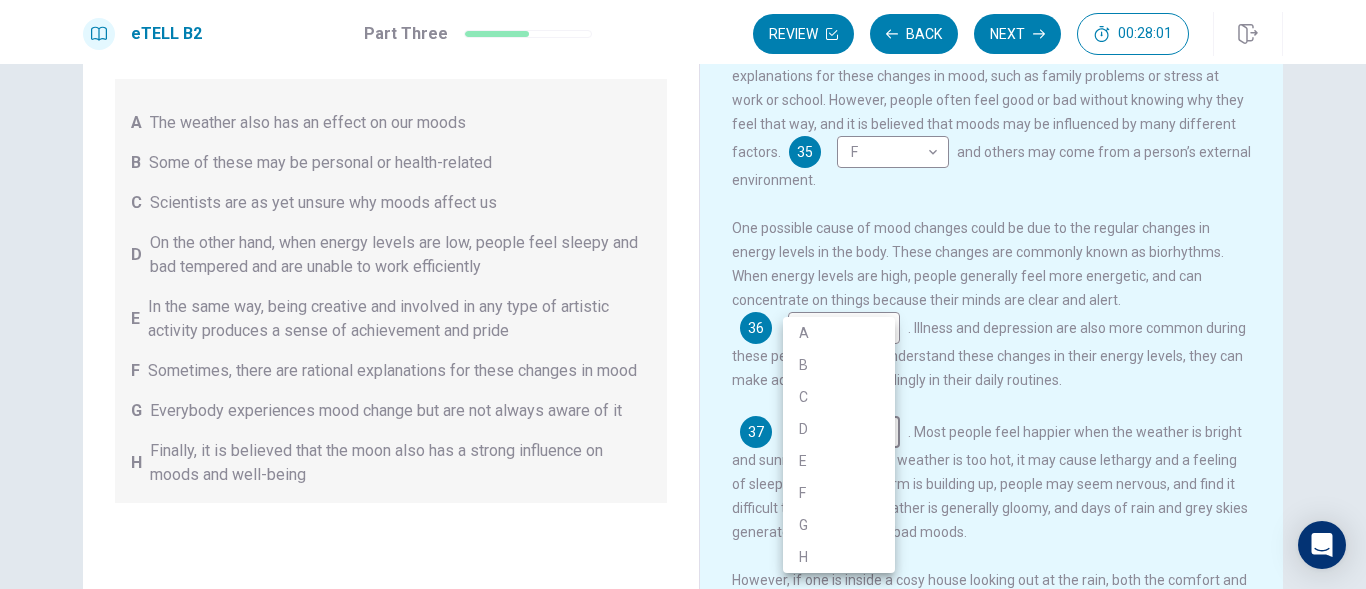 click on "A" at bounding box center [839, 333] 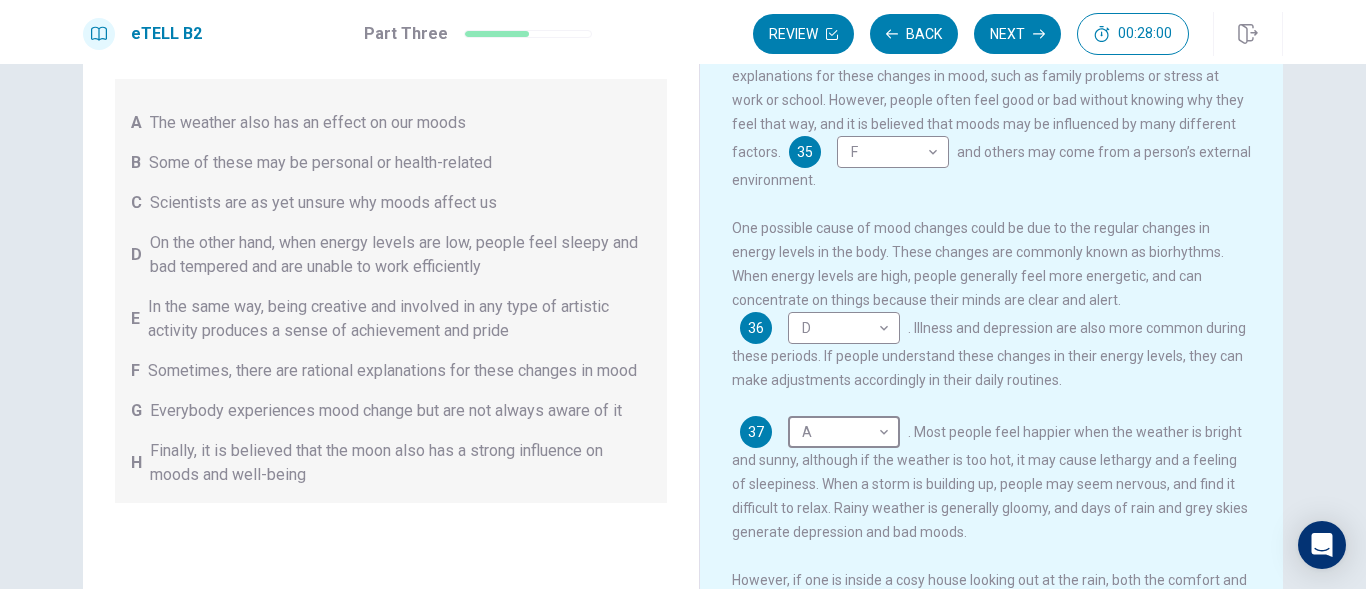 scroll, scrollTop: 0, scrollLeft: 0, axis: both 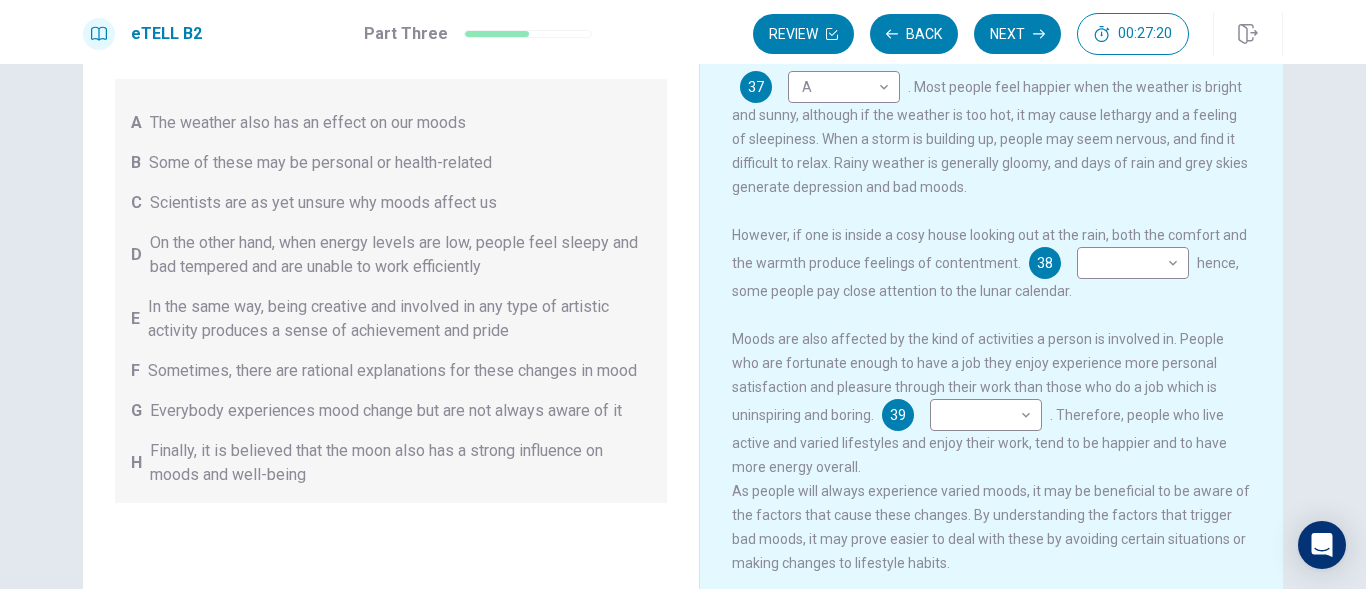 click on "Finally, it is believed that the moon also has a strong influence on moods  and well-being" at bounding box center [400, 463] 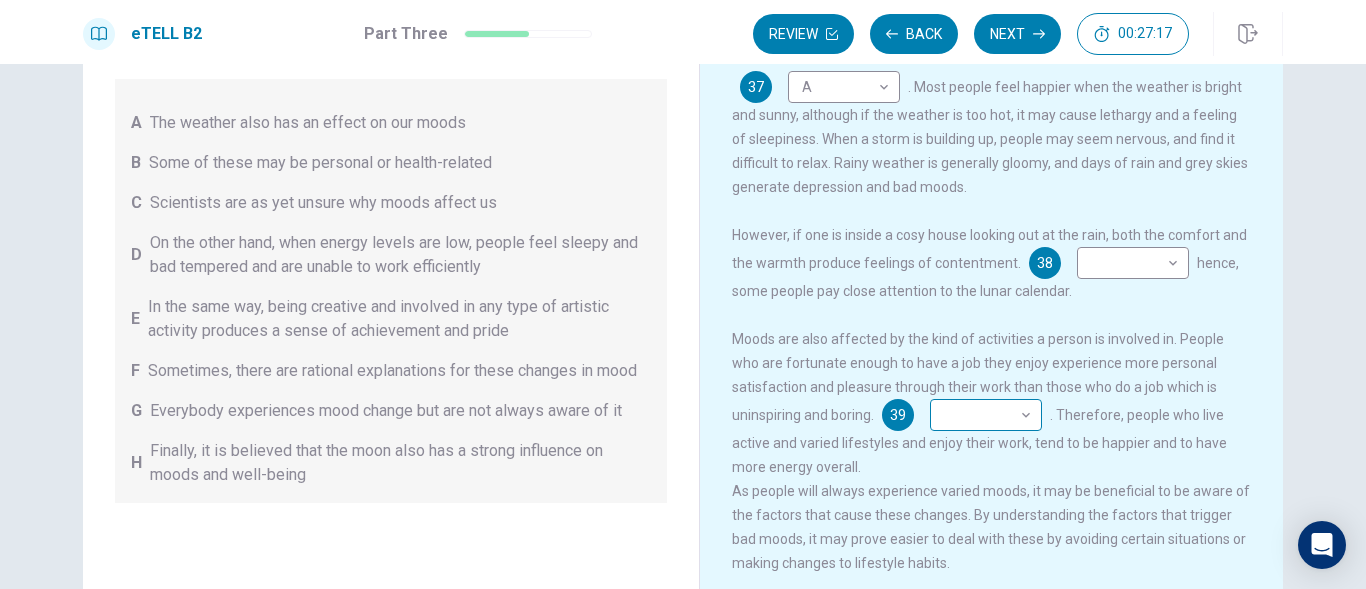 click on "​ ​" at bounding box center [986, 415] 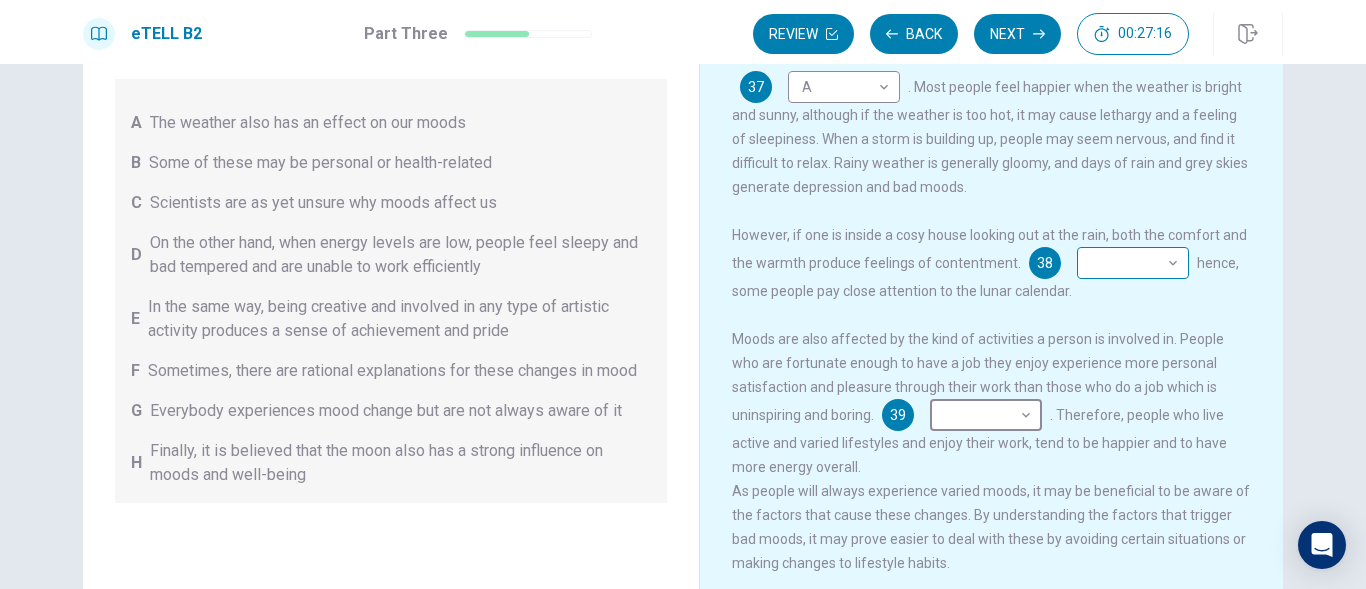 click on "This site uses cookies, as explained in our Privacy Policy. If you agree to the use of cookies, please click the Accept button and continue to browse our site. Privacy Policy Accept eTELL B2 Part Three Review Back Next [TIME] Question 15 - 19 of 30 [TIME] Review Back Next Questions 35 - 39 You are going to read a passage in which some sentences have been removed. For questions 35 – 39, insert the correct sentence (A – H) into the appropriate gap. There are THREE sentences which you do not need. A The weather also has an effect on our moods B Some of these may be personal or health-related C Scientists are as yet unsure why moods affect us D On the other hand, when energy levels are low, people feel sleepy and bad tempered and are unable to work efficiently E In the same way, being creative and involved in any type of artistic activity produces a sense of achievement and pride F Sometimes, there are rational explanations for these changes in mood G H Changing Mood 35 F * ​ 36 D * ​ 37 A *" at bounding box center (683, 294) 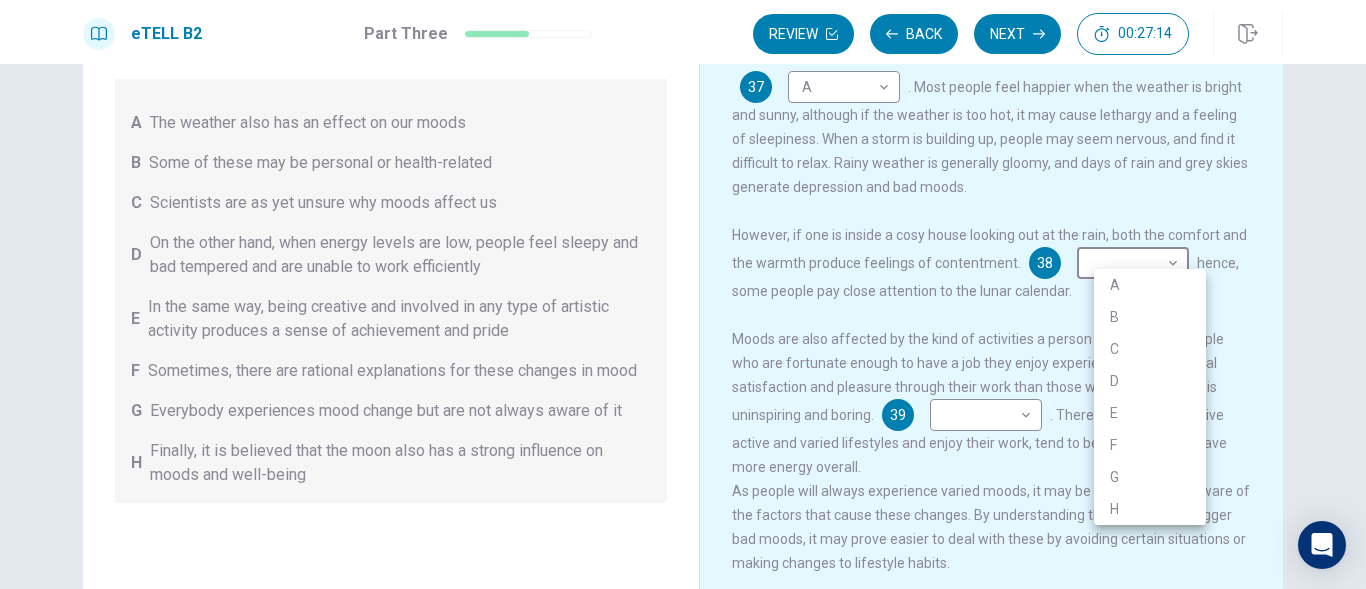 click on "H" at bounding box center [1150, 509] 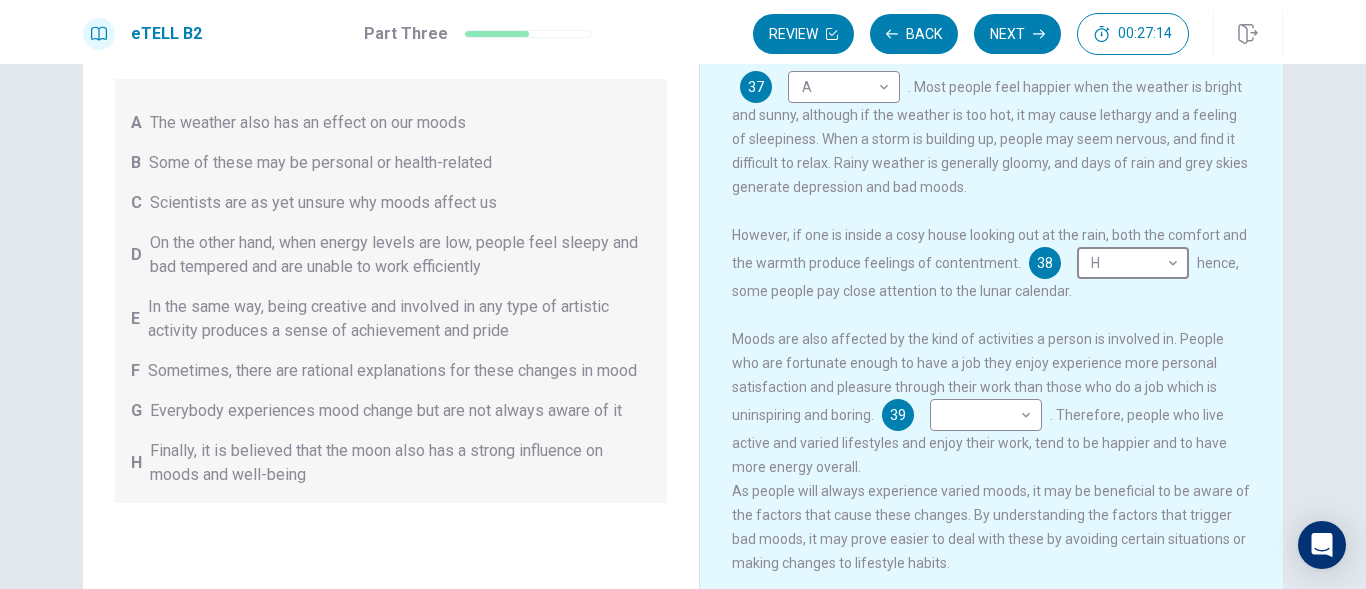 type on "*" 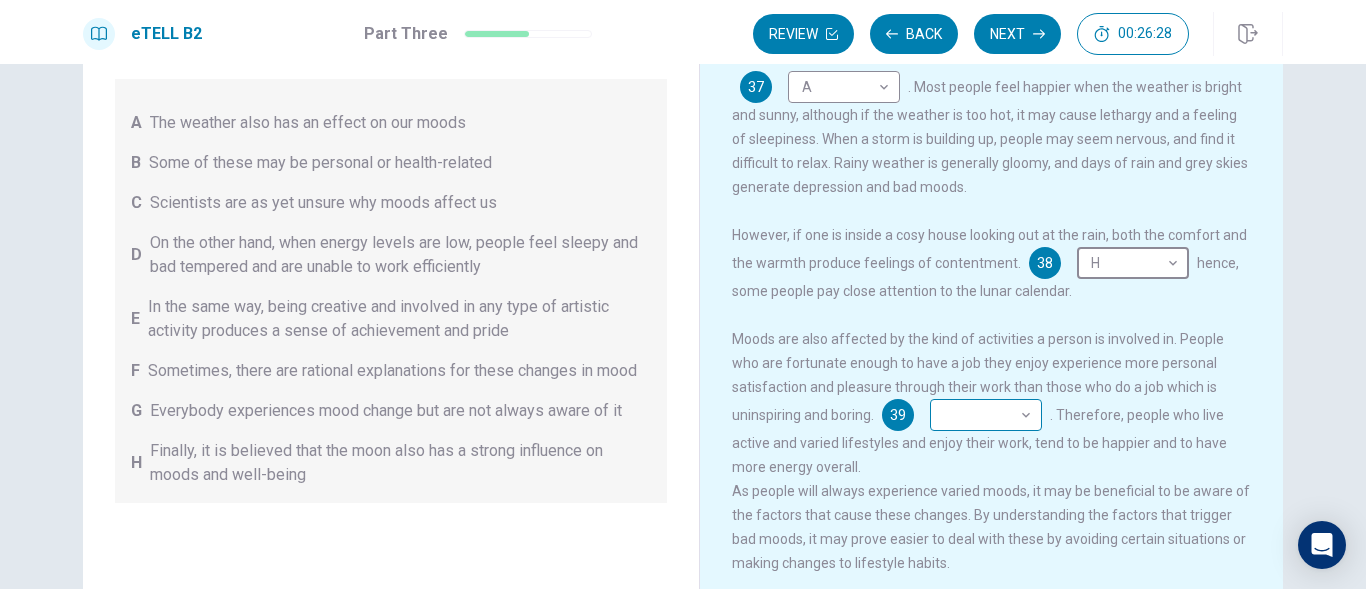 click on "This site uses cookies, as explained in our  Privacy Policy . If you agree to the use of cookies, please click the Accept button and continue to browse our site.   Privacy Policy Accept   eTELL B2 Part Three Review Back Next 00:26:28 Question 15 - 19 of 30 00:26:28 Review Back Next Questions 35 - 39 You are going to read a passage in which some sentences have been  removed. For questions 35 – 39, insert the correct sentence (A – H) into the  appropriate gap. There are THREE sentences which you do not need. A The weather also has an effect on our moods B Some of these may be personal or health-related C Scientists are as yet unsure why moods affect us D On the other hand, when energy levels are low, people feel sleepy and bad tempered and are unable to work efficiently E In the same way, being creative and involved in any type of artistic activity  produces a sense of achievement and pride F Sometimes, there are rational explanations for these changes in mood G H Changing Mood 35 F * ​ 36 D * ​ 37 A *" at bounding box center [683, 294] 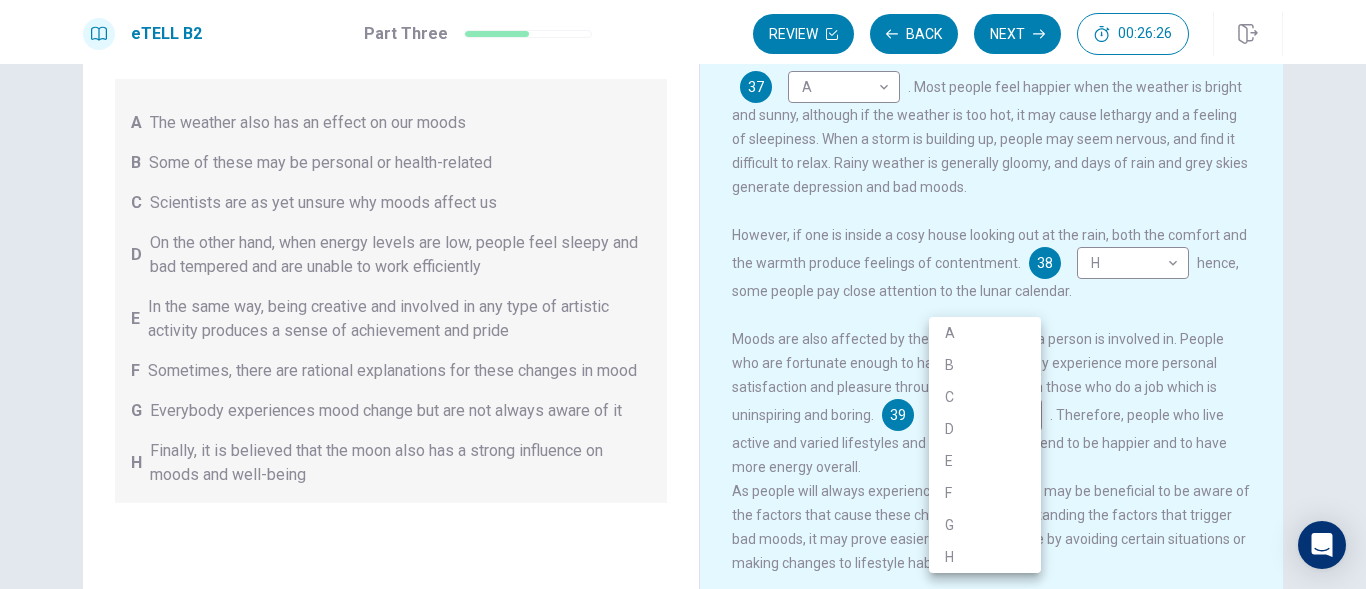 click at bounding box center [683, 294] 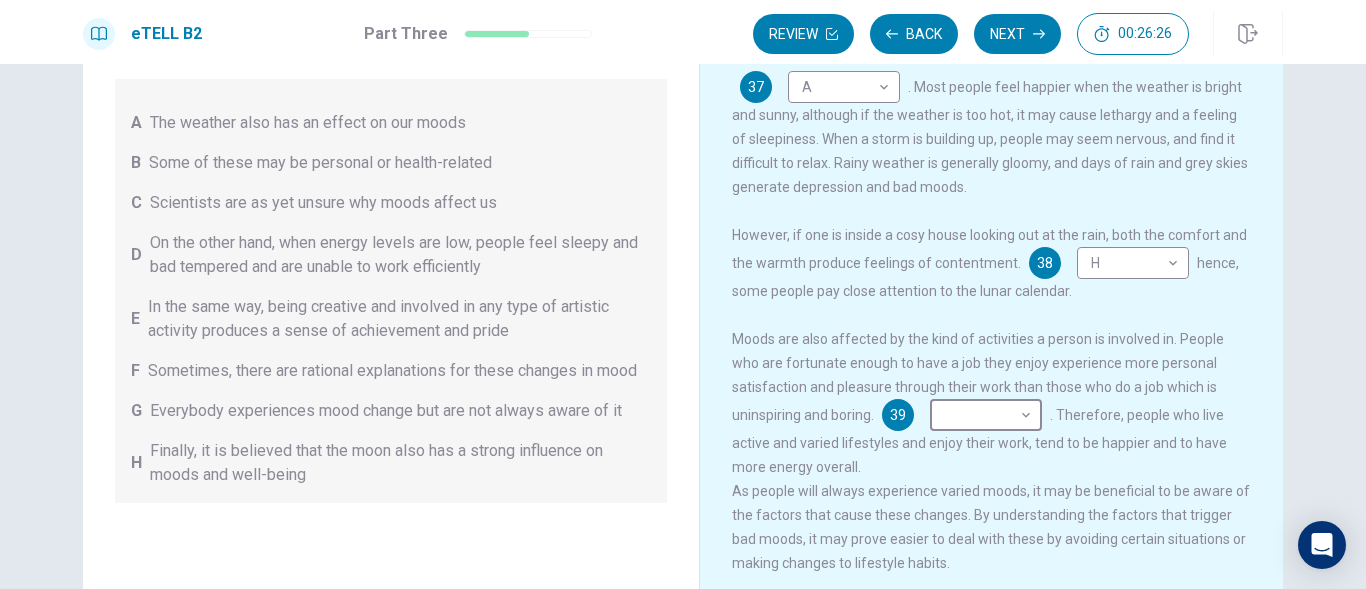 click on "In the same way, being creative and involved in any type of artistic activity  produces a sense of achievement and pride" at bounding box center [399, 319] 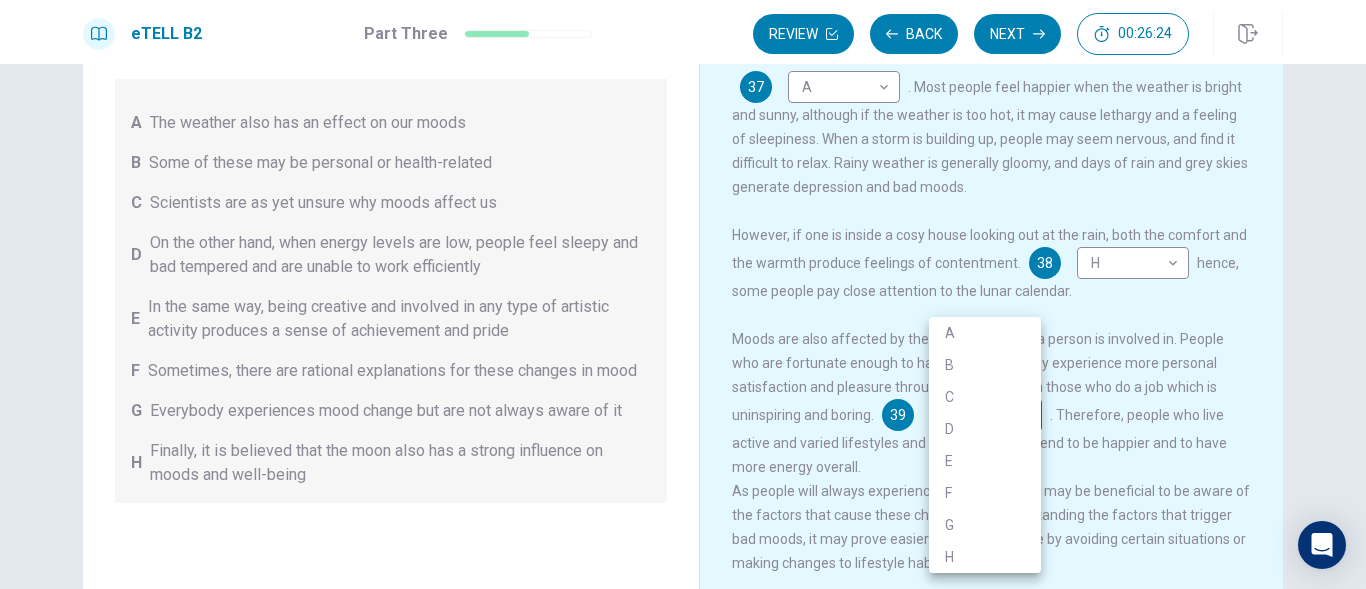 click on "This site uses cookies, as explained in our  Privacy Policy . If you agree to the use of cookies, please click the Accept button and continue to browse our site.   Privacy Policy Accept   eTELL B2 Part Three Review Back Next 00:26:24 Question 15 - 19 of 30 00:26:24 Review Back Next Questions 35 - 39 You are going to read a passage in which some sentences have been  removed. For questions 35 – 39, insert the correct sentence (A – H) into the  appropriate gap. There are THREE sentences which you do not need. A The weather also has an effect on our moods B Some of these may be personal or health-related C Scientists are as yet unsure why moods affect us D On the other hand, when energy levels are low, people feel sleepy and bad tempered and are unable to work efficiently E In the same way, being creative and involved in any type of artistic activity  produces a sense of achievement and pride F Sometimes, there are rational explanations for these changes in mood G H Changing Mood 35 F * ​ 36 D * ​ 37 A *" at bounding box center (683, 294) 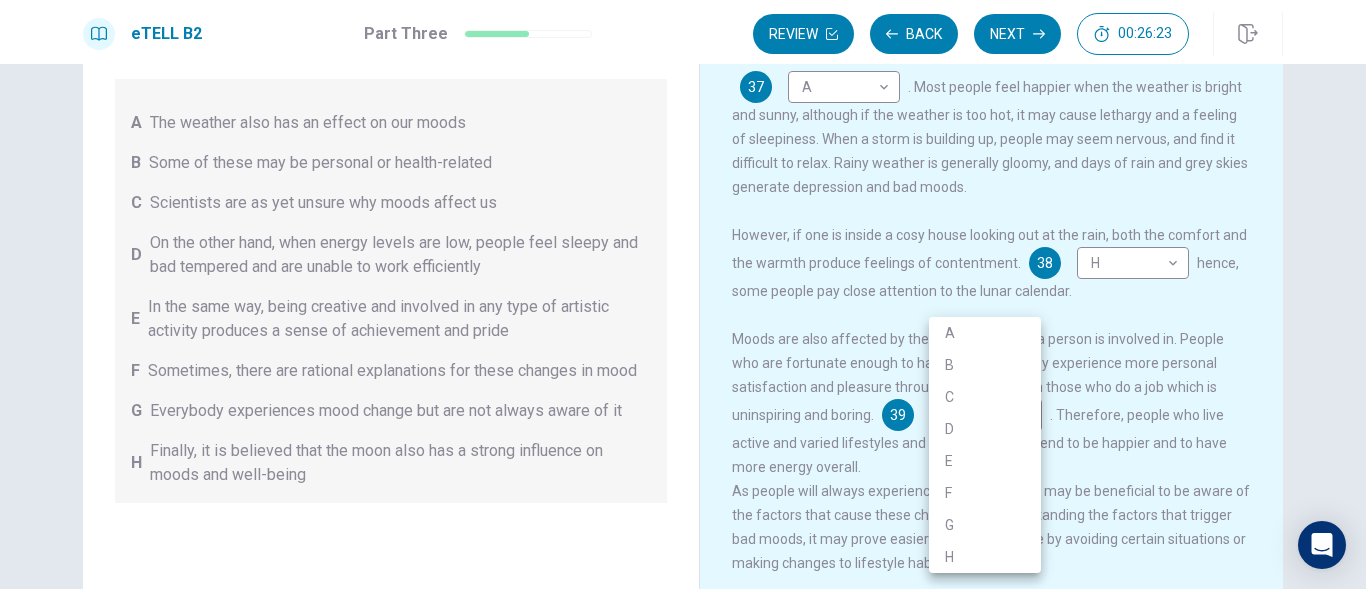 click on "E" at bounding box center [985, 461] 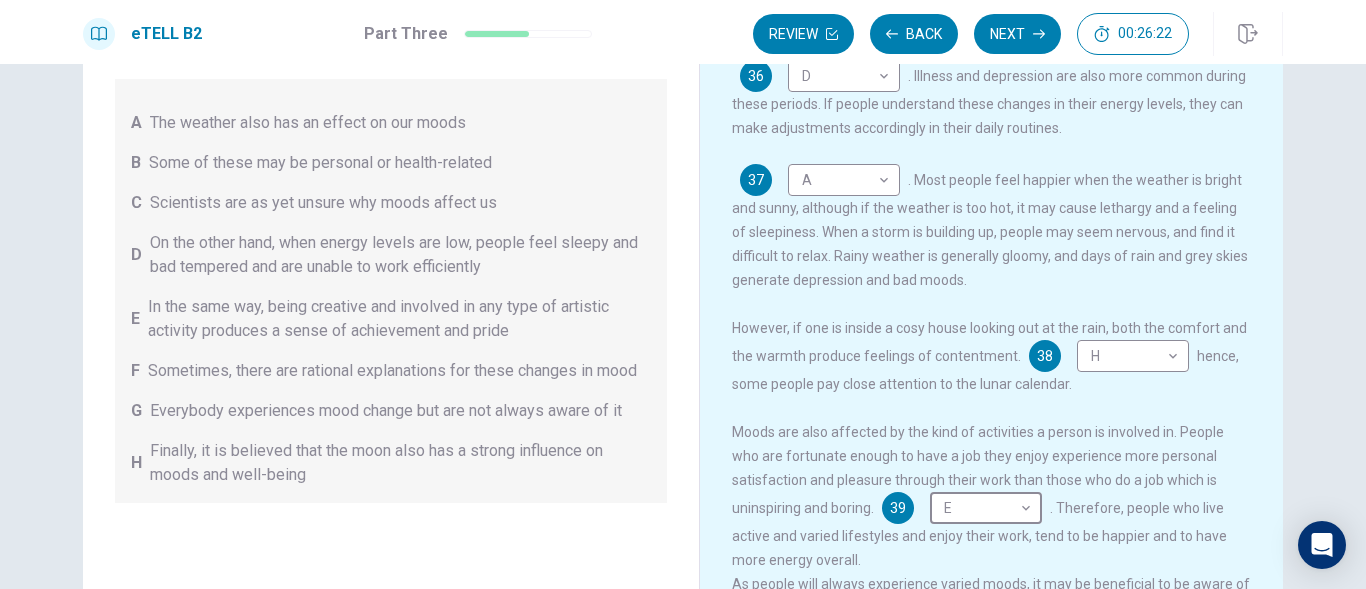 scroll, scrollTop: 0, scrollLeft: 0, axis: both 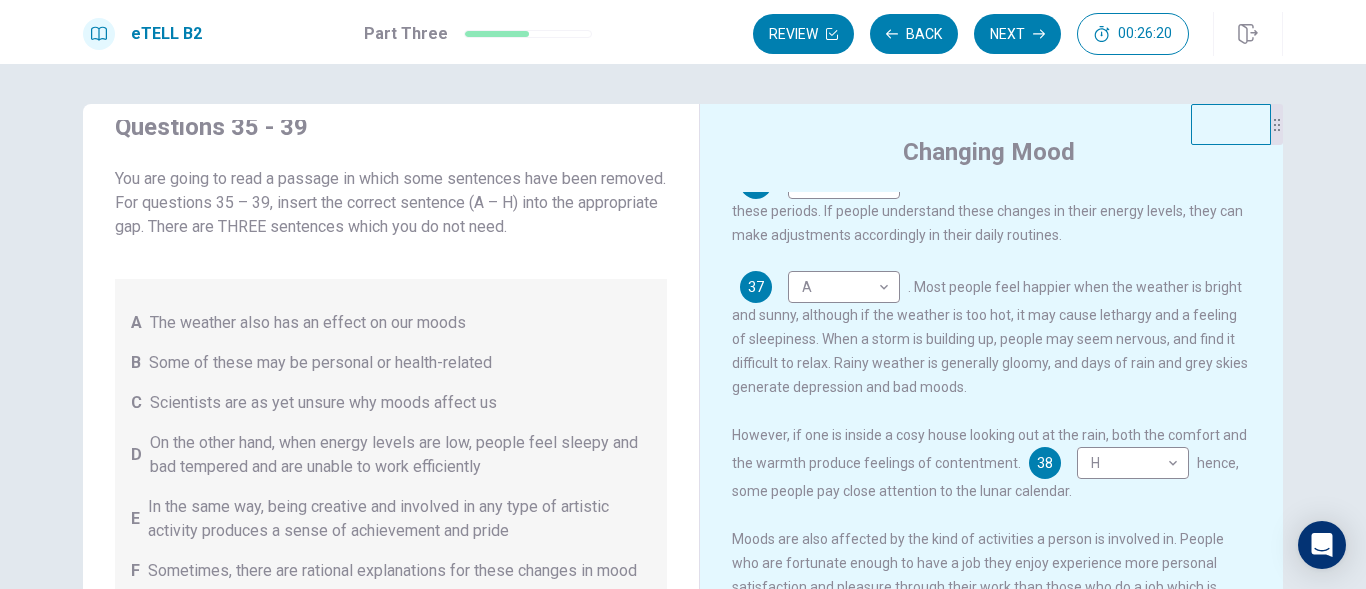 click on "However, if one is inside a cosy  house looking out at the rain, both the  comfort and the warmth produce feelings  of contentment.  38 H * ​  hence, some people pay close attention to the lunar calendar." at bounding box center [992, 463] 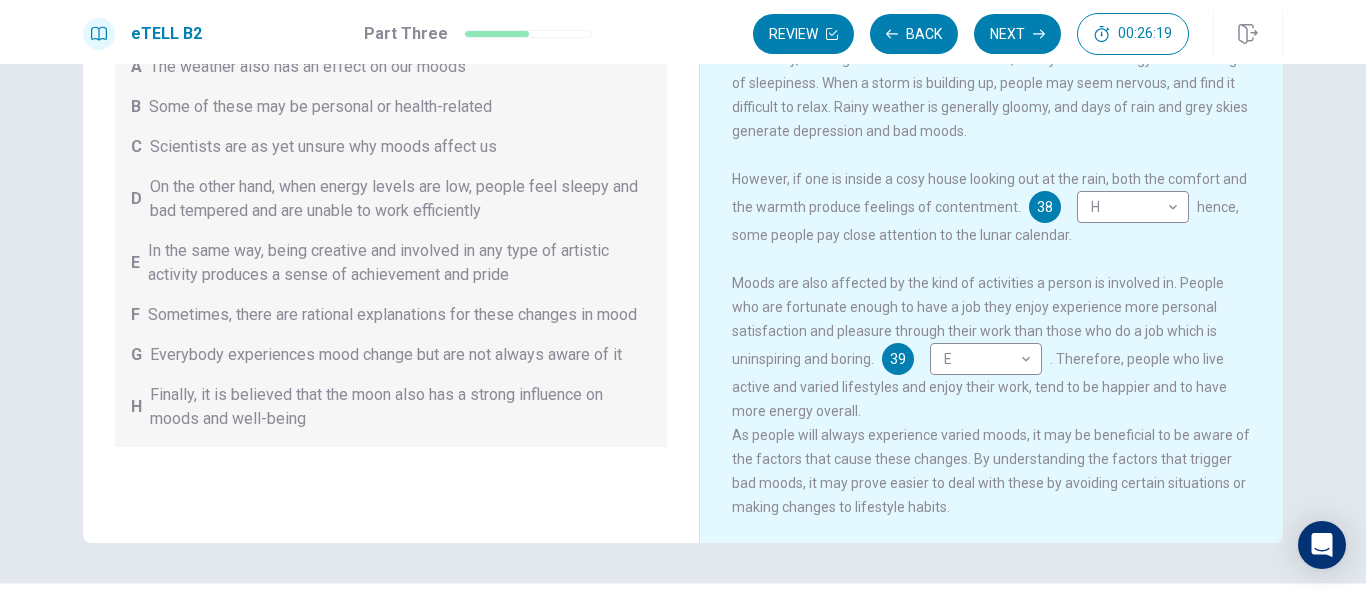 scroll, scrollTop: 300, scrollLeft: 0, axis: vertical 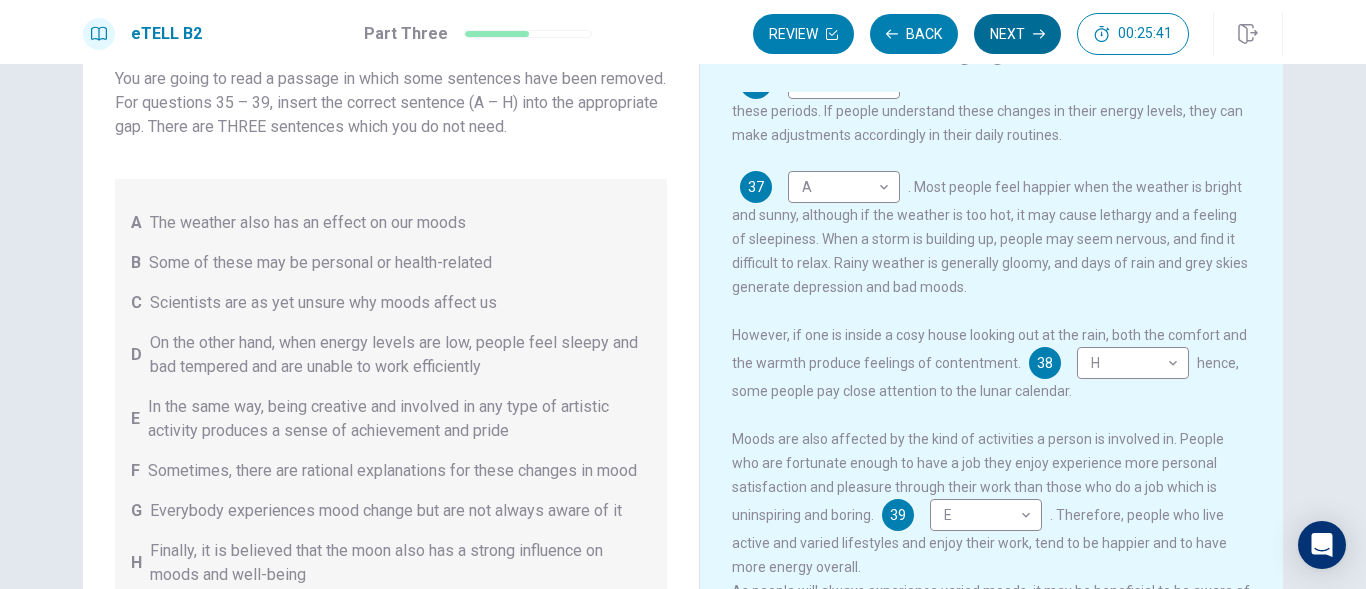 click on "Next" at bounding box center (1017, 34) 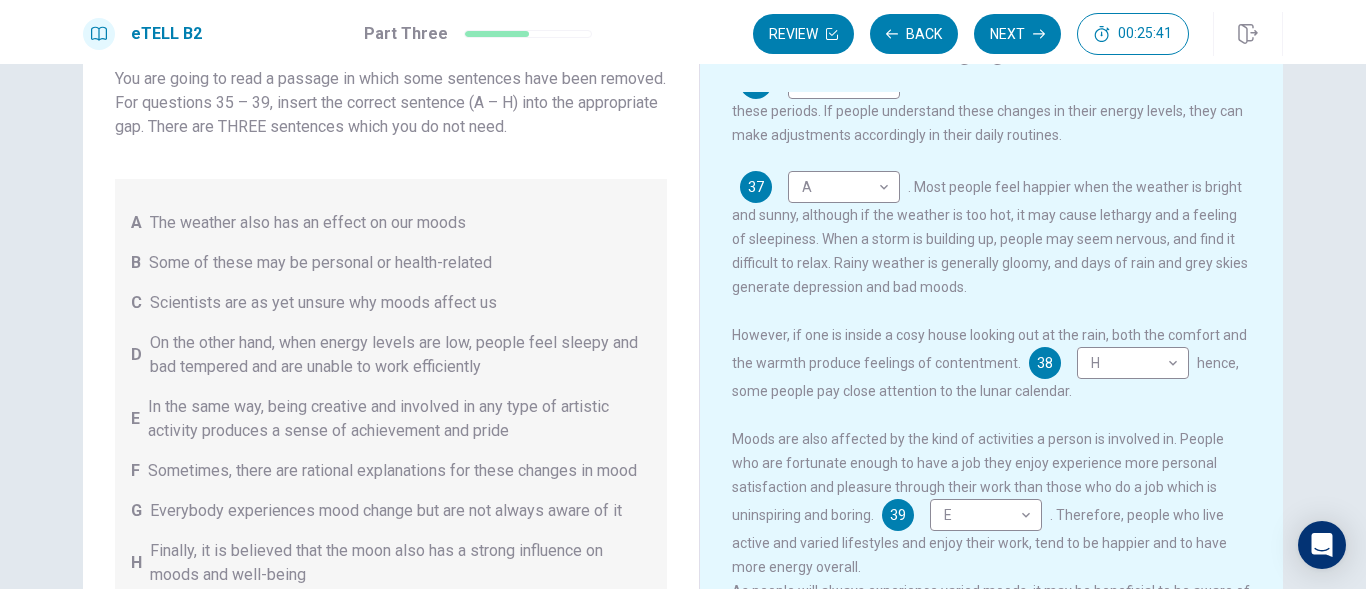 click on "Review Back Next 00:25:41" at bounding box center [971, 34] 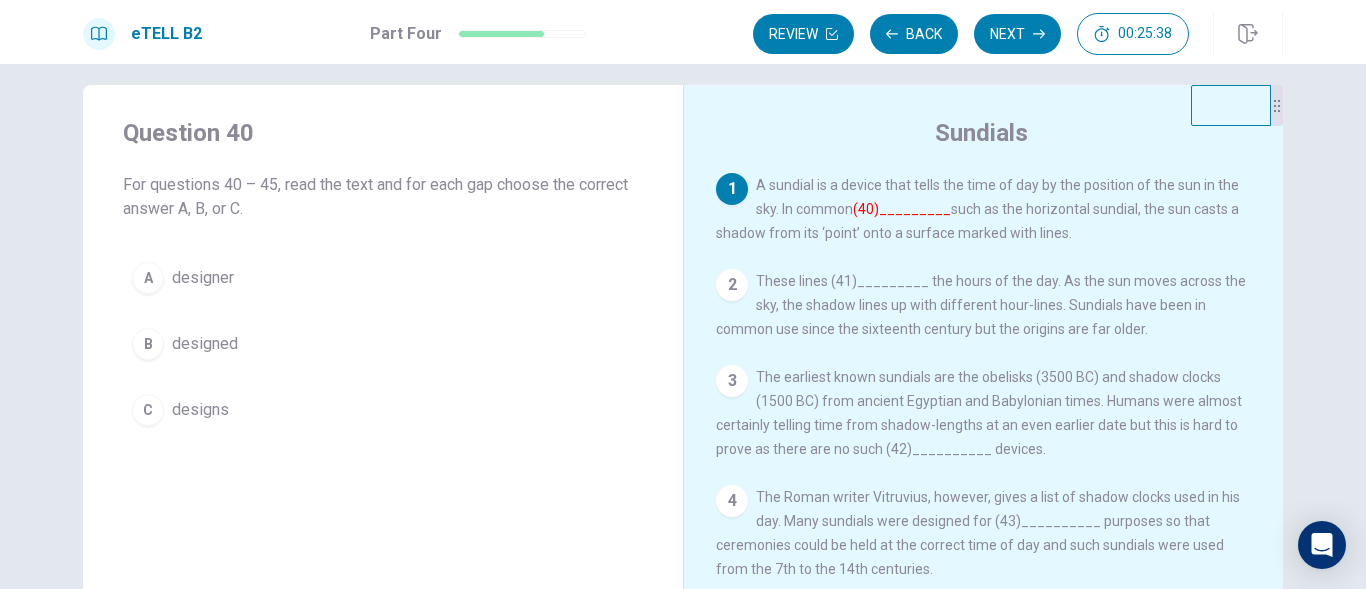 scroll, scrollTop: 0, scrollLeft: 0, axis: both 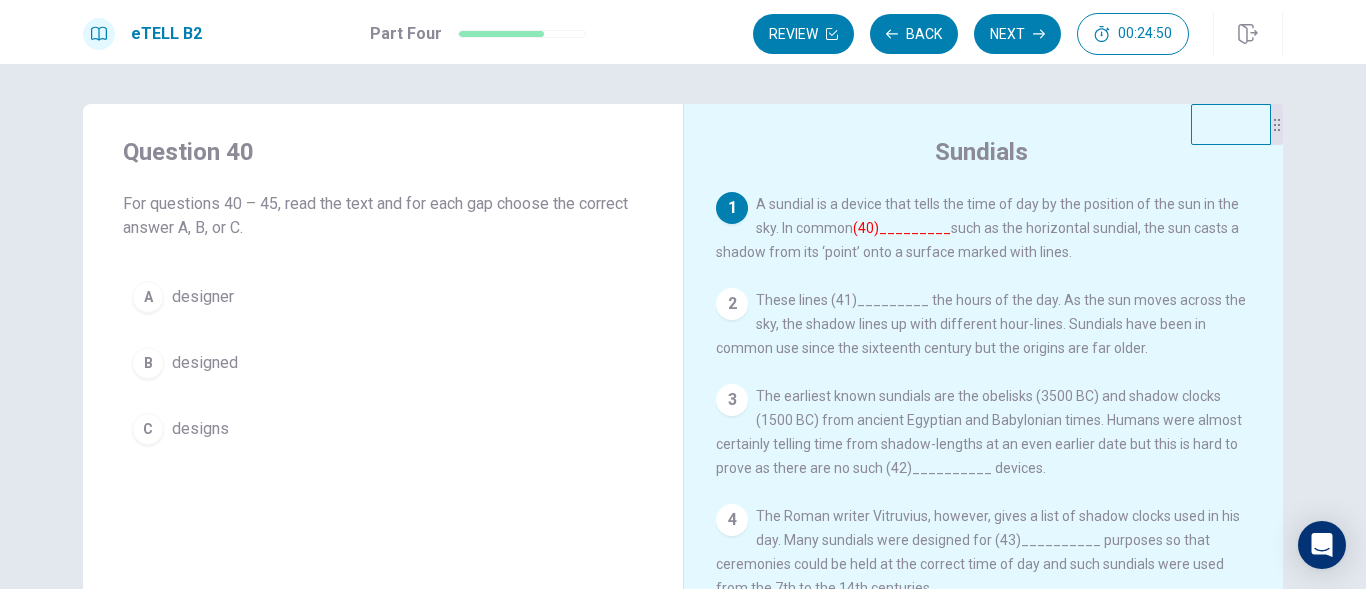 click on "C" at bounding box center [148, 429] 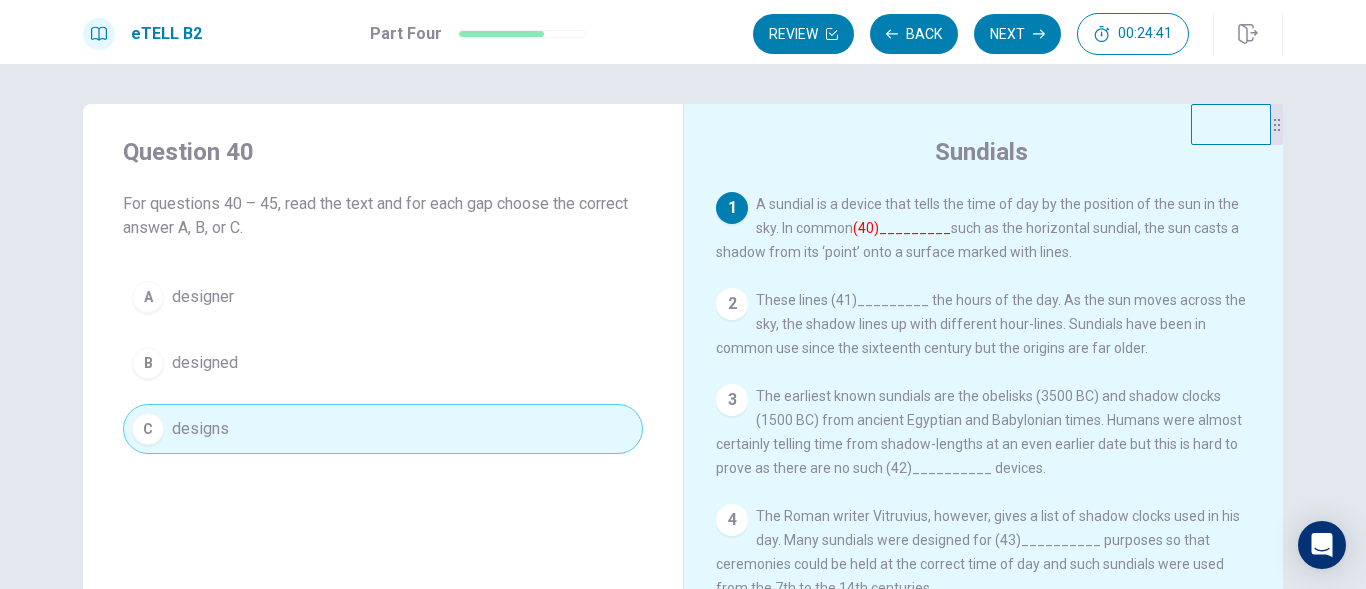 click on "2 These lines (41)_________ the  hours of the day. As the sun moves across the sky, the shadow lines up with  different hour-lines. Sundials have been in common use since the sixteenth  century but the origins are far older." at bounding box center (984, 324) 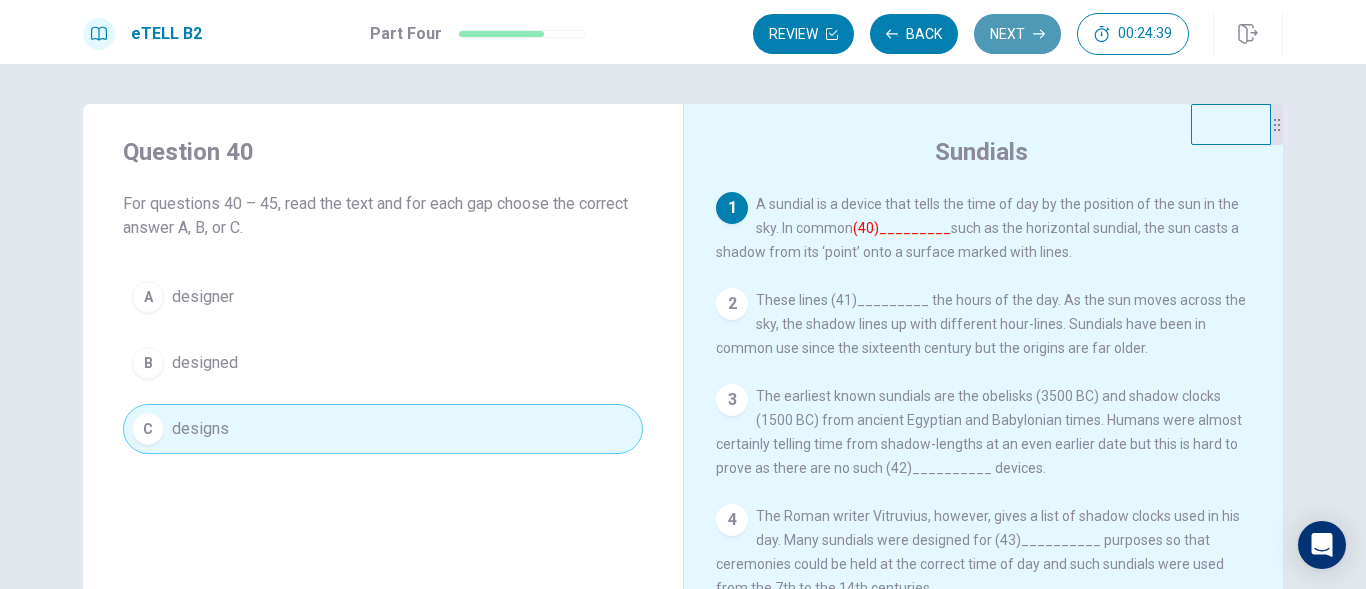 click on "Next" at bounding box center [1017, 34] 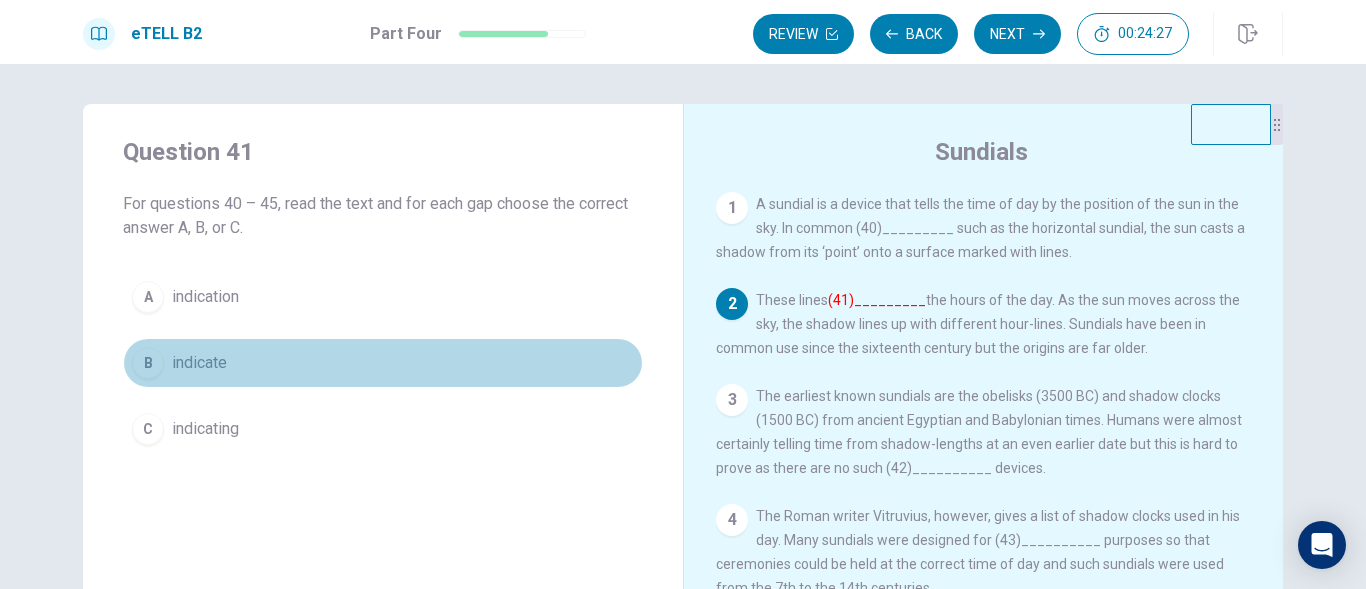 click on "indicate" at bounding box center (199, 363) 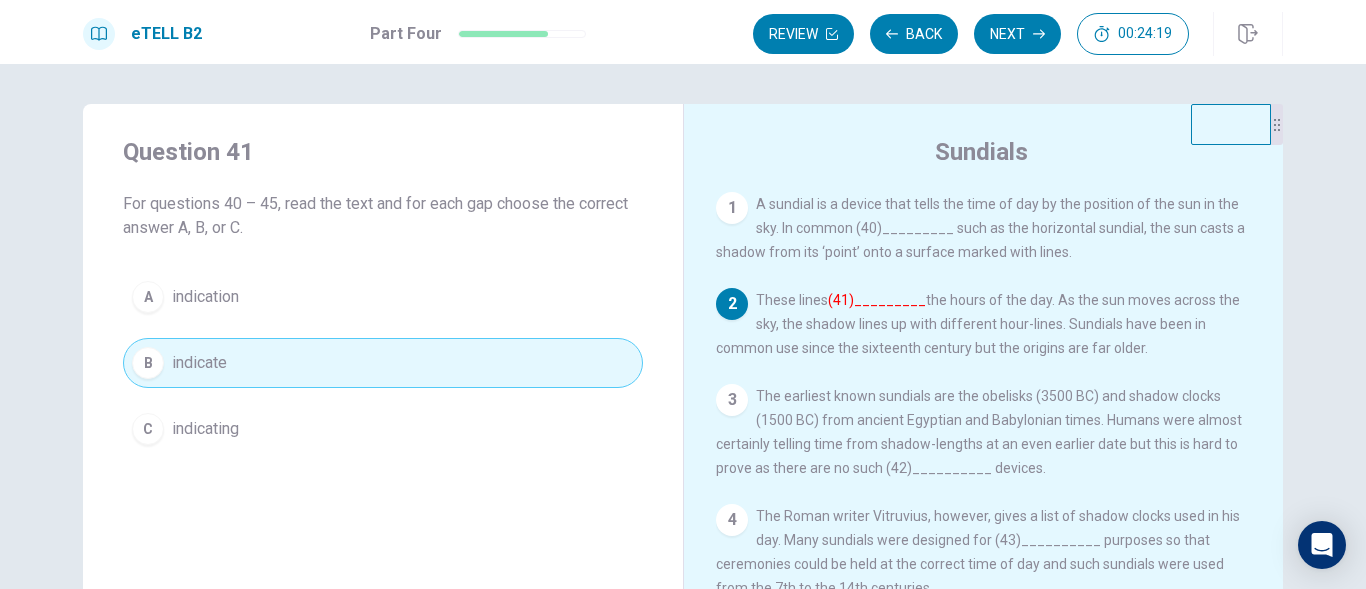 click on "3 The earliest known sundials are the obelisks (3500 BC) and shadow clocks (1500  BC) from ancient Egyptian and Babylonian times. Humans were almost certainly  telling time from shadow-lengths at an even earlier date but this is hard to prove as  there are no such (42)__________ devices." at bounding box center [984, 432] 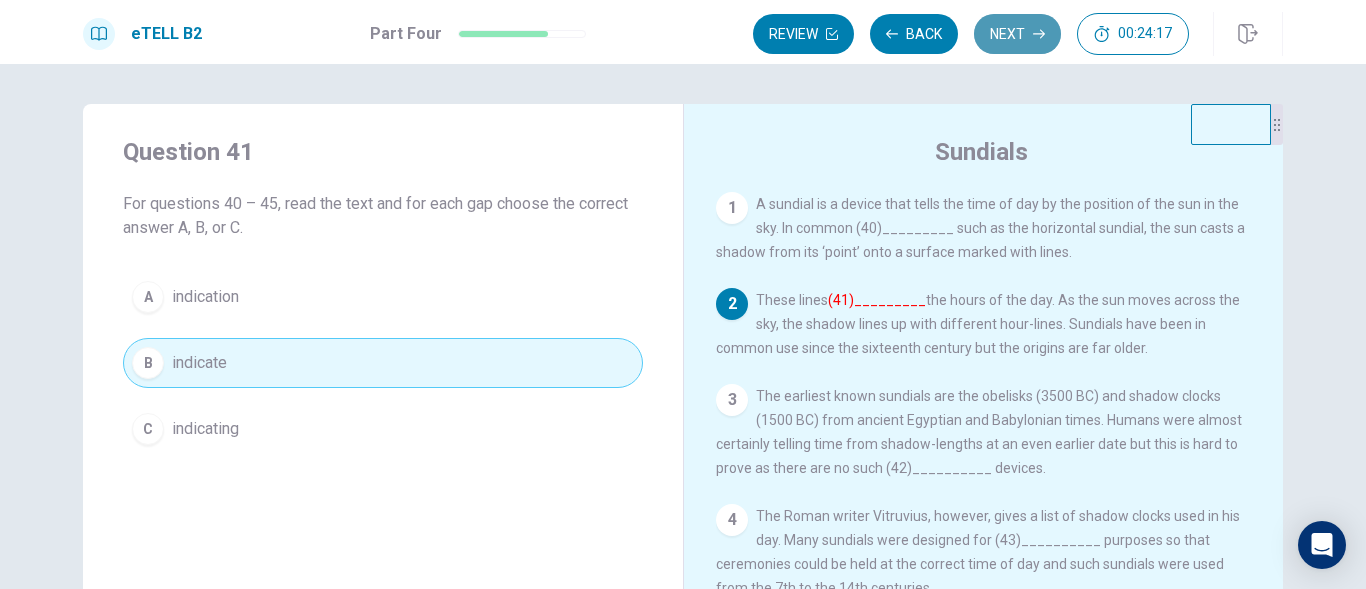 click on "Next" at bounding box center (1017, 34) 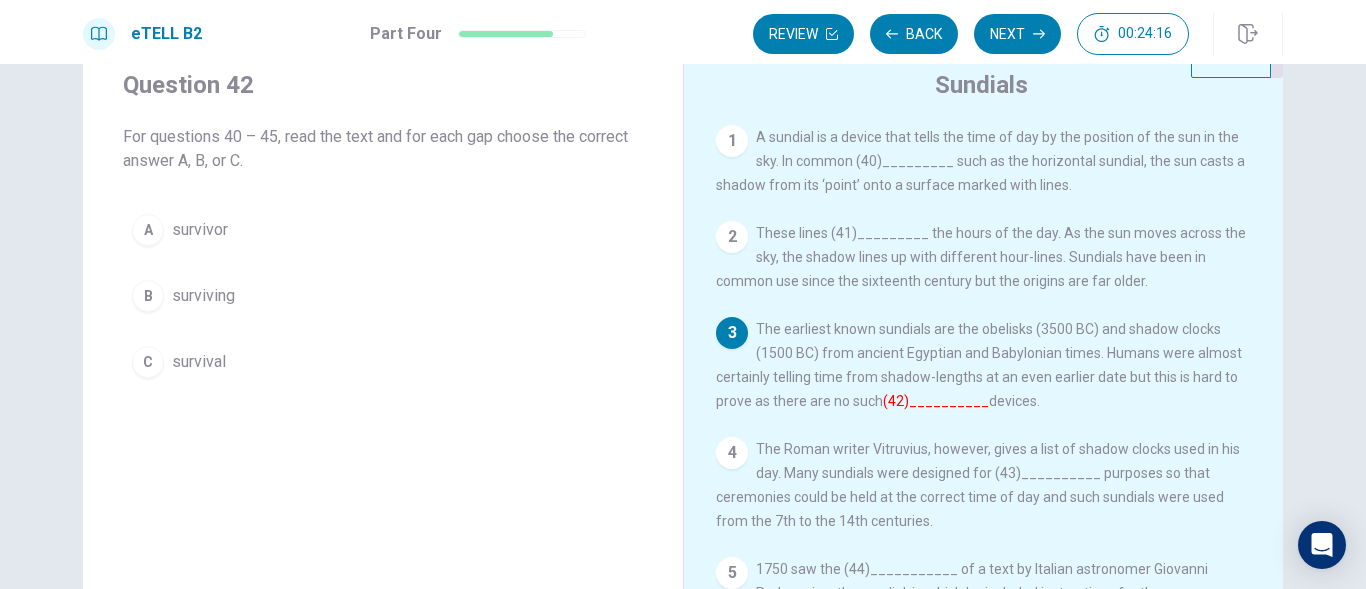scroll, scrollTop: 100, scrollLeft: 0, axis: vertical 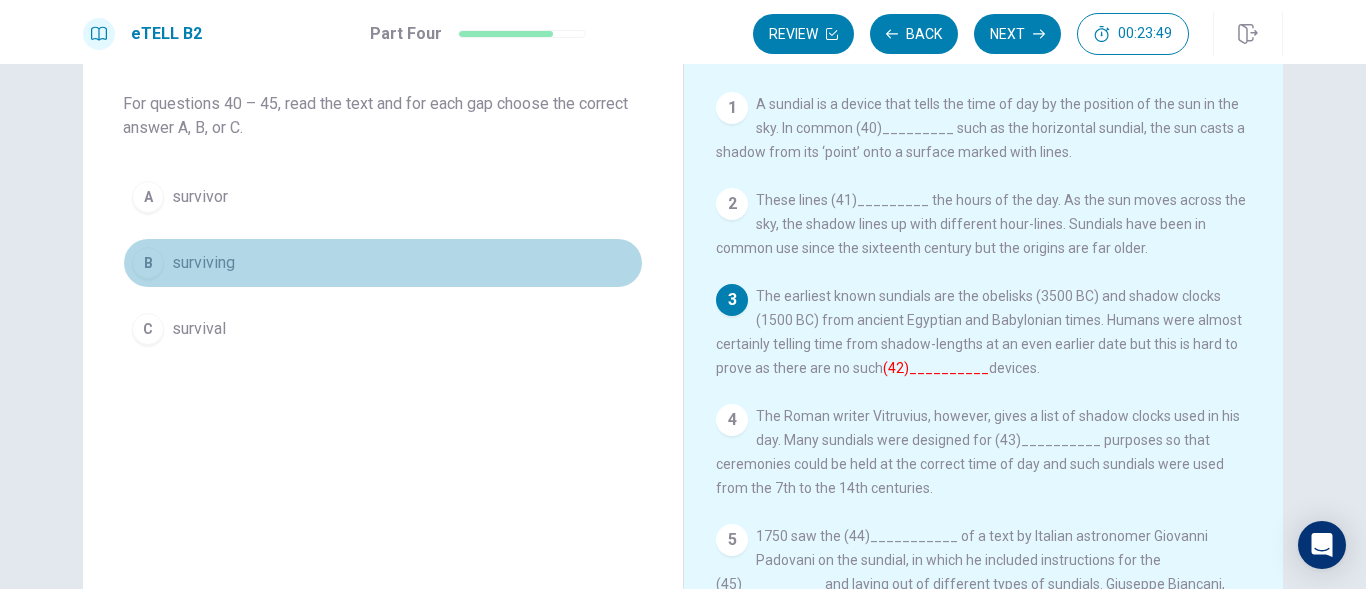 click on "surviving" at bounding box center [203, 263] 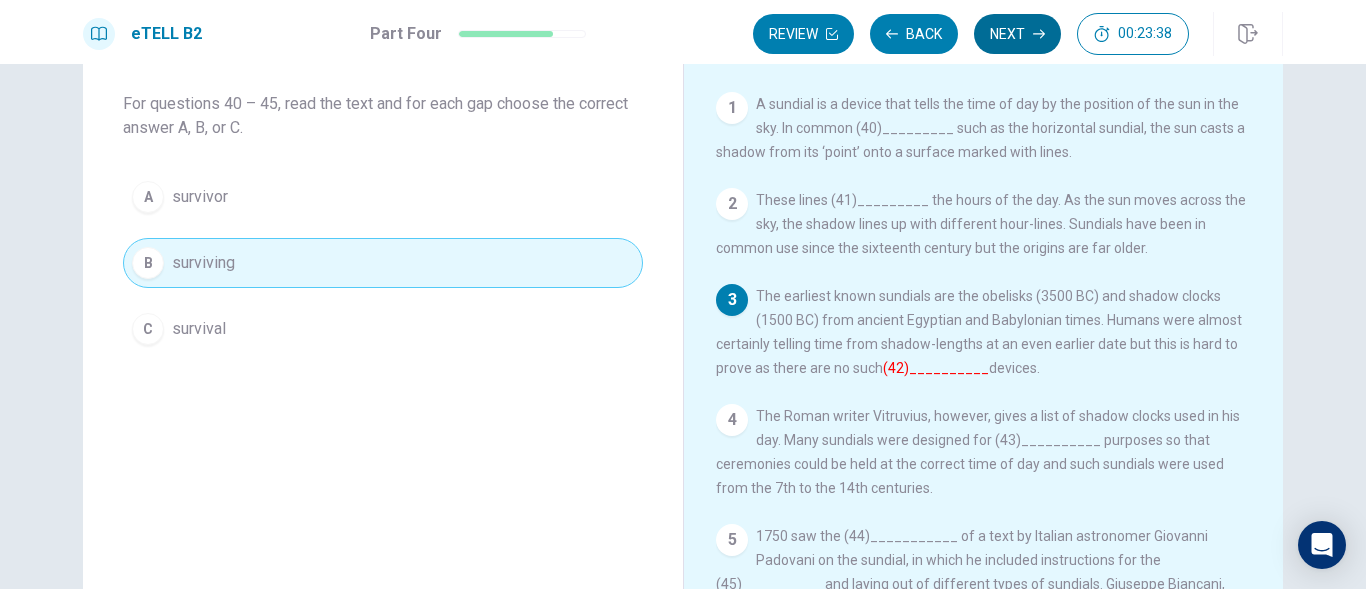click on "Next" at bounding box center (1017, 34) 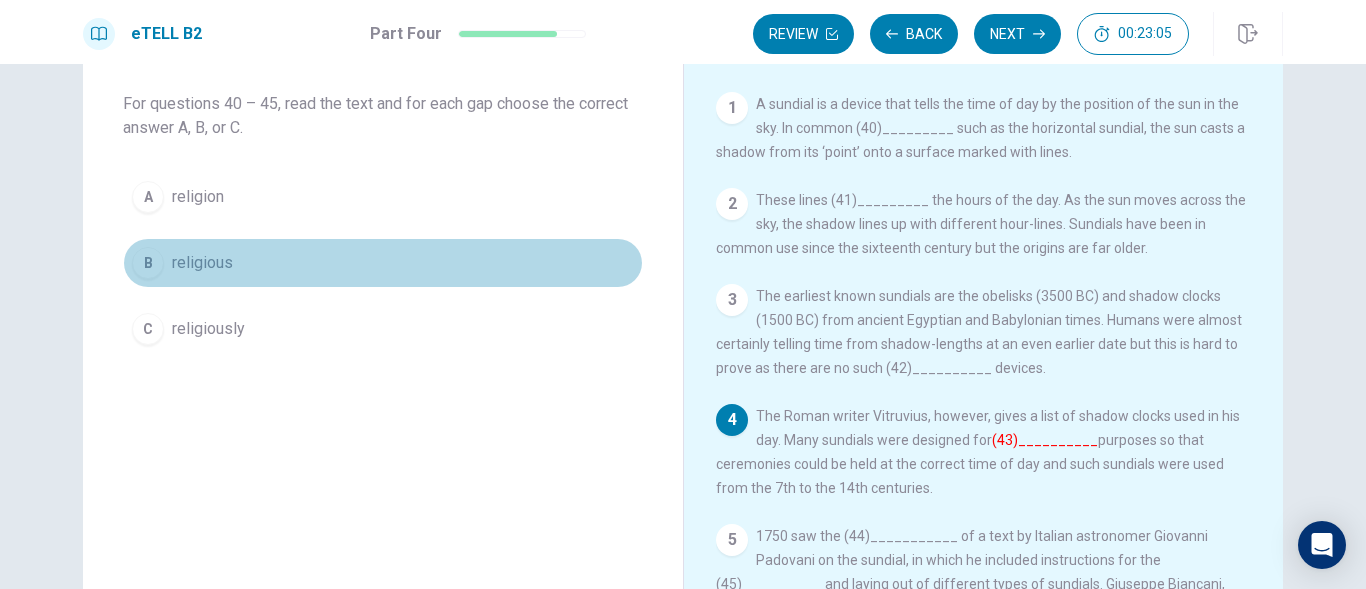 click on "religious" at bounding box center (202, 263) 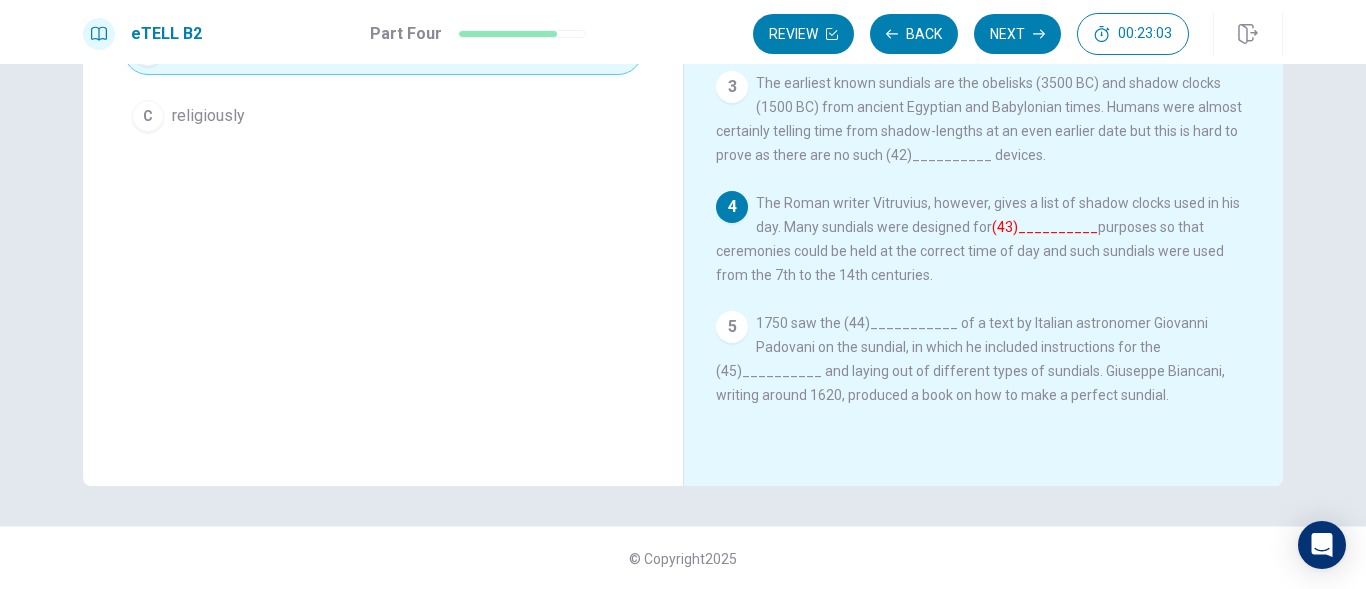scroll, scrollTop: 314, scrollLeft: 0, axis: vertical 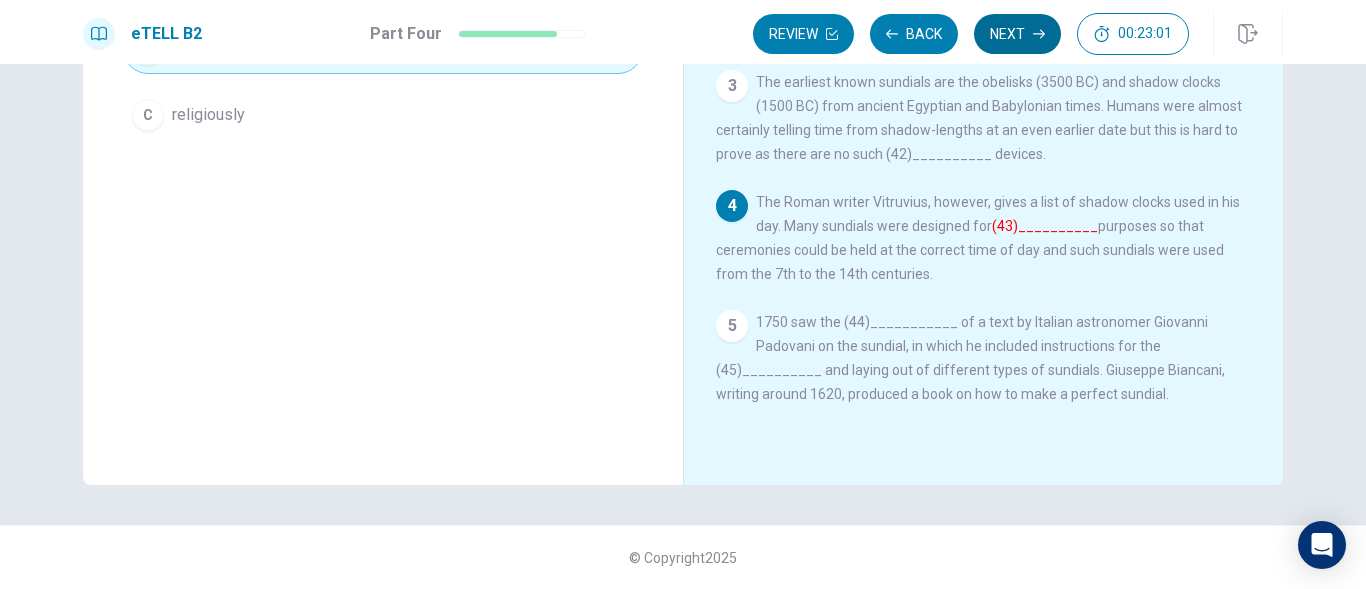 click on "Next" at bounding box center [1017, 34] 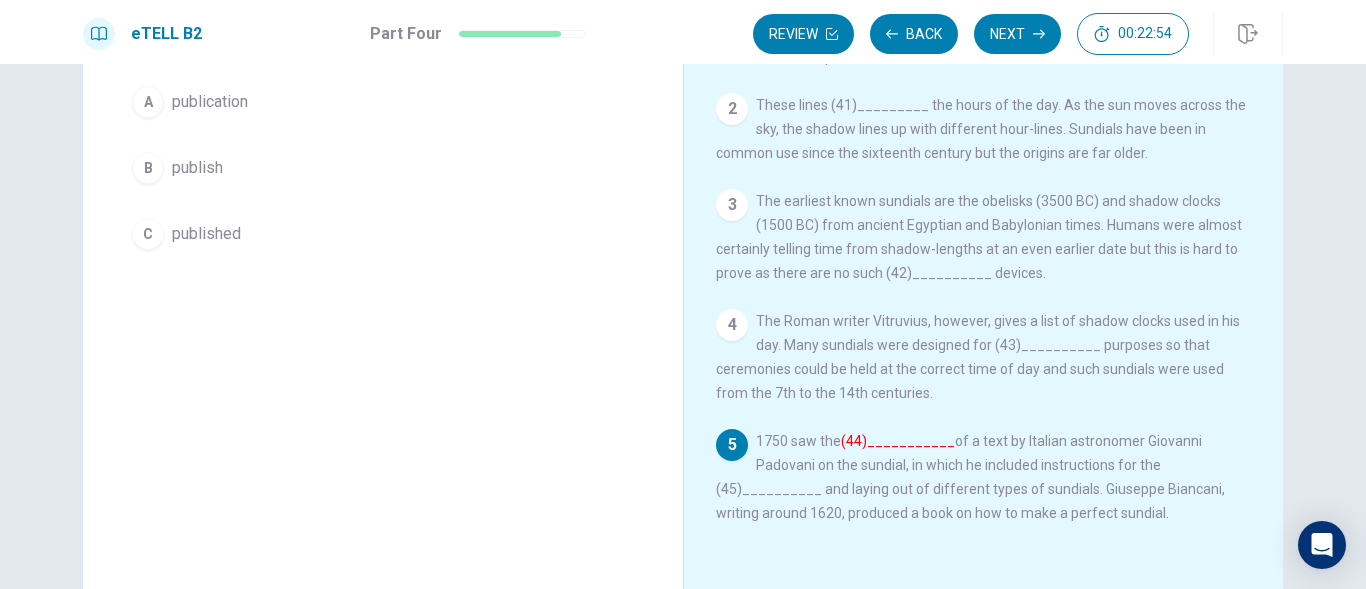scroll, scrollTop: 214, scrollLeft: 0, axis: vertical 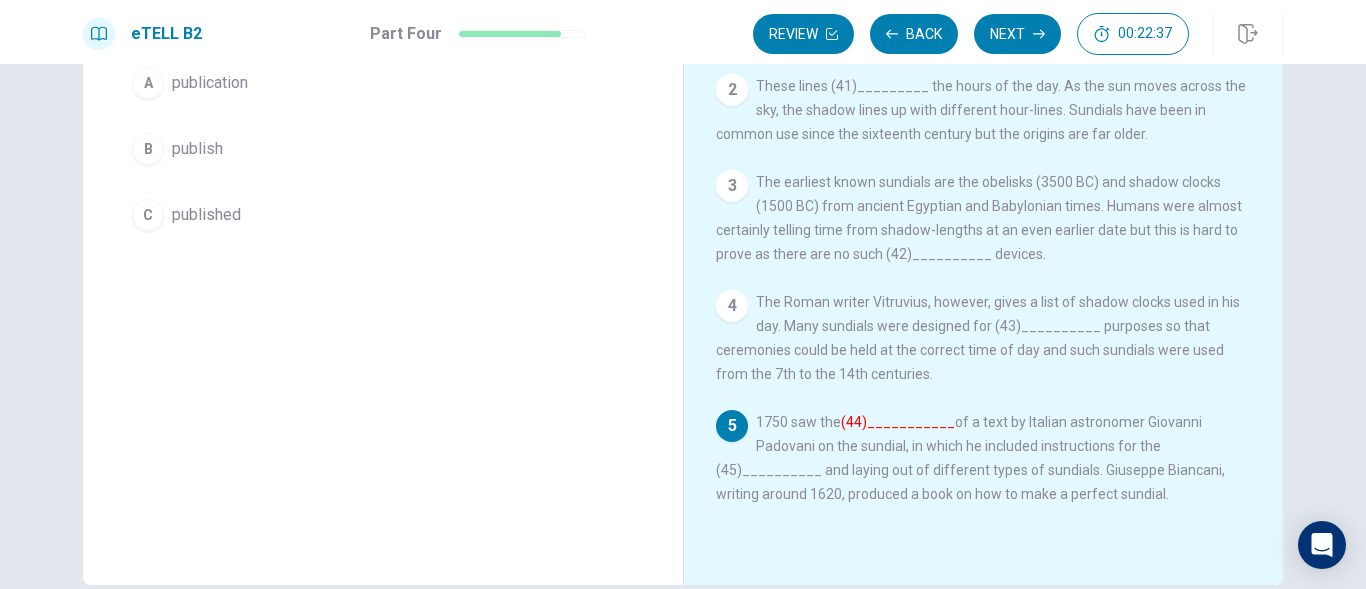 click on "publication" at bounding box center (210, 83) 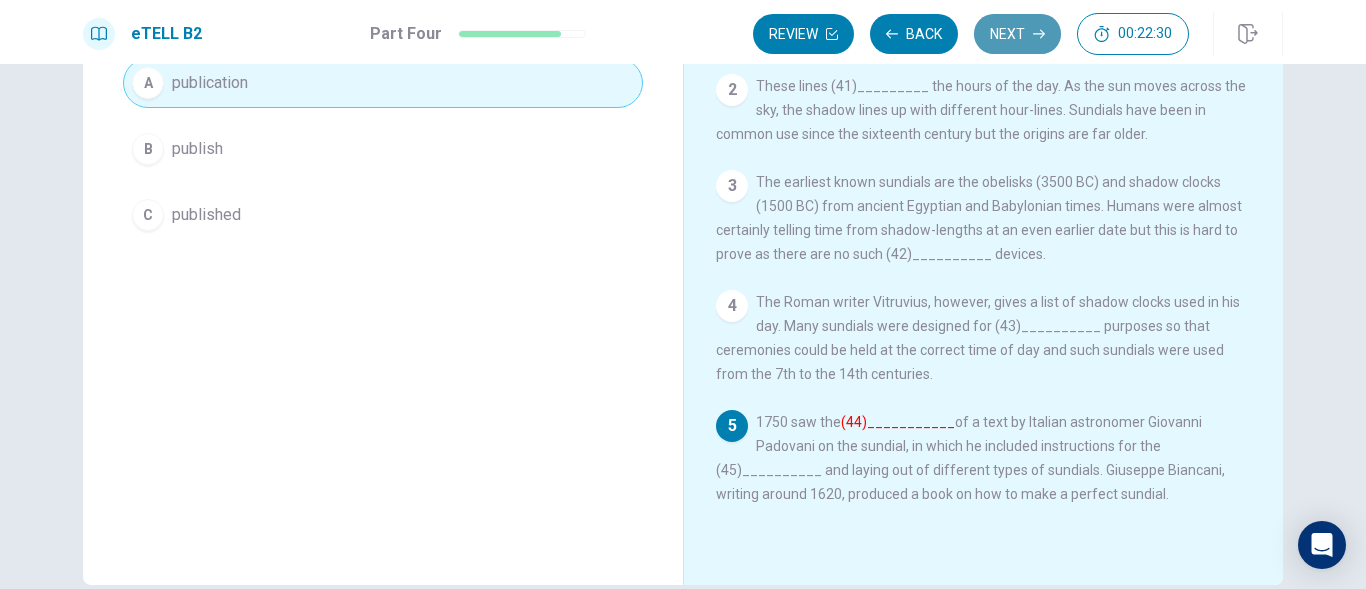 click 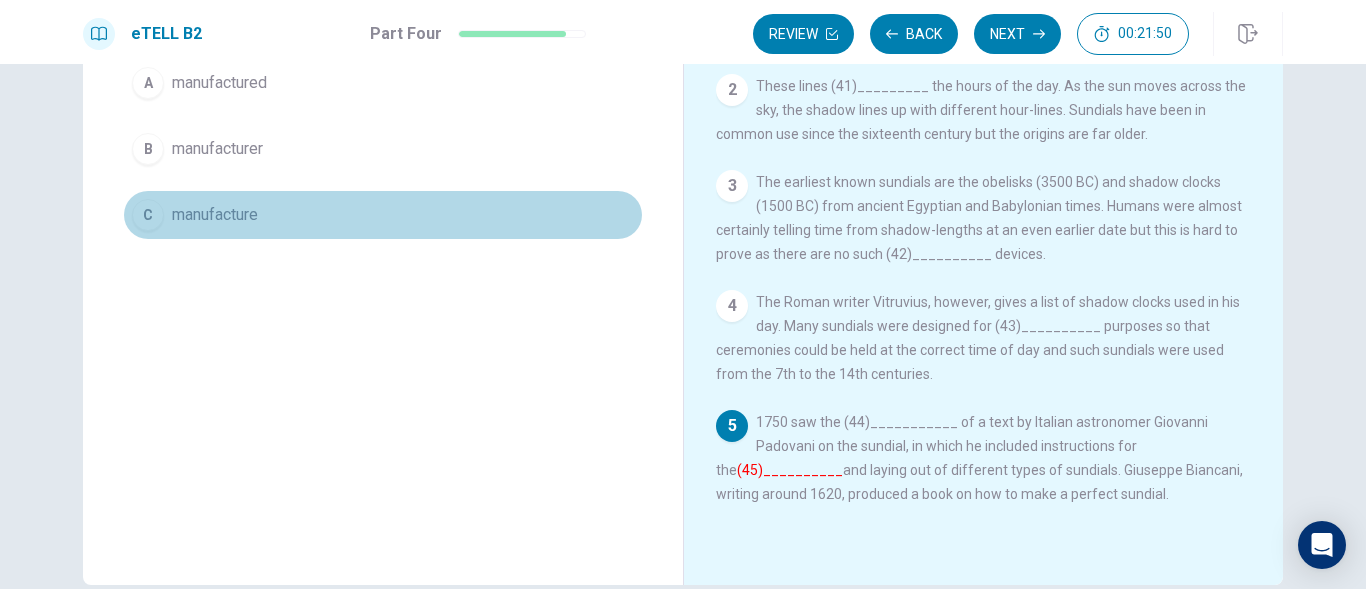 click on "manufacture" at bounding box center [215, 215] 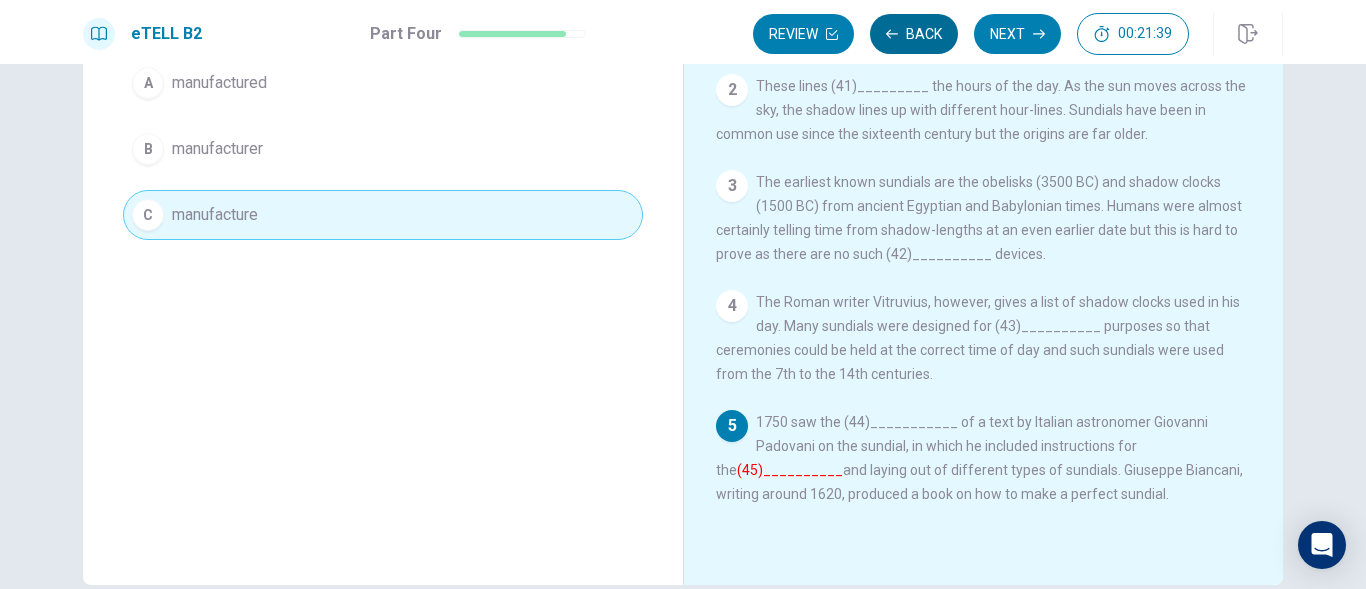 click on "Back" at bounding box center [914, 34] 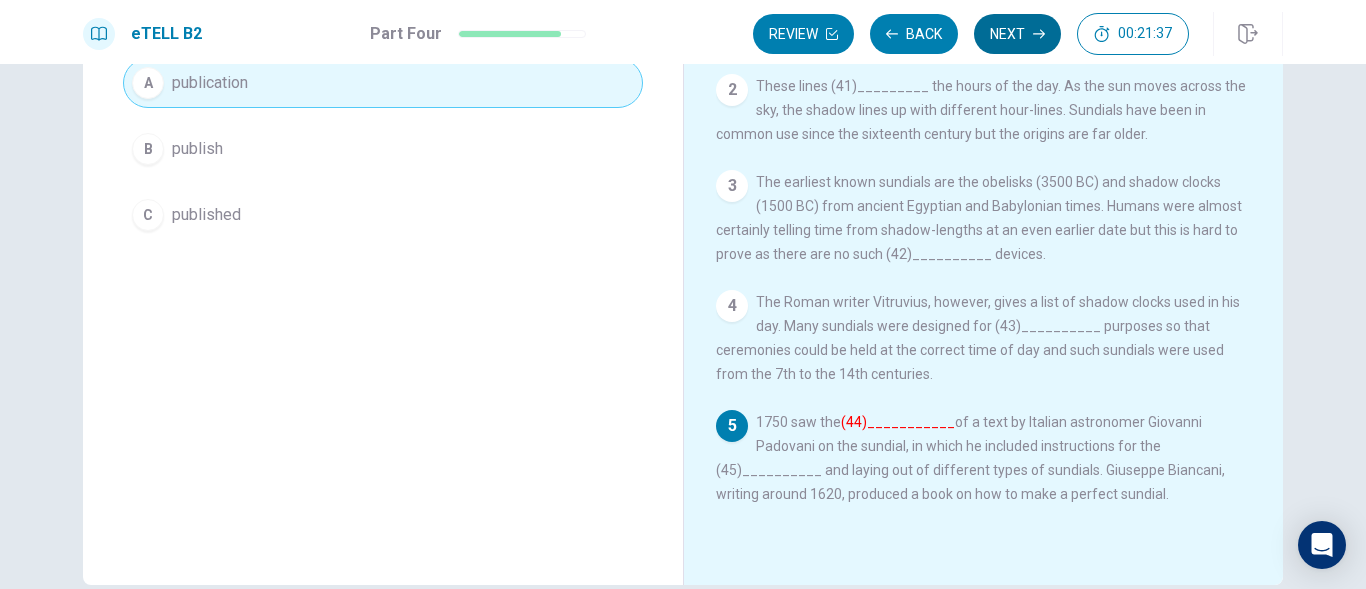 click on "Next" at bounding box center (1017, 34) 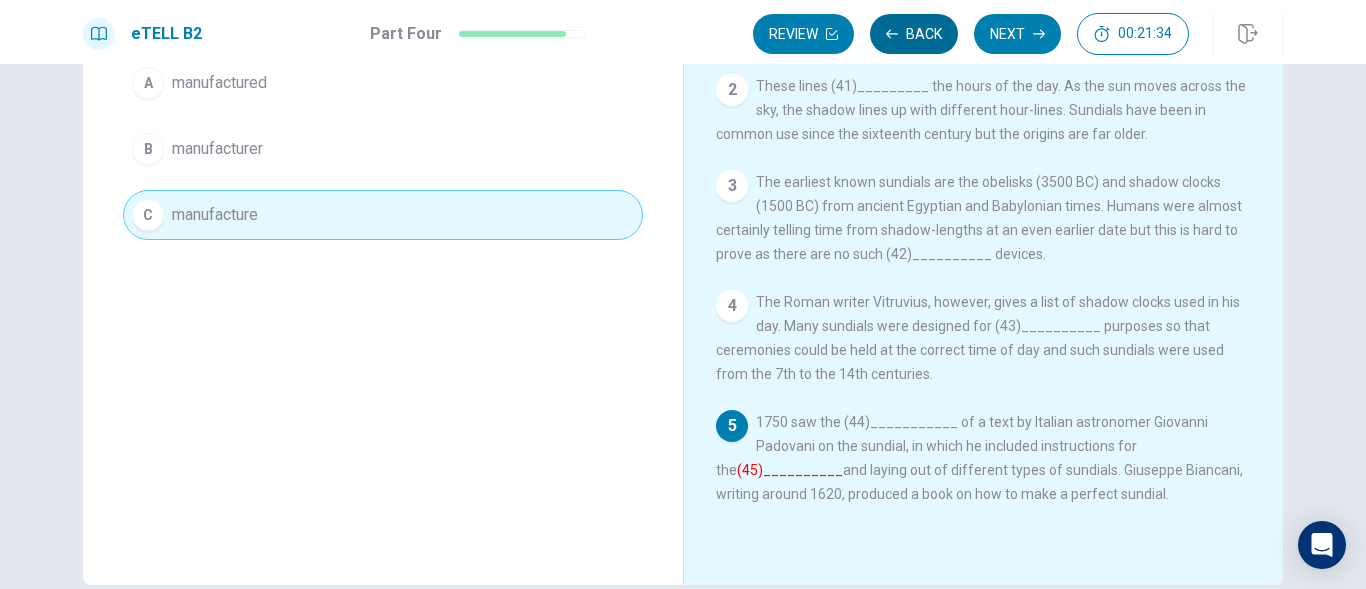 click on "Back" at bounding box center (914, 34) 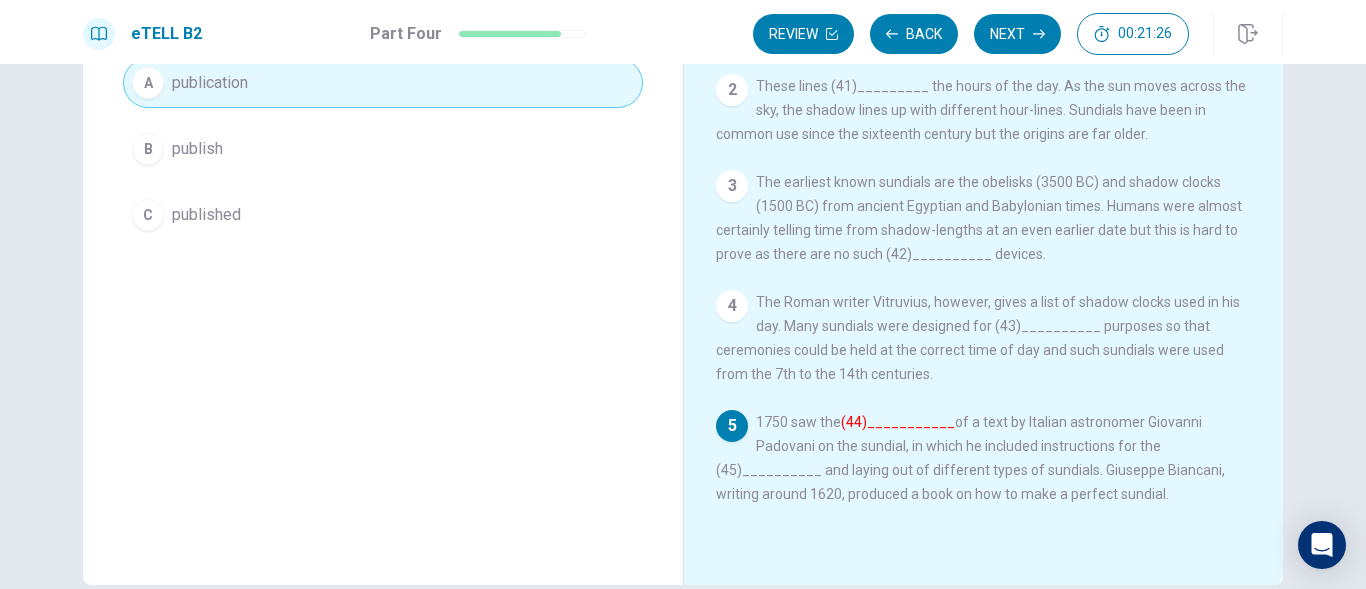 click on "published" at bounding box center [206, 215] 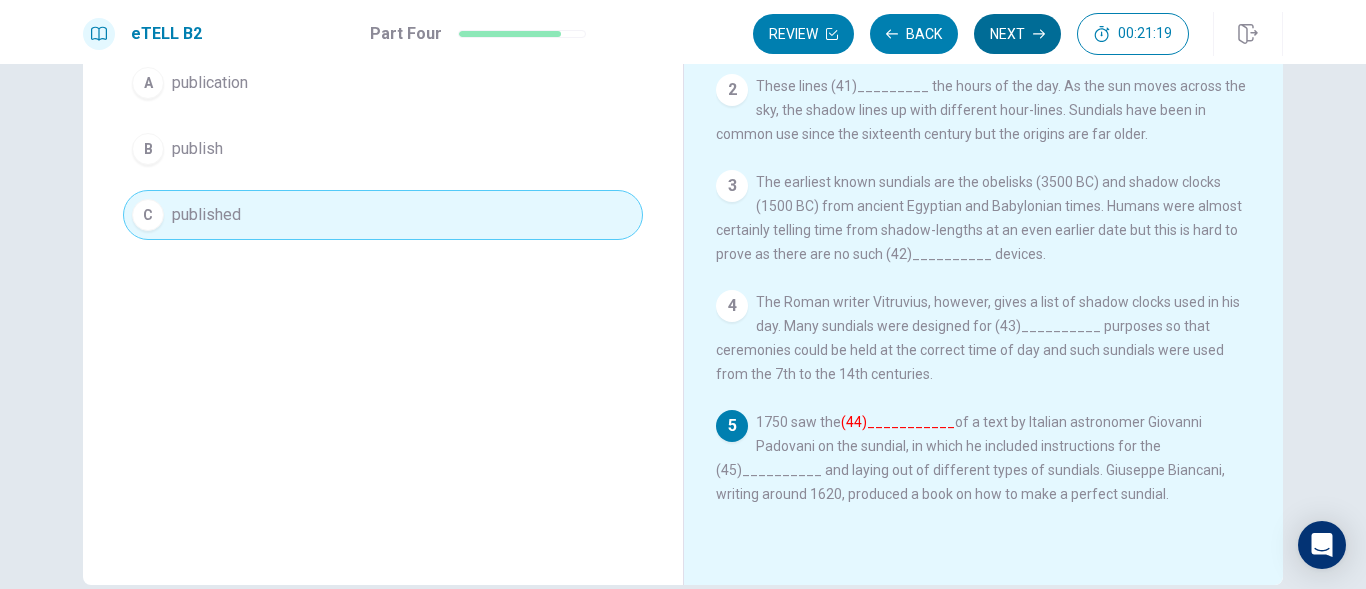 click on "Next" at bounding box center (1017, 34) 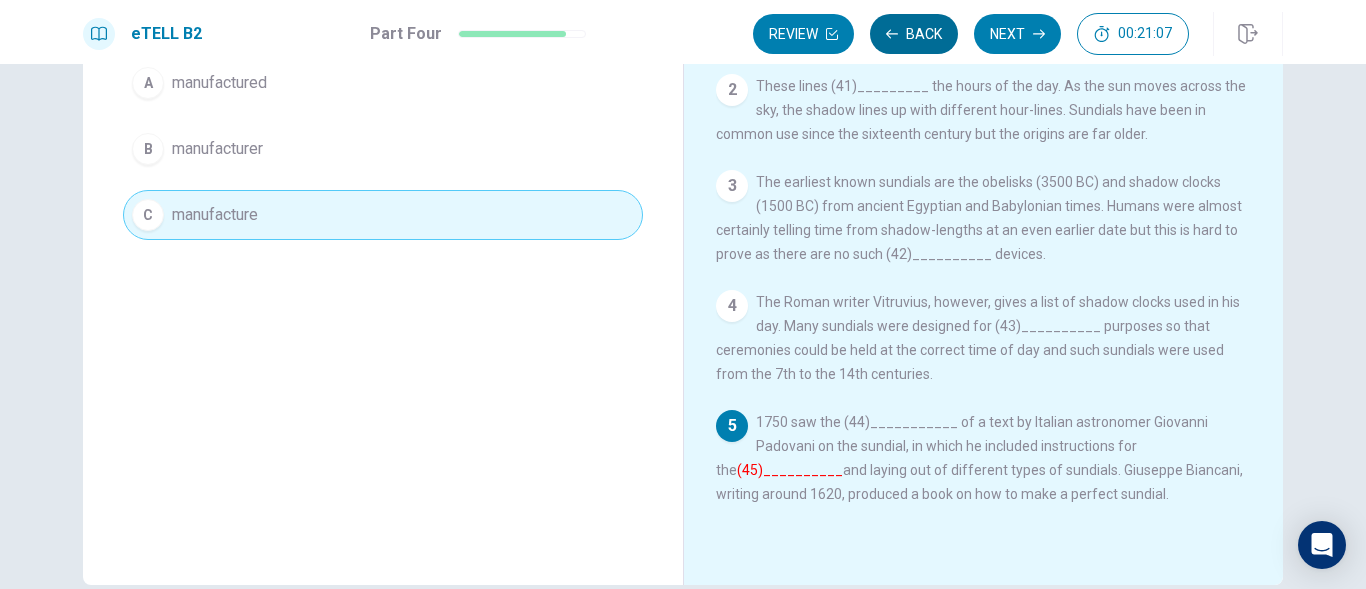 click on "Back" at bounding box center (914, 34) 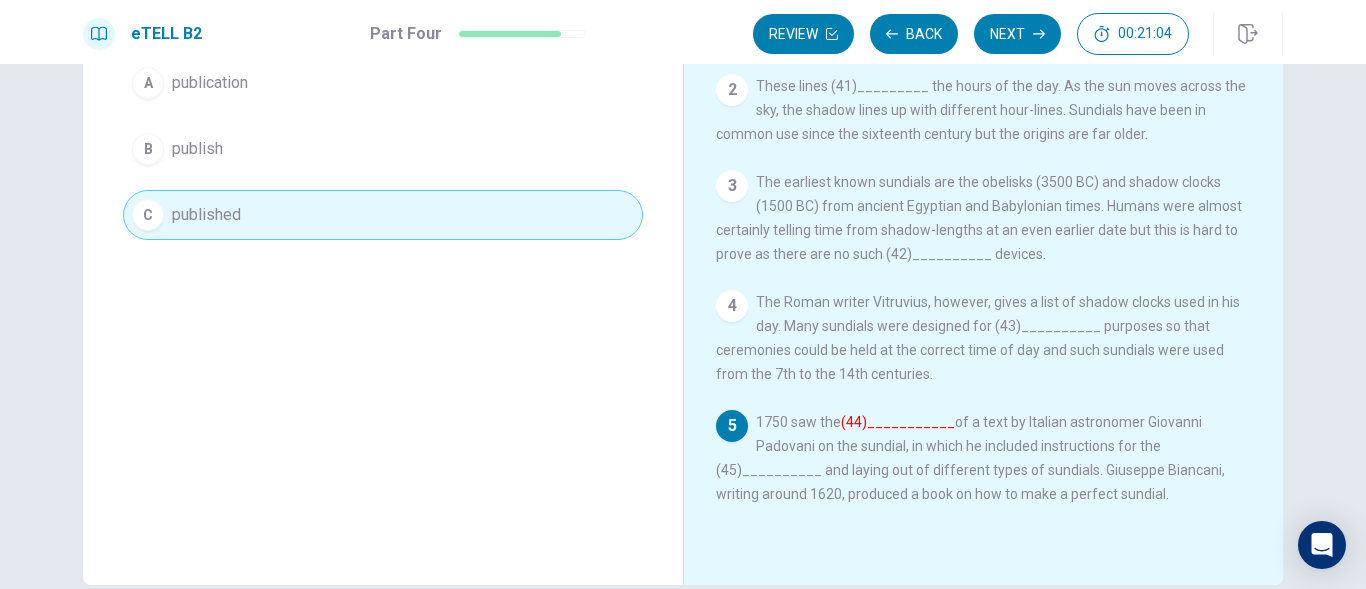 click on "A publication" at bounding box center (383, 83) 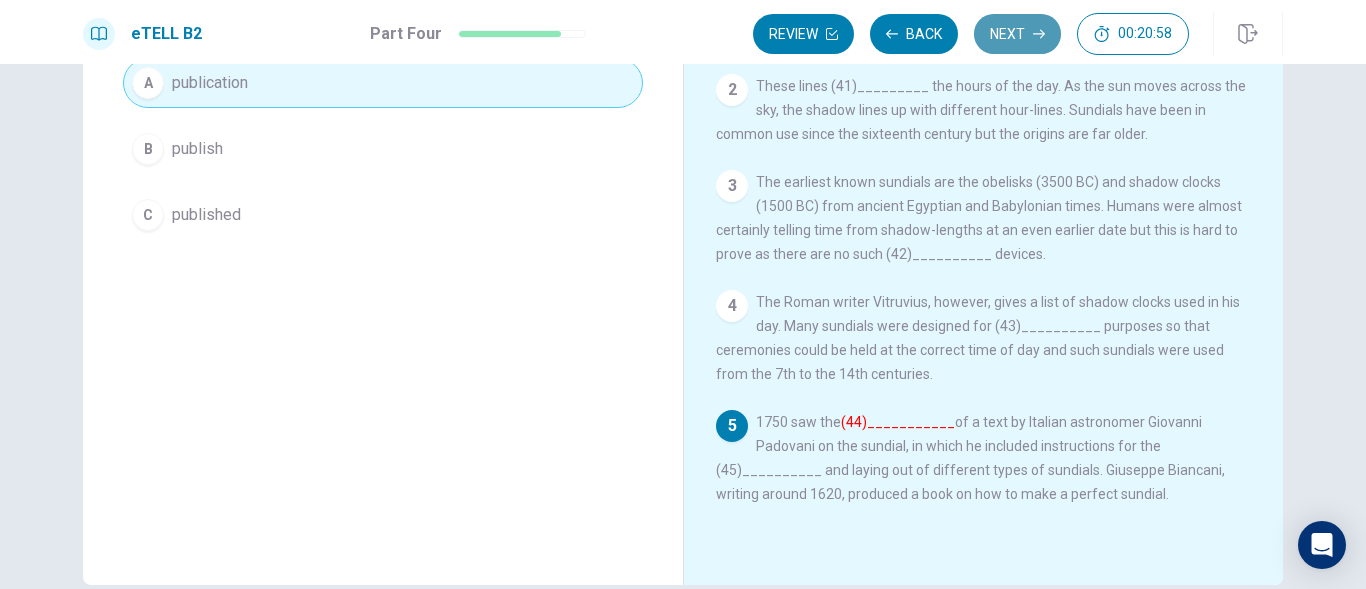 click on "Next" at bounding box center [1017, 34] 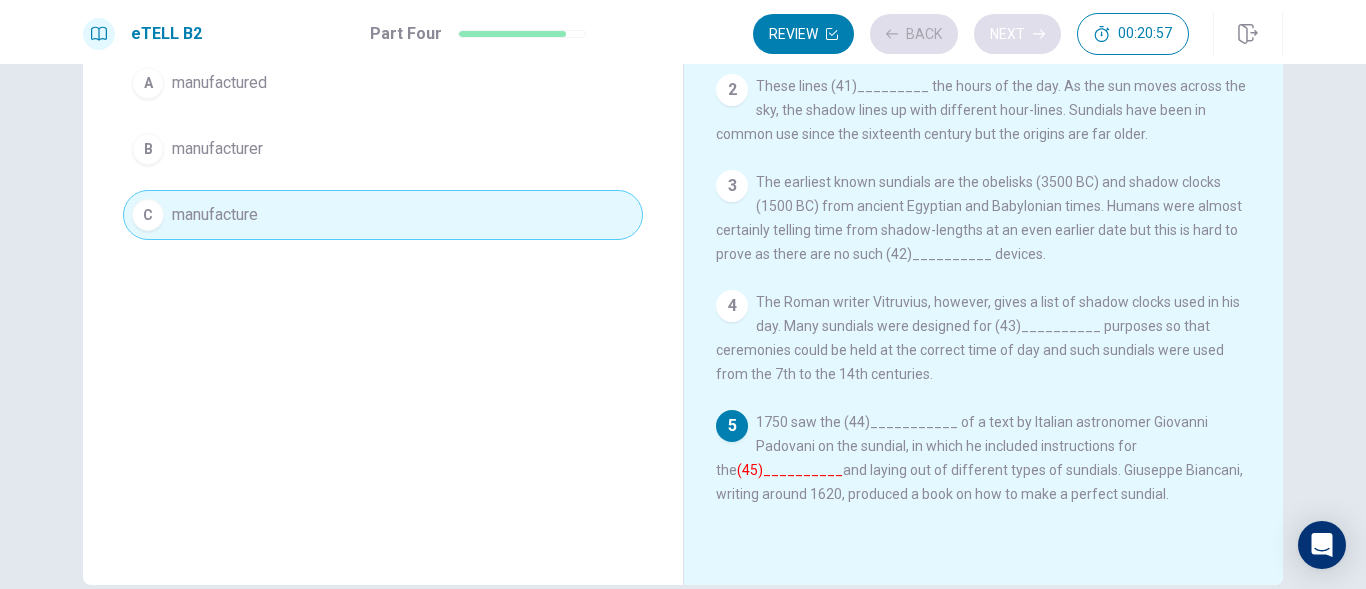 click on "Review Back Next 00:20:57" at bounding box center (971, 34) 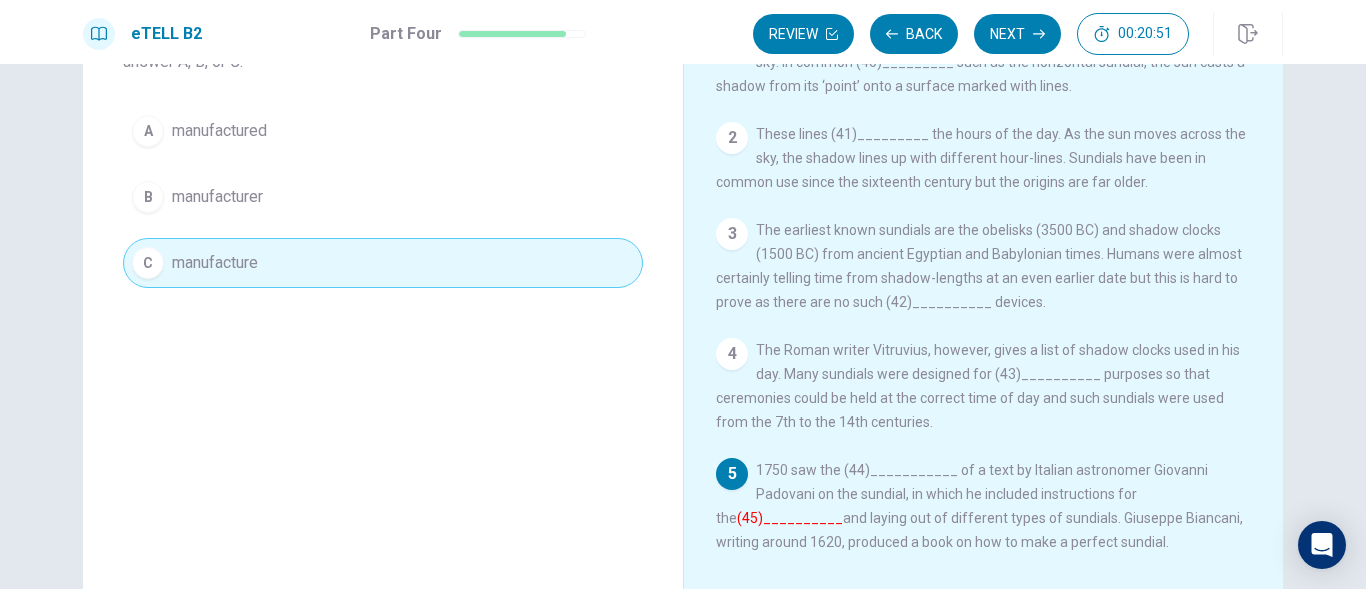 scroll, scrollTop: 200, scrollLeft: 0, axis: vertical 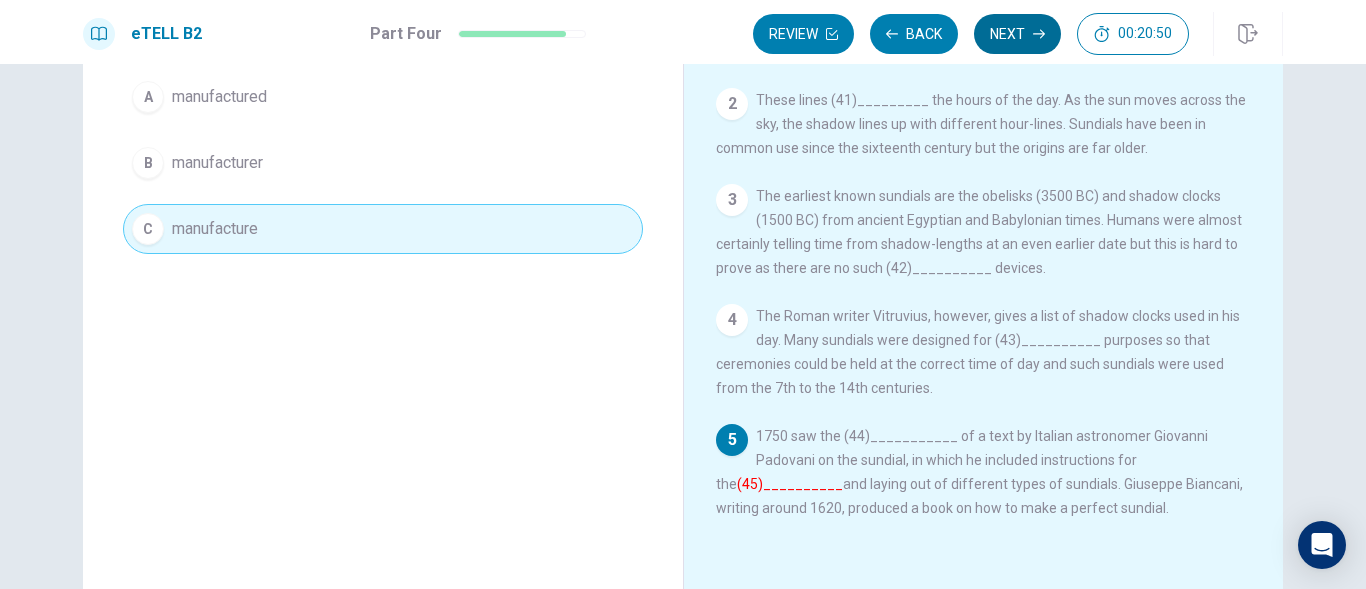 click on "Next" at bounding box center [1017, 34] 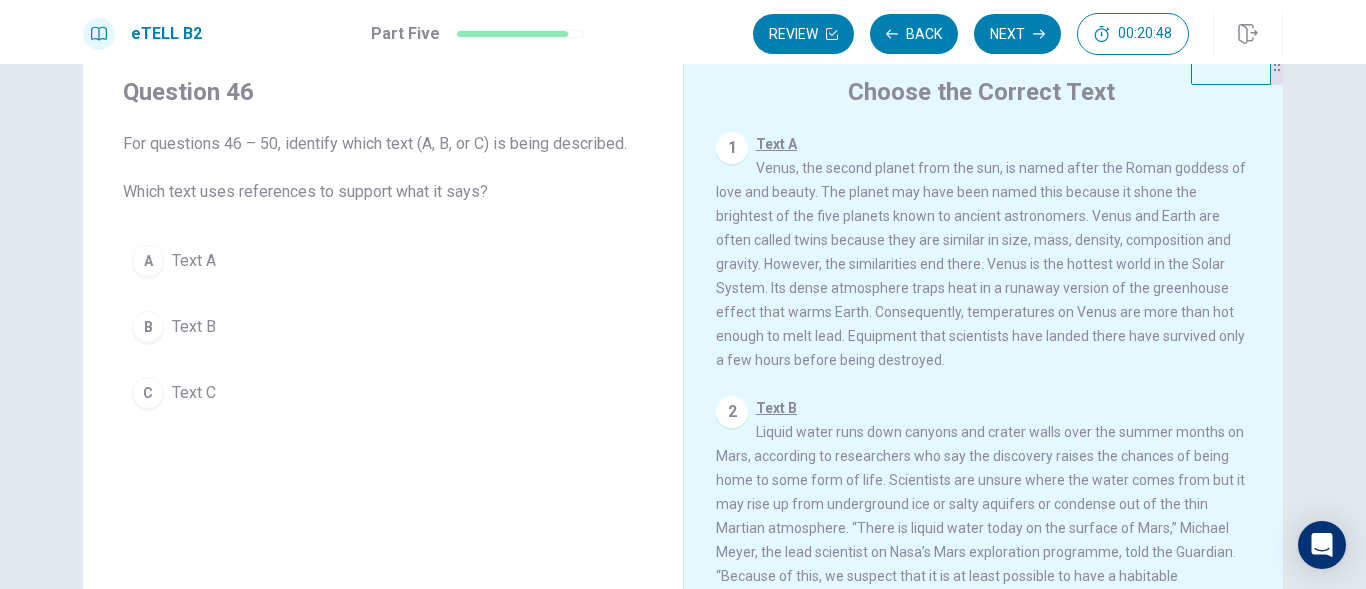 scroll, scrollTop: 0, scrollLeft: 0, axis: both 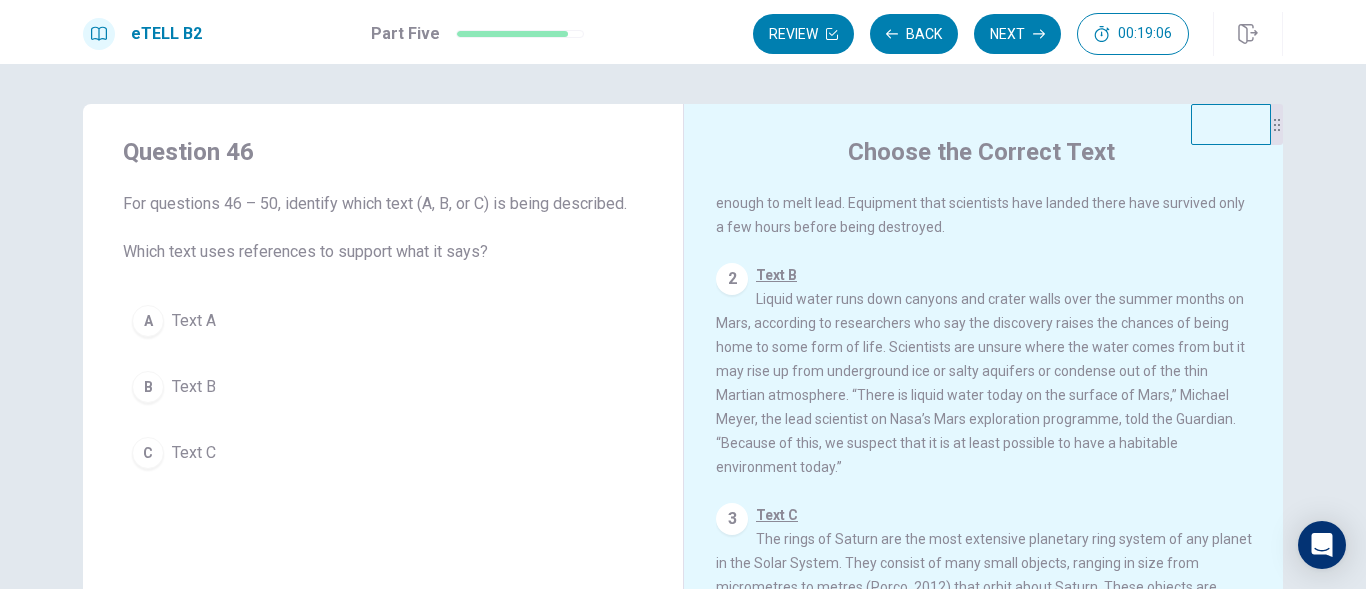 click on "Text B
Liquid water runs down canyons and crater walls over the summer months on Mars, according to researchers who say the discovery raises the chances of being home to some form of life. Scientists are unsure where the water comes from but it may rise up from underground ice or salty aquifers or condense out of the thin Martian atmosphere. “There is liquid water today on the surface of Mars,” Michael Meyer, the lead scientist on Nasa’s Mars exploration programme, told the Guardian. “Because of this, we suspect that it is at least possible to have a habitable environment today.”" at bounding box center (980, 371) 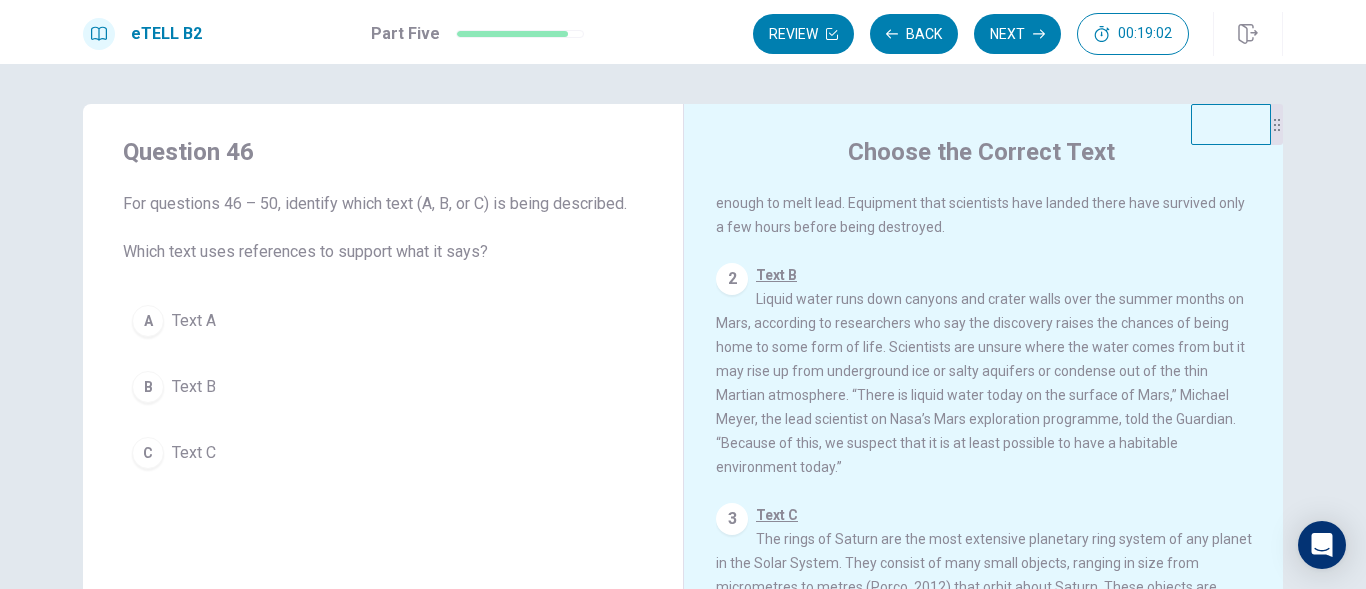 click on "Text B" at bounding box center (194, 387) 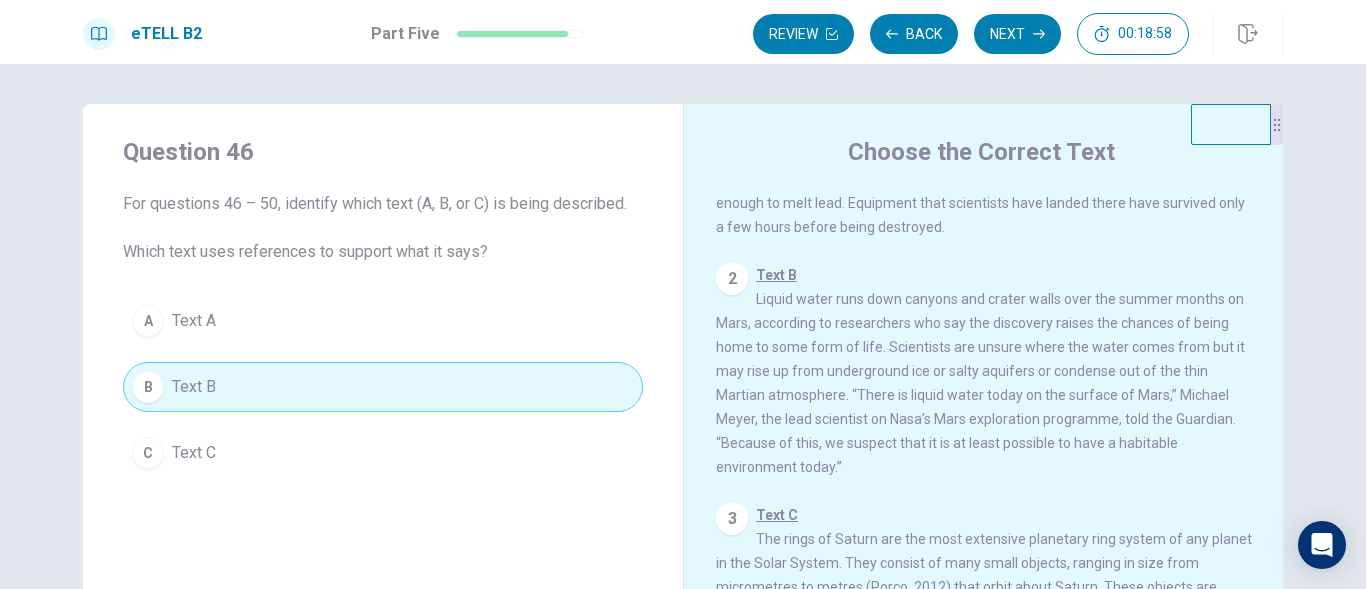 scroll, scrollTop: 222, scrollLeft: 0, axis: vertical 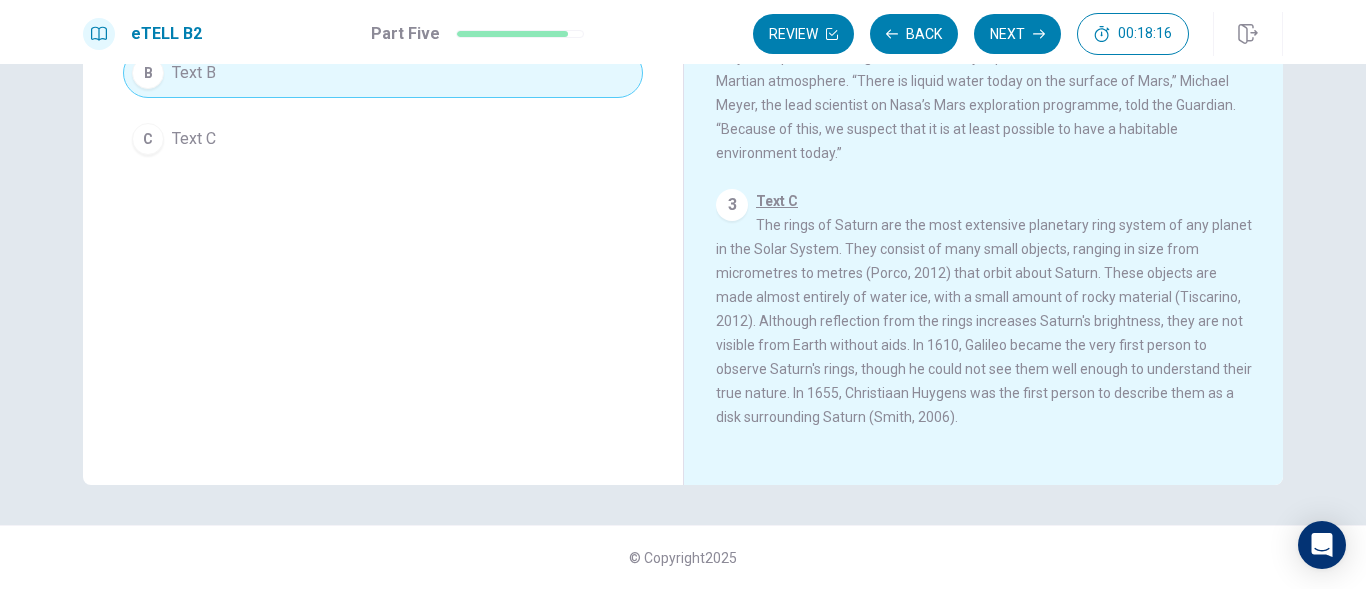 click on "3 Text C
The rings of Saturn are the most extensive planetary ring system of any planet in the Solar System. They consist of many small objects, ranging in size from micrometres to metres (Porco, 2012) that orbit about Saturn. These objects are made almost entirely of water ice, with a small amount of rocky material (Tiscarino, 2012). Although reflection from the rings increases Saturn's brightness, they are not visible from Earth without aids. In 1610, Galileo became the very first person to observe Saturn's rings, though he could not see them well enough to understand their true nature. In 1655, Christiaan Huygens was the first person to describe them as a disk surrounding Saturn (Smith, 2006)." at bounding box center [984, 309] 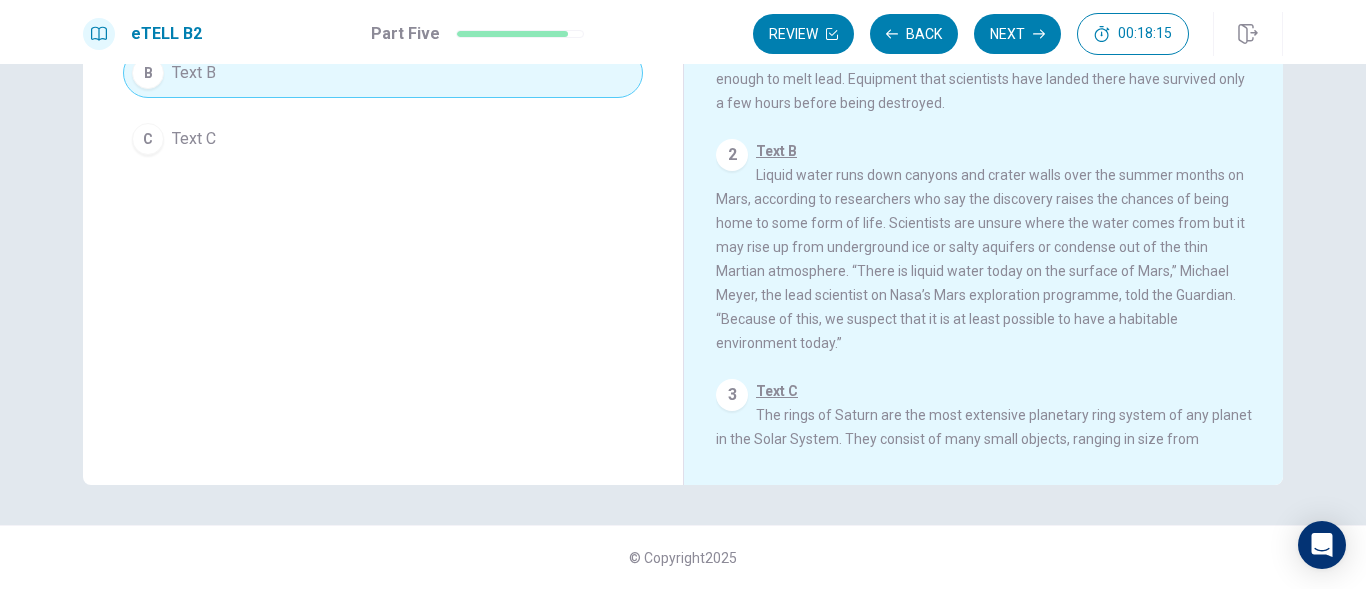 scroll, scrollTop: 0, scrollLeft: 0, axis: both 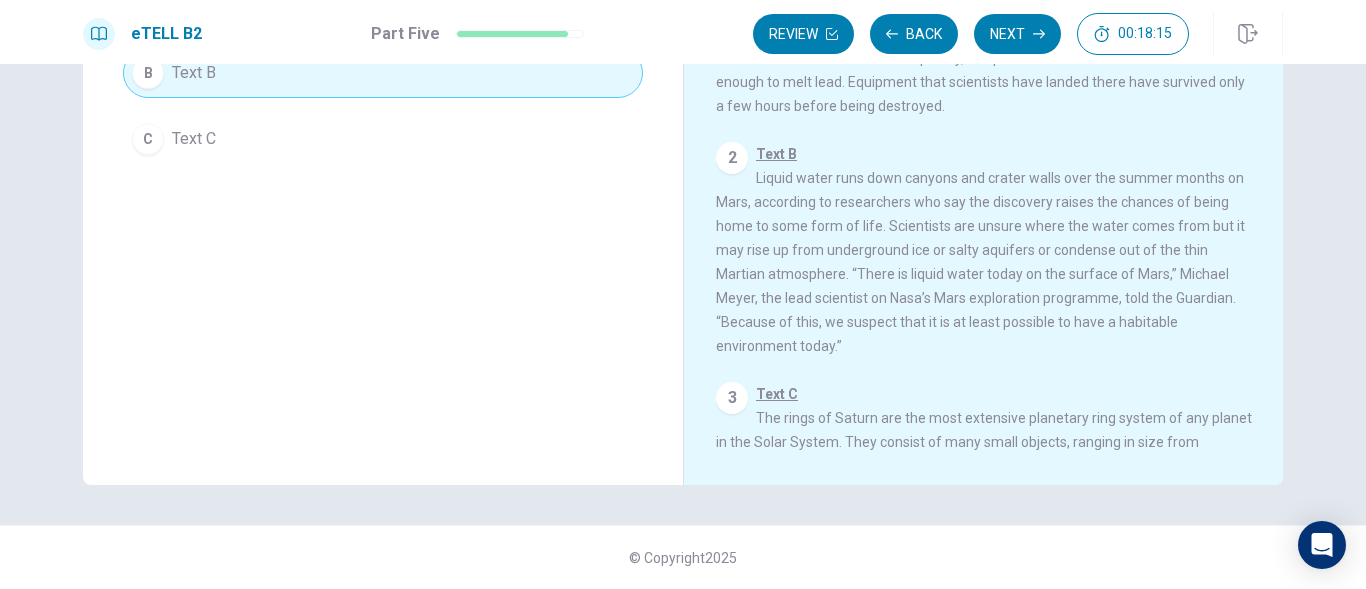 click on "Question 46 For questions 46 – 50, identify which text (A, B, or C) is being described.
Which text uses references to support what it says? A Text A B Text B C Text C" at bounding box center [383, 137] 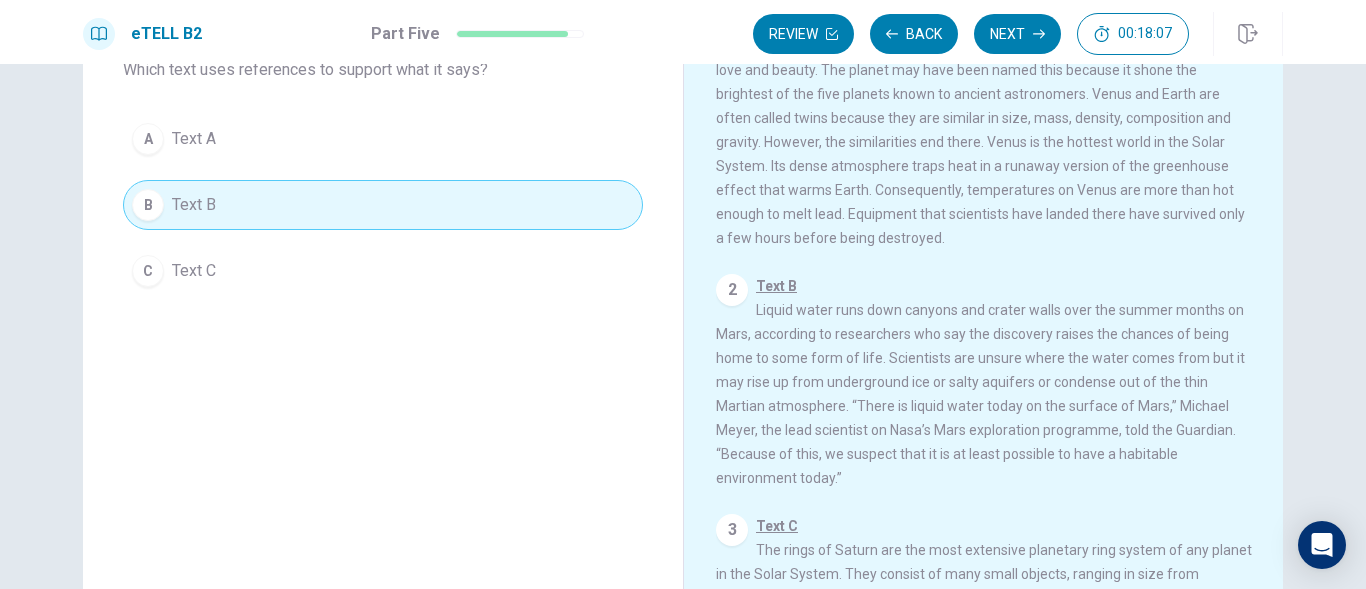 scroll, scrollTop: 214, scrollLeft: 0, axis: vertical 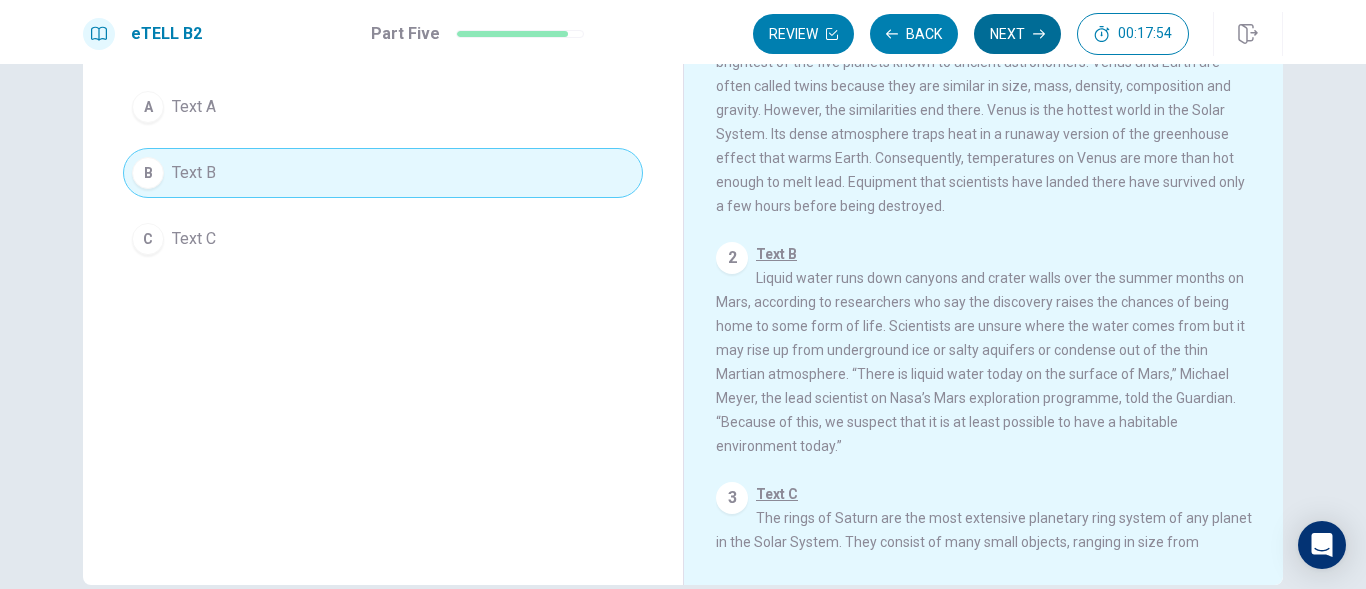 click on "Next" at bounding box center (1017, 34) 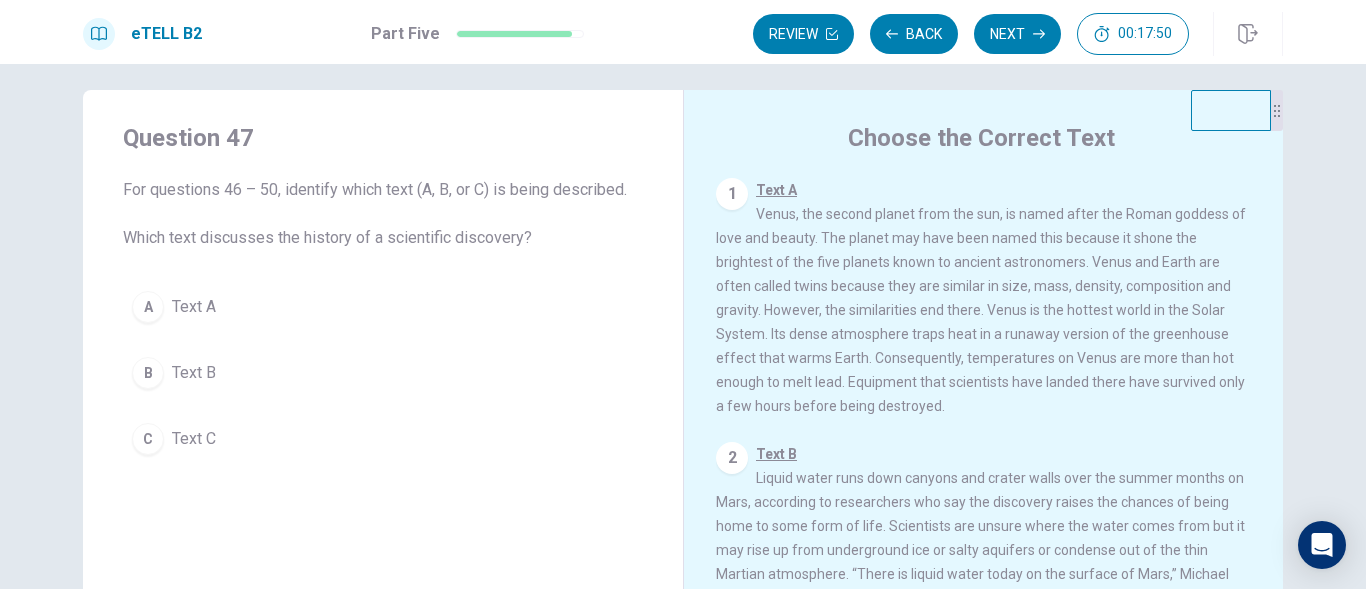 scroll, scrollTop: 0, scrollLeft: 0, axis: both 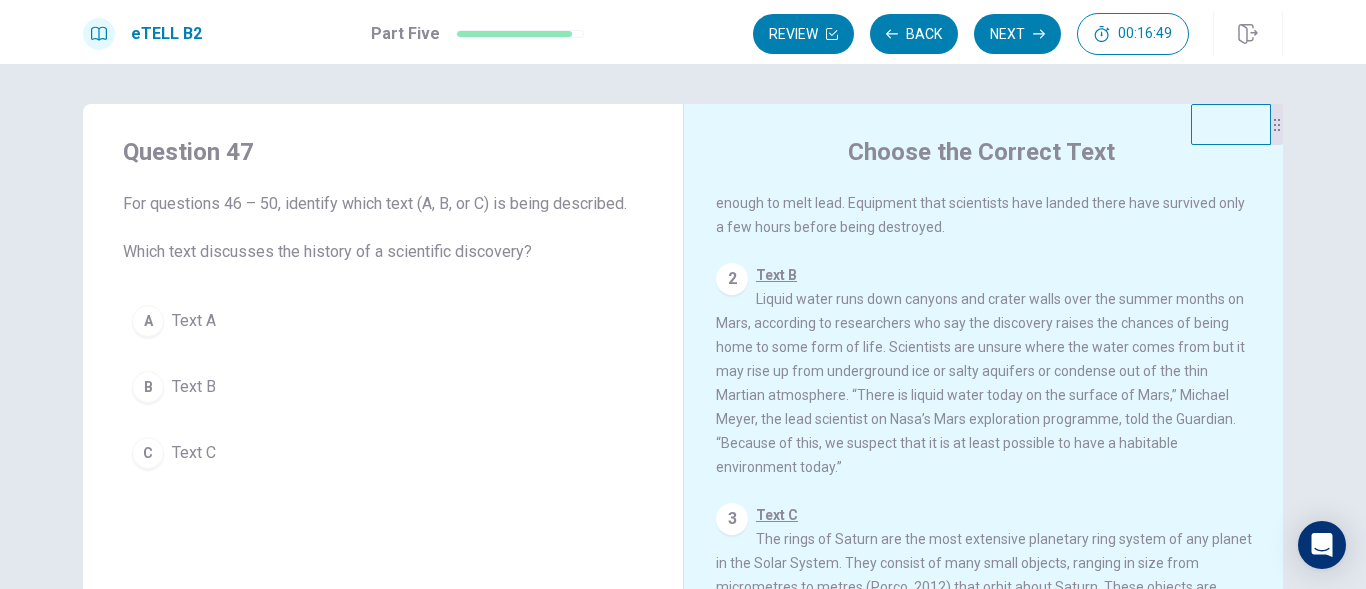 click on "2 Text B
Liquid water runs down canyons and crater walls over the summer months on Mars, according to researchers who say the discovery raises the chances of being home to some form of life. Scientists are unsure where the water comes from but it may rise up from underground ice or salty aquifers or condense out of the thin Martian atmosphere. “There is liquid water today on the surface of Mars,” Michael Meyer, the lead scientist on Nasa’s Mars exploration programme, told the Guardian. “Because of this, we suspect that it is at least possible to have a habitable environment today.”" at bounding box center (984, 371) 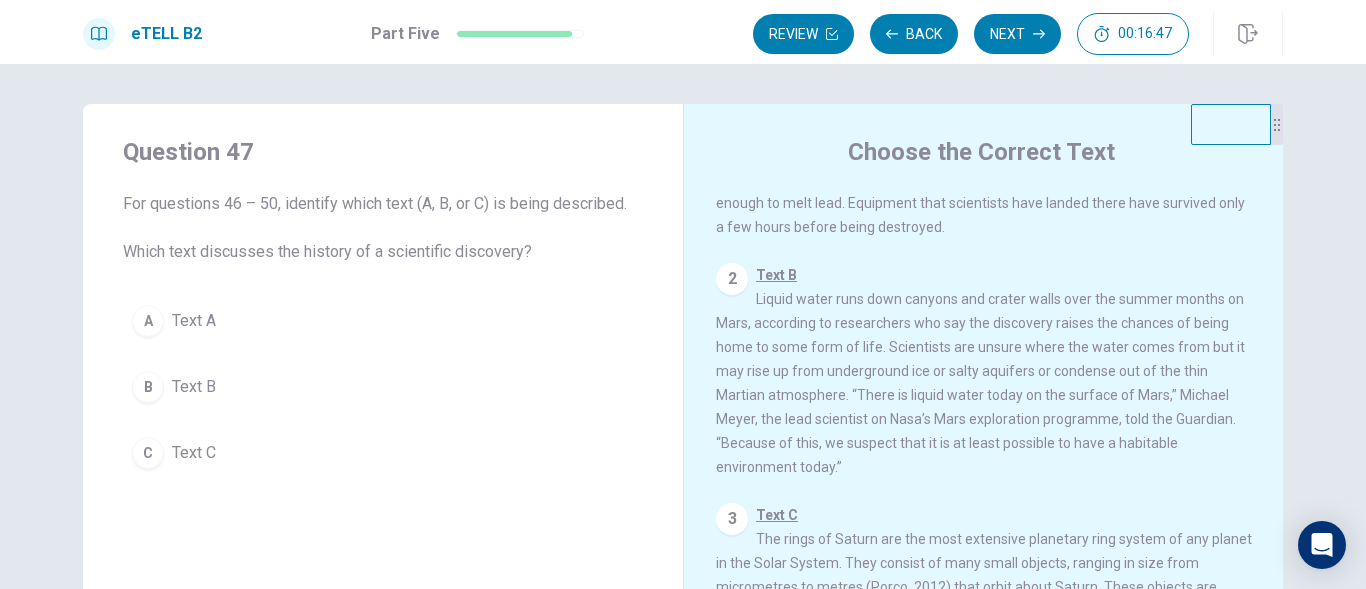 scroll, scrollTop: 222, scrollLeft: 0, axis: vertical 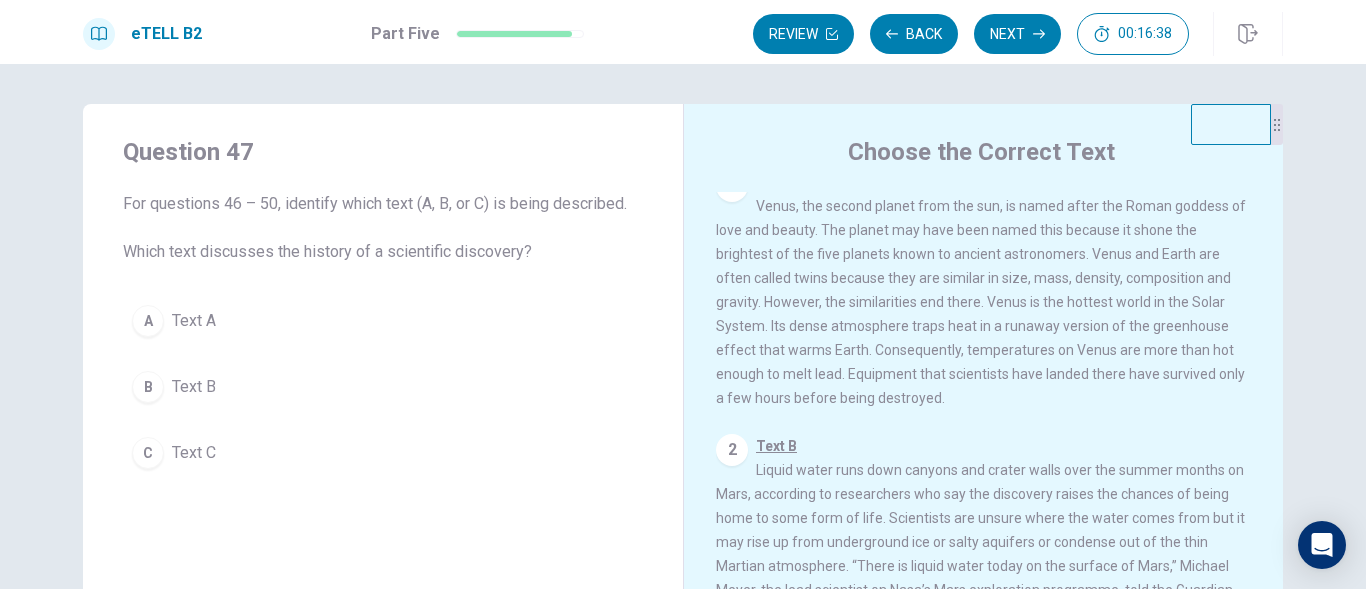 click on "Text C" at bounding box center [194, 453] 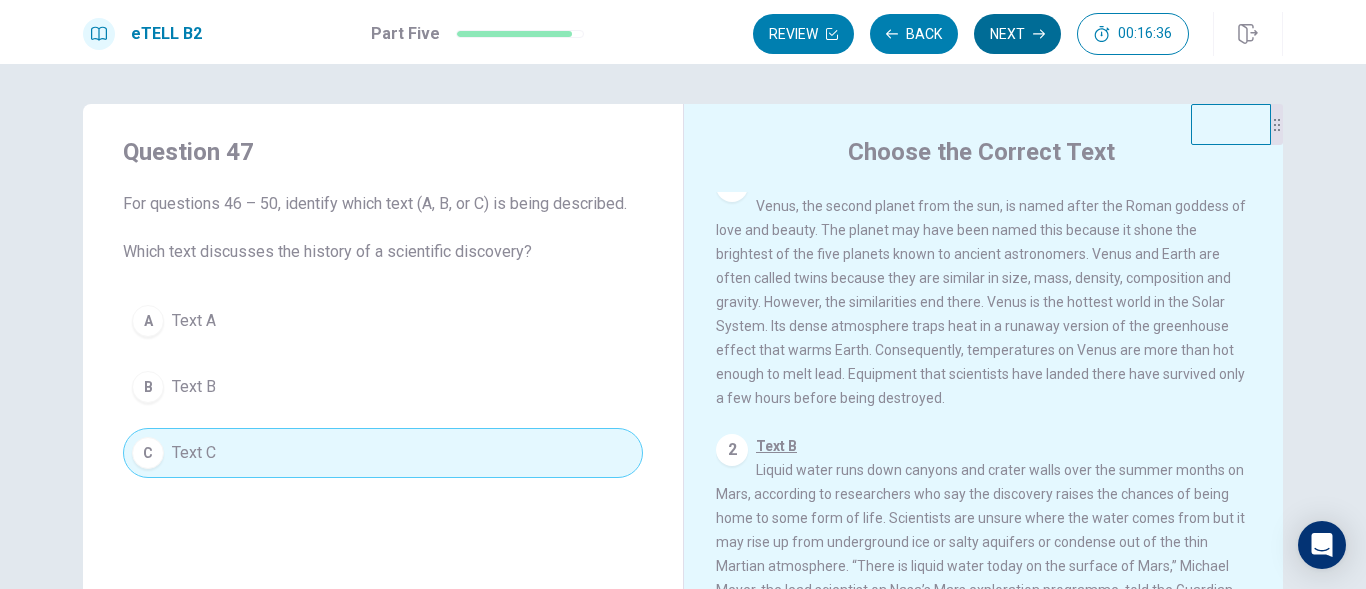 click on "Next" at bounding box center [1017, 34] 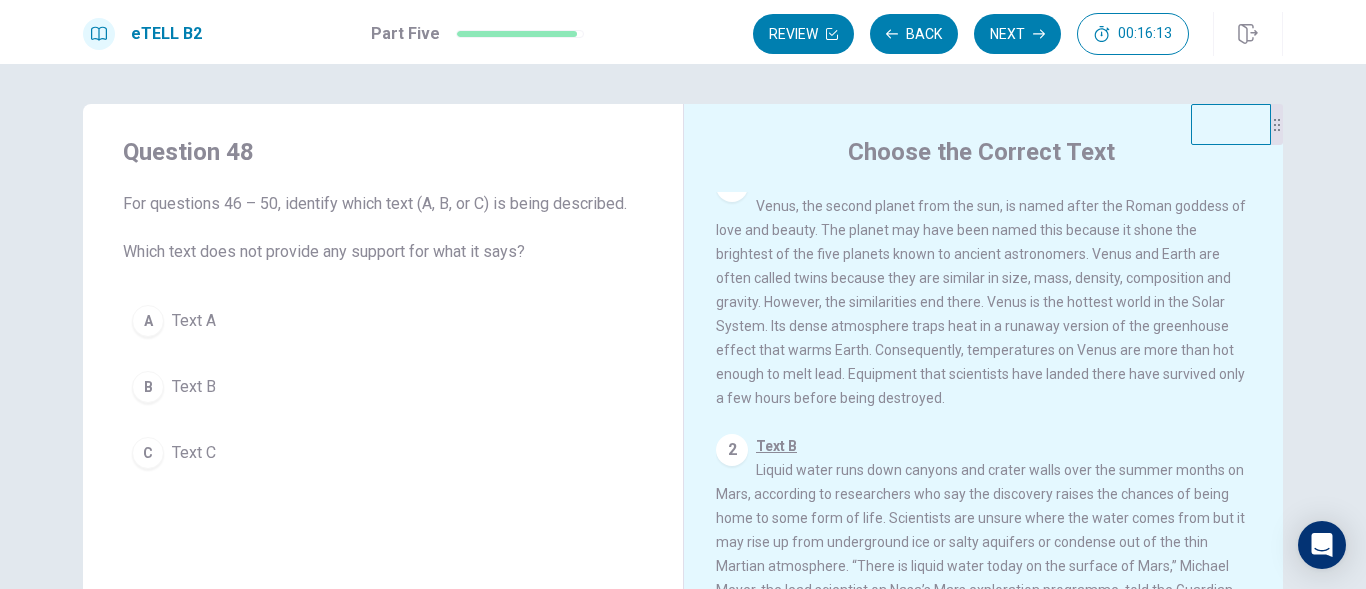 click on "1 Text A
Venus, the second planet from the sun, is named after the Roman goddess of  love and beauty. The planet may have been named this because it shone the  brightest of the five planets known to ancient astronomers. Venus and Earth are  often called twins because they are similar in size, mass, density, composition and gravity. However, the similarities end there. Venus is the hottest  world in the Solar System. Its dense atmosphere traps heat in a runaway version of the greenhouse effect that warms Earth. Consequently, temperatures on  Venus are more than hot enough to melt lead. Equipment that scientists have  landed there have survived only a few hours before being destroyed." at bounding box center (984, 290) 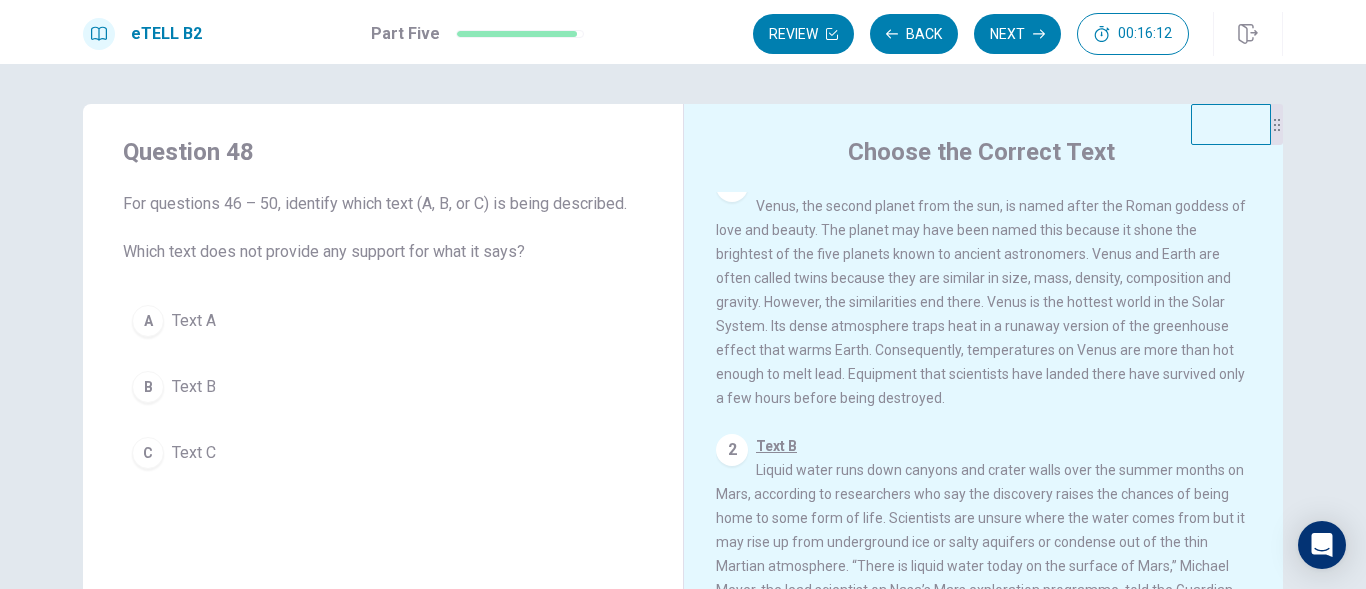 click on "A" at bounding box center (148, 321) 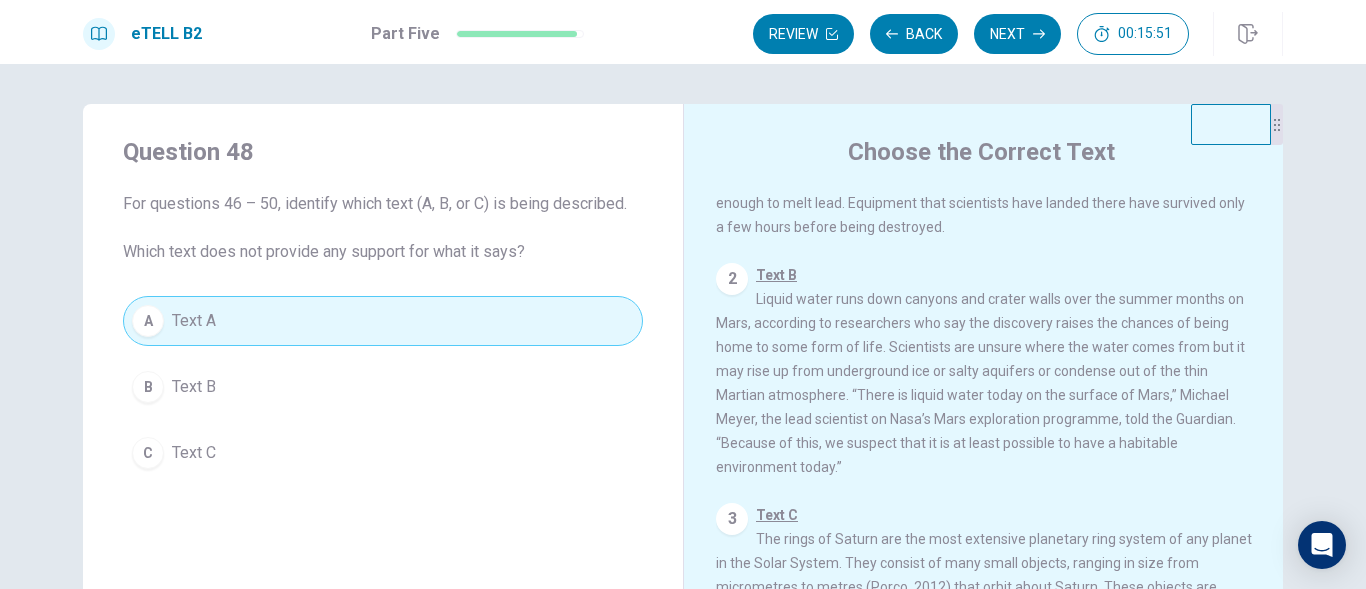 scroll, scrollTop: 222, scrollLeft: 0, axis: vertical 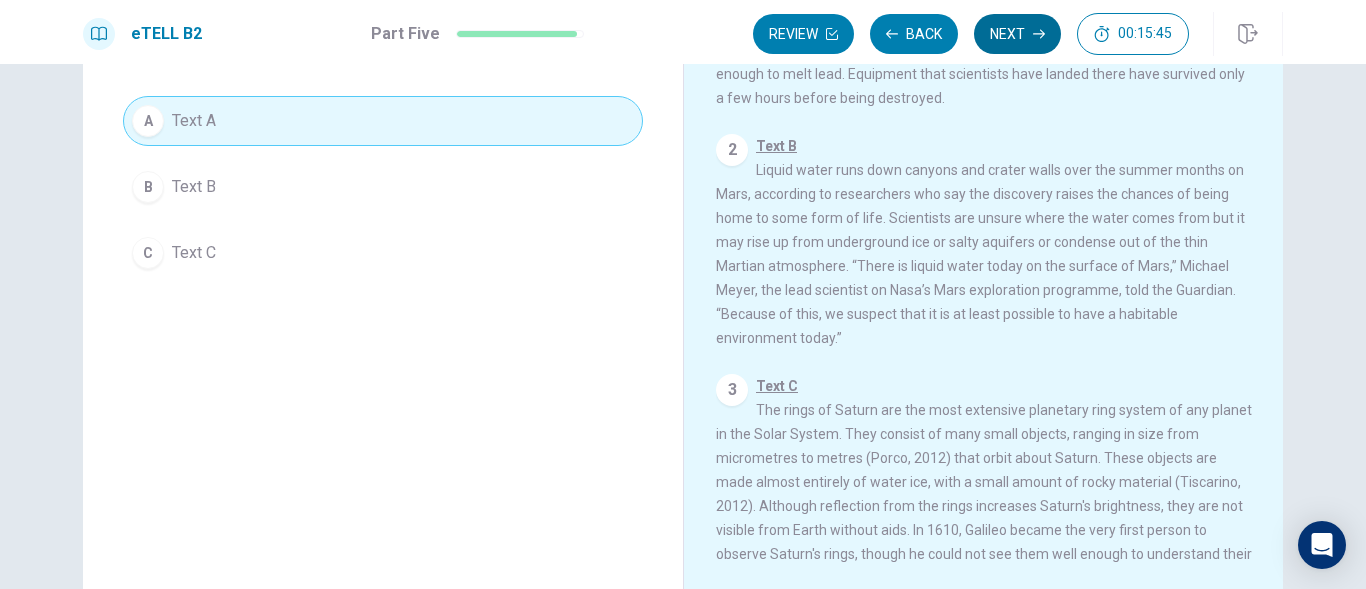 click on "Next" at bounding box center [1017, 34] 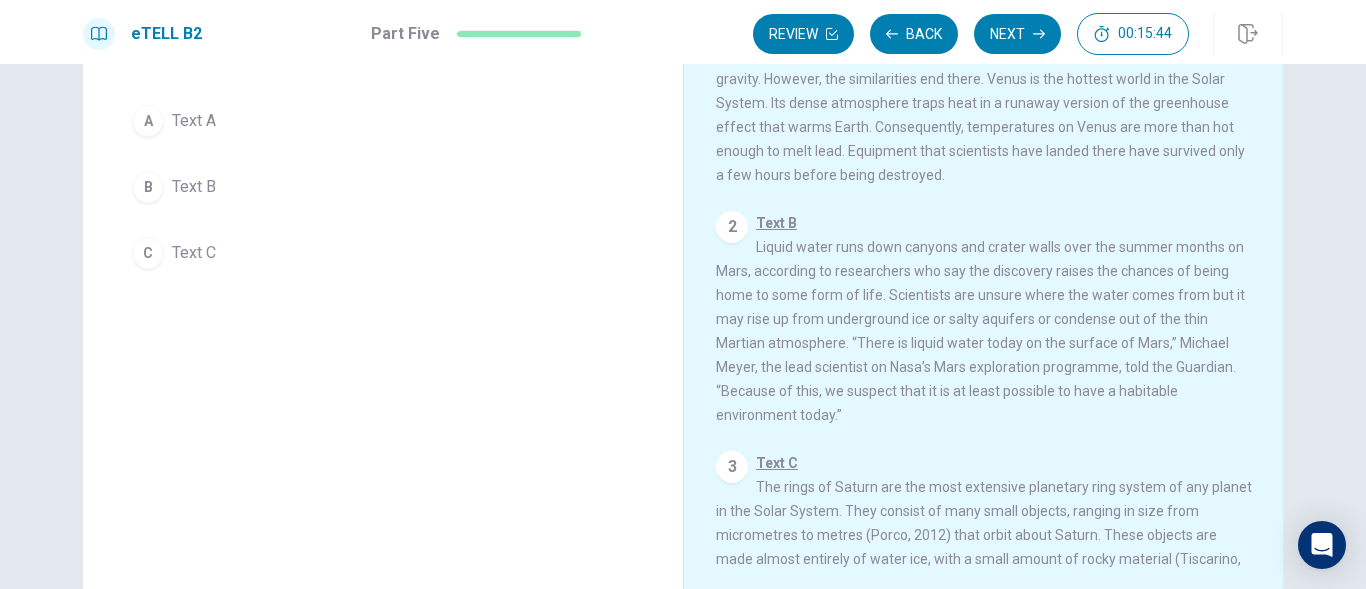 scroll, scrollTop: 0, scrollLeft: 0, axis: both 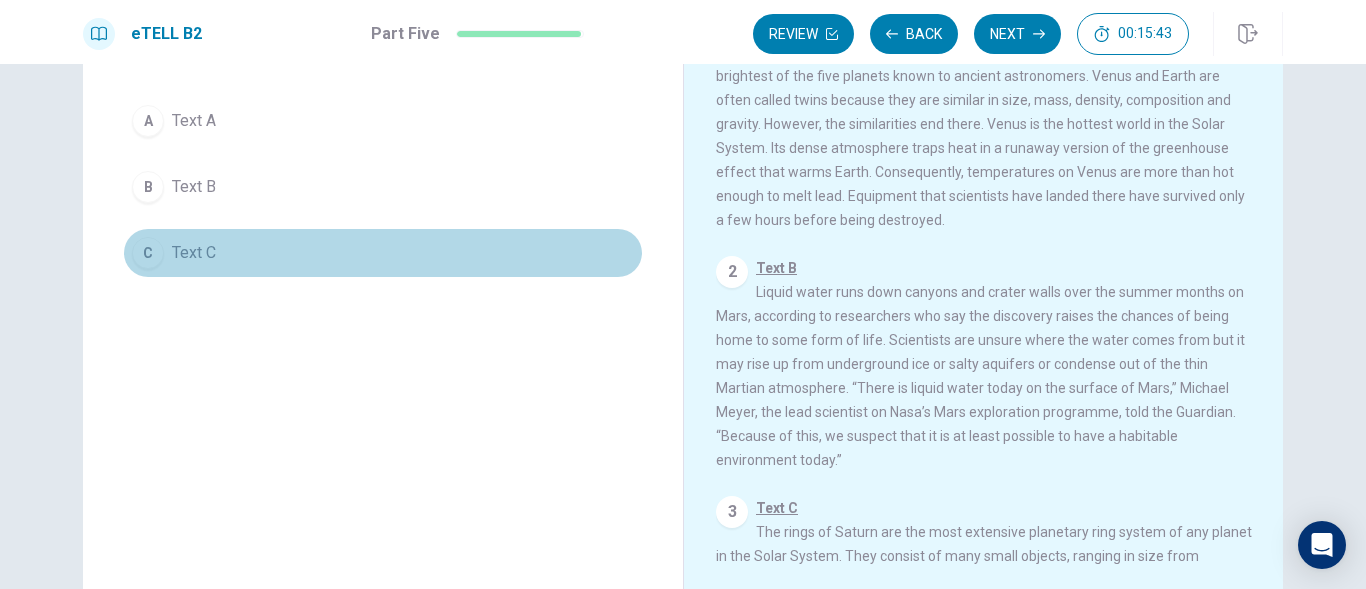 click on "C Text C" at bounding box center [383, 253] 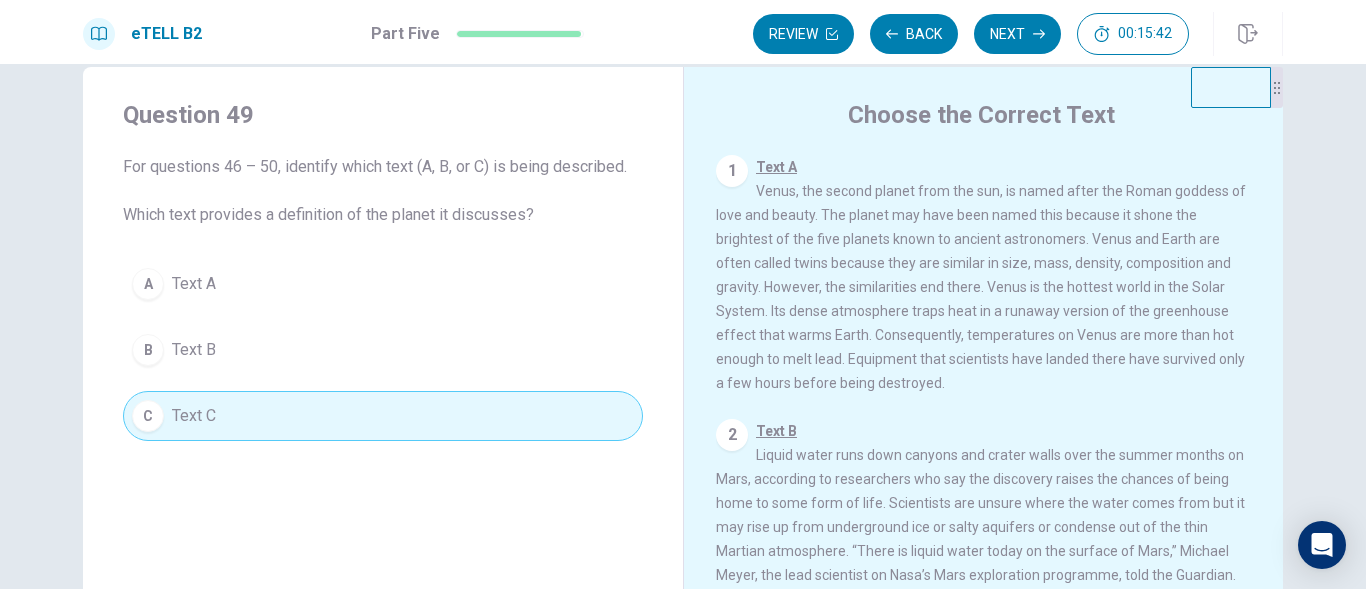 scroll, scrollTop: 0, scrollLeft: 0, axis: both 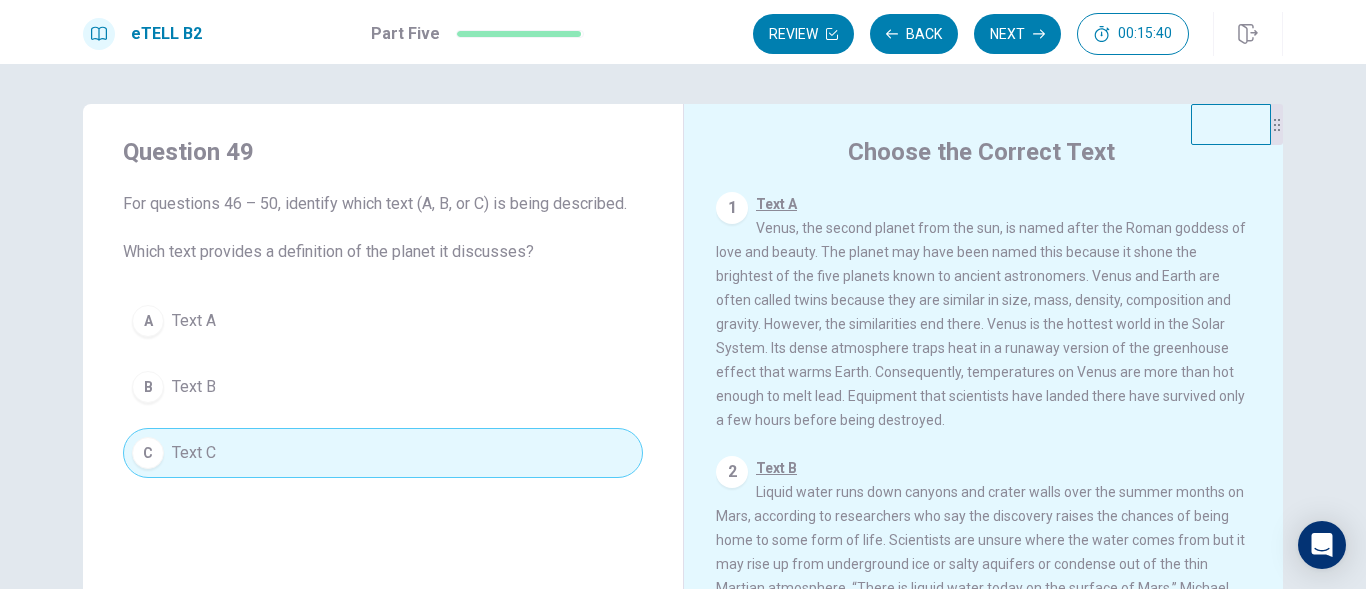 click on "Question 49 For questions 46 – 50, identify which text (A, B, or C) is being described.
Which text provides a definition of the planet it discusses? A Text A B Text B C Text C" at bounding box center (383, 307) 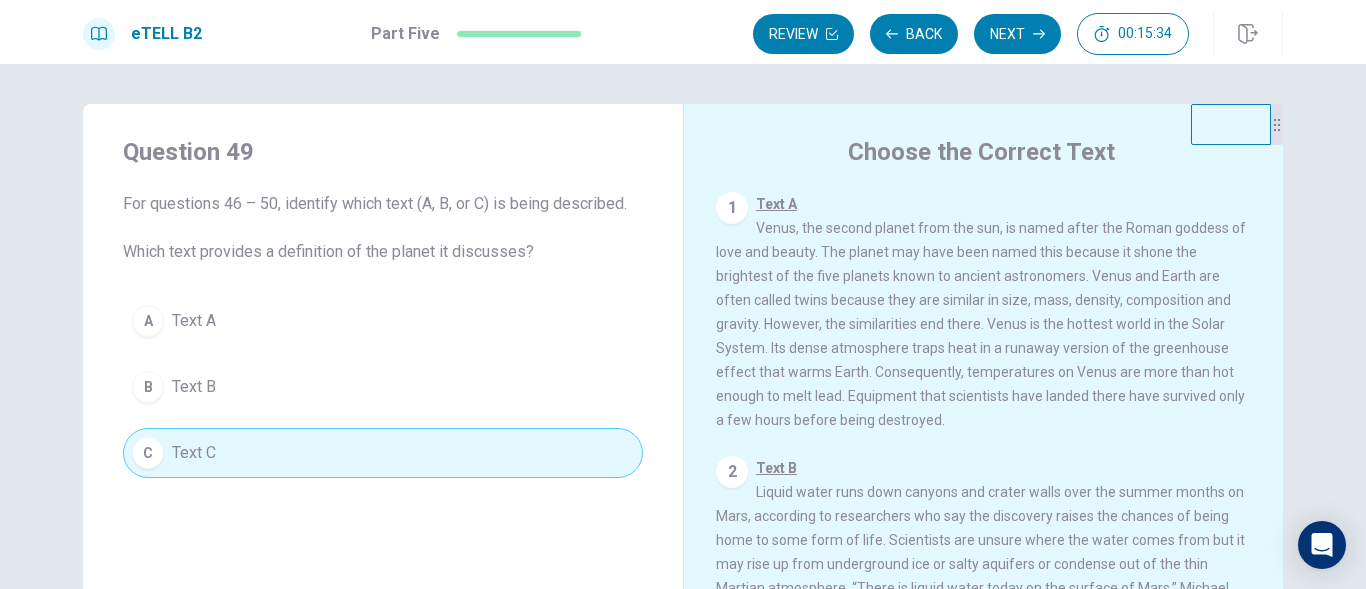 click on "1 Text A
Venus, the second planet from the sun, is named after the Roman goddess of  love and beauty. The planet may have been named this because it shone the  brightest of the five planets known to ancient astronomers. Venus and Earth are  often called twins because they are similar in size, mass, density, composition and gravity. However, the similarities end there. Venus is the hottest  world in the Solar System. Its dense atmosphere traps heat in a runaway version of the greenhouse effect that warms Earth. Consequently, temperatures on  Venus are more than hot enough to melt lead. Equipment that scientists have  landed there have survived only a few hours before being destroyed." at bounding box center (984, 312) 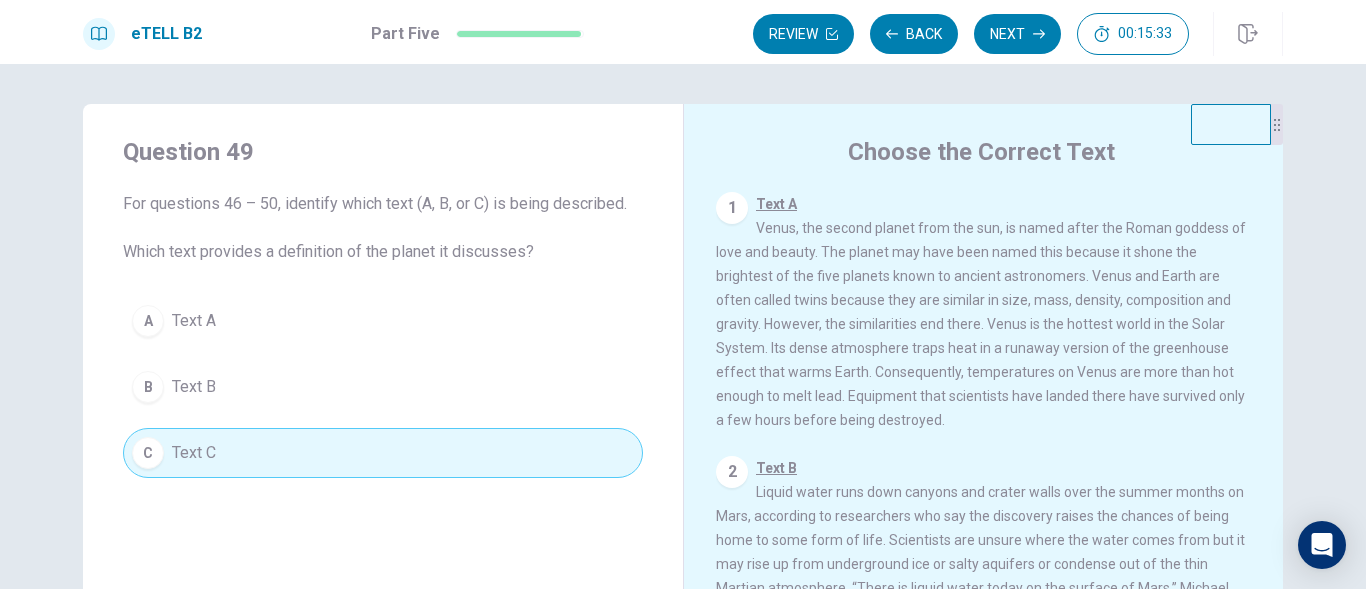 click on "1 Text A
Venus, the second planet from the sun, is named after the Roman goddess of  love and beauty. The planet may have been named this because it shone the  brightest of the five planets known to ancient astronomers. Venus and Earth are  often called twins because they are similar in size, mass, density, composition and gravity. However, the similarities end there. Venus is the hottest  world in the Solar System. Its dense atmosphere traps heat in a runaway version of the greenhouse effect that warms Earth. Consequently, temperatures on  Venus are more than hot enough to melt lead. Equipment that scientists have  landed there have survived only a few hours before being destroyed.  2 Text B 3 Text C" at bounding box center (997, 479) 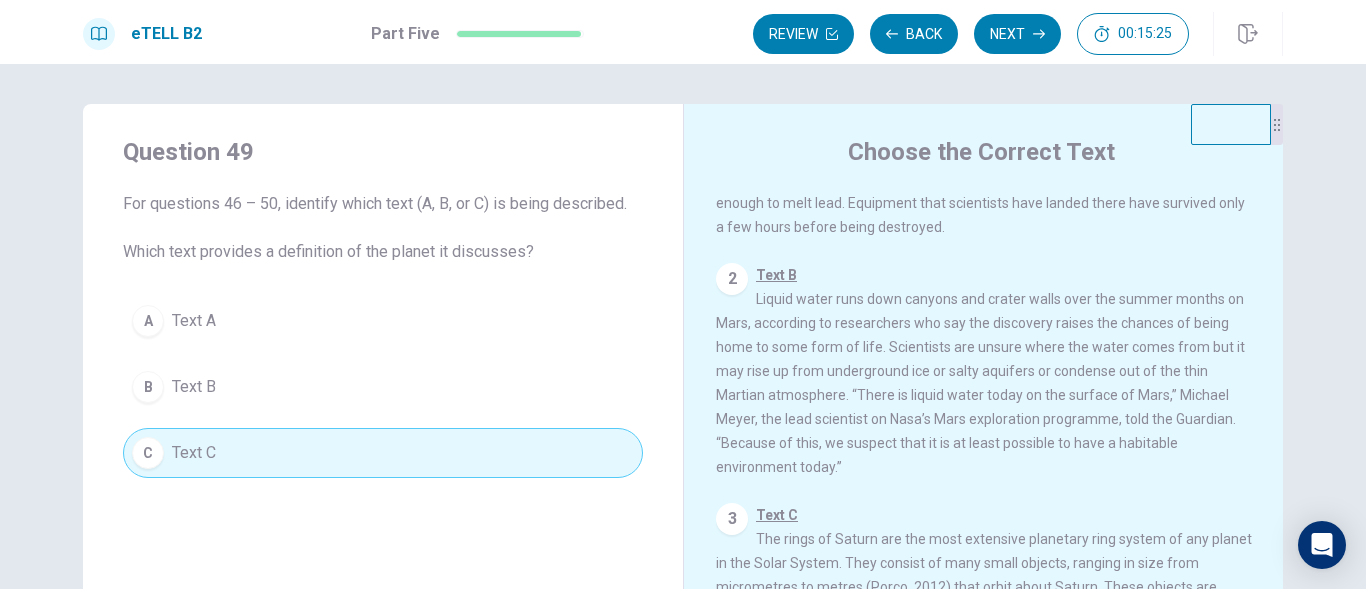 scroll, scrollTop: 222, scrollLeft: 0, axis: vertical 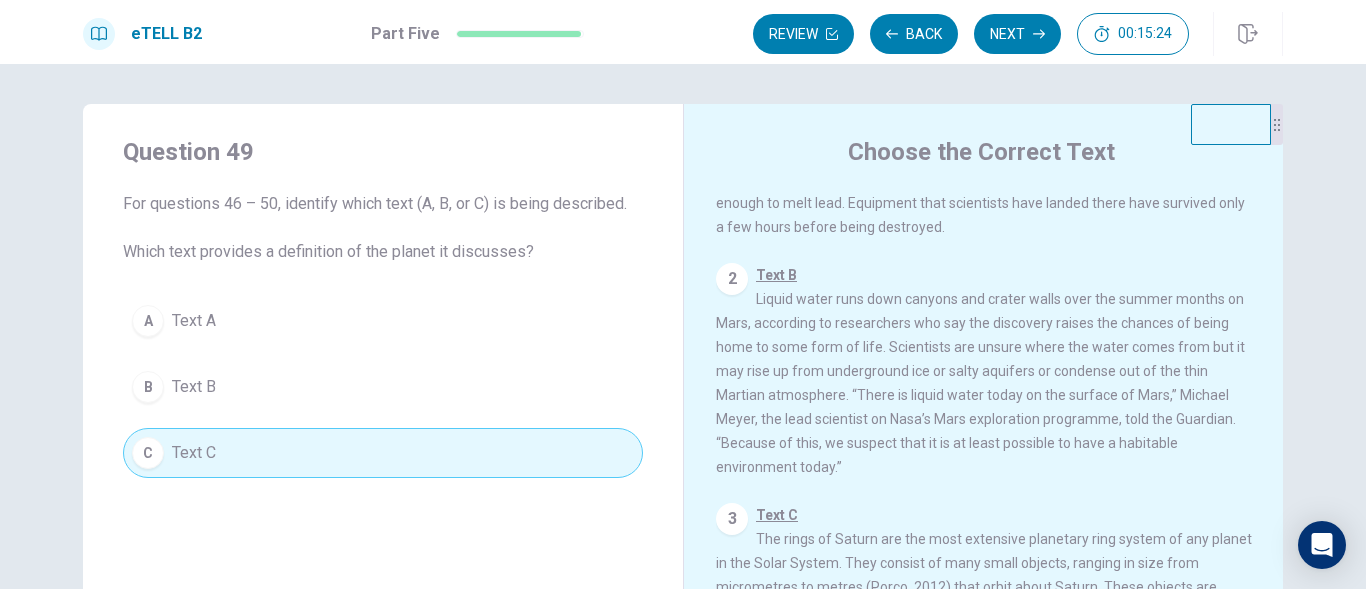 click on "2 Text B
Liquid water runs down canyons and crater walls over the summer months on Mars, according to researchers who say the discovery raises the chances of being home to some form of life. Scientists are unsure where the water comes from but it may rise up from underground ice or salty aquifers or condense out of the thin Martian atmosphere. “There is liquid water today on the surface of Mars,” Michael Meyer, the lead scientist on Nasa’s Mars exploration programme, told the Guardian. “Because of this, we suspect that it is at least possible to have a habitable environment today.”" at bounding box center [984, 371] 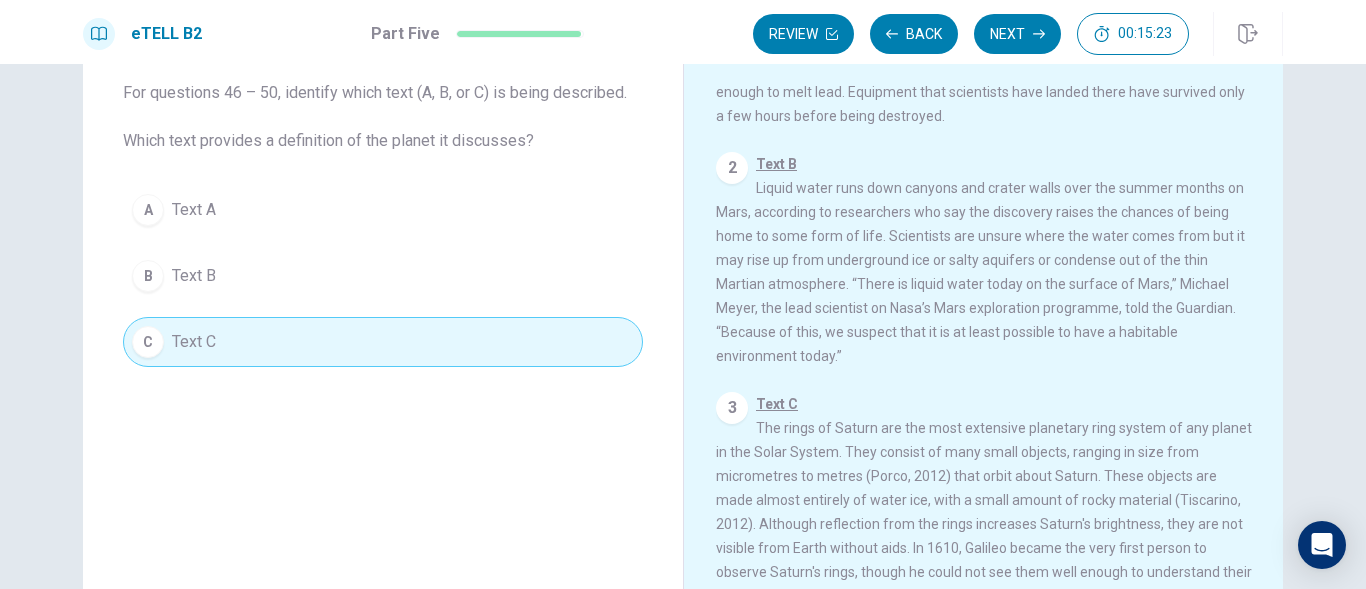scroll, scrollTop: 200, scrollLeft: 0, axis: vertical 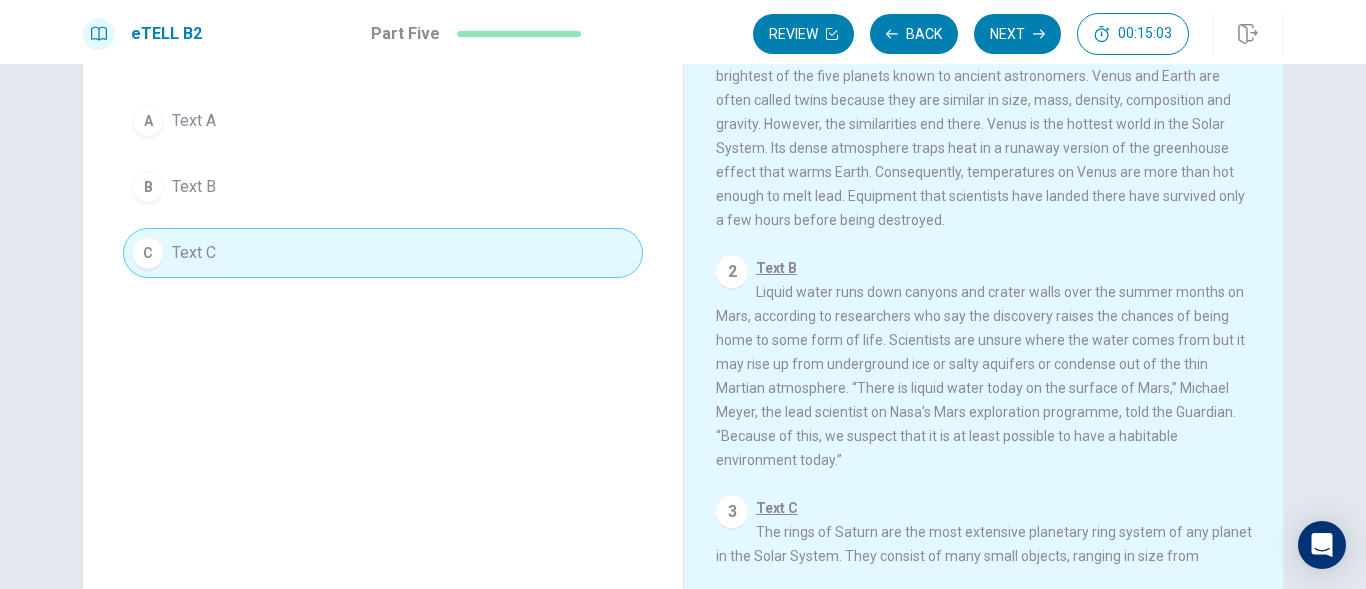 click on "Question 49 For questions 46 – 50, identify which text (A, B, or C) is being described.
Which text provides a definition of the planet it discusses? A Text A B Text B C Text C" at bounding box center (383, 107) 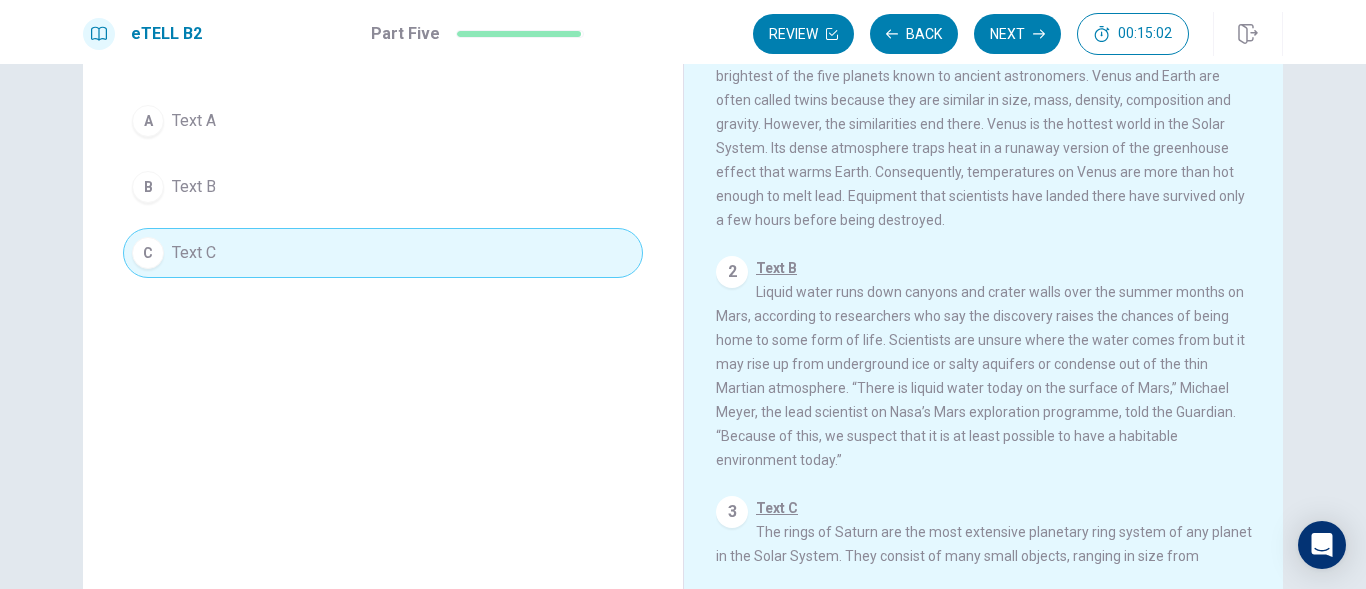 scroll, scrollTop: 0, scrollLeft: 0, axis: both 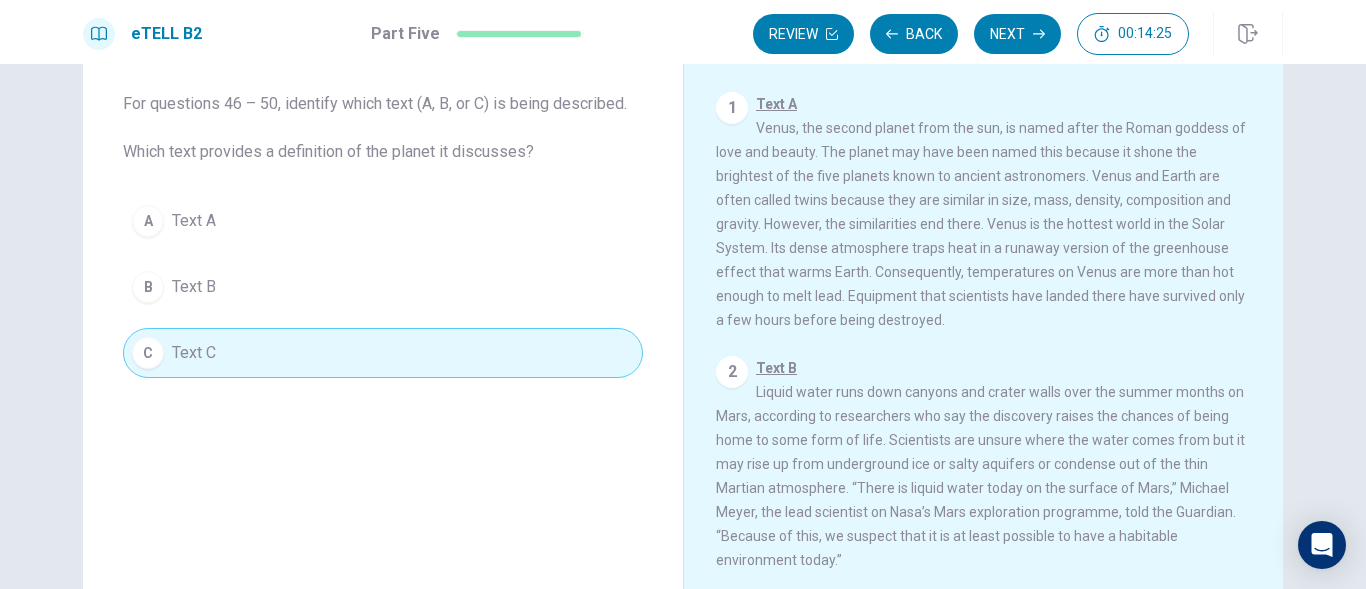 click on "B Text B" at bounding box center (383, 287) 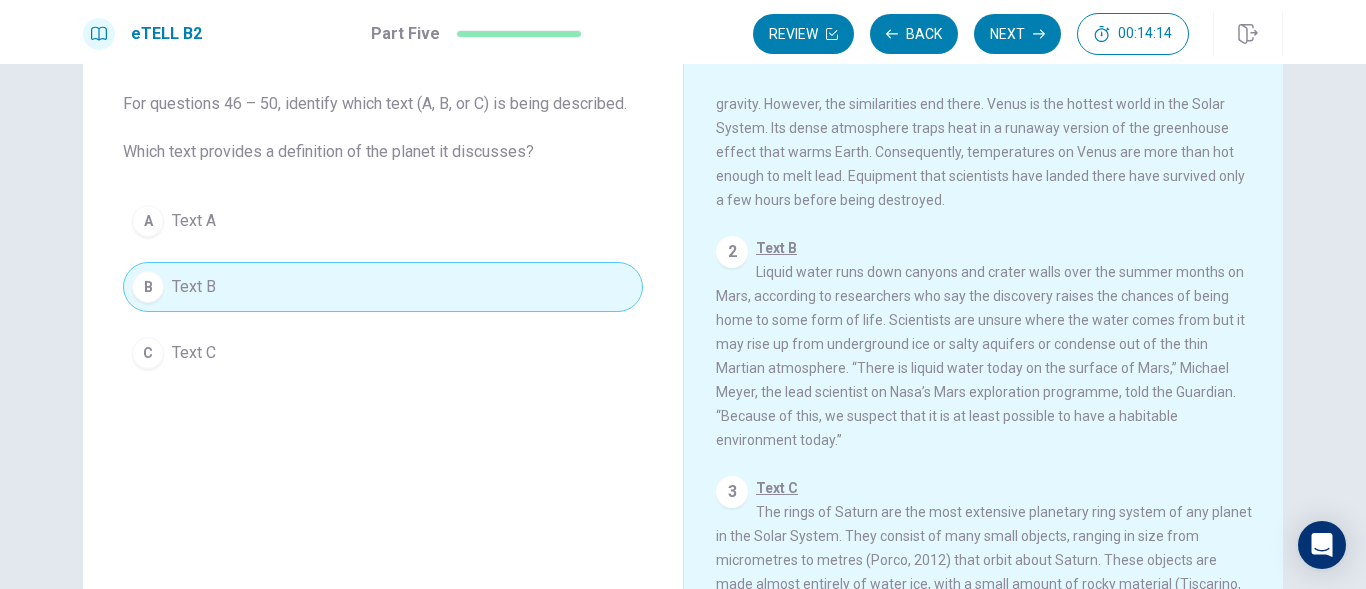 scroll, scrollTop: 100, scrollLeft: 0, axis: vertical 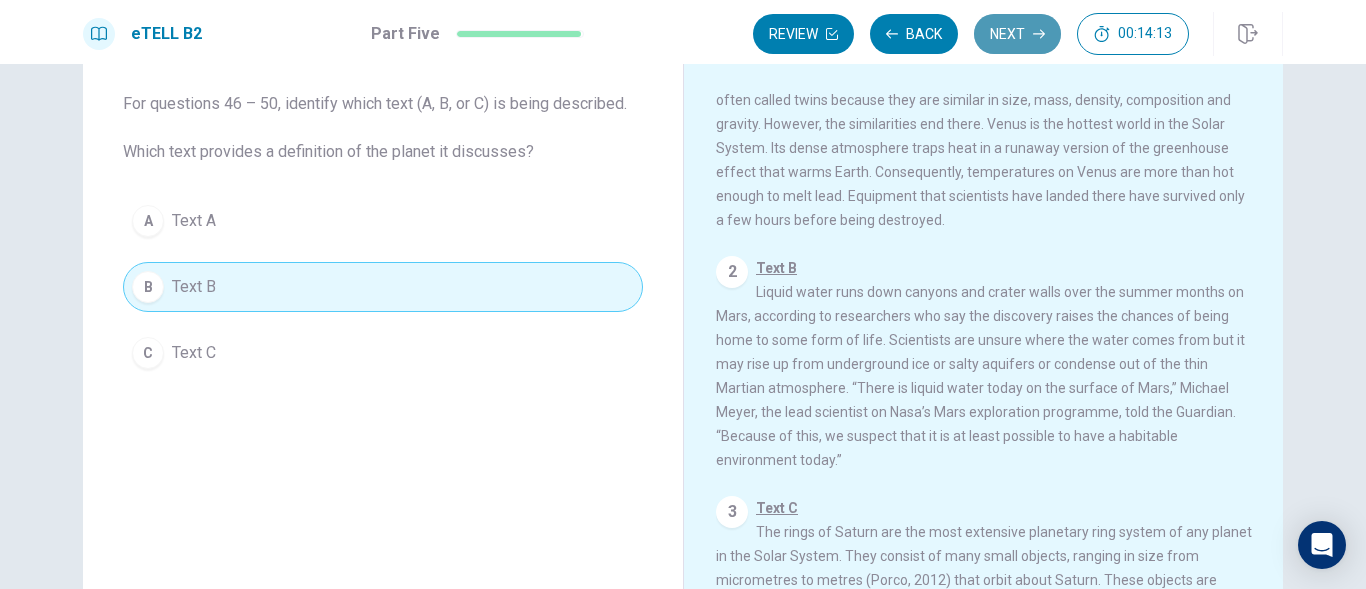 click on "Next" at bounding box center (1017, 34) 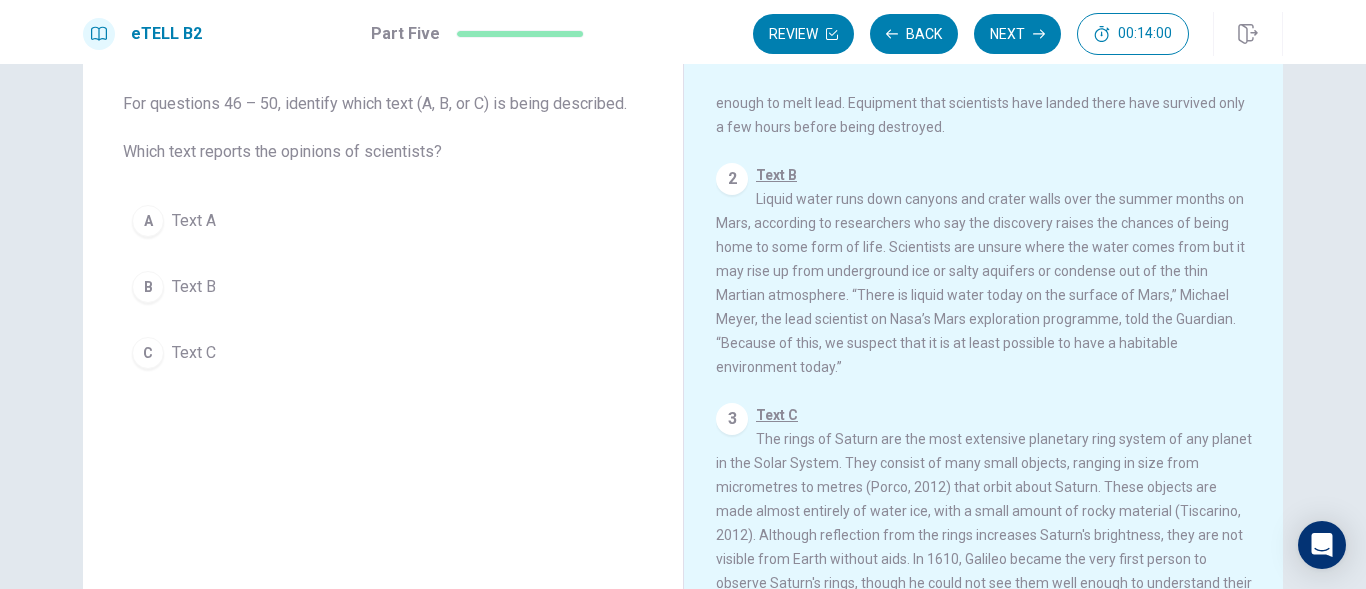 scroll, scrollTop: 222, scrollLeft: 0, axis: vertical 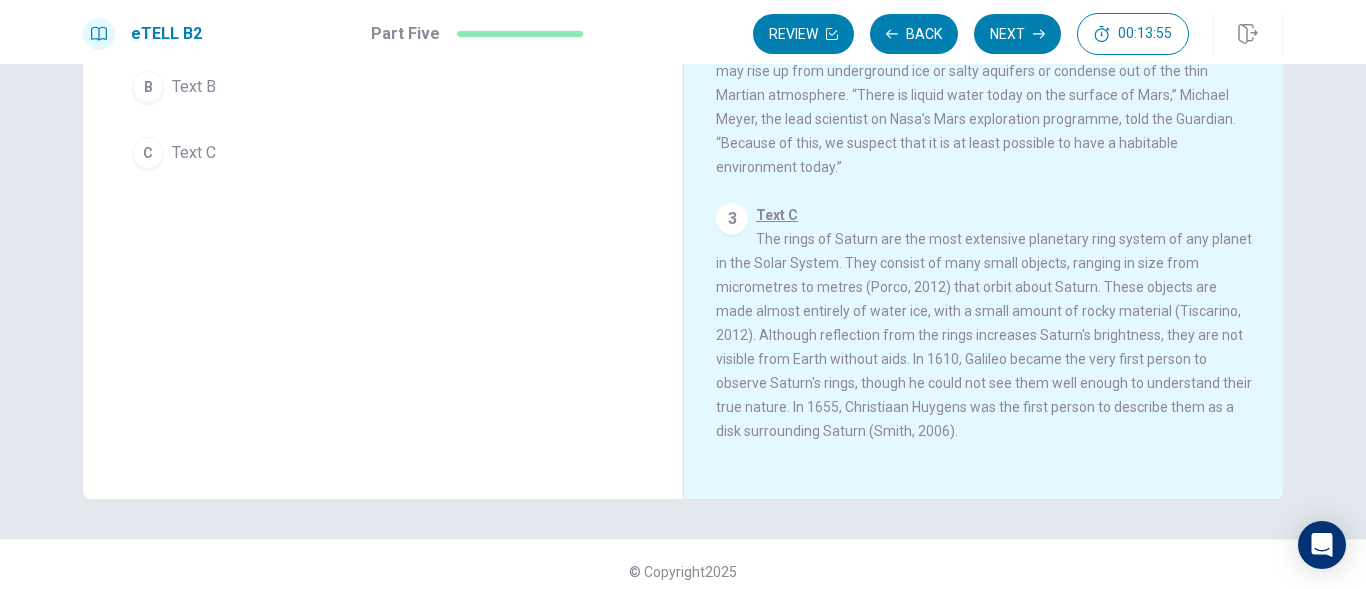 click on "Question 50 For questions 46 – 50, identify which text (A, B, or C) is being described.
Which text reports the opinions of scientists? A Text A B Text B C Text C" at bounding box center (383, 151) 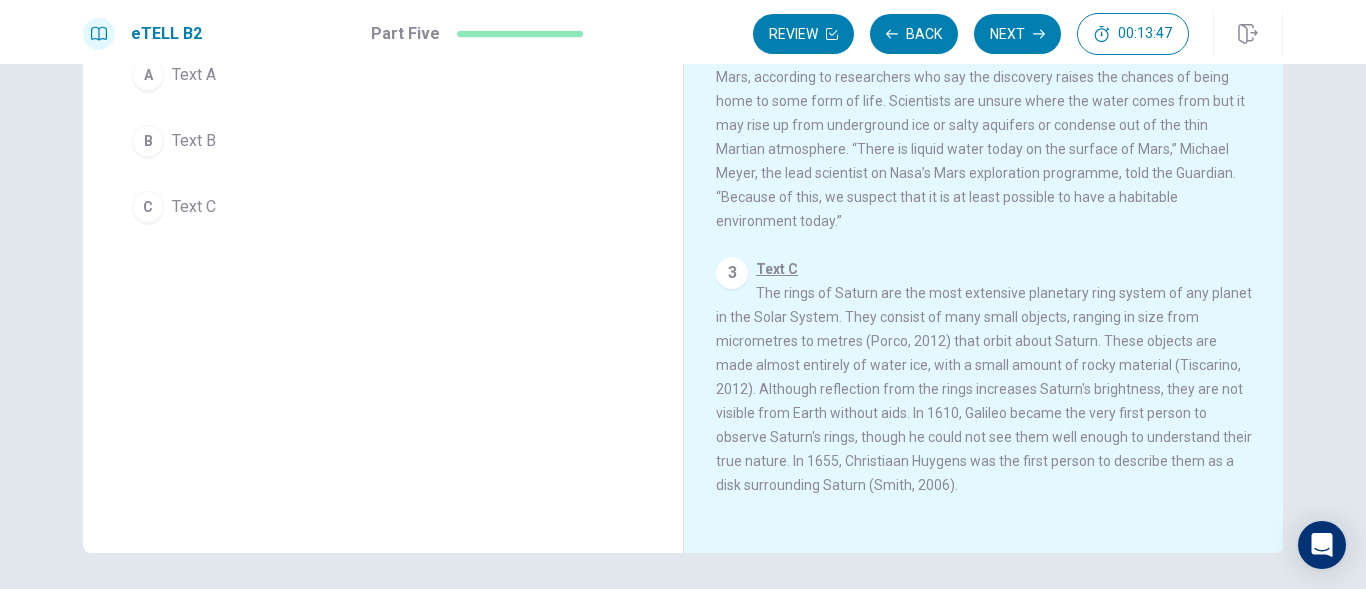 scroll, scrollTop: 314, scrollLeft: 0, axis: vertical 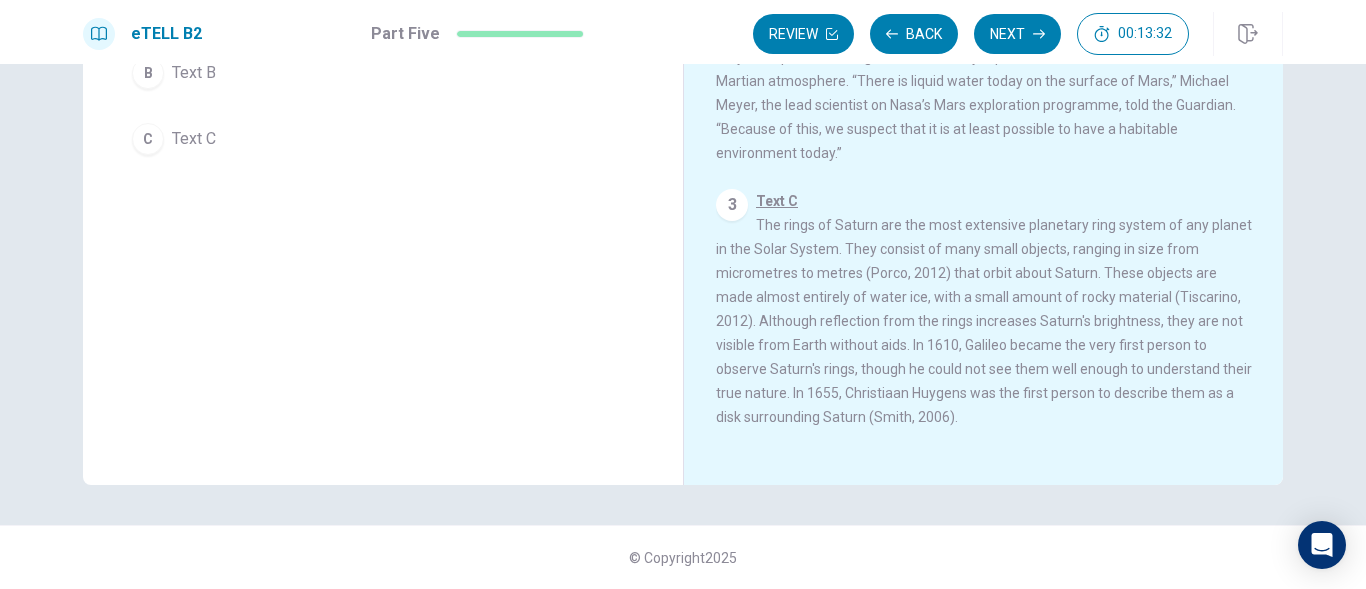 click on "3 Text C
The rings of Saturn are the most extensive planetary ring system of any planet in the Solar System. They consist of many small objects, ranging in size from micrometres to metres (Porco, 2012) that orbit about Saturn. These objects are made almost entirely of water ice, with a small amount of rocky material (Tiscarino, 2012). Although reflection from the rings increases Saturn's brightness, they are not visible from Earth without aids. In 1610, Galileo became the very first person to observe Saturn's rings, though he could not see them well enough to understand their true nature. In 1655, Christiaan Huygens was the first person to describe them as a disk surrounding Saturn (Smith, 2006)." at bounding box center [984, 309] 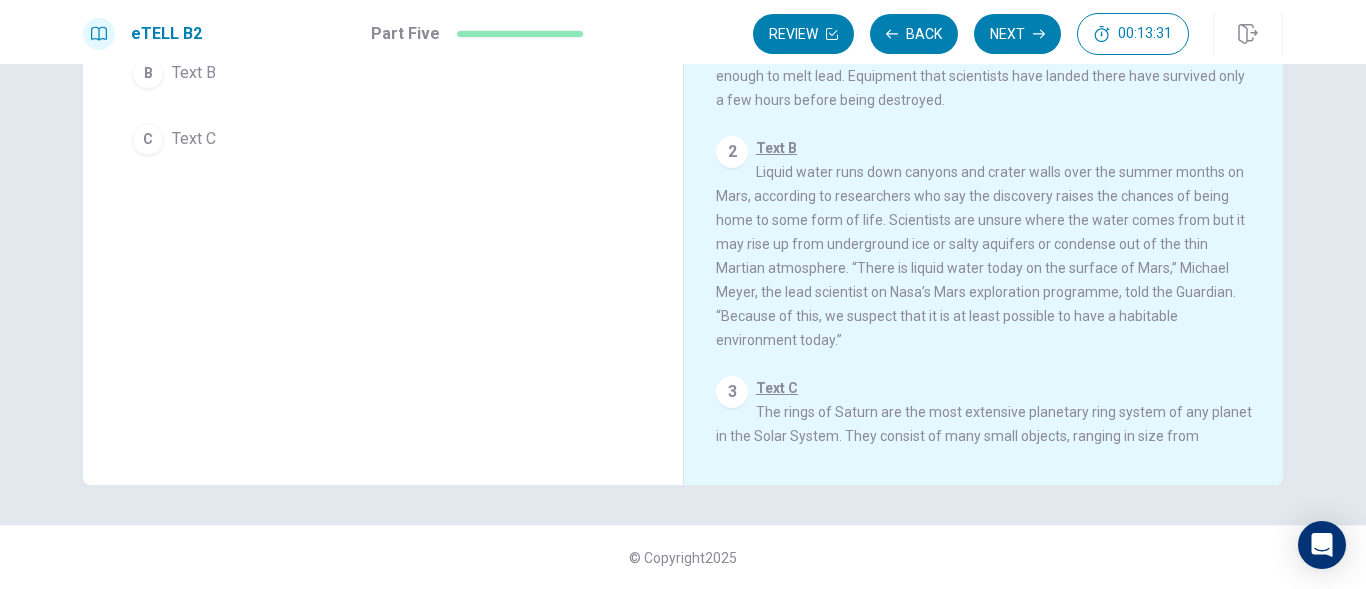 scroll, scrollTop: 0, scrollLeft: 0, axis: both 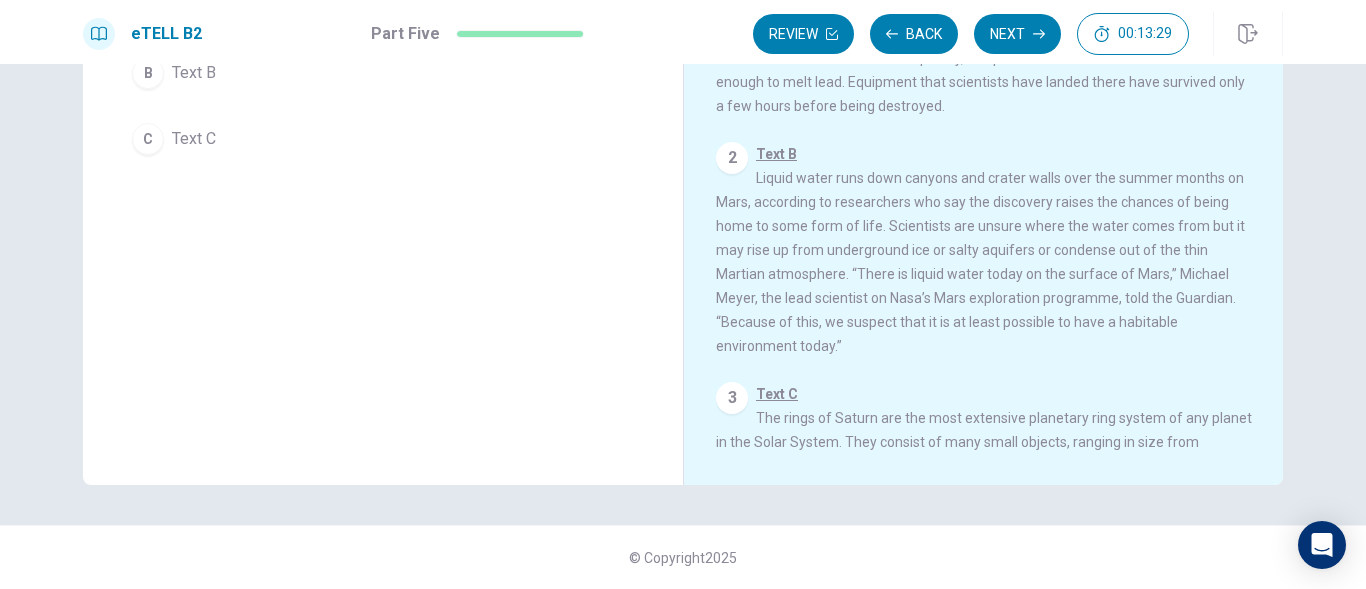 click on "1 Text A
Venus, the second planet from the sun, is named after the Roman goddess of  love and beauty. The planet may have been named this because it shone the  brightest of the five planets known to ancient astronomers. Venus and Earth are  often called twins because they are similar in size, mass, density, composition and gravity. However, the similarities end there. Venus is the hottest  world in the Solar System. Its dense atmosphere traps heat in a runaway version of the greenhouse effect that warms Earth. Consequently, temperatures on  Venus are more than hot enough to melt lead. Equipment that scientists have  landed there have survived only a few hours before being destroyed." at bounding box center (984, -2) 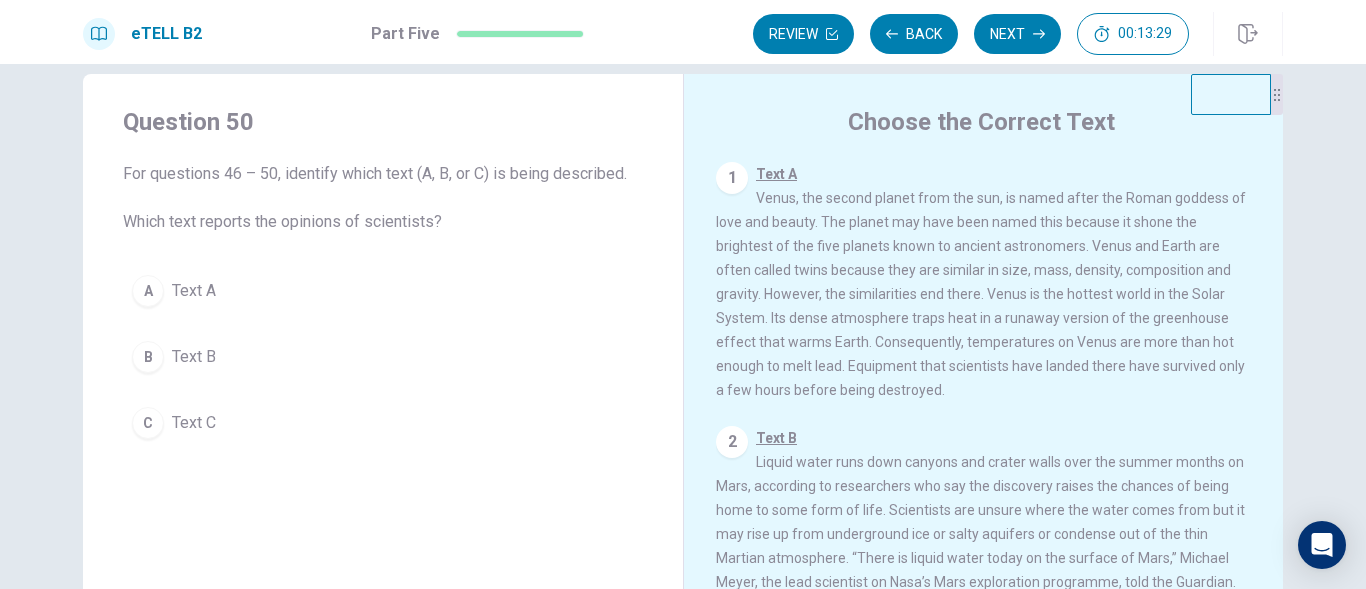 scroll, scrollTop: 0, scrollLeft: 0, axis: both 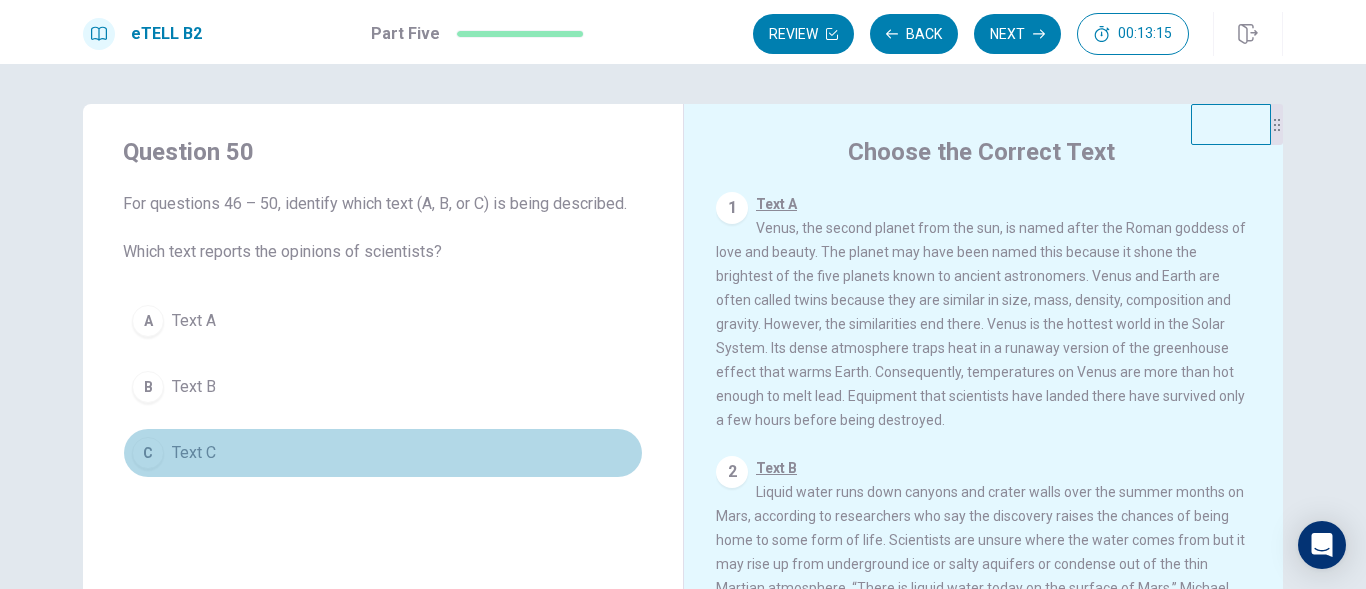 click on "Text C" at bounding box center [194, 453] 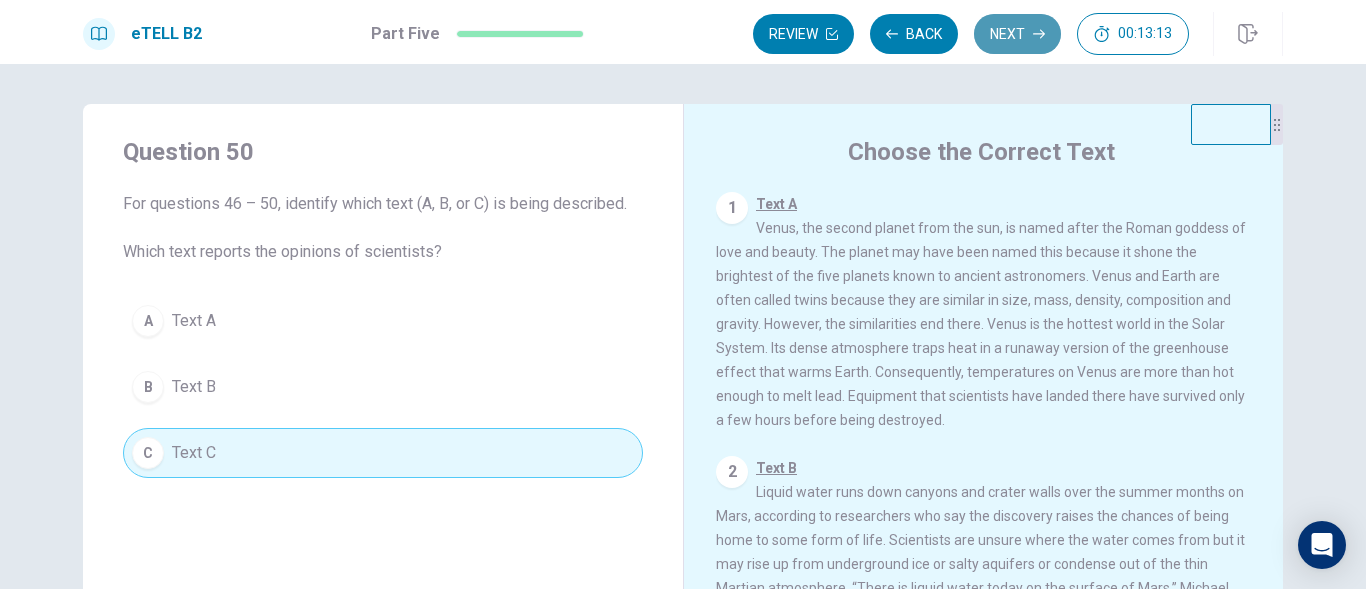 click on "Next" at bounding box center [1017, 34] 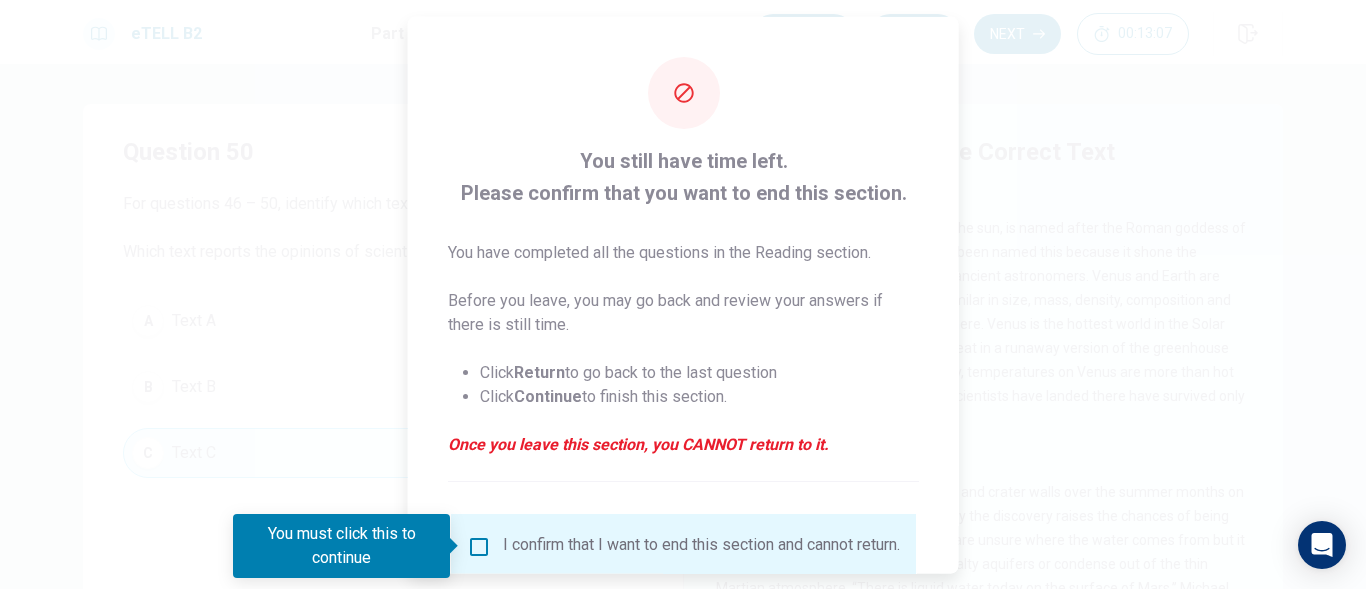 click on "You must click this to continue" at bounding box center [341, 546] 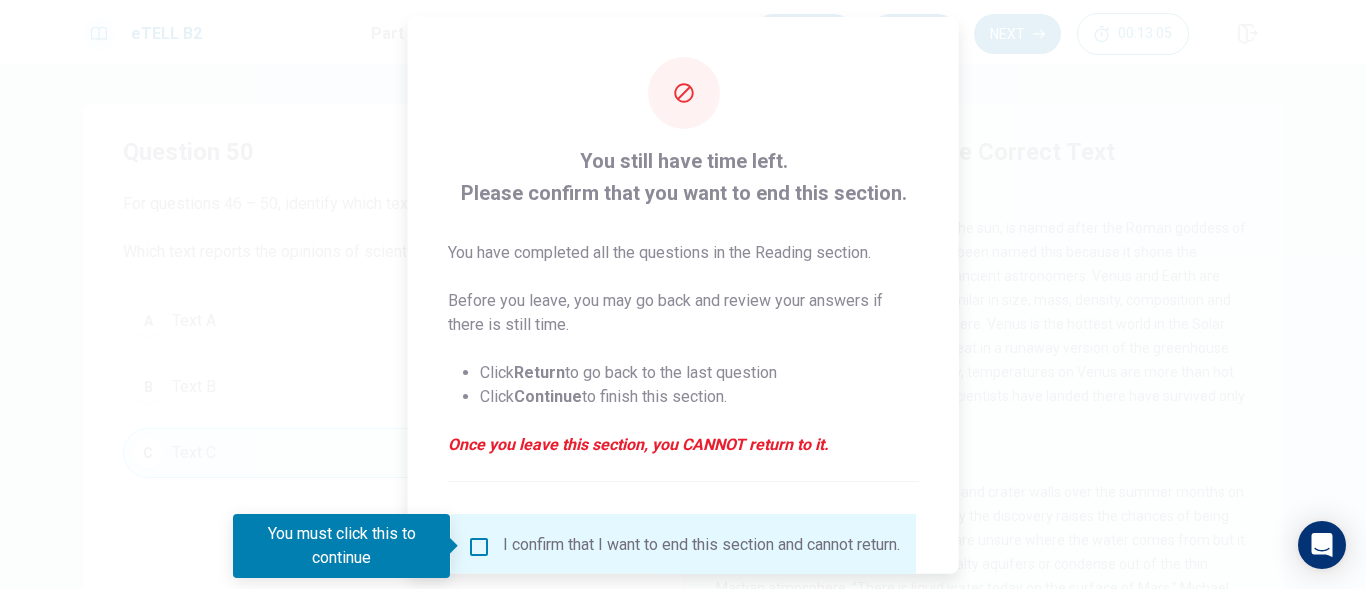 click on "Click  Return  to go back to the last question Click  Continue  to finish this section." at bounding box center (683, 384) 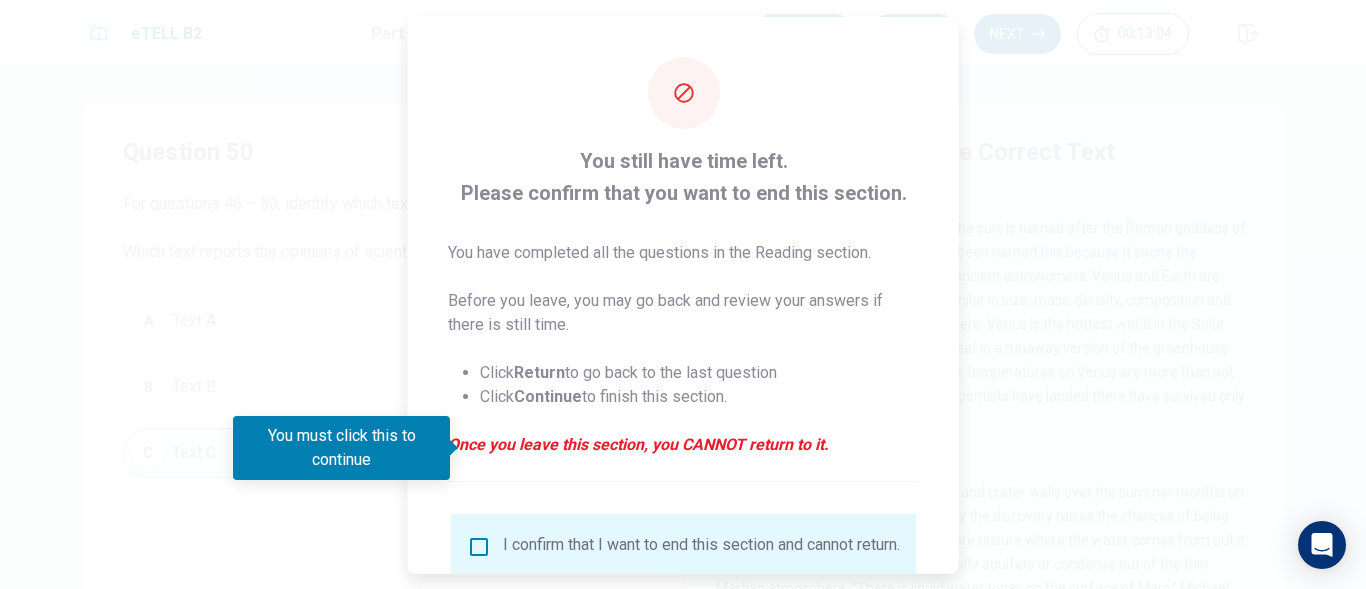 scroll, scrollTop: 157, scrollLeft: 0, axis: vertical 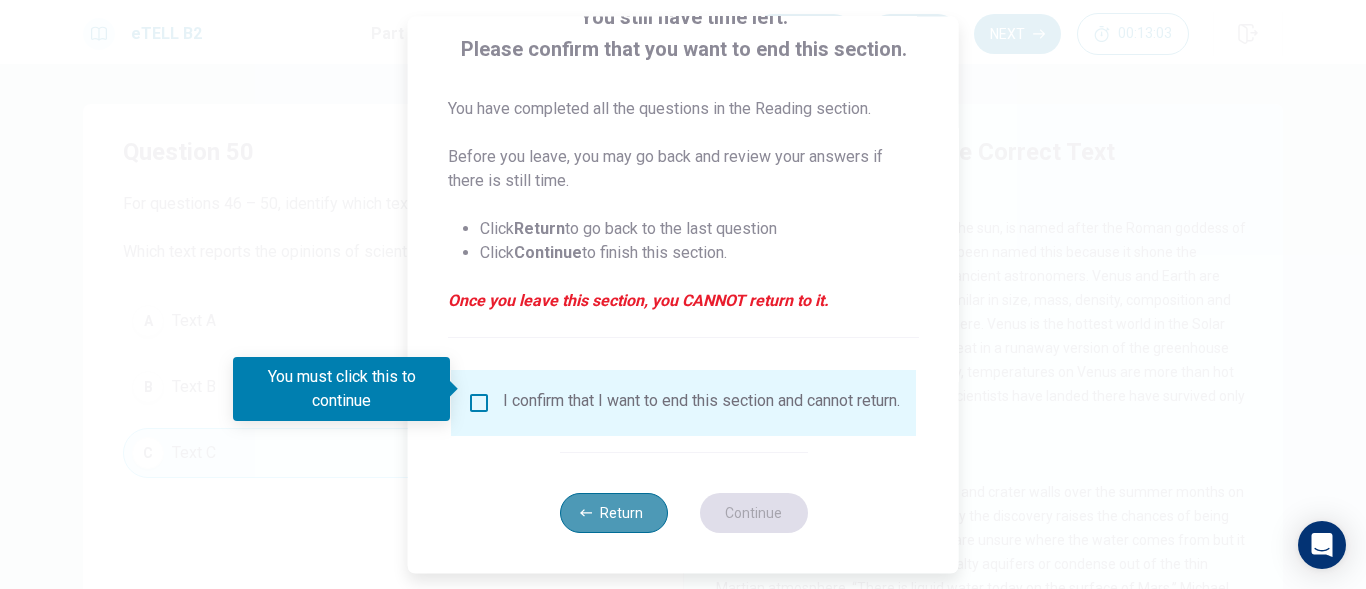 click on "Return" at bounding box center [613, 513] 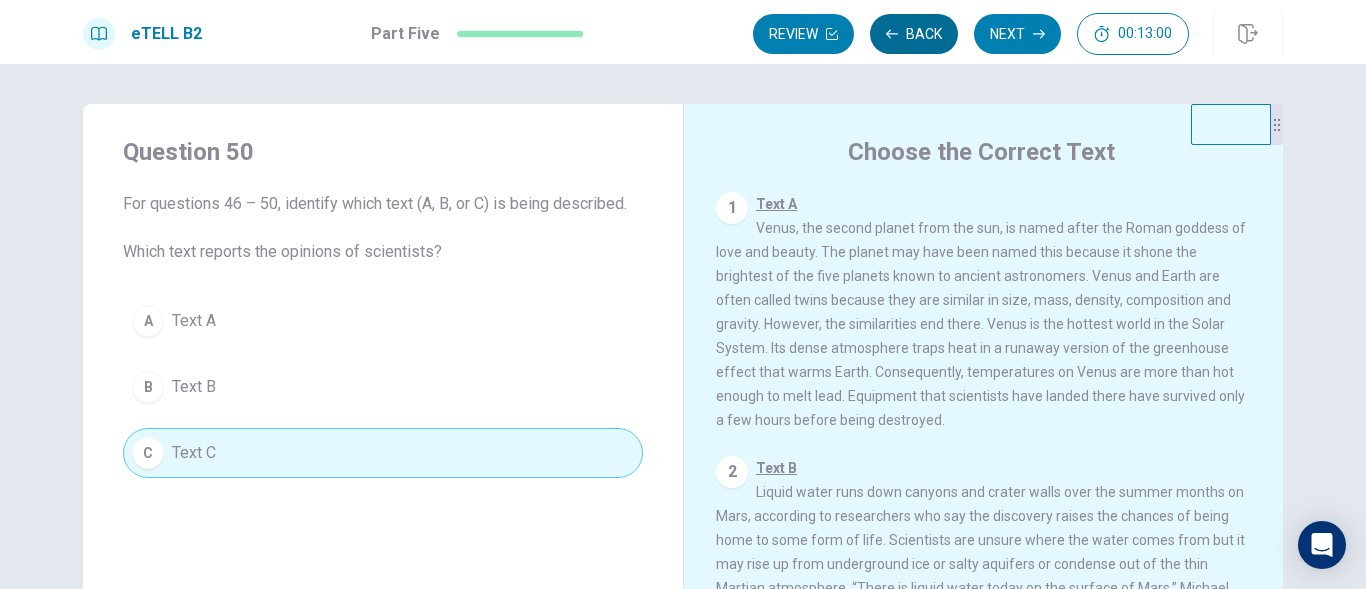 click on "Back" at bounding box center [914, 34] 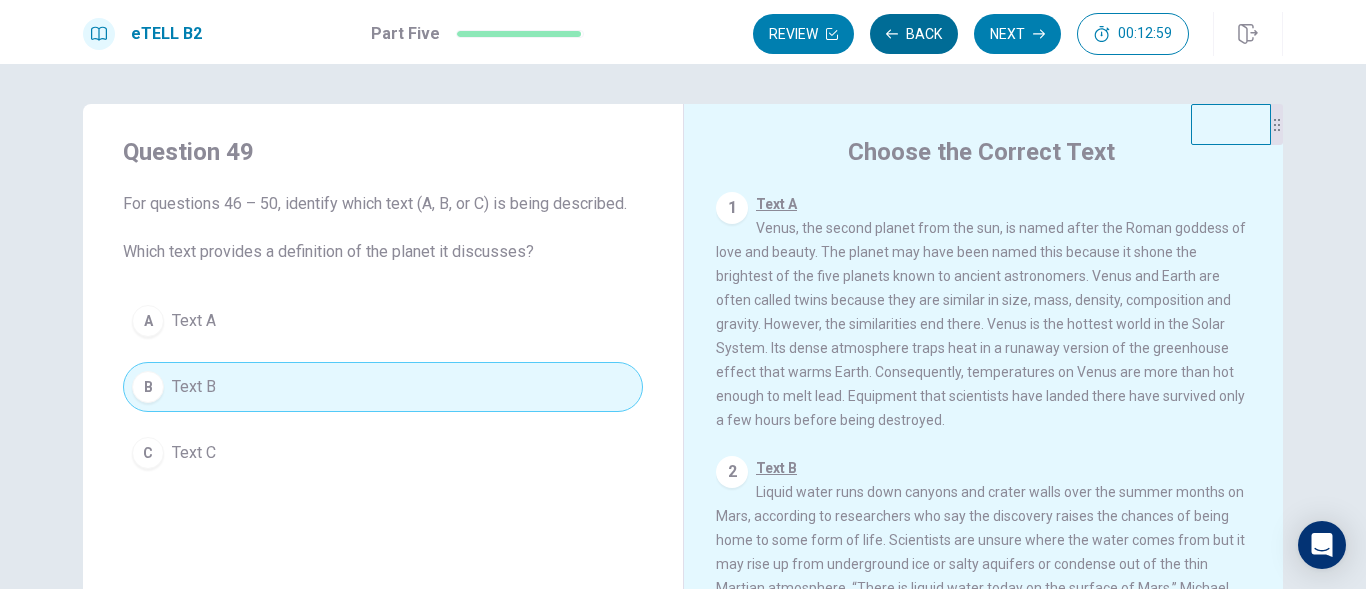 click on "Back" at bounding box center [914, 34] 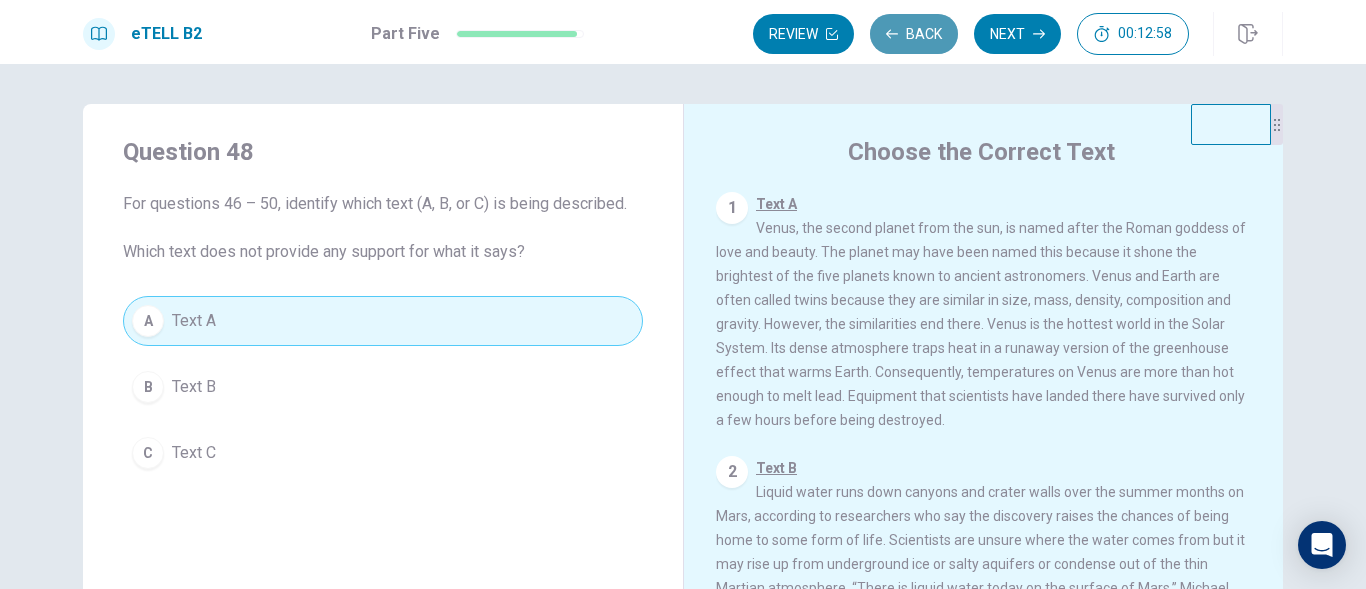 click on "Back" at bounding box center [914, 34] 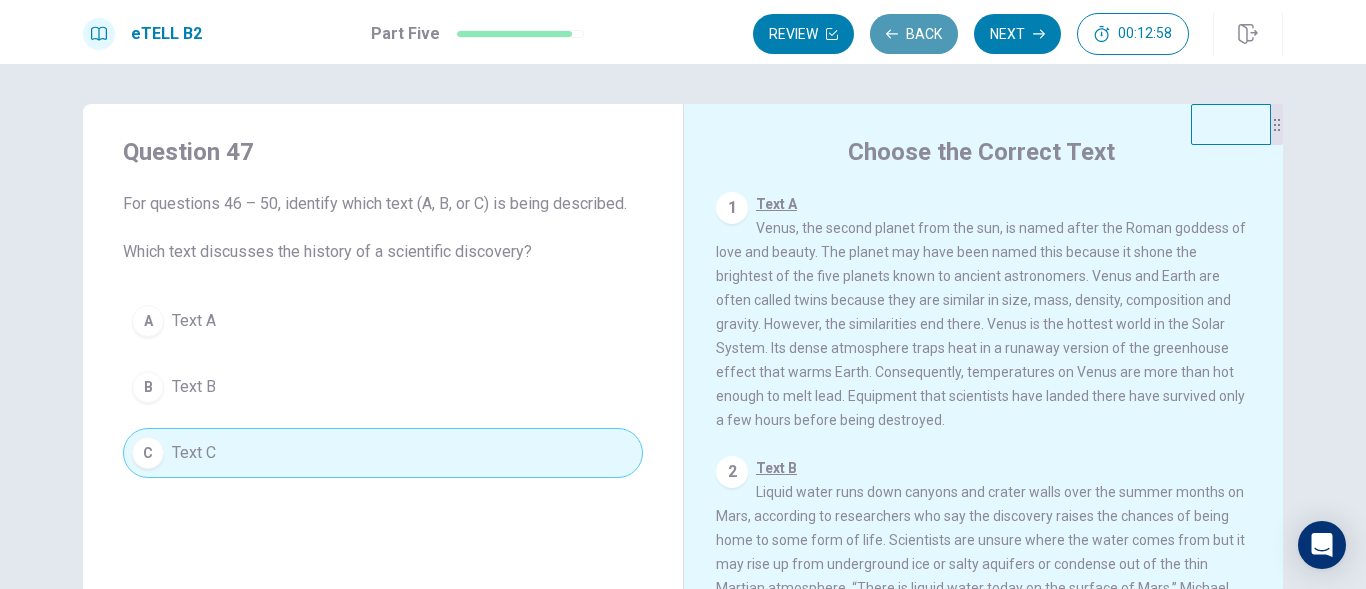 click on "Back" at bounding box center [914, 34] 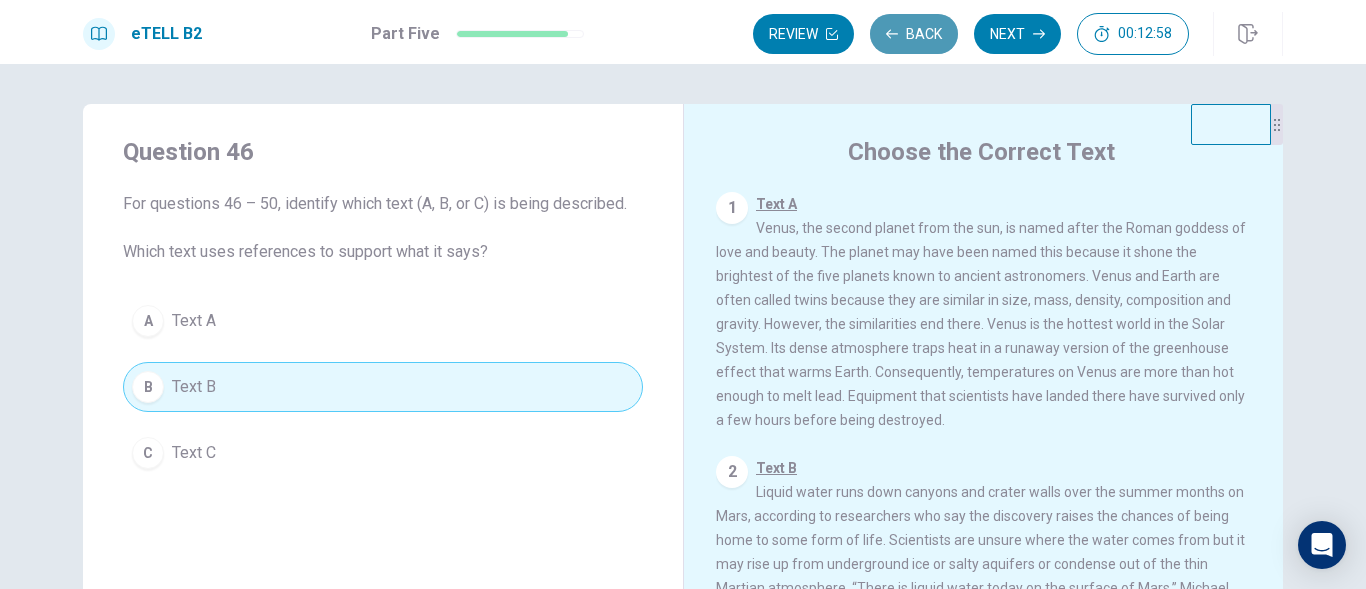 click on "Back" at bounding box center [914, 34] 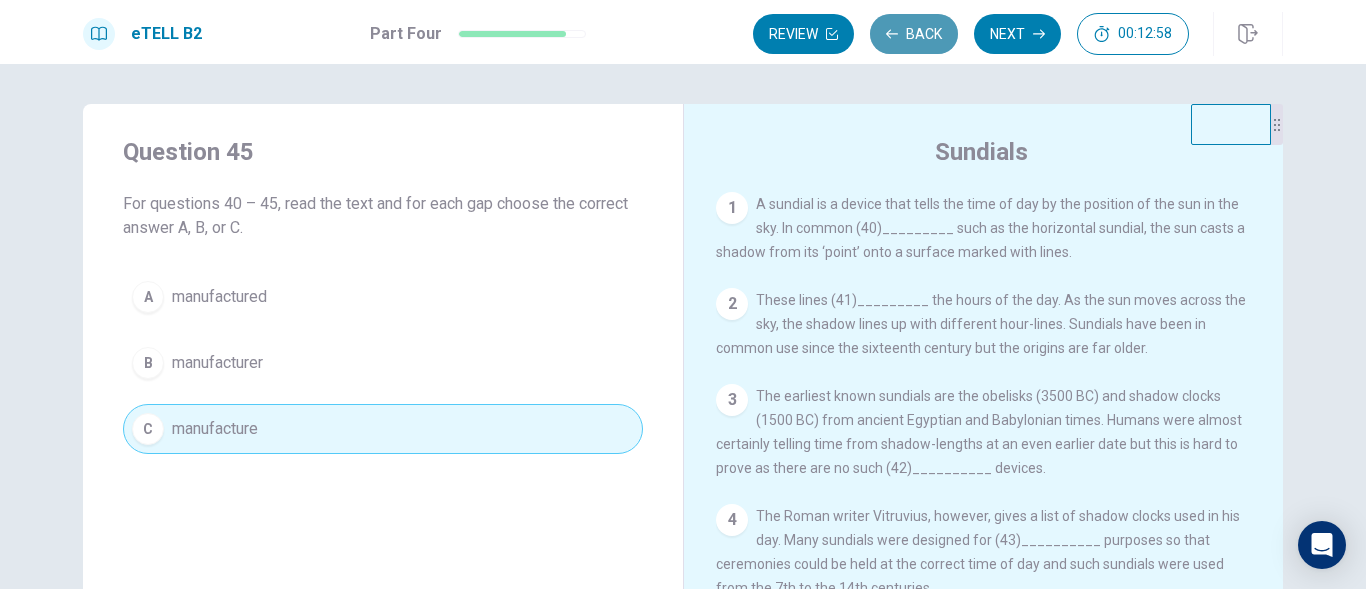 click on "Back" at bounding box center [914, 34] 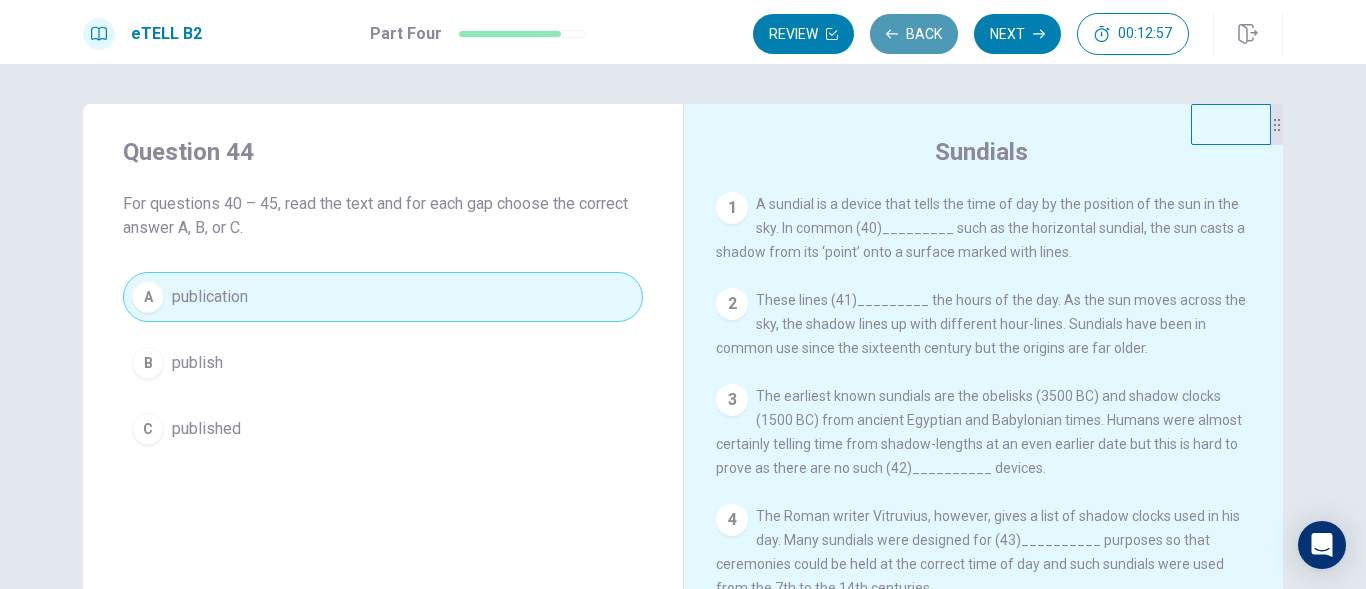 click on "Back" at bounding box center (914, 34) 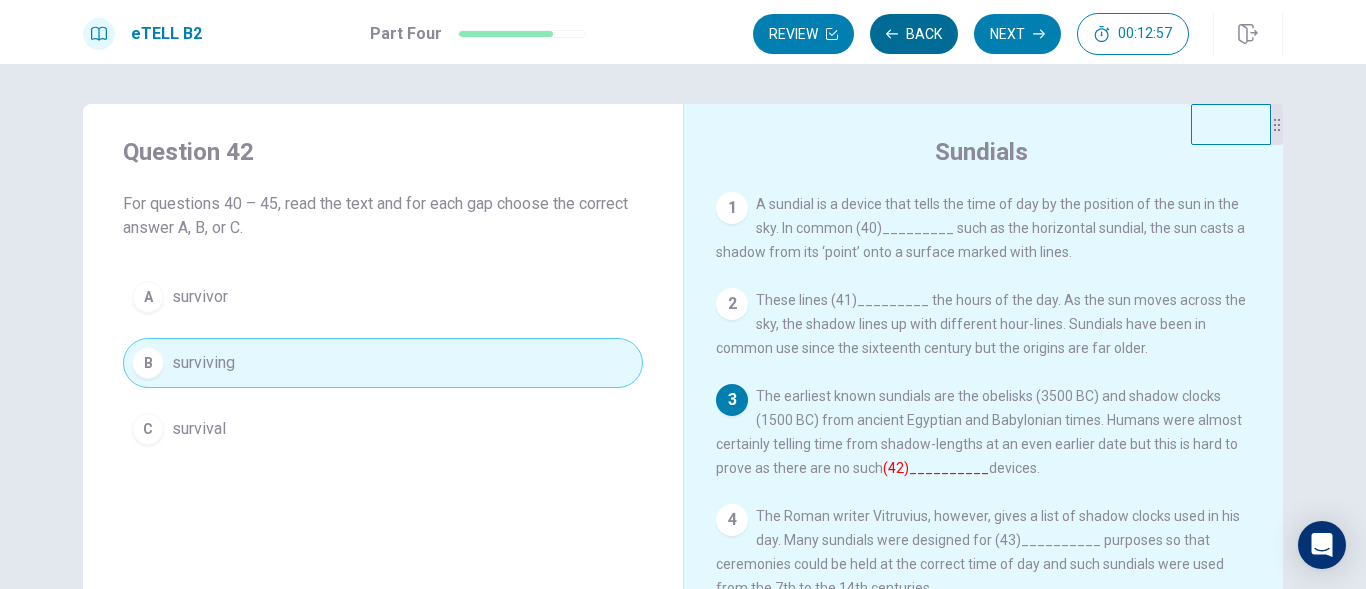 click on "Back" at bounding box center (914, 34) 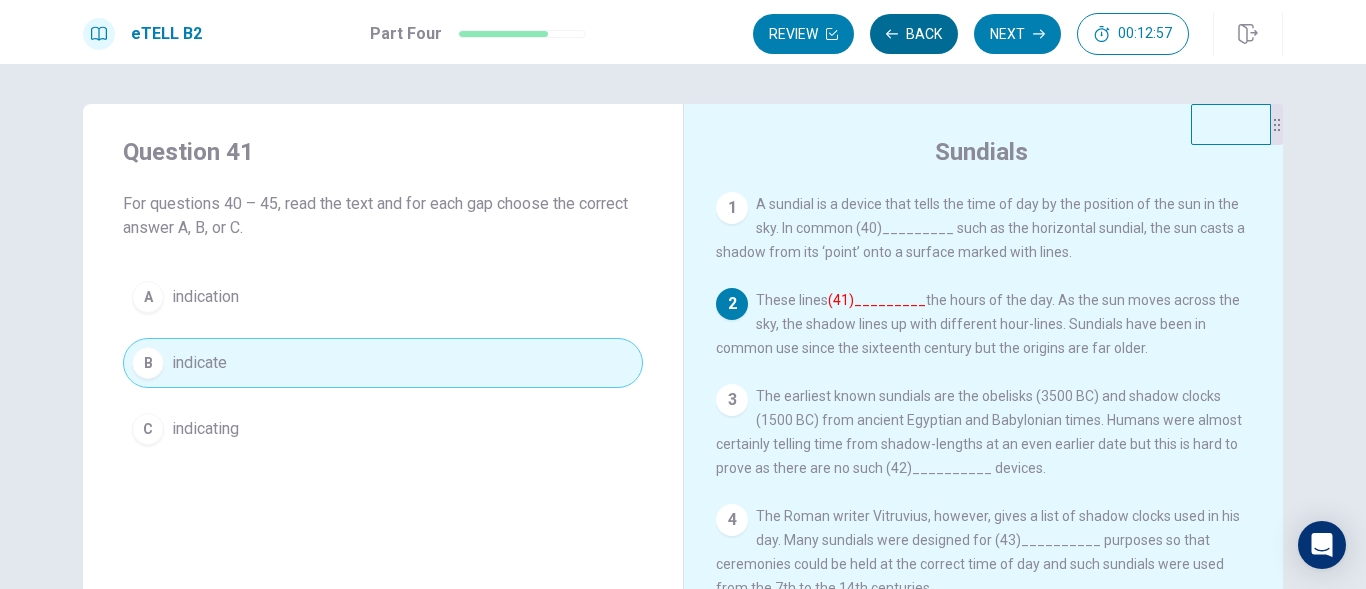 click on "Back" at bounding box center [914, 34] 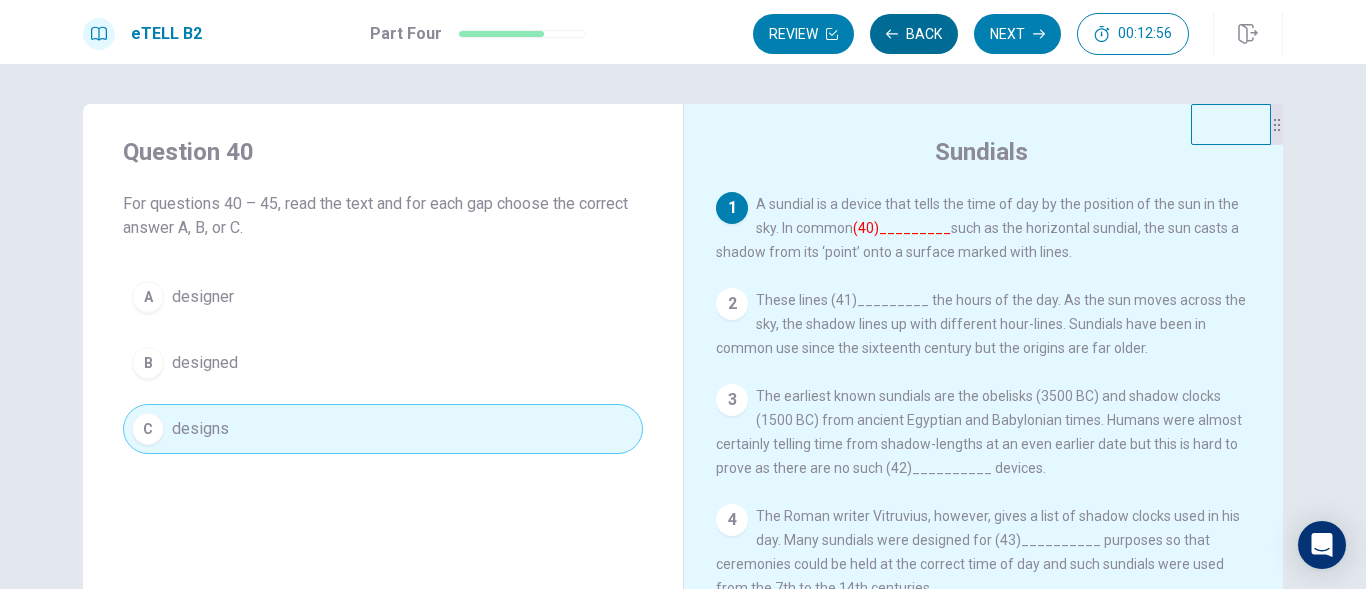 click on "Back" at bounding box center [914, 34] 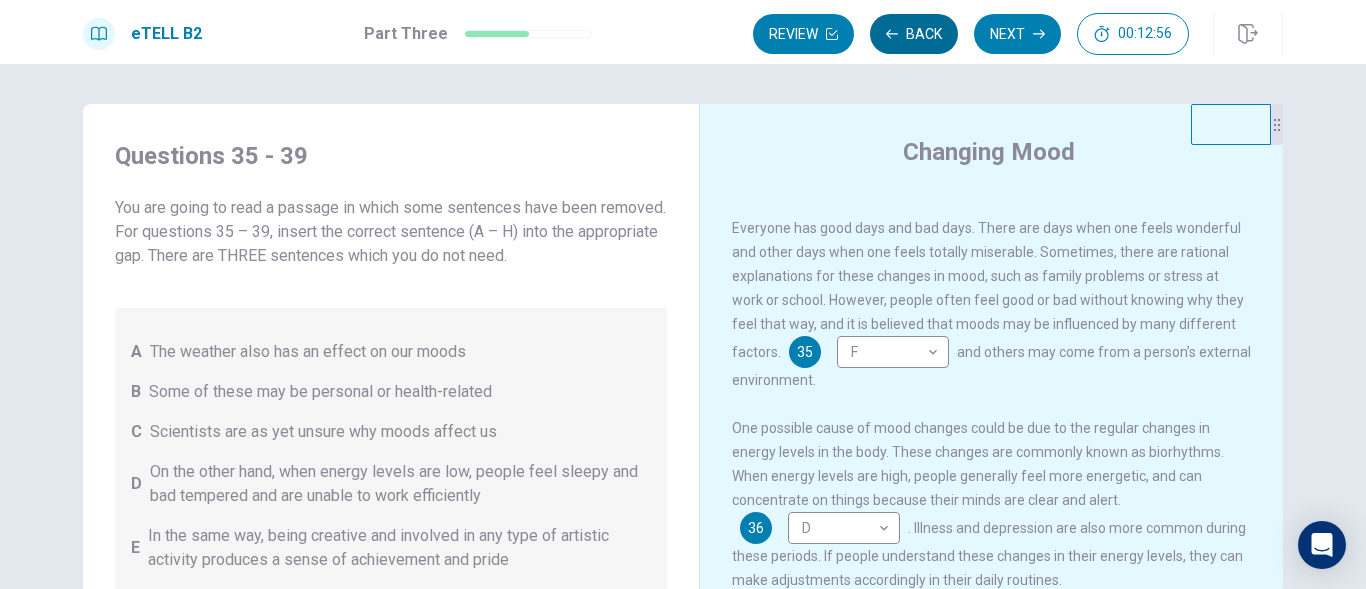 click on "Back" at bounding box center (914, 34) 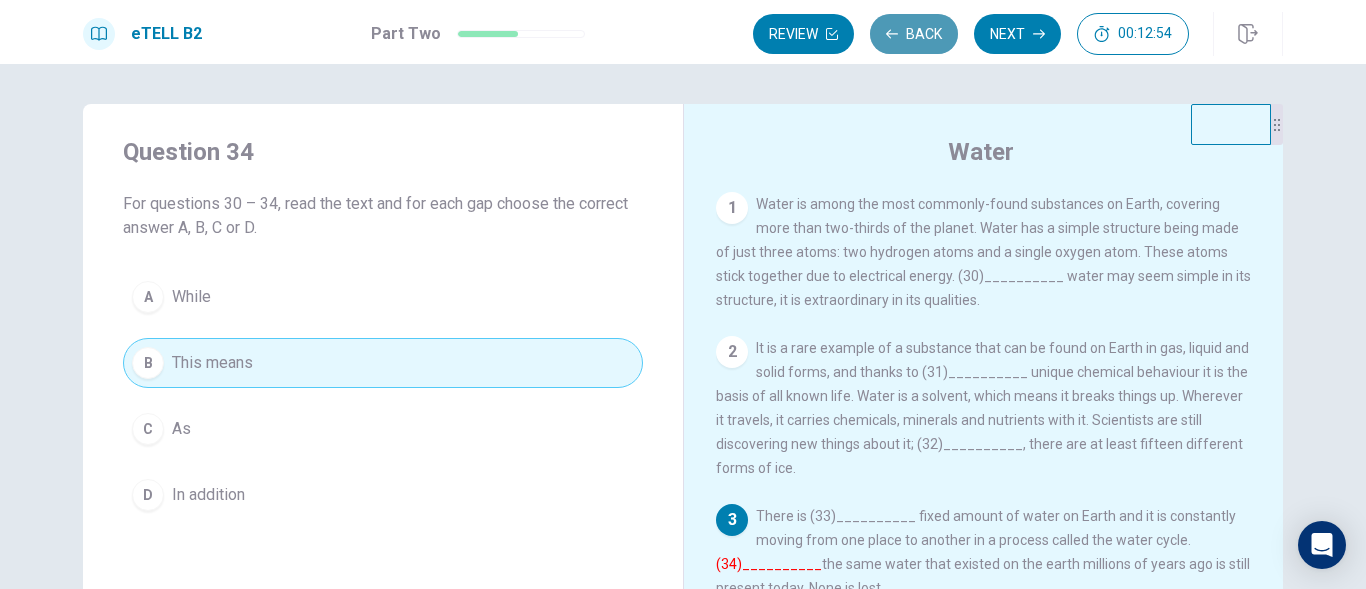 click on "Back" at bounding box center [914, 34] 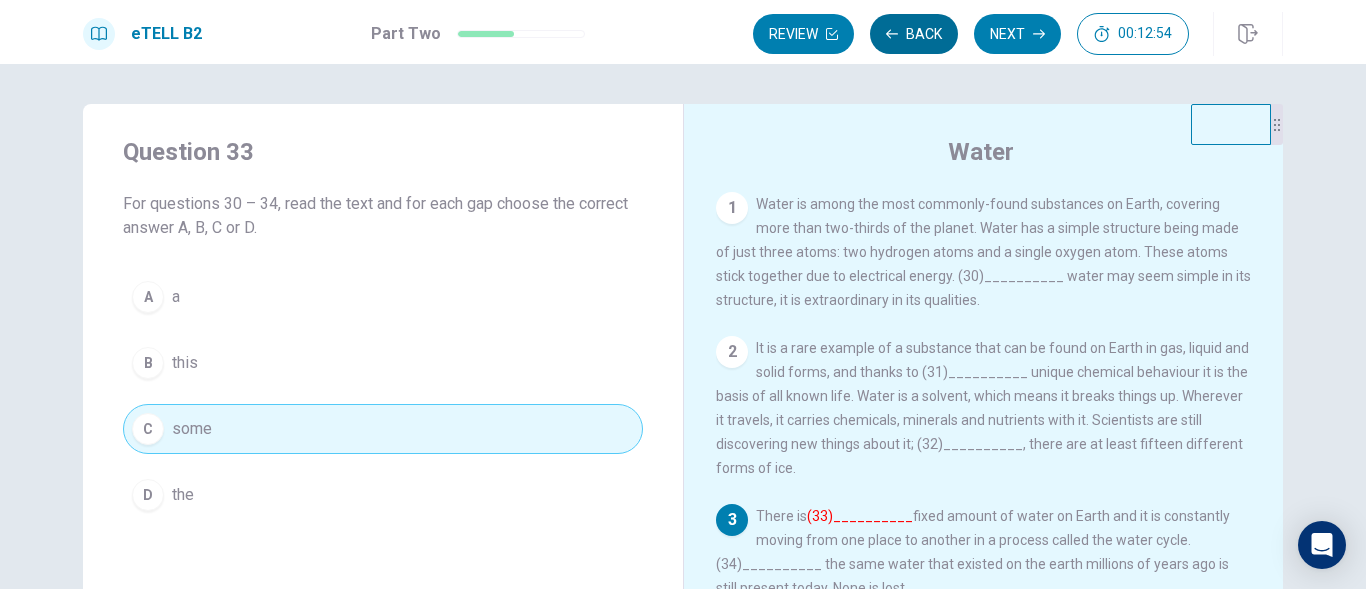 click on "Back" at bounding box center [914, 34] 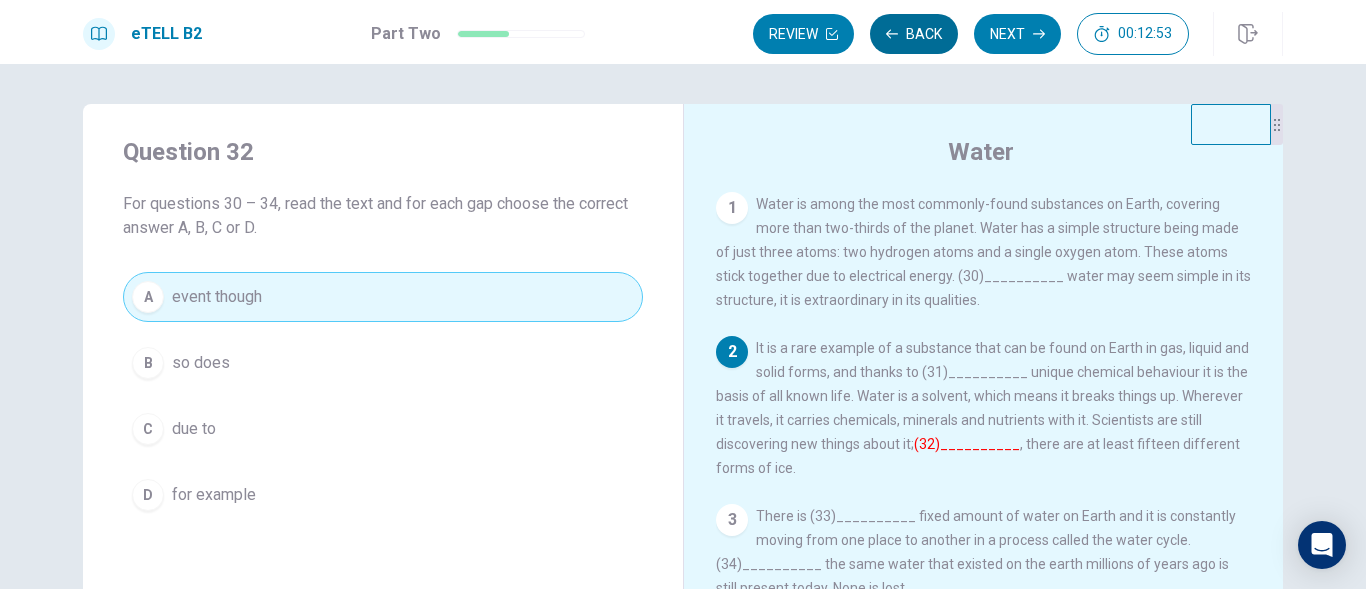 click on "Back" at bounding box center (914, 34) 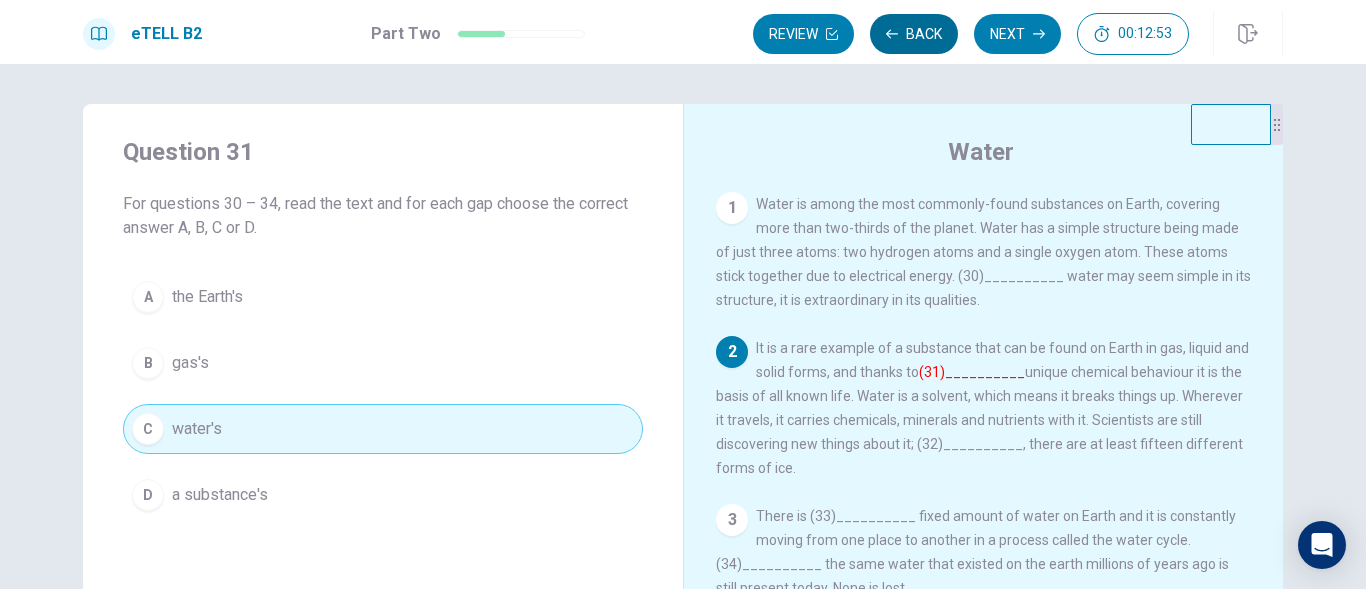 click on "Back" at bounding box center [914, 34] 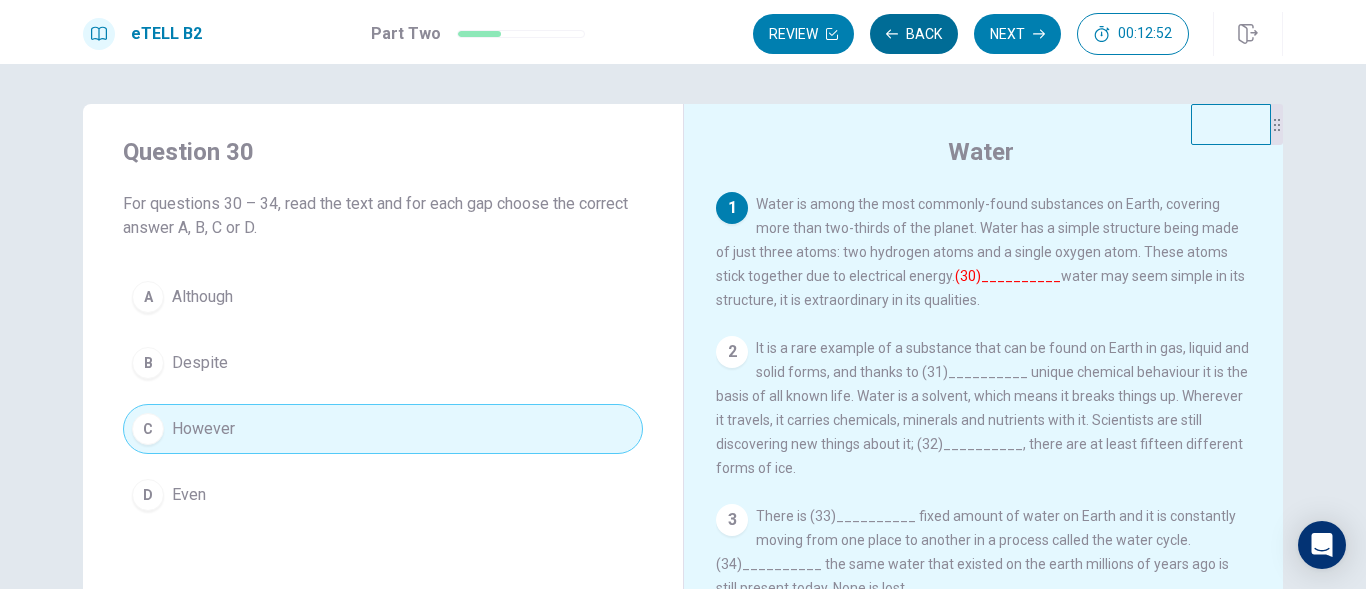 click on "Back" at bounding box center [914, 34] 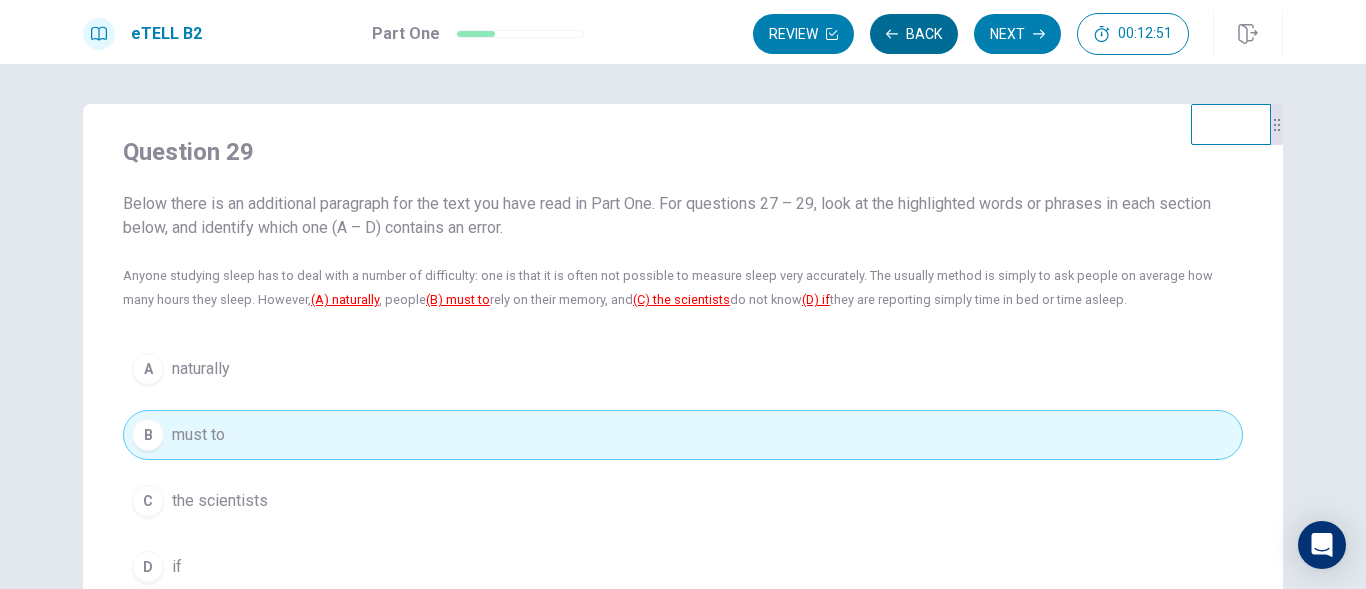 click on "Back" at bounding box center [914, 34] 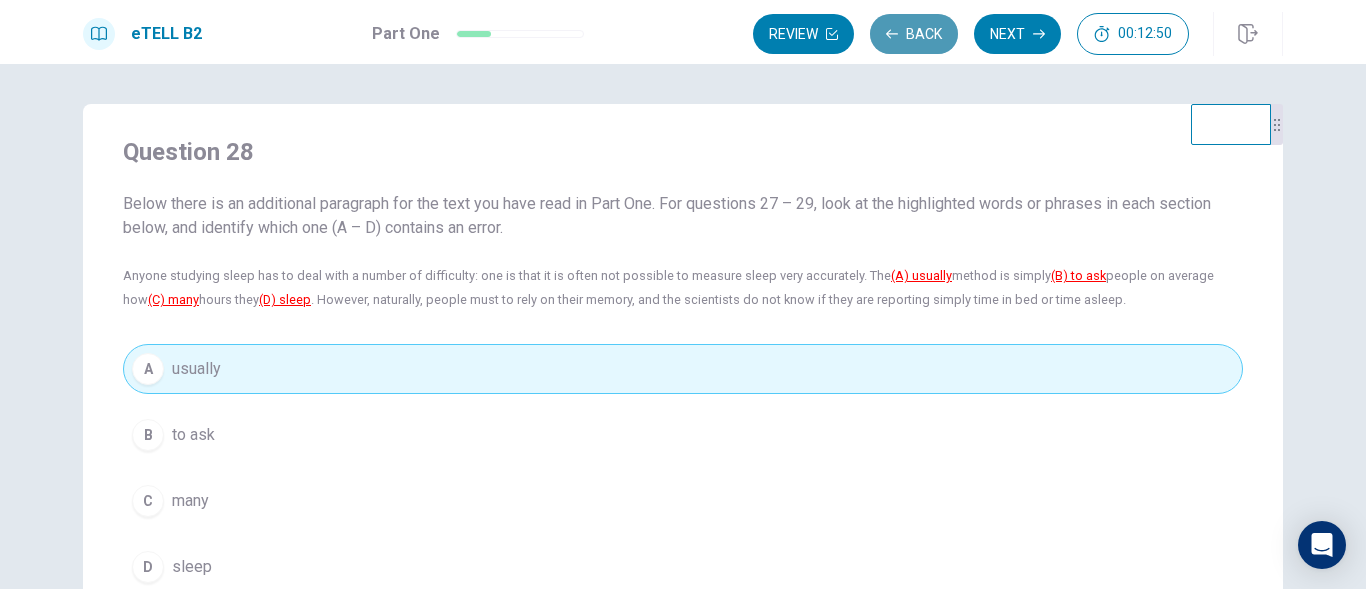 click on "Back" at bounding box center (914, 34) 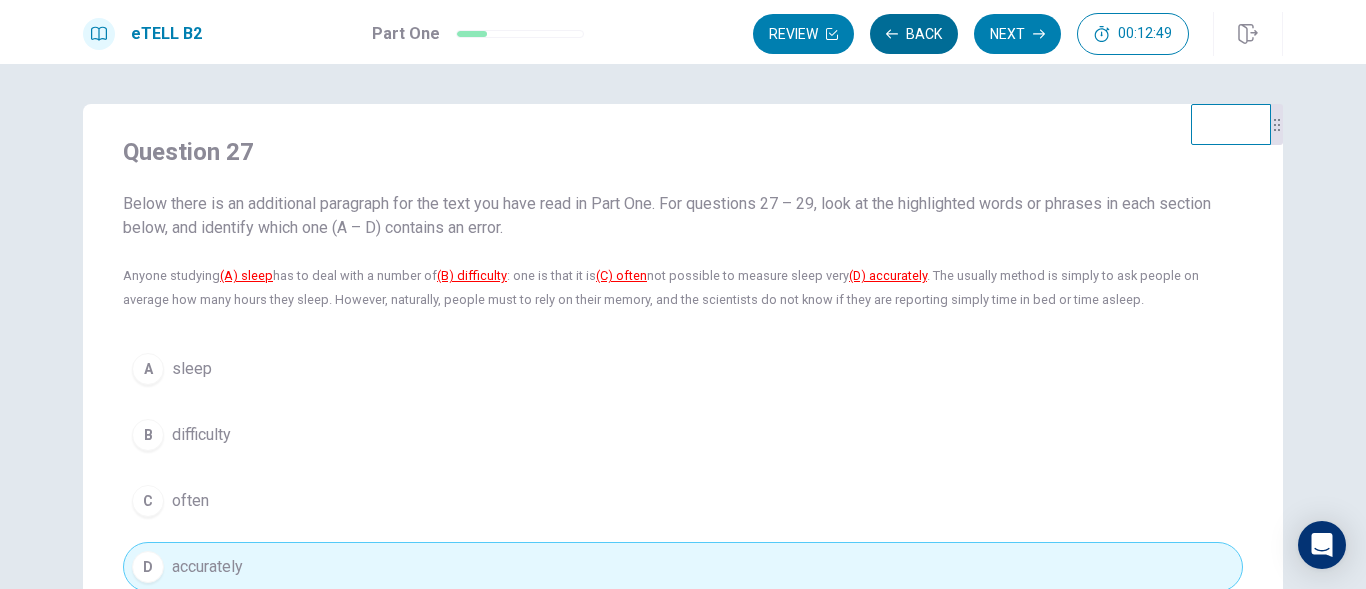 click on "Back" at bounding box center (914, 34) 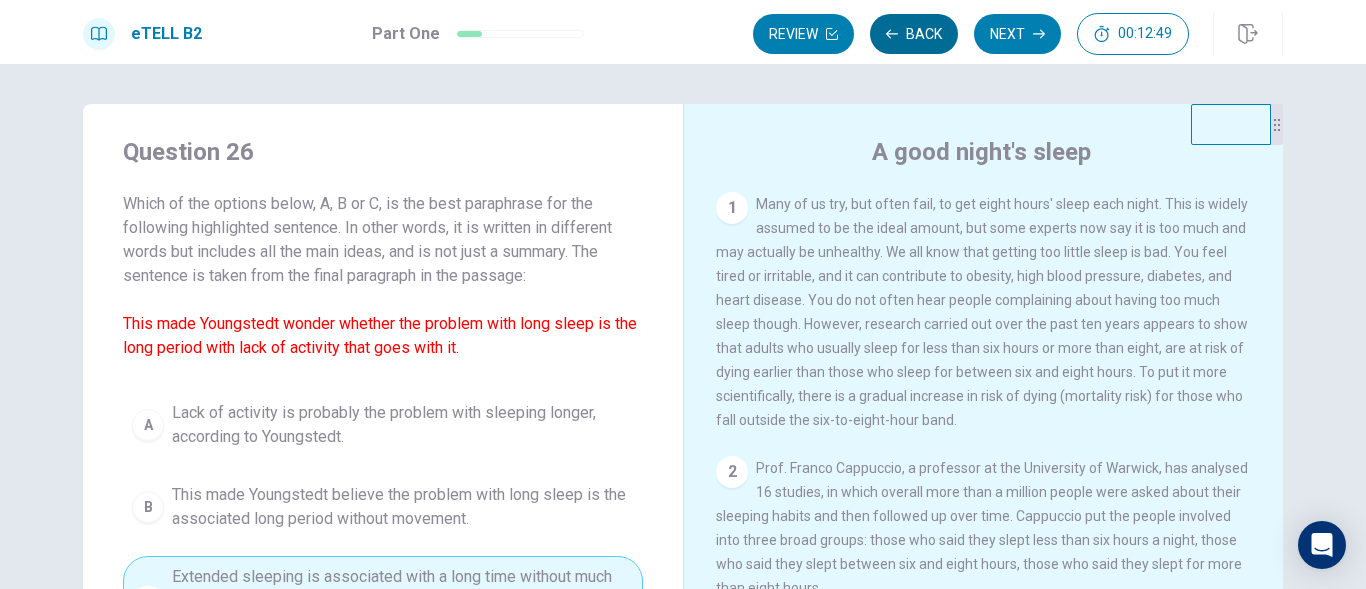 scroll, scrollTop: 495, scrollLeft: 0, axis: vertical 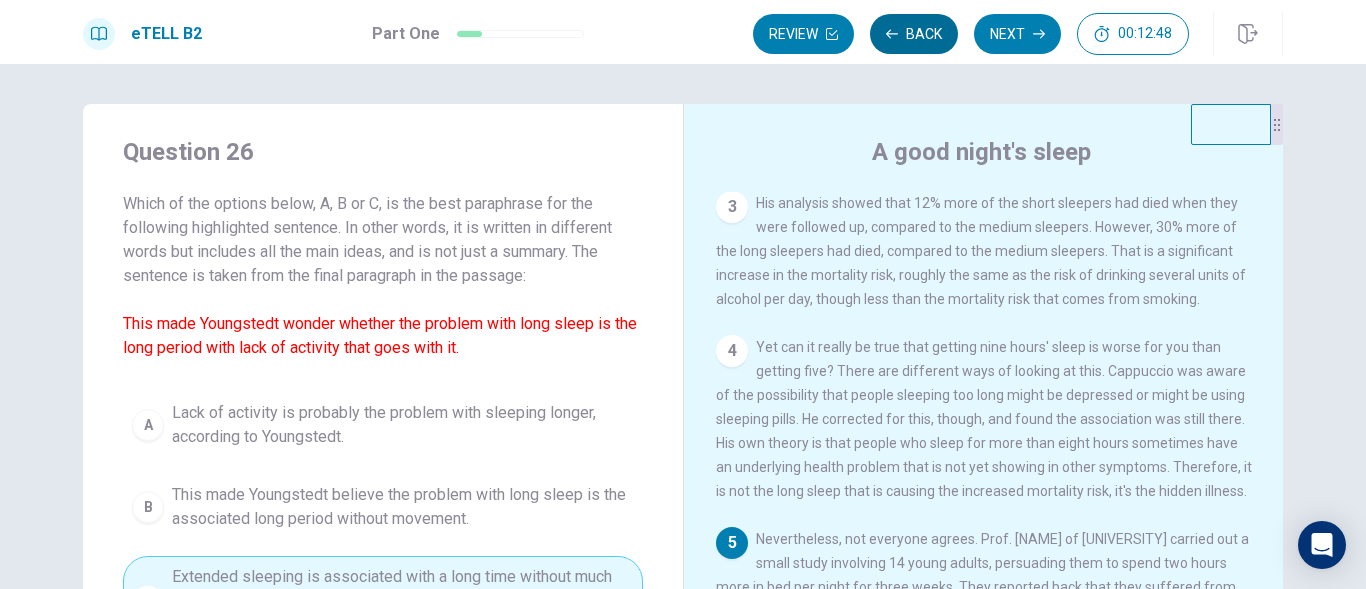 click on "Back" at bounding box center [914, 34] 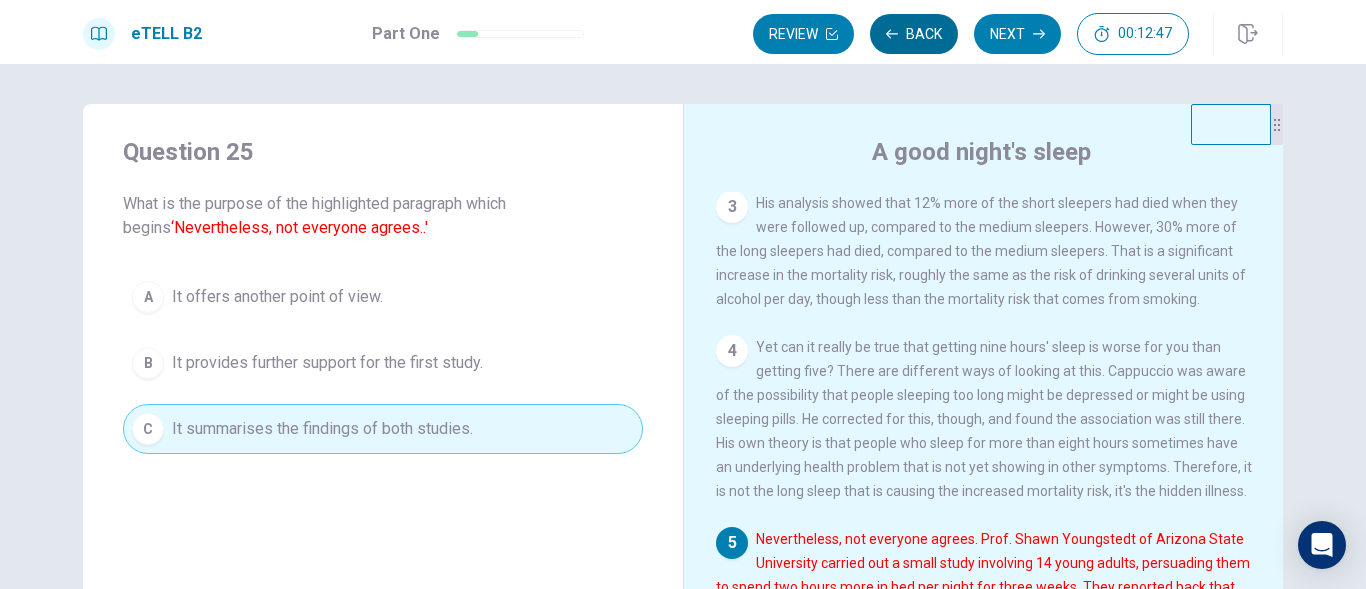click on "Back" at bounding box center [914, 34] 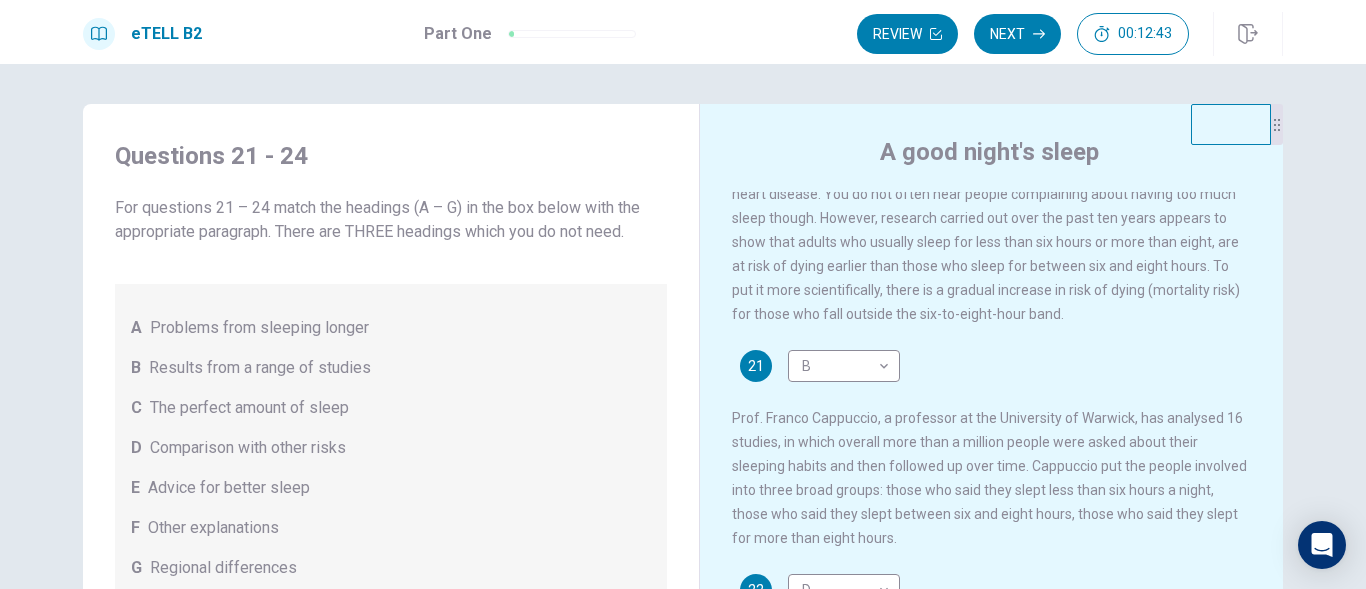 scroll, scrollTop: 100, scrollLeft: 0, axis: vertical 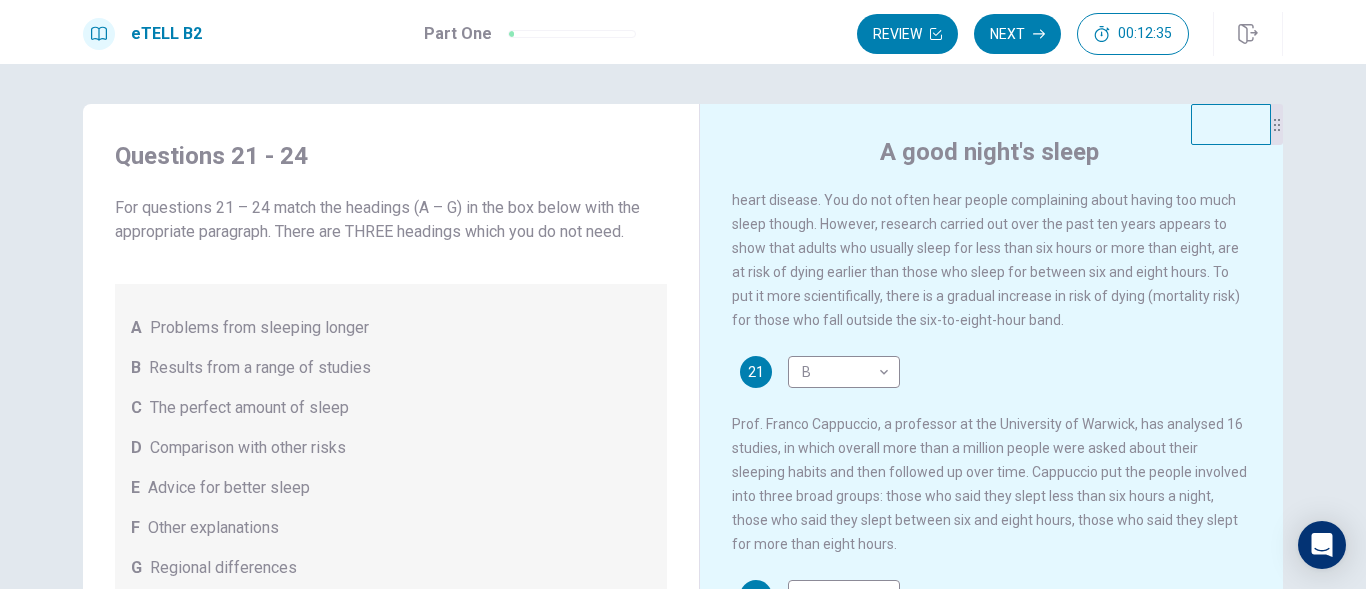click on "21 B * ​ Prof. [NAME], a professor at the University of [UNIVERSITY], has analysed 16 studies, in which overall more than a million people were asked about their sleeping habits and then followed up over time. [LAST] put the people involved into three broad groups: those who said they slept less than six hours a night, those who said they slept between six and eight hours, those who said they slept for more than eight hours." at bounding box center (992, 456) 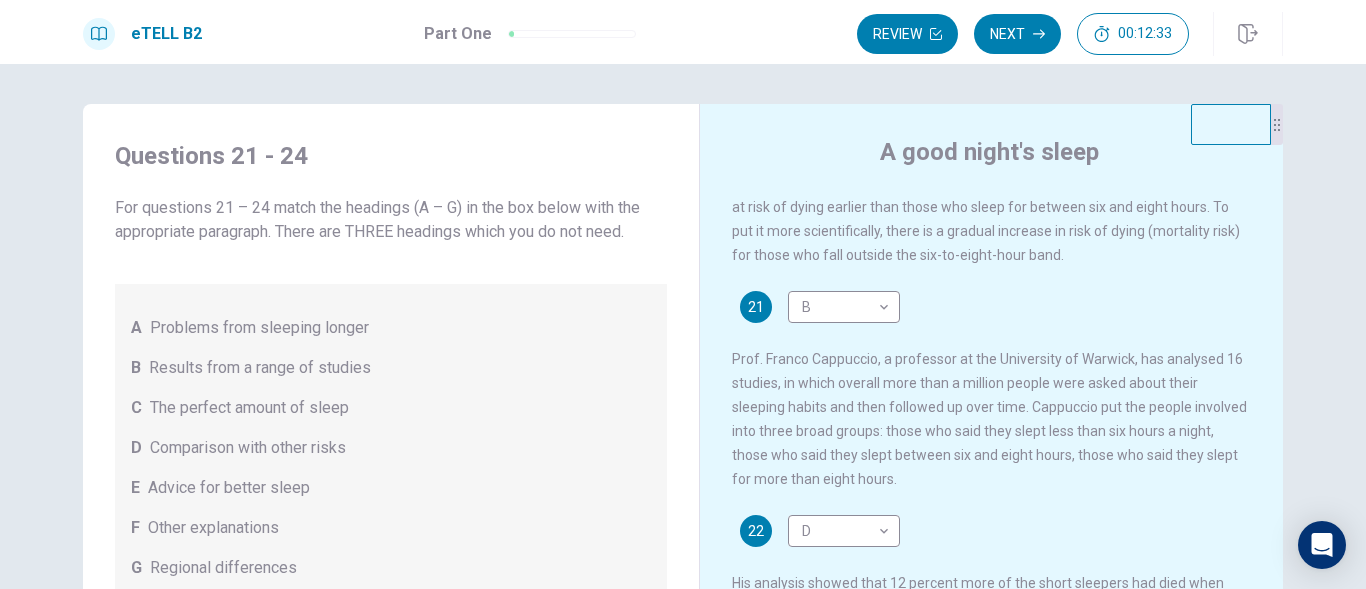 scroll, scrollTop: 200, scrollLeft: 0, axis: vertical 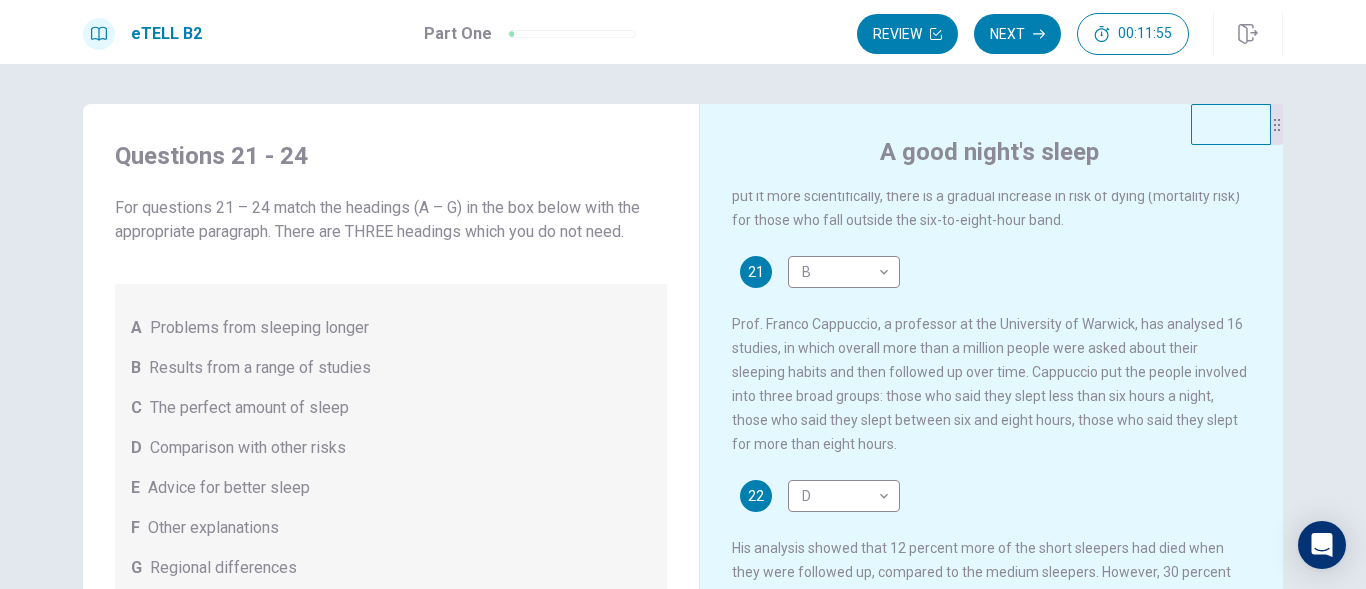 click on "Prof. Franco Cappuccio, a professor at the University of Warwick, has analysed 16  studies, in which overall more than a million people were asked about their sleeping  habits and then followed up over time. Cappuccio put the people involved into three  broad groups: those who said they slept less than six hours a night, those who said  they slept between six and eight hours, those who said they slept for more than eight  hours." at bounding box center (989, 384) 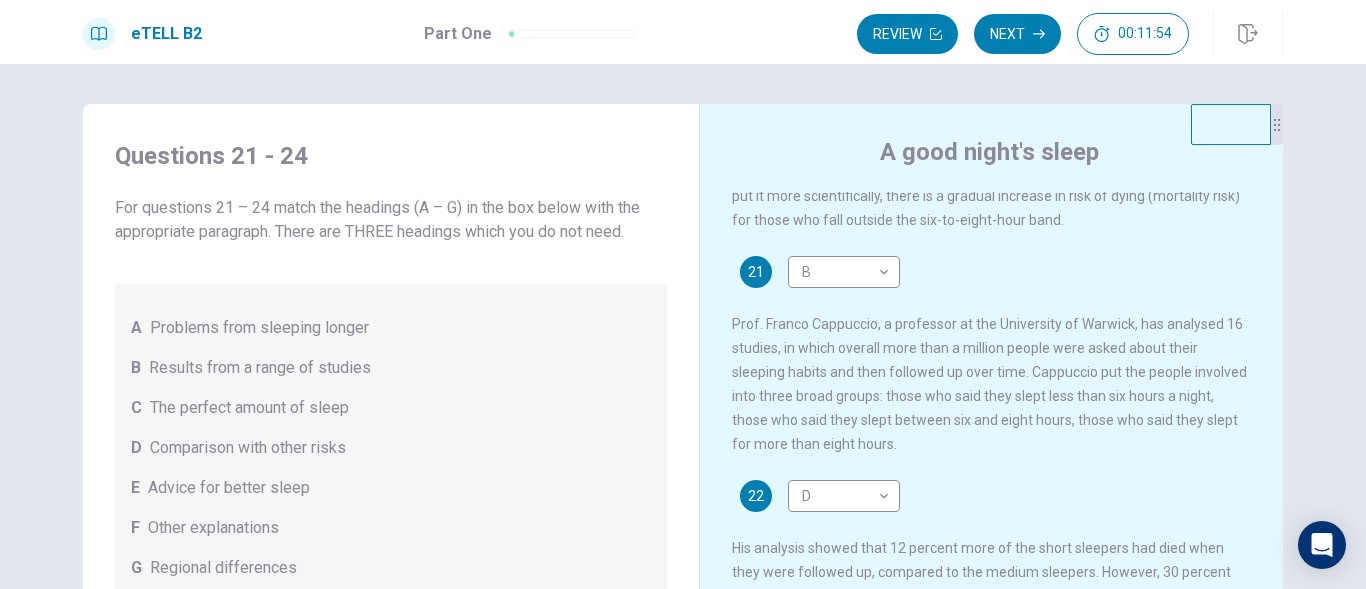 scroll, scrollTop: 300, scrollLeft: 0, axis: vertical 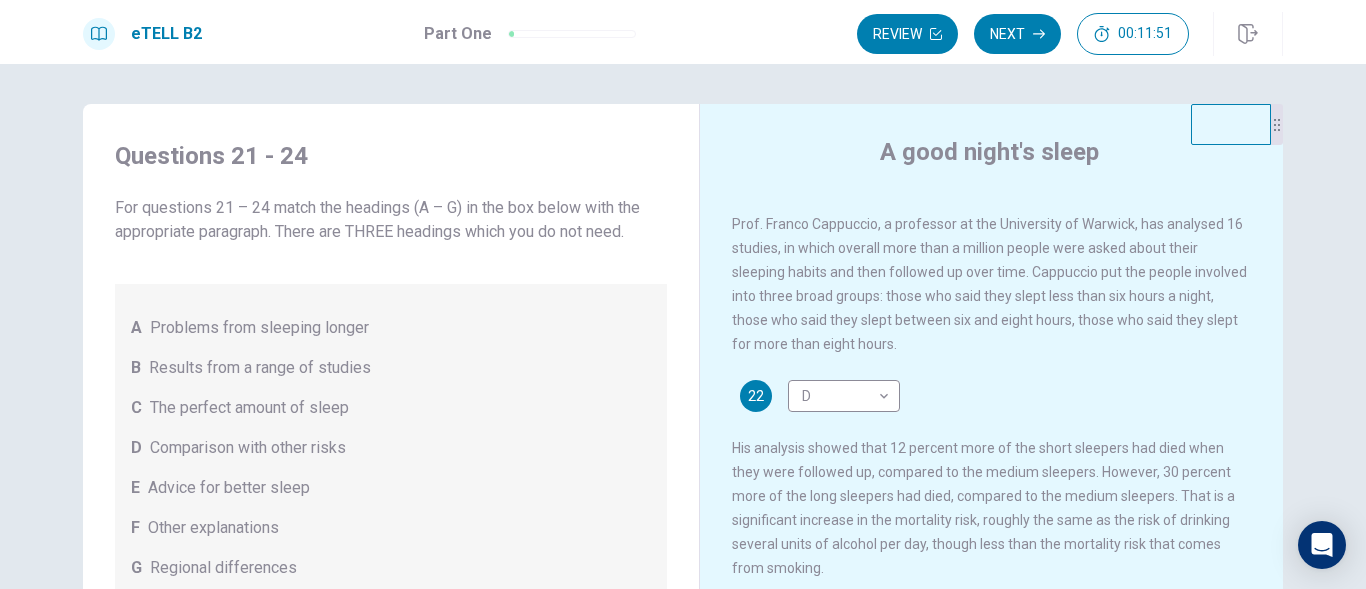 click on "Prof. Franco Cappuccio, a professor at the University of Warwick, has analysed 16  studies, in which overall more than a million people were asked about their sleeping  habits and then followed up over time. Cappuccio put the people involved into three  broad groups: those who said they slept less than six hours a night, those who said  they slept between six and eight hours, those who said they slept for more than eight  hours." at bounding box center [989, 284] 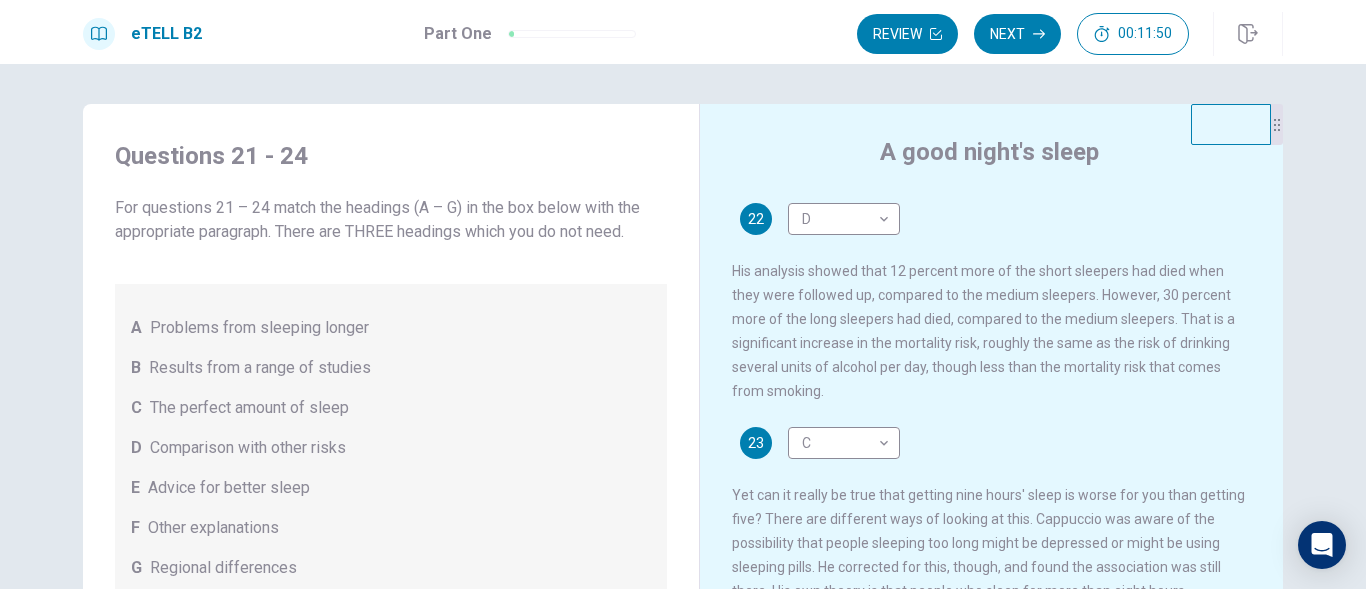 scroll, scrollTop: 500, scrollLeft: 0, axis: vertical 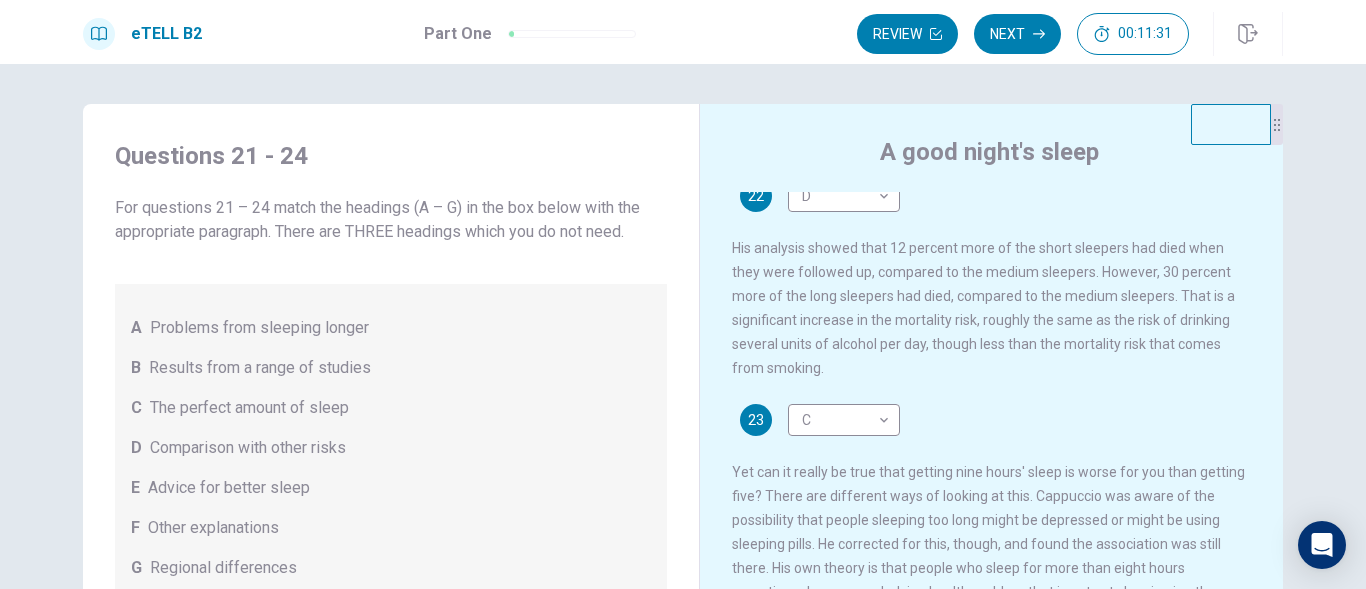 click on "22 D * ​
His analysis showed that 12 percent more of the short sleepers had died when they were  followed up, compared to the medium sleepers. However, 30 percent more of the long  sleepers had died, compared to the medium sleepers. That is a significant increase in  the mortality risk, roughly the same as the risk of drinking several units of alcohol per  day, though less than the mortality risk that comes from smoking." at bounding box center [992, 280] 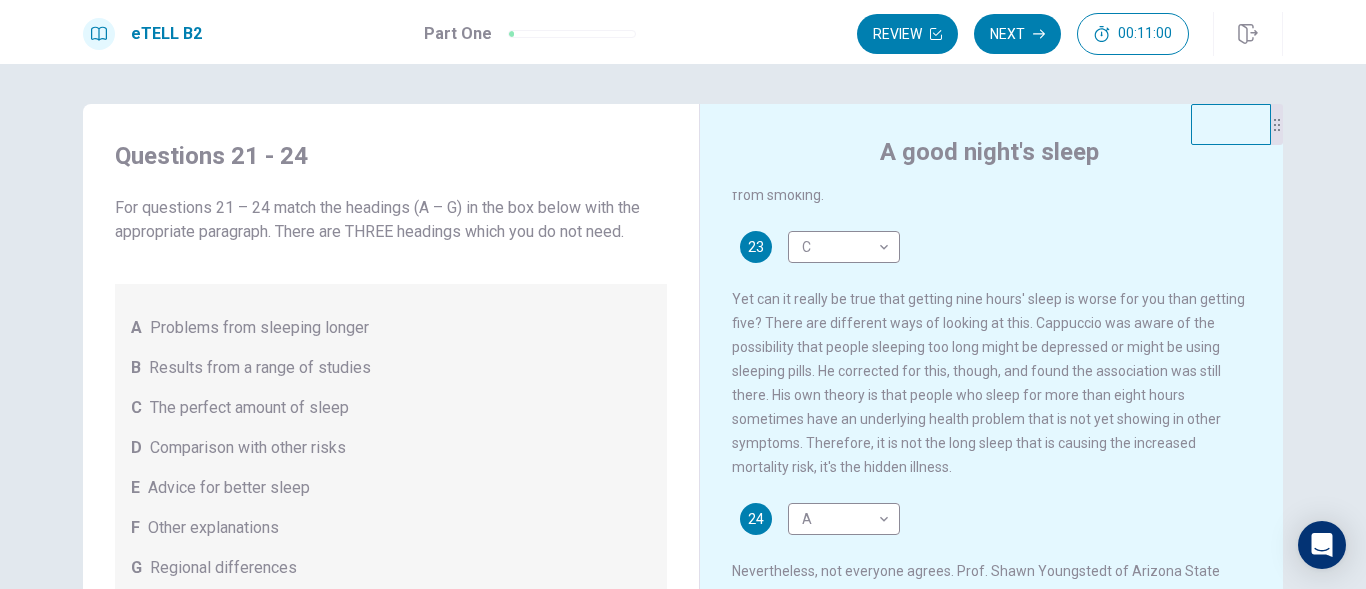 scroll, scrollTop: 716, scrollLeft: 0, axis: vertical 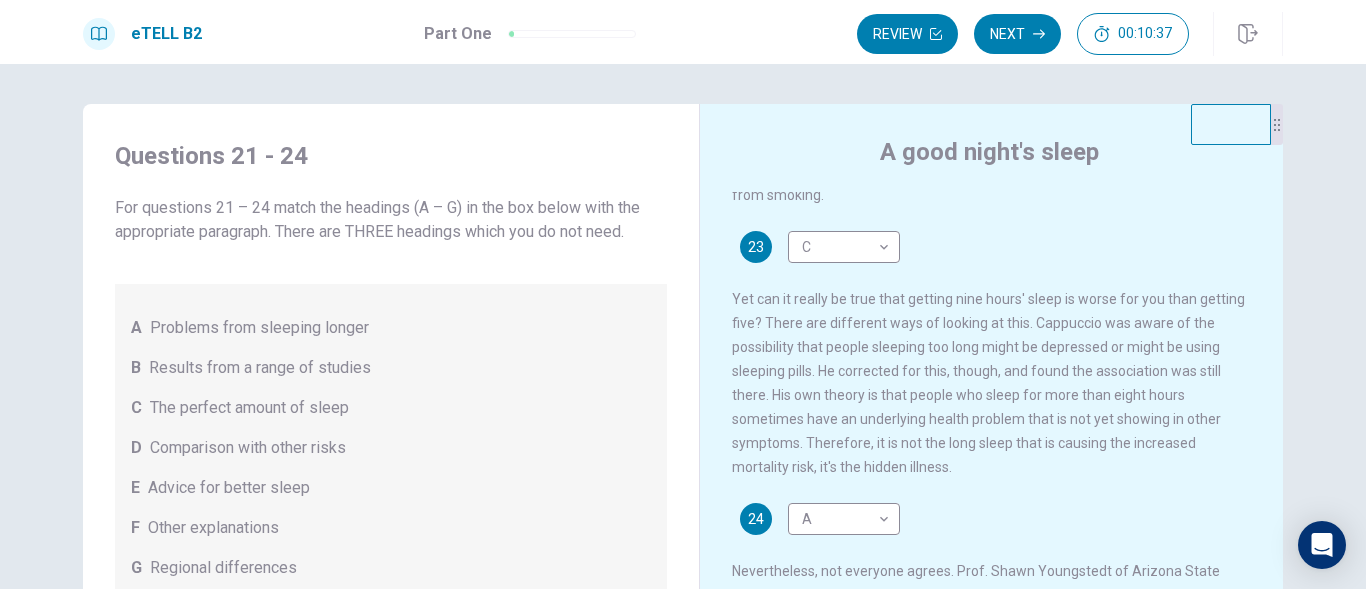 click on "A Problems from sleeping longer B Results from a range of studies C The perfect amount of sleep D Comparison with other risks E Advice for better sleep F Other explanations G Regional differences" at bounding box center [391, 440] 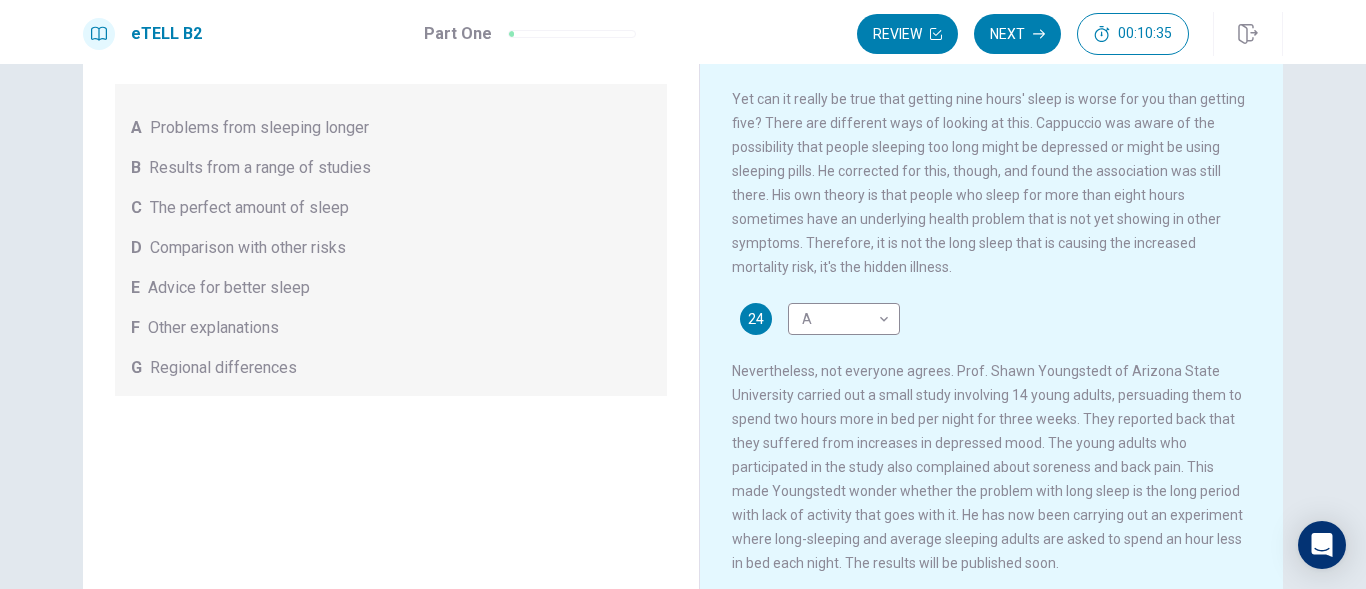 scroll, scrollTop: 100, scrollLeft: 0, axis: vertical 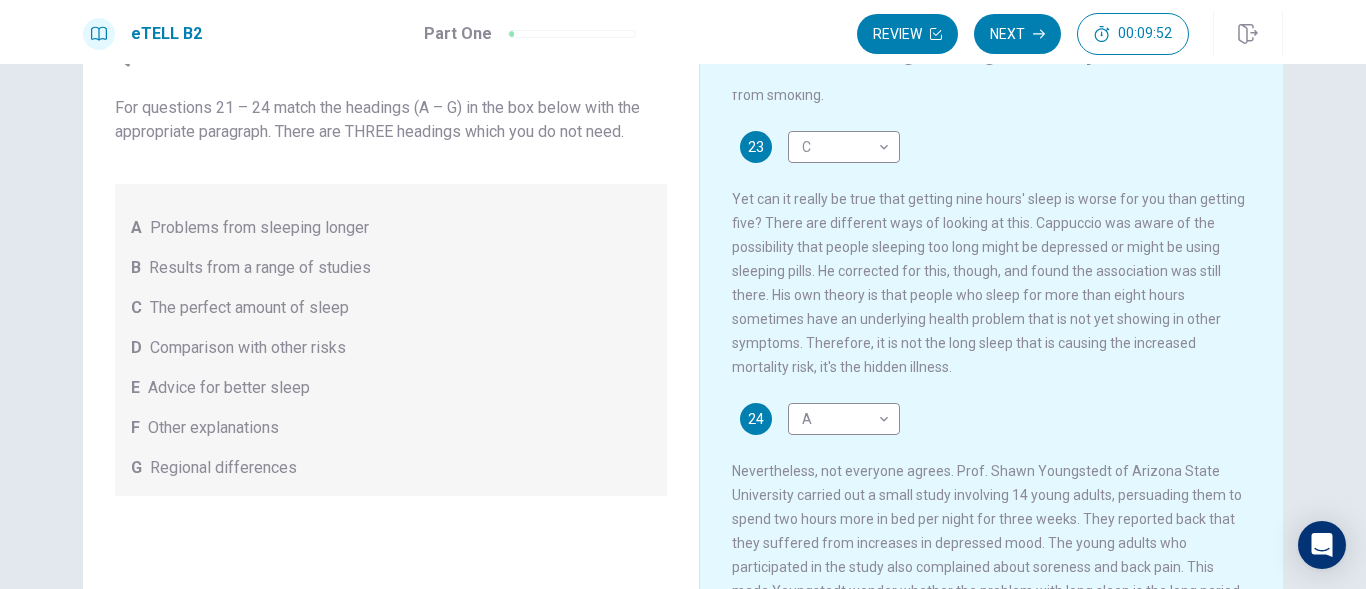 click on "Nevertheless, not everyone agrees. Prof. Shawn Youngstedt of Arizona State  University carried out a small study involving 14 young adults, persuading them to  spend two hours more in bed per night for three weeks. They reported back that they  suffered from increases in depressed mood. The young adults who participated in the  study also complained about soreness and back pain. This made Youngstedt wonder  whether the problem with long sleep is the long period with lack of activity that goes  with it. He has now been carrying out an experiment where long-sleeping and average sleeping adults are asked to spend an hour less in bed each night. The results will be  published soon." at bounding box center (987, 567) 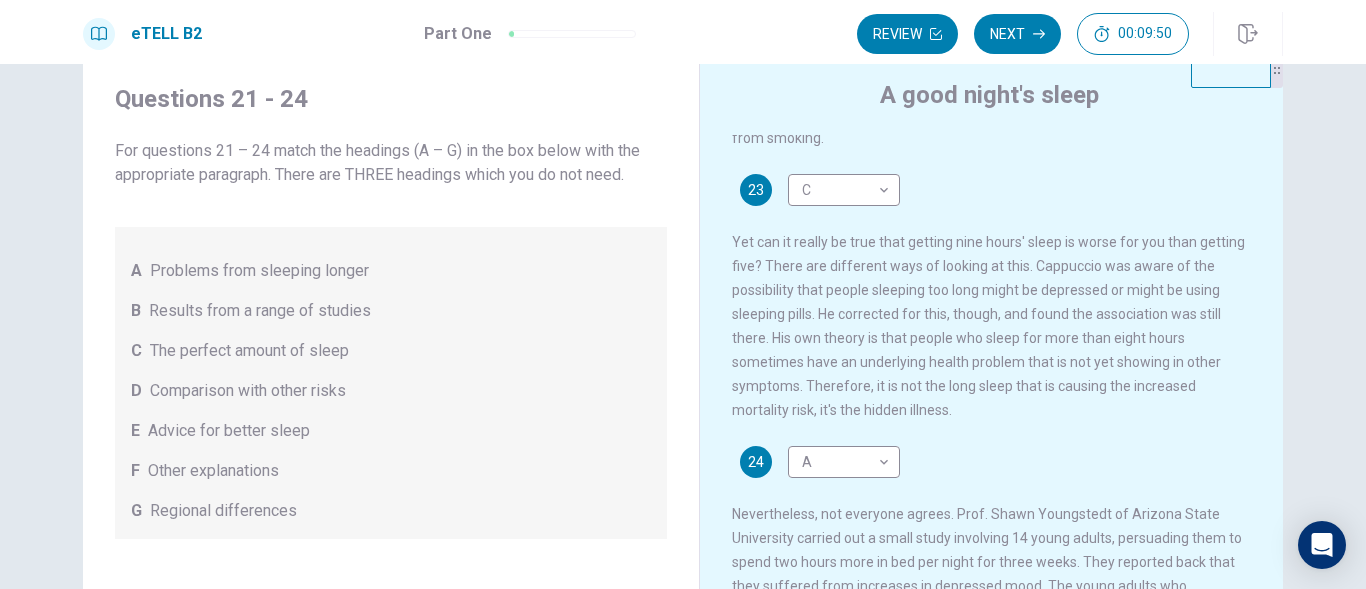 scroll, scrollTop: 0, scrollLeft: 0, axis: both 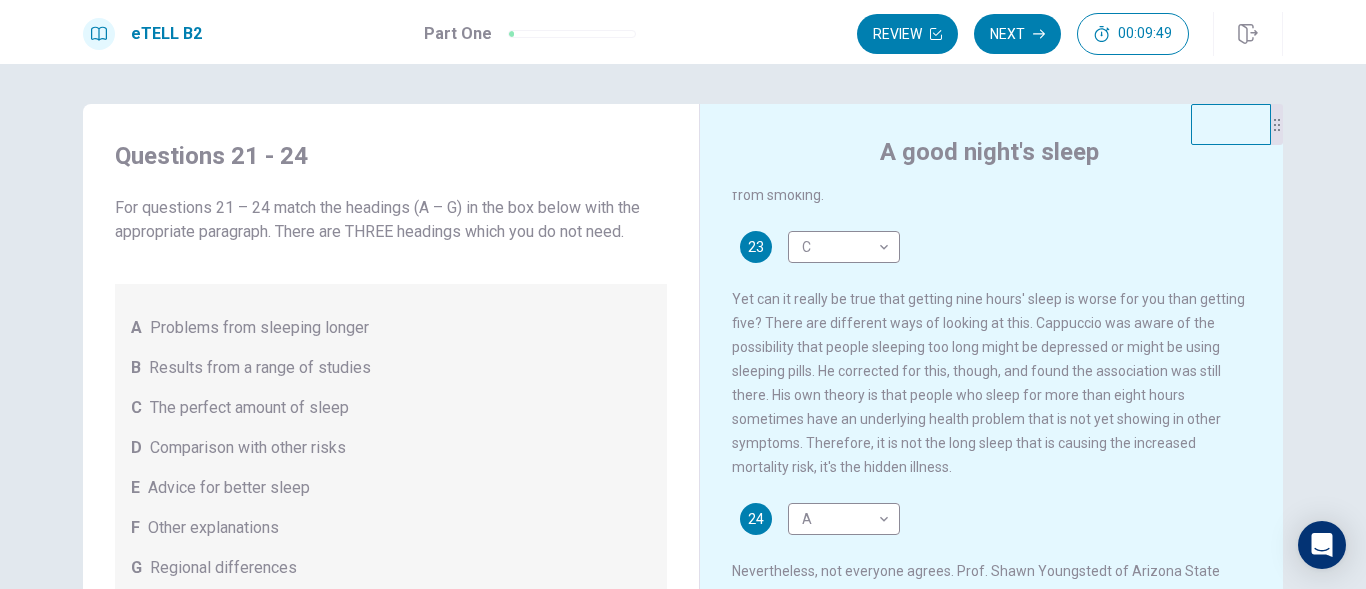 click on "Yet can it really be true that getting nine hours' sleep is worse for you than getting five?  There are different ways of looking at this. Cappuccio was aware of the possibility that  people sleeping too long might be depressed or might be using sleeping pills. He  corrected for this, though, and found the association was still there. His own theory is  that people who sleep for more than eight hours sometimes have an underlying health  problem that is not yet showing in other symptoms. Therefore, it is not the long sleep  that is causing the increased mortality risk, it's the hidden illness." at bounding box center [988, 383] 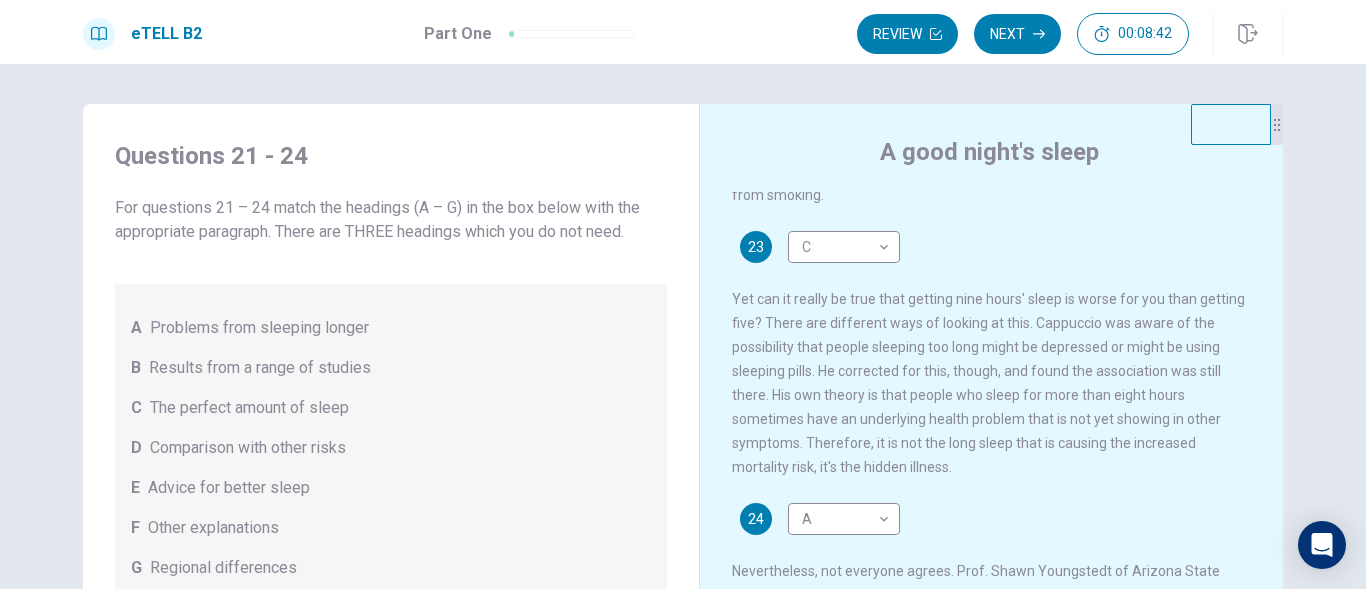 scroll, scrollTop: 716, scrollLeft: 0, axis: vertical 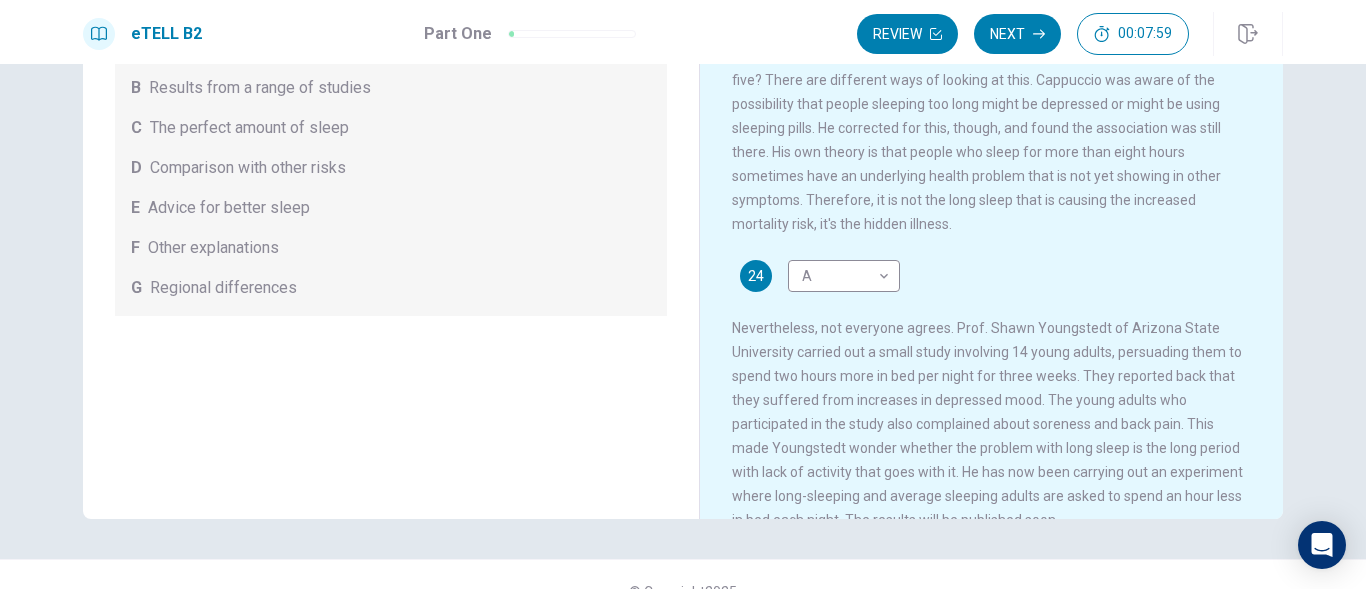 click on "Questions 21 - 24 For questions 21 – 24 match the headings (A – G) in the box below with the appropriate paragraph. There are THREE headings which you do not need. A Problems from sleeping longer B Results from a range of studies C The perfect amount of sleep D Comparison with other risks E Advice for better sleep F Other explanations G Regional differences" at bounding box center (391, 171) 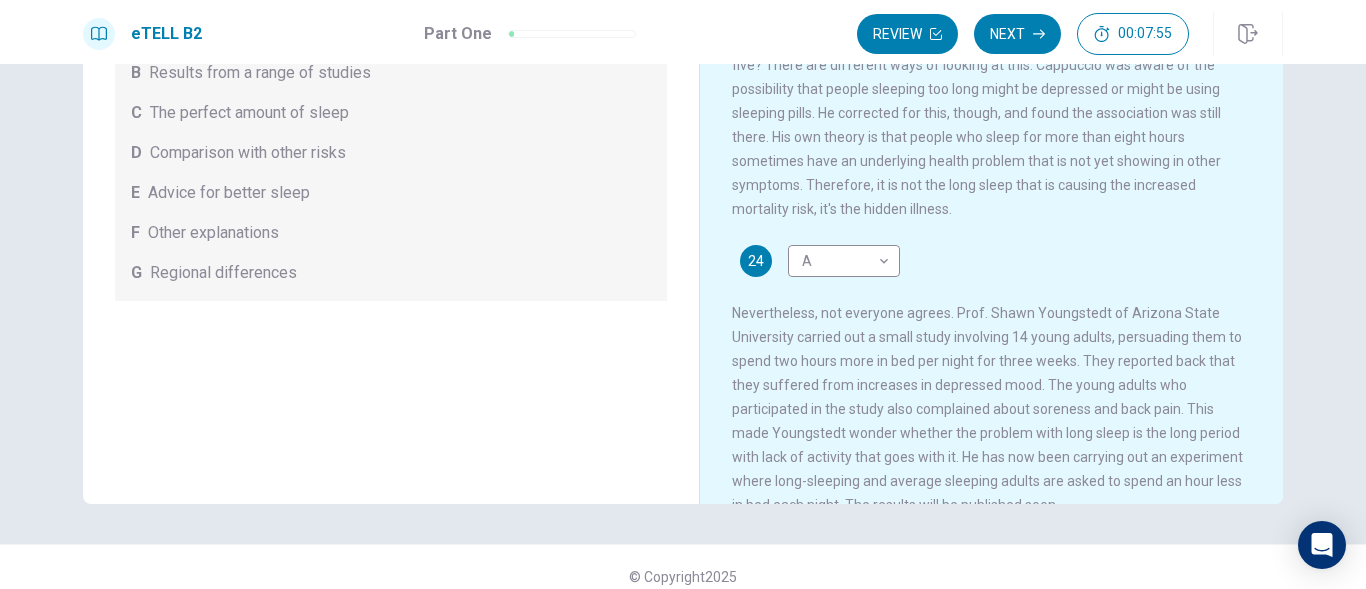 scroll, scrollTop: 314, scrollLeft: 0, axis: vertical 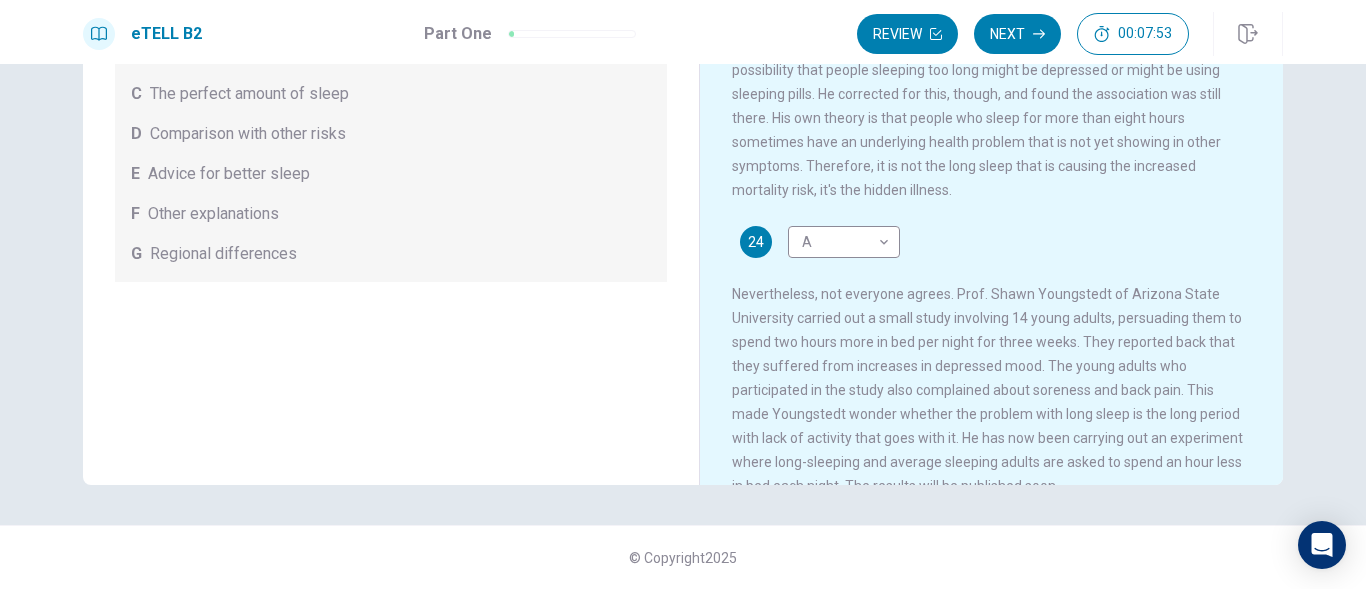 click on "Nevertheless, not everyone agrees. Prof. Shawn Youngstedt of Arizona State  University carried out a small study involving 14 young adults, persuading them to  spend two hours more in bed per night for three weeks. They reported back that they  suffered from increases in depressed mood. The young adults who participated in the  study also complained about soreness and back pain. This made Youngstedt wonder  whether the problem with long sleep is the long period with lack of activity that goes  with it. He has now been carrying out an experiment where long-sleeping and average sleeping adults are asked to spend an hour less in bed each night. The results will be  published soon." at bounding box center [987, 390] 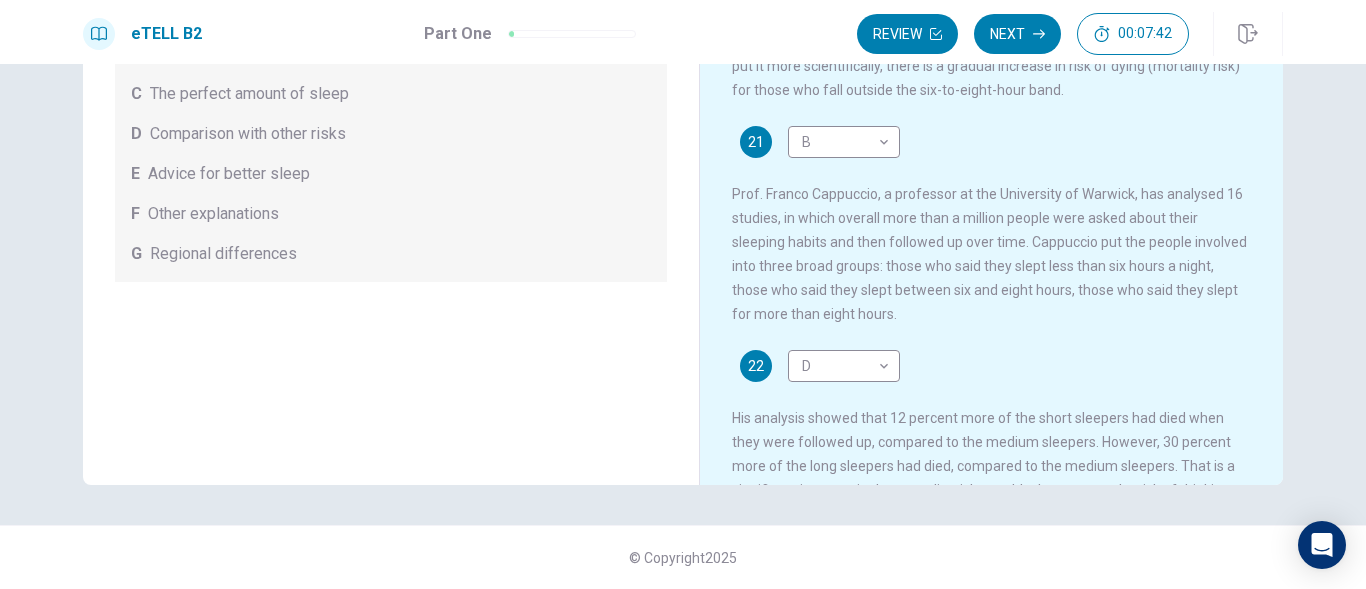 scroll, scrollTop: 0, scrollLeft: 0, axis: both 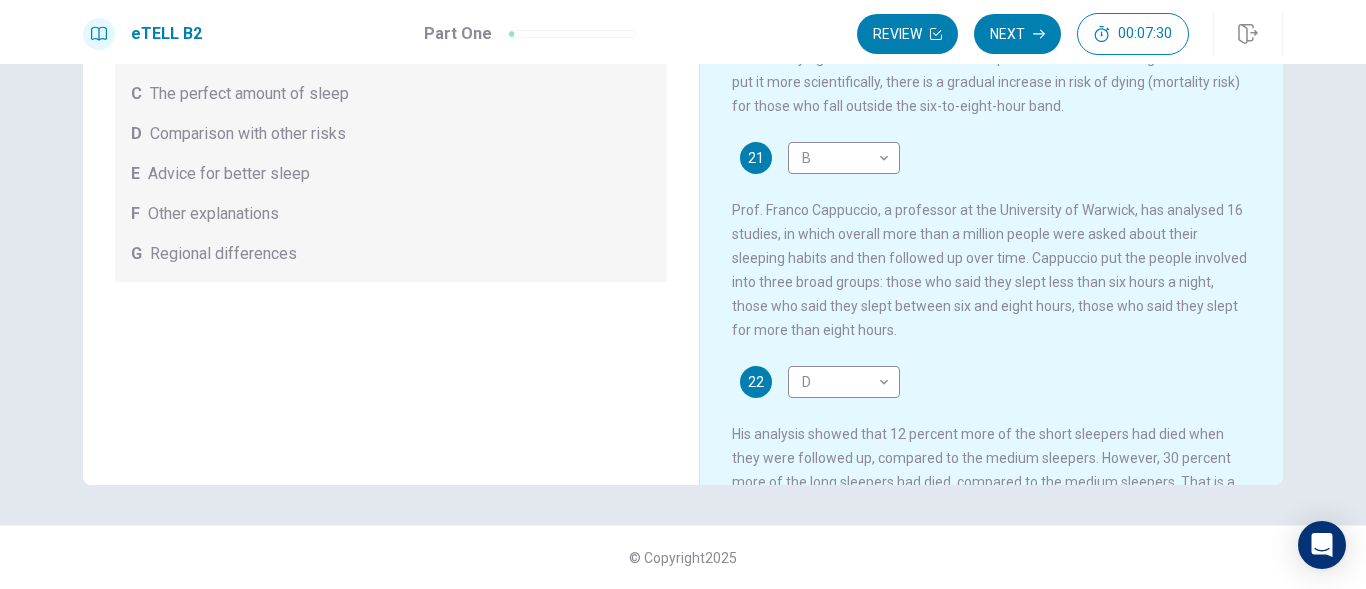 click on "Questions 21 - 24 For questions 21 – 24 match the headings (A – G) in the box below with the appropriate paragraph. There are THREE headings which you do not need. A Problems from sleeping longer B Results from a range of studies C The perfect amount of sleep D Comparison with other risks E Advice for better sleep F Other explanations G Regional differences" at bounding box center [391, 137] 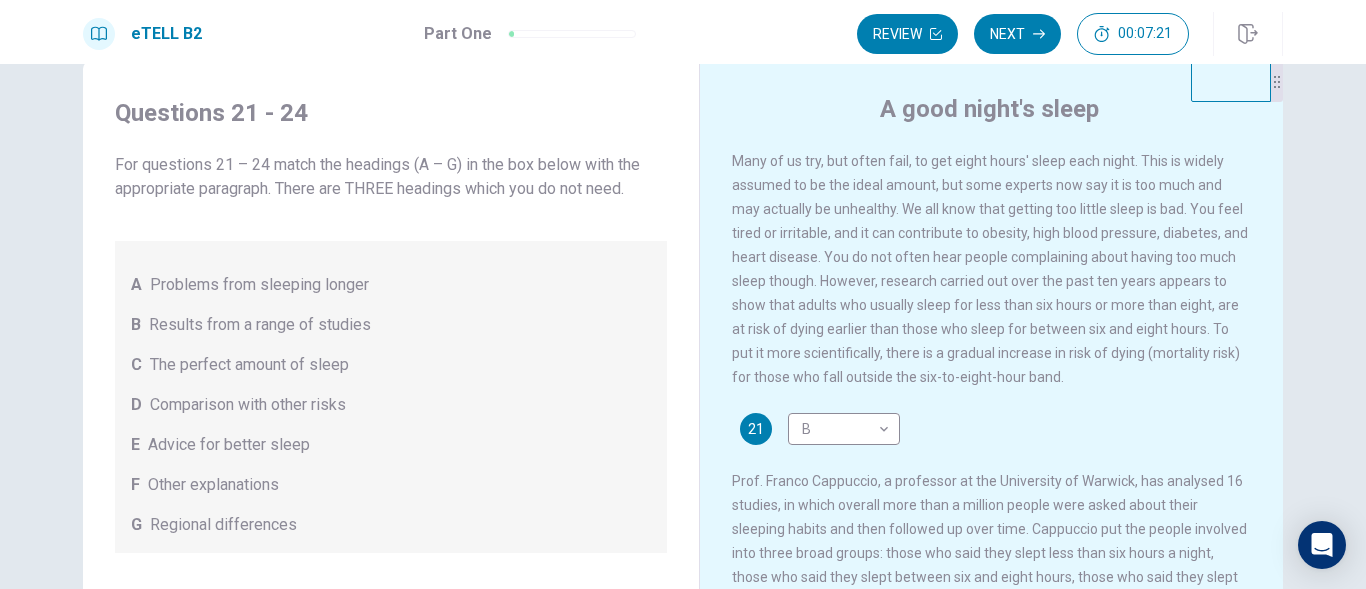 scroll, scrollTop: 14, scrollLeft: 0, axis: vertical 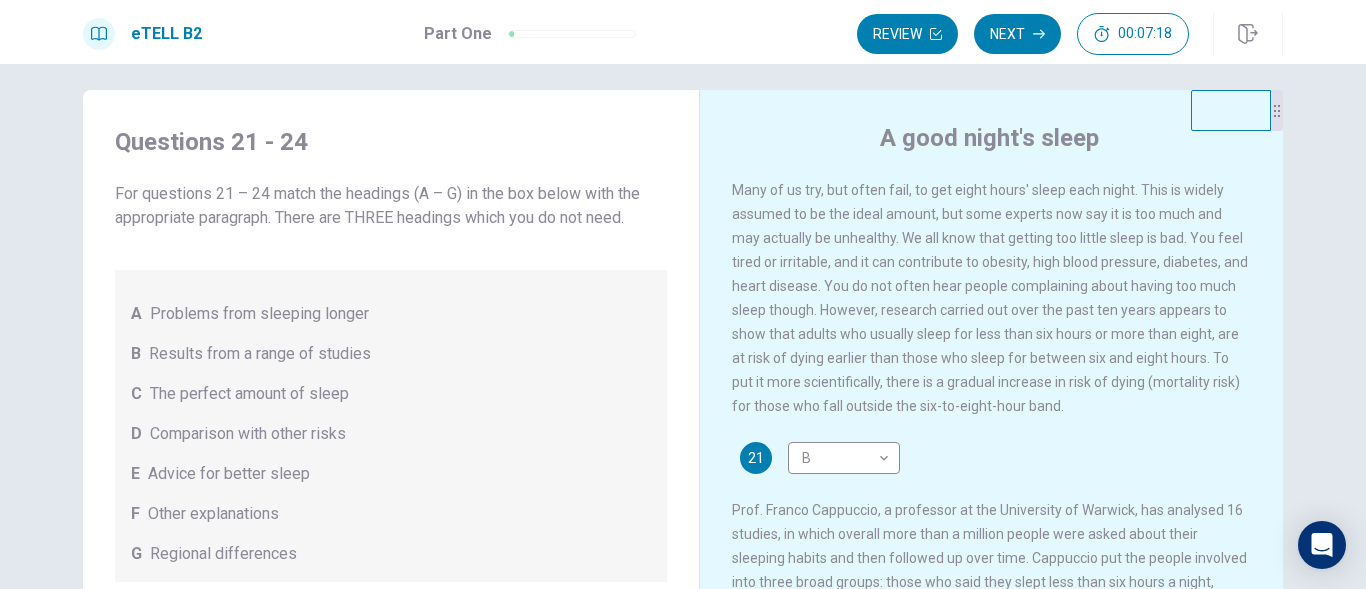 click on "Many of us try, but often fail, to get eight hours' sleep each night. This is widely assumed  to be the ideal amount, but some experts now say it is too much and may actually be  unhealthy. We all know that getting too little sleep is bad. You feel tired or irritable, and  it can contribute to obesity, high blood pressure, diabetes, and heart disease. You do  not often hear people complaining about having too much sleep though. However,  research carried out over the past ten years appears to show that adults who usually  sleep for less than six hours or more than eight, are at risk of dying earlier than those who sleep for between six and eight hours. To put it more scientifically, there is a gradual  increase in risk of dying (mortality risk) for those who fall outside the six-to-eight-hour  band.   21 B * ​ 22 D * ​ 23 C * ​ 24 A * ​" at bounding box center (1005, 481) 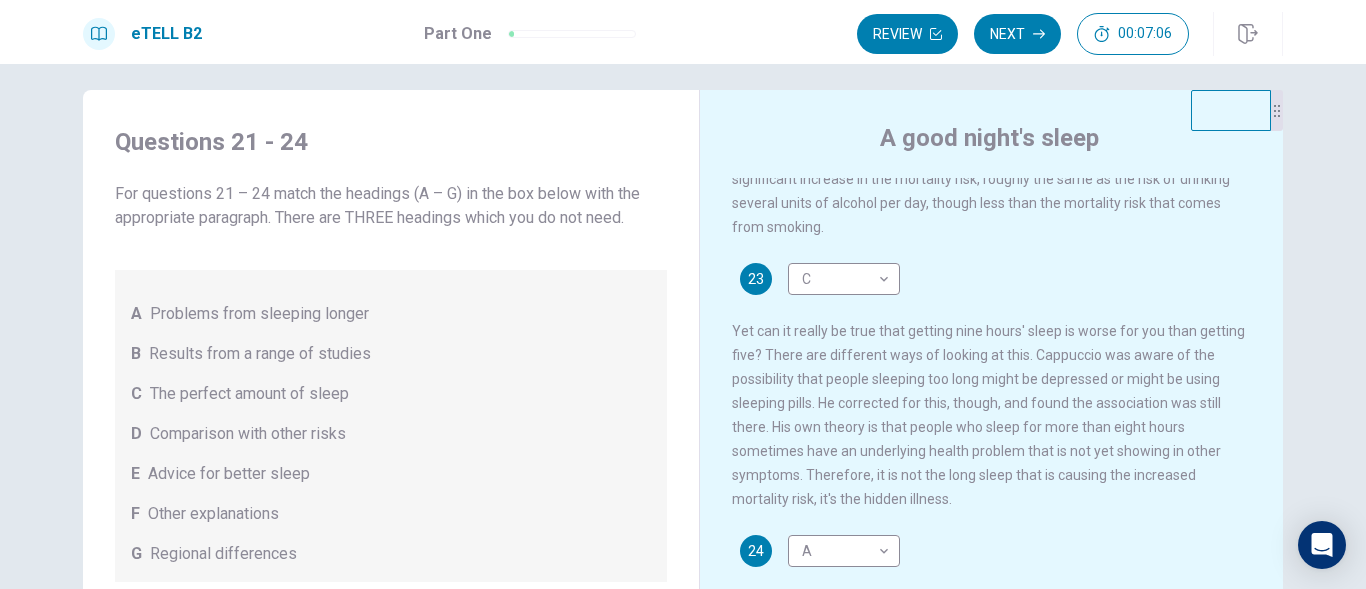 scroll, scrollTop: 700, scrollLeft: 0, axis: vertical 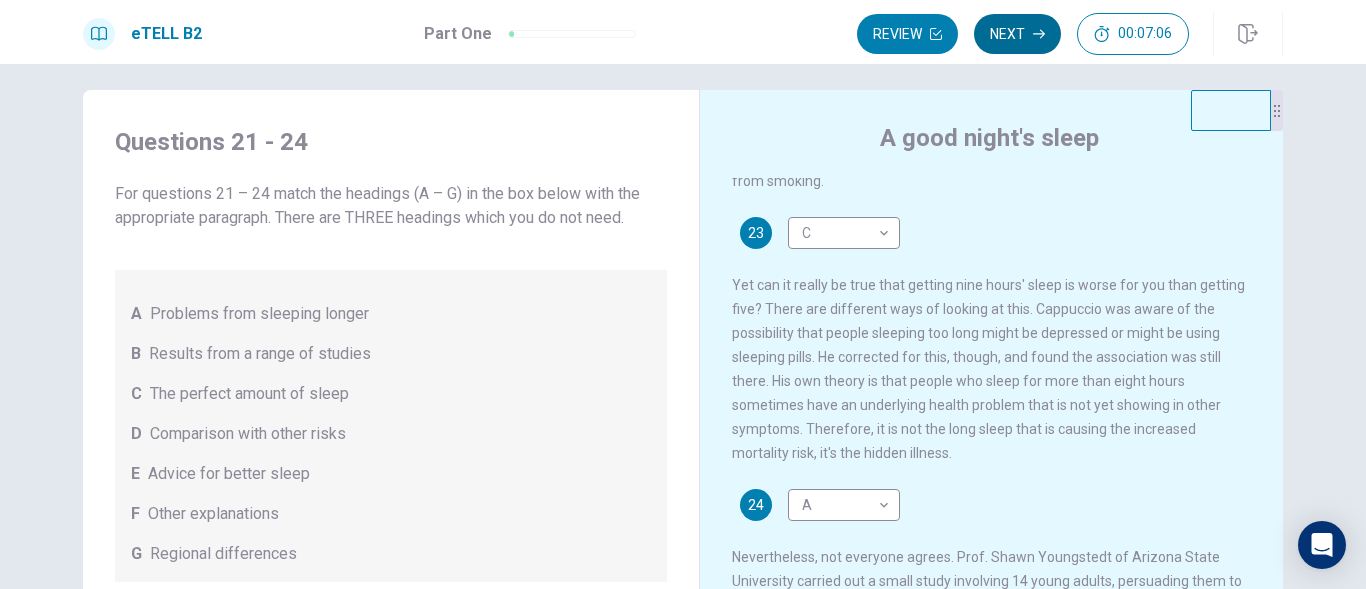 click on "Next" at bounding box center [1017, 34] 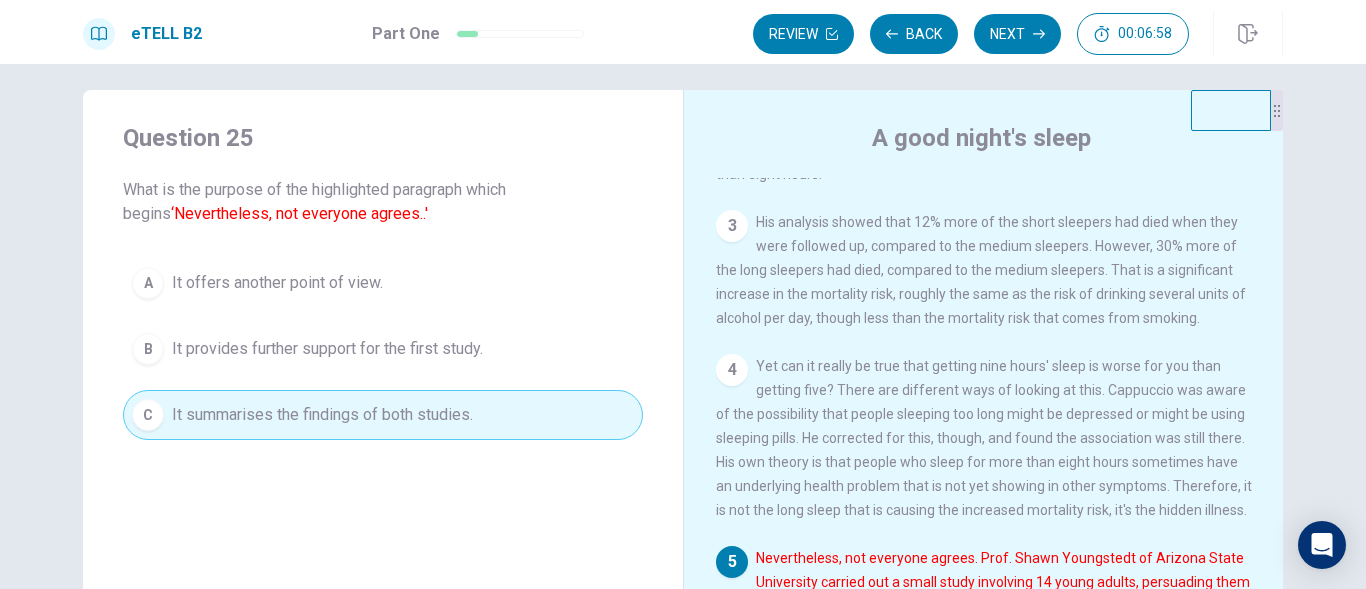 scroll, scrollTop: 495, scrollLeft: 0, axis: vertical 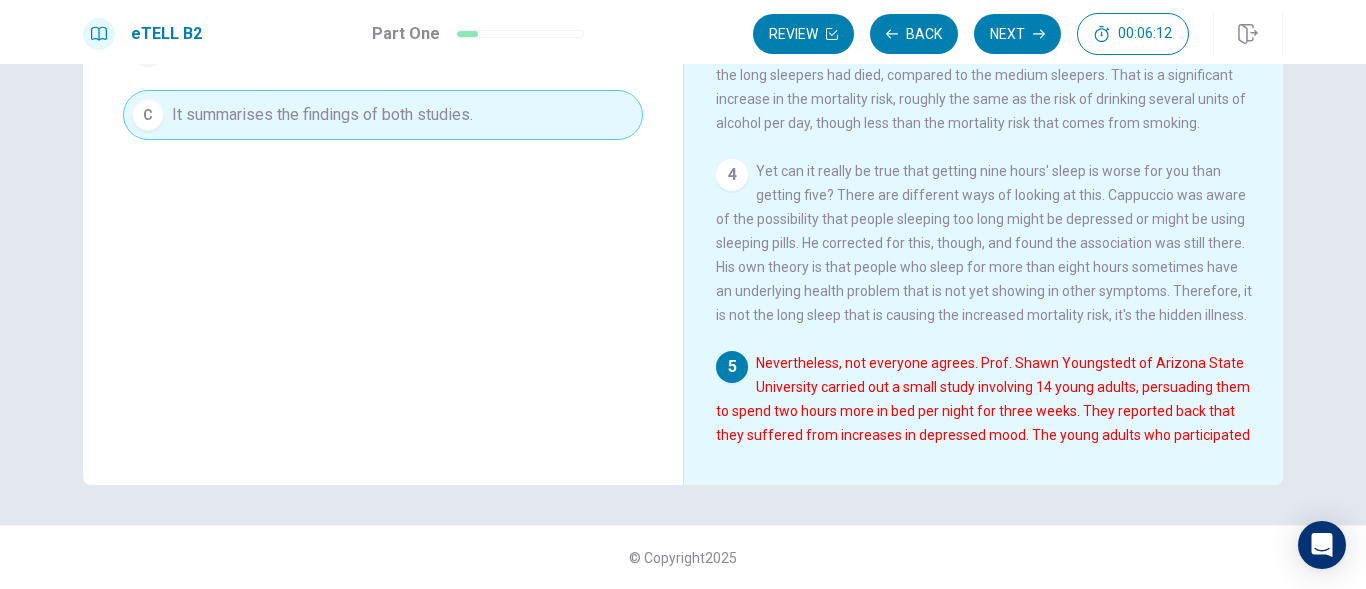 click on "Question 25 What is the purpose of the highlighted paragraph which begins  ‘Nevertheless,  not everyone agrees..'
A It offers another point of view.  B It provides further support for the first study.  C It summarises the findings of both studies." at bounding box center (383, 137) 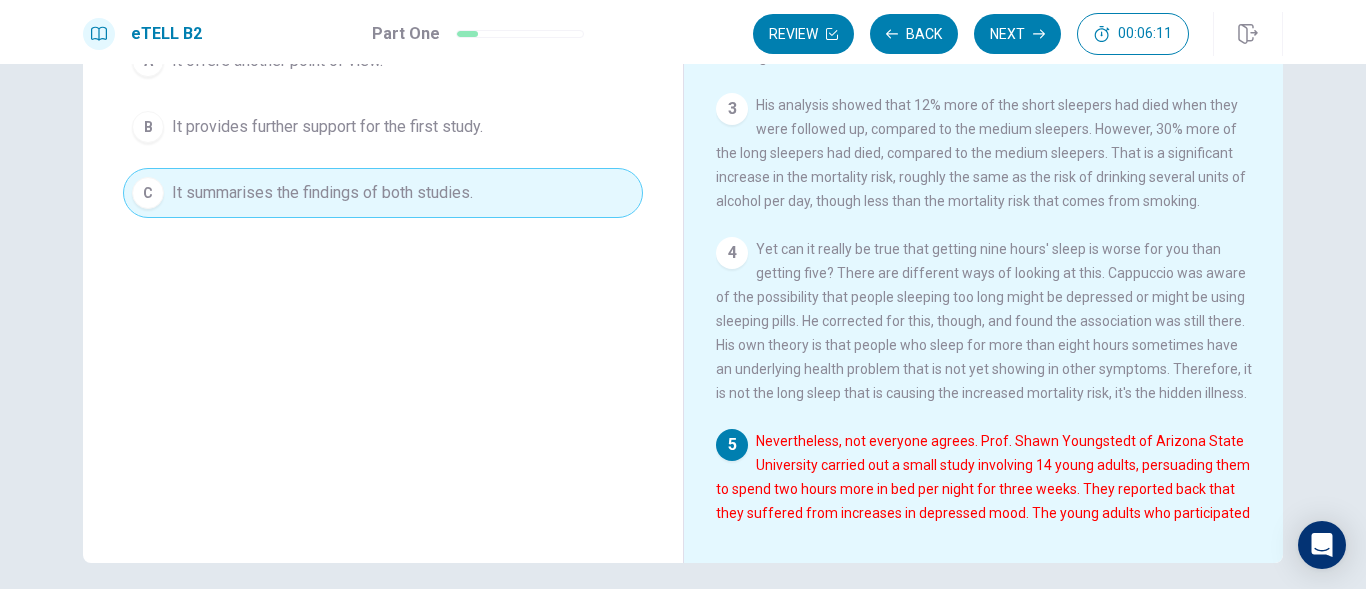 scroll, scrollTop: 14, scrollLeft: 0, axis: vertical 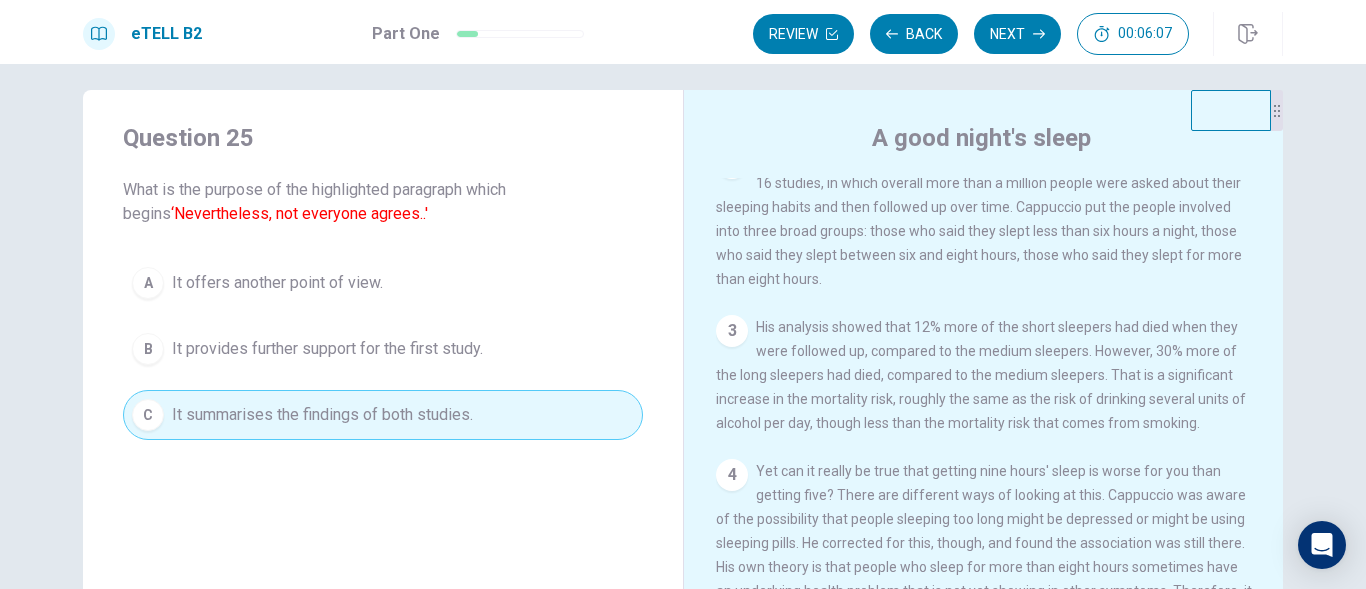 click on "Question 25 What is the purpose of the highlighted paragraph which begins  ‘Nevertheless,  not everyone agrees..'
A It offers another point of view.  B It provides further support for the first study.  C It summarises the findings of both studies." at bounding box center (383, 281) 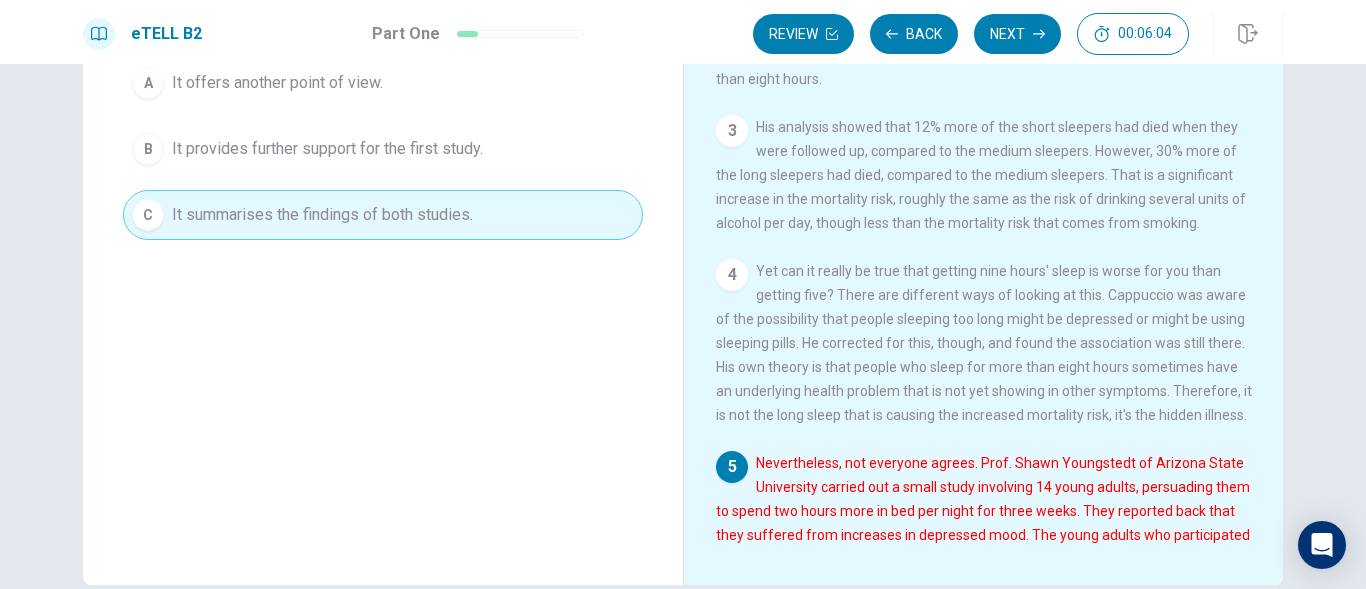 scroll, scrollTop: 314, scrollLeft: 0, axis: vertical 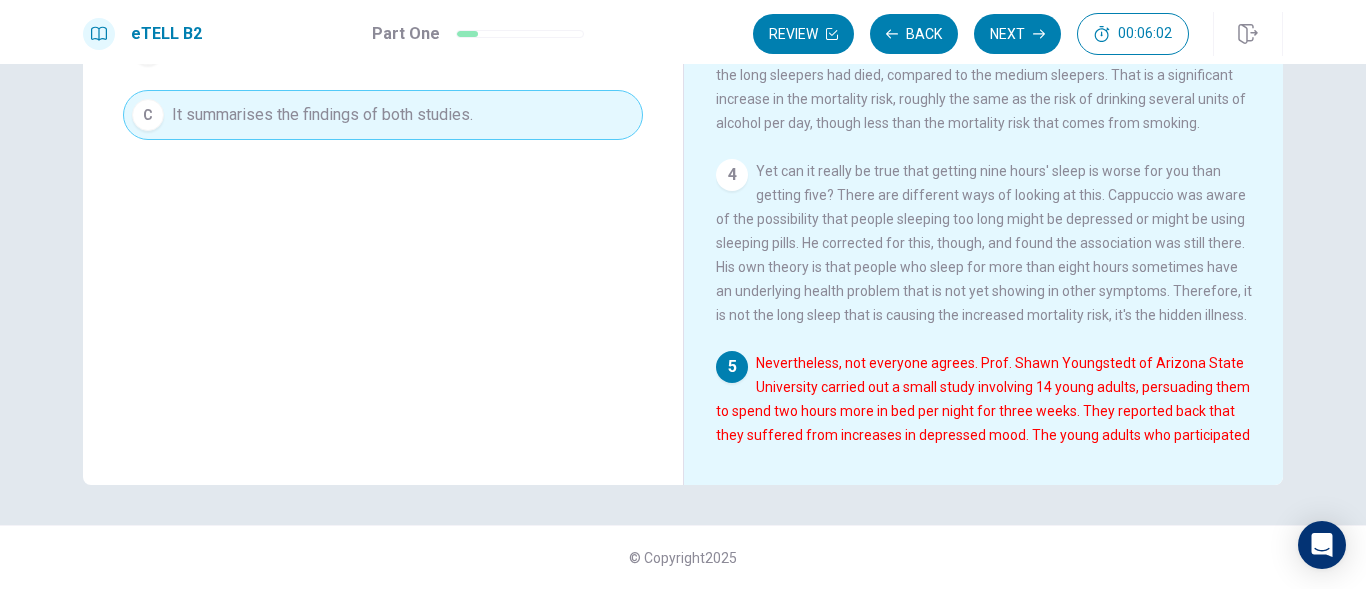 click on "Nevertheless, not everyone agrees. Prof. Shawn Youngstedt of Arizona State  University carried out a small study involving 14 young adults, persuading them to  spend two hours more in bed per night for three weeks. They reported back that they  suffered from increases in depressed mood. The young adults who participated in the  study also complained about soreness and back pain. This made Youngstedt wonder  whether the problem with long sleep is the long period with lack of activity that goes  with it. He has now been carrying out an experiment where long-sleeping and average sleeping adults are asked to spend an hour less in bed each night. The results will be  published soon." at bounding box center (983, 459) 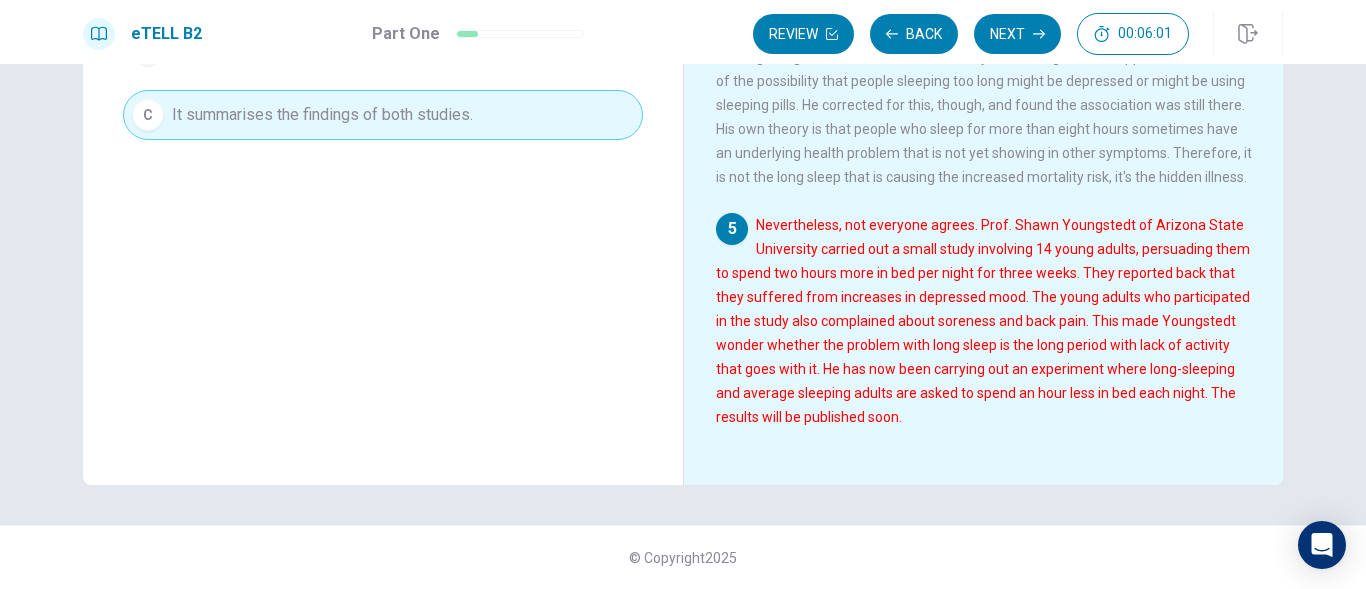 scroll, scrollTop: 495, scrollLeft: 0, axis: vertical 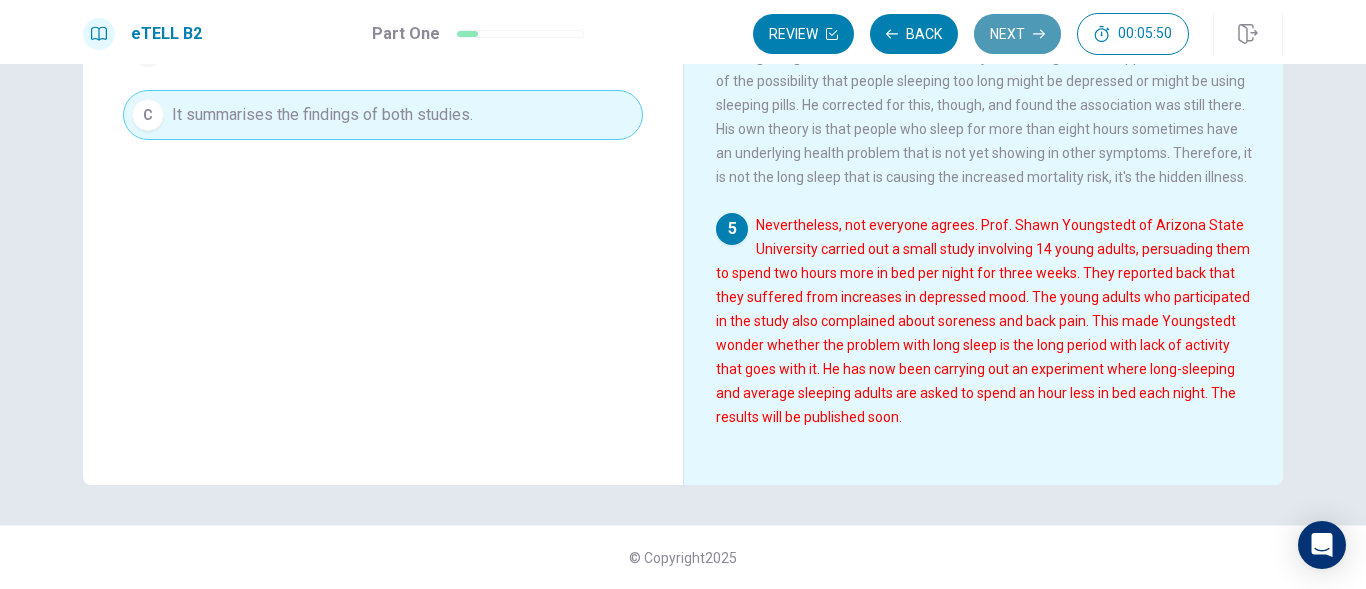 click on "Next" at bounding box center (1017, 34) 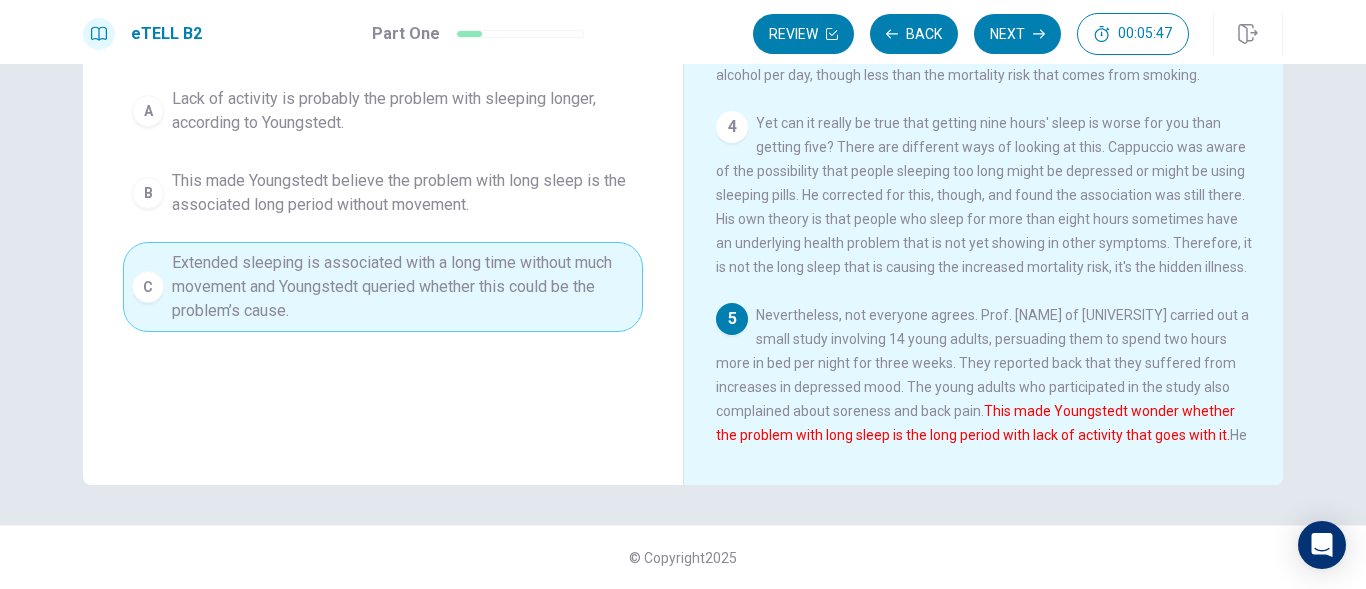 scroll, scrollTop: 295, scrollLeft: 0, axis: vertical 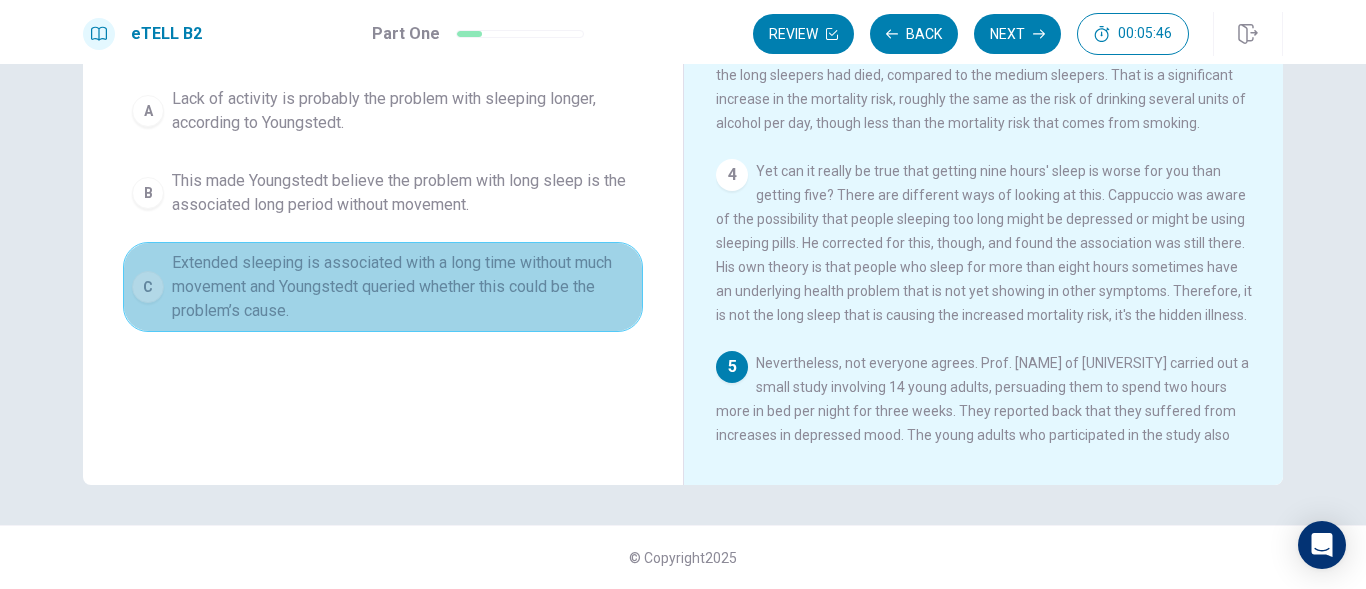 click on "Extended sleeping is associated with a long time without much movement and Youngstedt queried whether this could be the problem’s cause." at bounding box center [403, 287] 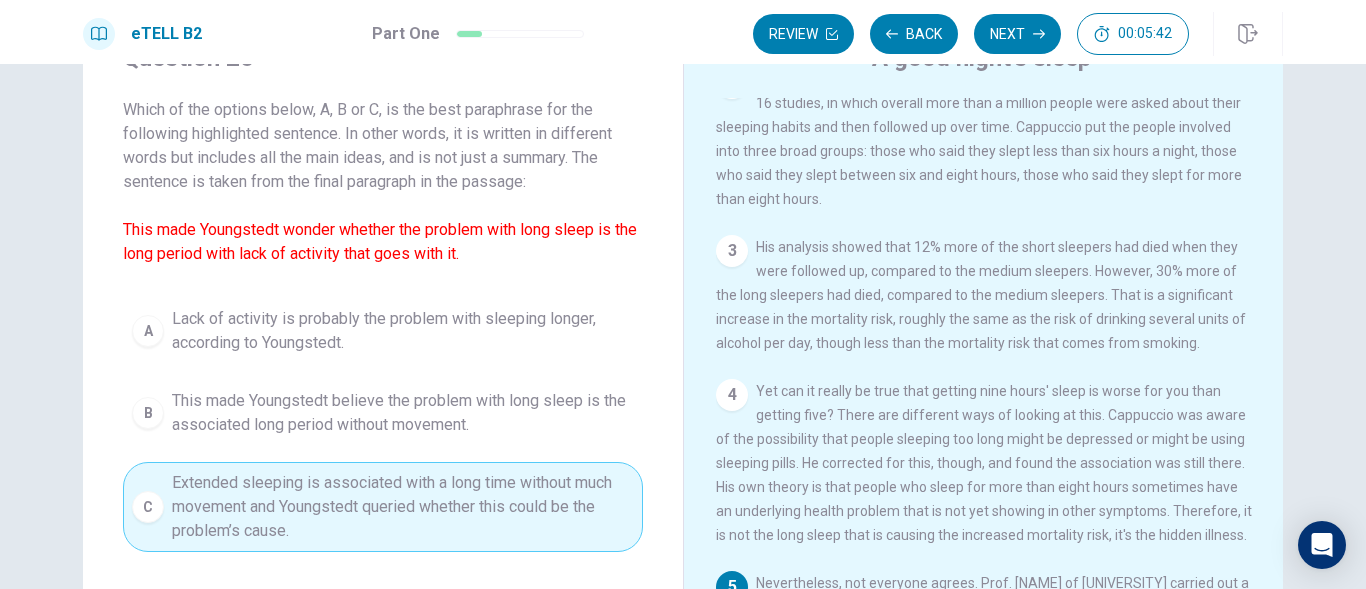 scroll, scrollTop: 114, scrollLeft: 0, axis: vertical 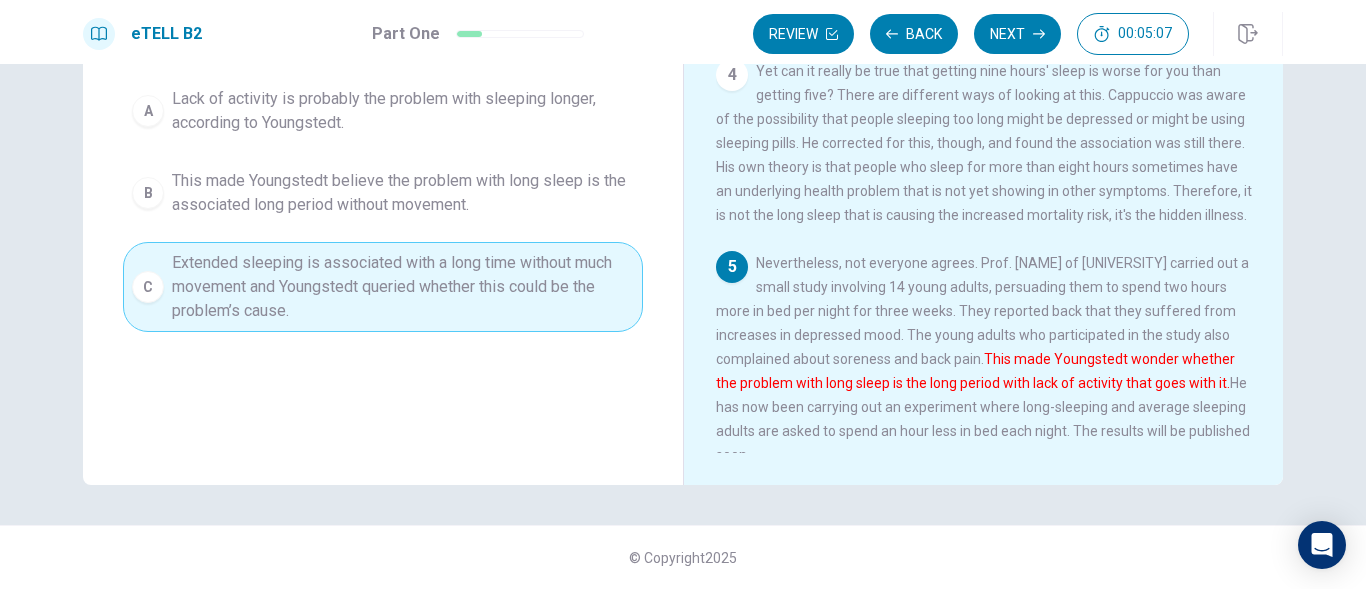 click on "Question 26 Which of the options below, A, B or C, is the best paraphrase for the following highlighted sentence. In other words, it is written in different words  but includes all the main ideas, and is not just a summary. The sentence is taken from the final paragraph in the passage:
This made Youngstedt wonder whether the problem with long sleep is the long  period with lack of activity that goes with it. A Lack of activity is probably the problem with sleeping longer, according to Youngstedt.  B This made Youngstedt believe the problem with long sleep is the associated long period without movement.   C Extended sleeping is associated with a long time without much movement and Youngstedt queried whether this could be the problem’s cause." at bounding box center (383, 77) 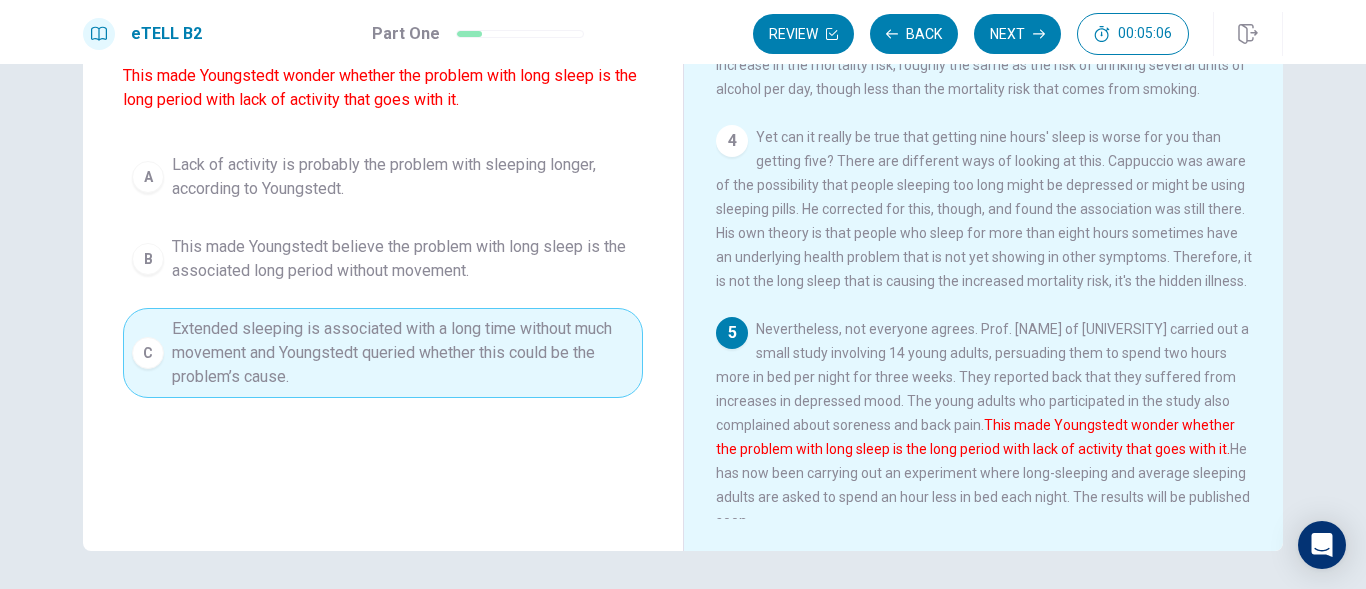 scroll, scrollTop: 214, scrollLeft: 0, axis: vertical 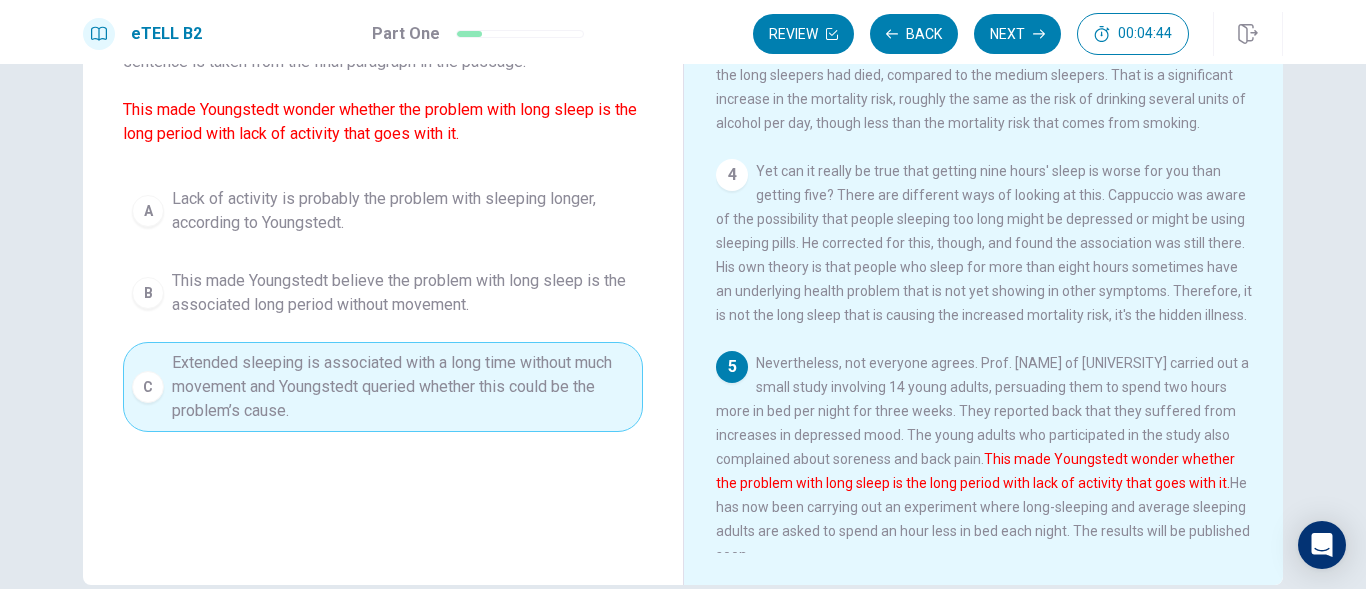 click on "Nevertheless, not everyone agrees. Prof. [NAME] of [UNIVERSITY] carried out a small study involving 14 young adults, persuading them to spend two hours more in bed per night for three weeks. They reported back that they suffered from increases in depressed mood. The young adults who participated in the study also complained about soreness and back pain. This made [LAST] wonder whether the problem with long sleep is the long period with lack of activity that goes with it. He has now been carrying out an experiment where long-sleeping and average sleeping adults are asked to spend an hour less in bed each night. The results will be published soon." at bounding box center [983, 459] 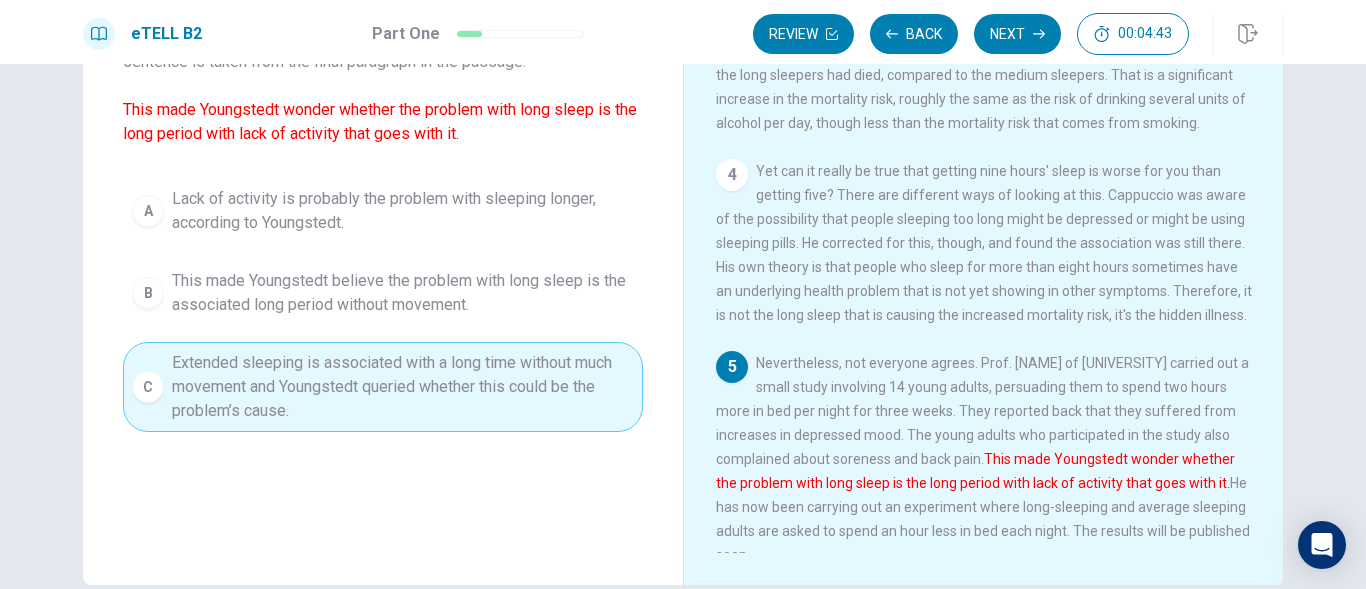 scroll, scrollTop: 495, scrollLeft: 0, axis: vertical 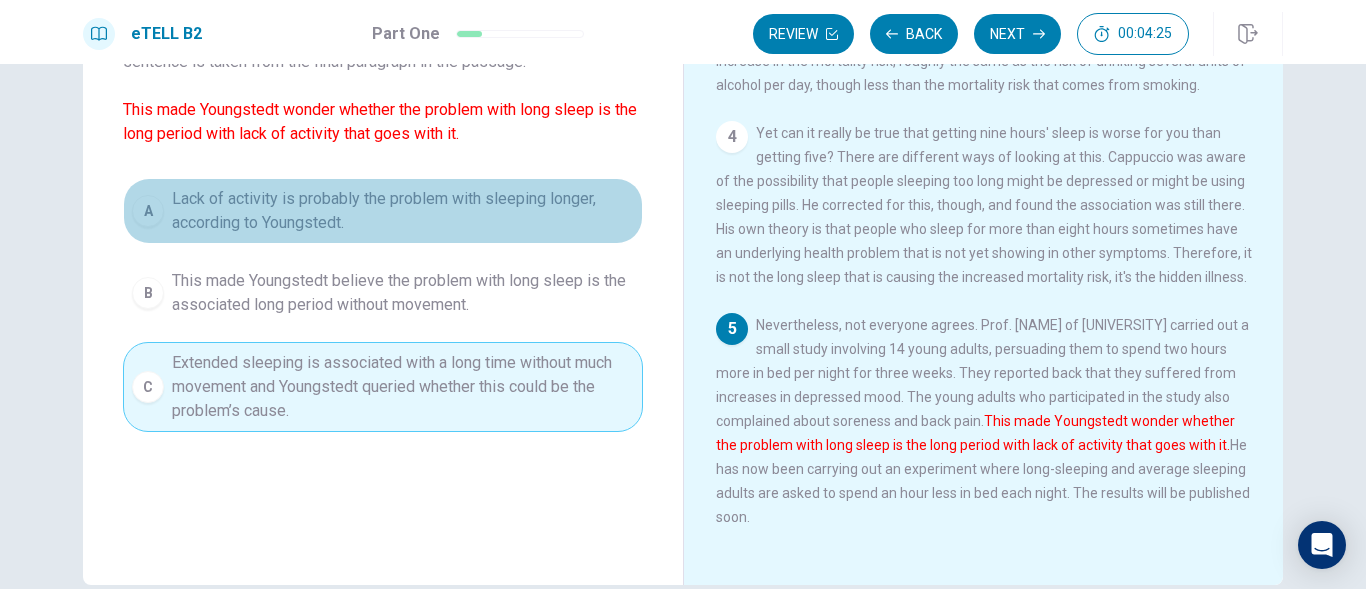 click on "Lack of activity is probably the problem with sleeping longer, according to Youngstedt." at bounding box center (403, 211) 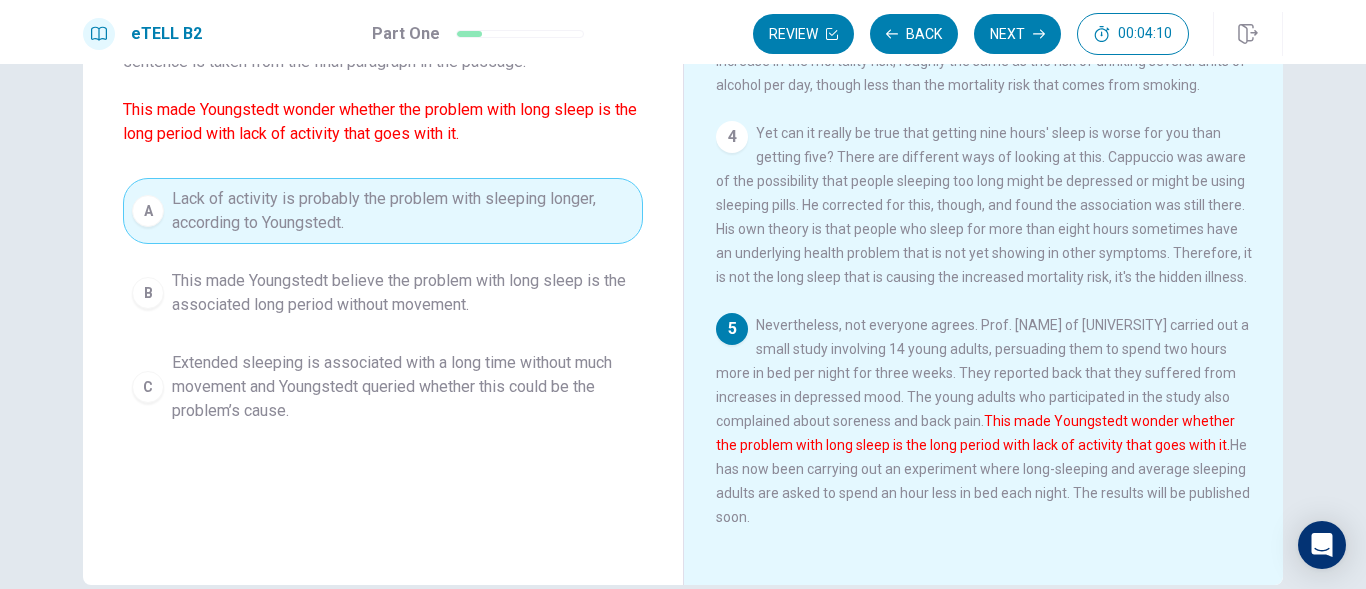 click on "Extended sleeping is associated with a long time without much movement and Youngstedt queried whether this could be the problem’s cause." at bounding box center [403, 387] 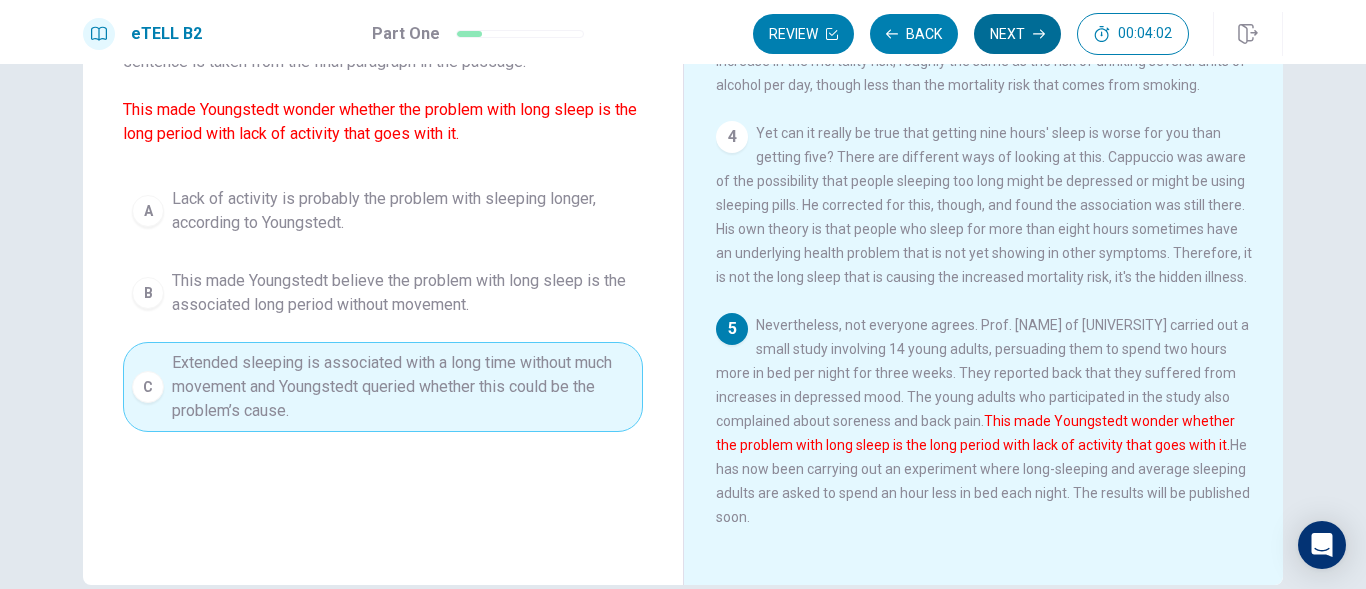 click on "Next" at bounding box center (1017, 34) 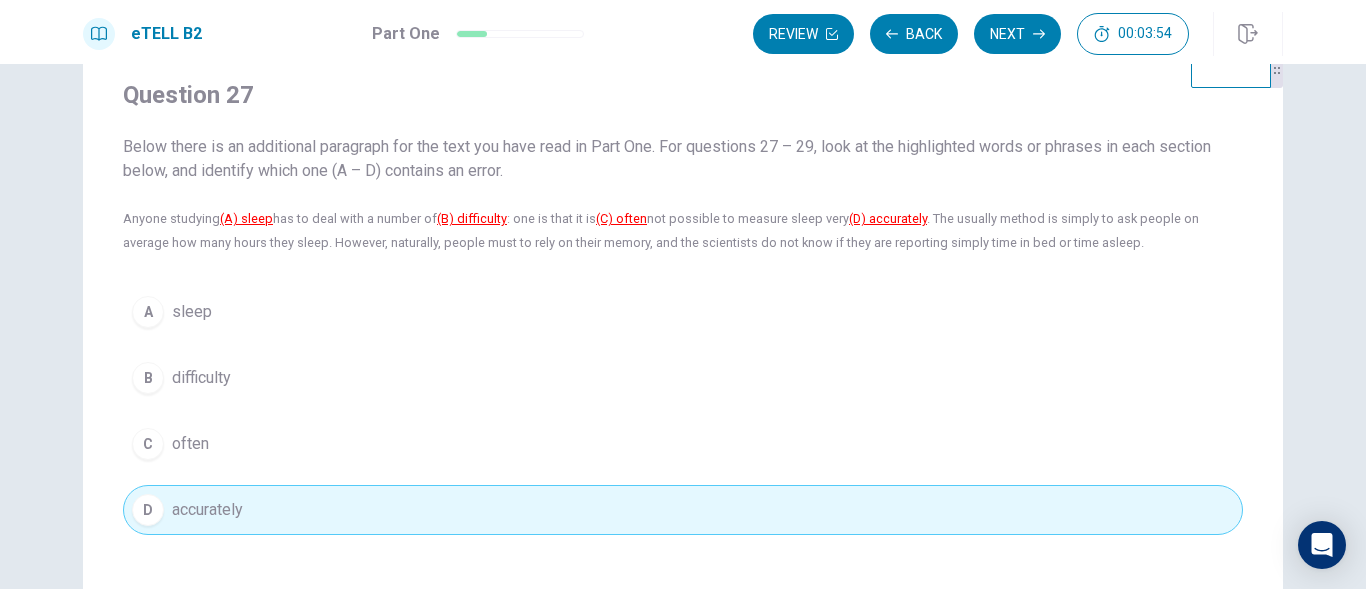scroll, scrollTop: 14, scrollLeft: 0, axis: vertical 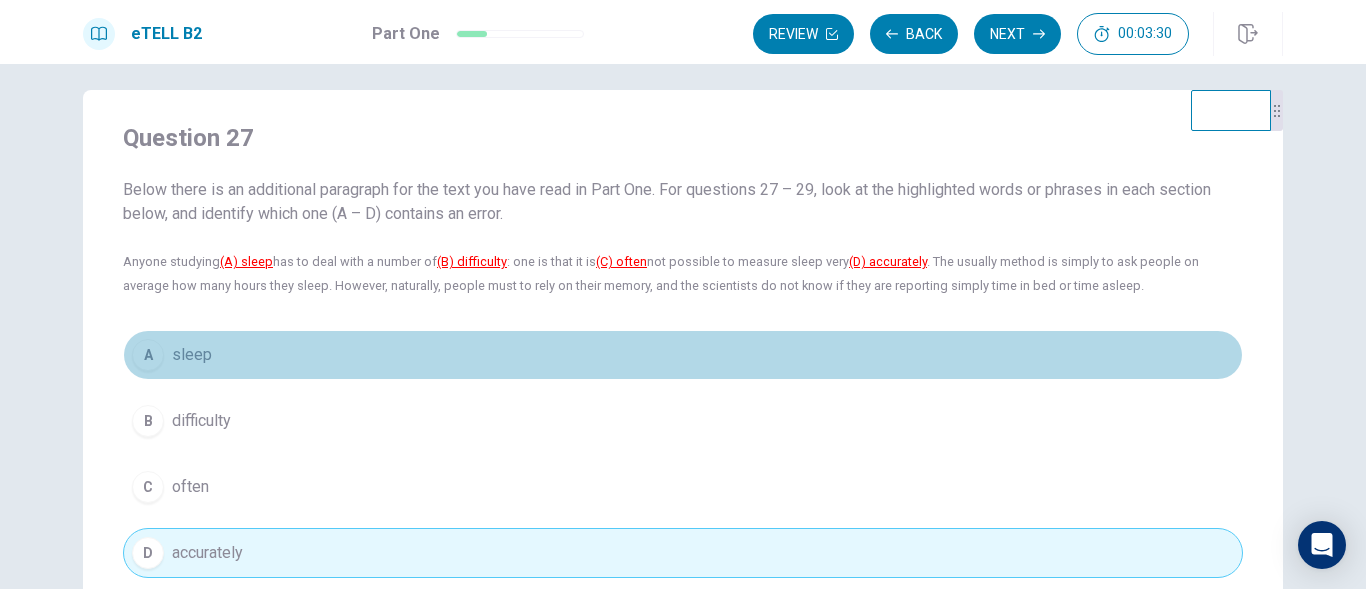 click on "A sleep" at bounding box center (683, 355) 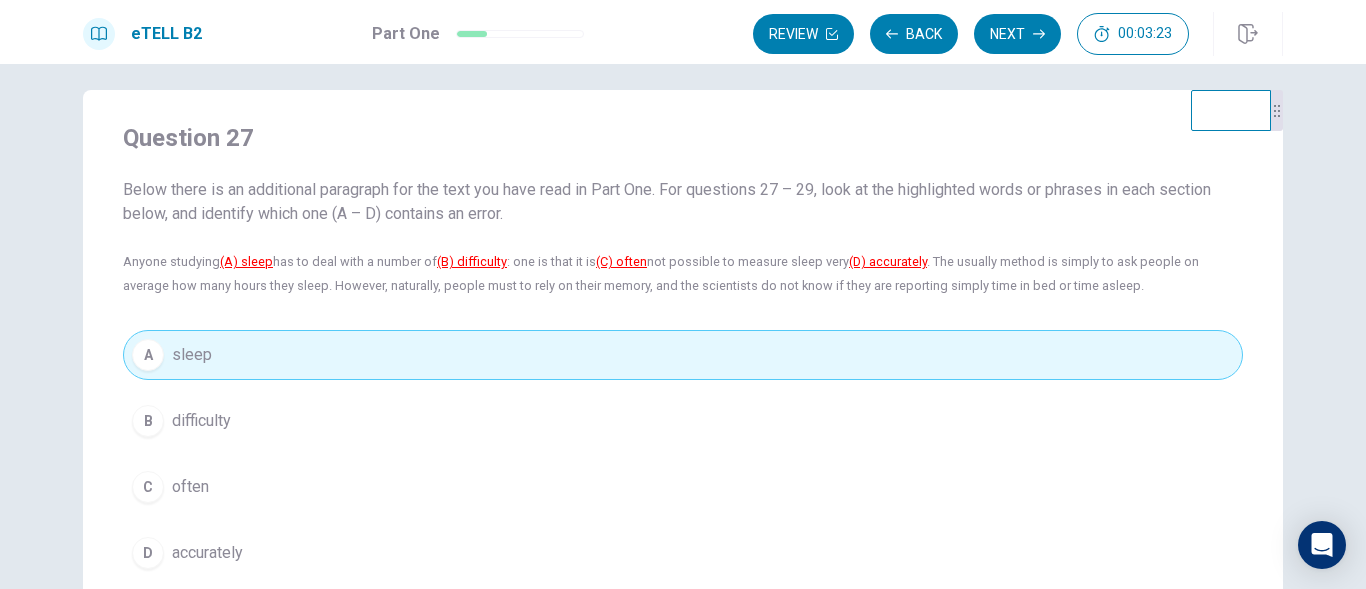 click on "B difficulty" at bounding box center [683, 421] 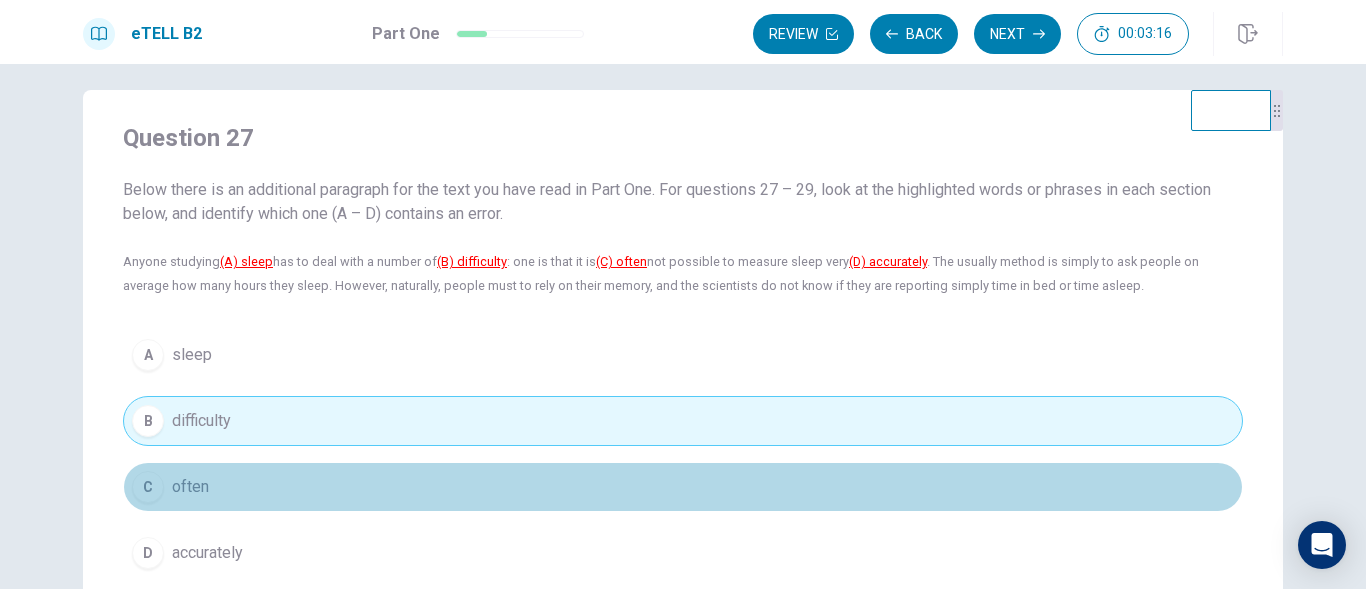 click on "often" at bounding box center (190, 487) 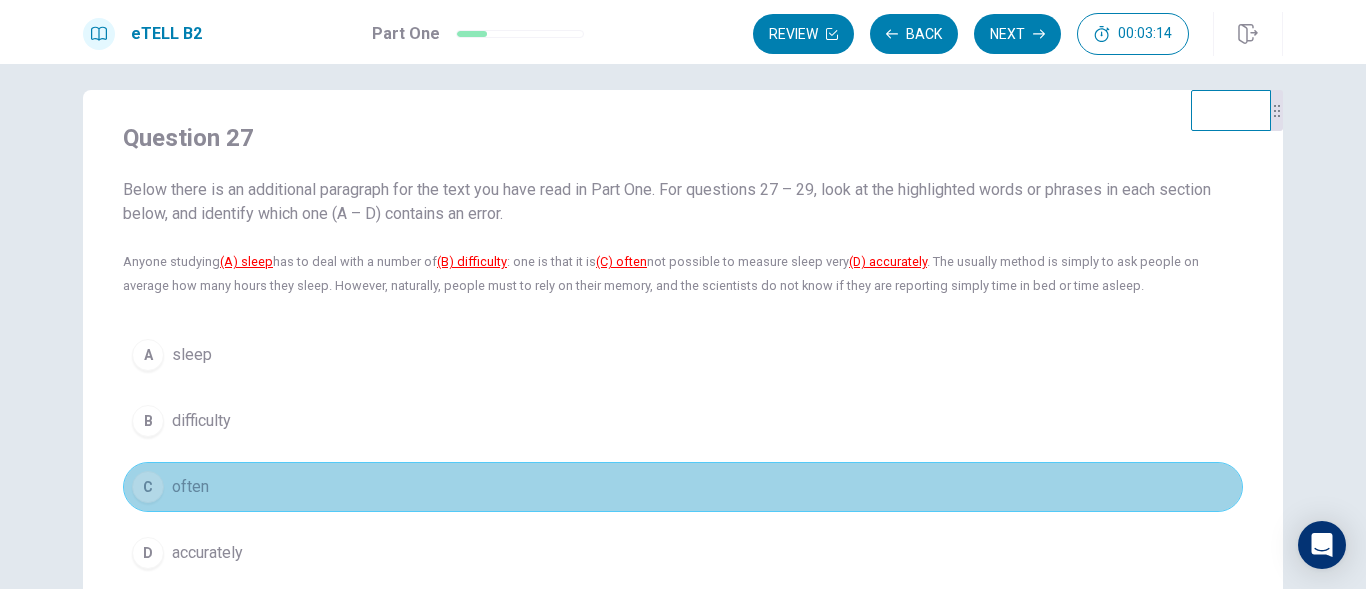 click on "often" at bounding box center [190, 487] 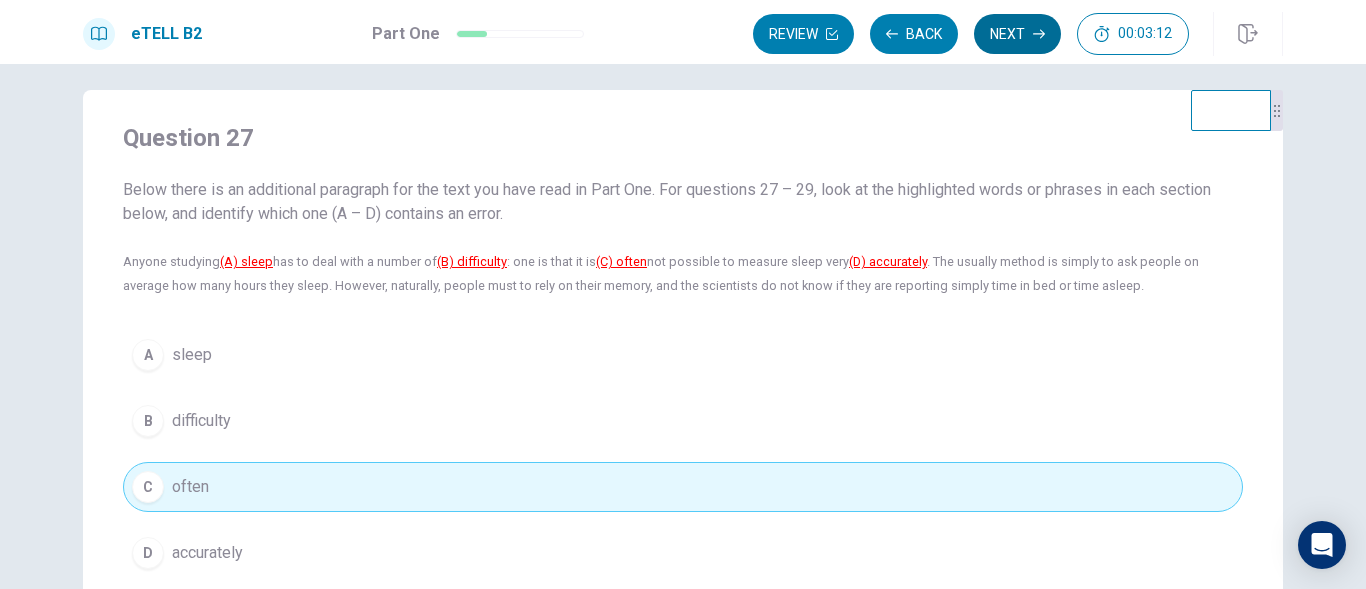 click on "Next" at bounding box center (1017, 34) 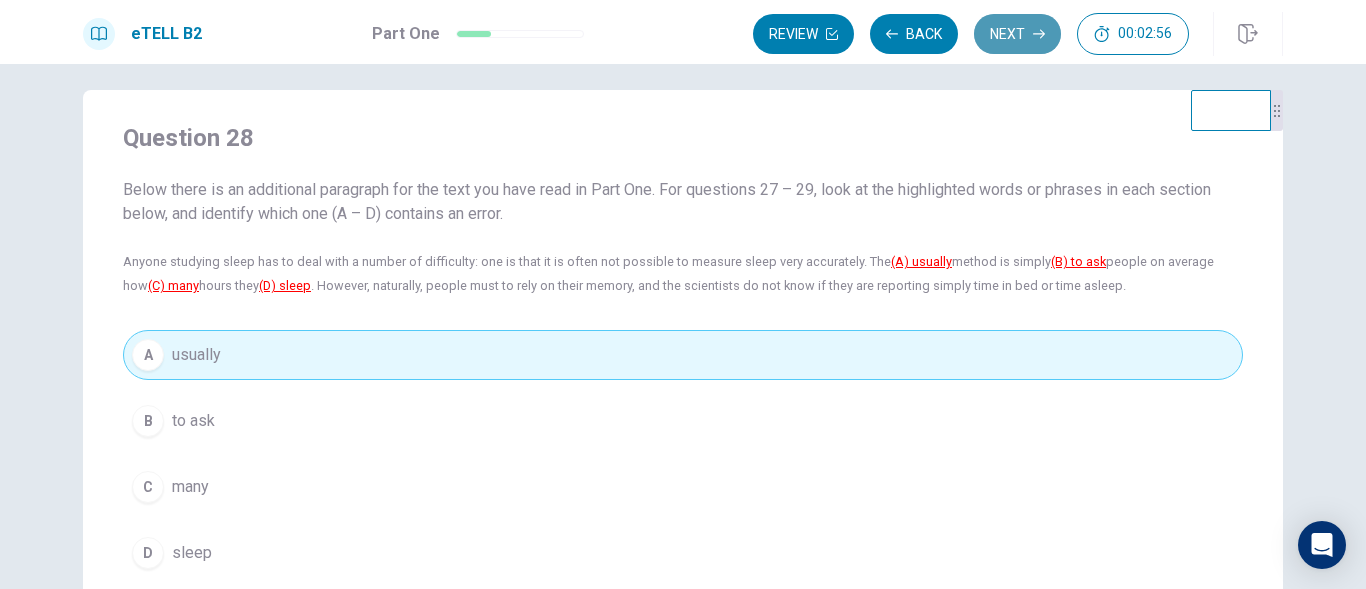 click 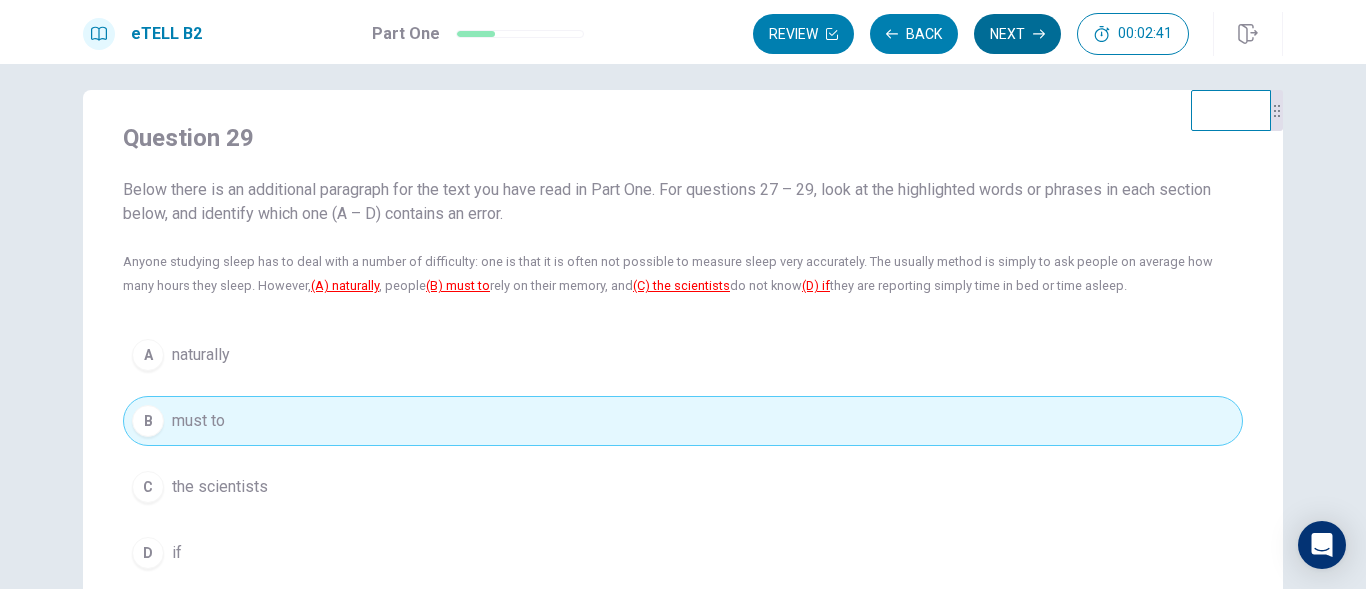 click on "Next" at bounding box center [1017, 34] 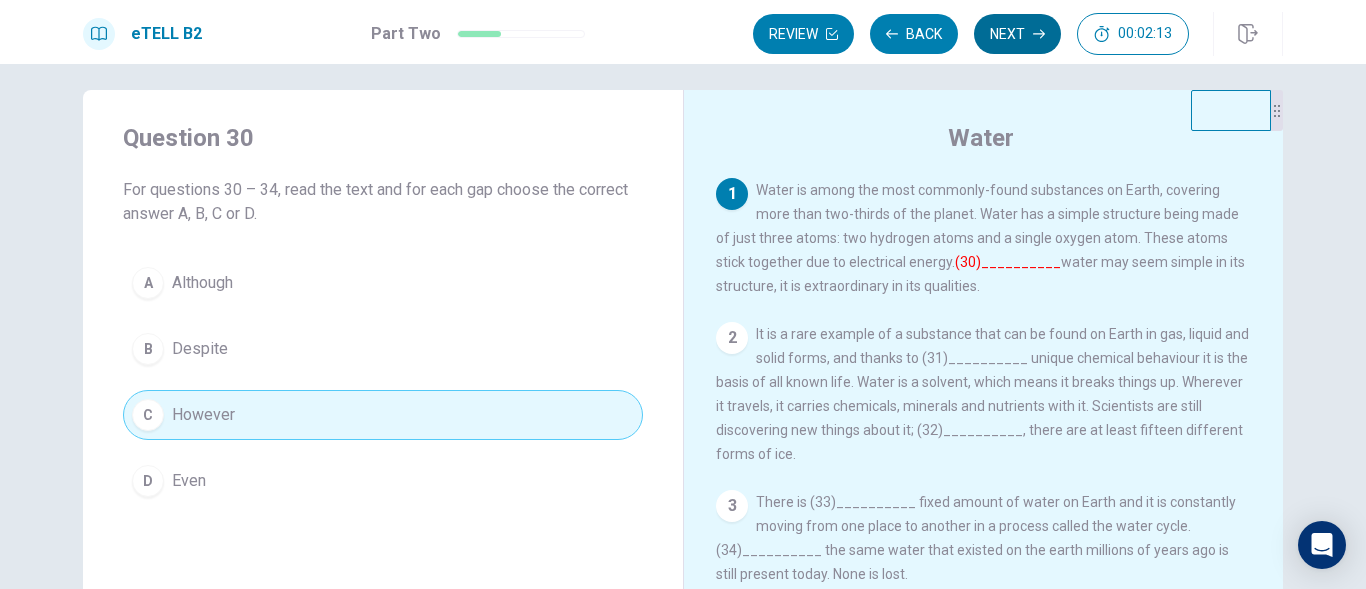 click on "Next" at bounding box center (1017, 34) 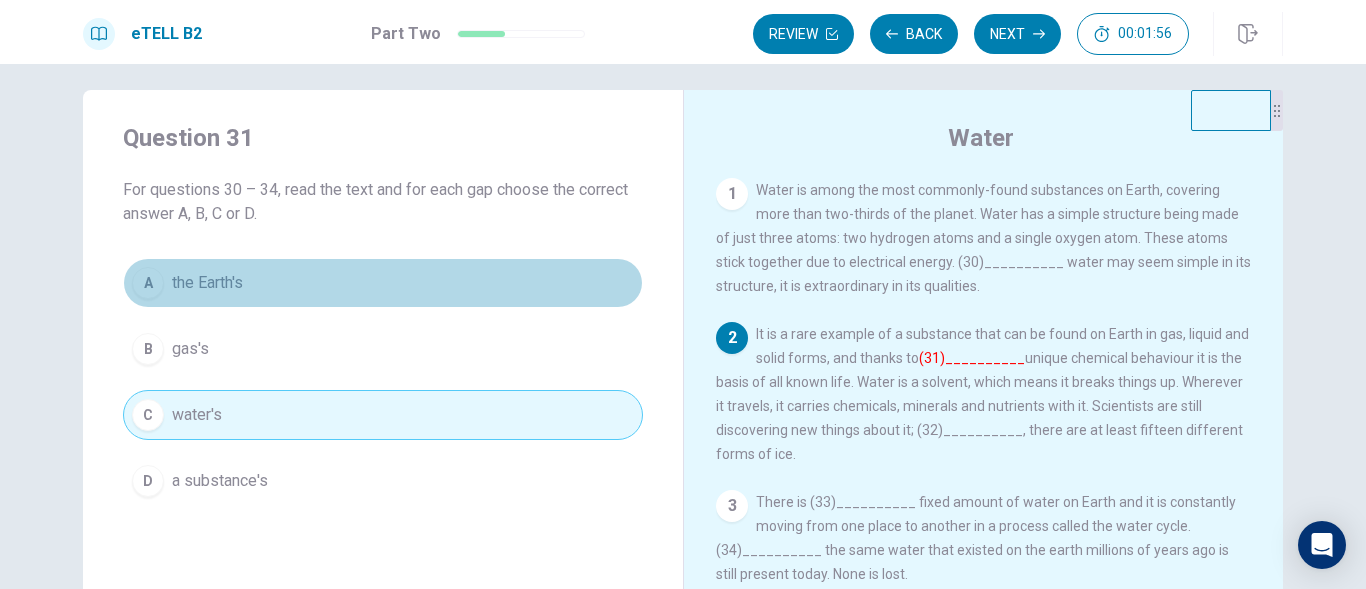 click on "A the Earth's" at bounding box center (383, 283) 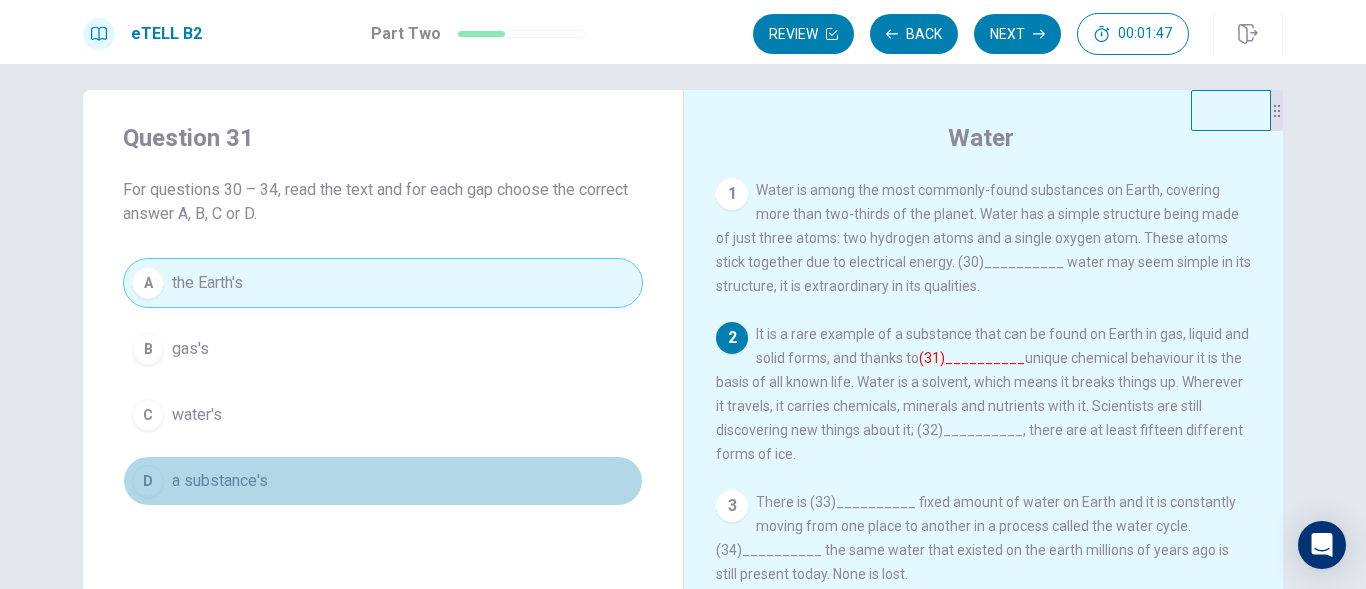 click on "D a substance's" at bounding box center (383, 481) 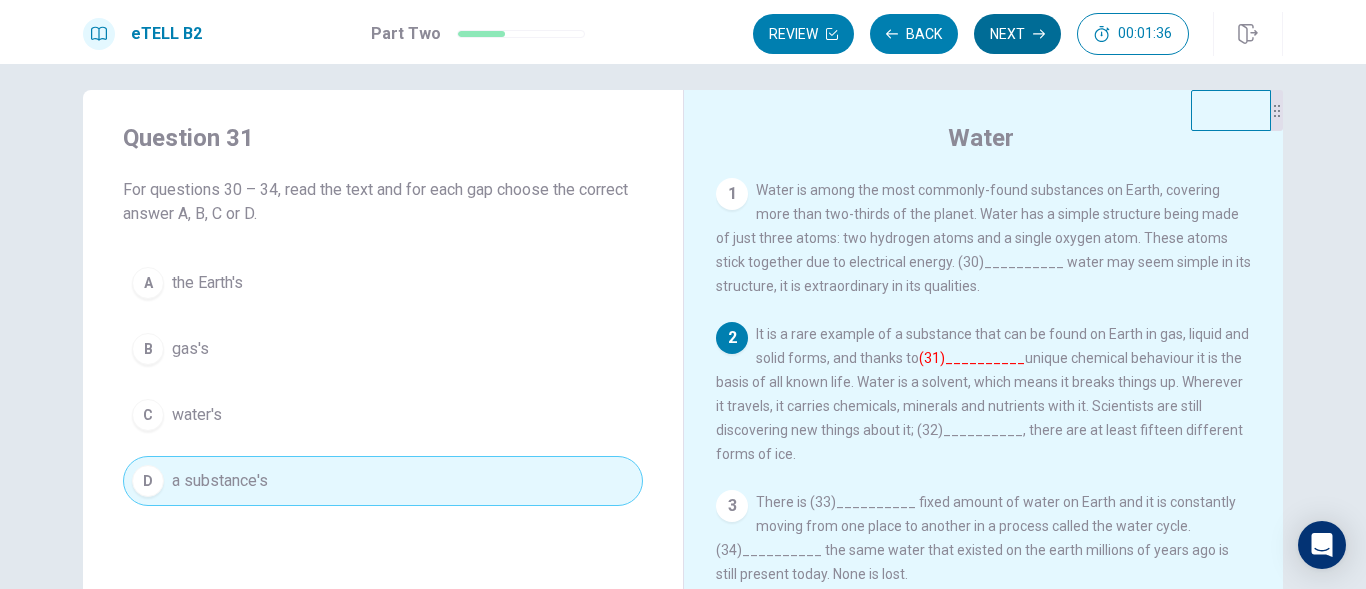 click on "Next" at bounding box center (1017, 34) 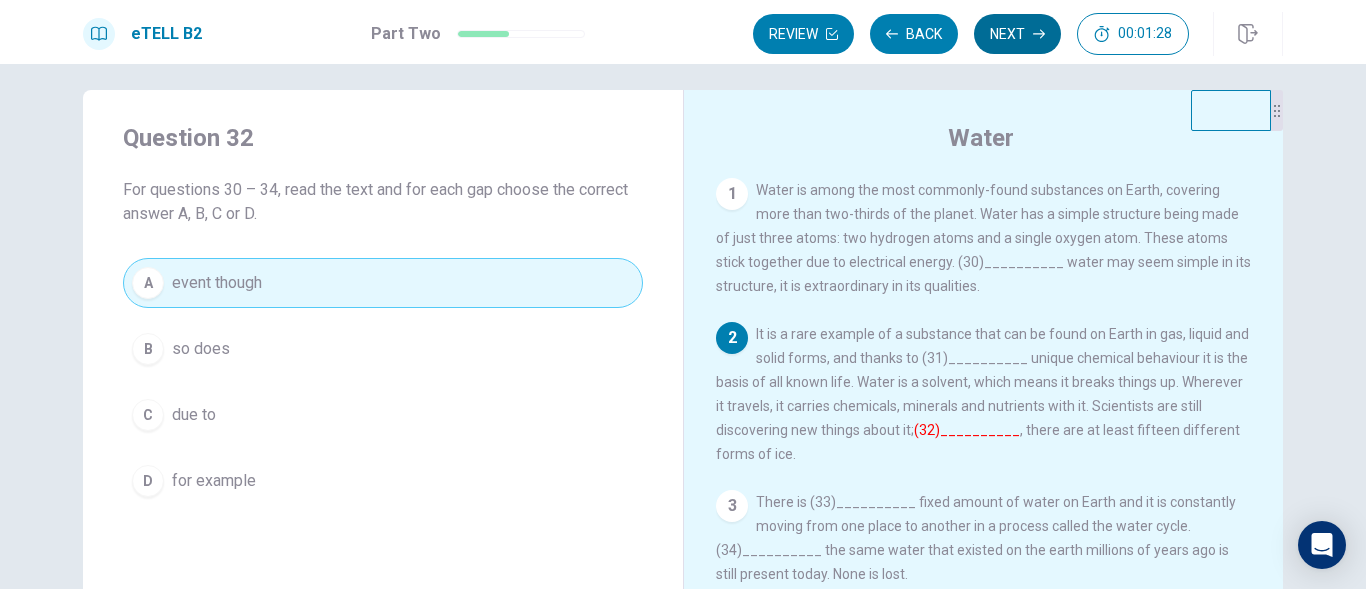 click on "Next" at bounding box center (1017, 34) 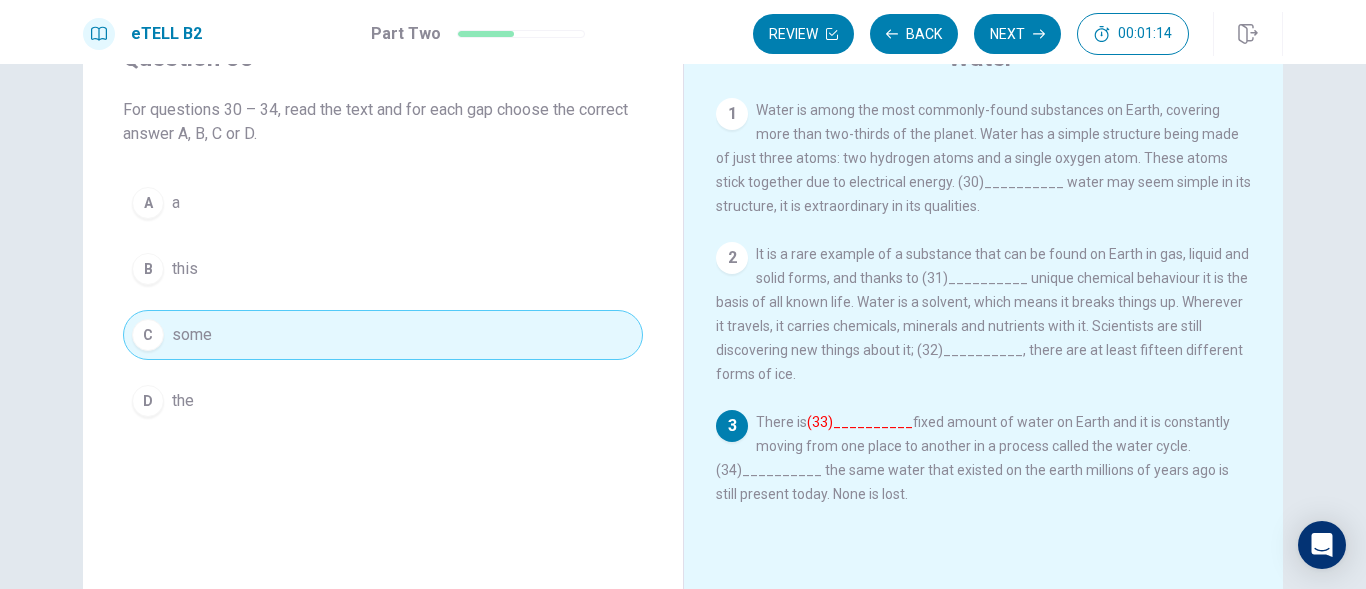 scroll, scrollTop: 114, scrollLeft: 0, axis: vertical 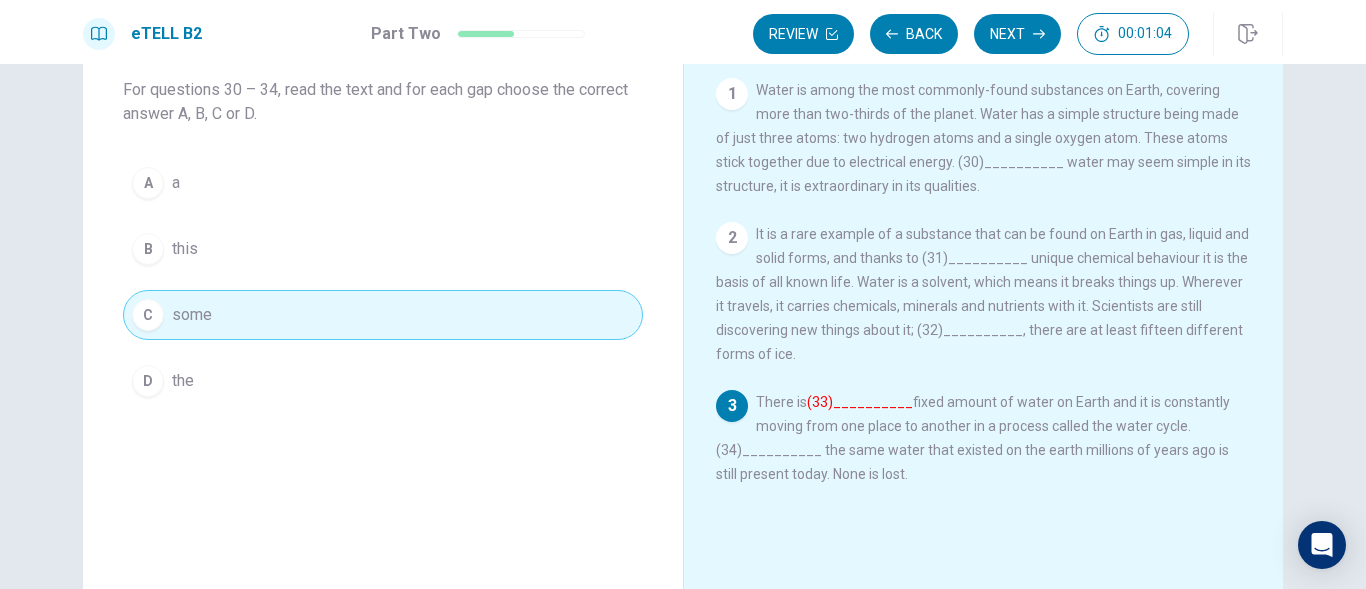 click on "A a" at bounding box center (383, 183) 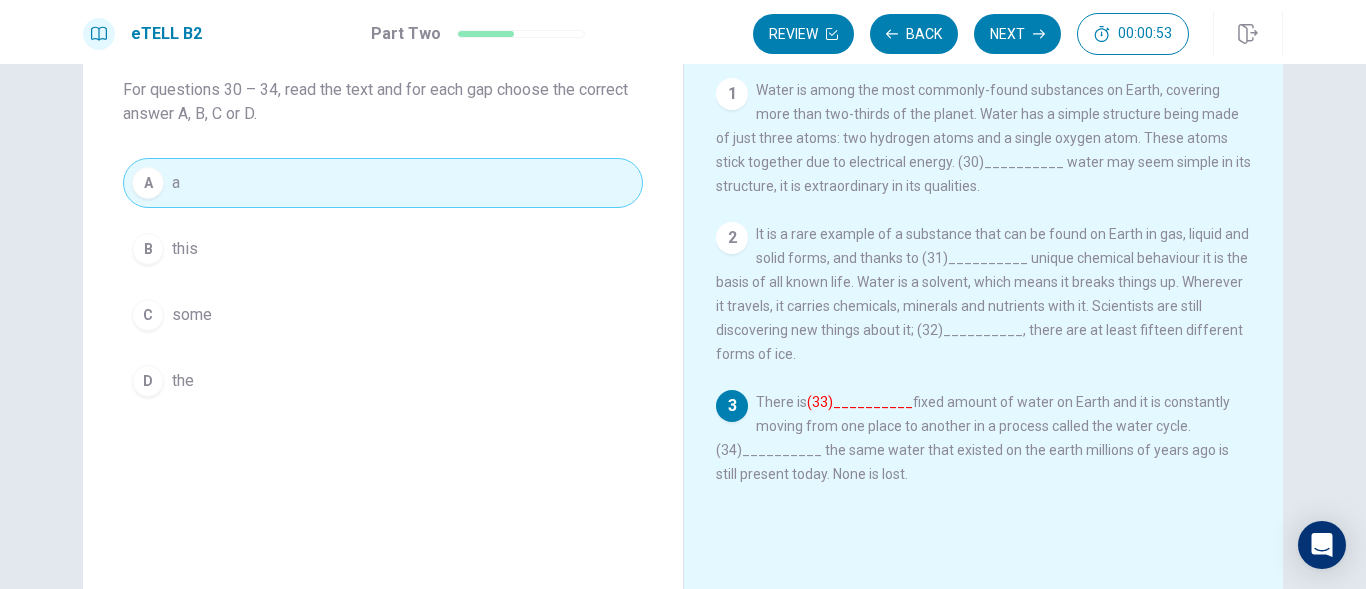 click on "some" at bounding box center (192, 315) 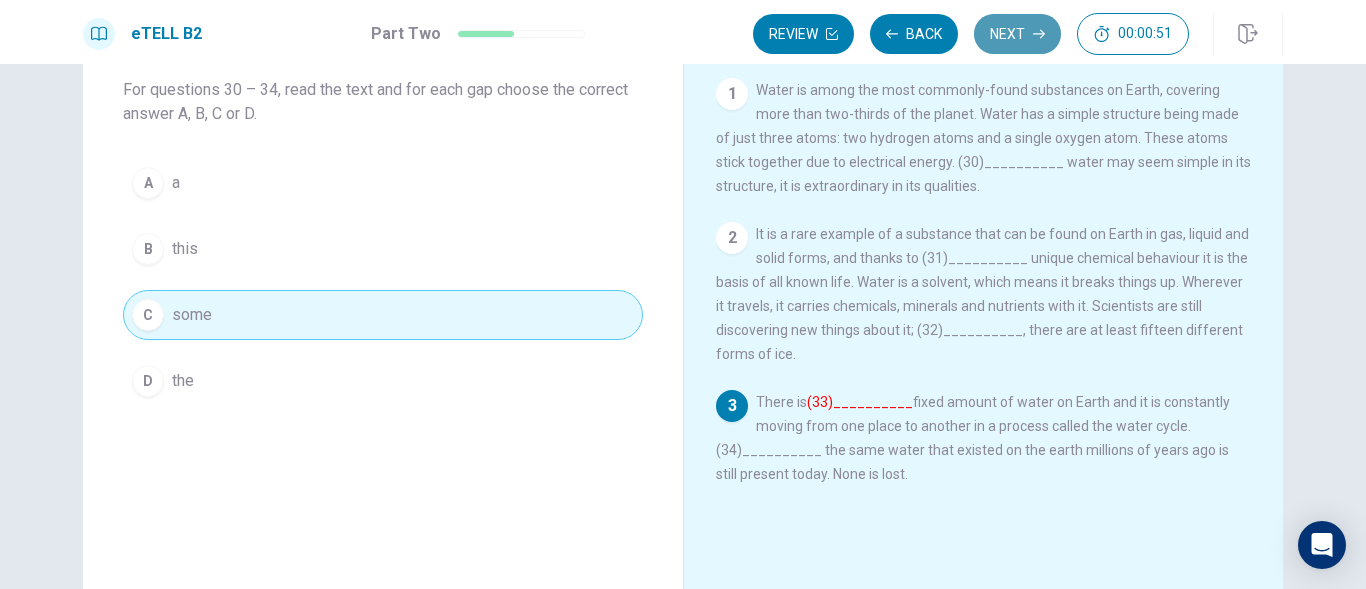 click on "Next" at bounding box center [1017, 34] 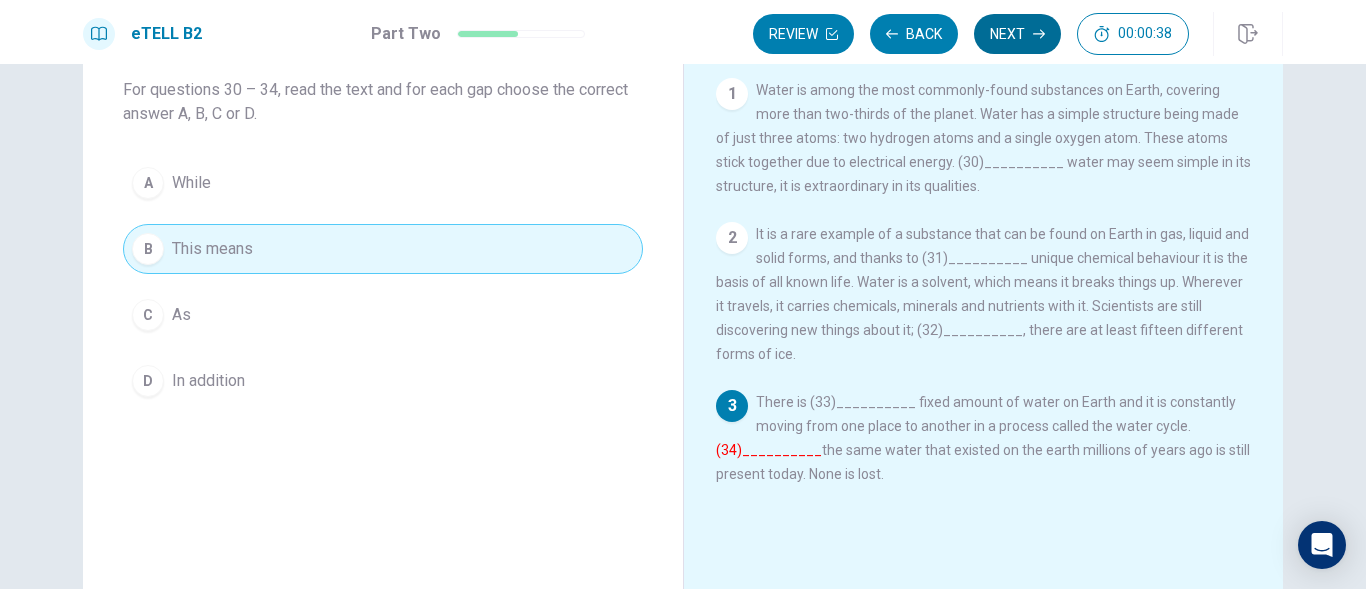 click on "Next" at bounding box center (1017, 34) 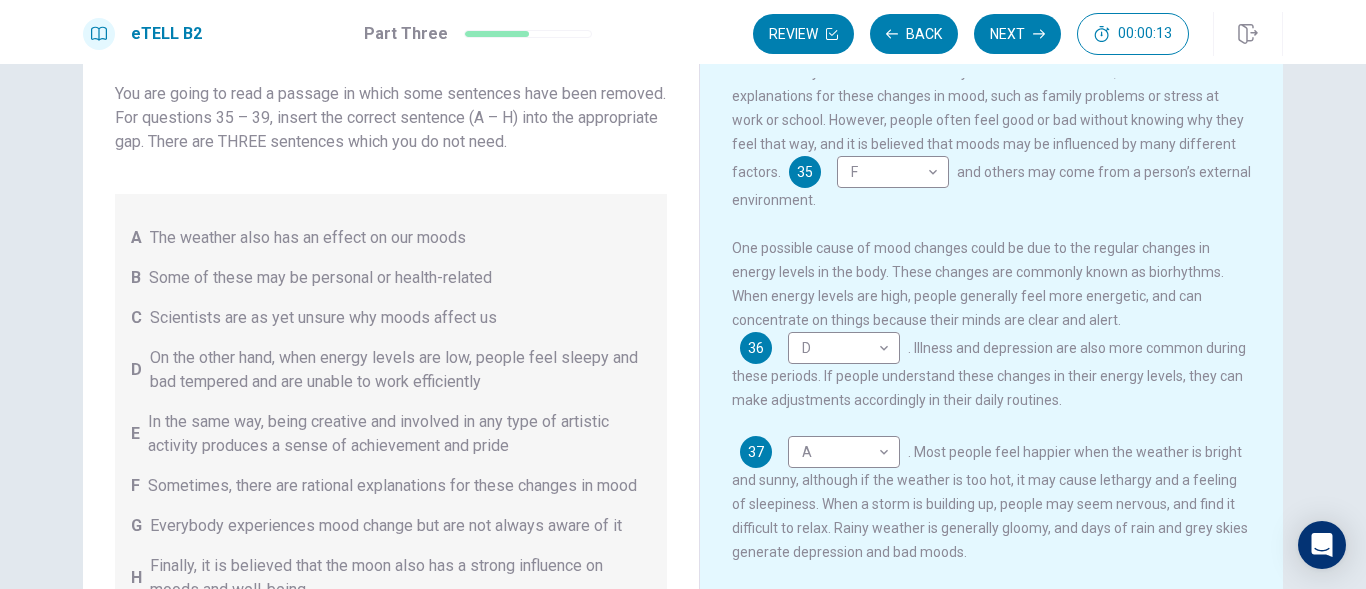 scroll, scrollTop: 200, scrollLeft: 0, axis: vertical 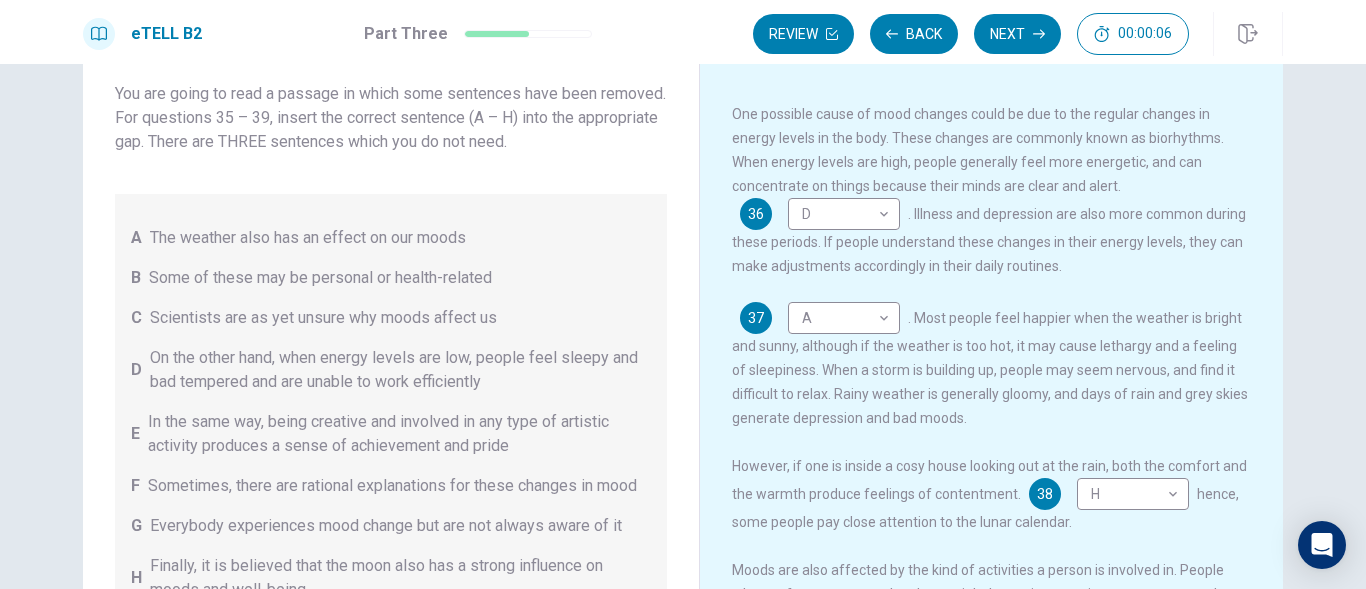 click on ". Most people feel happier when the  weather is bright and sunny, although if the weather is too hot, it may cause lethargy and a feeling of sleepiness. When a storm is  building up, people may seem nervous, and  find it difficult to relax. Rainy weather is generally gloomy, and days of rain and  grey skies generate depression and bad  moods." at bounding box center (990, 368) 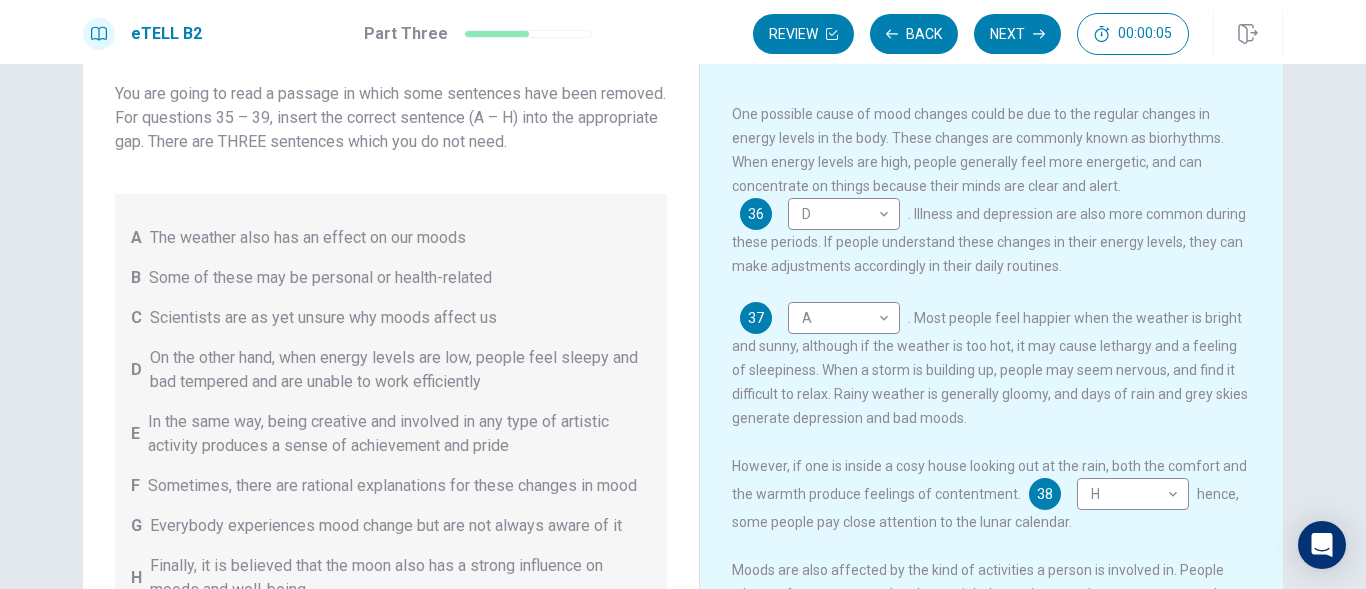 scroll, scrollTop: 372, scrollLeft: 0, axis: vertical 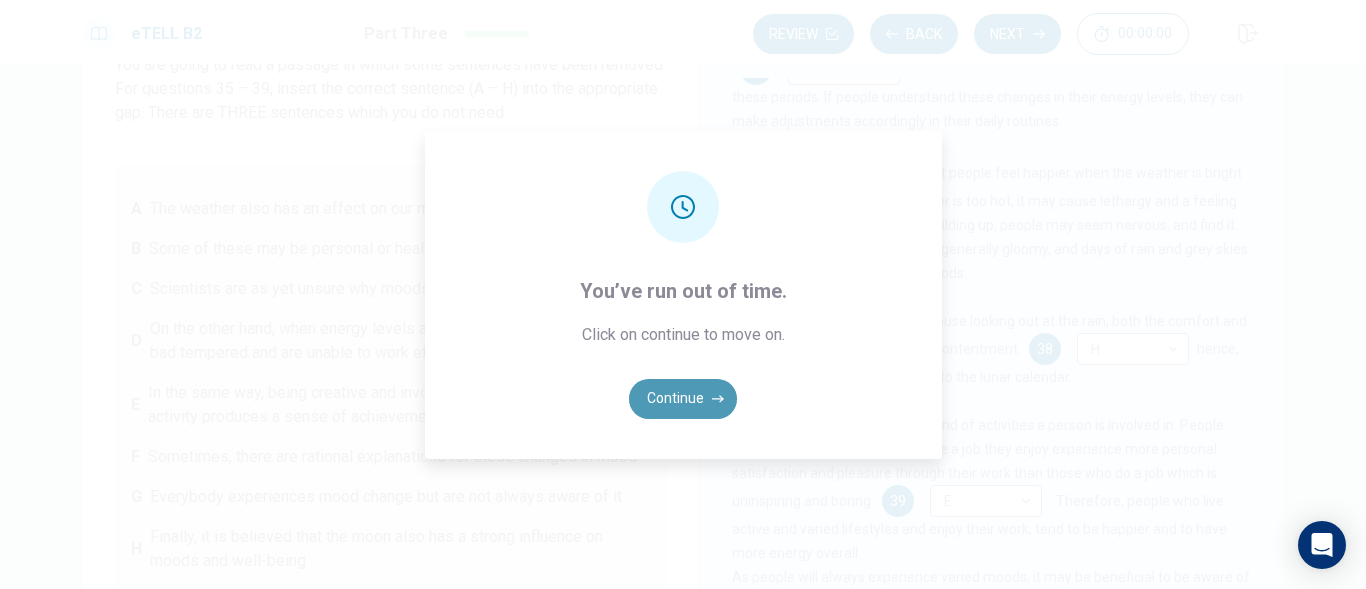 click on "Continue" at bounding box center [683, 399] 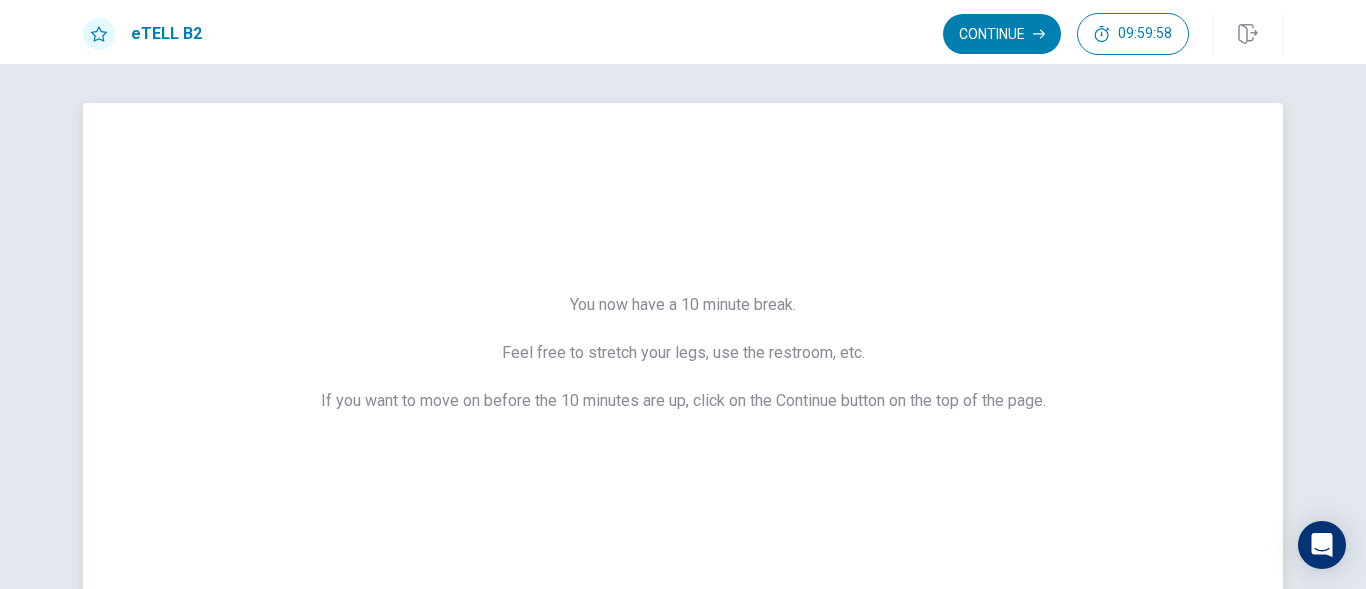 scroll, scrollTop: 0, scrollLeft: 0, axis: both 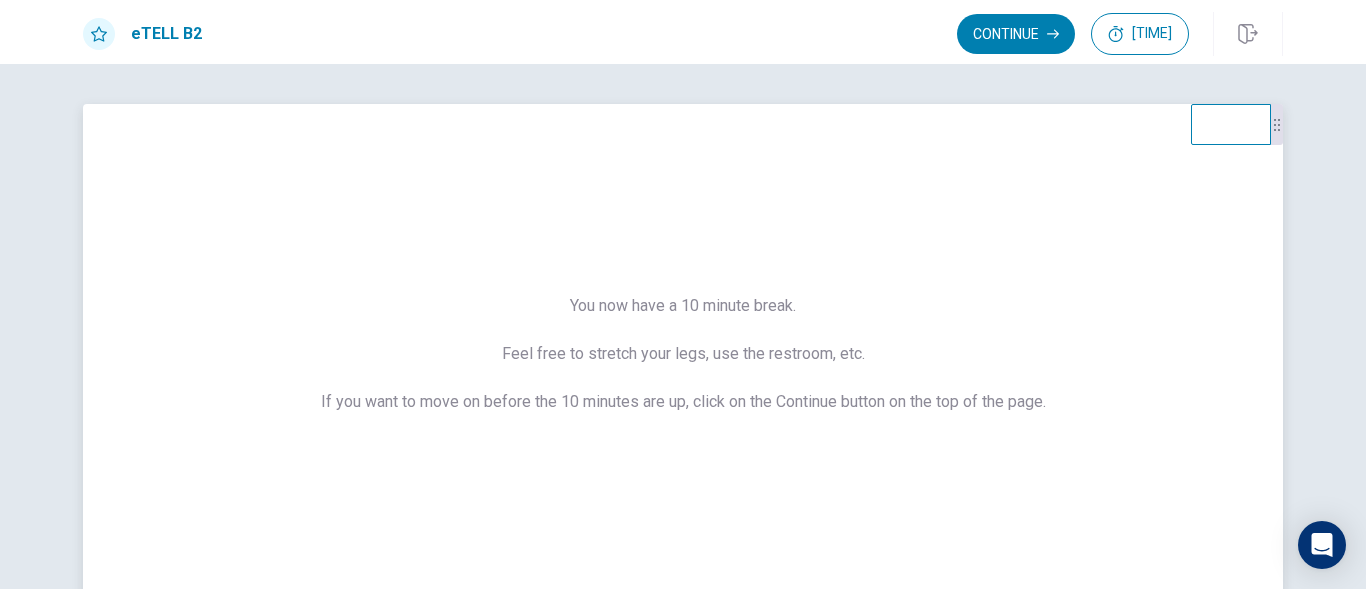 click on "You now have a 10 minute break. Feel free to stretch your legs, use the restroom, etc. If you want to move on before the 10 minutes are up, click on the Continue button on the top of the page." at bounding box center (683, 354) 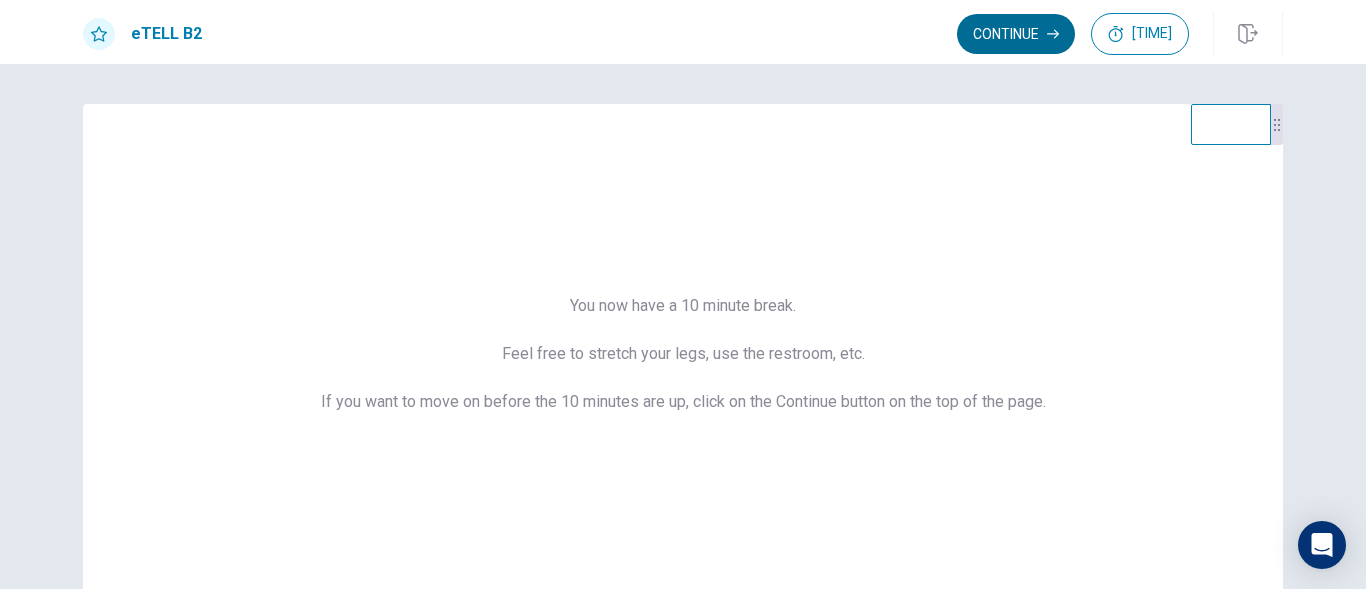 click on "Continue" at bounding box center (1016, 34) 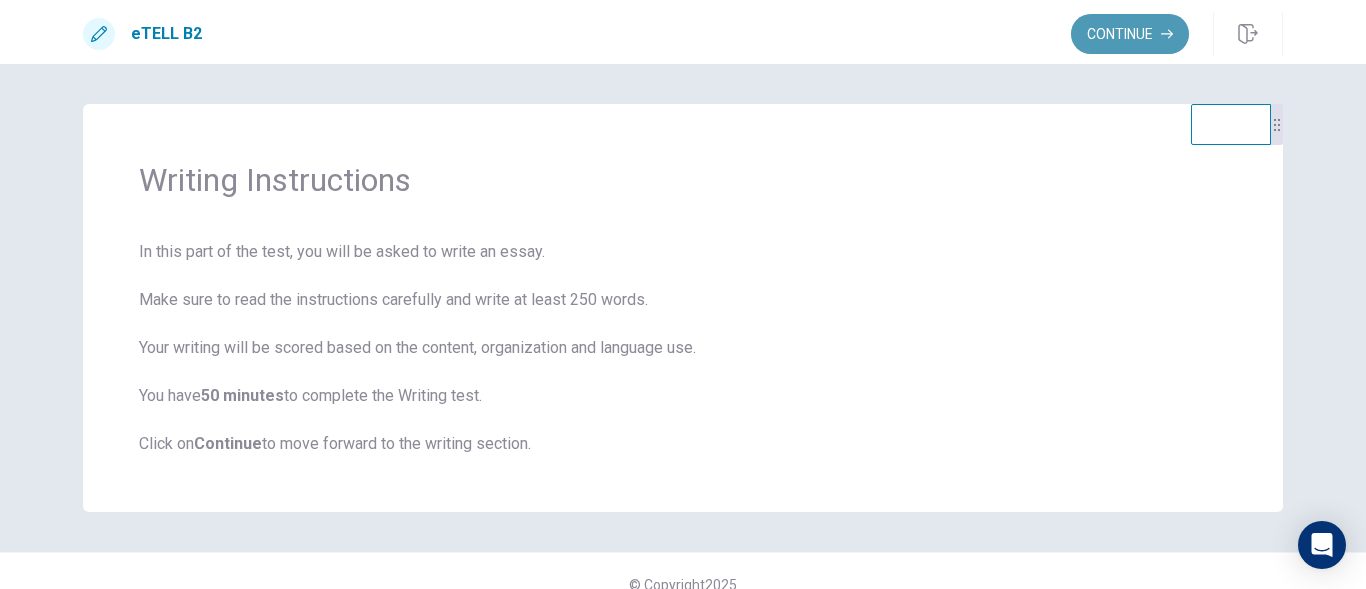 click on "Continue" at bounding box center [1130, 34] 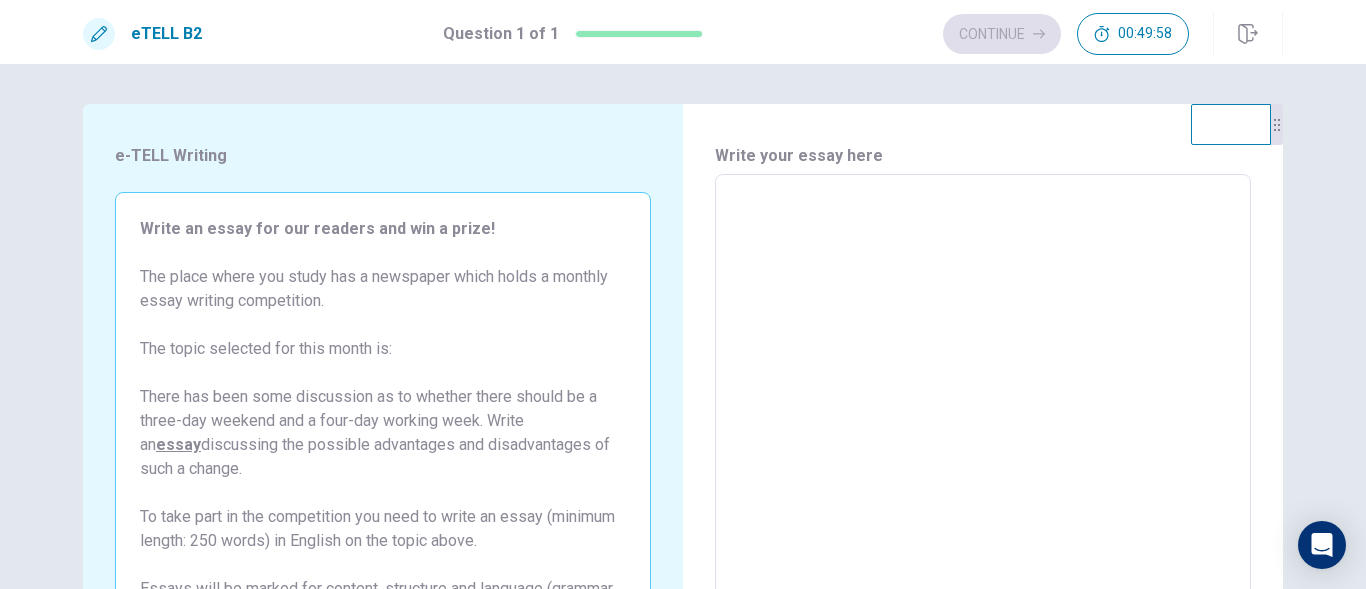 click on "Write an essay for our readers and win a prize!
The place where you study has a newspaper which holds a monthly essay writing competition.
The topic selected for this month is:
There has been some discussion as to whether there should be a three-day weekend and a four-day working week. Write an  essay  discussing the possible advantages and disadvantages of such a change.
To take part in the competition you need to write an essay (minimum length: 250 words) in English on the topic above." at bounding box center (383, 397) 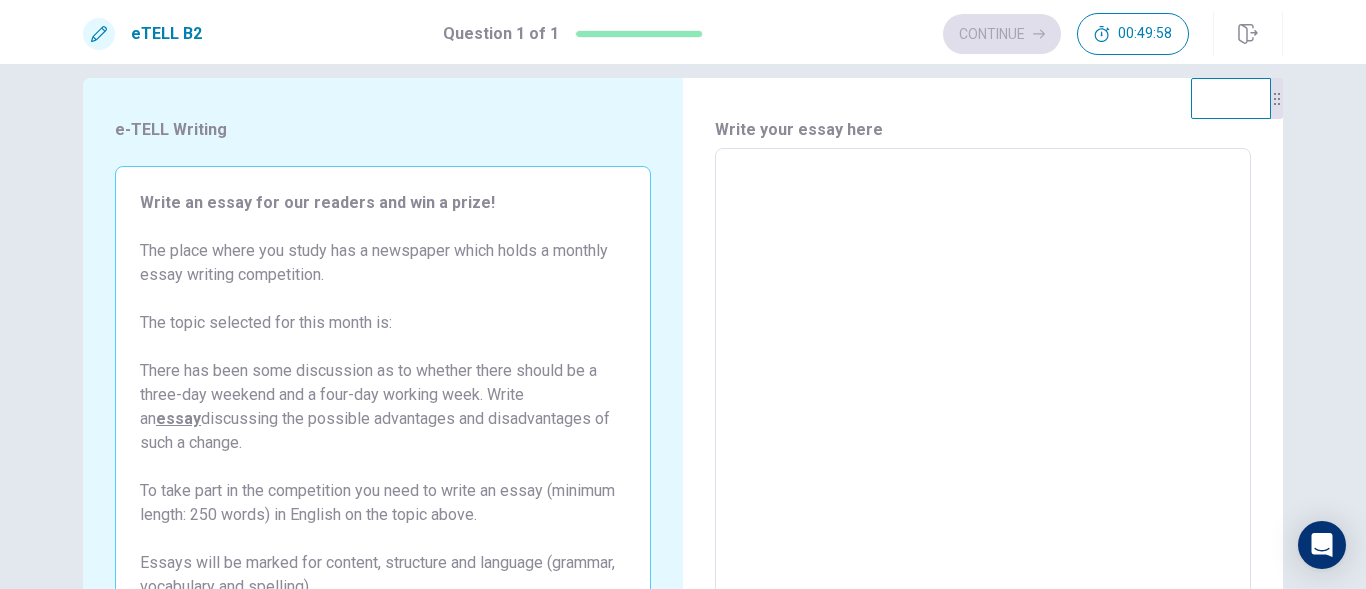 scroll, scrollTop: 100, scrollLeft: 0, axis: vertical 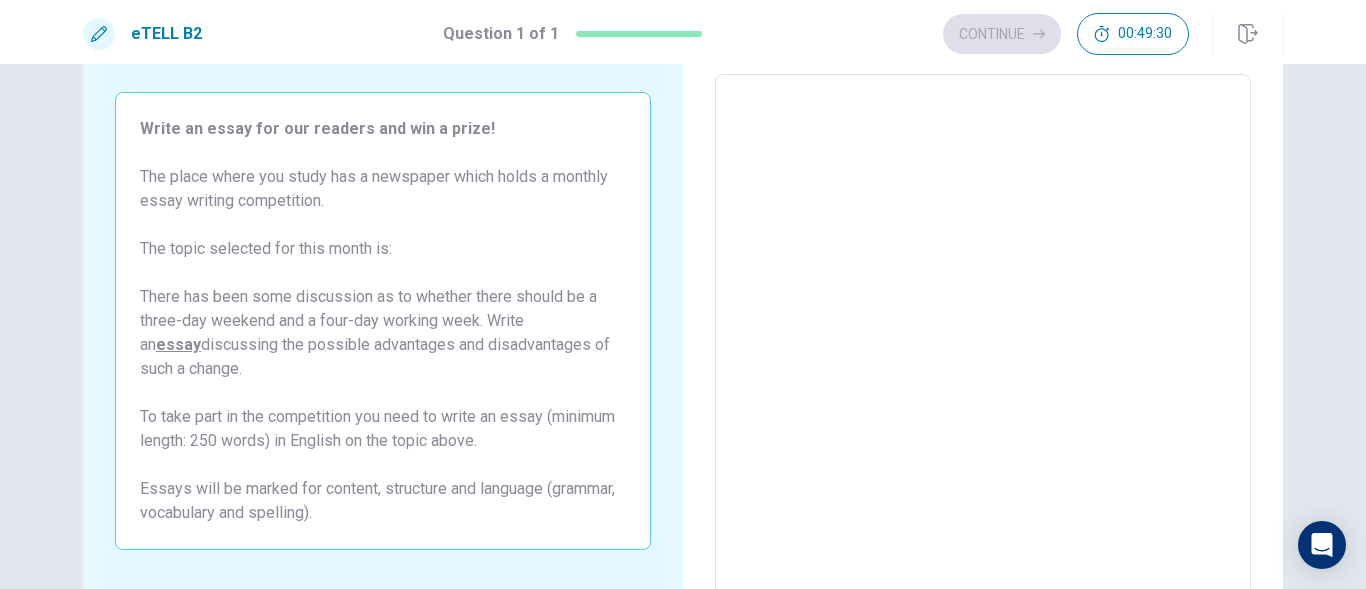click at bounding box center [983, 351] 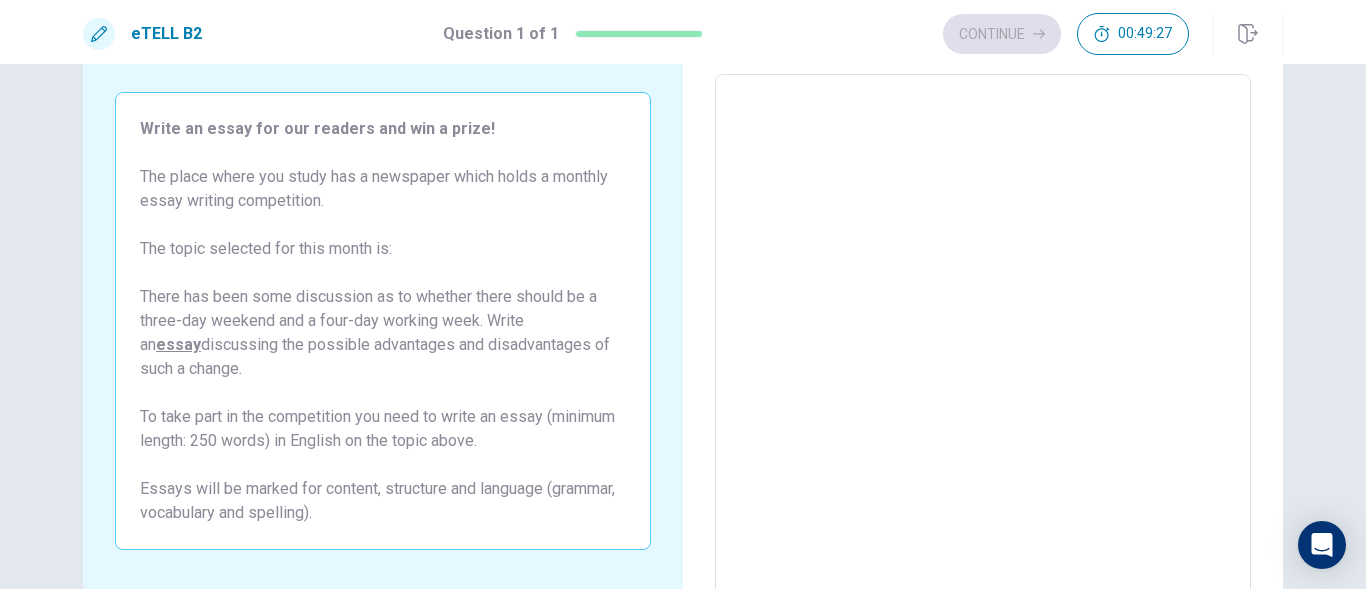 type on "*" 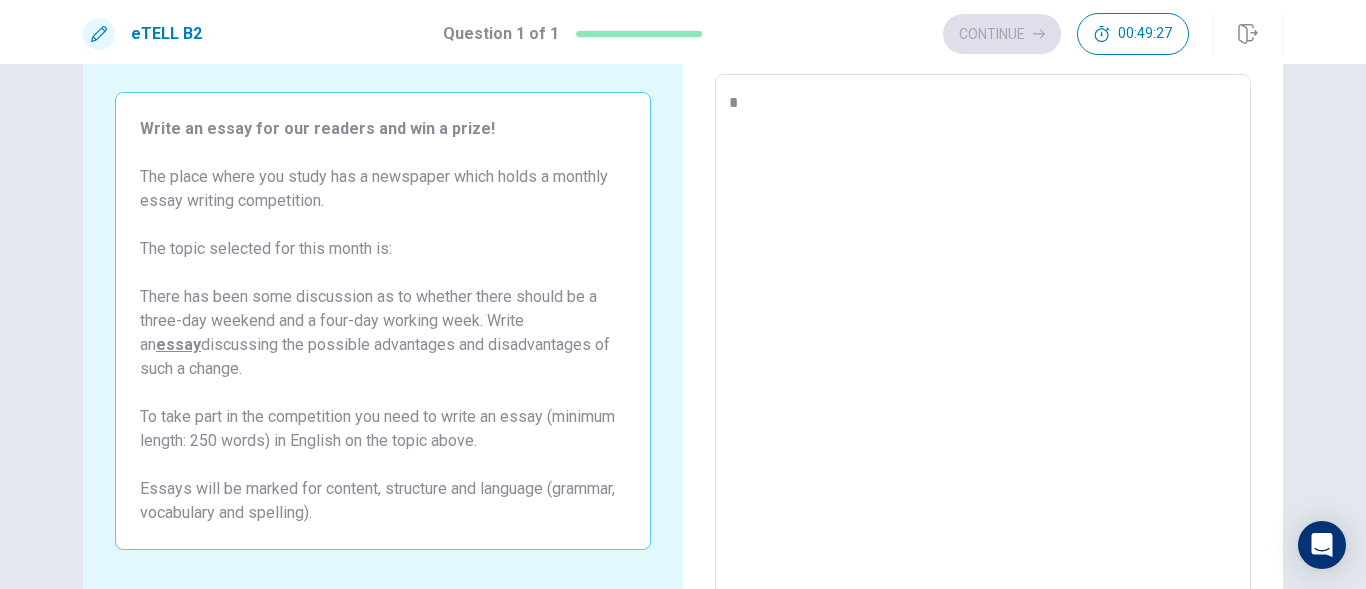 type on "*" 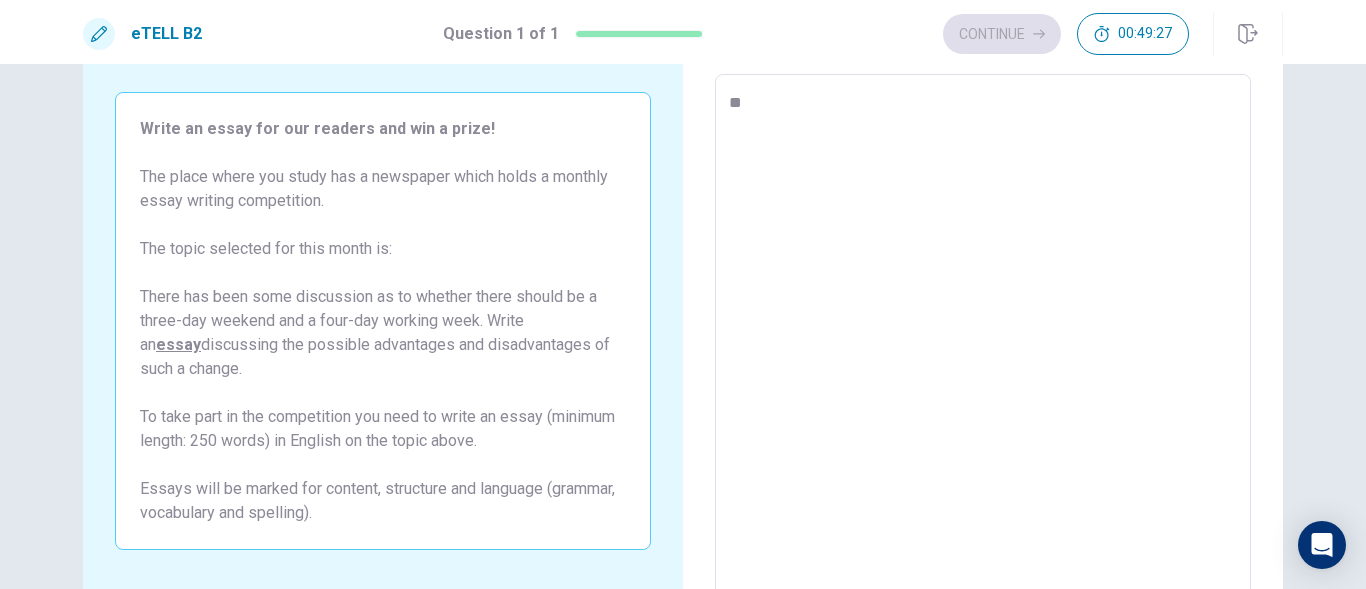 type on "*" 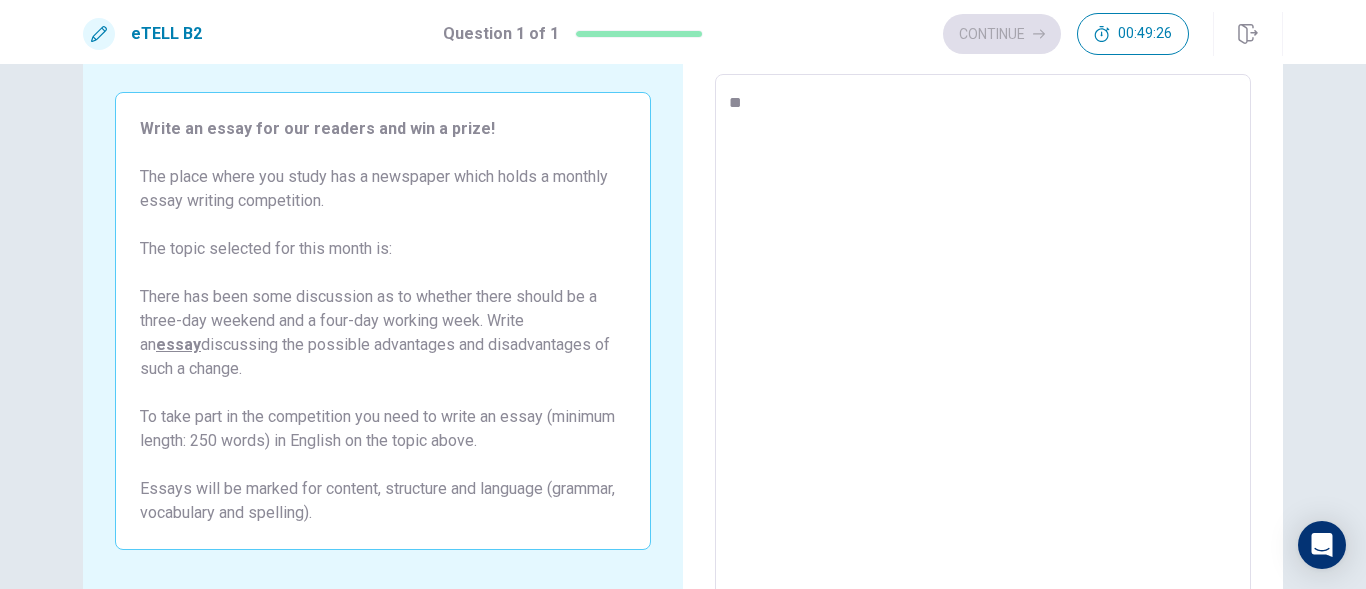 type on "***" 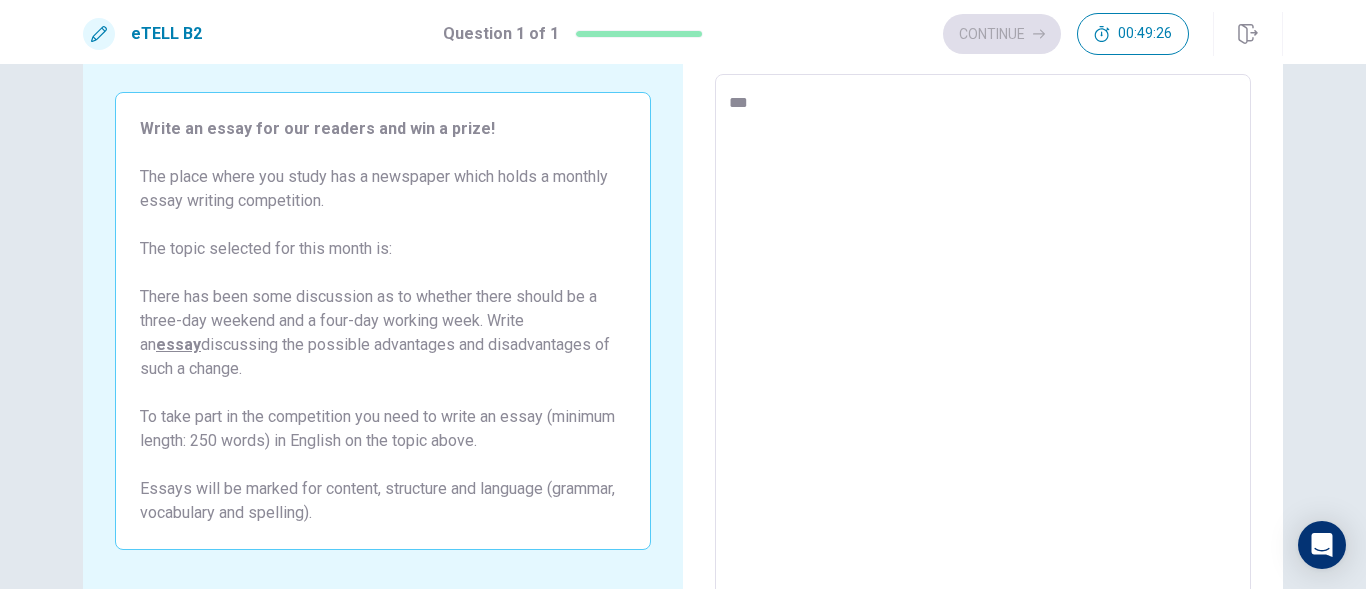 type on "*" 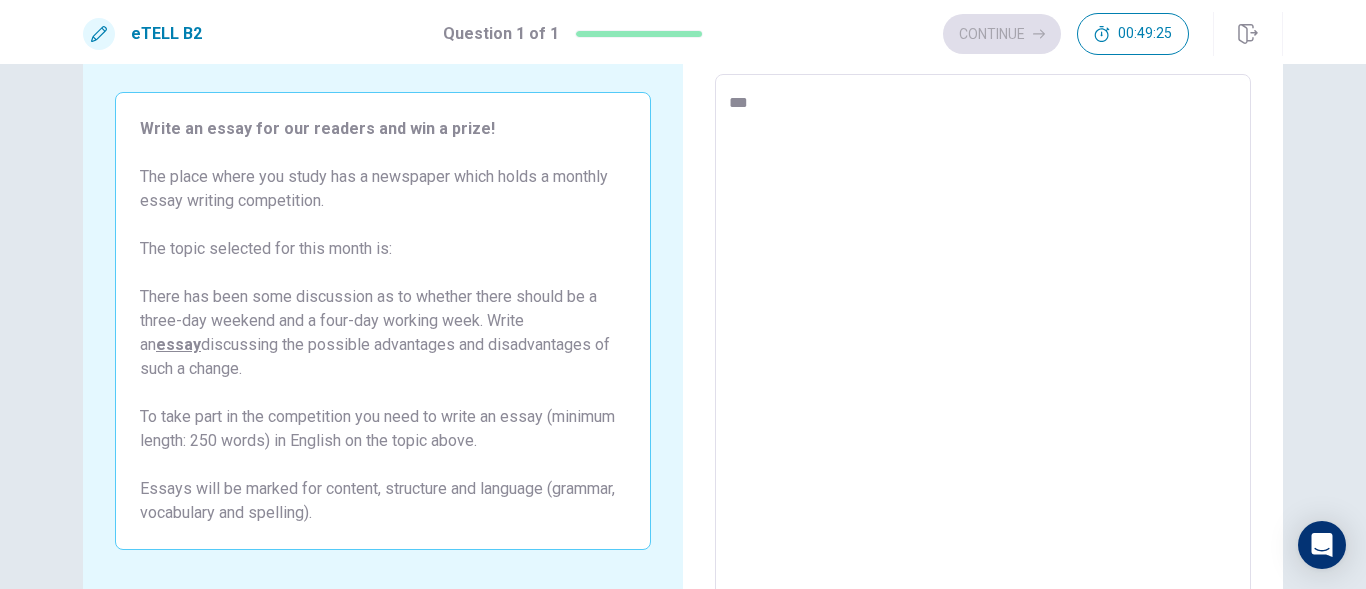 type on "***" 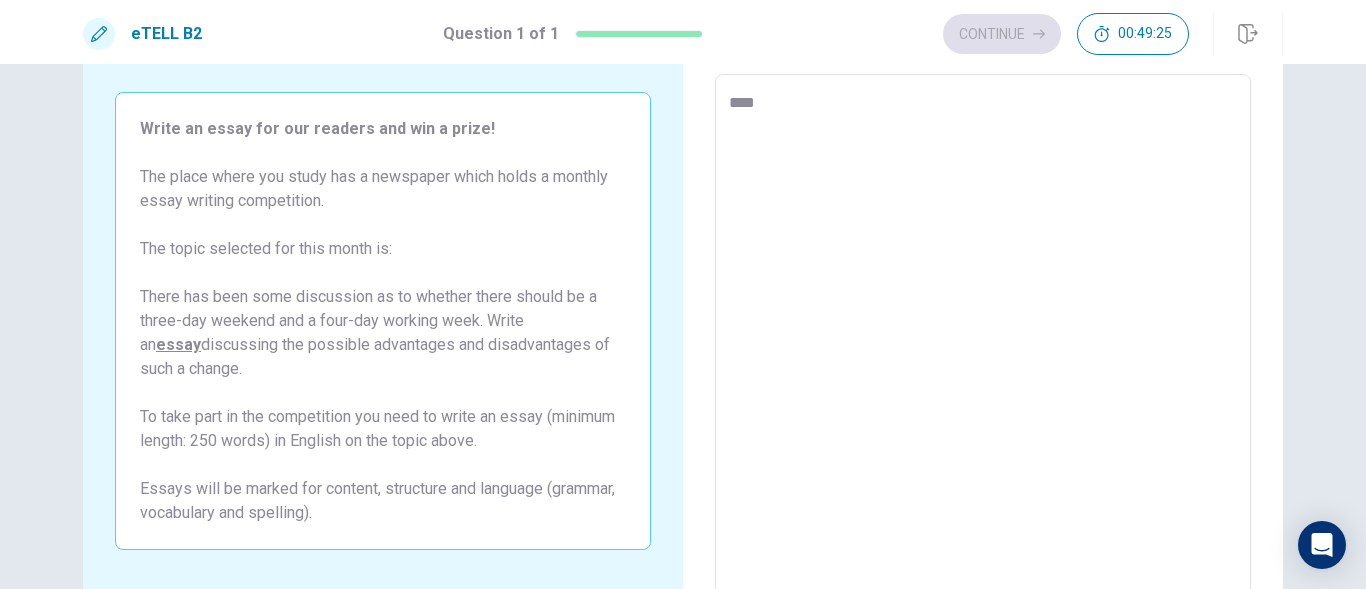 type on "*****" 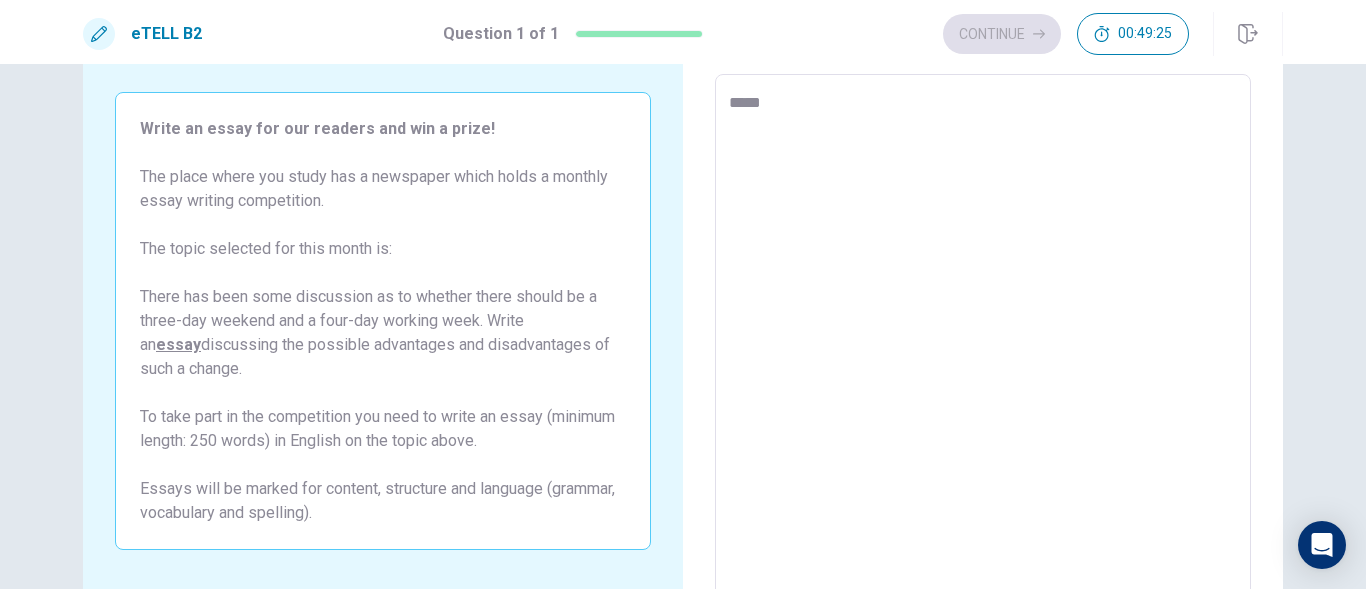 type on "*" 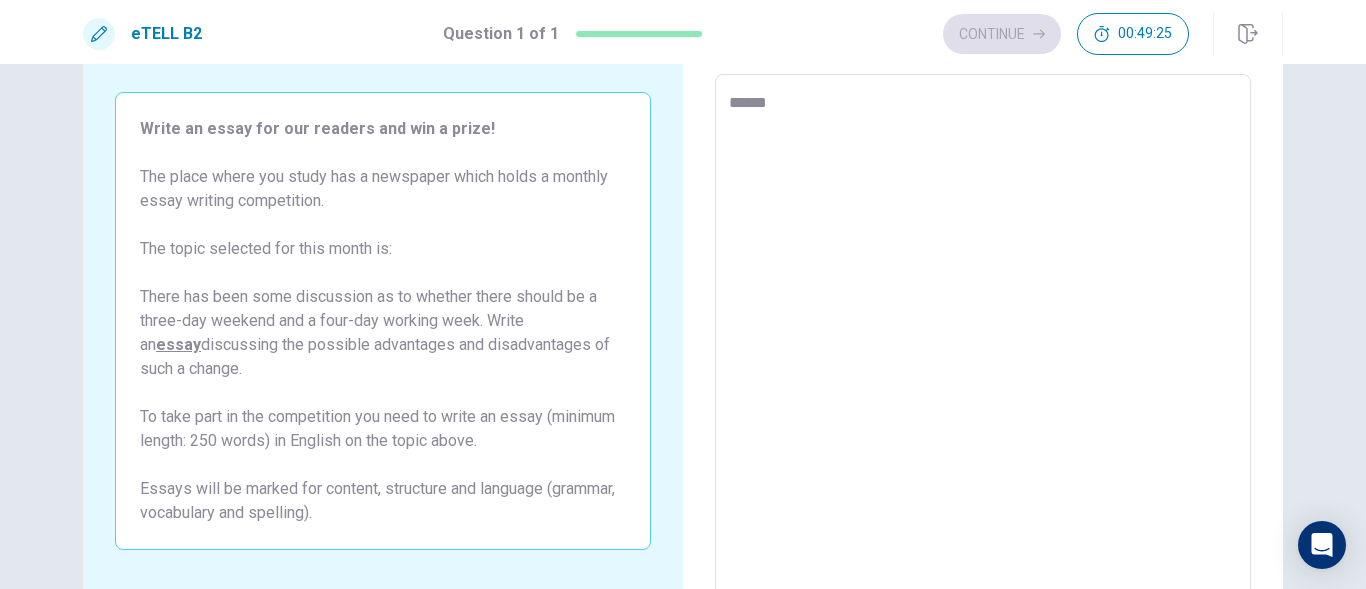 type on "*" 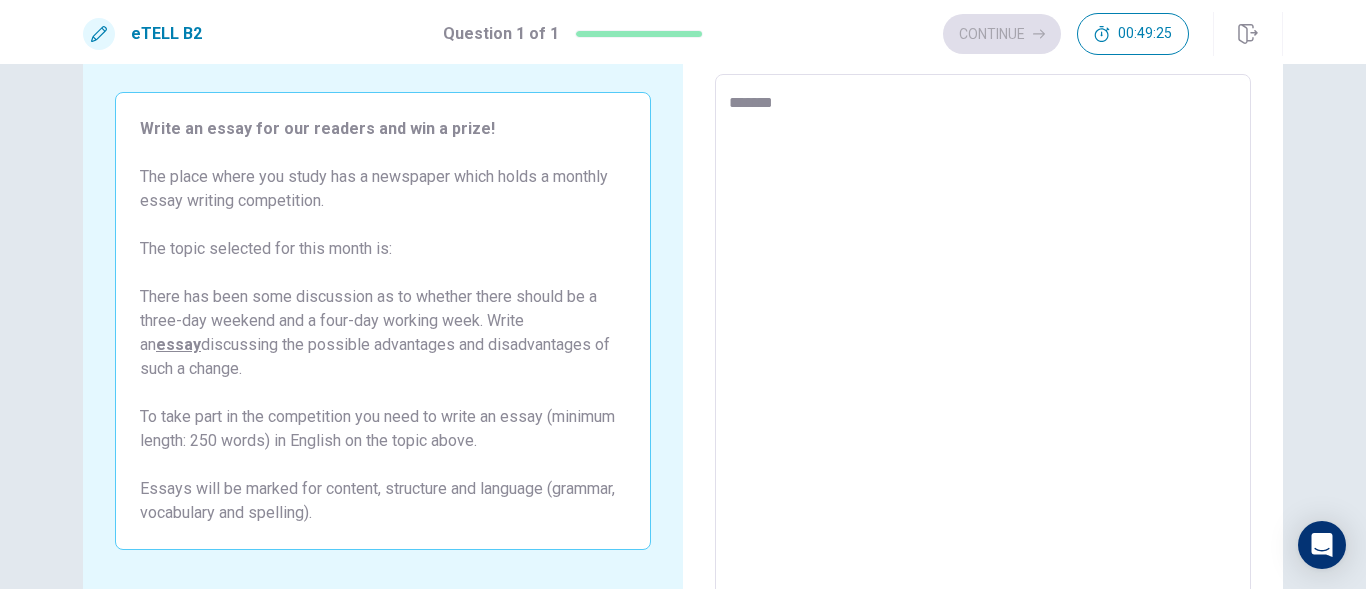 type on "*" 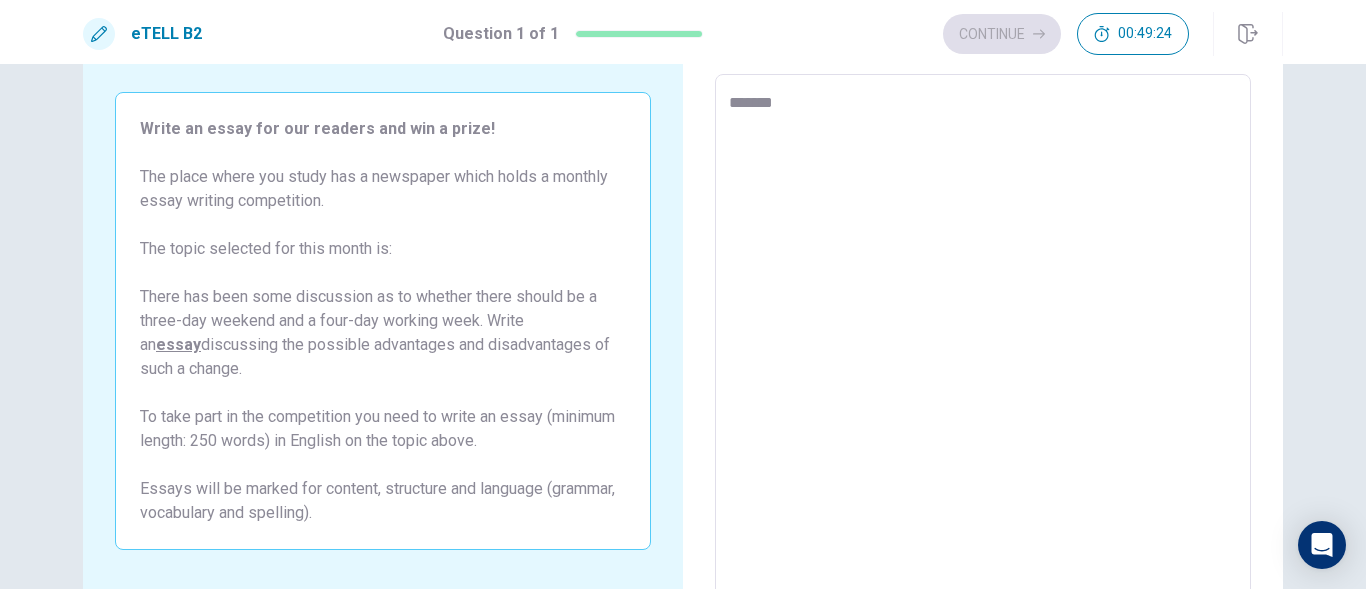 type on "********" 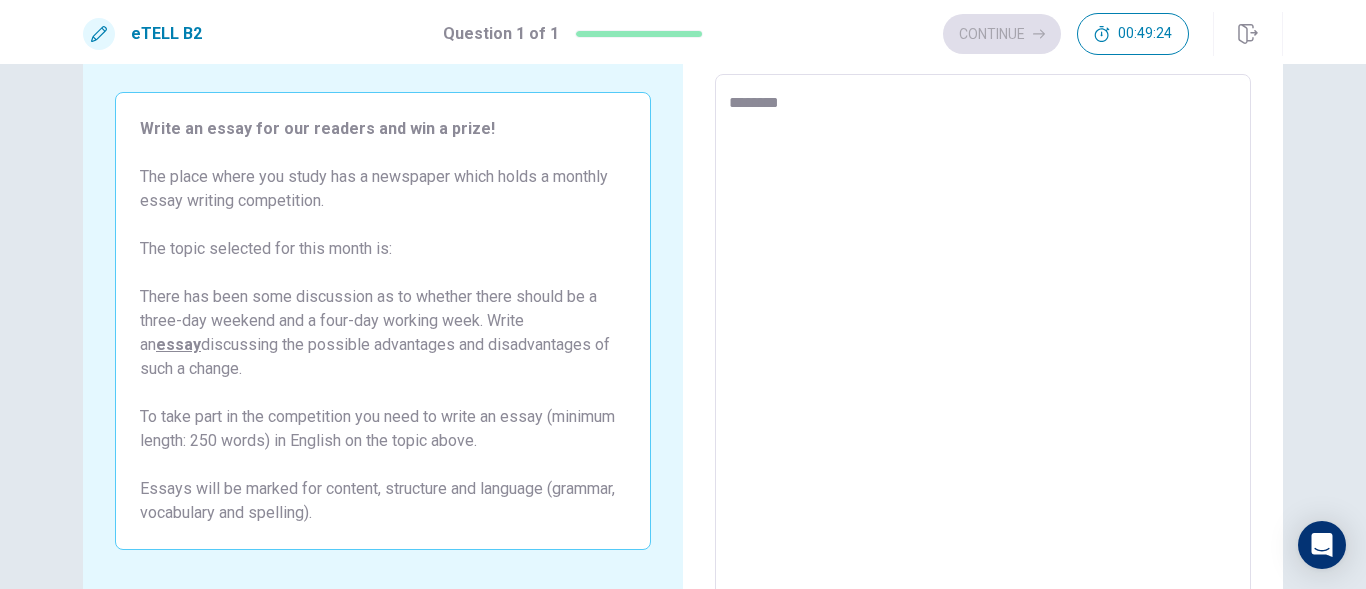 type on "*" 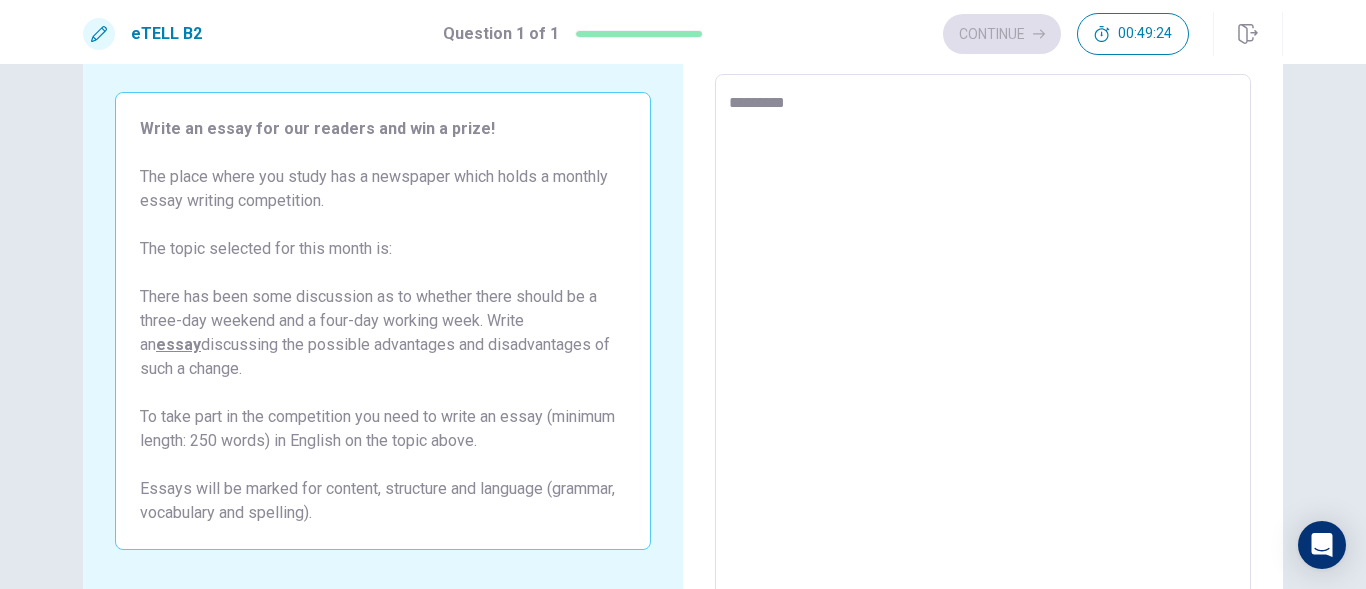 type on "*" 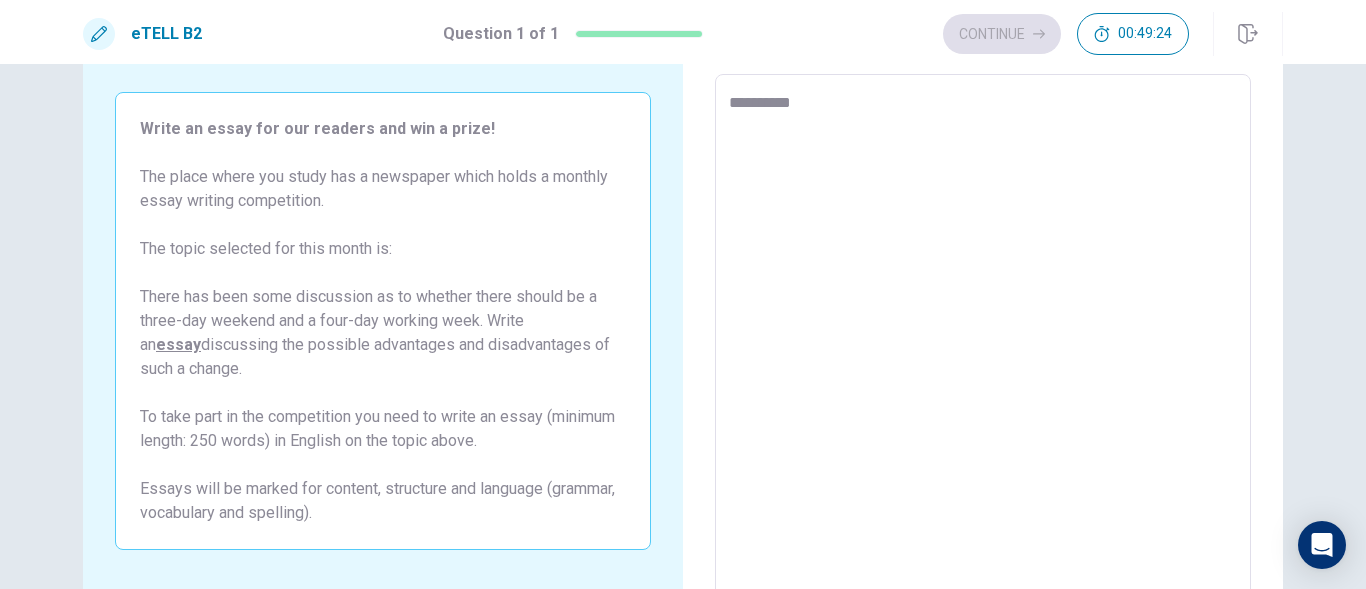 type on "*" 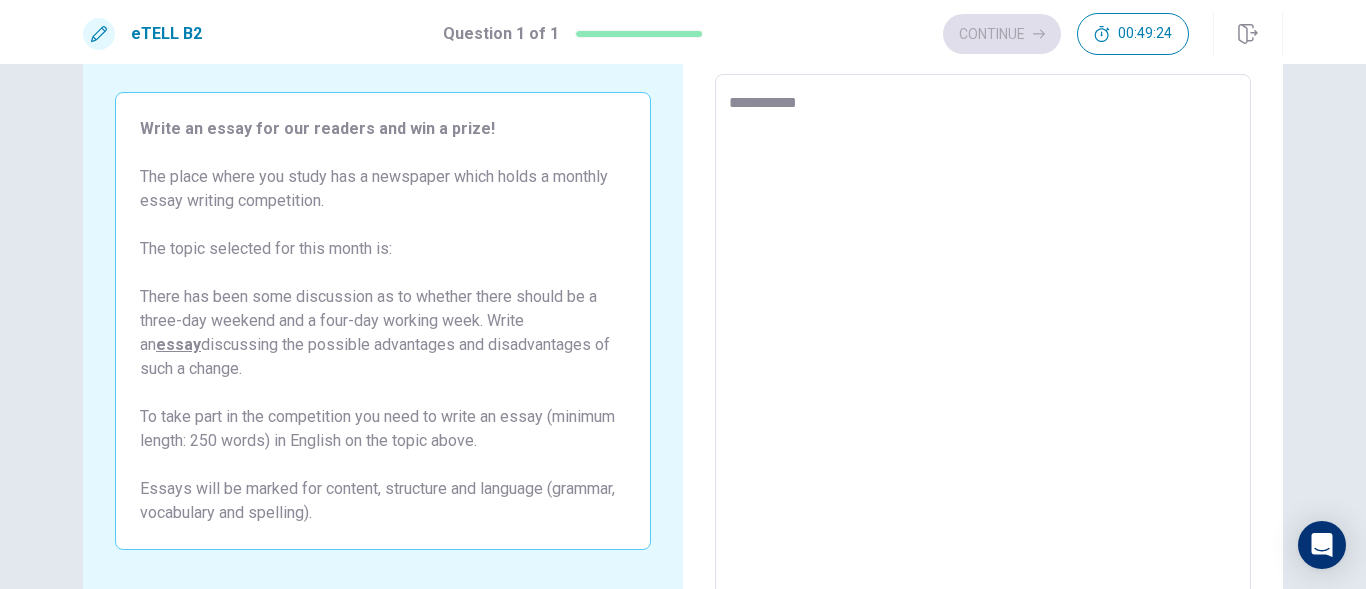 type on "*" 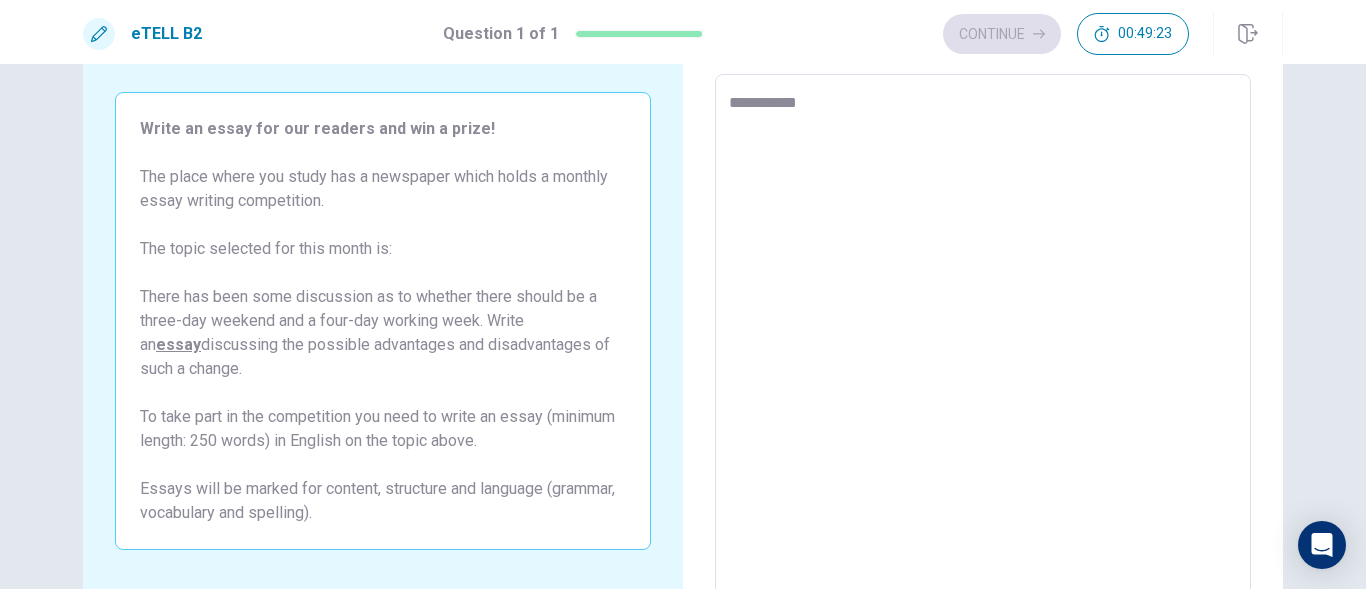 type on "**********" 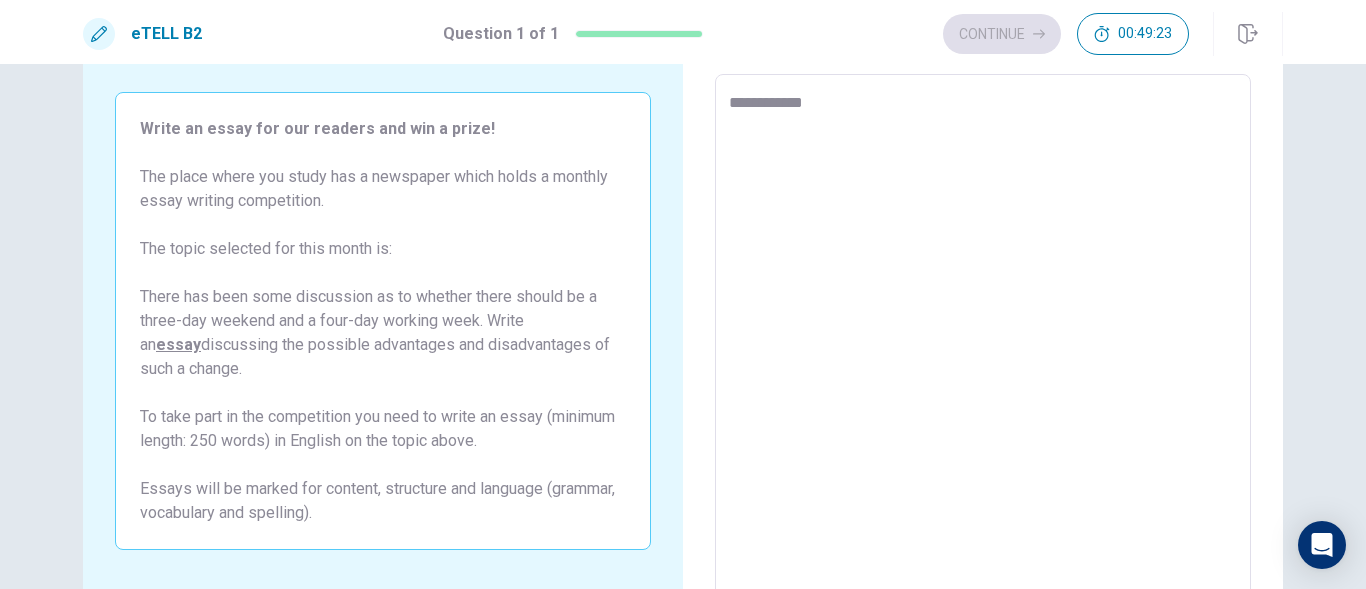 type on "*" 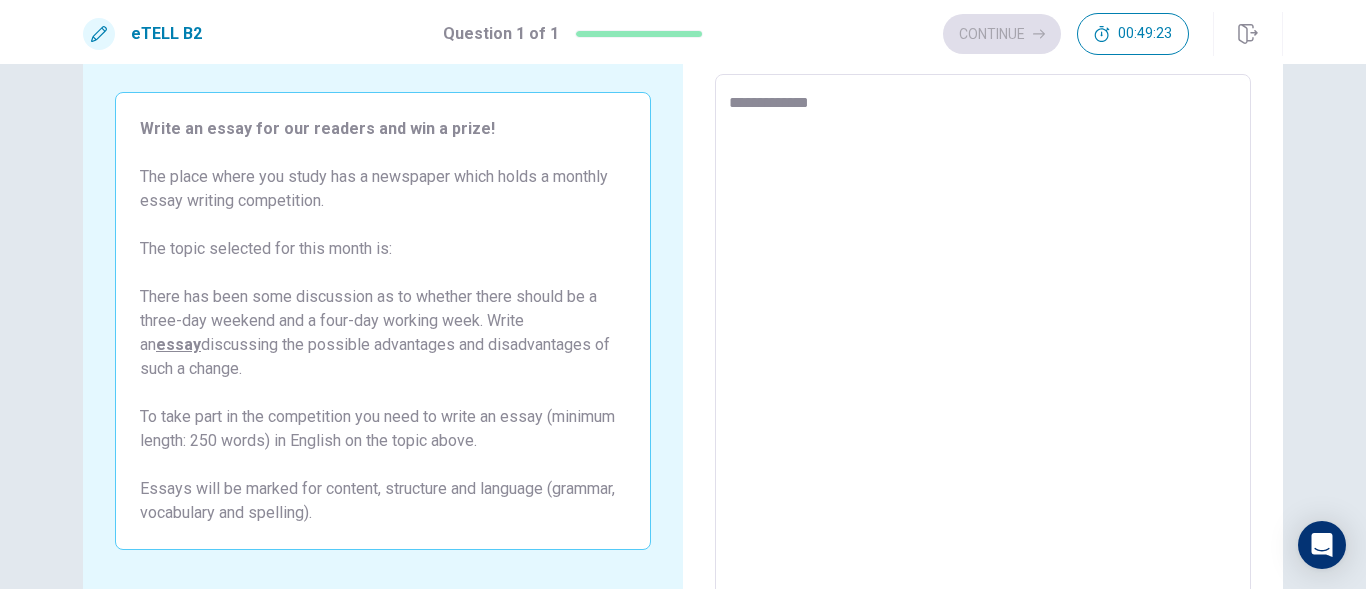 type on "*" 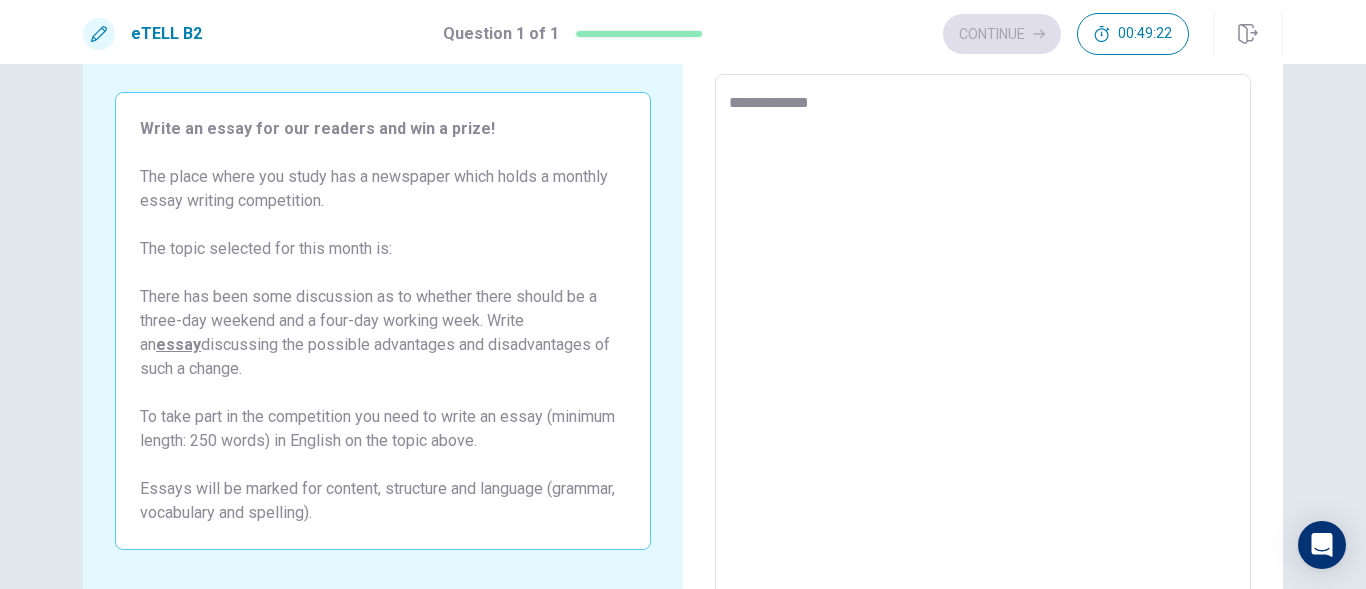 type on "**********" 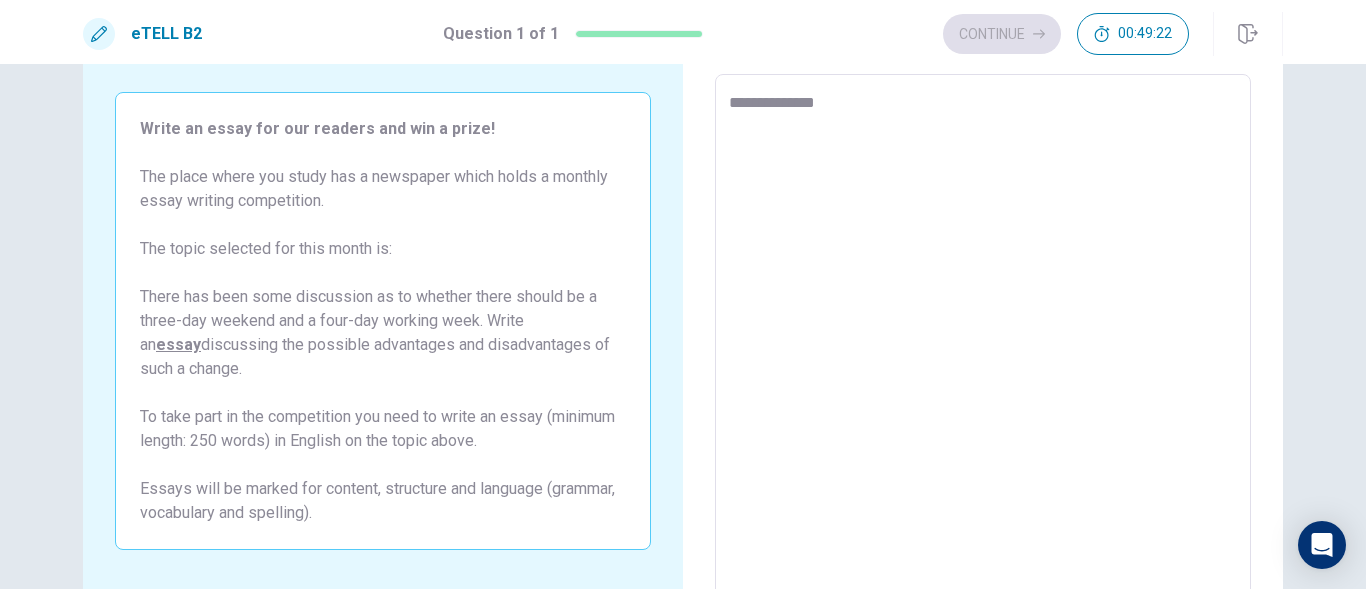 type on "*" 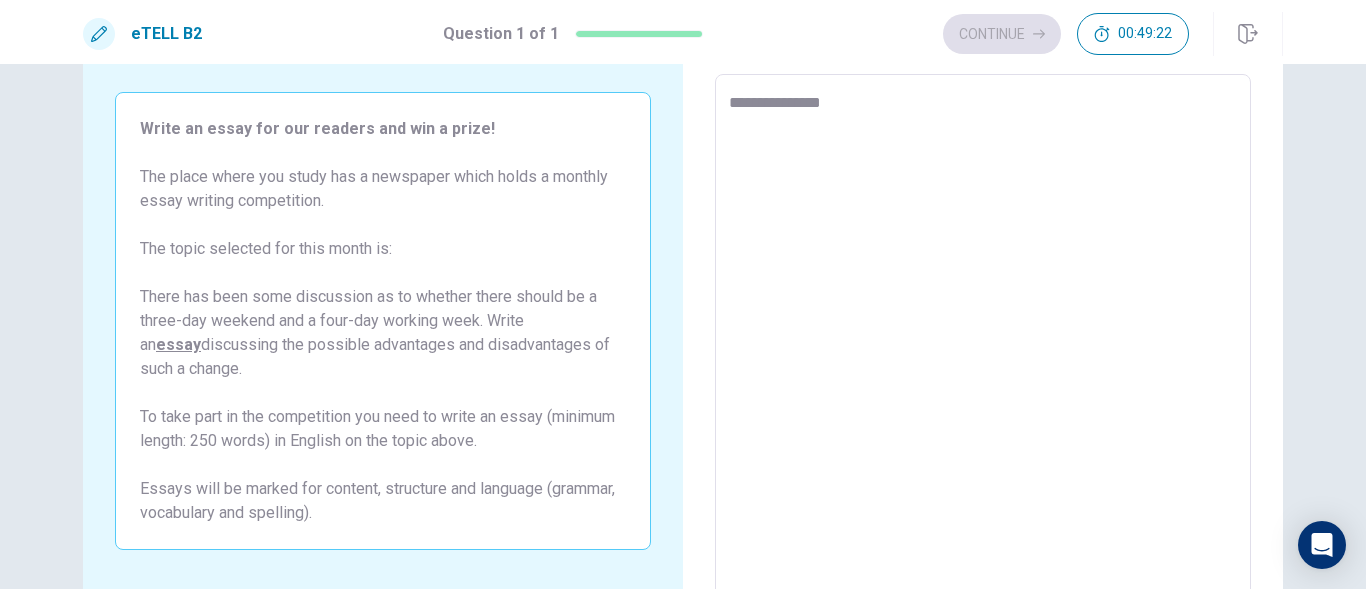 type on "*" 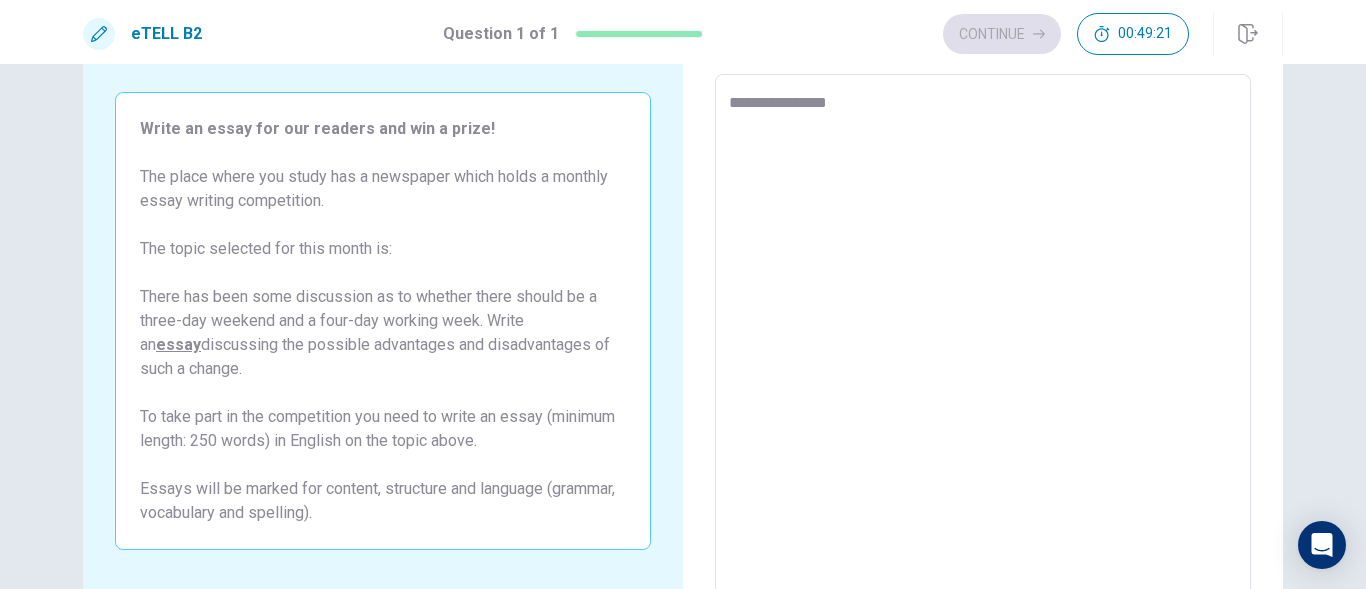 type on "*" 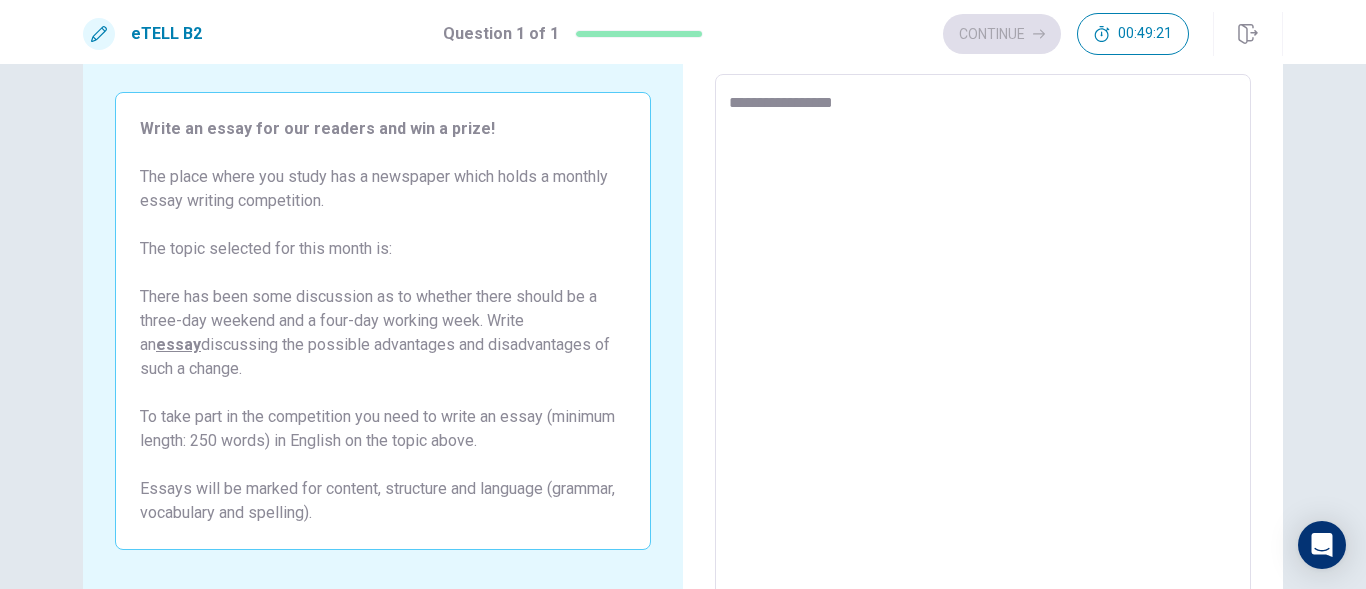 type on "*" 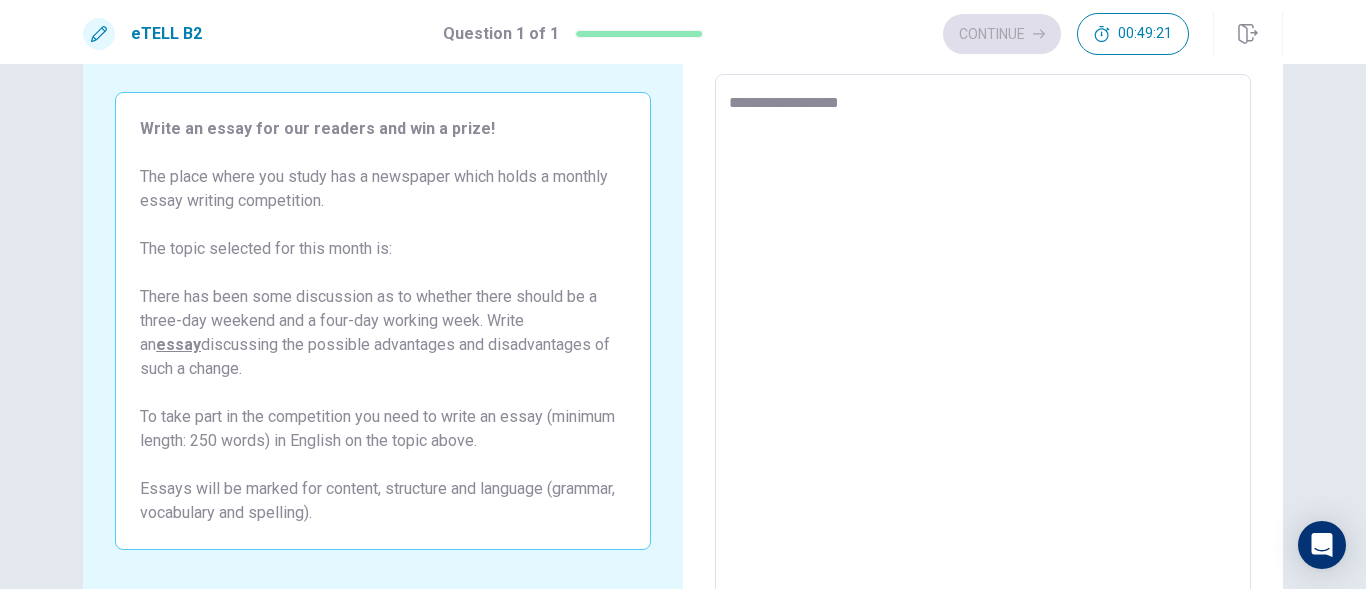 type on "*" 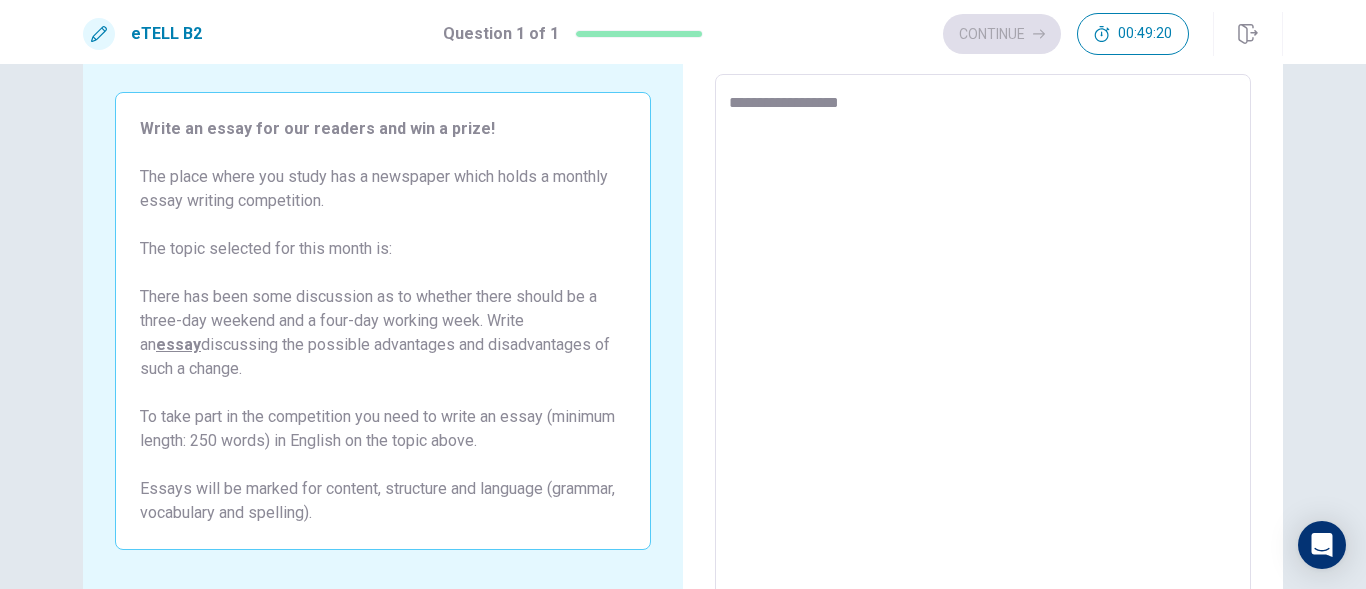 type on "**********" 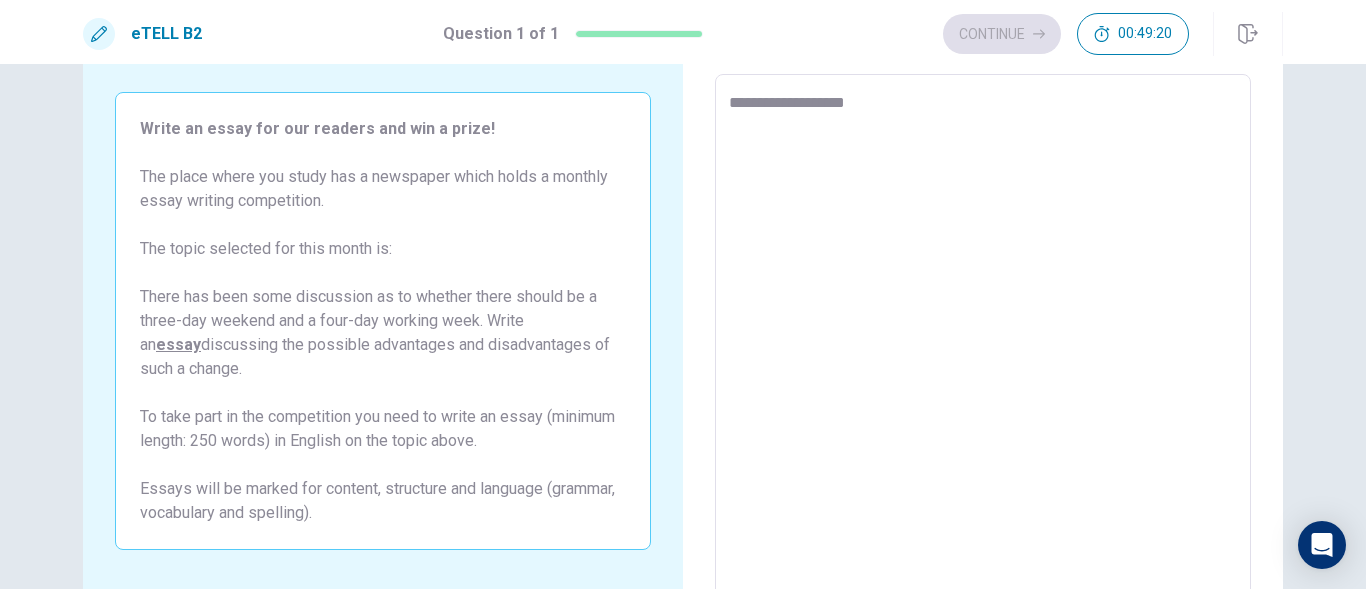 type on "*" 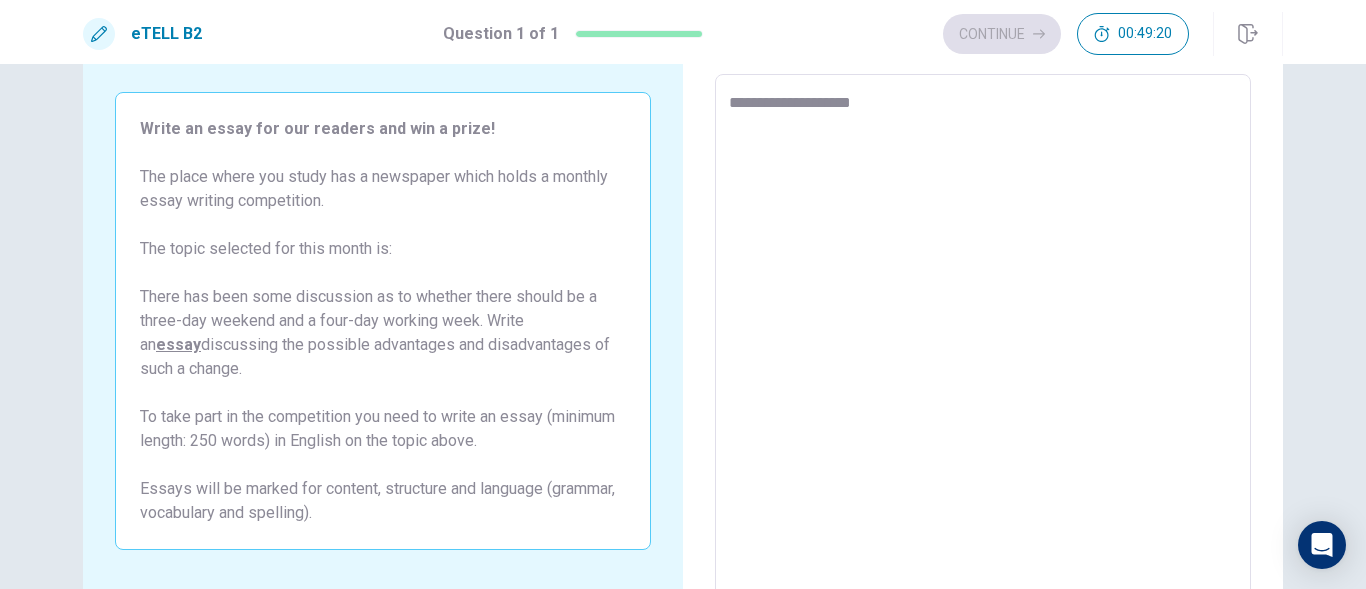 type on "*" 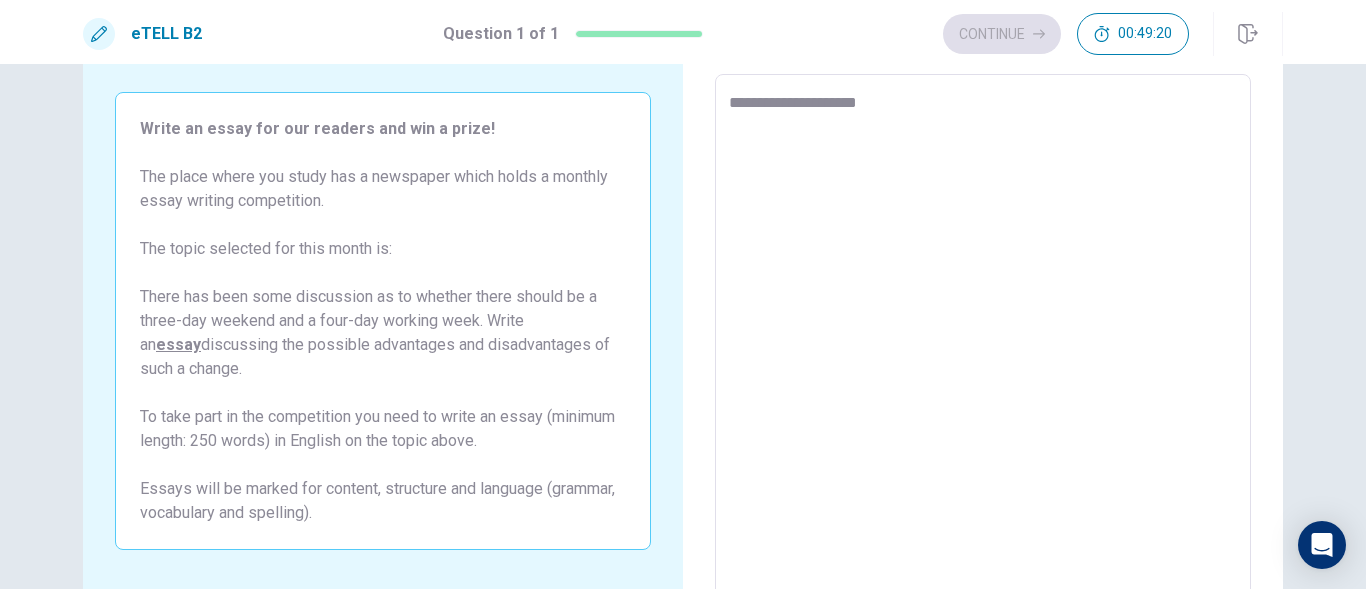 type on "*" 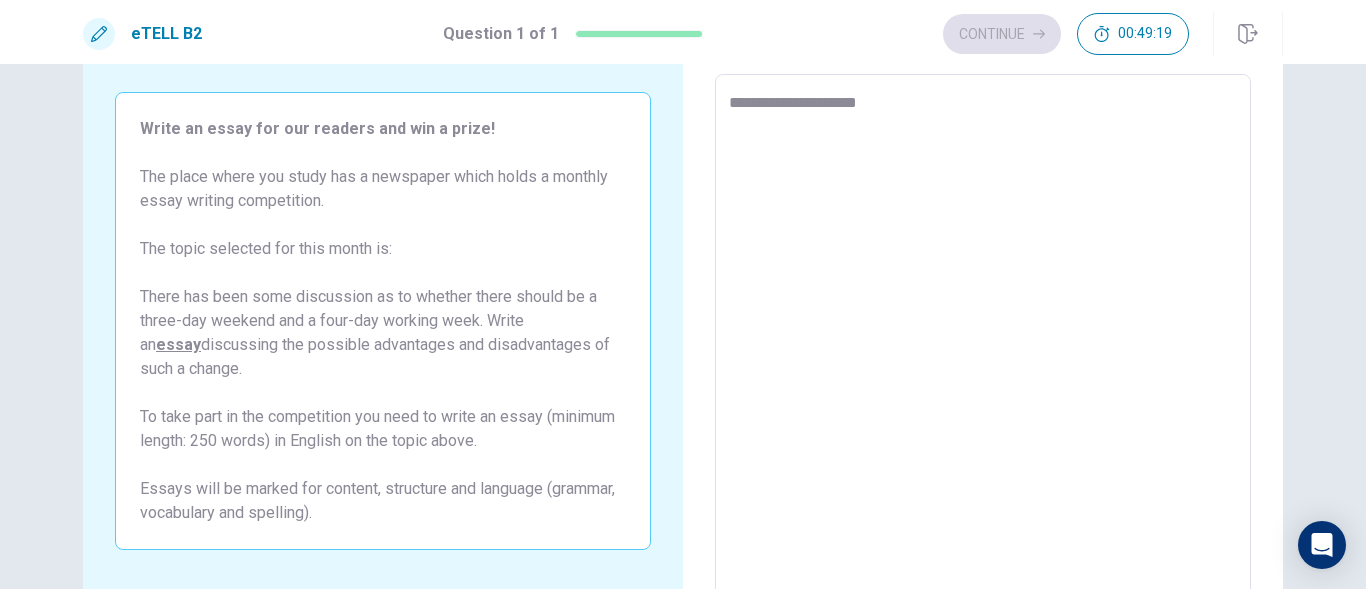 type on "**********" 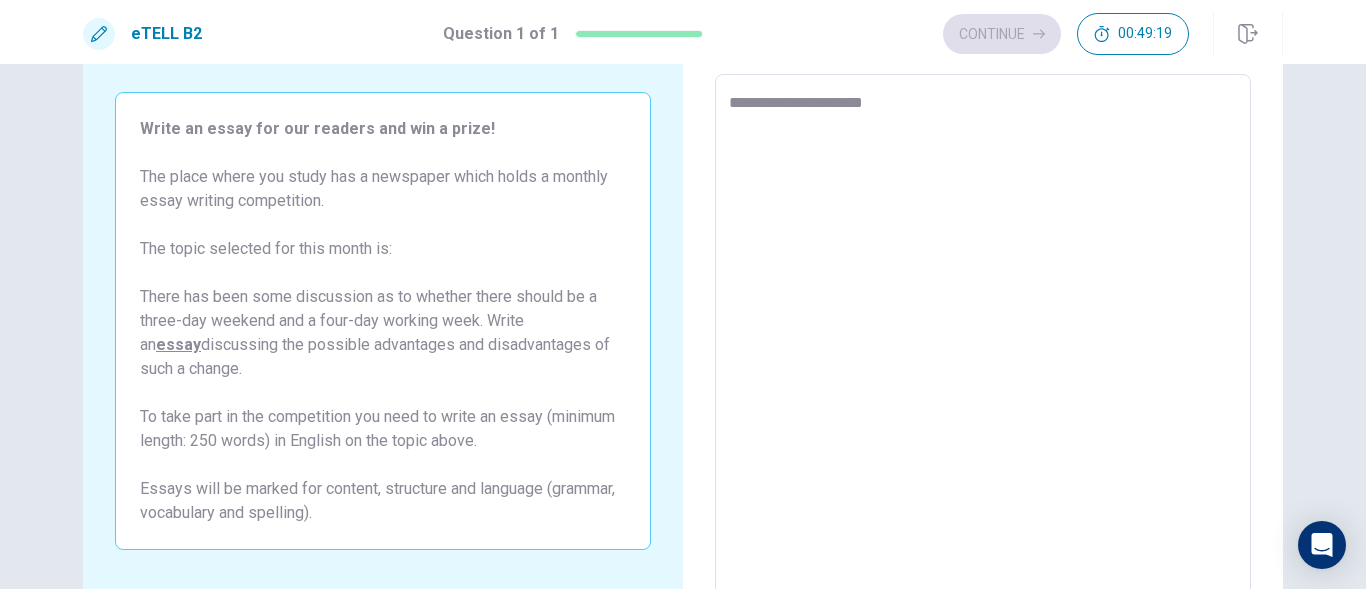 type on "*" 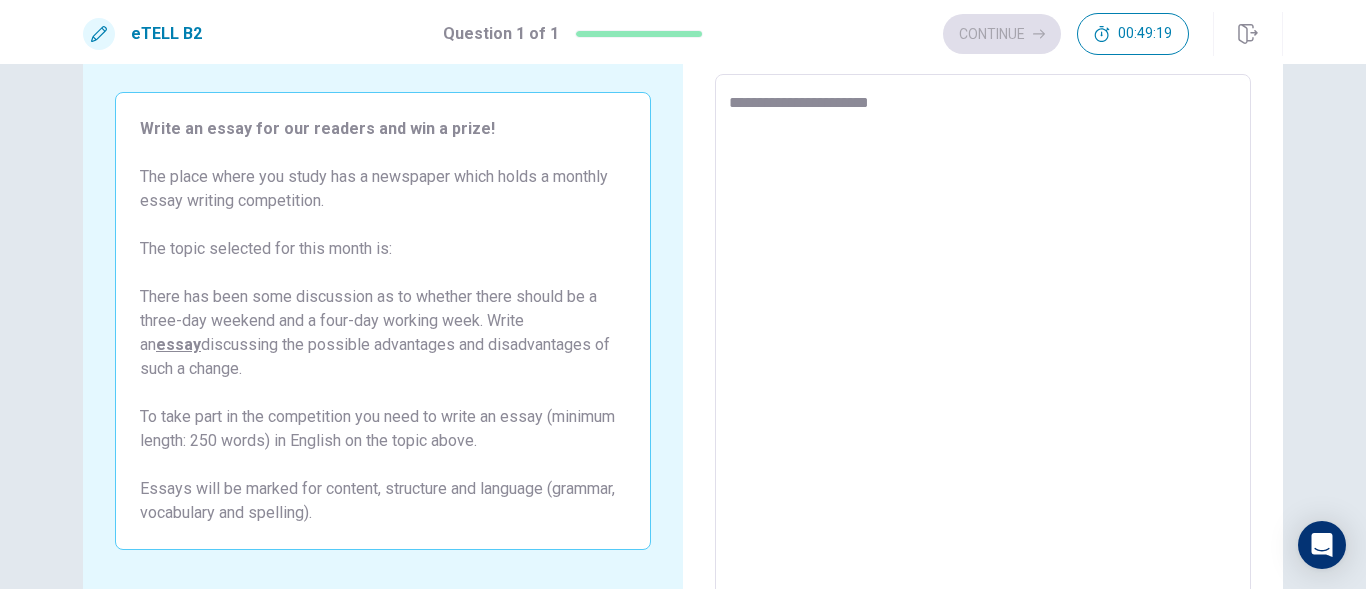 type on "*" 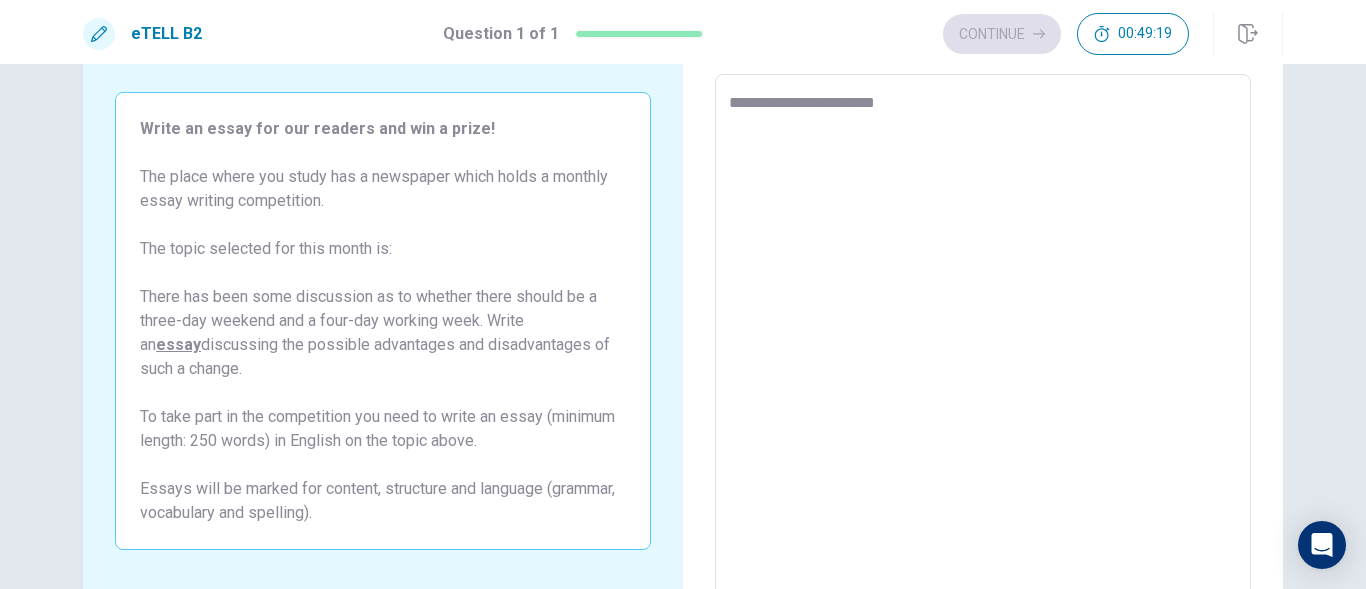 type on "*" 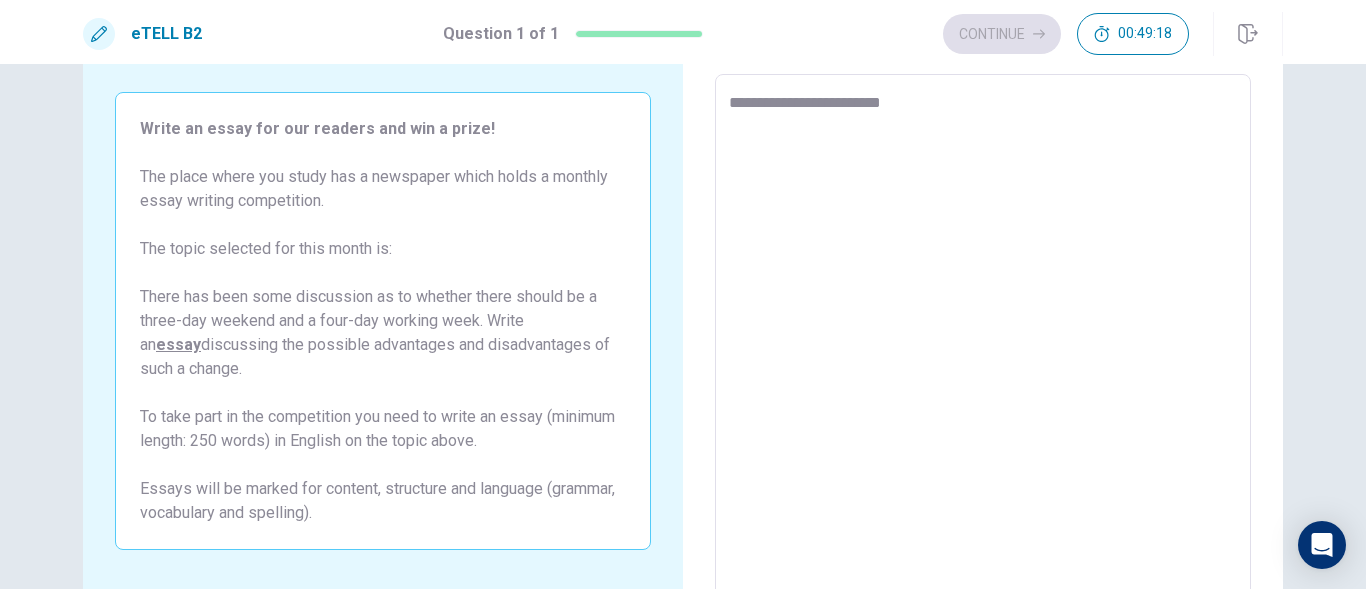 type on "*" 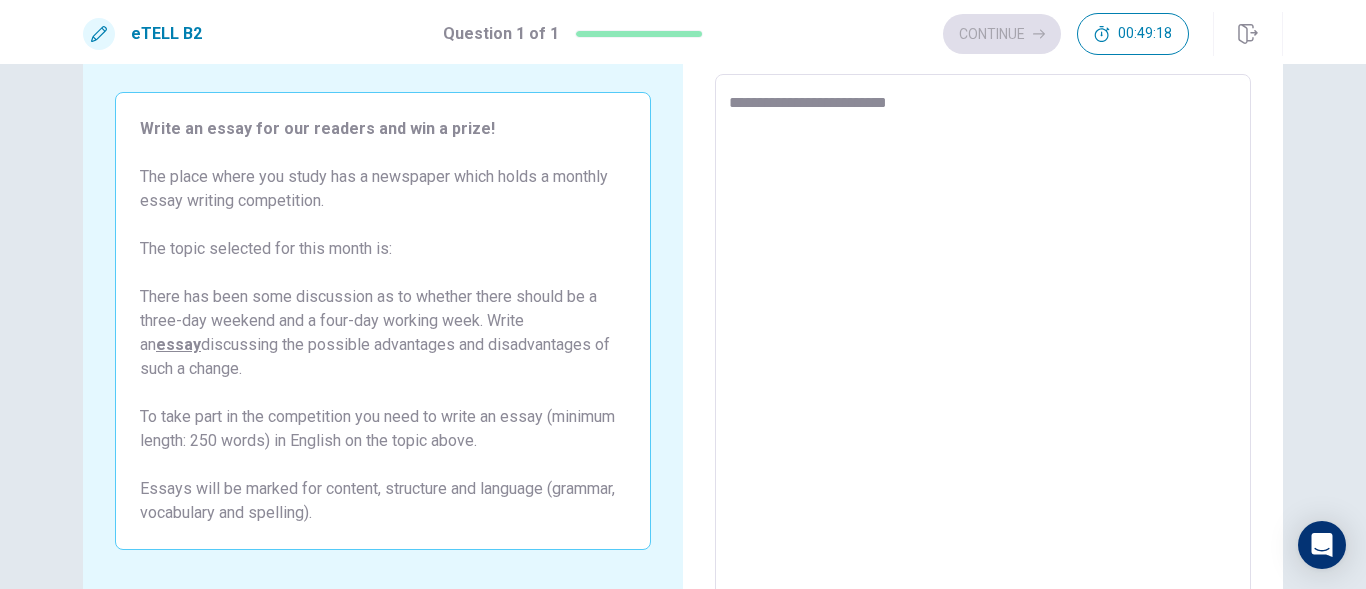 type on "*" 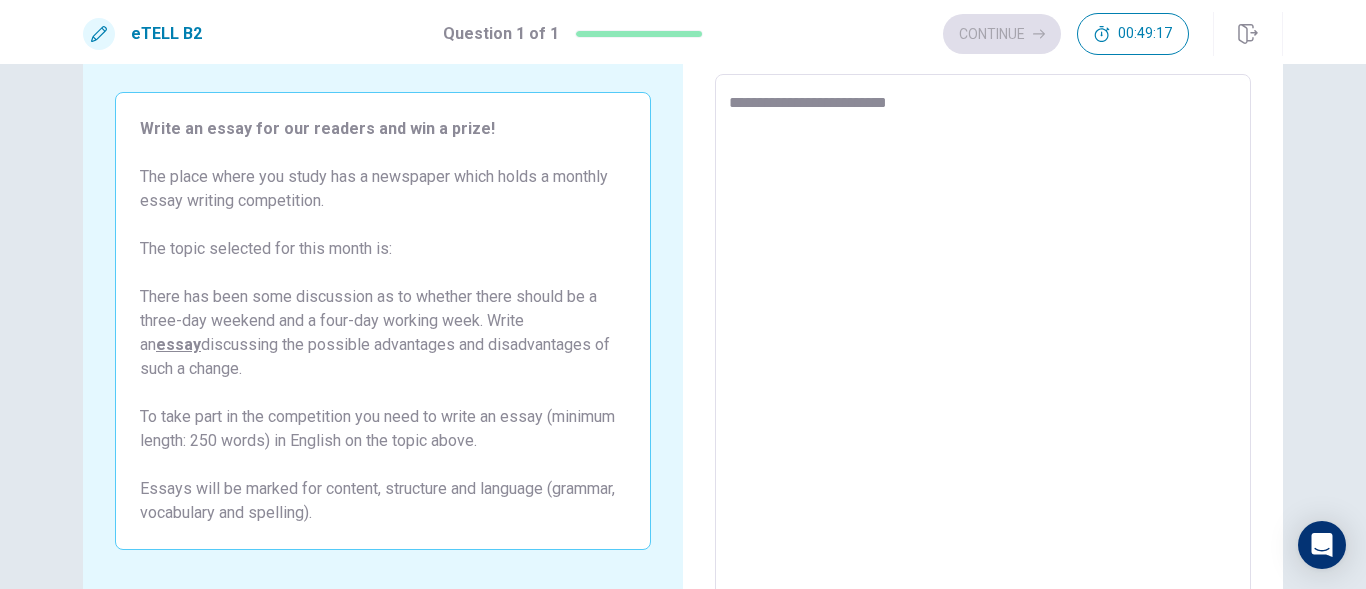 type on "**********" 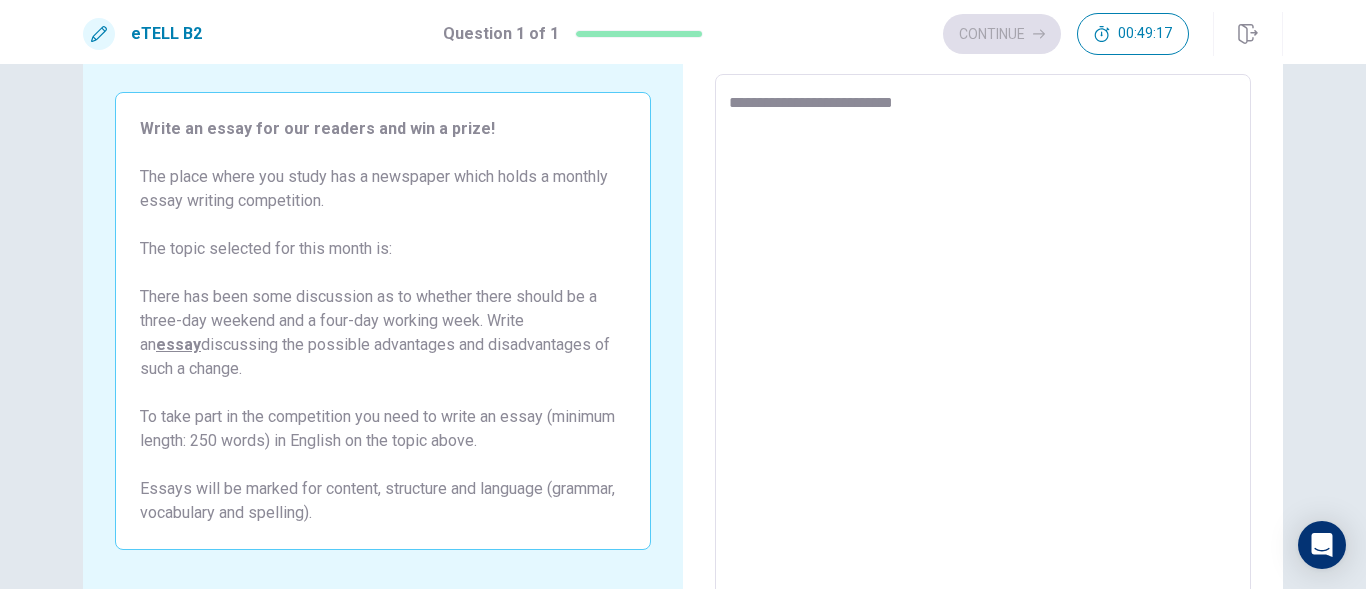 type on "*" 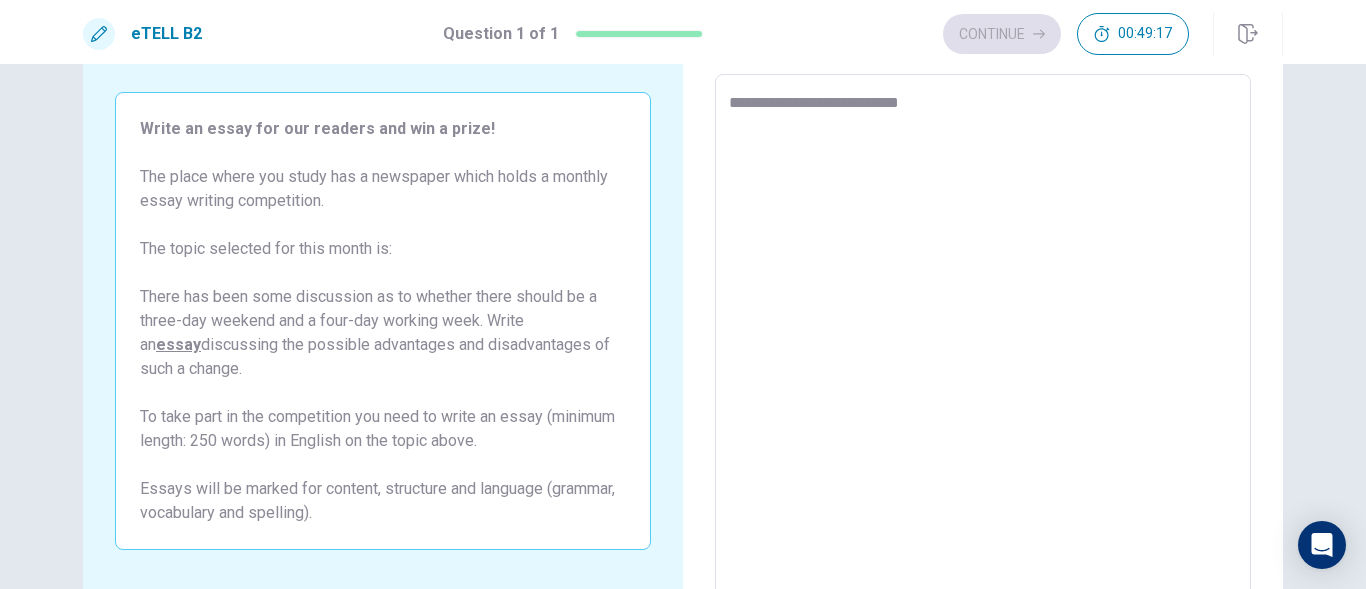 type on "*" 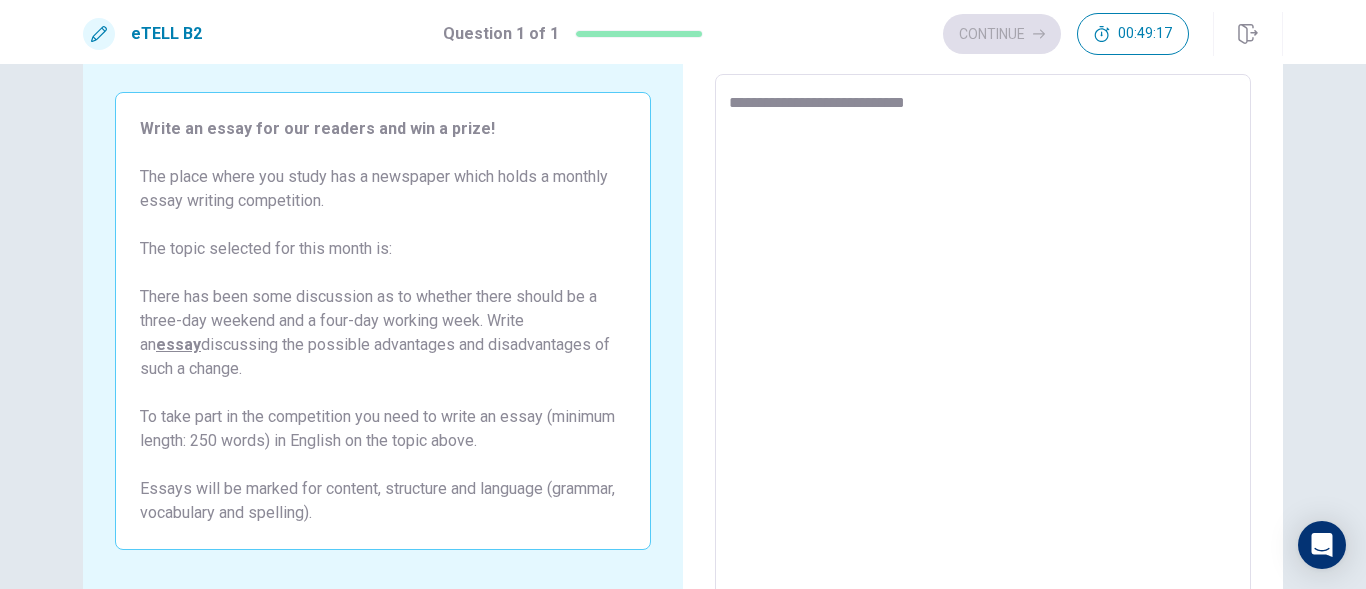 type on "*" 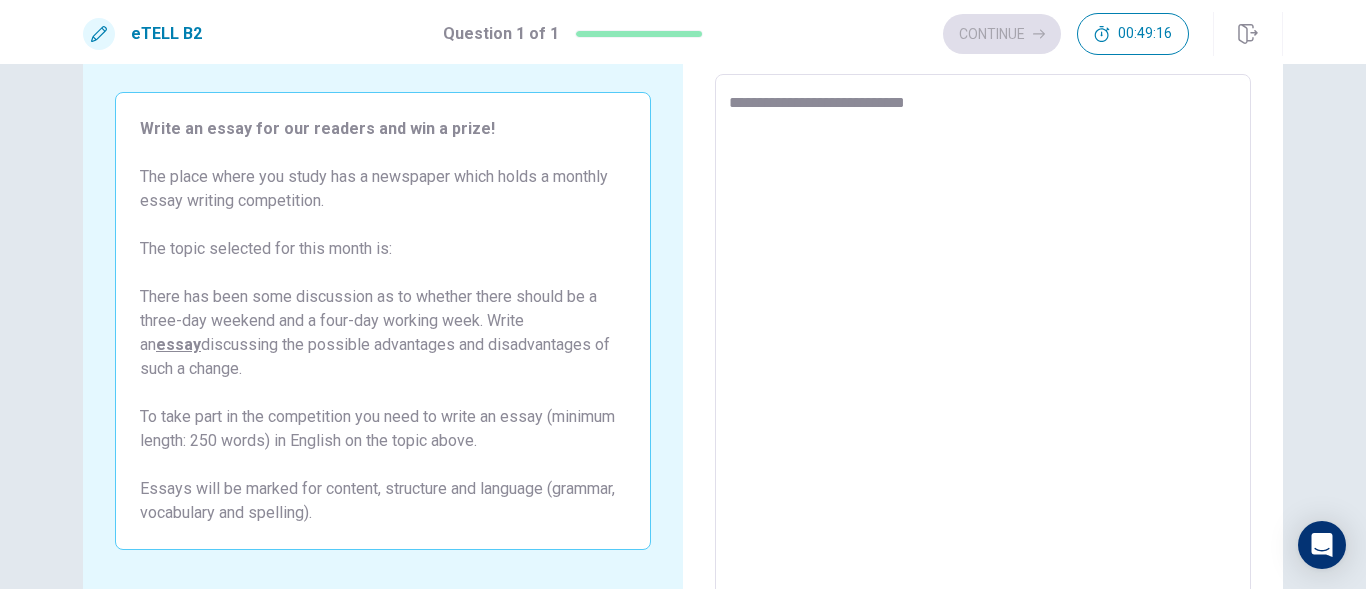 type on "**********" 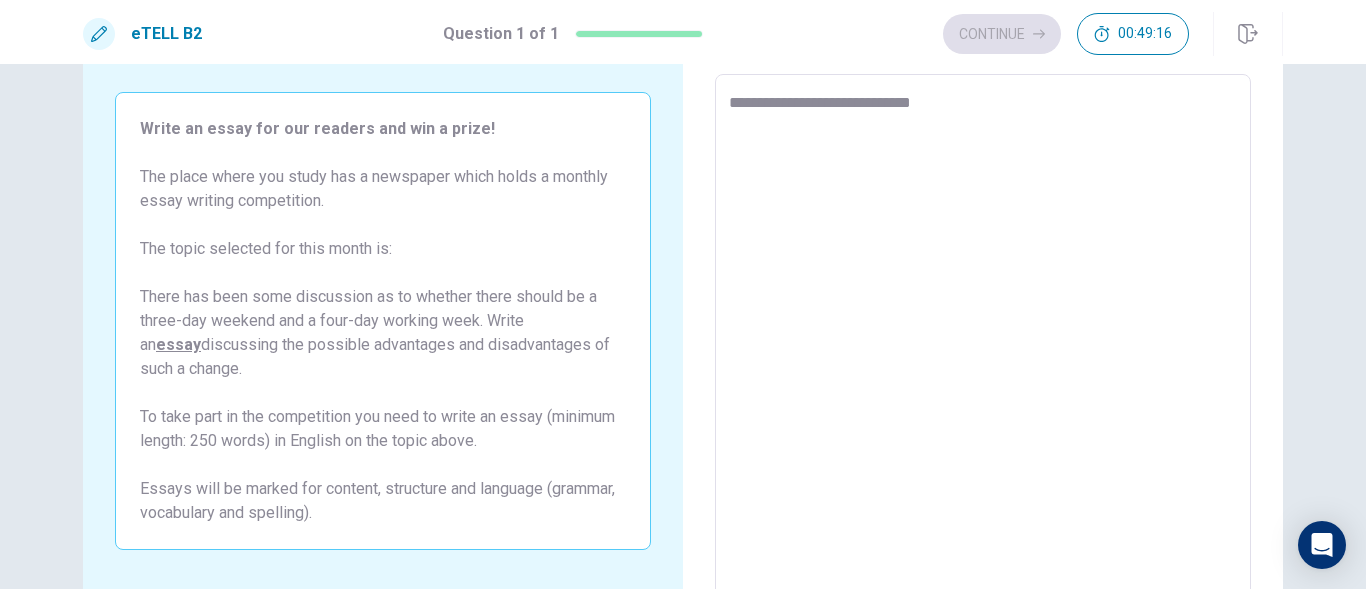 type on "*" 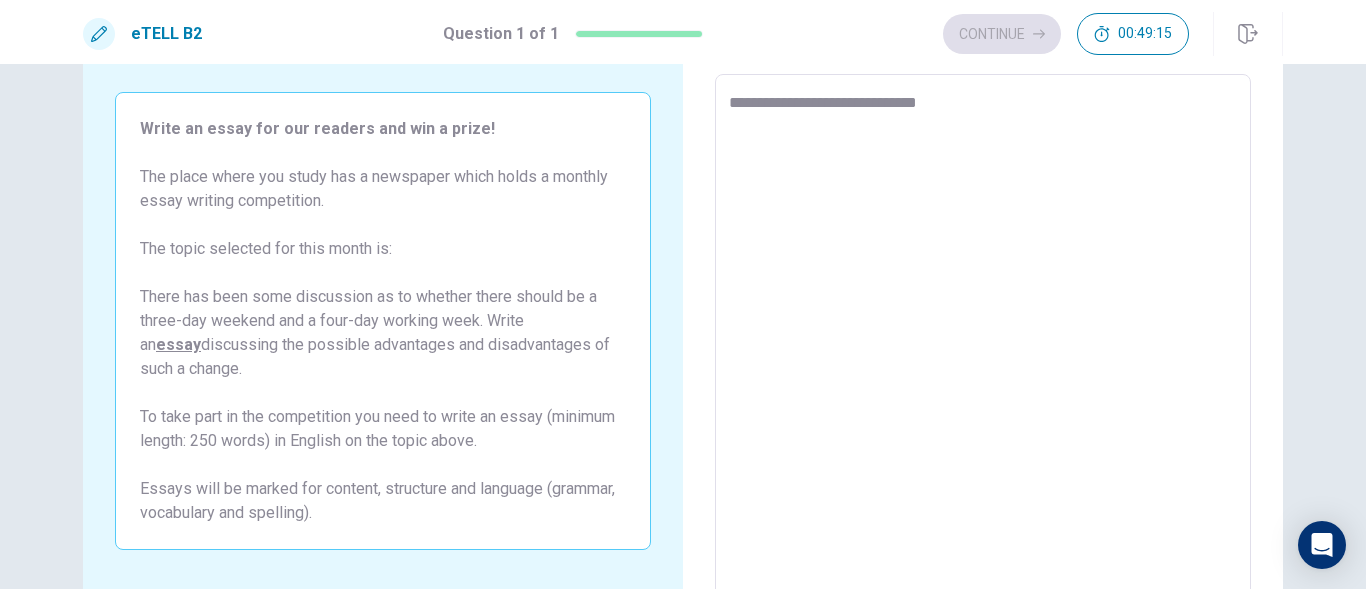 type on "*" 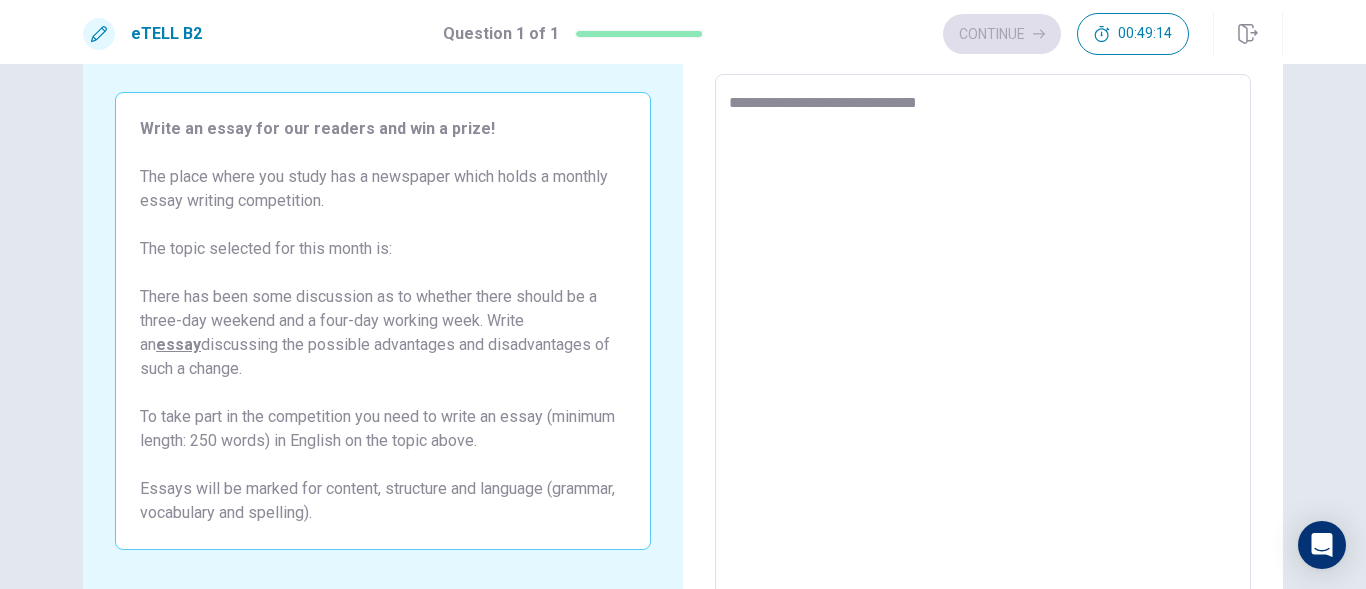 type on "**********" 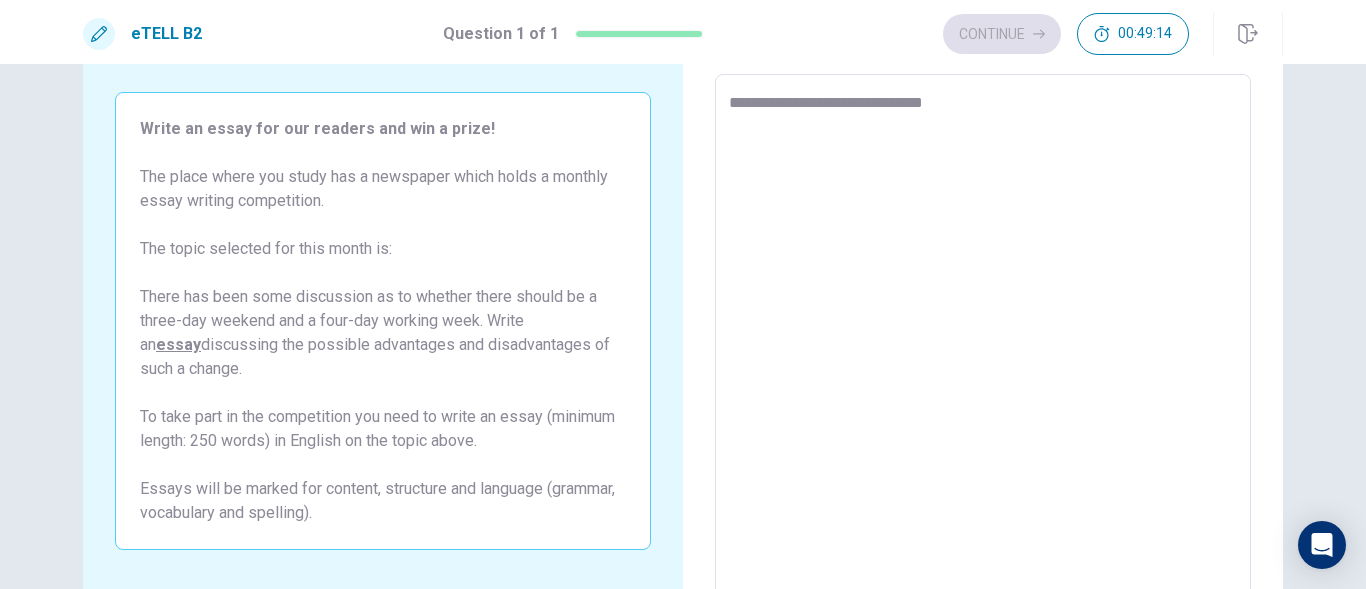 type on "*" 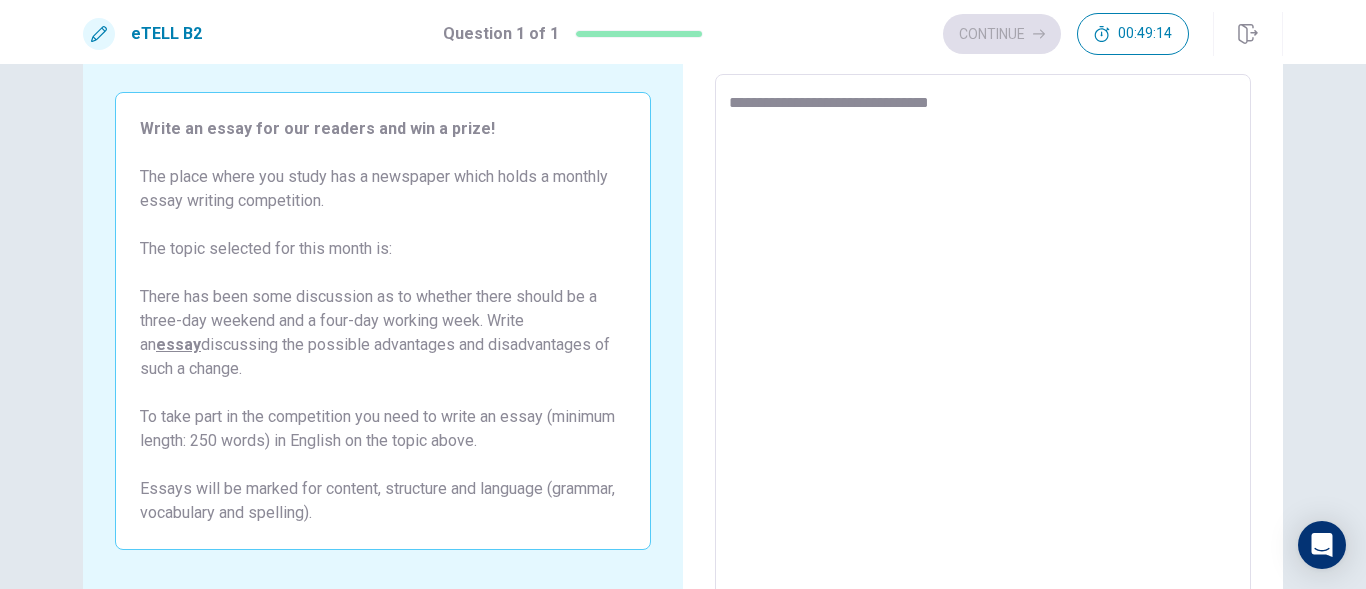 type on "*" 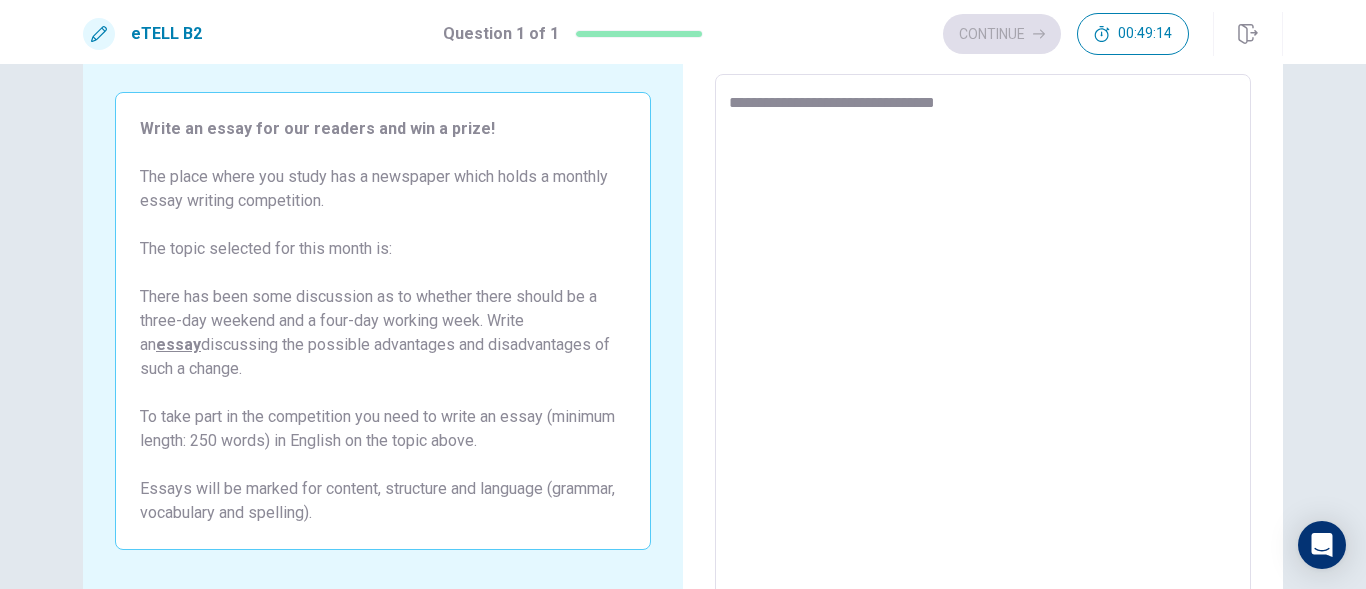 type on "*" 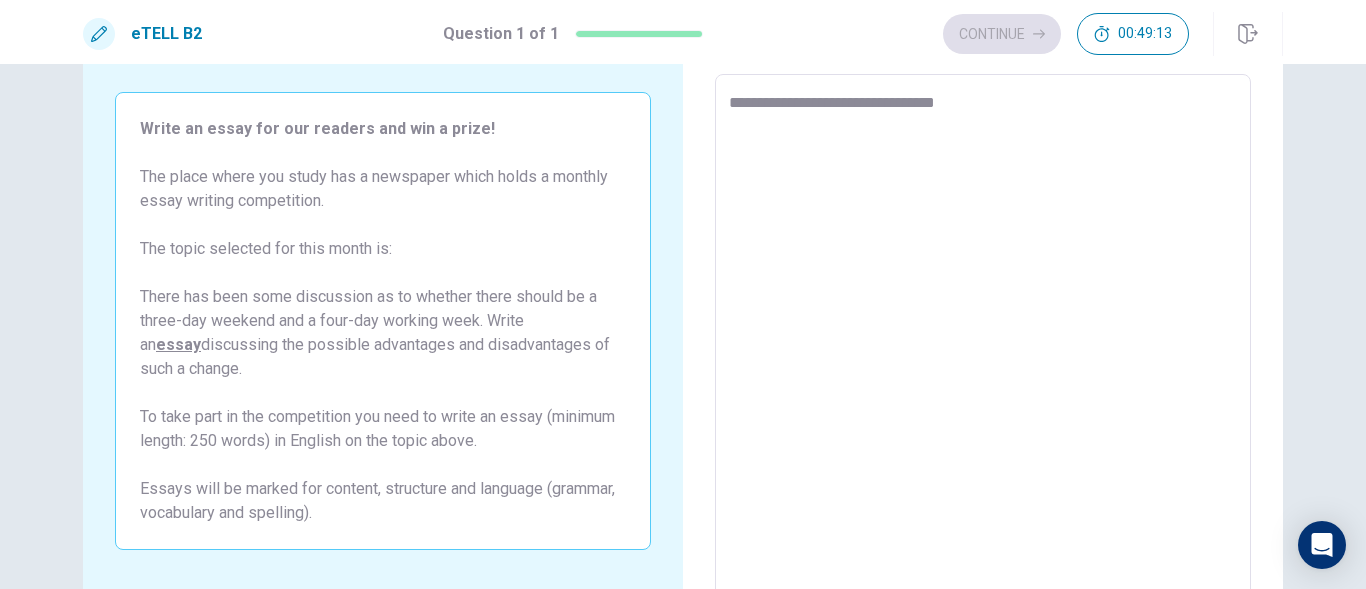 type on "**********" 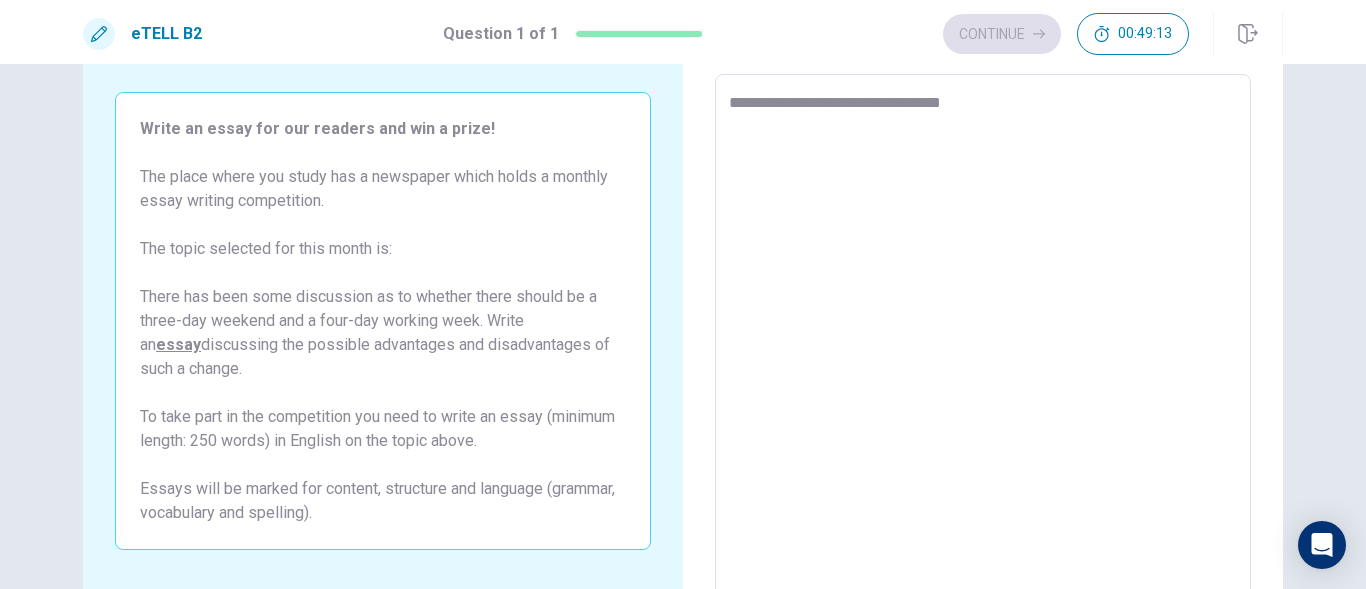 type on "*" 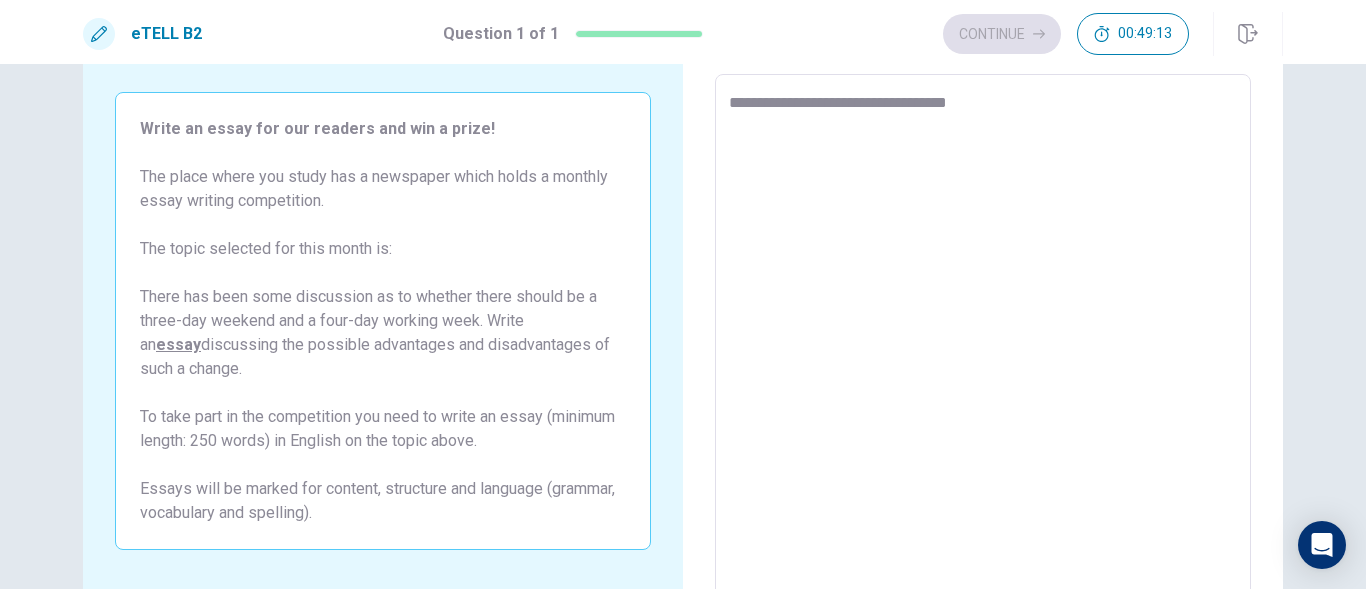 type on "*" 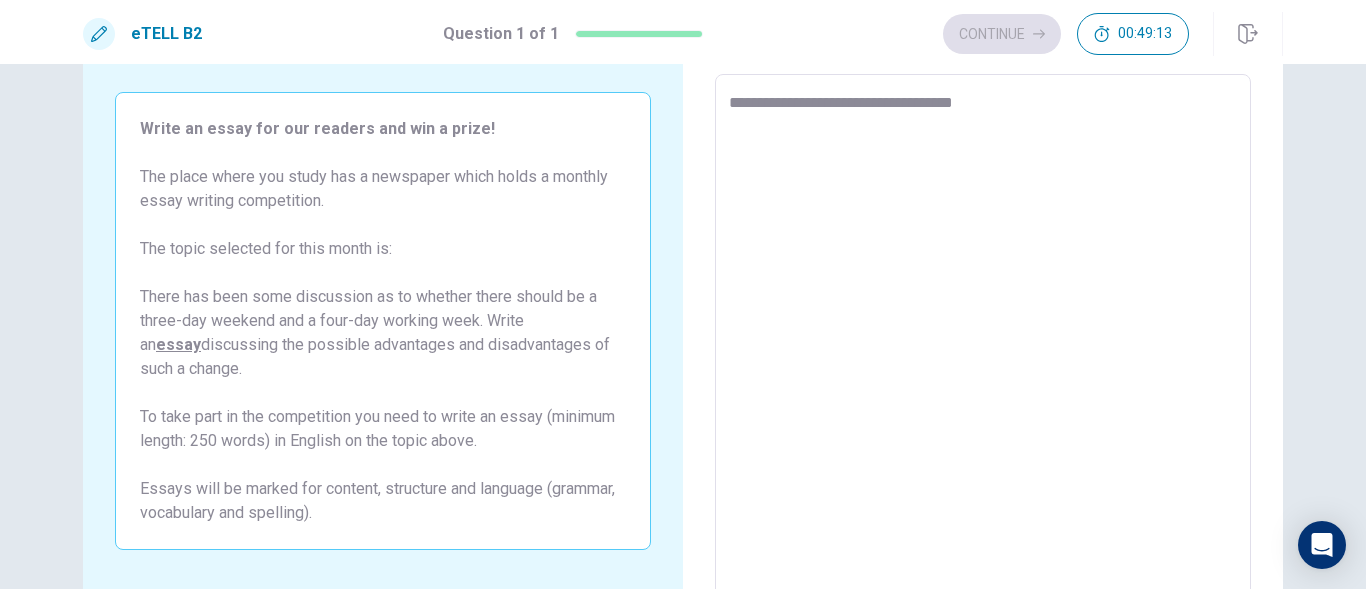 type on "*" 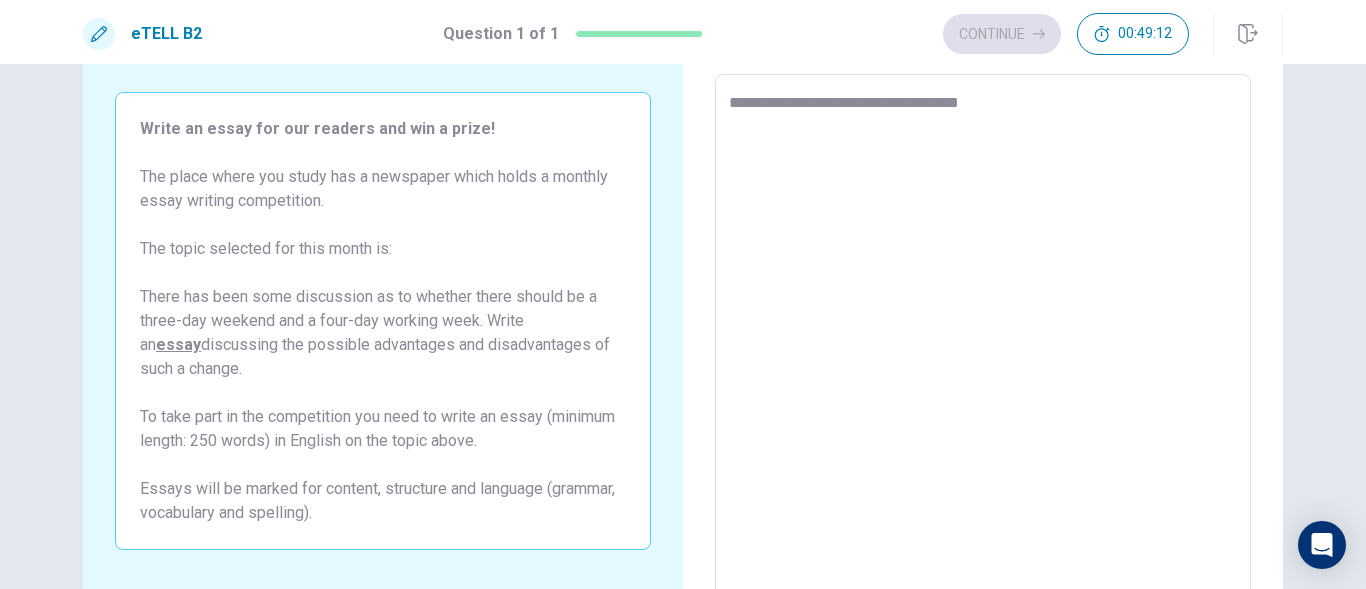 type on "*" 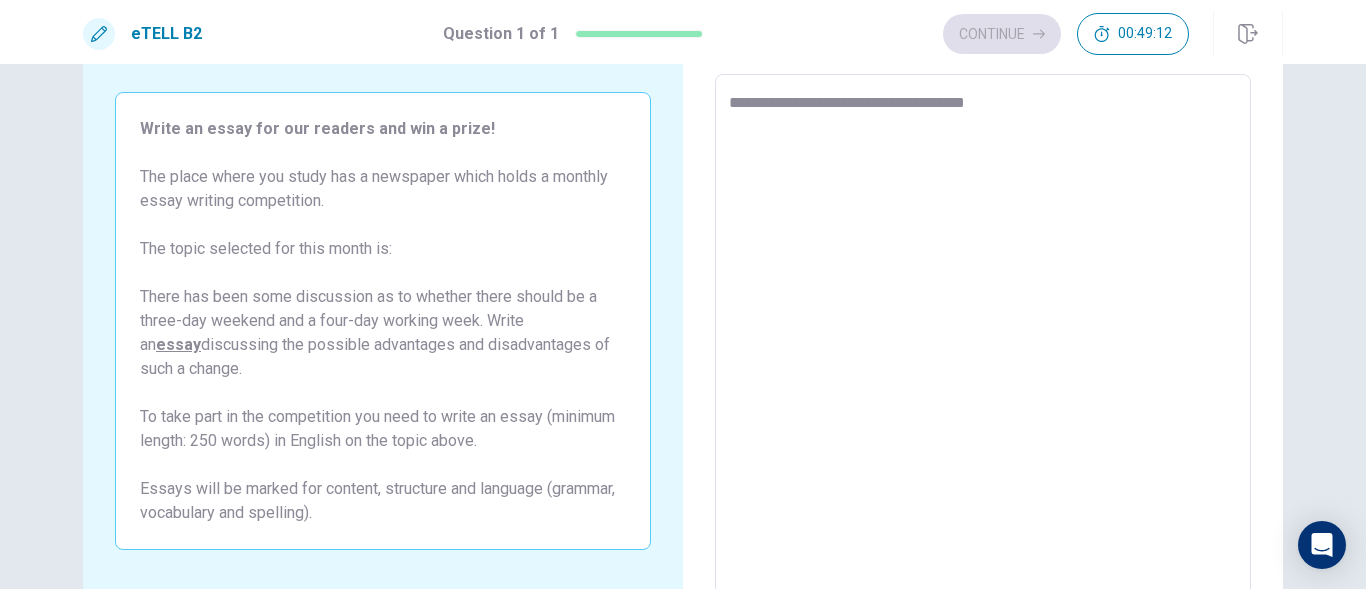 type on "*" 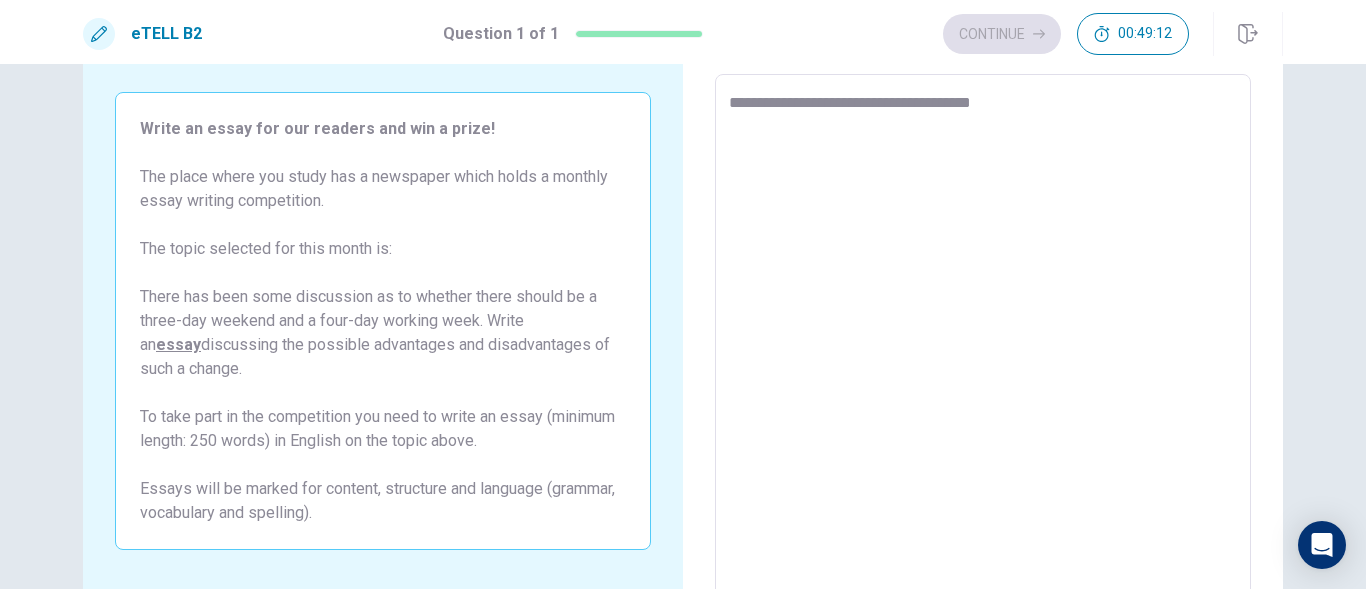 type on "*" 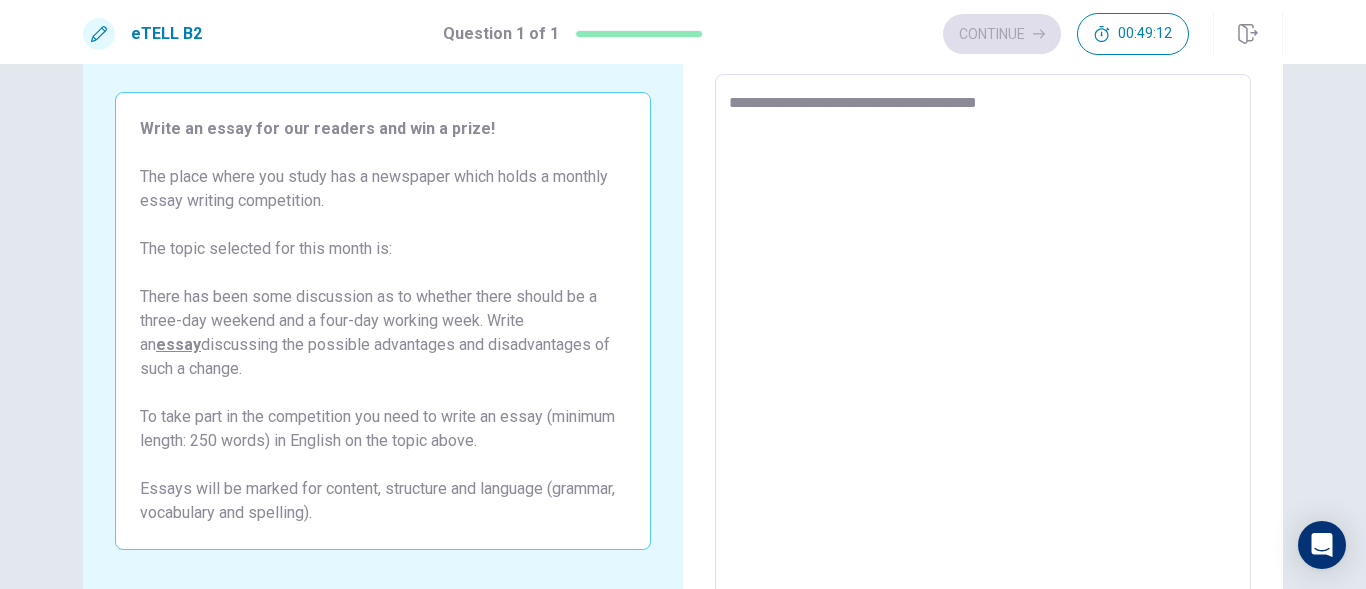type on "*" 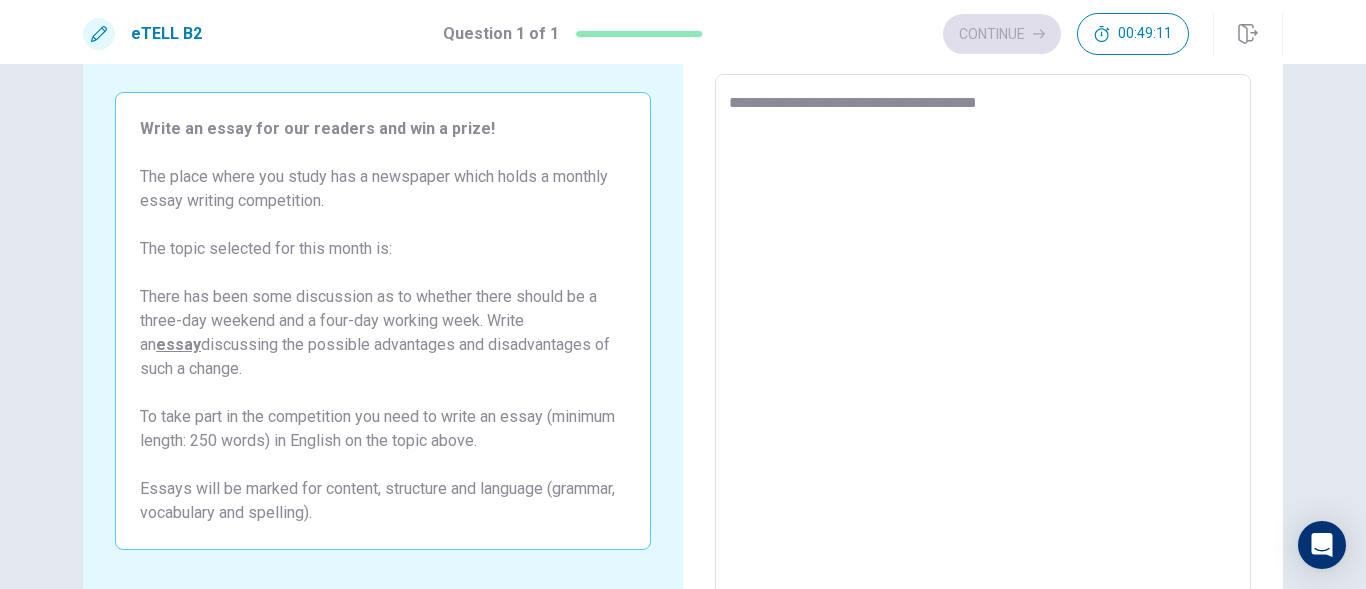 type on "**********" 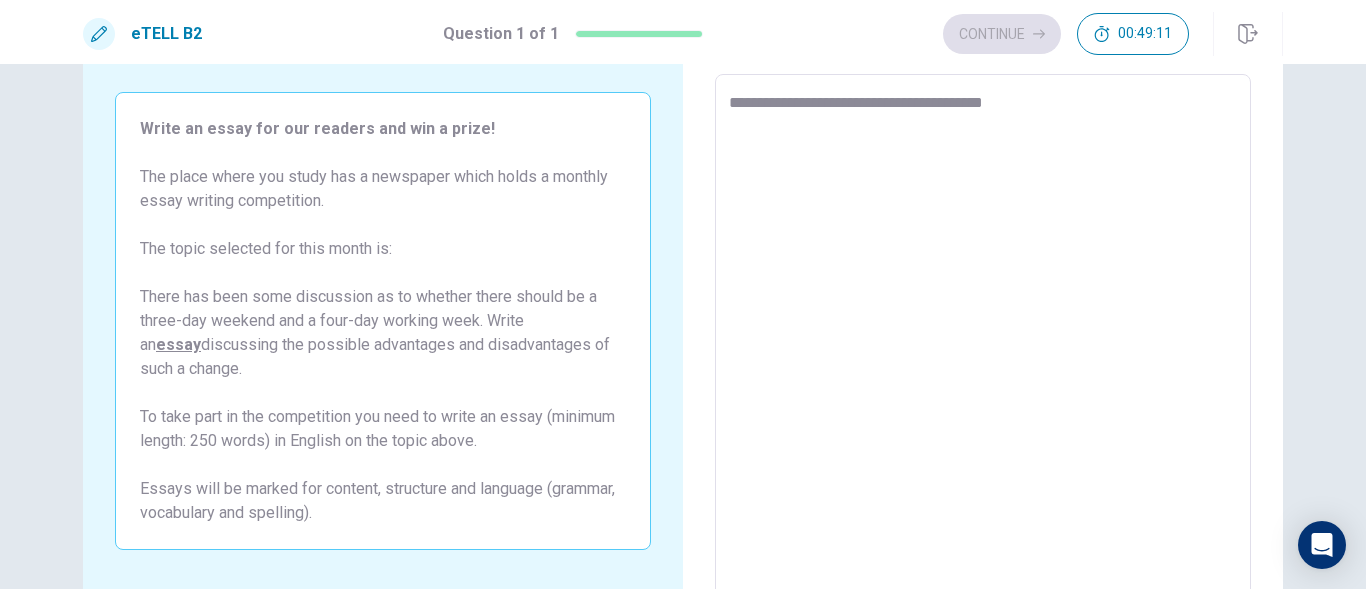 type on "*" 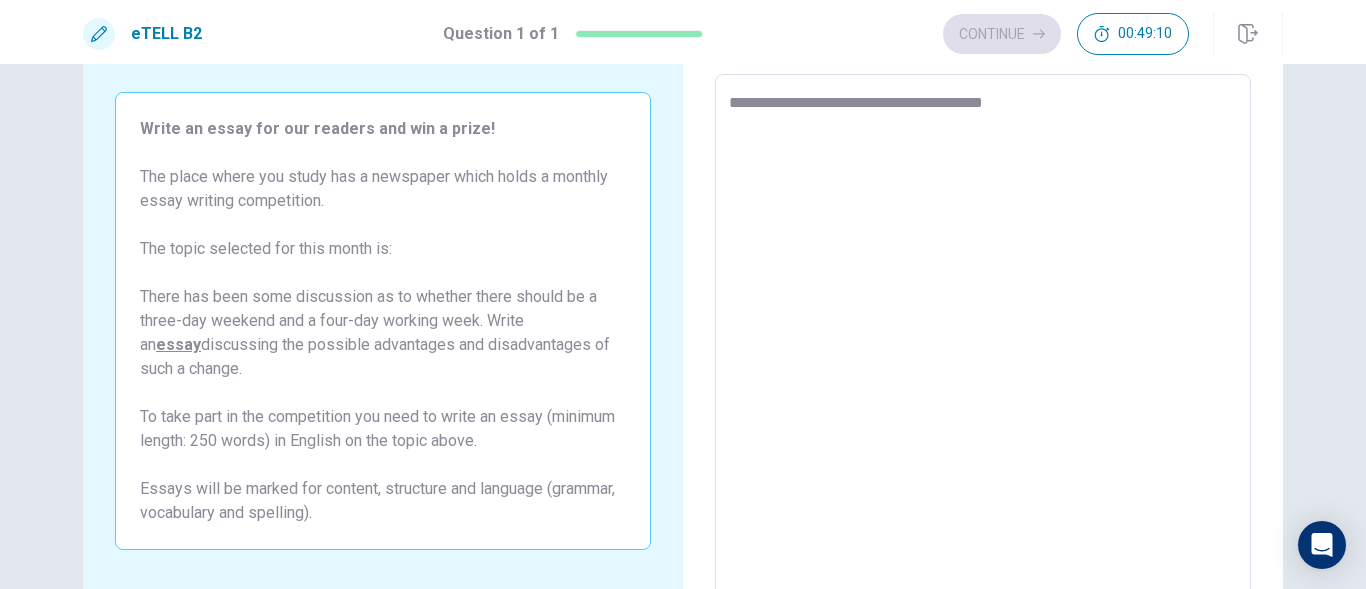type on "**********" 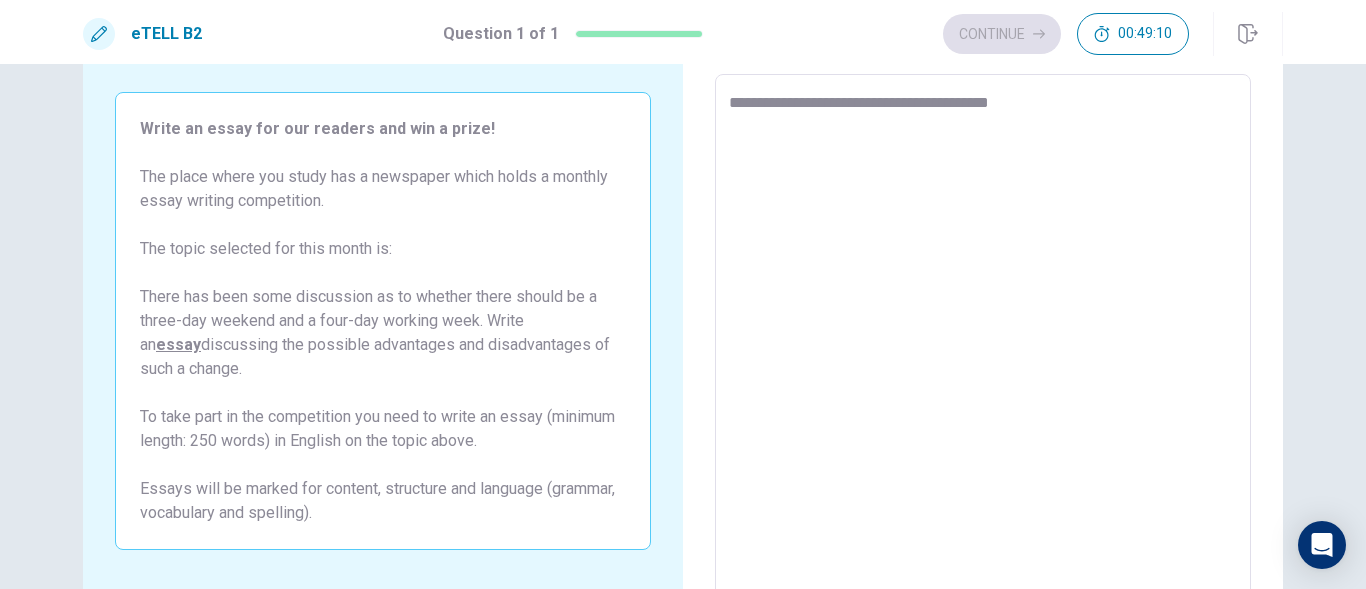 type on "*" 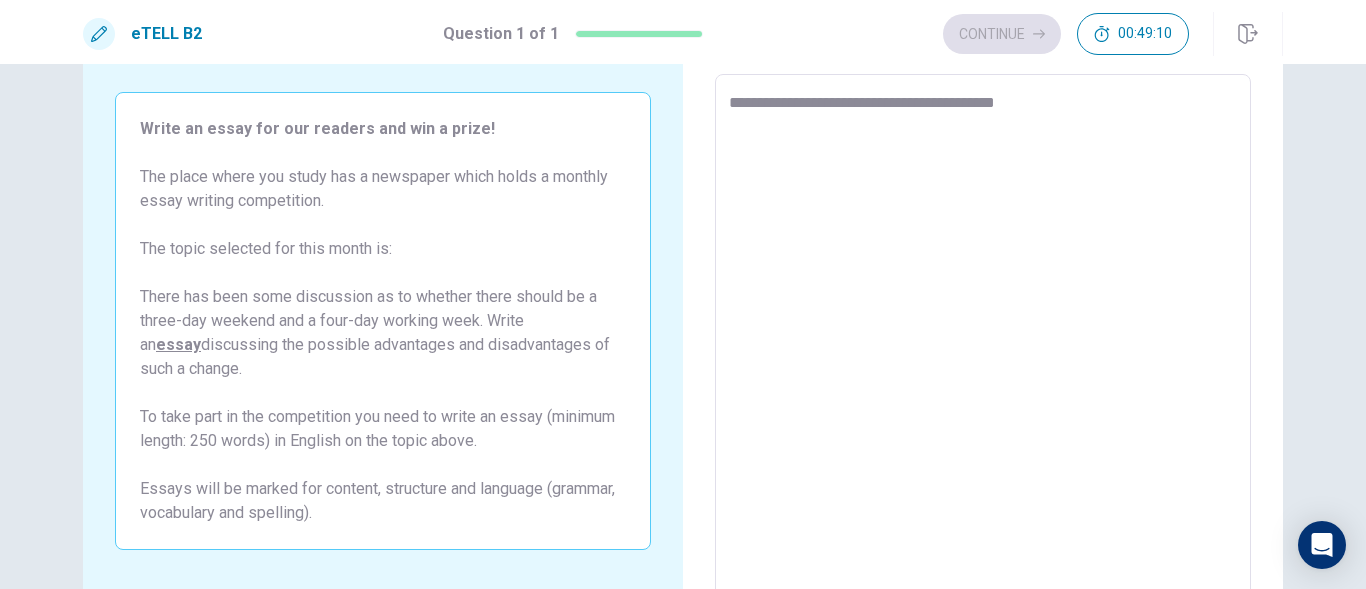 type on "*" 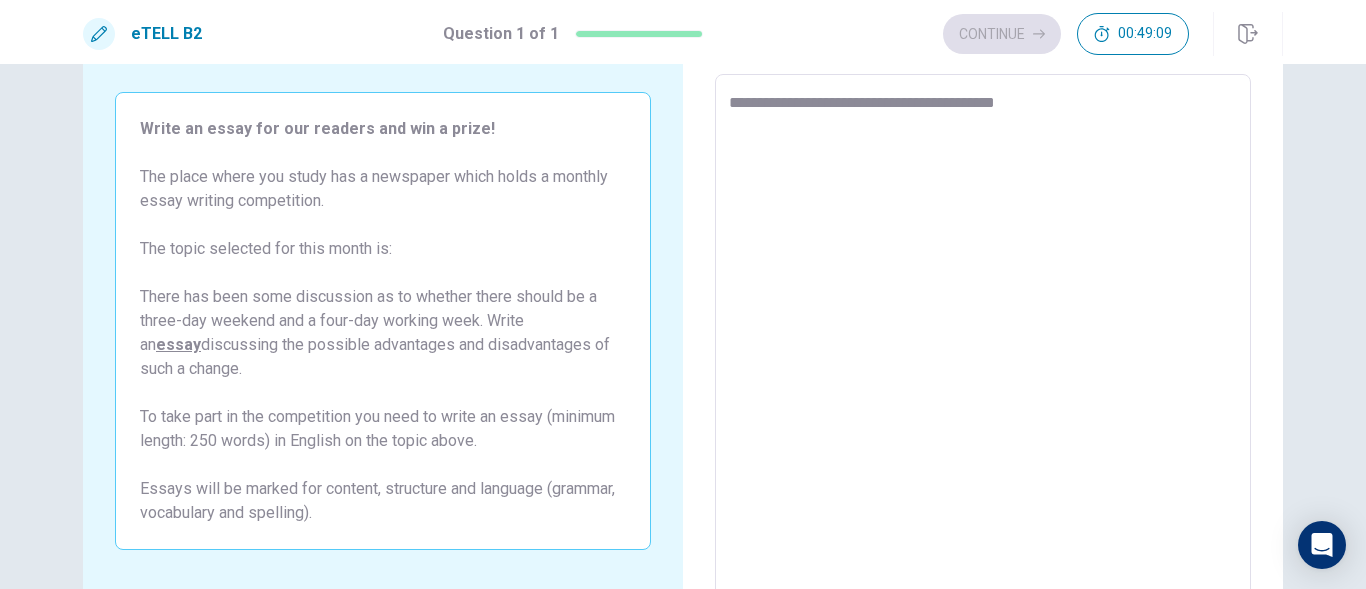 type on "**********" 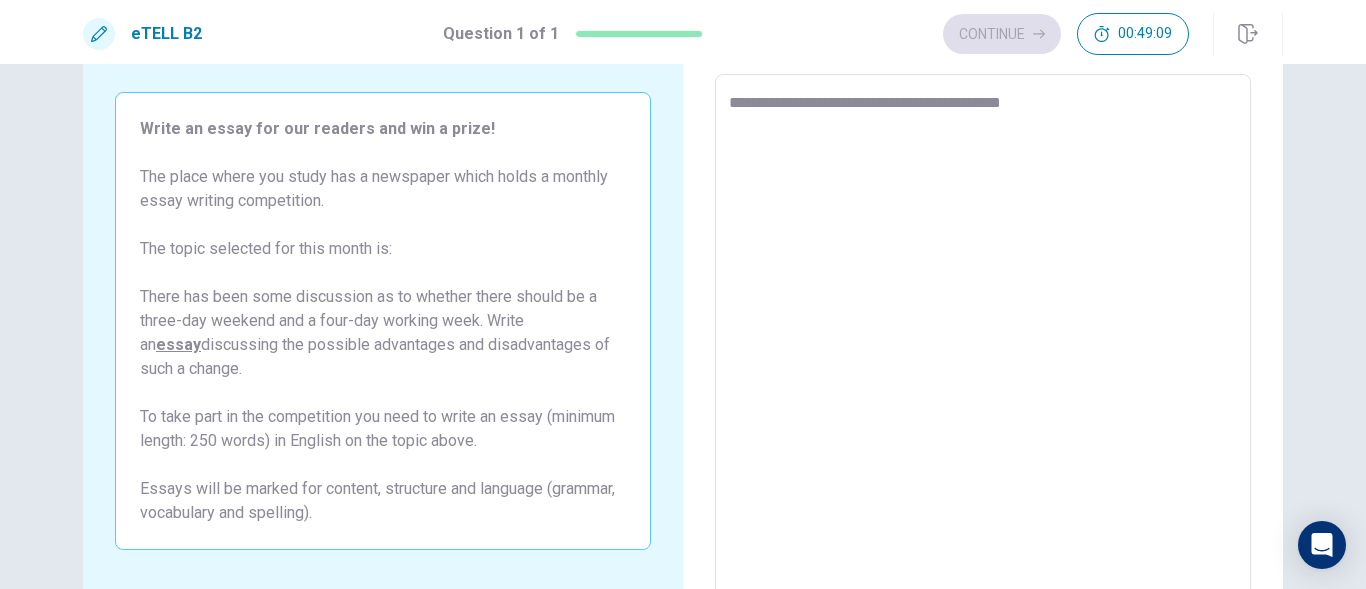 type on "*" 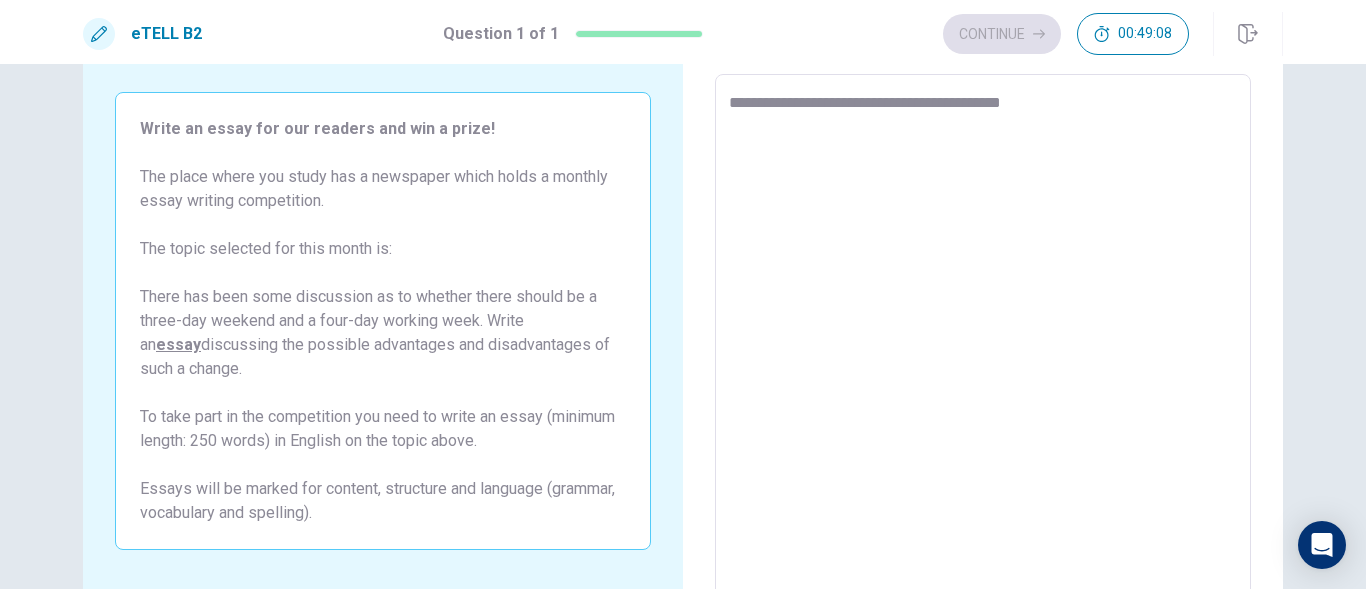type on "**********" 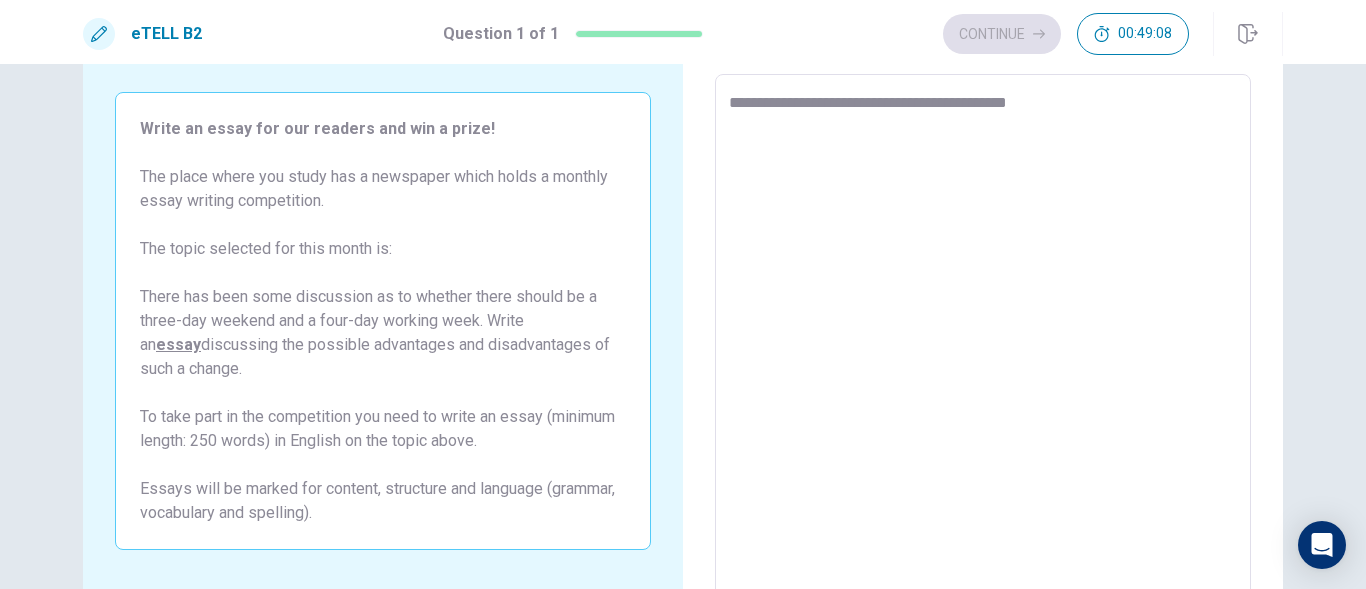 type on "*" 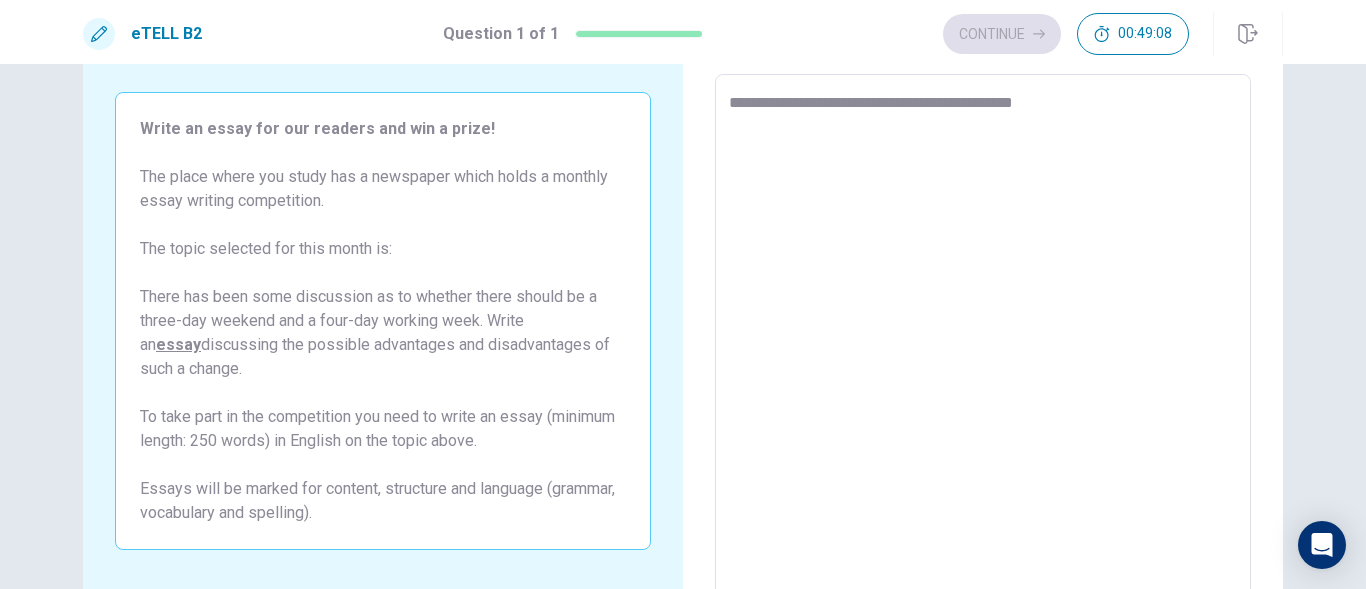 type on "*" 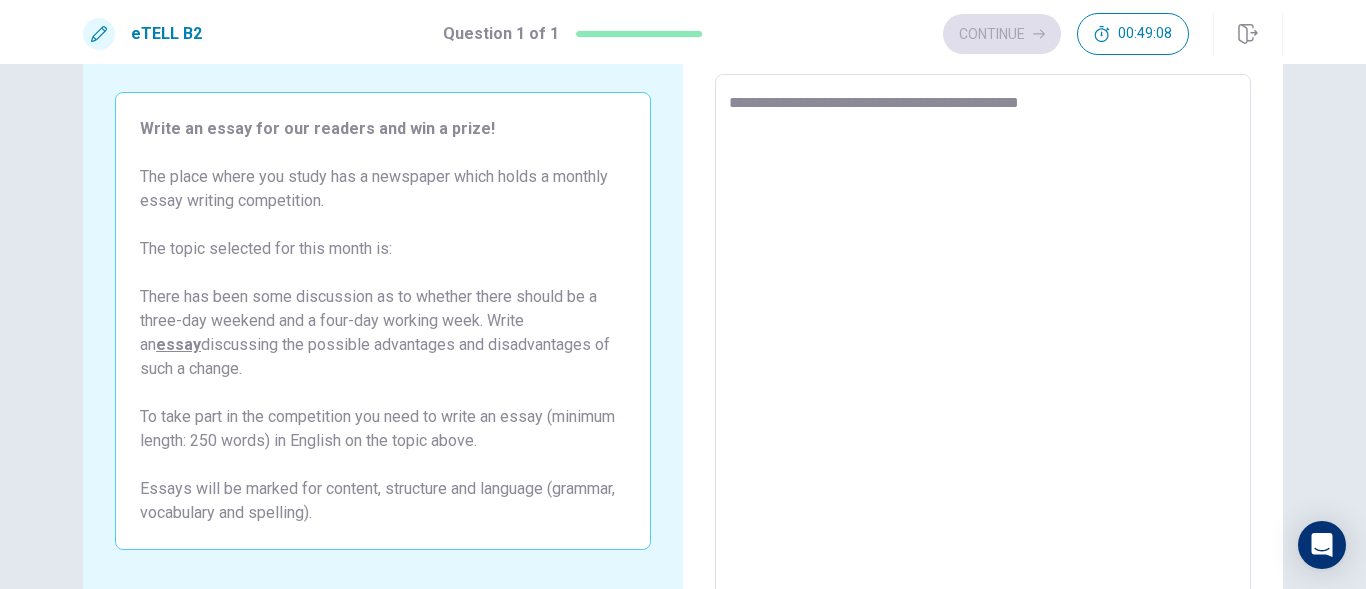 type on "*" 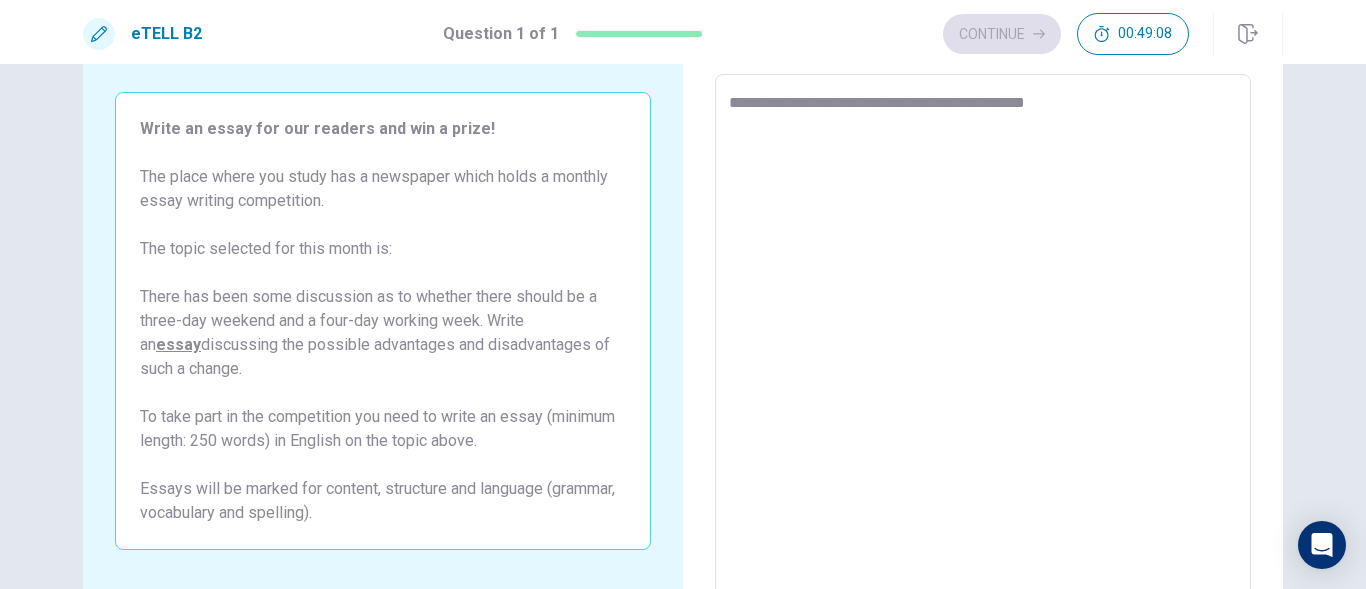 type on "*" 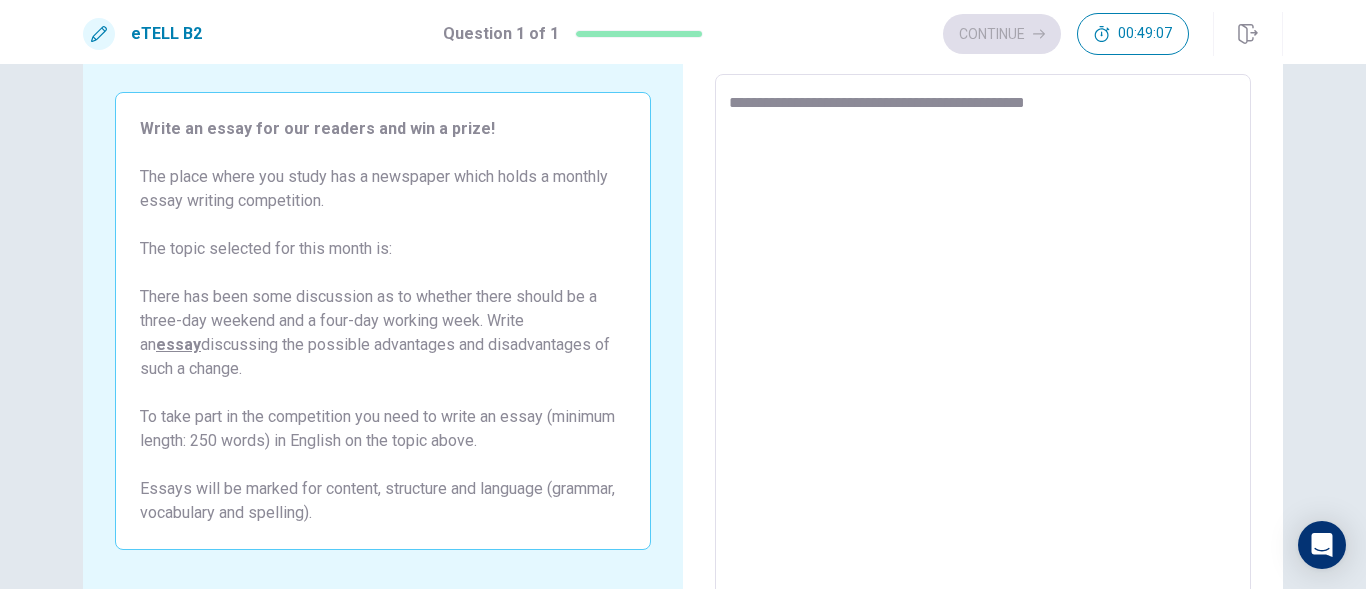 type on "**********" 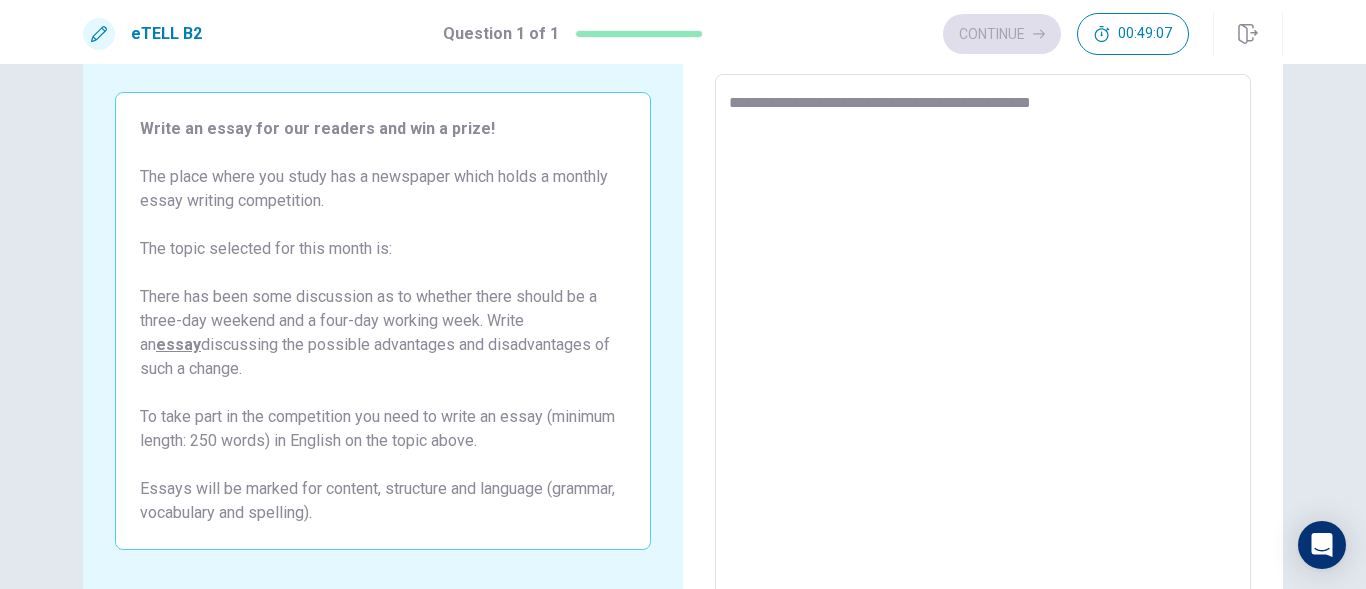 type on "*" 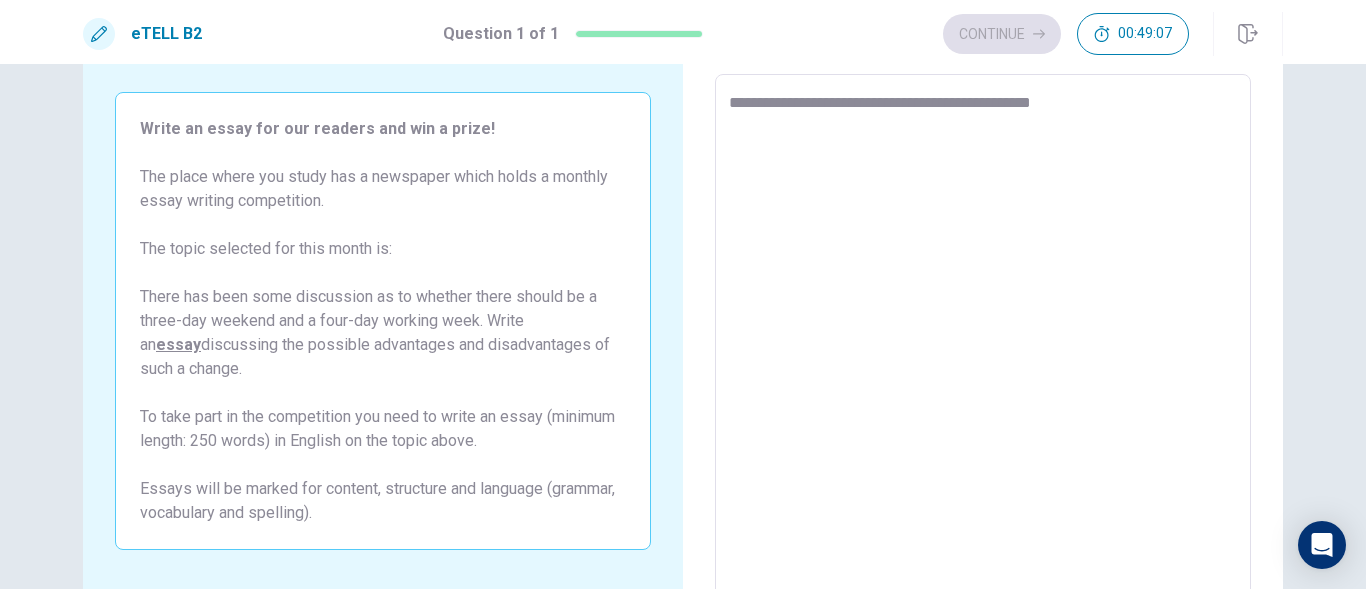 type on "**********" 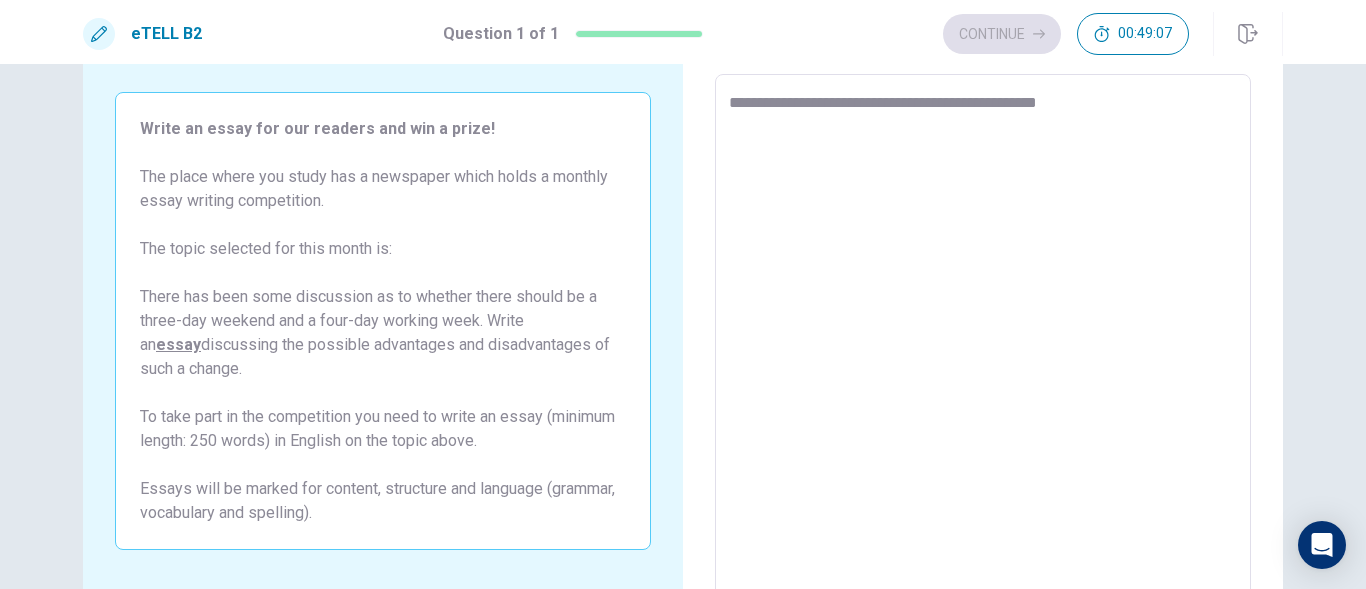 type on "*" 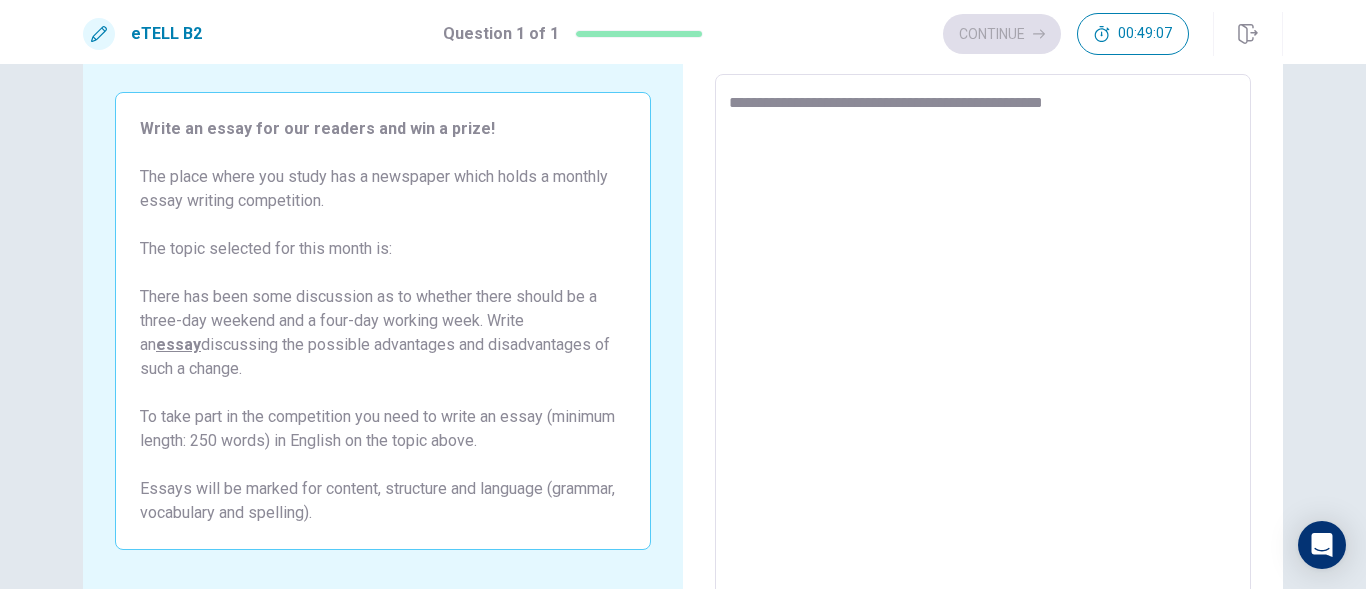type on "*" 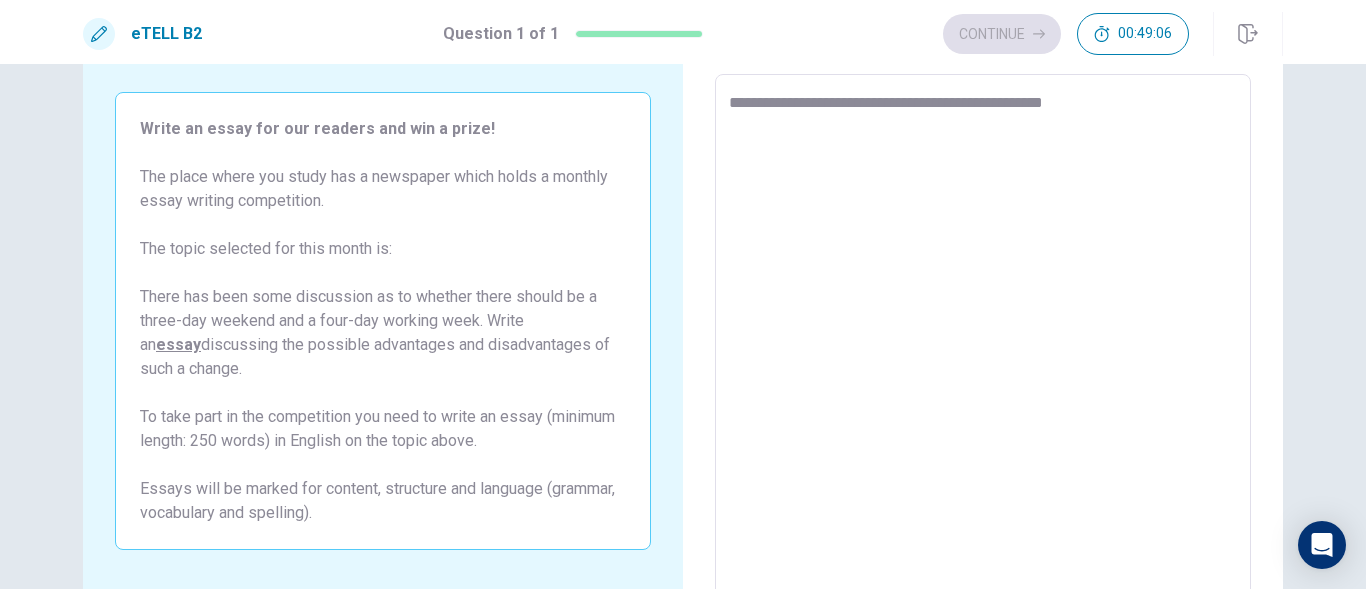 type on "**********" 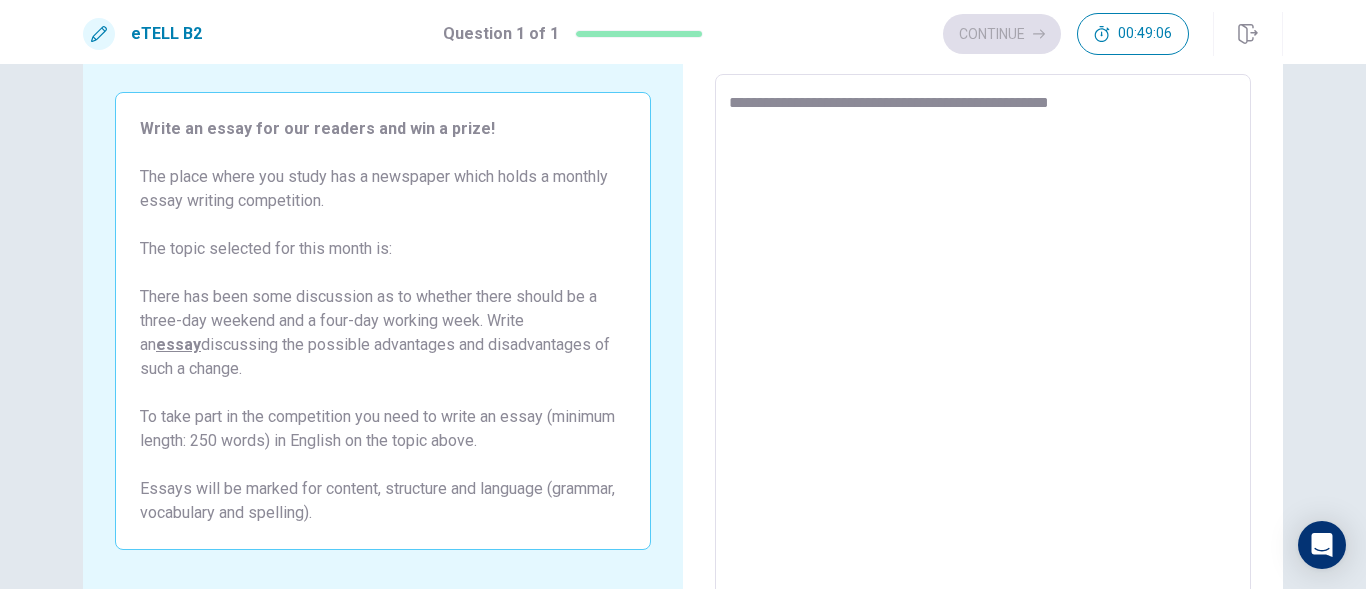 type on "*" 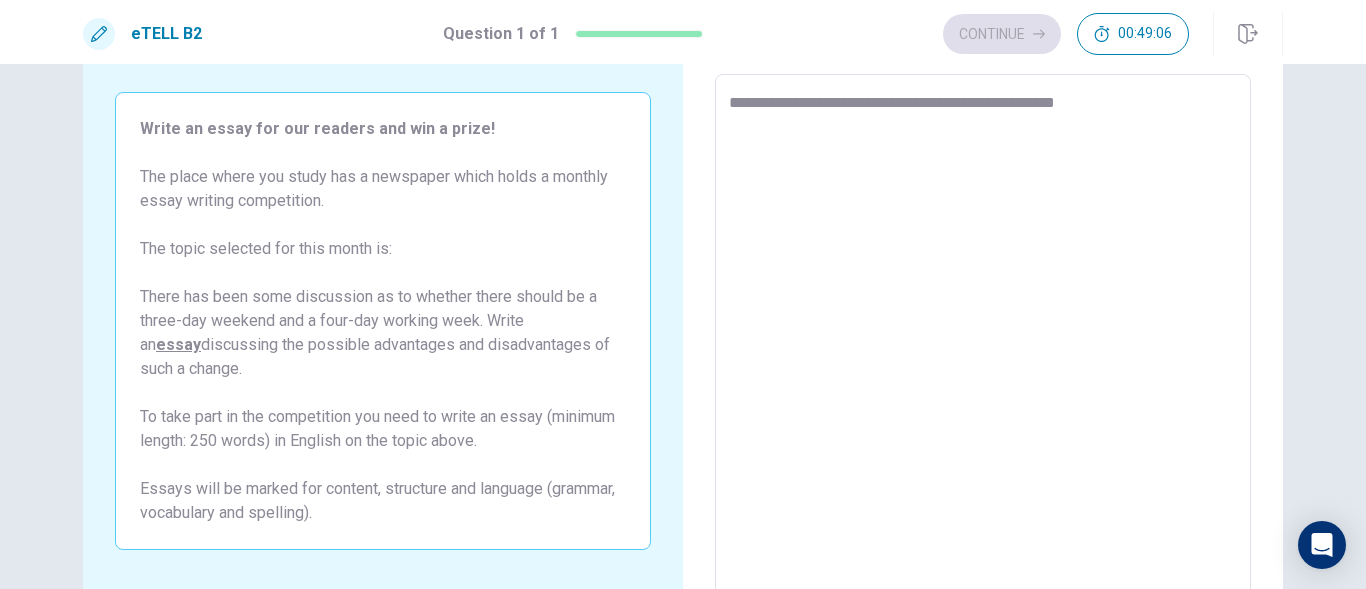 type on "*" 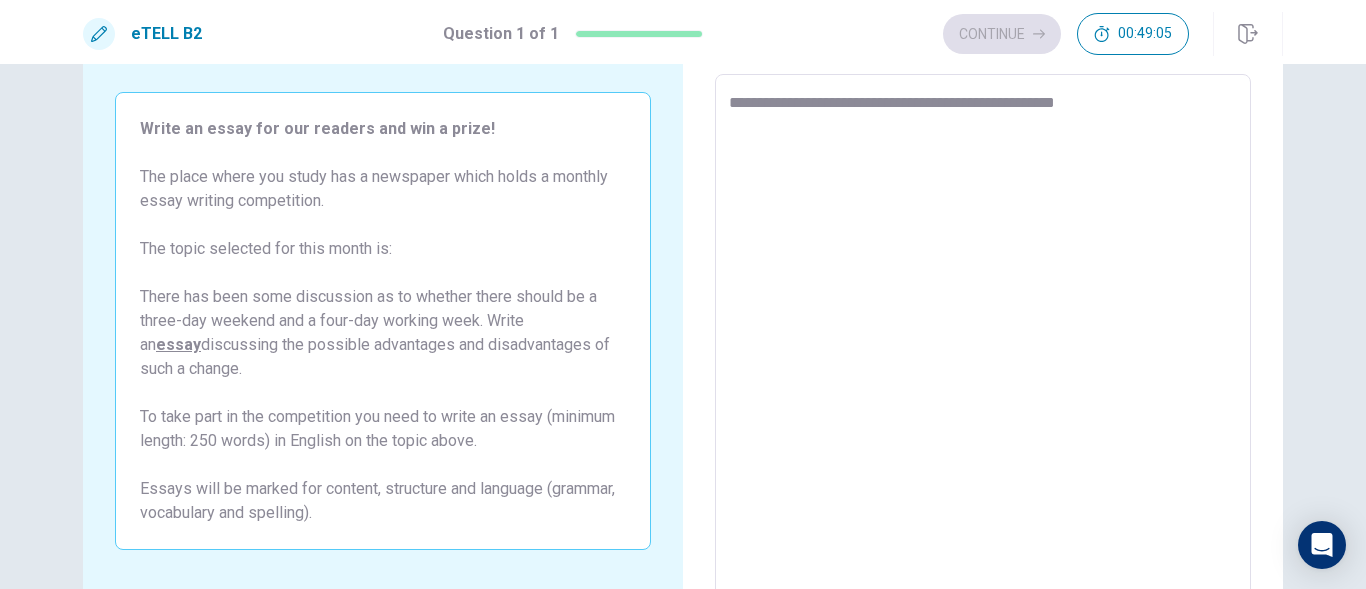 type on "**********" 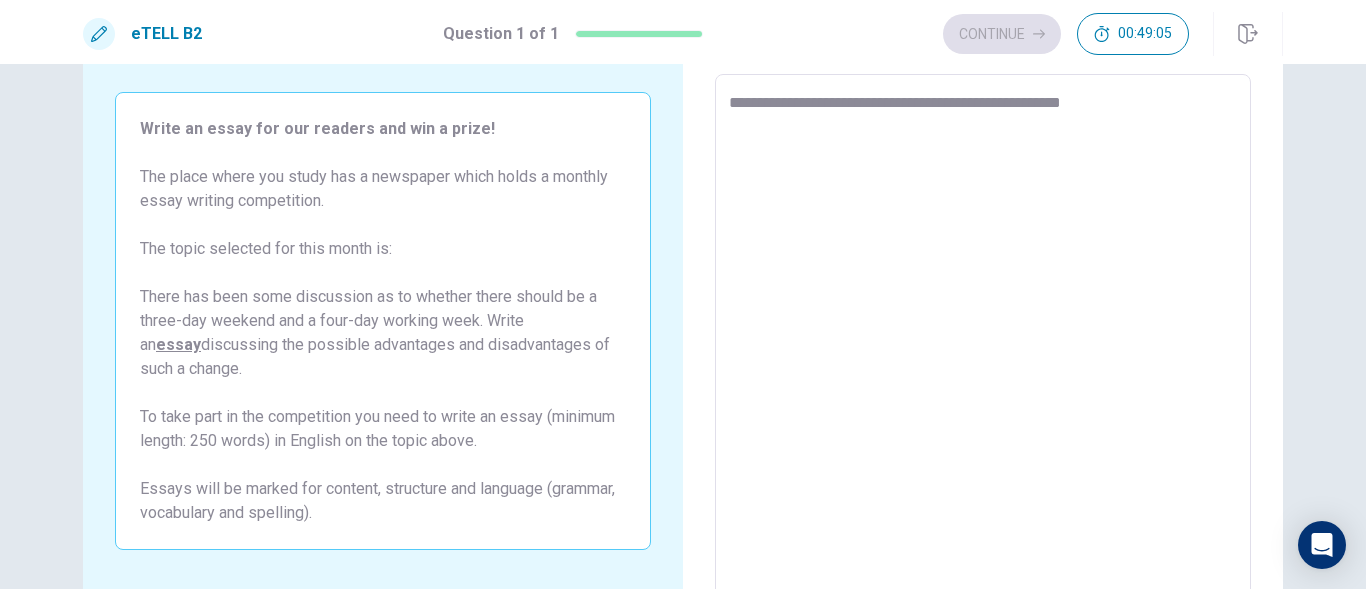 type on "*" 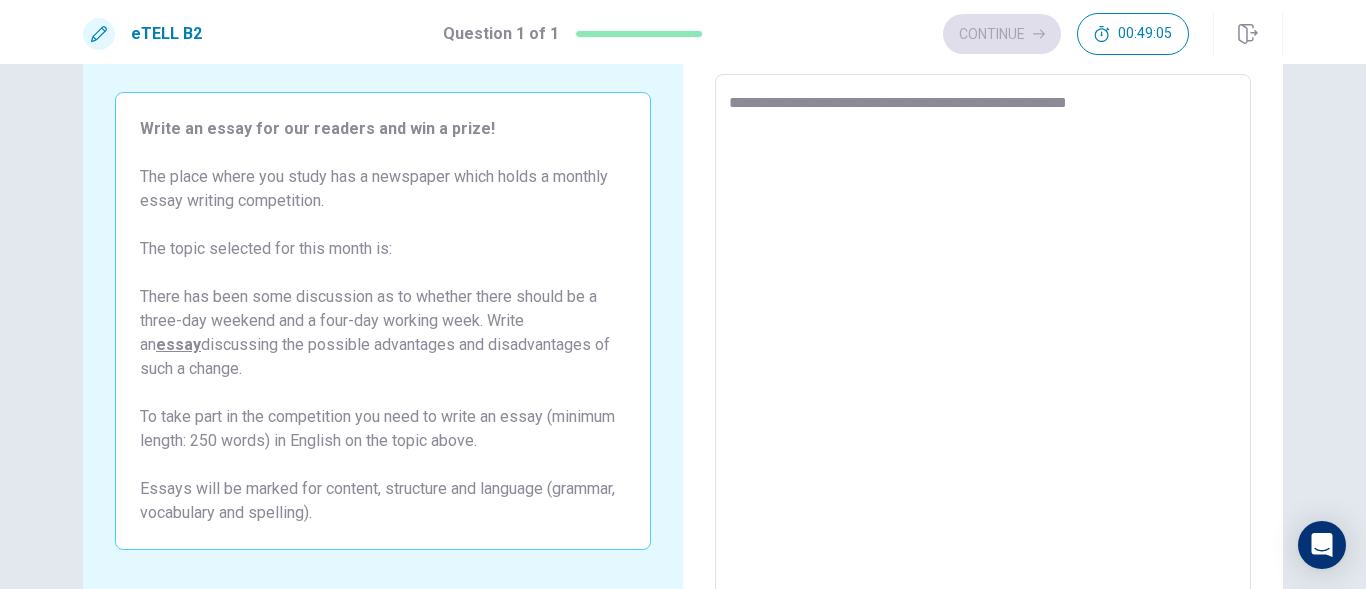 type on "*" 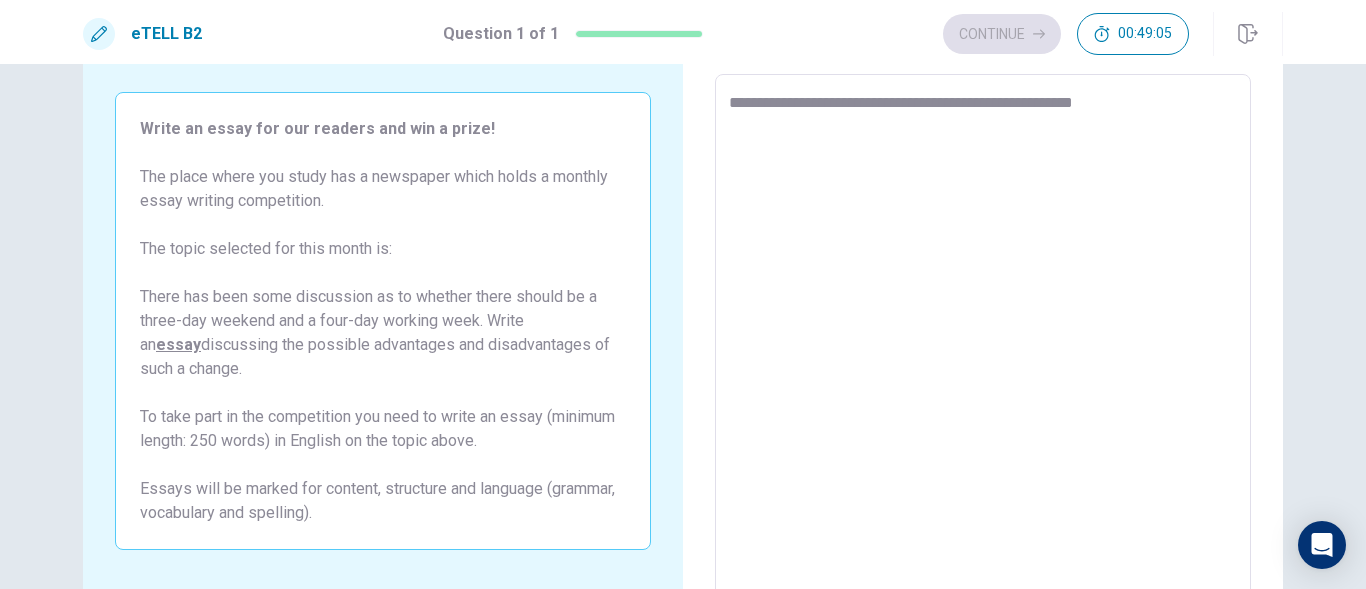type on "*" 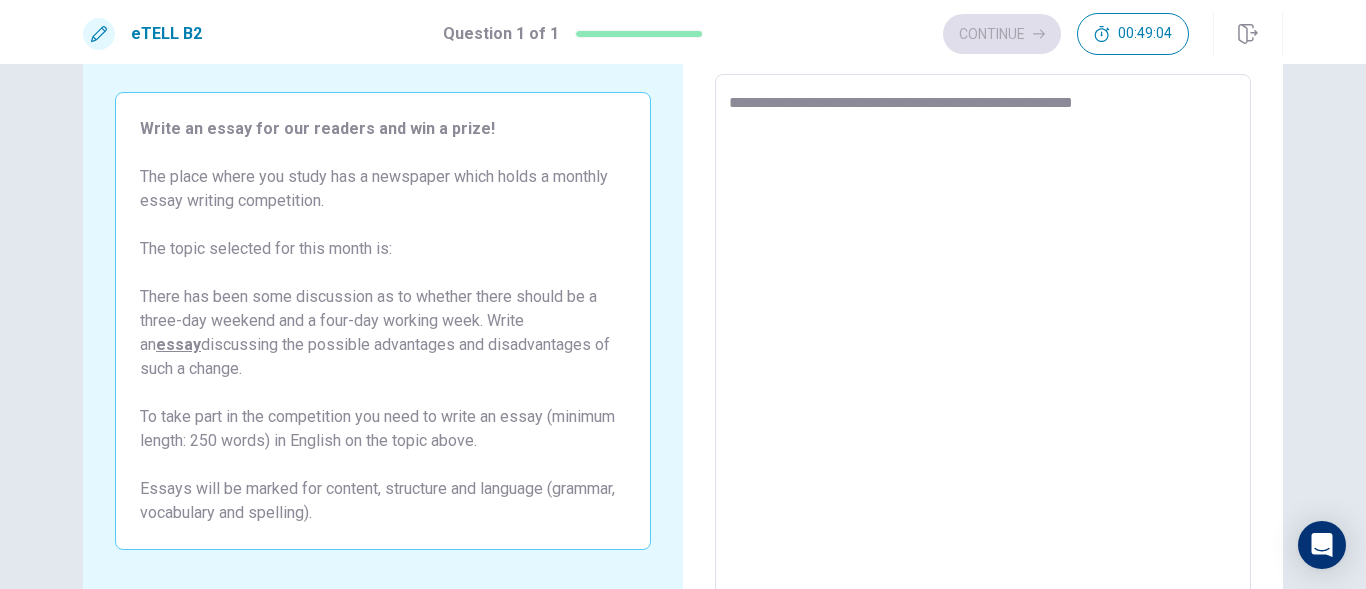 type on "**********" 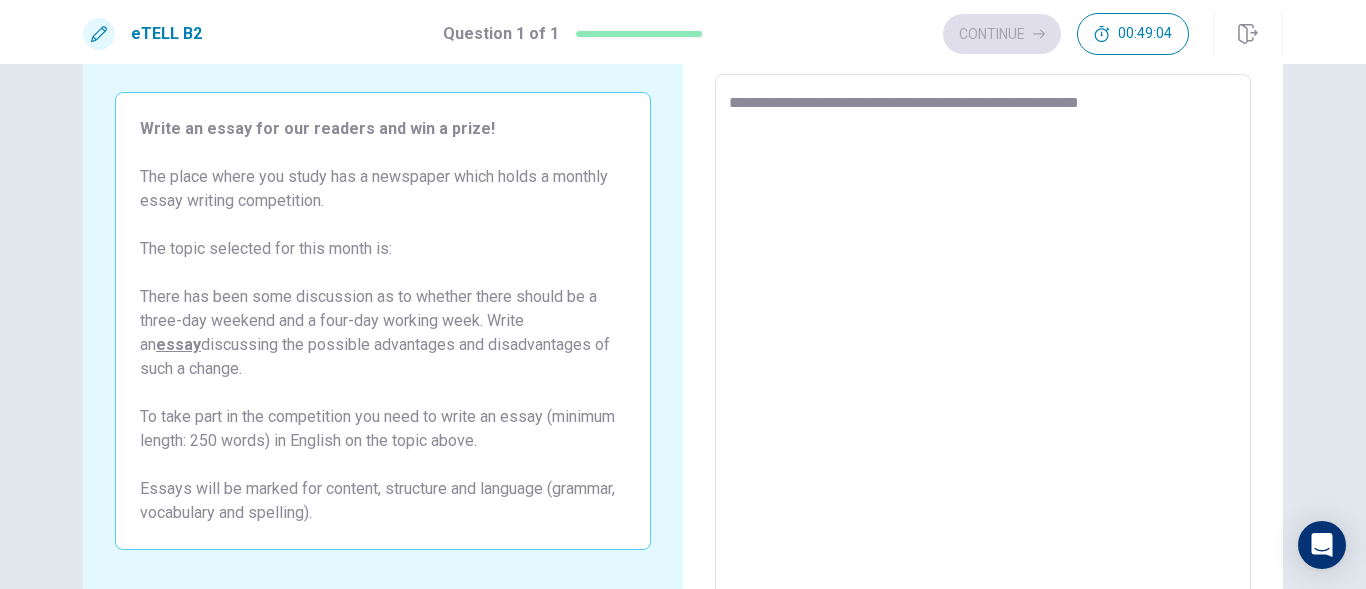 type on "*" 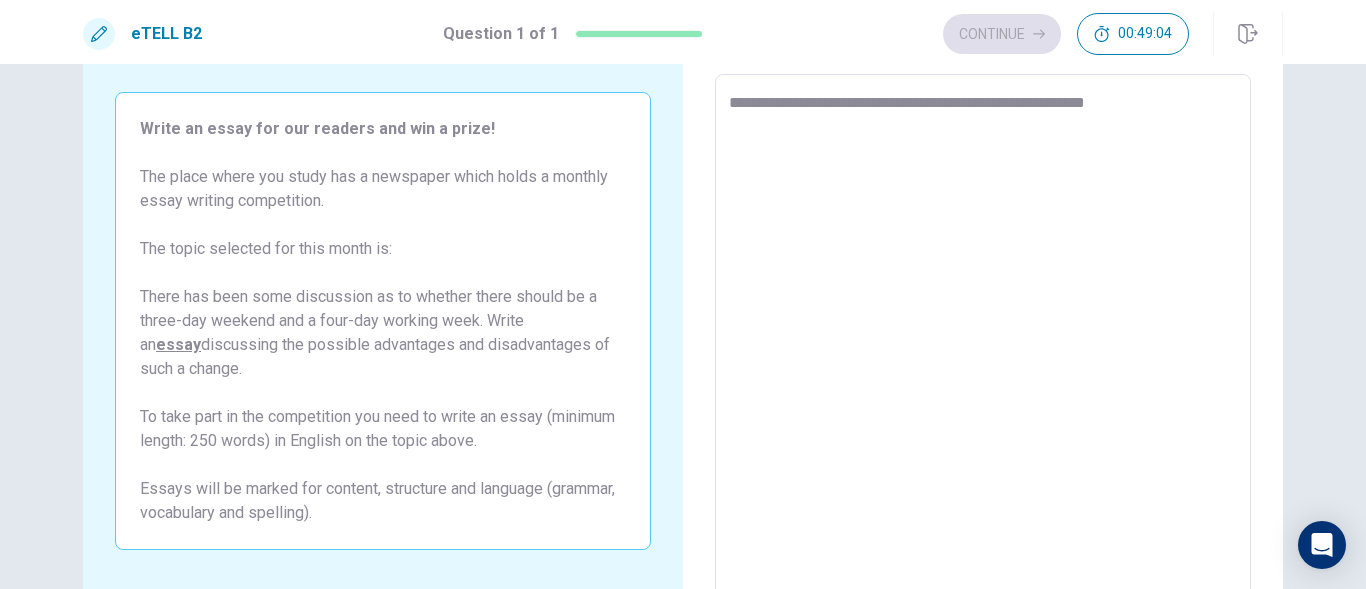 type on "*" 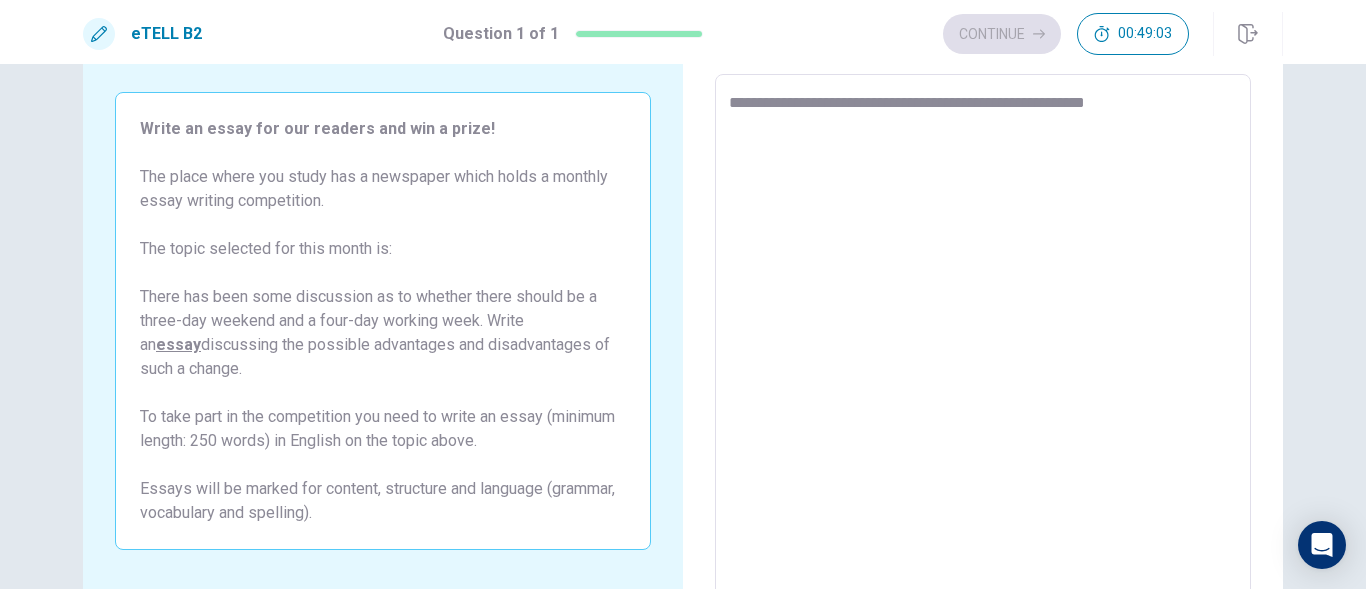 type on "**********" 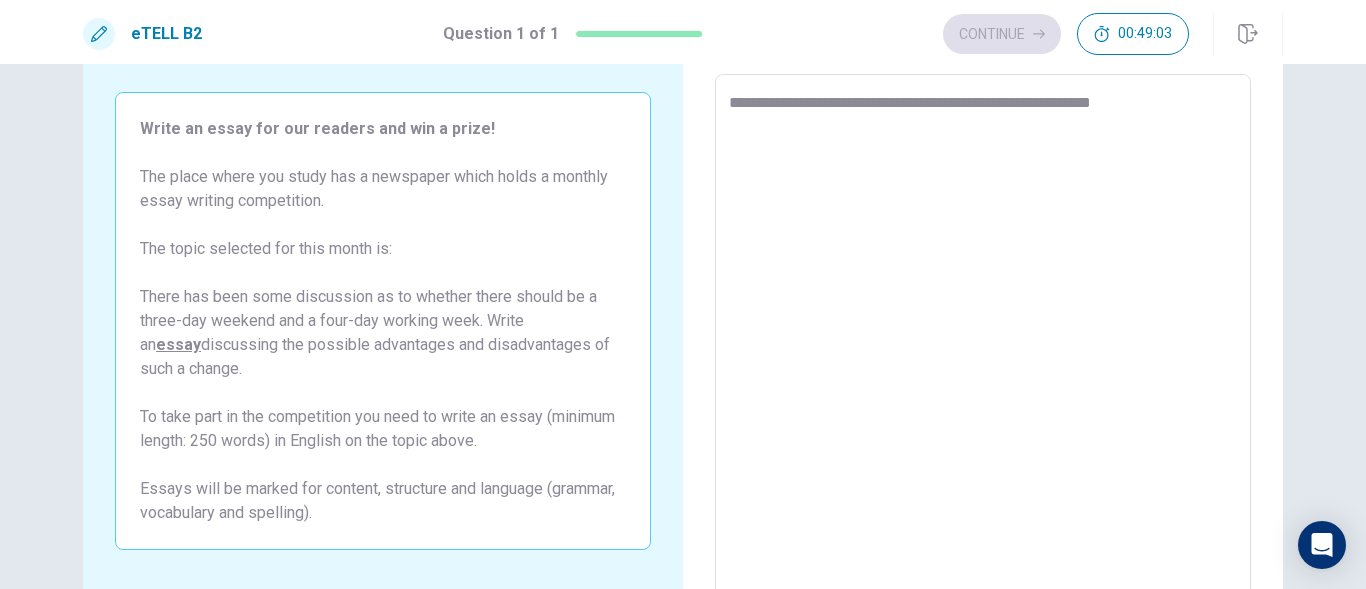 type on "*" 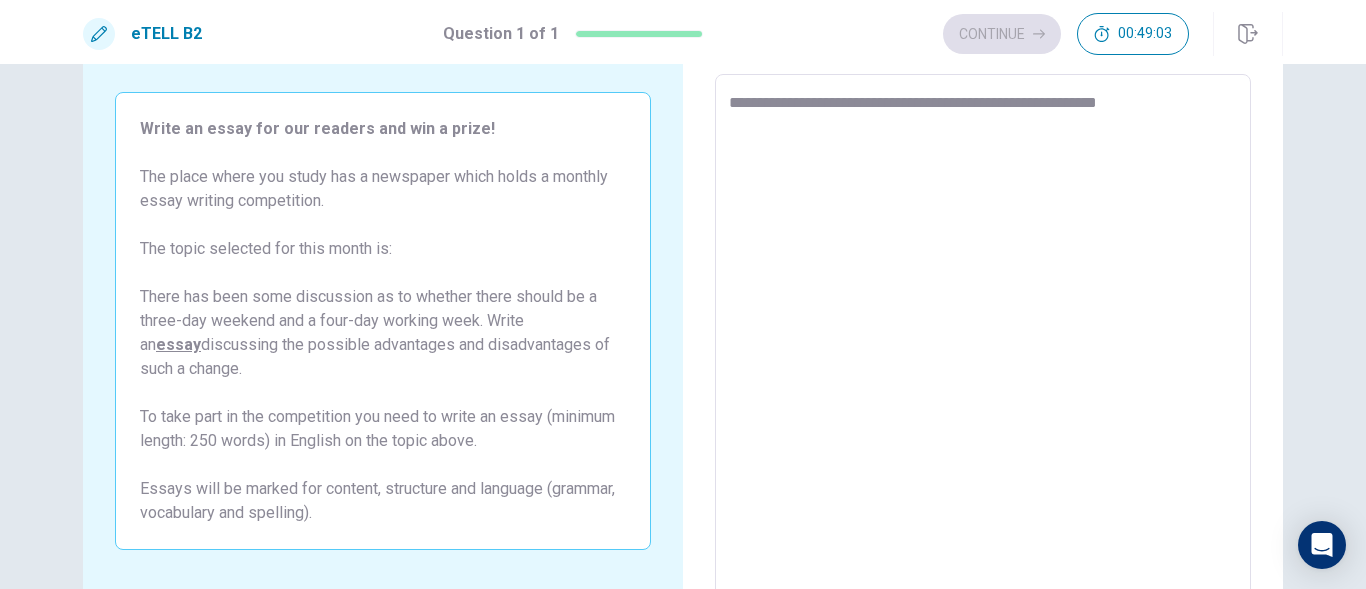 type on "*" 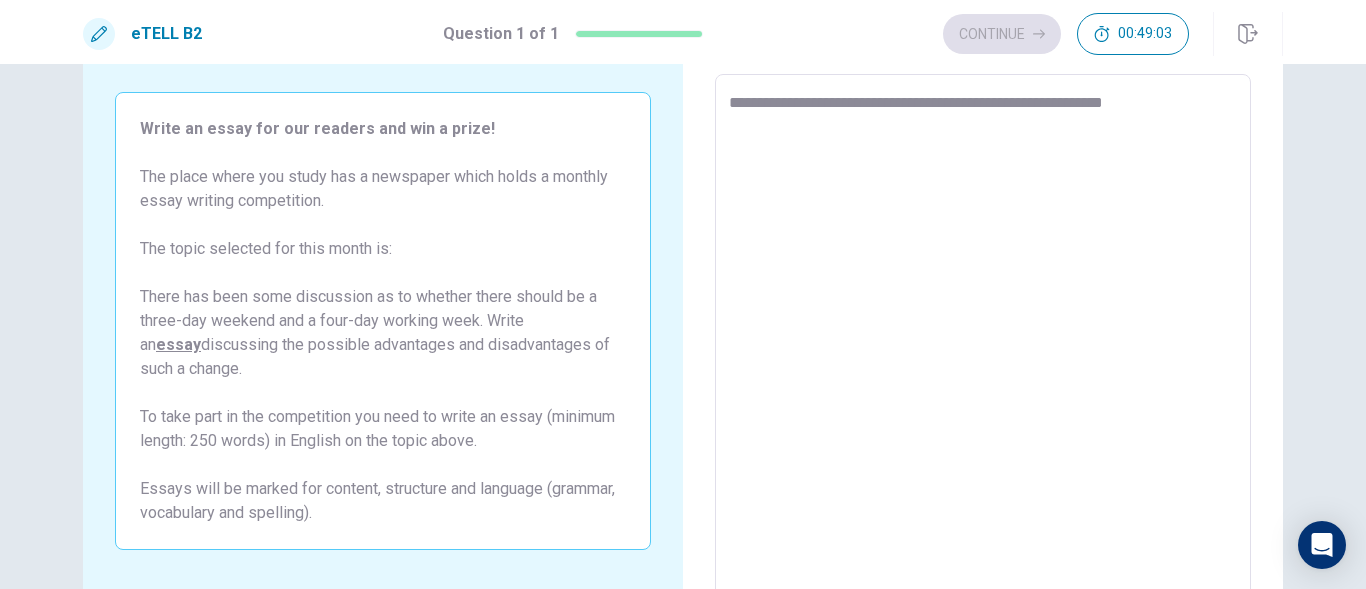type on "*" 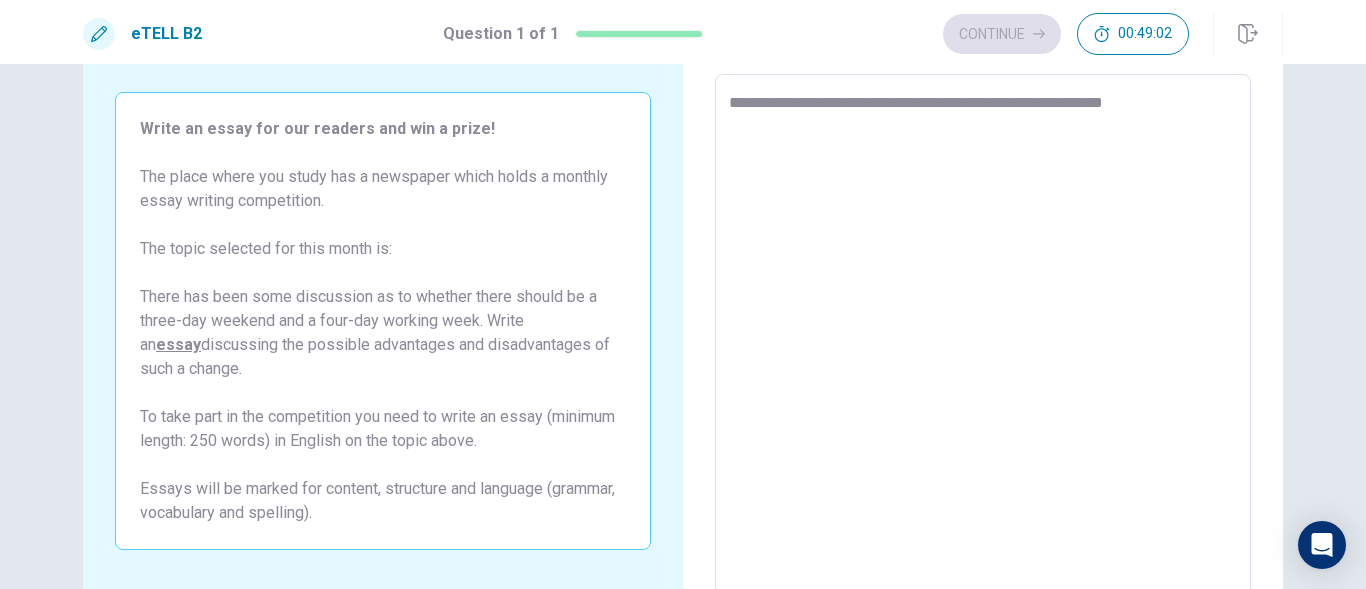 type on "**********" 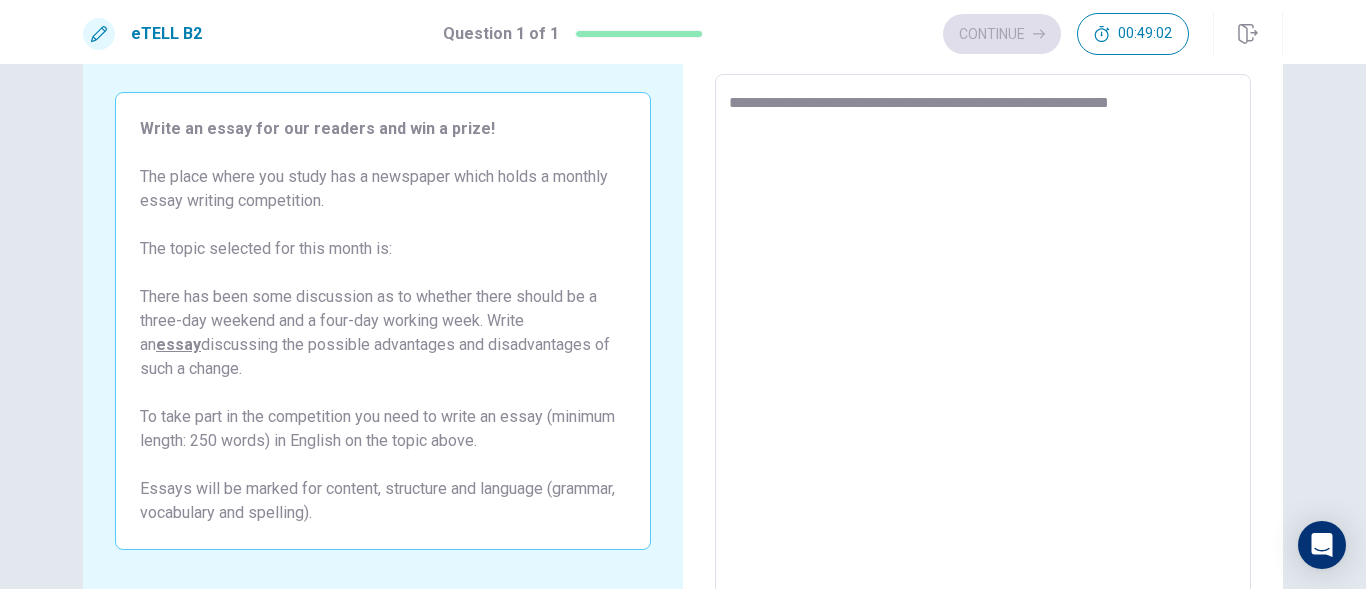 type on "*" 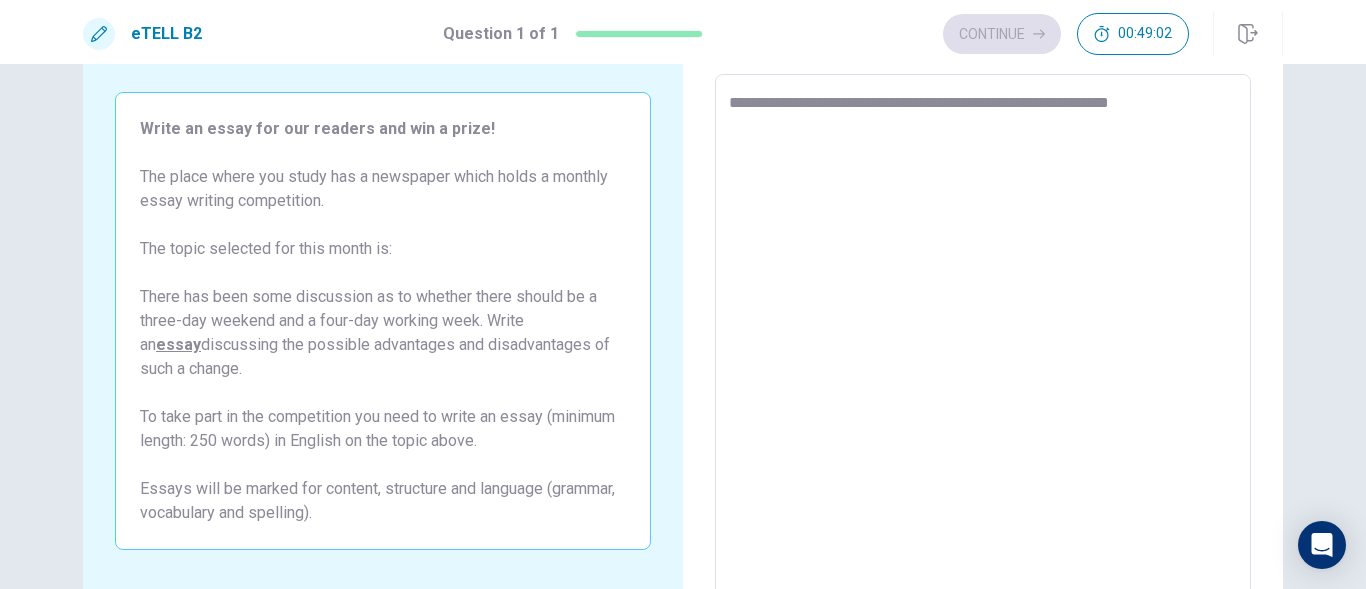 type on "**********" 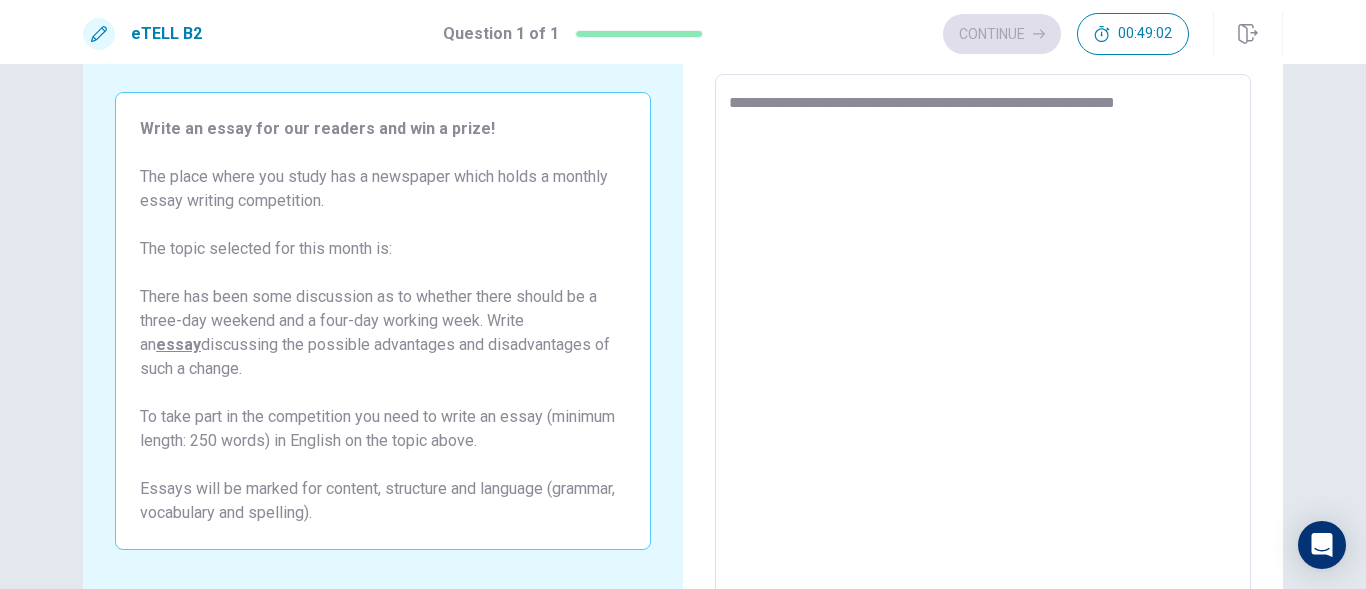 type on "*" 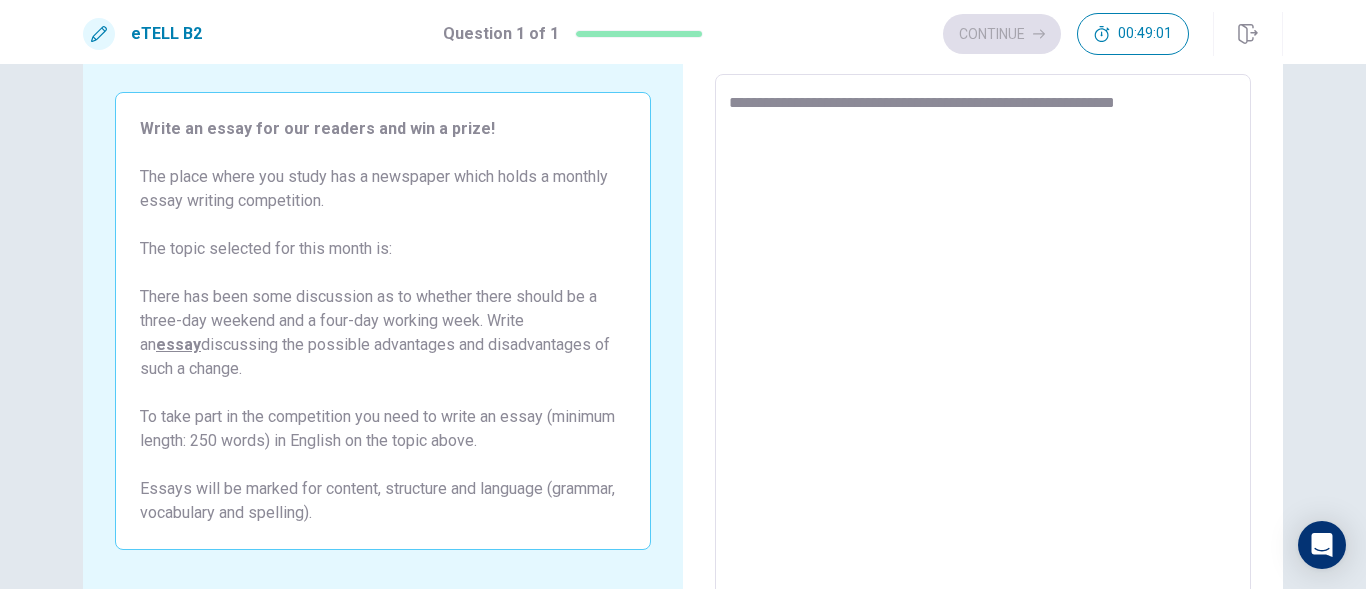 type on "**********" 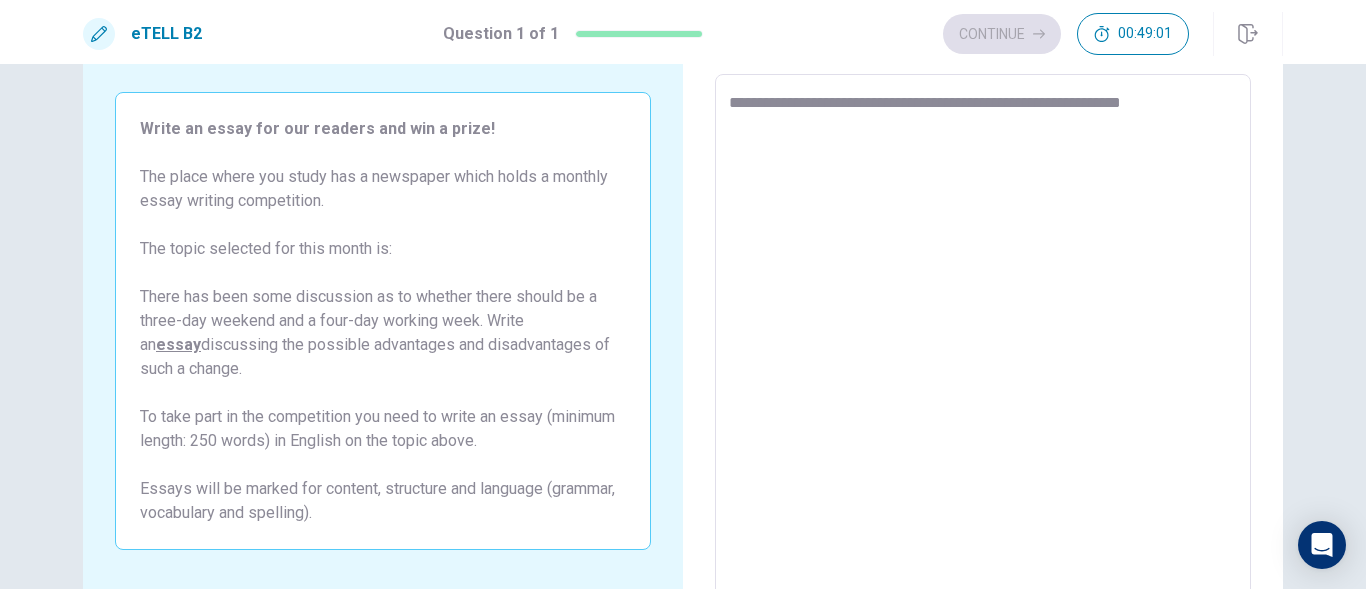 type on "*" 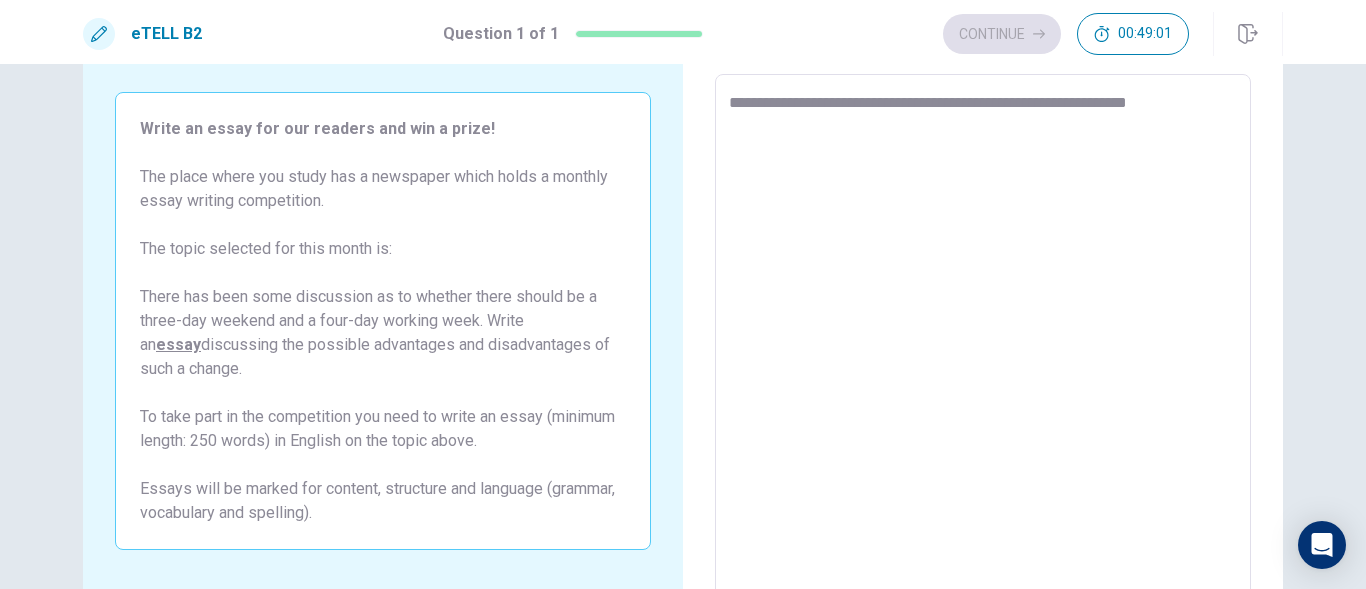 type on "*" 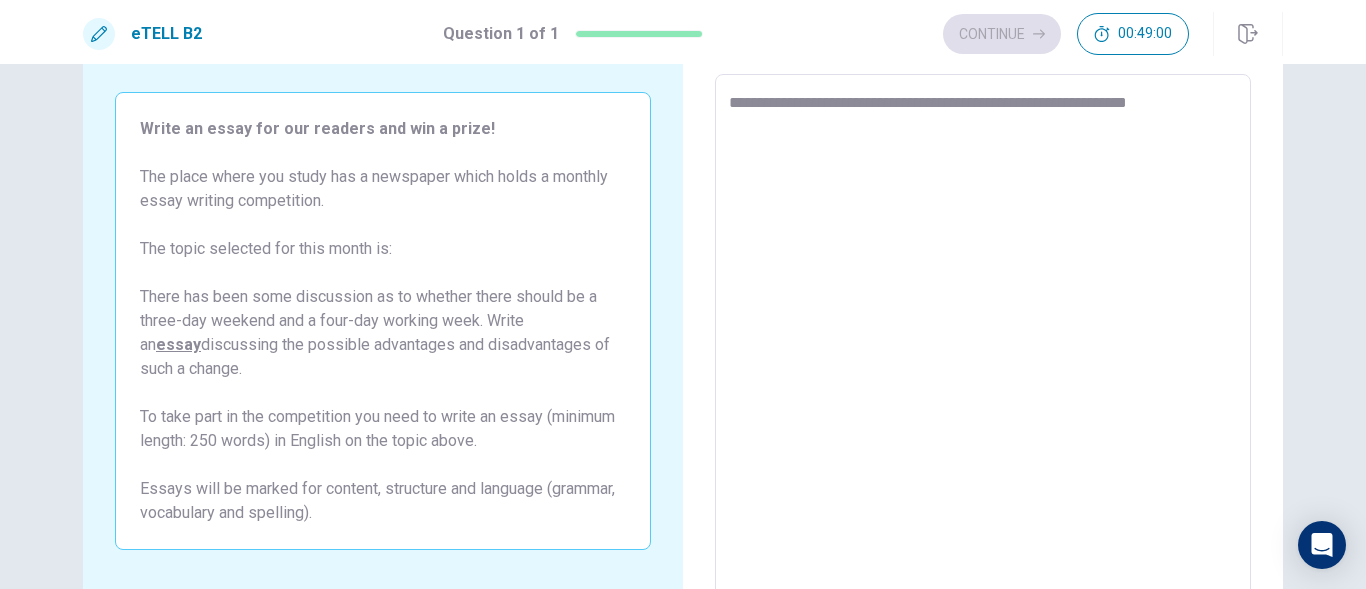 type on "**********" 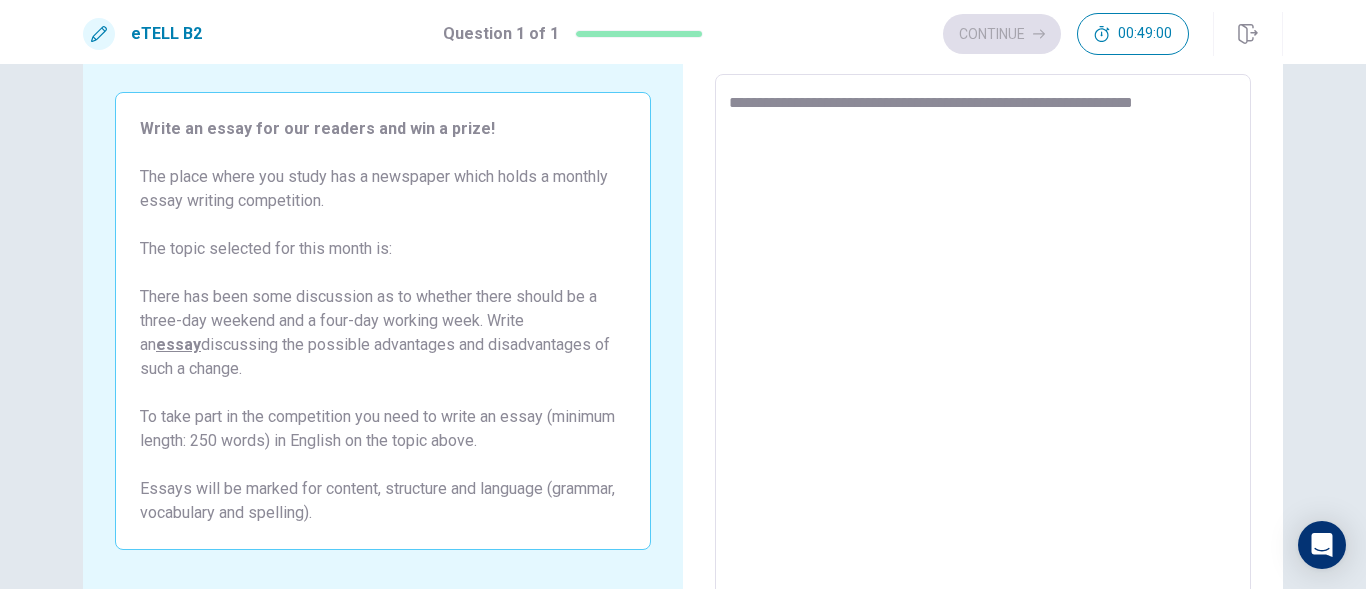 type on "*" 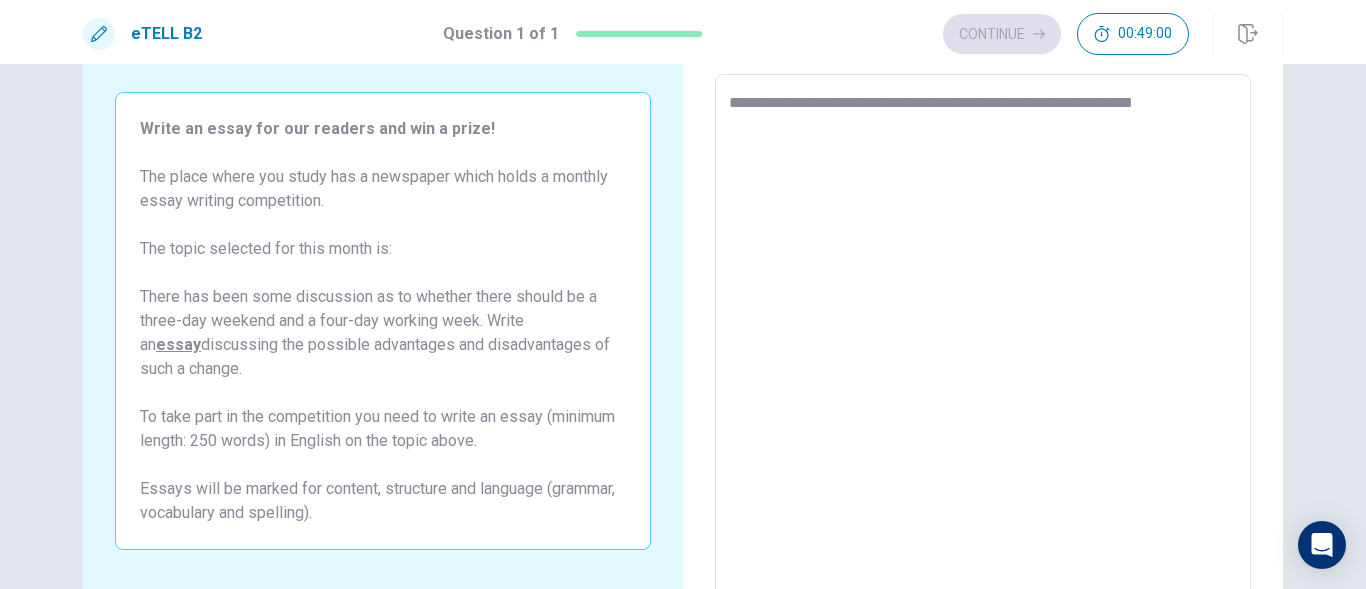 type on "**********" 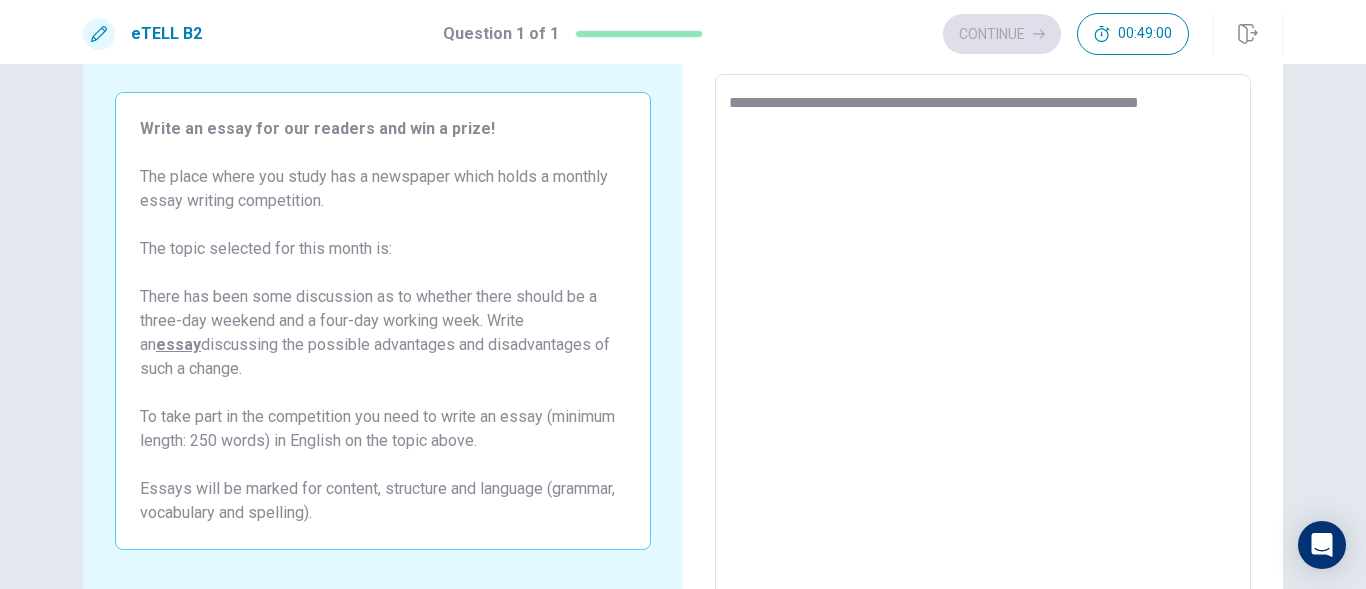 type on "*" 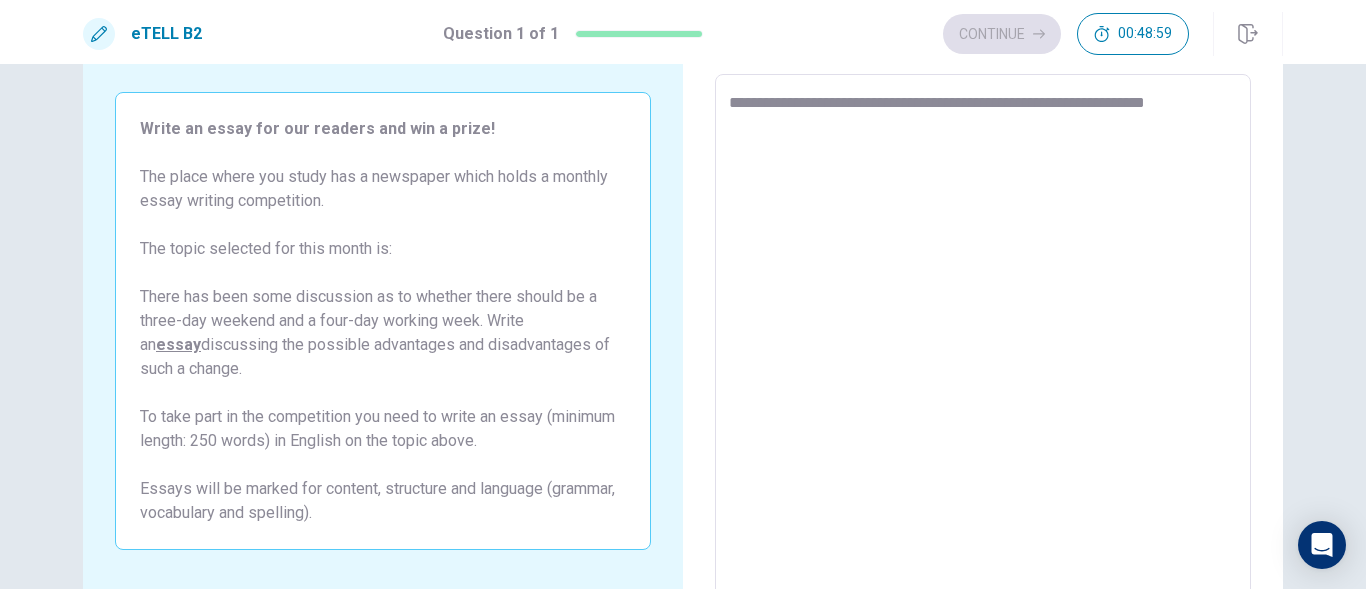 type on "*" 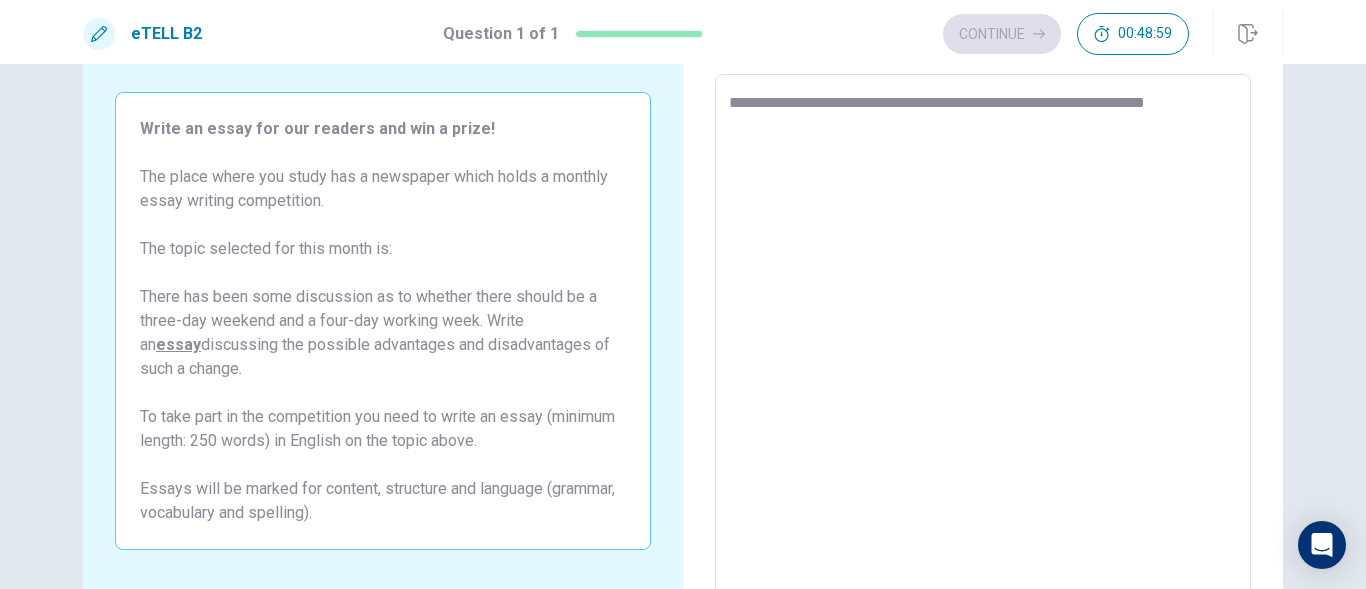 type on "**********" 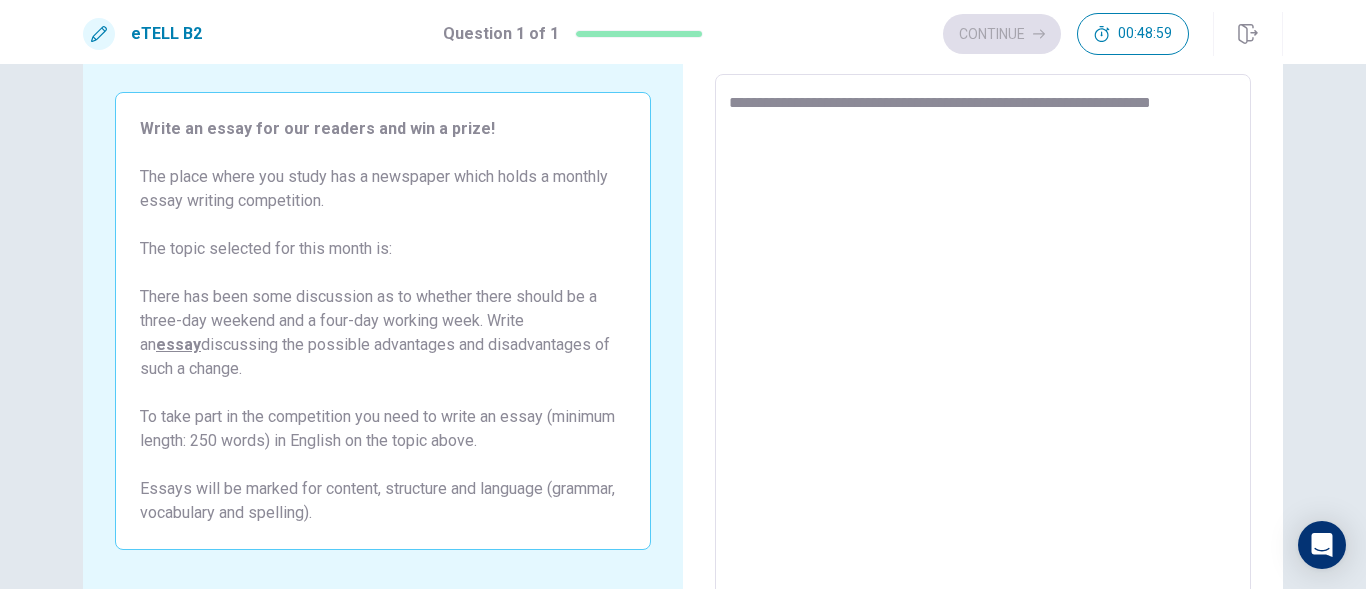 type on "*" 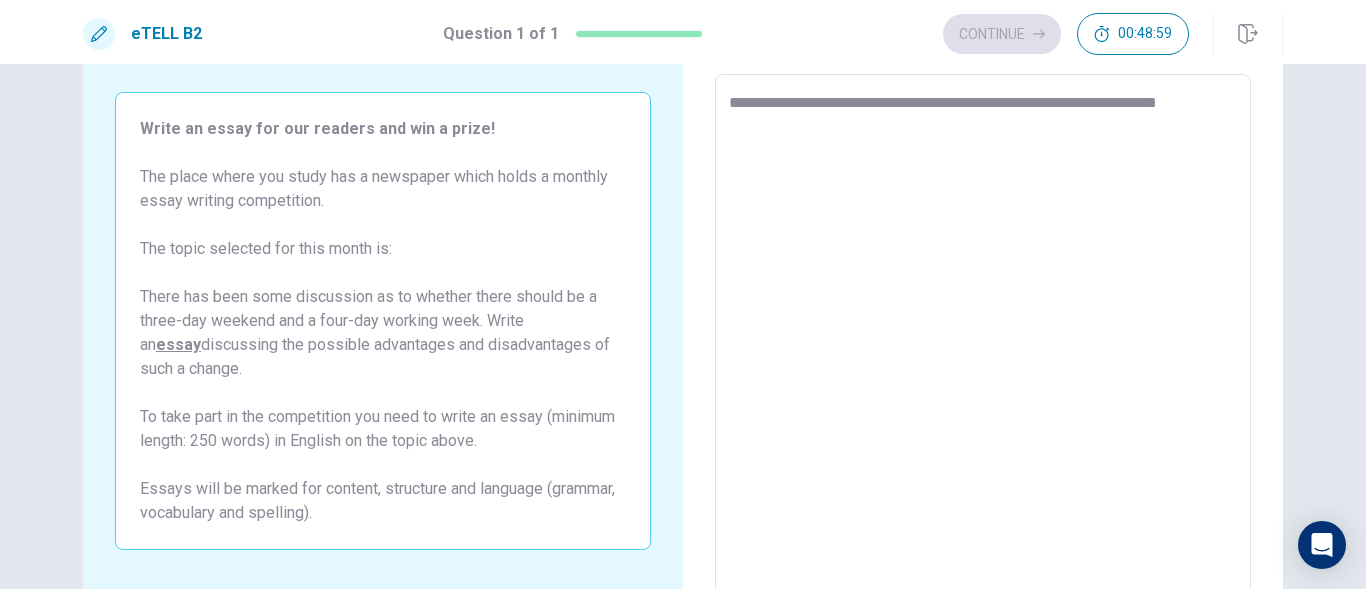 type on "*" 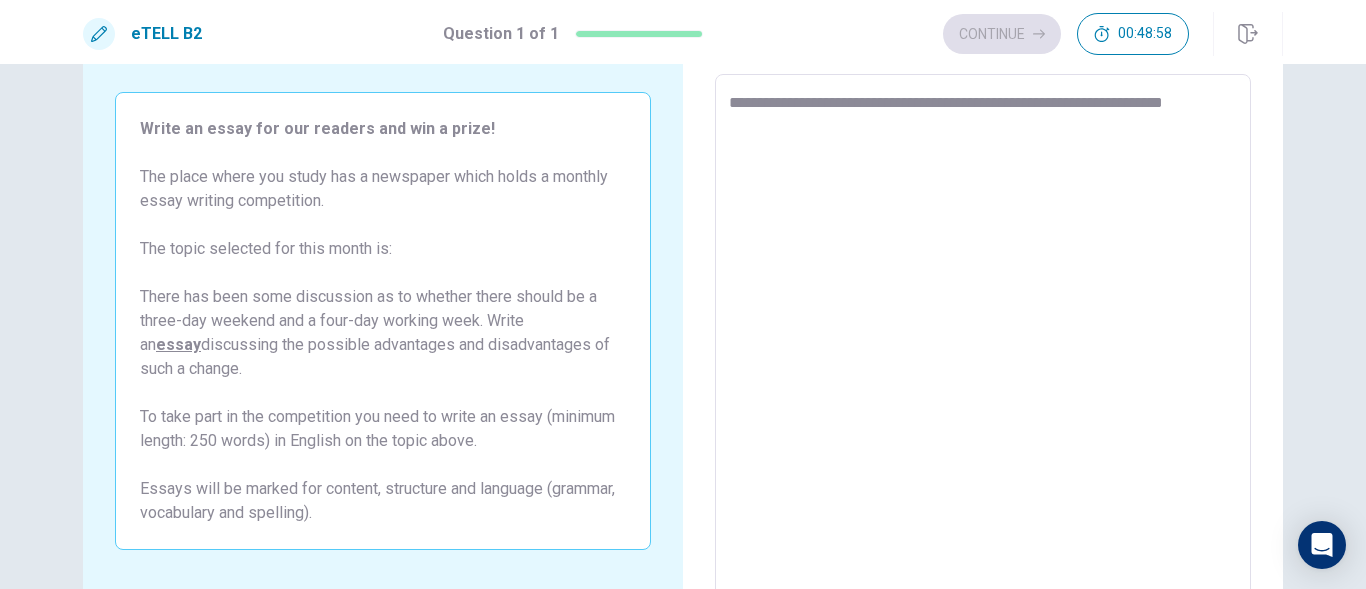 type on "*" 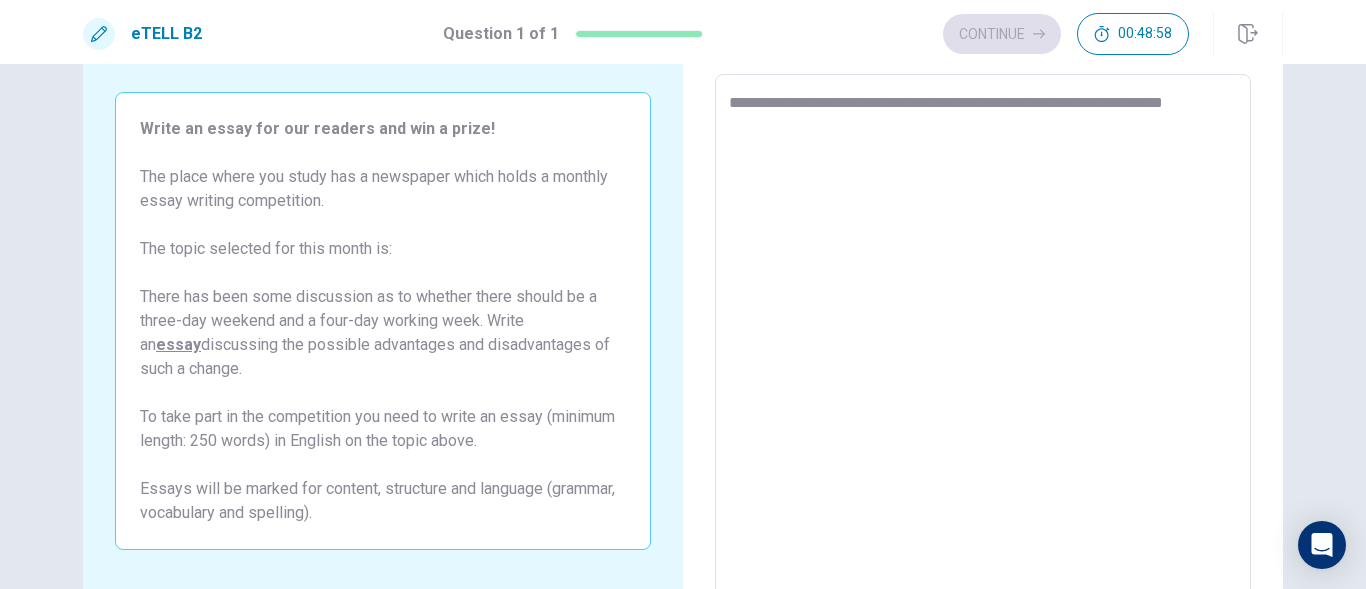 type on "**********" 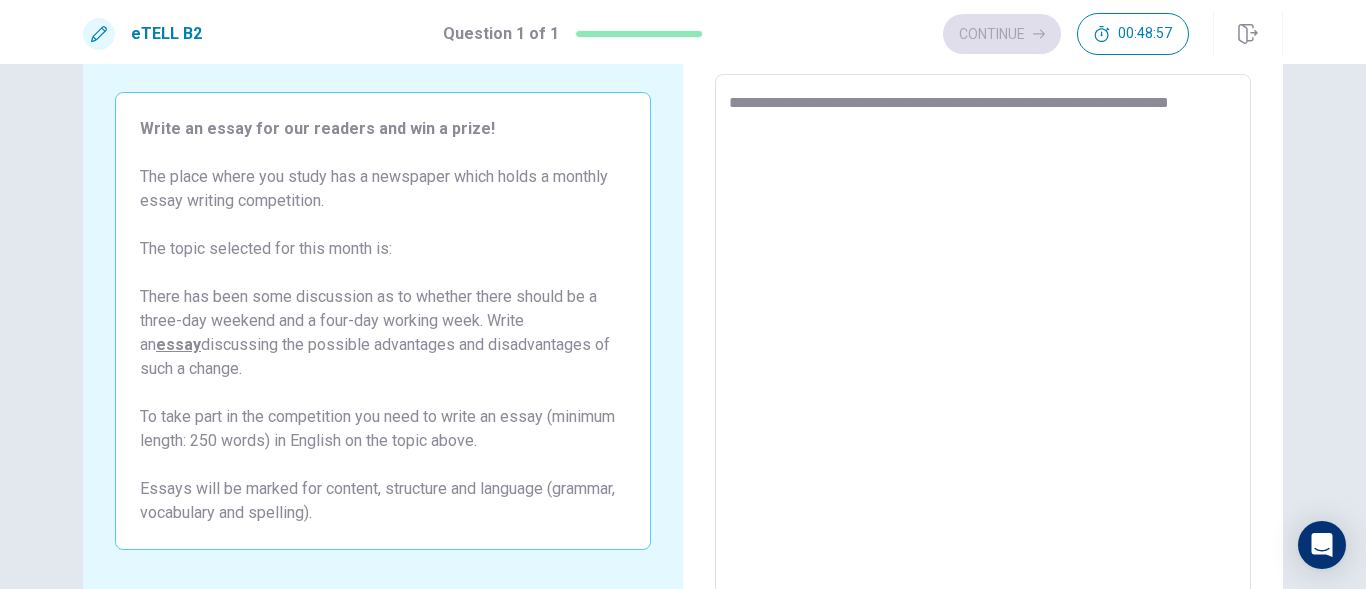 type on "*" 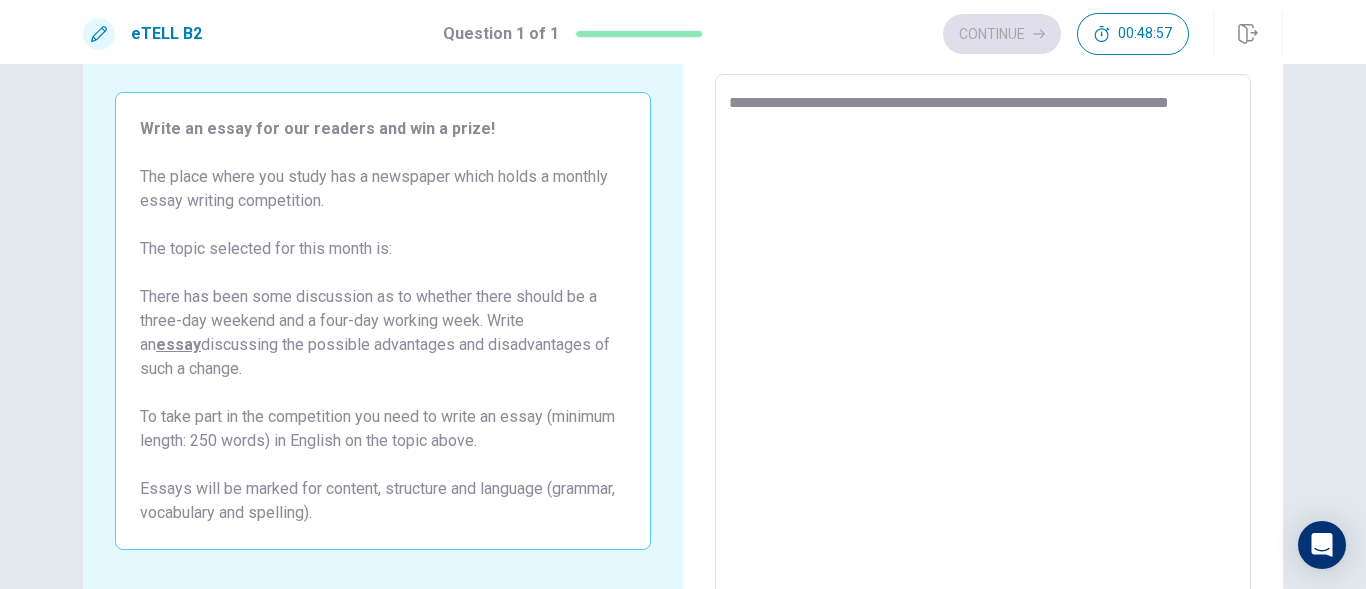 type on "**********" 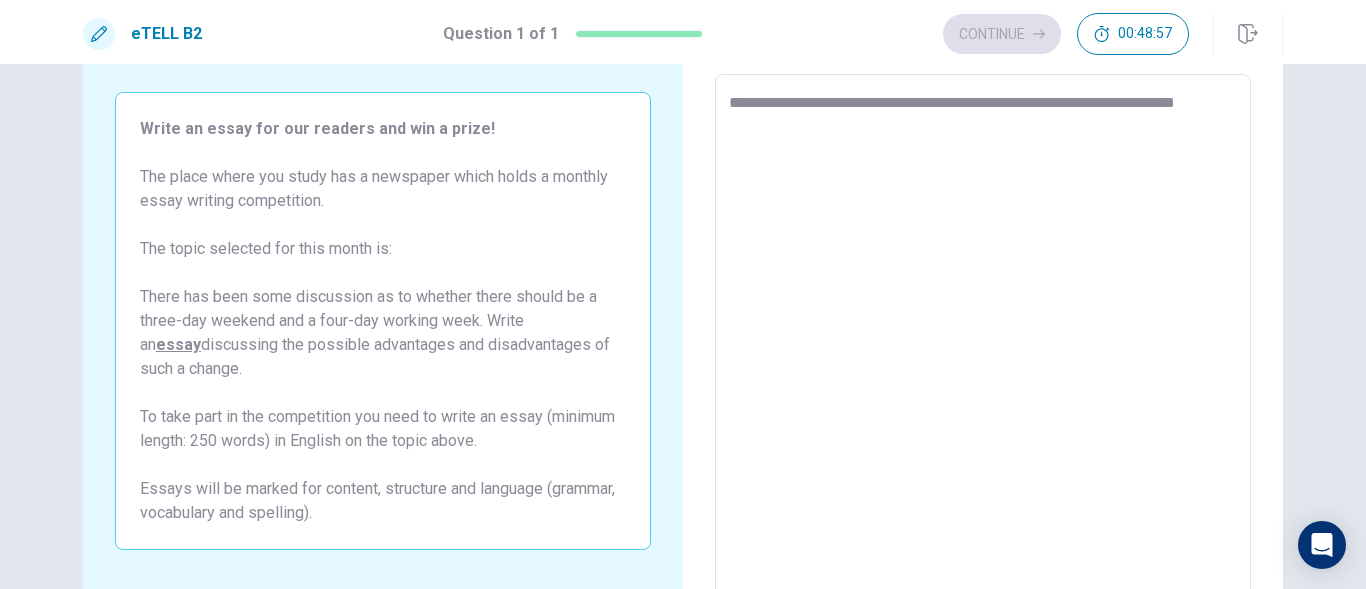 type on "*" 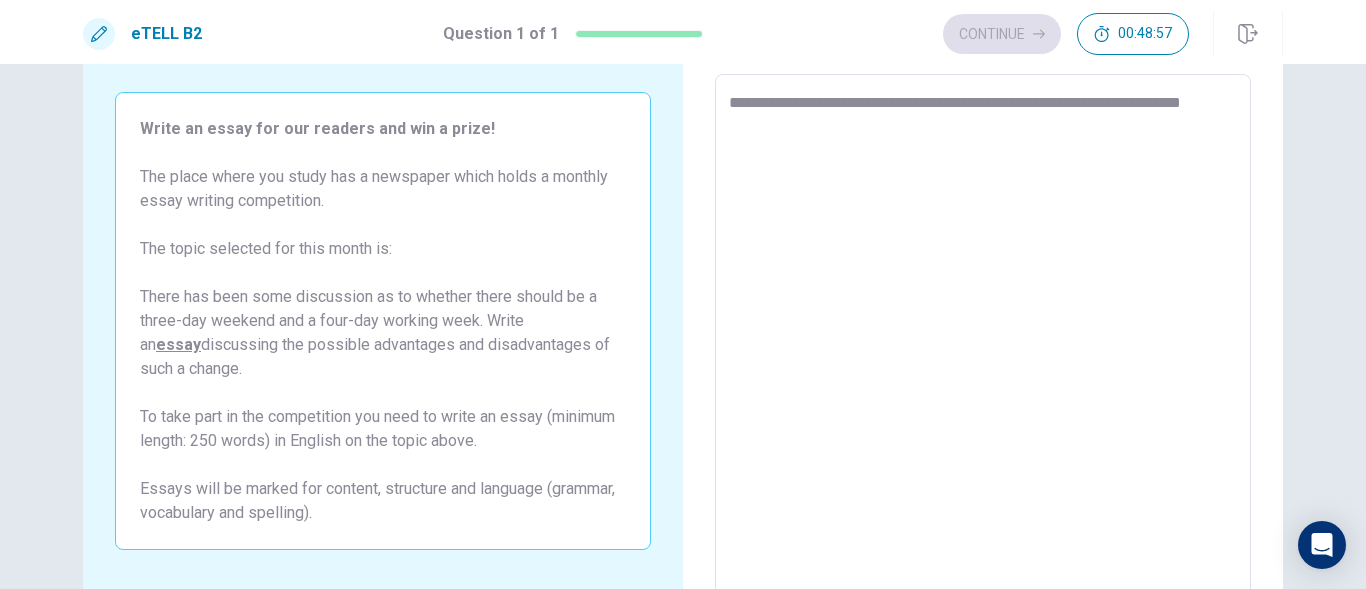 type on "*" 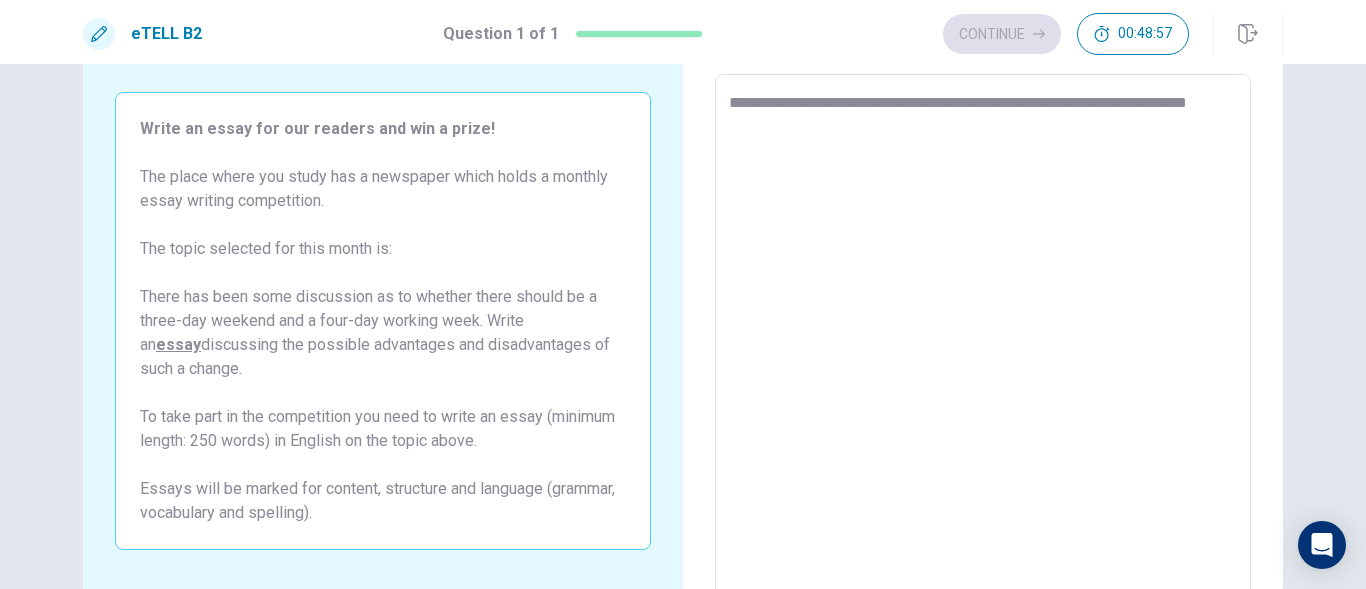 type on "*" 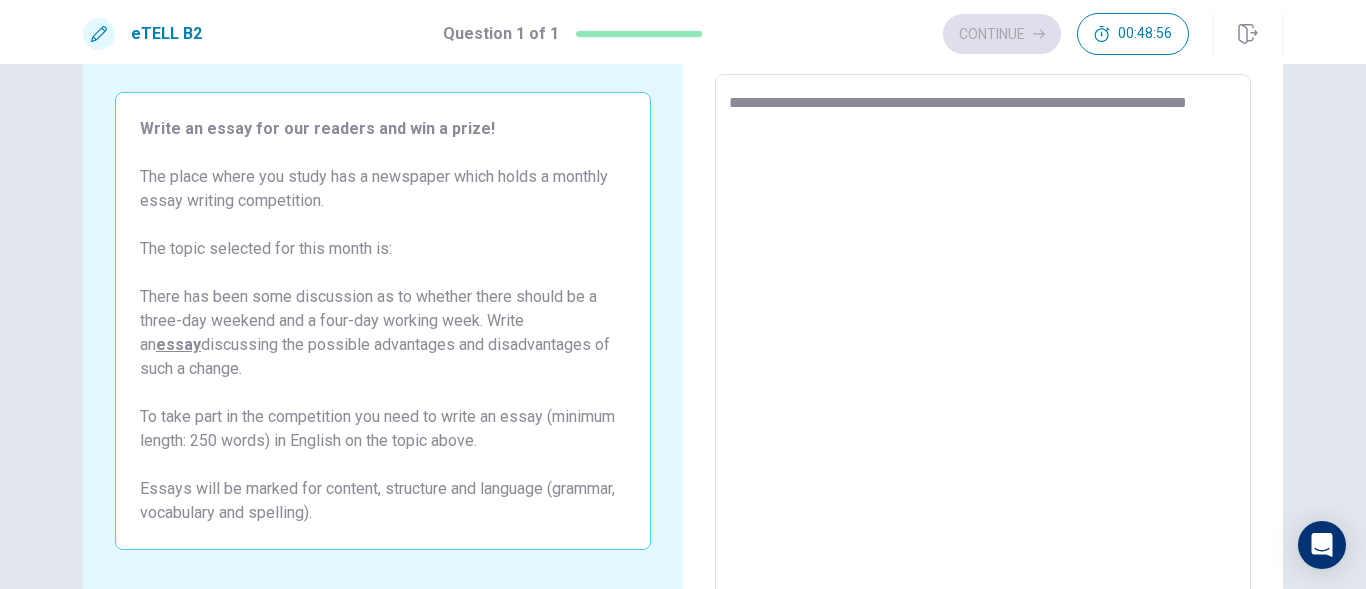 type on "**********" 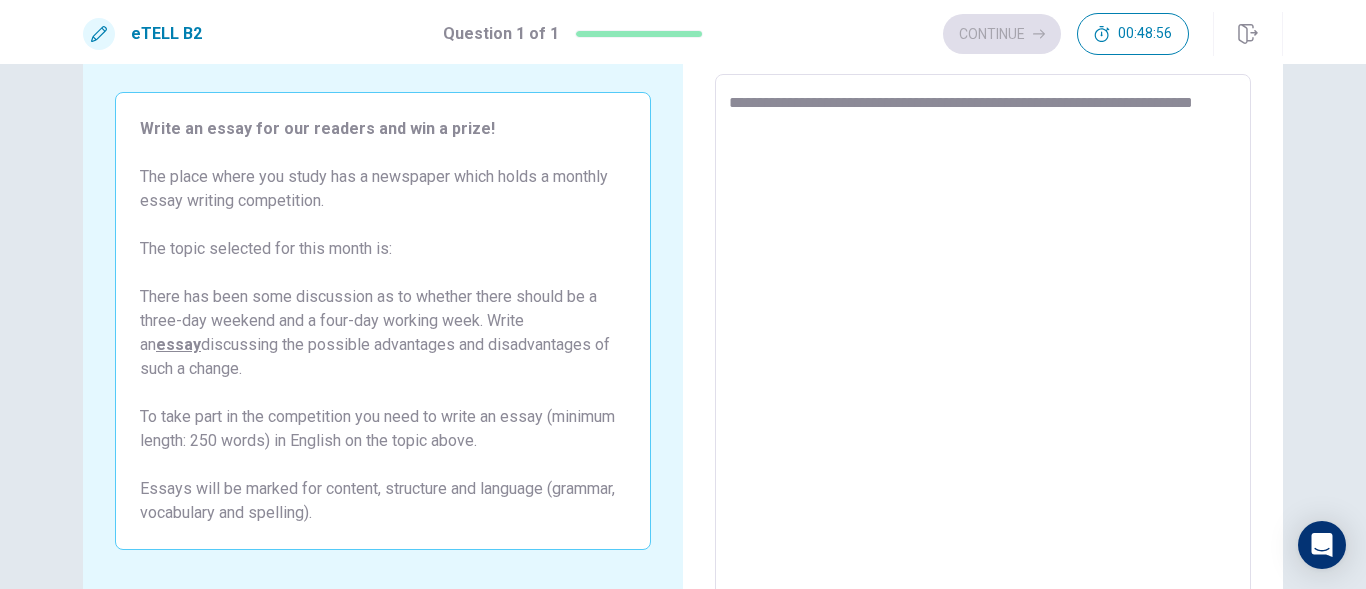 type on "*" 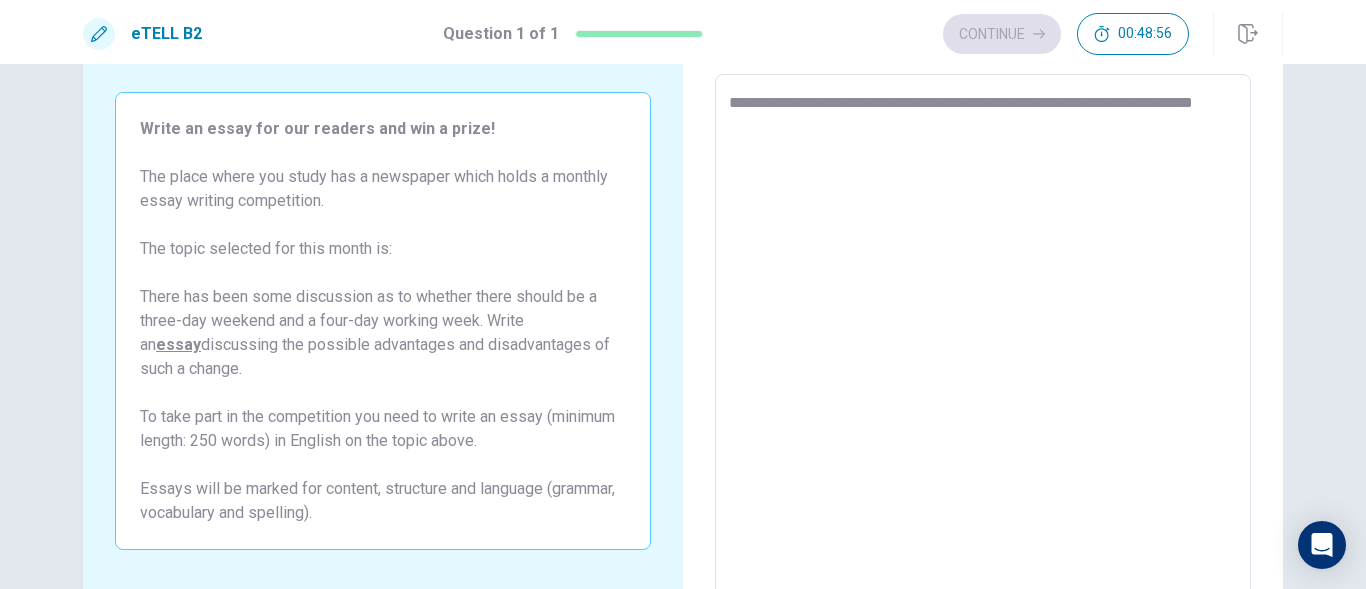 type on "**********" 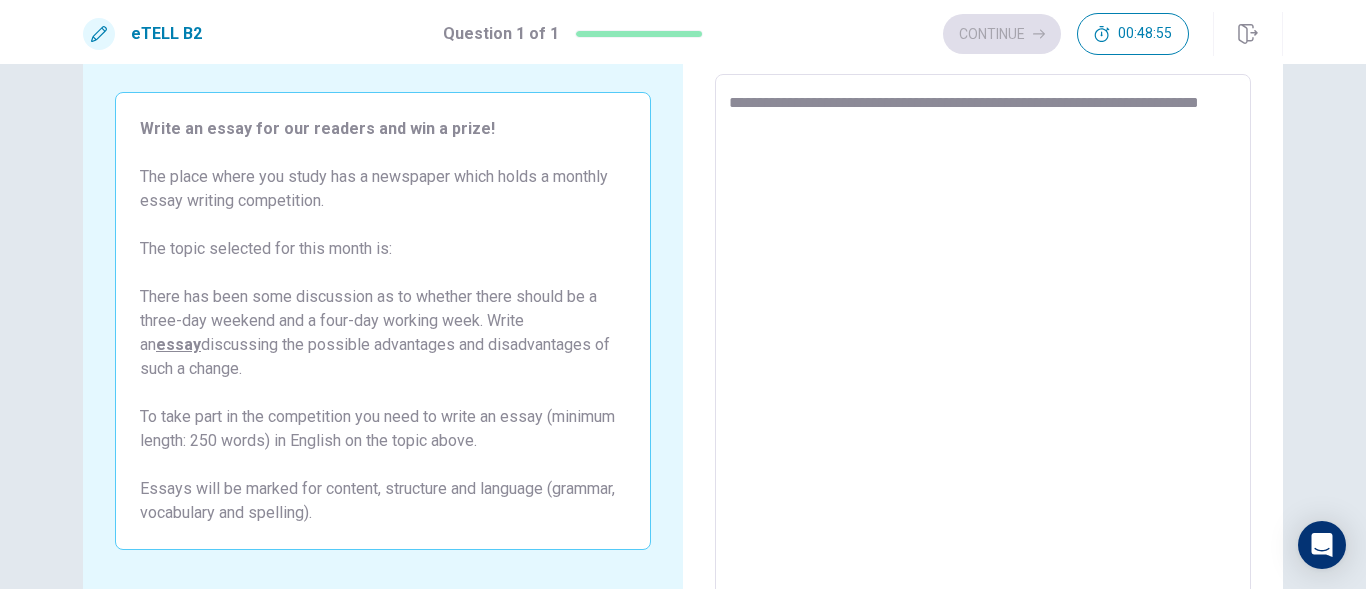 type on "*" 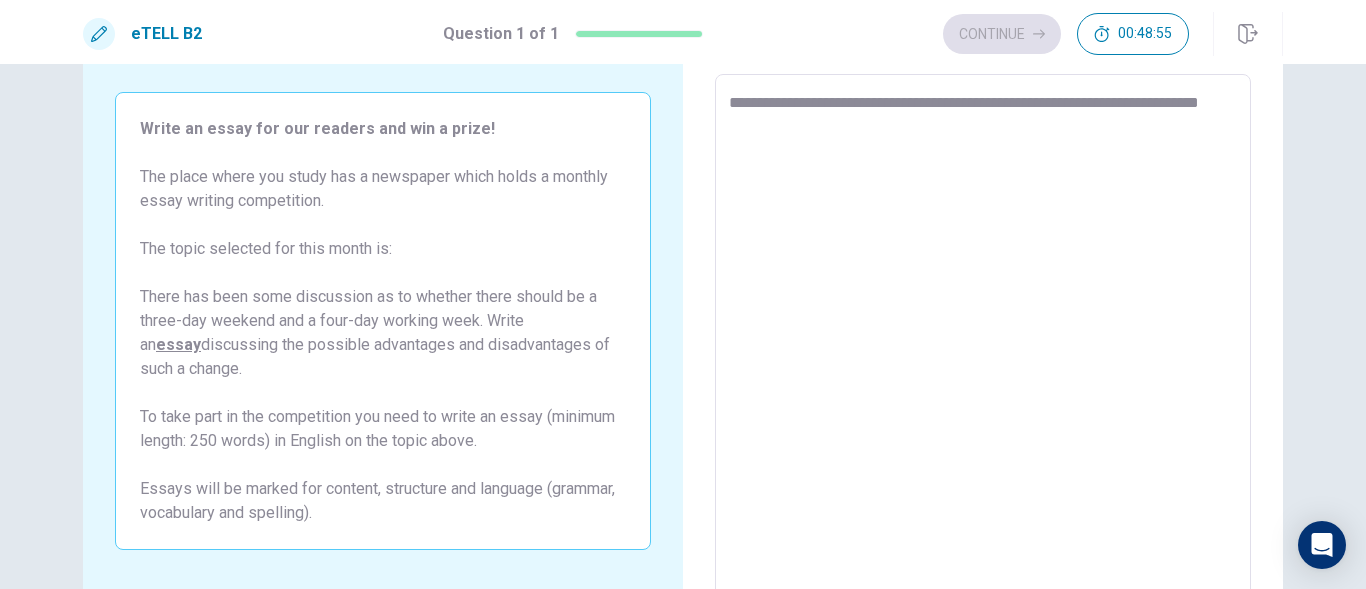 type on "**********" 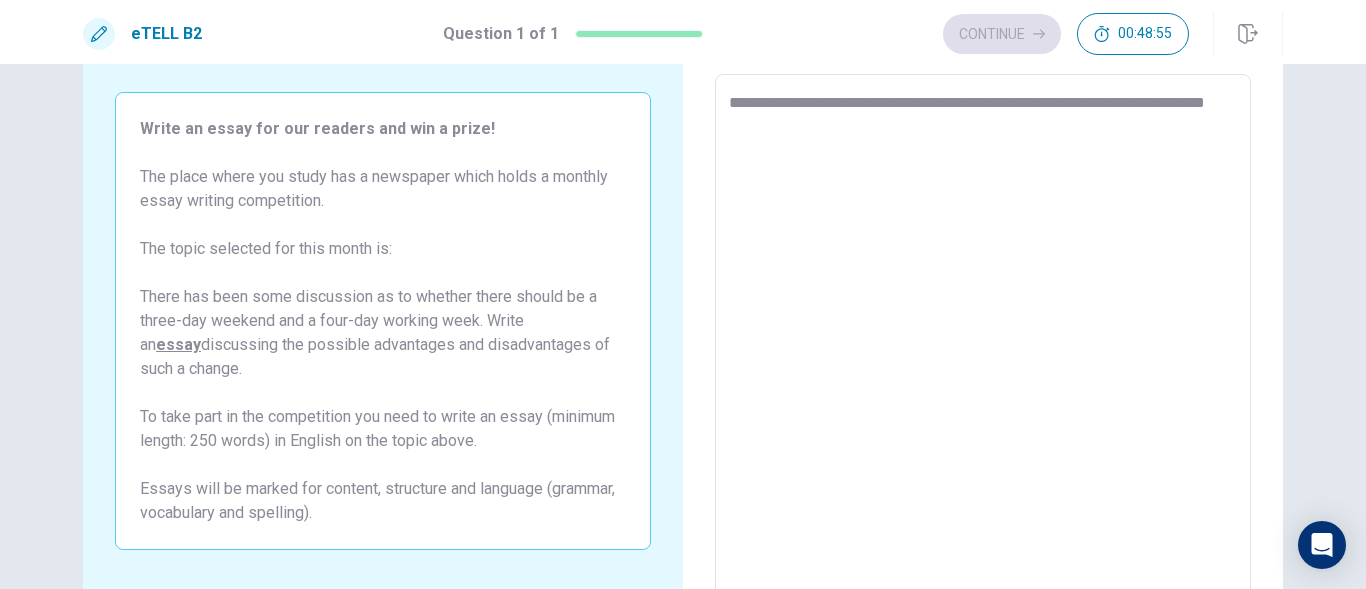type on "*" 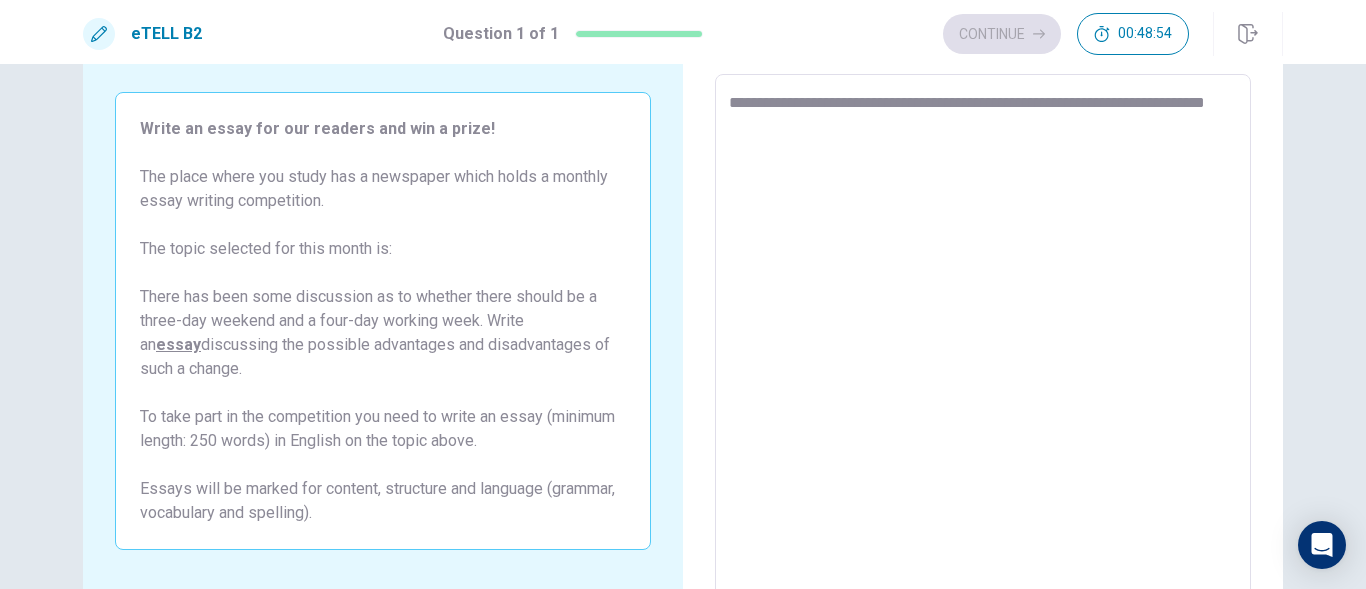type on "**********" 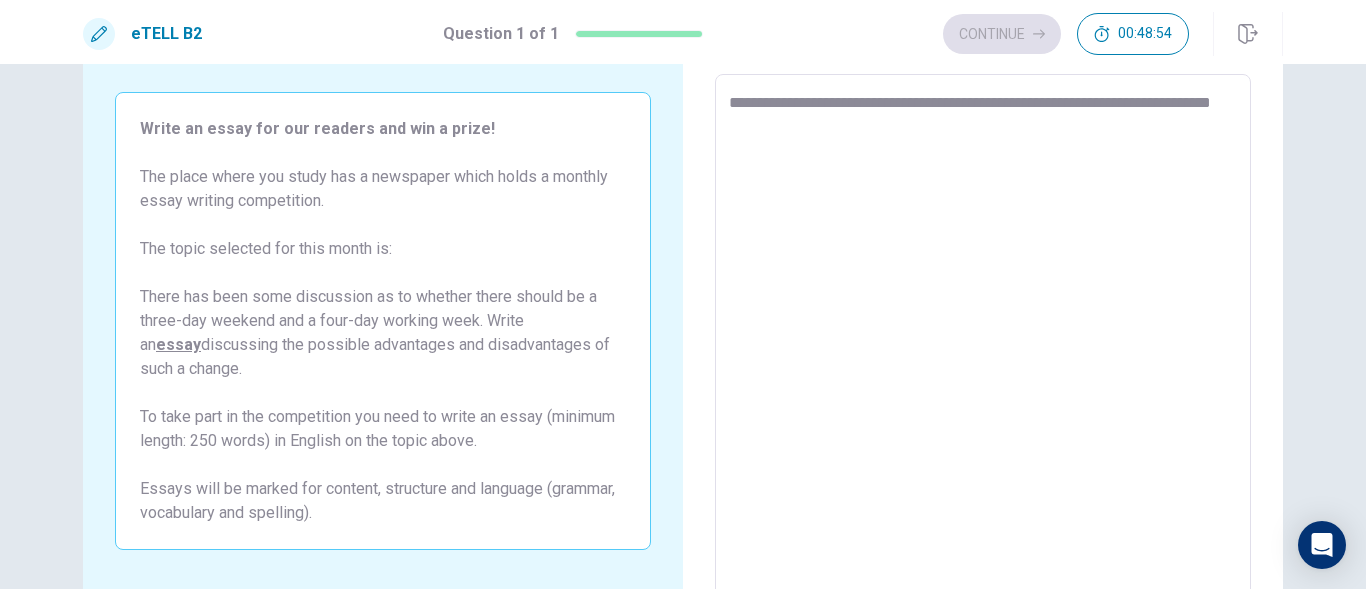 type on "*" 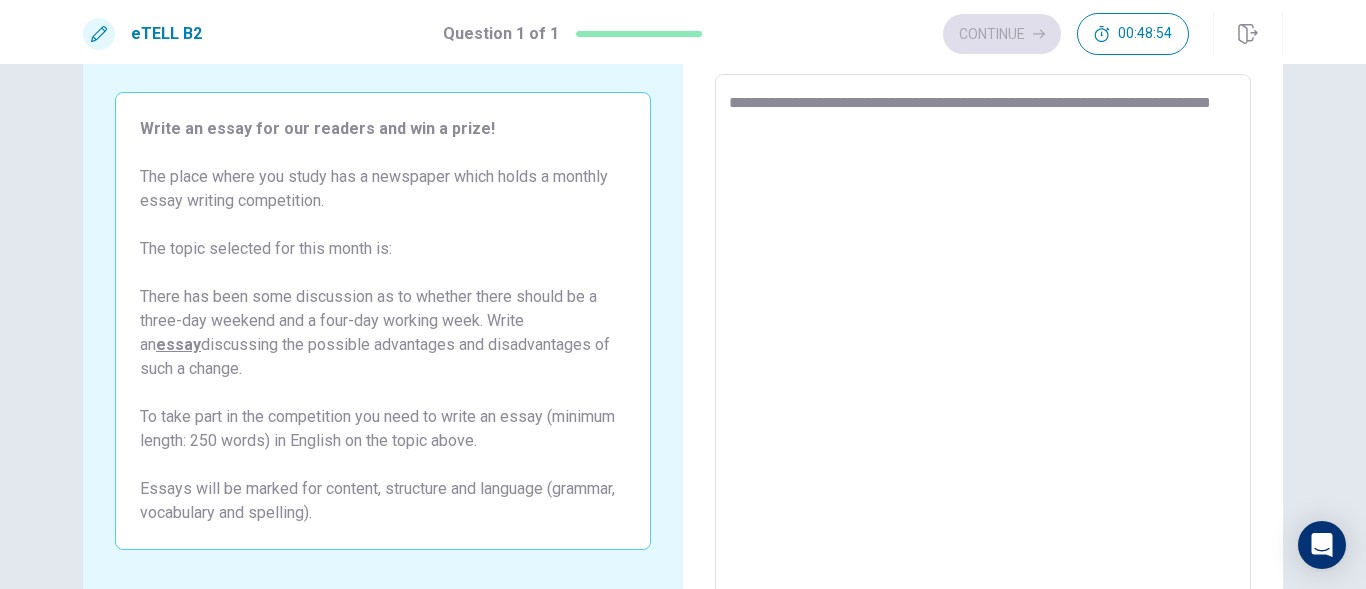 type on "**********" 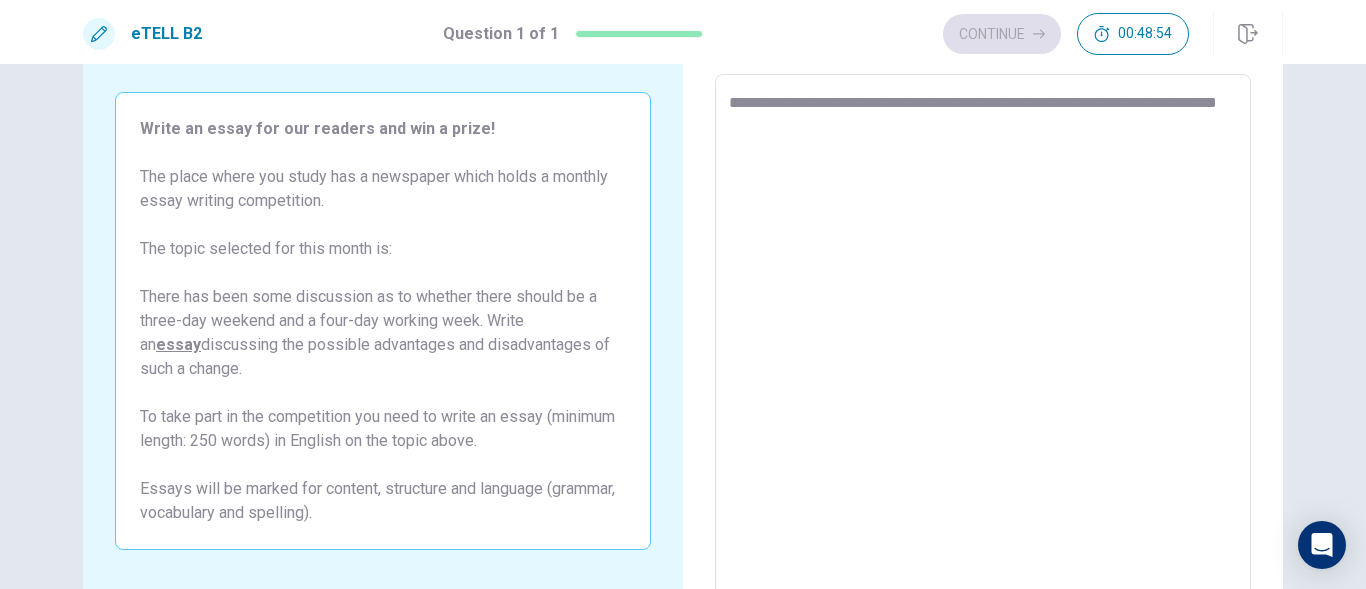 type on "*" 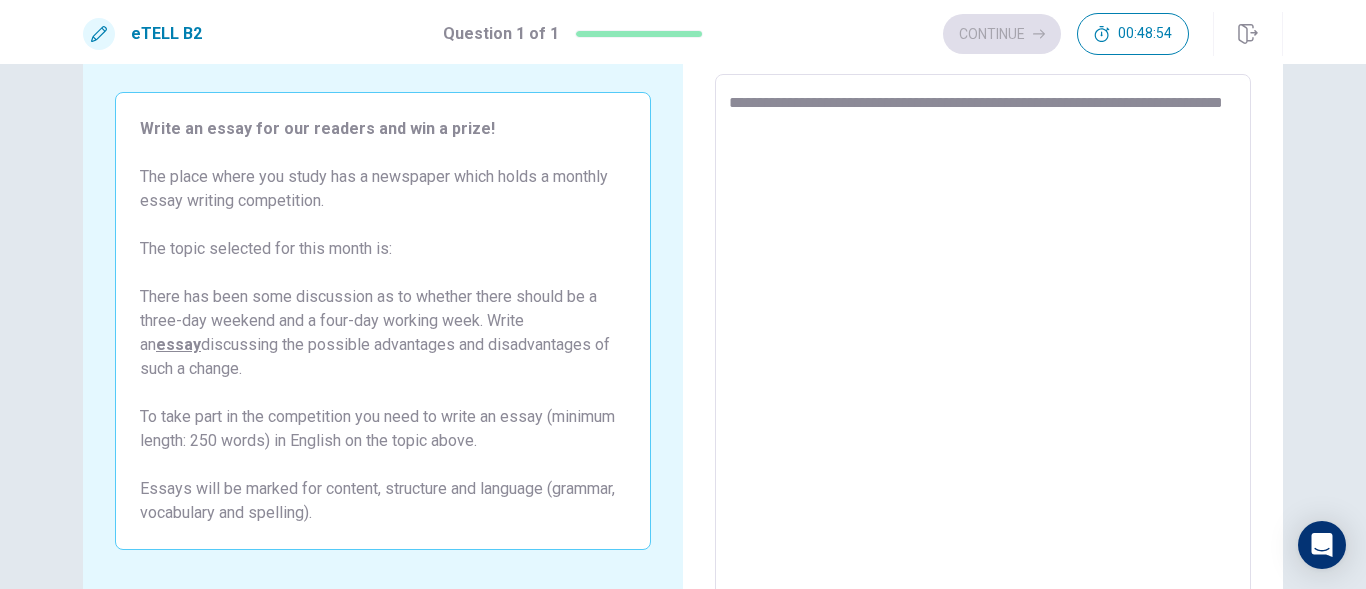 type on "*" 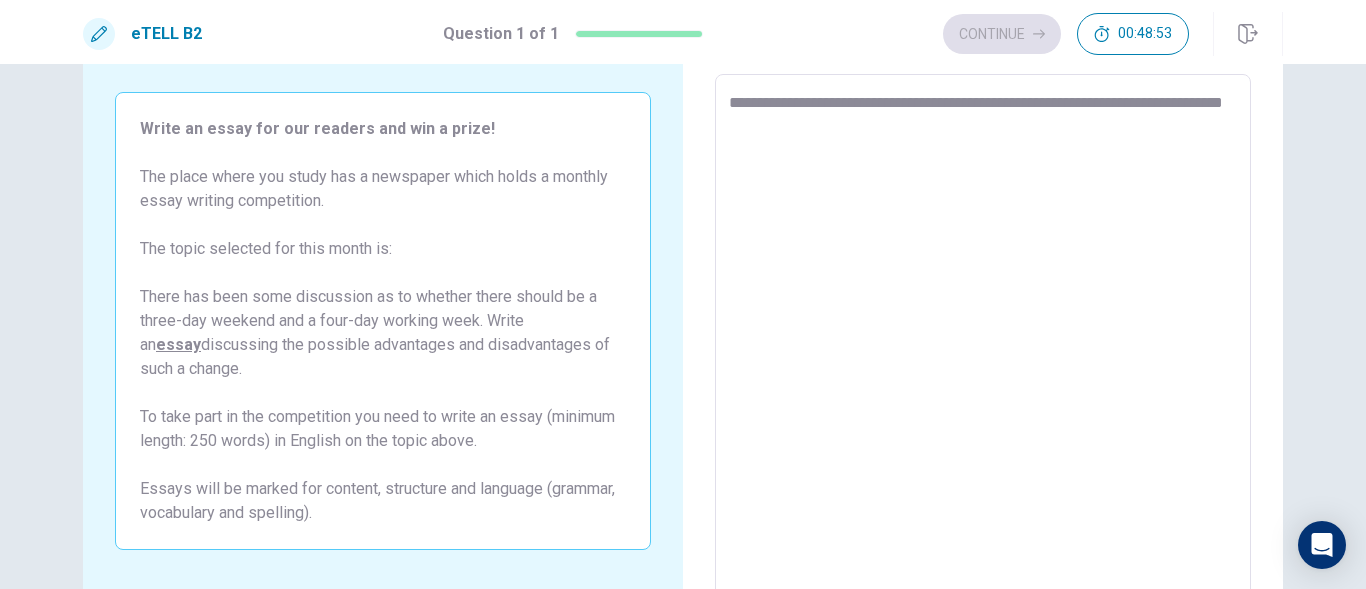 type on "**********" 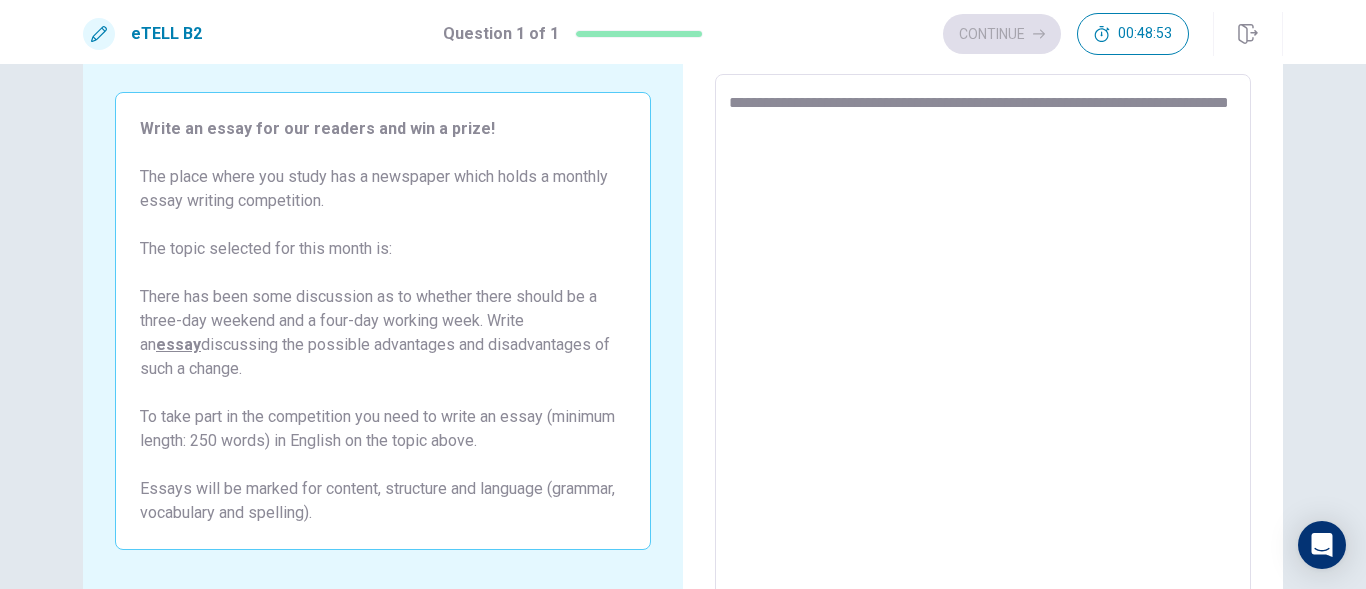 type on "*" 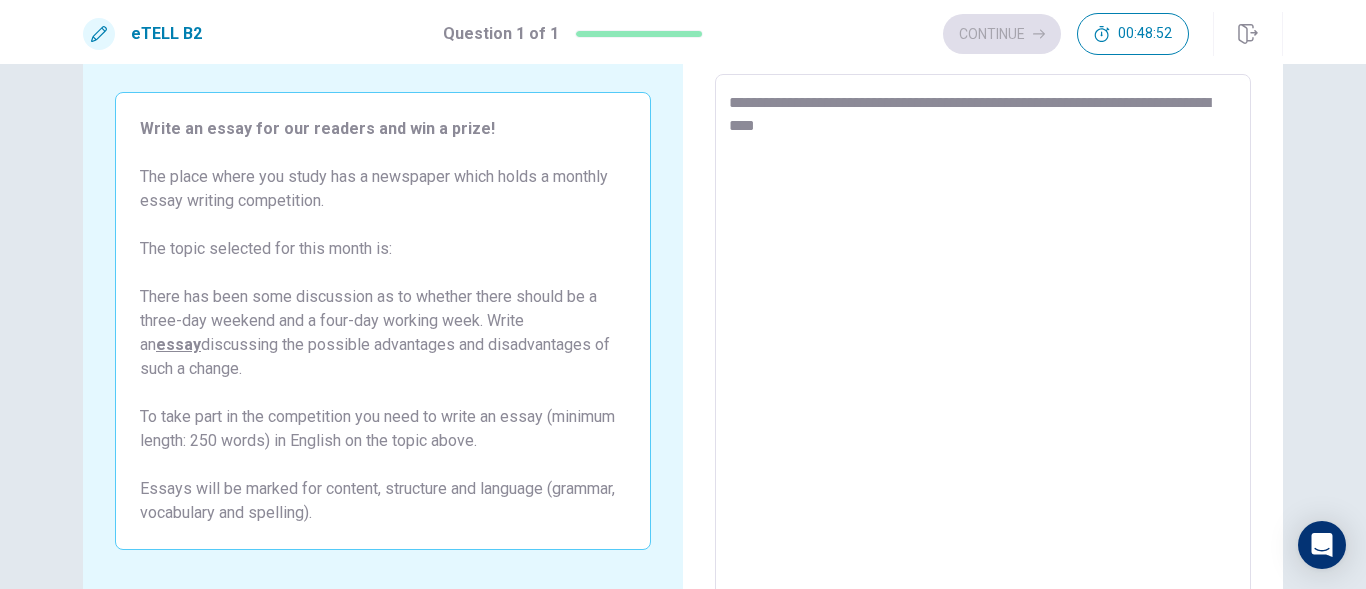 type on "*" 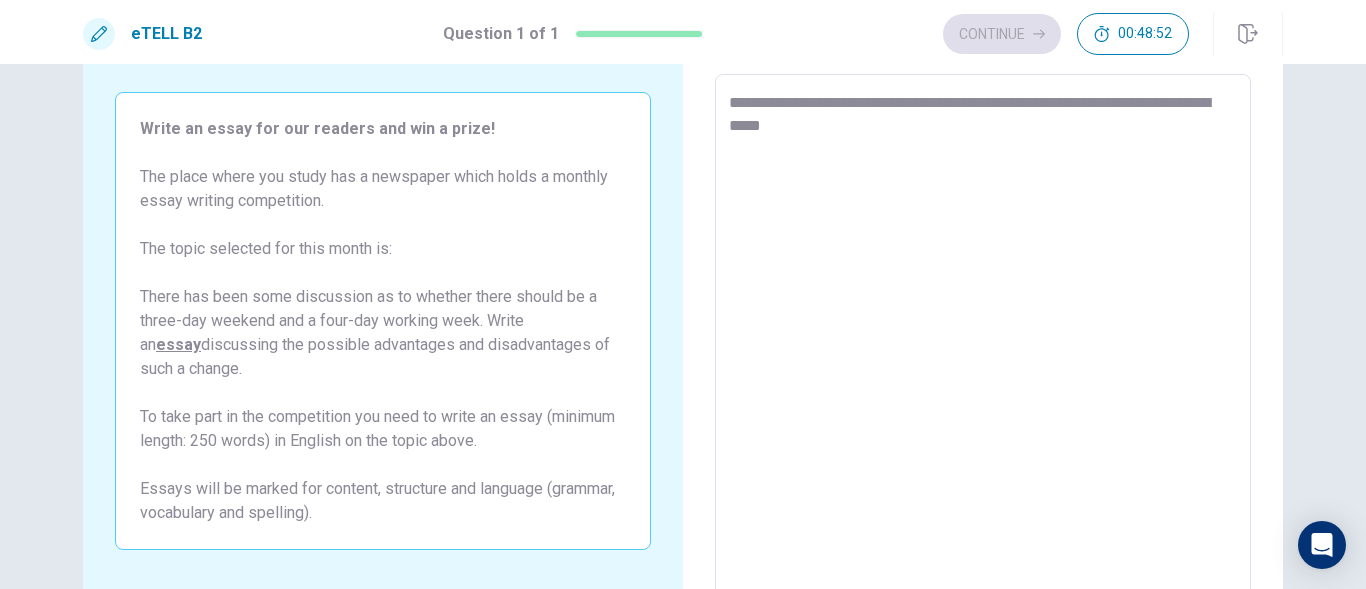 type 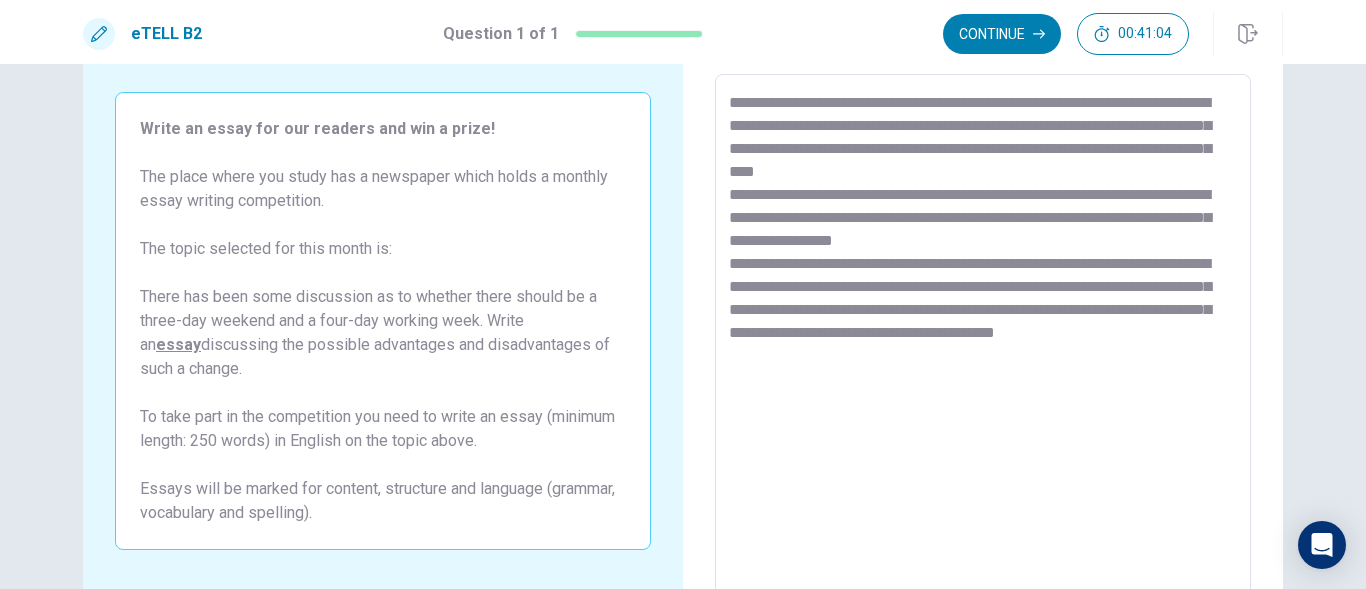 click on "**********" at bounding box center [983, 351] 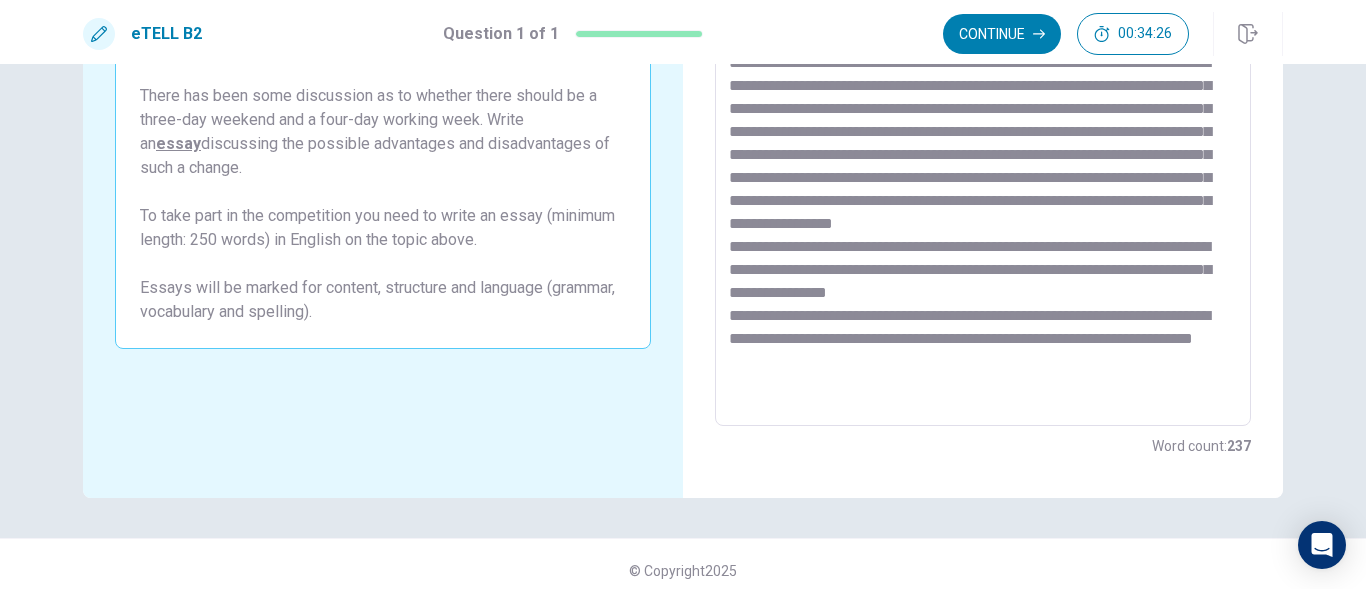 scroll, scrollTop: 314, scrollLeft: 0, axis: vertical 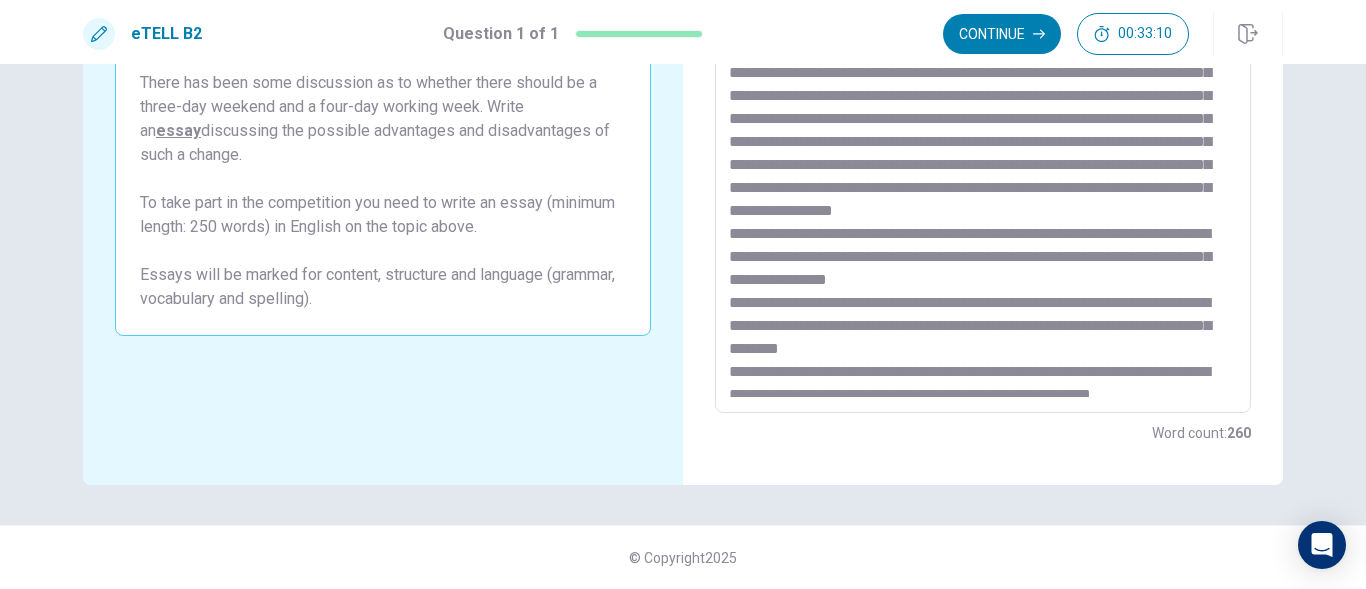 click at bounding box center [983, 137] 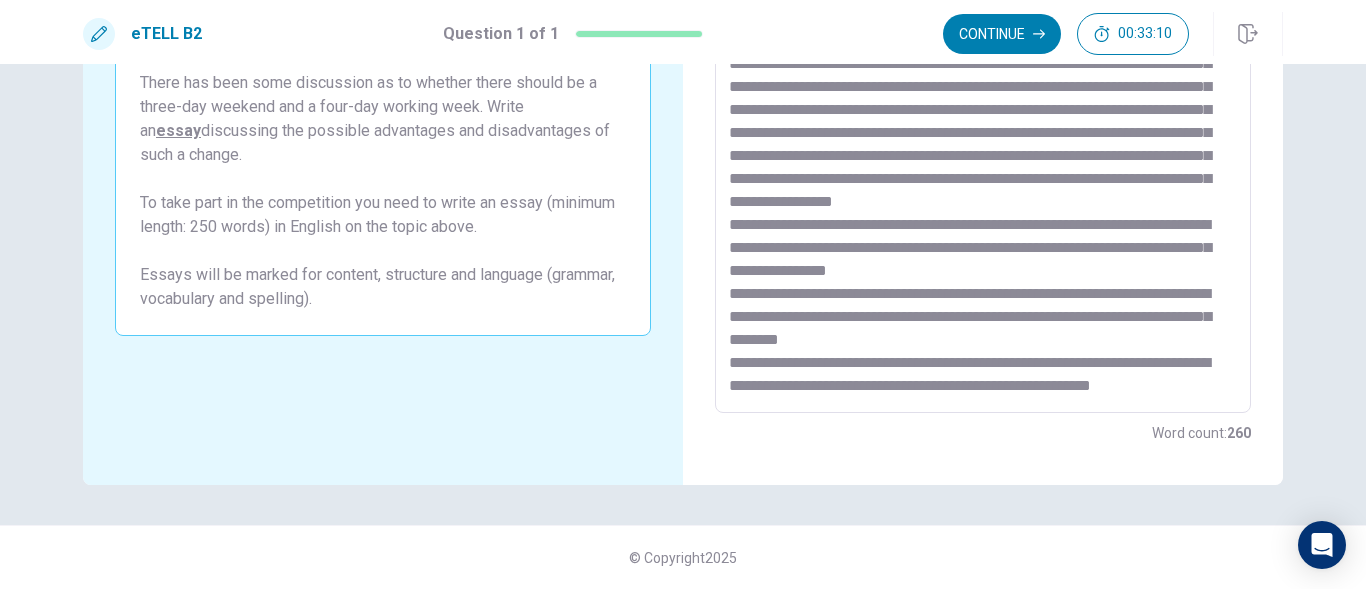 scroll, scrollTop: 32, scrollLeft: 0, axis: vertical 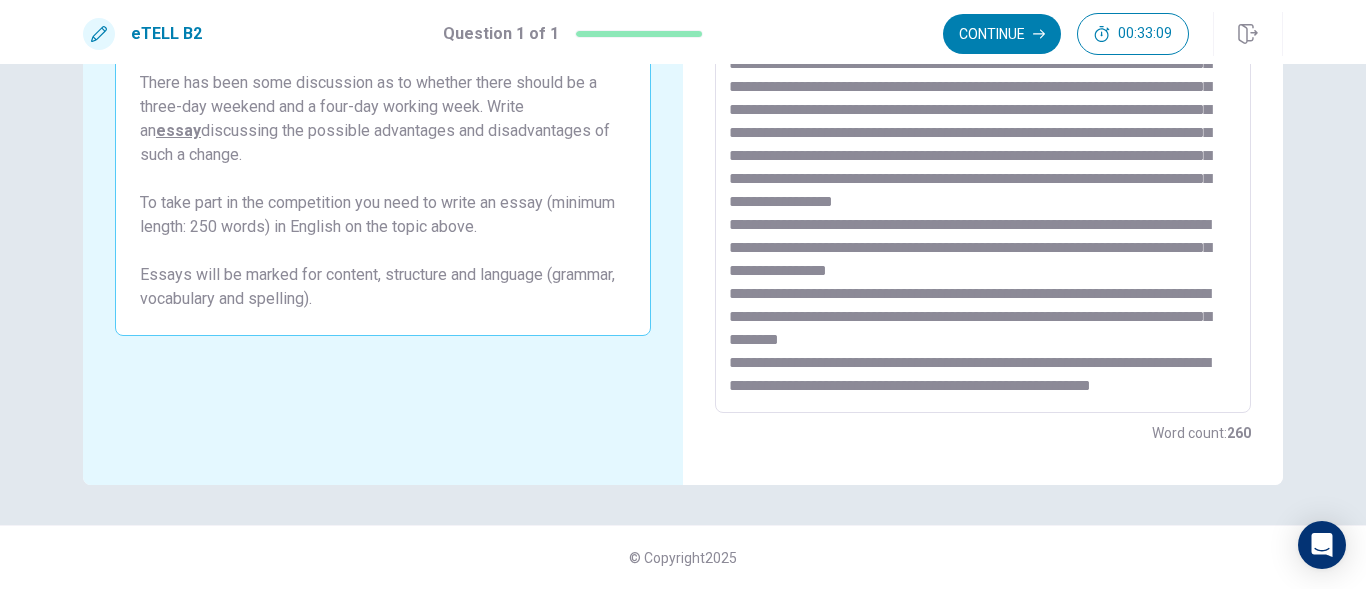 click at bounding box center [983, 137] 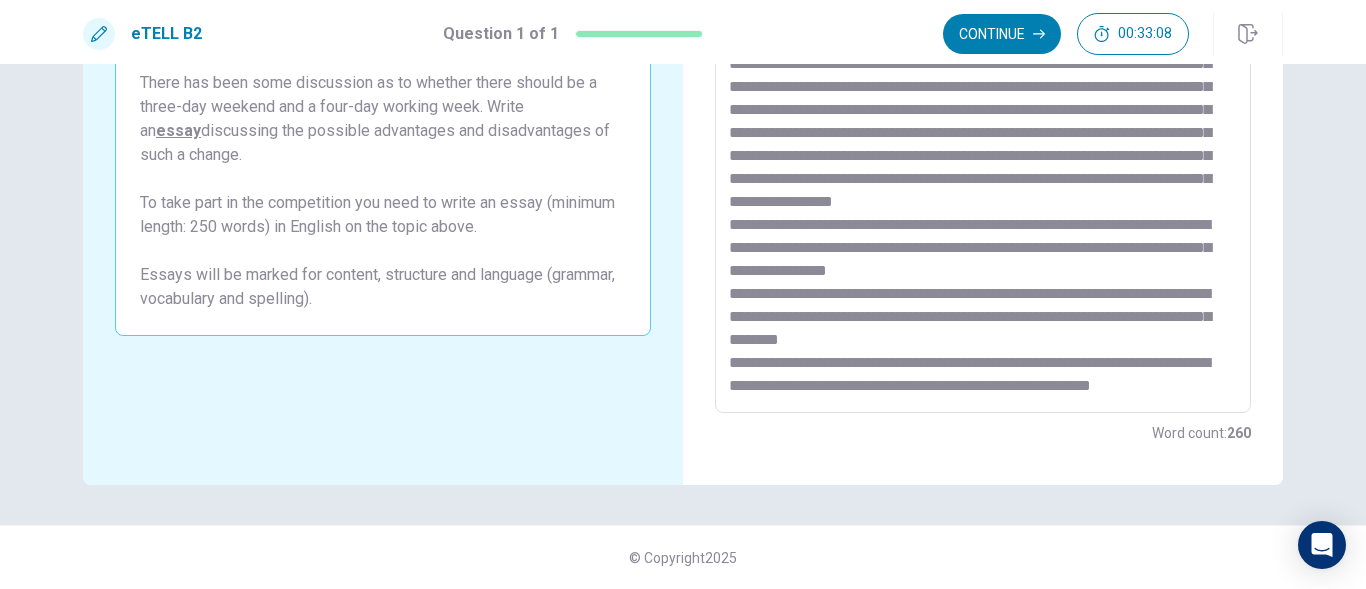 click on "Write an essay for our readers and win a prize!
The place where you study has a newspaper which holds a monthly essay writing competition.
The topic selected for this month is:
There has been some discussion as to whether there should be a three-day weekend and a four-day working week. Write an  essay  discussing the possible advantages and disadvantages of such a change.
To take part in the competition you need to write an essay (minimum length: 250 words) in English on the topic above." at bounding box center [383, 83] 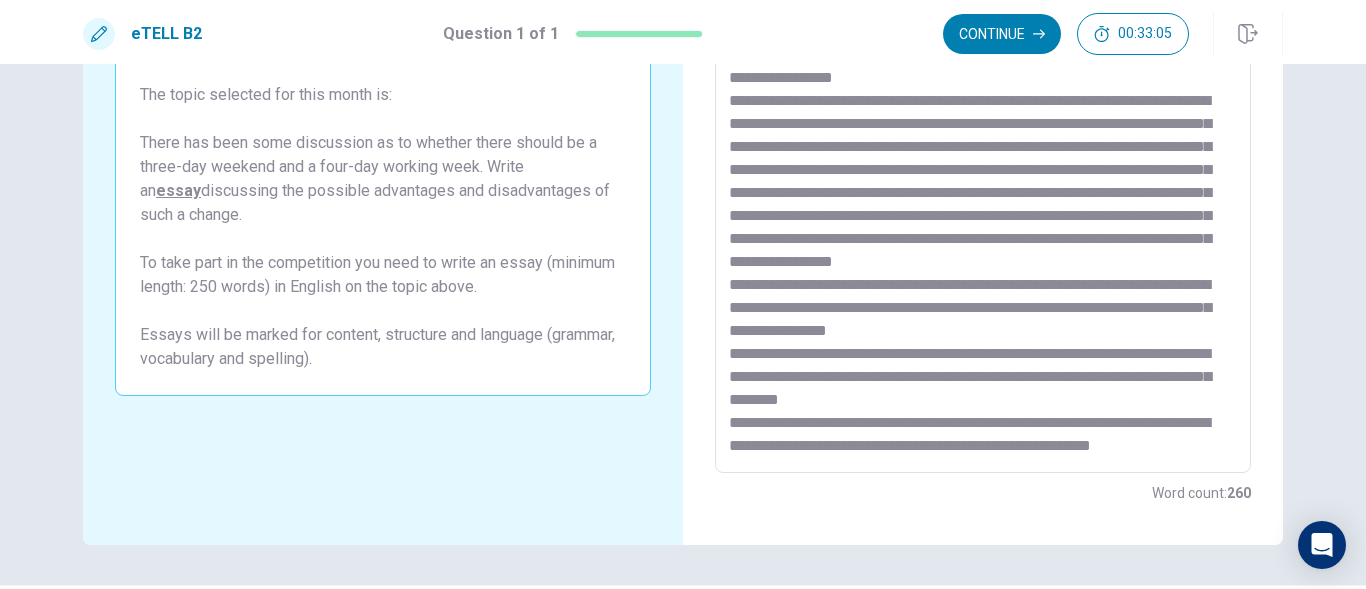 scroll, scrollTop: 314, scrollLeft: 0, axis: vertical 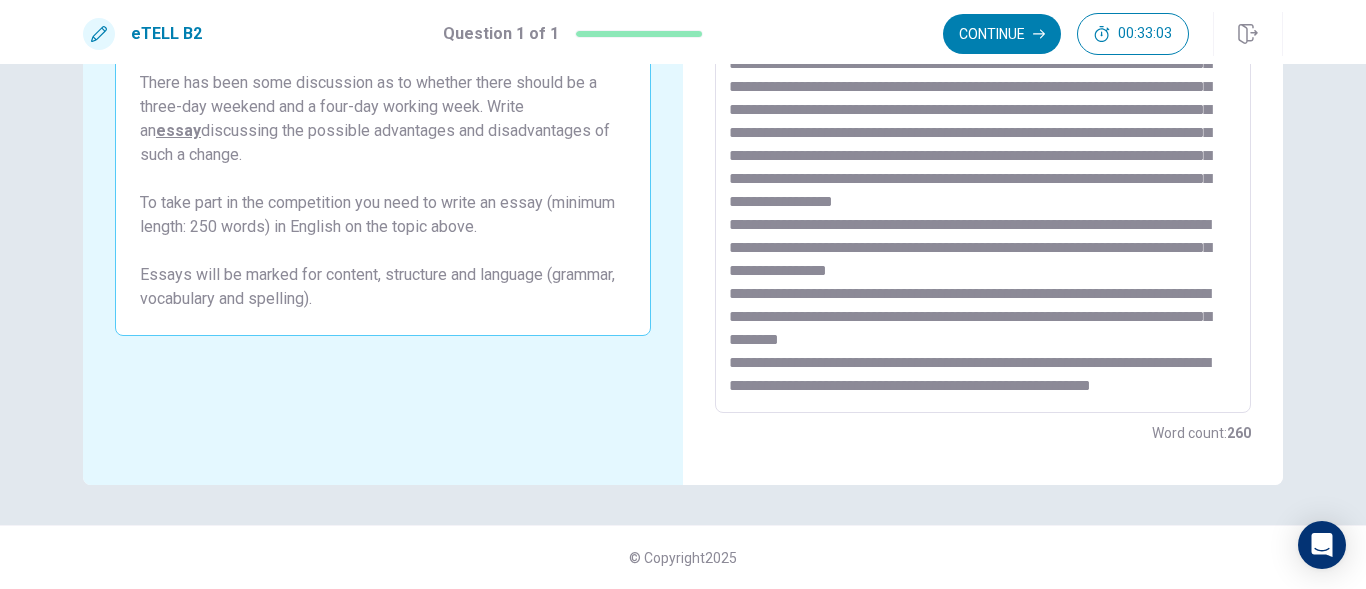 click at bounding box center [983, 137] 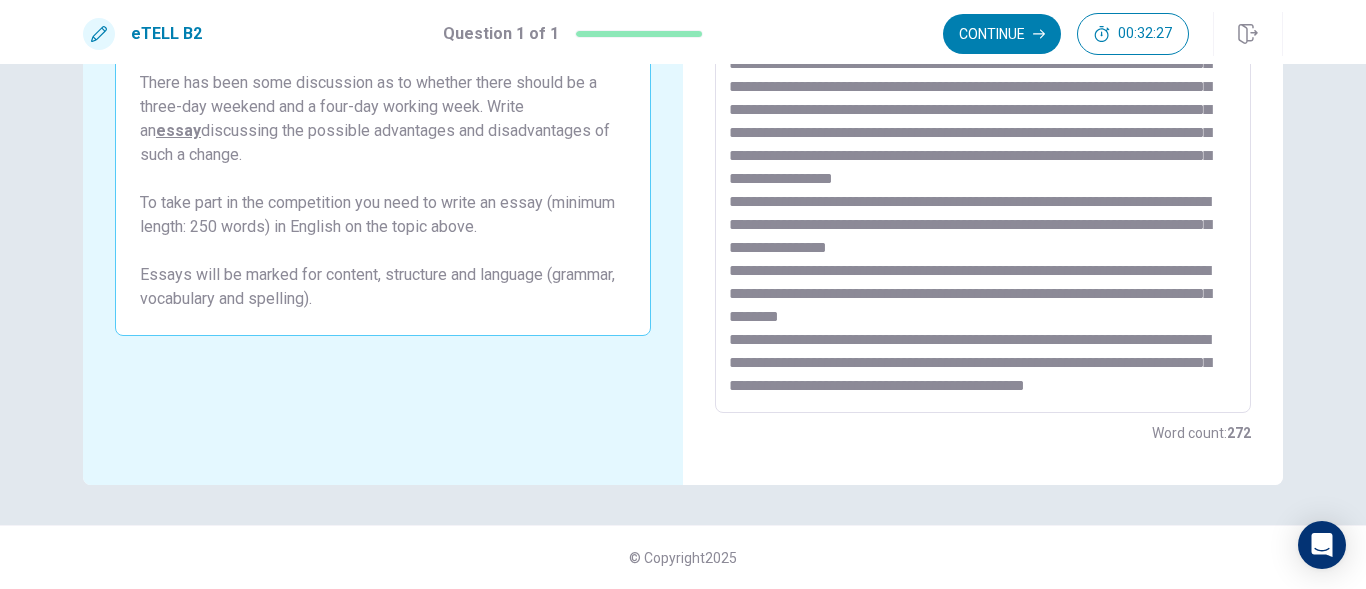 scroll, scrollTop: 77, scrollLeft: 0, axis: vertical 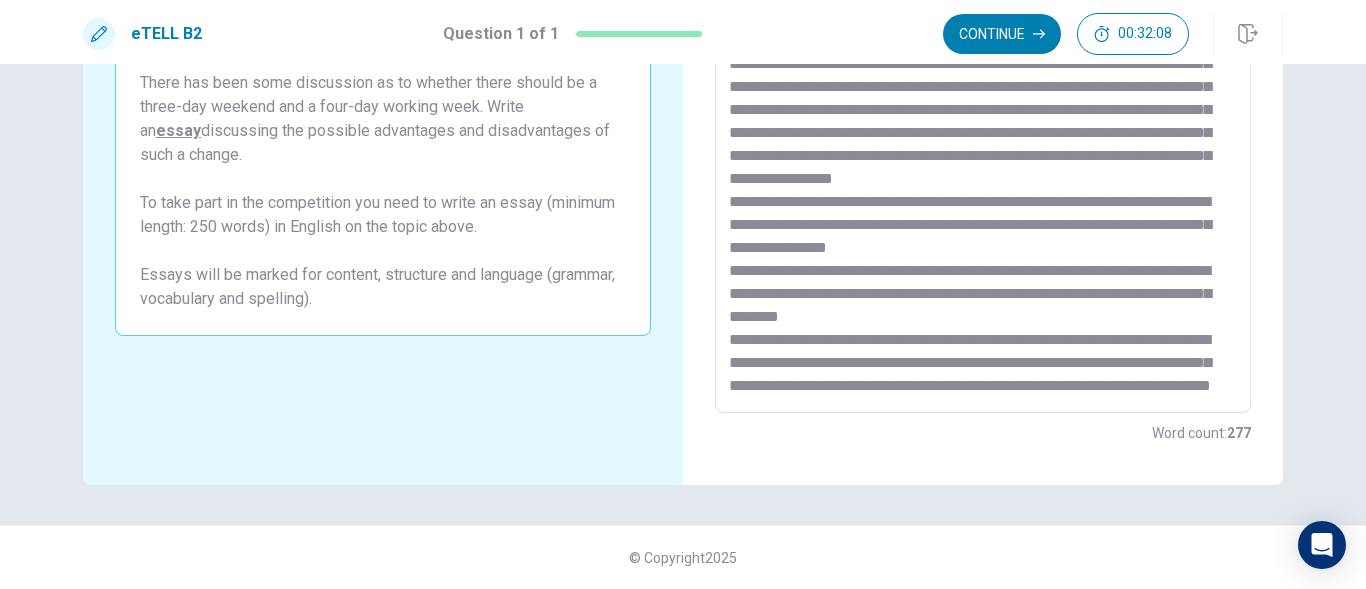click on "e-TELL Writing Write an essay for our readers and win a prize!
The place where you study has a newspaper which holds a monthly essay writing competition.
The topic selected for this month is:
There has been some discussion as to whether there should be a three-day weekend and a four-day working week. Write an  essay  discussing the possible advantages and disadvantages of such a change.
To take part in the competition you need to write an essay (minimum length: 250 words) in English on the topic above.  Essays will be marked for content, structure and language (grammar, vocabulary and spelling)." at bounding box center (383, 137) 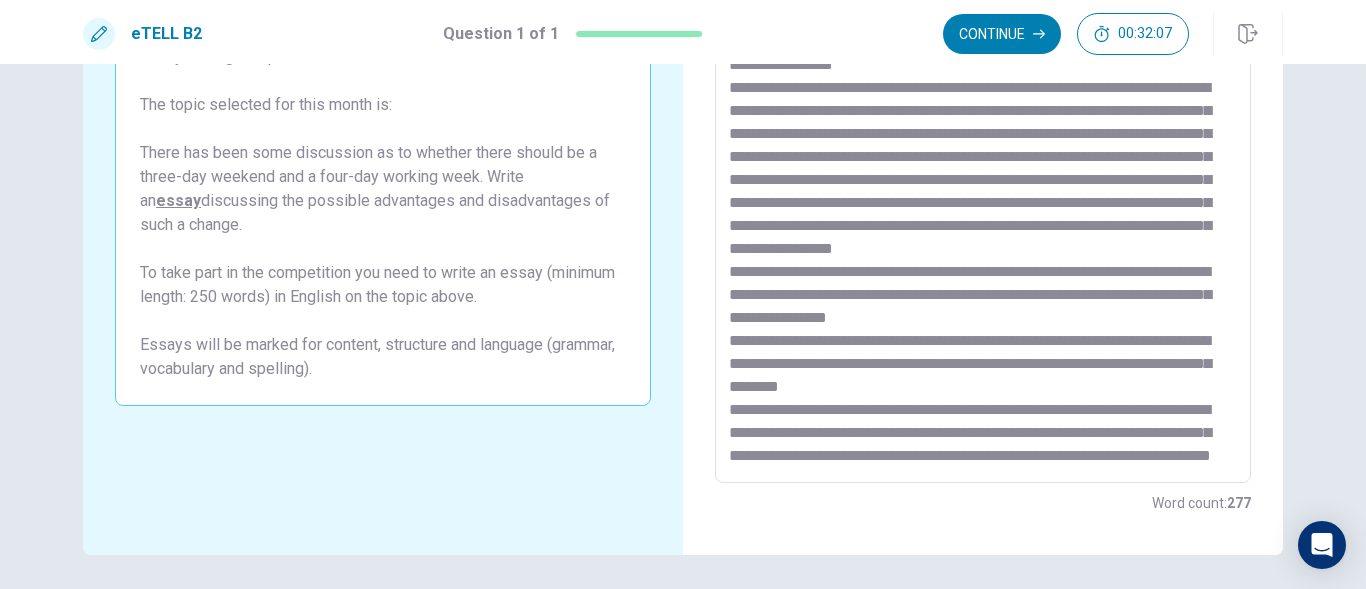 scroll, scrollTop: 214, scrollLeft: 0, axis: vertical 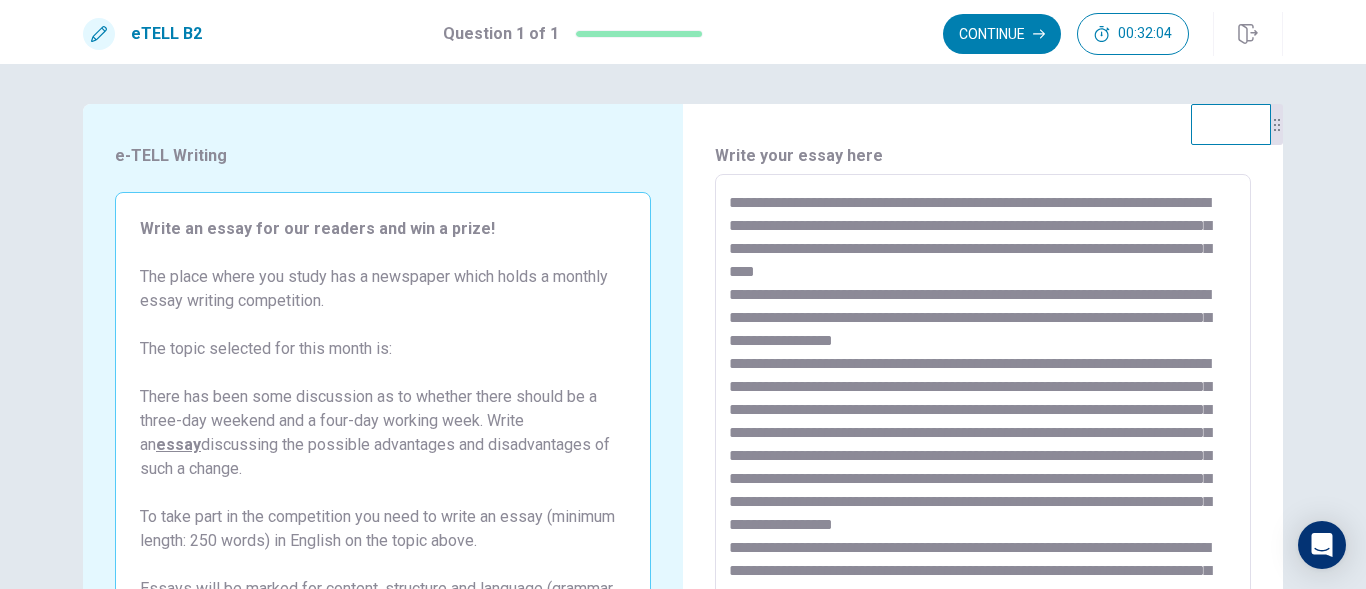 click at bounding box center (983, 451) 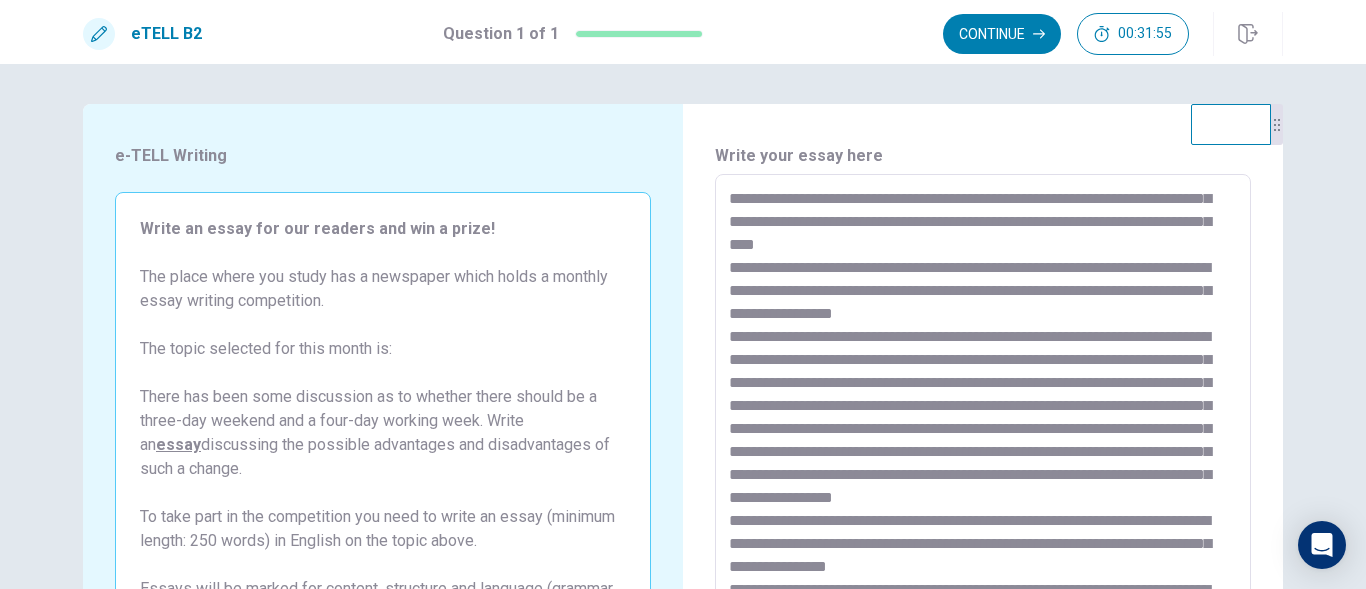 scroll, scrollTop: 0, scrollLeft: 0, axis: both 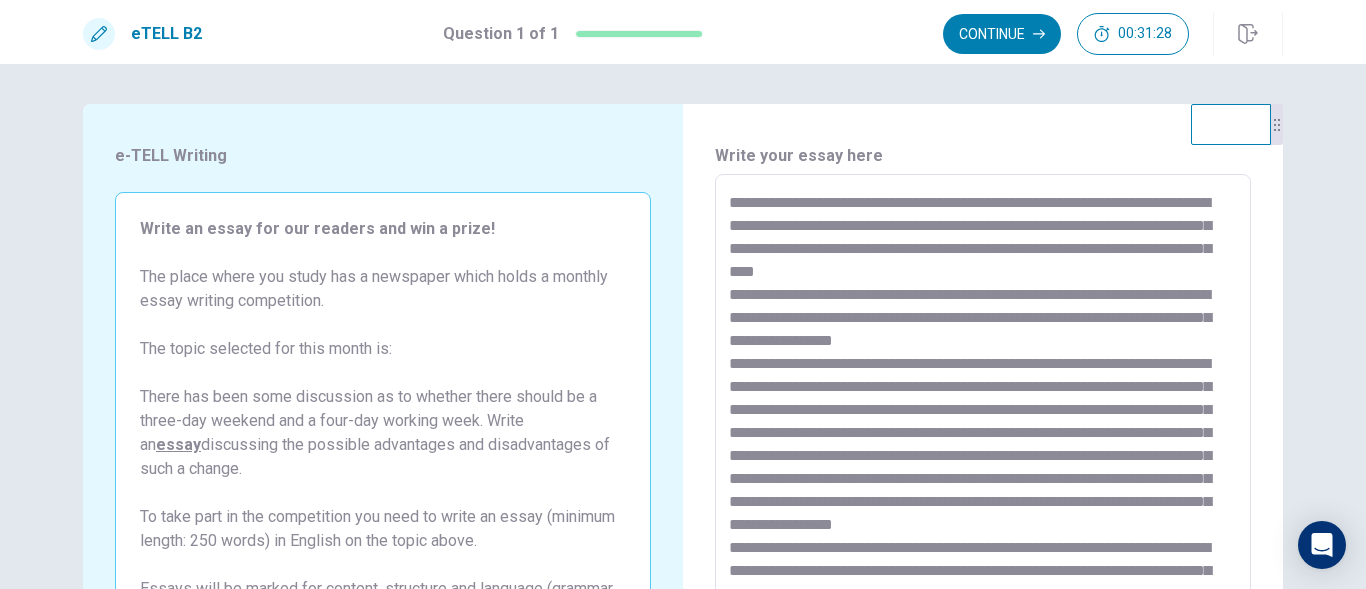 click at bounding box center (983, 451) 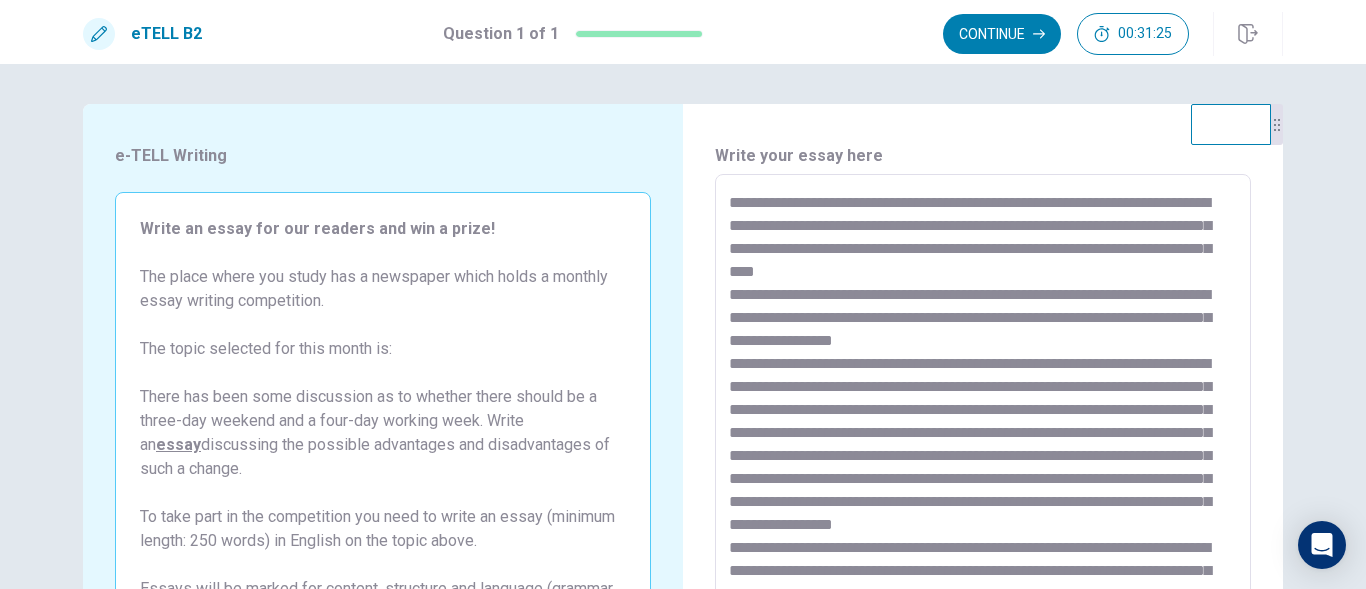 click at bounding box center [983, 451] 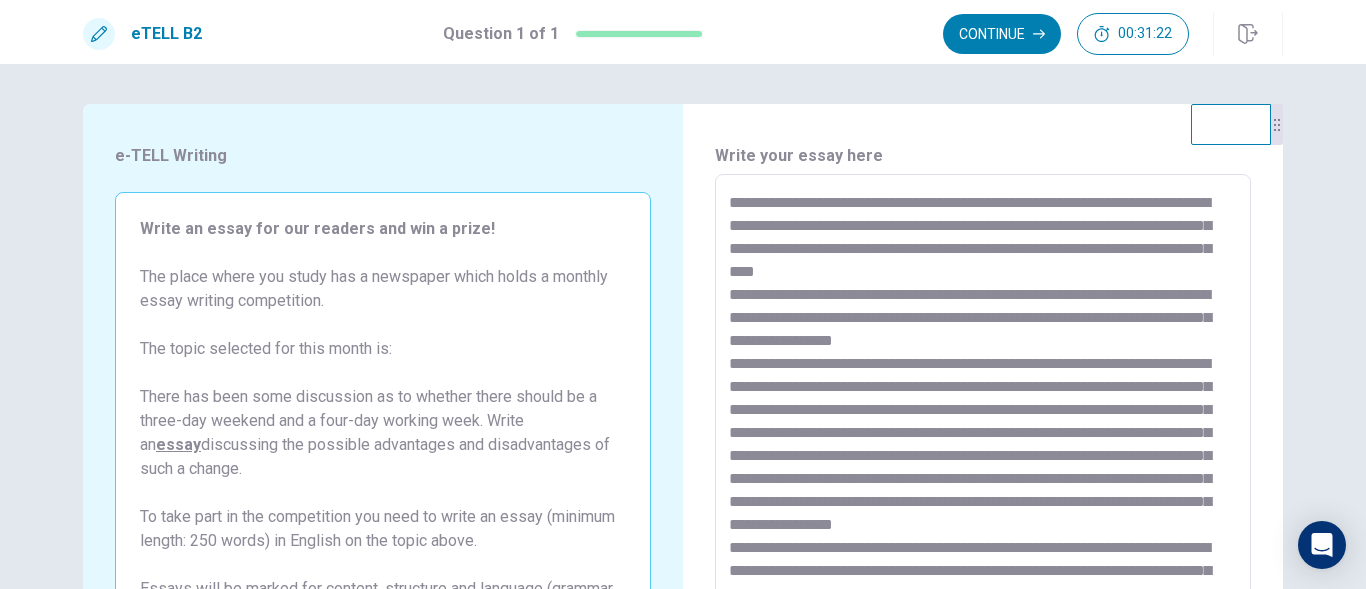 click at bounding box center [983, 451] 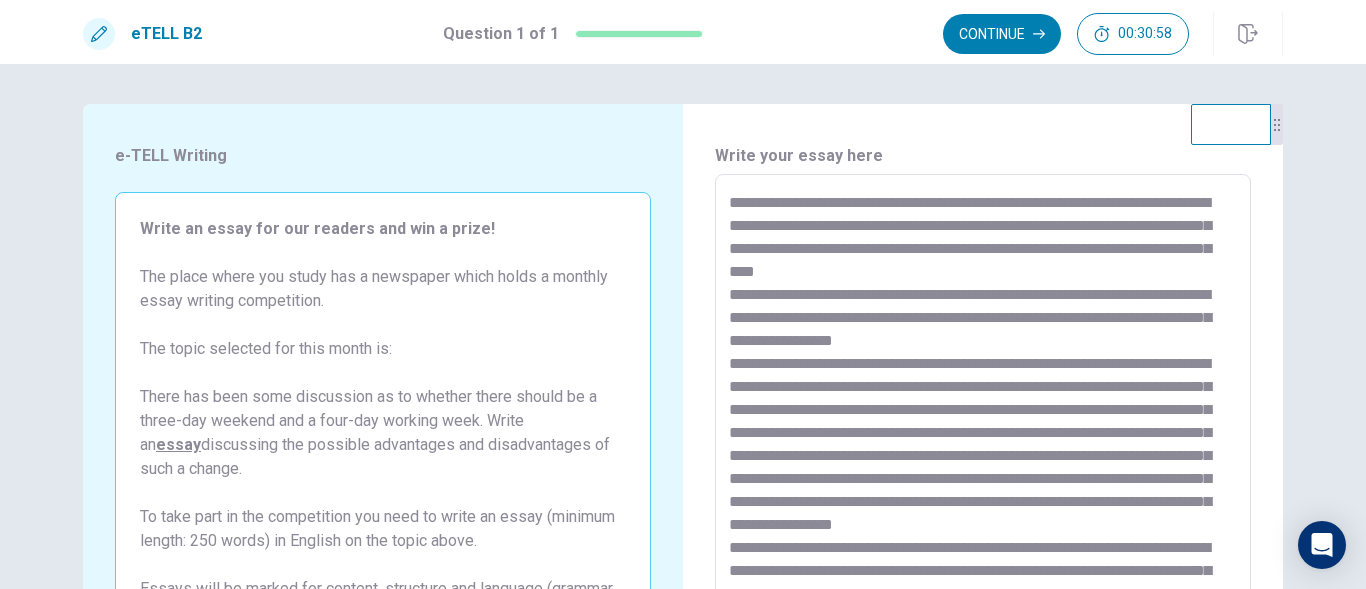 click at bounding box center (983, 451) 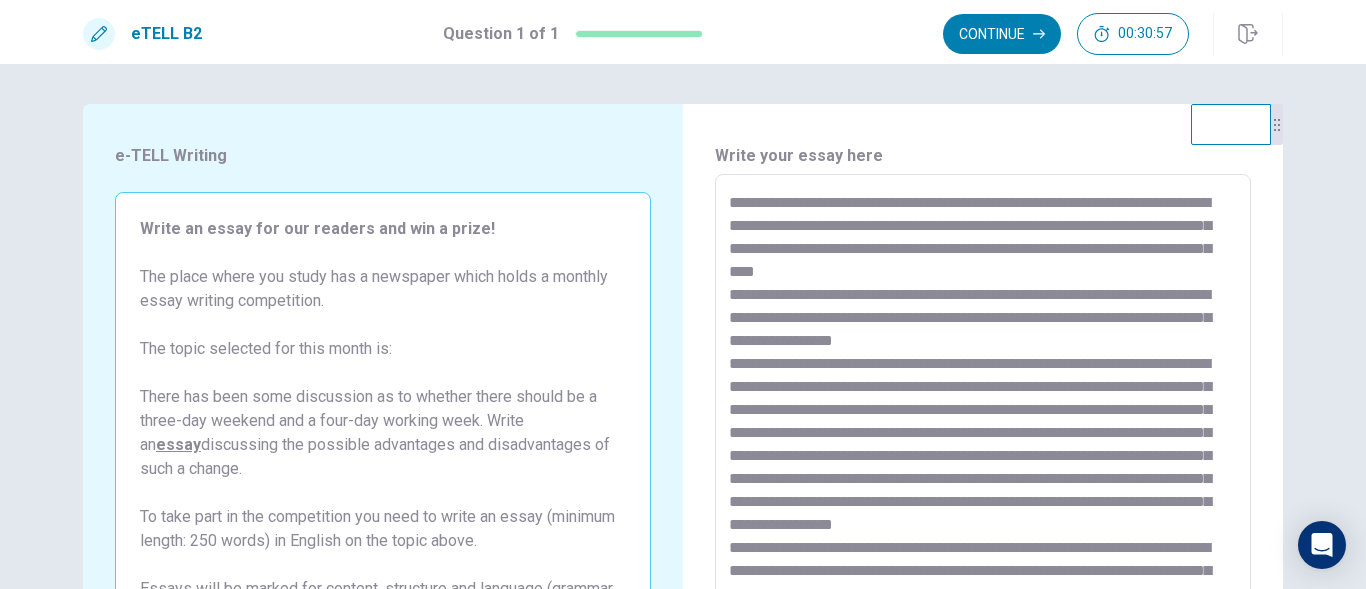click at bounding box center [983, 451] 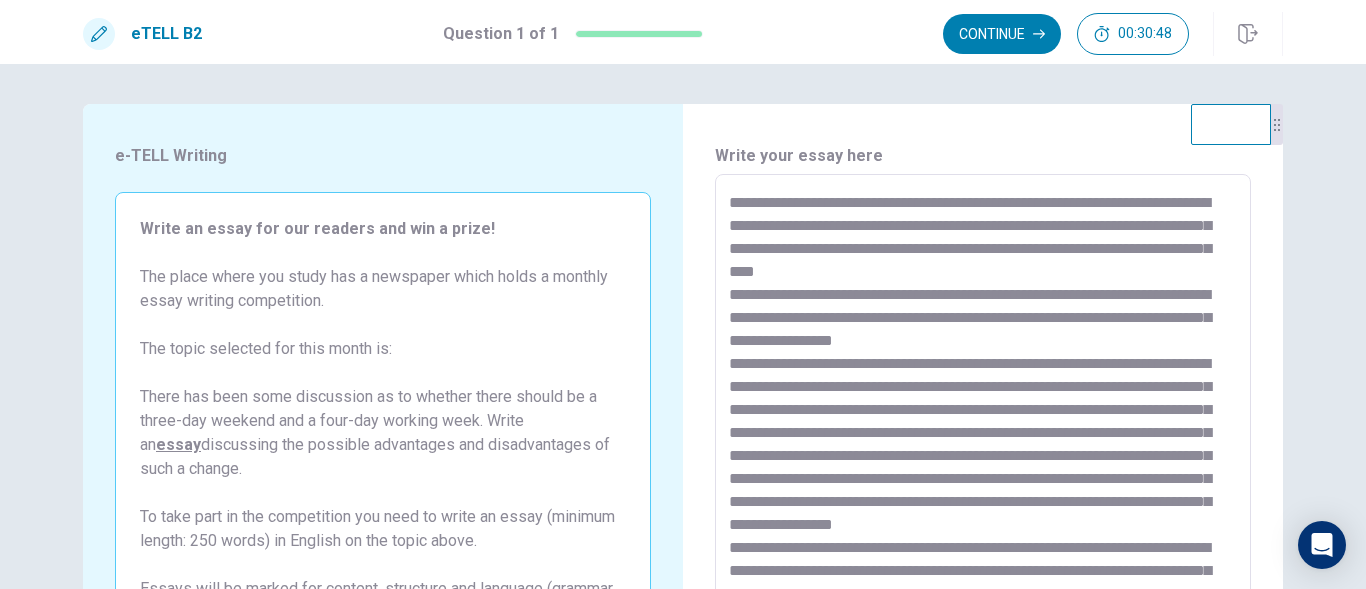 click at bounding box center (983, 451) 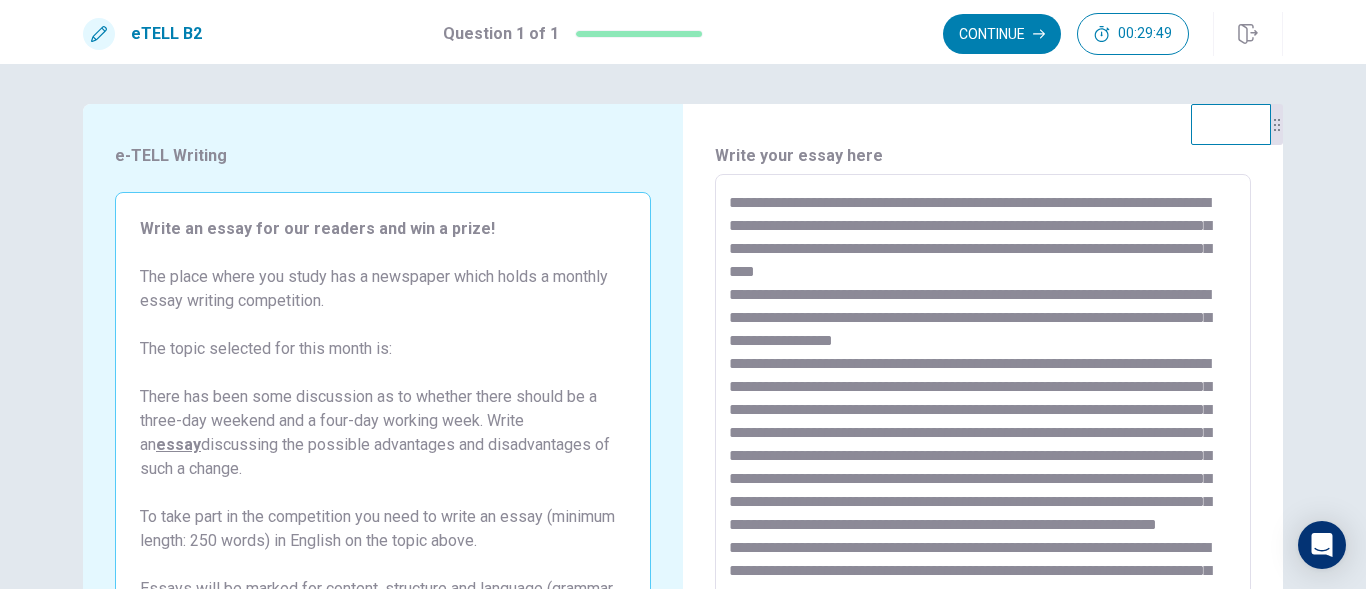 click at bounding box center [983, 451] 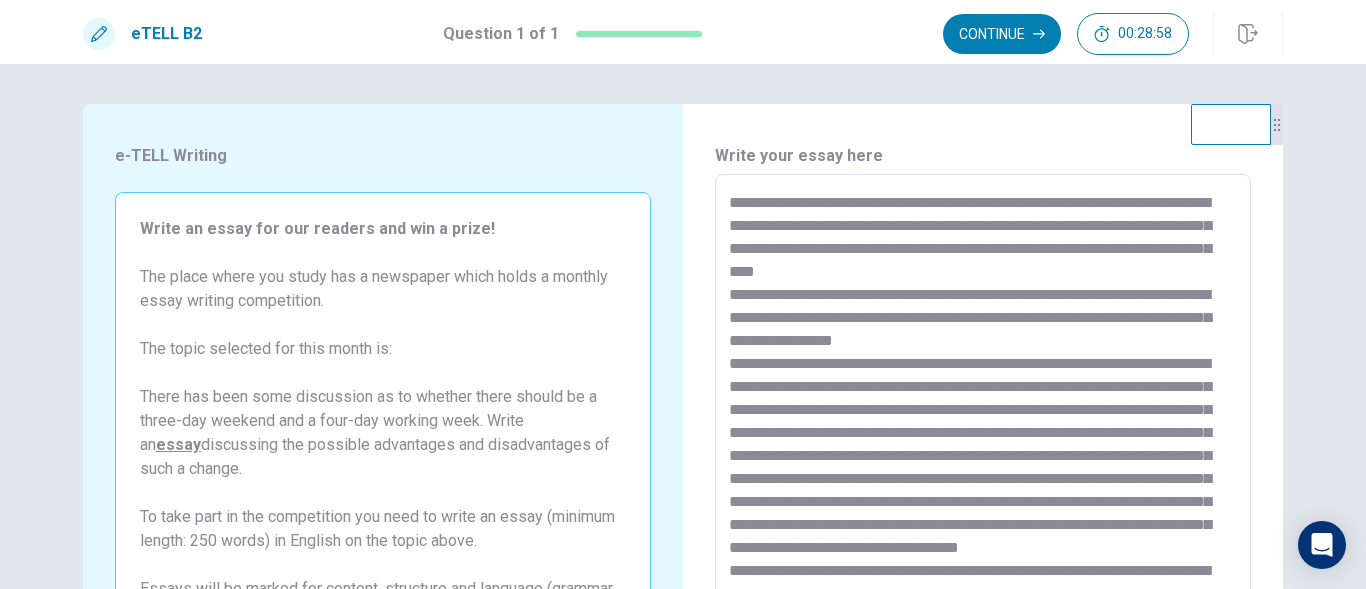 click at bounding box center (983, 451) 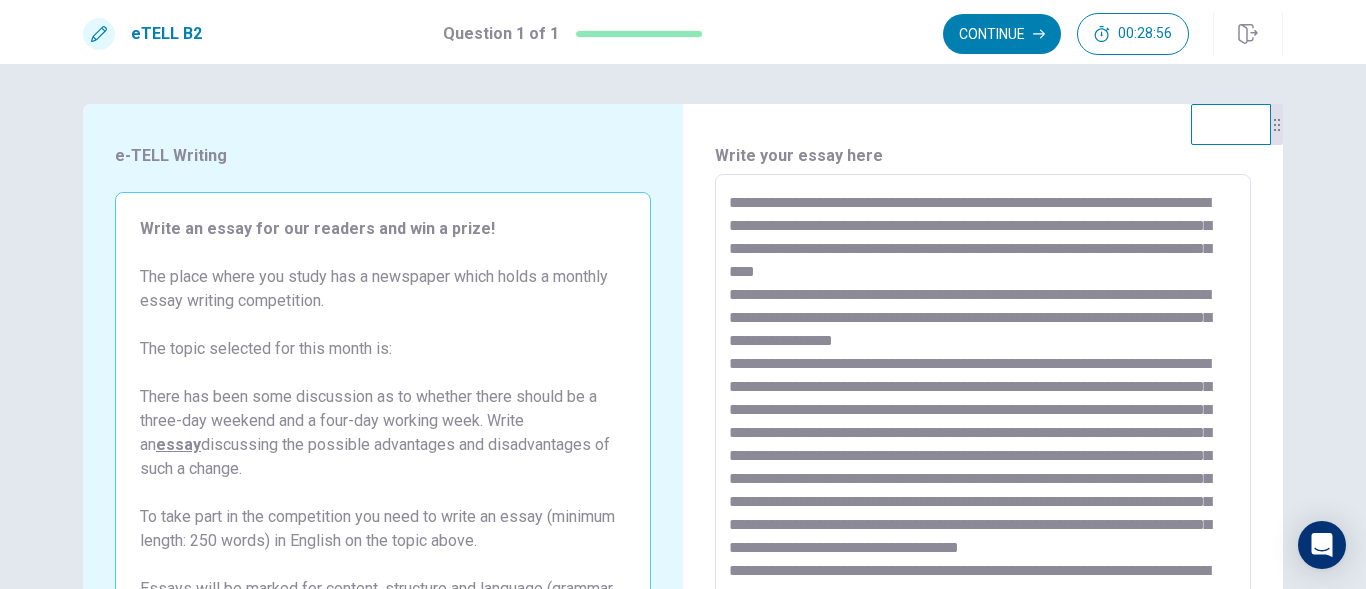 scroll, scrollTop: 100, scrollLeft: 0, axis: vertical 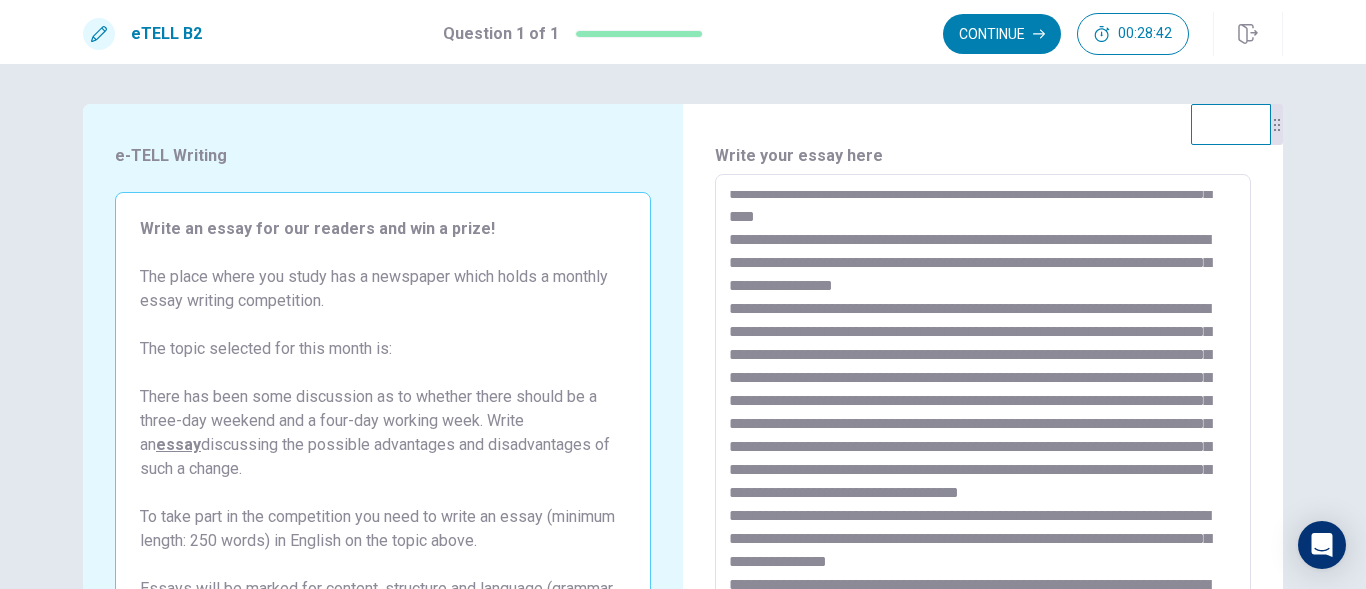 click at bounding box center (983, 451) 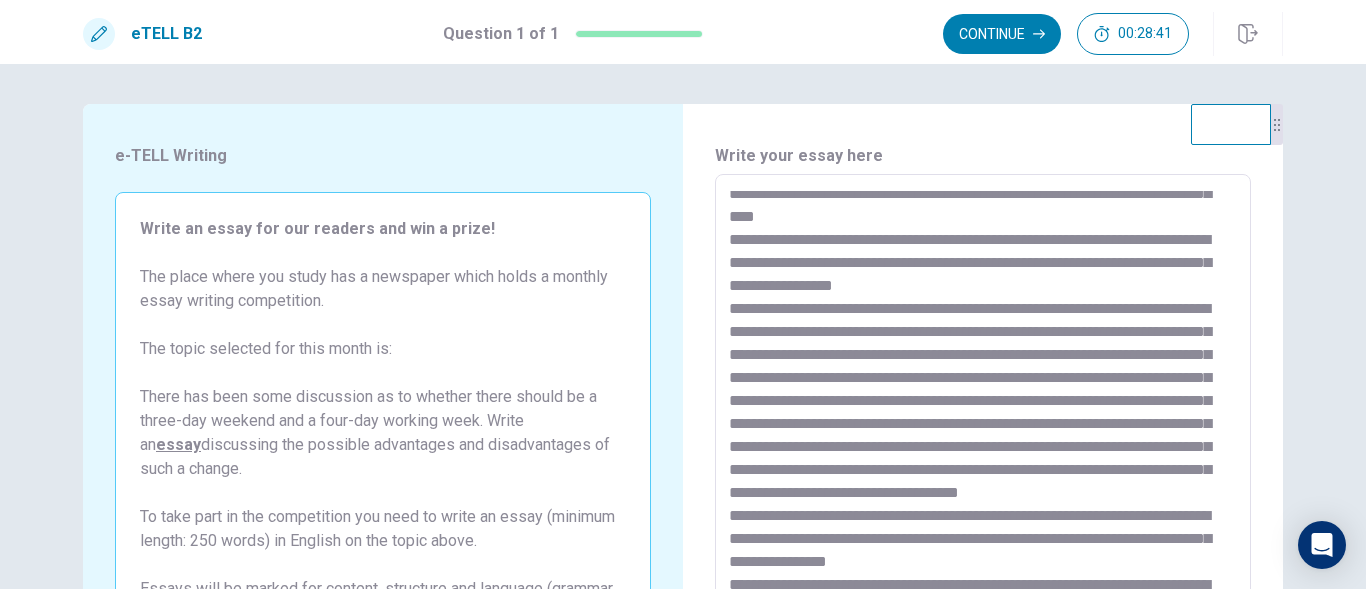 click at bounding box center [983, 451] 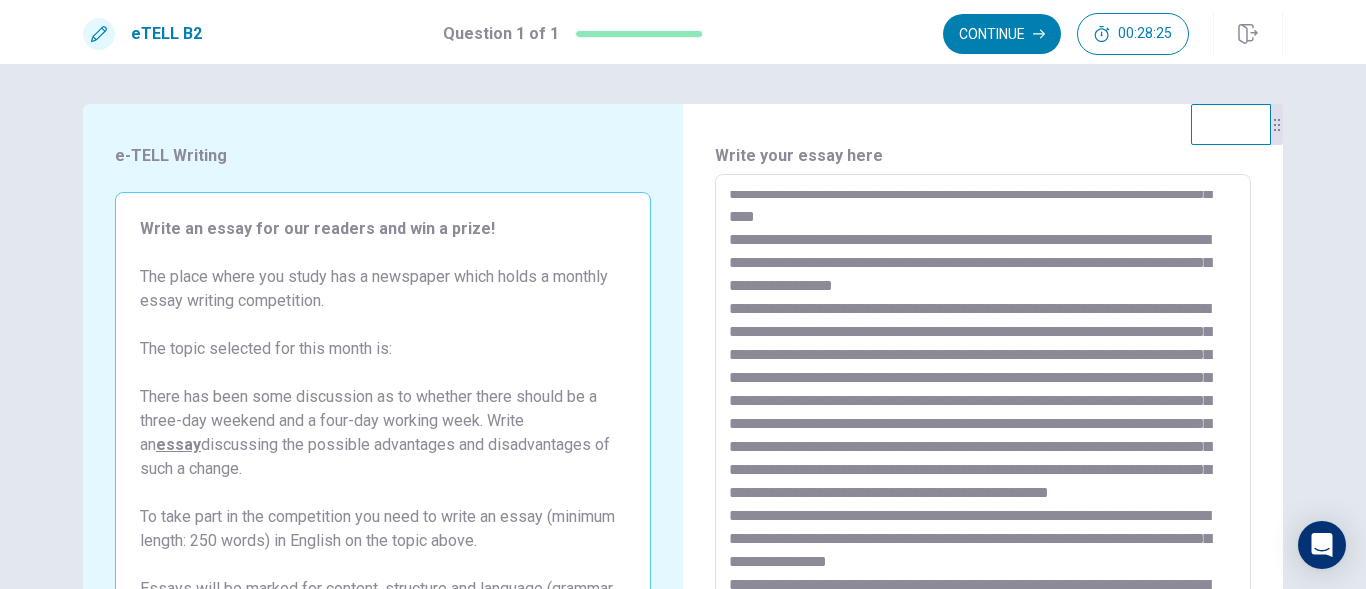 click at bounding box center [983, 451] 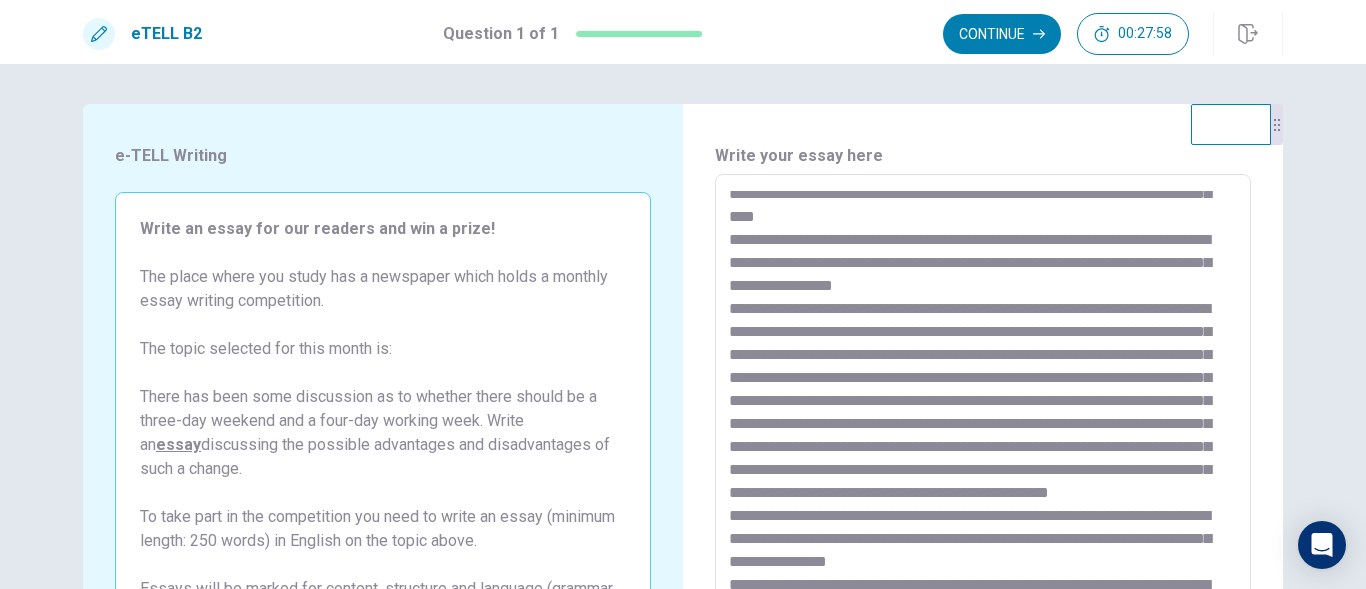 click at bounding box center [983, 451] 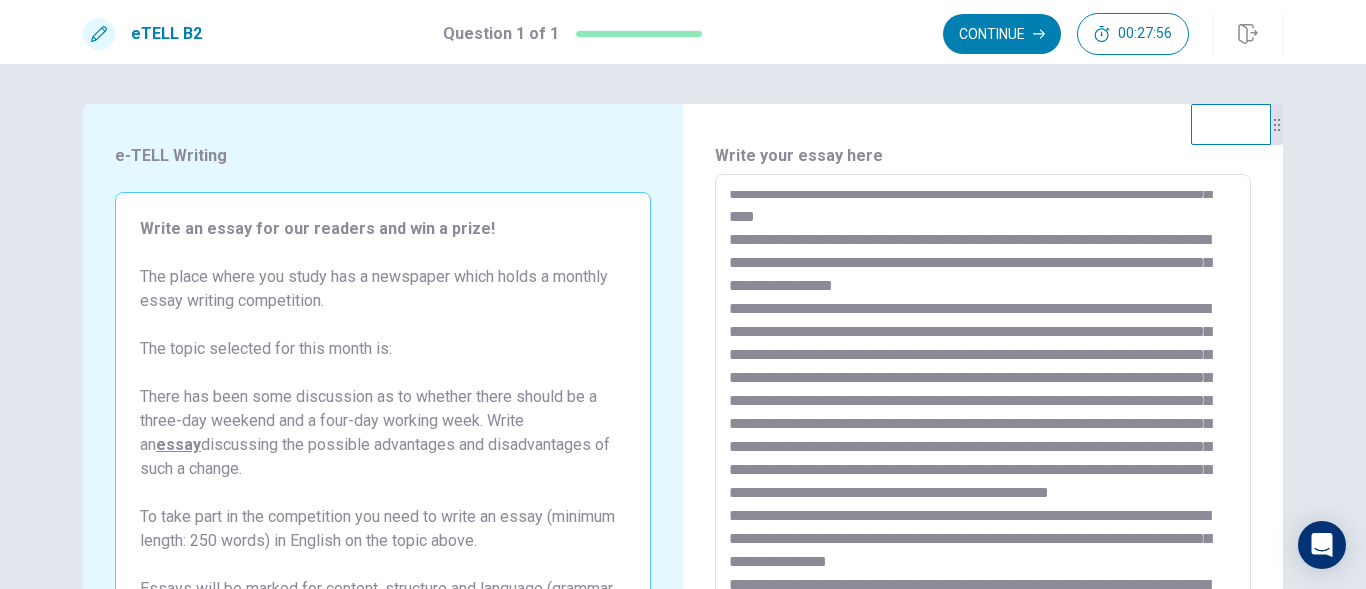 click on "* ​" at bounding box center [983, 450] 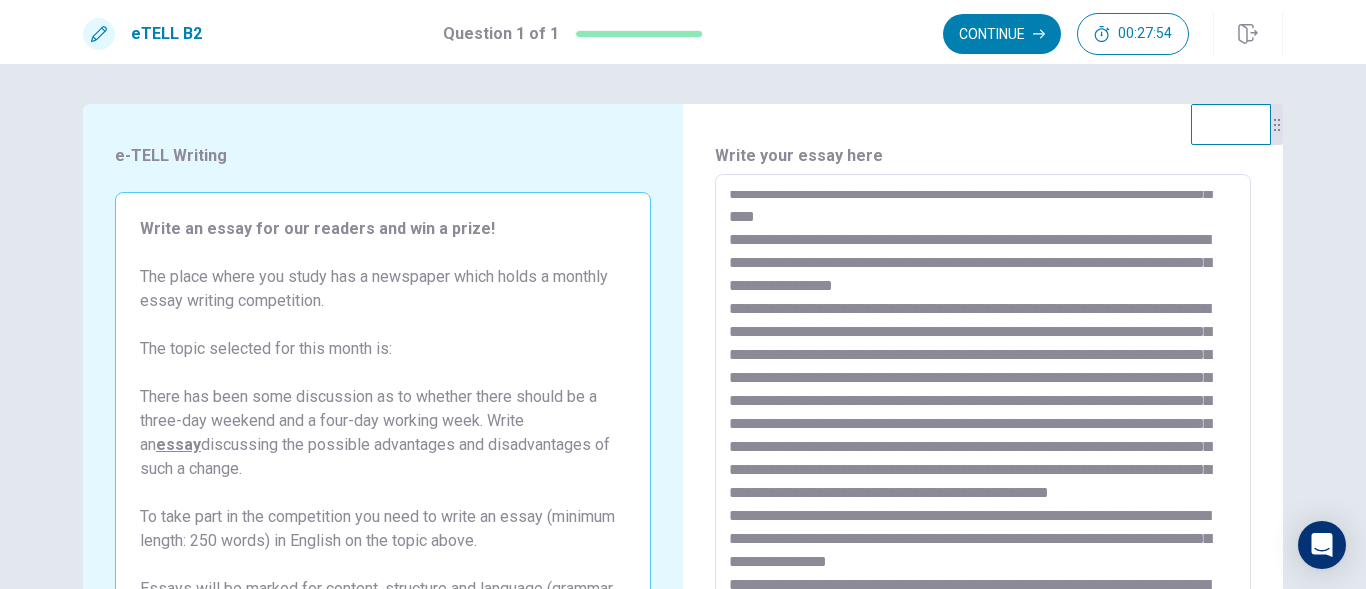 scroll, scrollTop: 124, scrollLeft: 0, axis: vertical 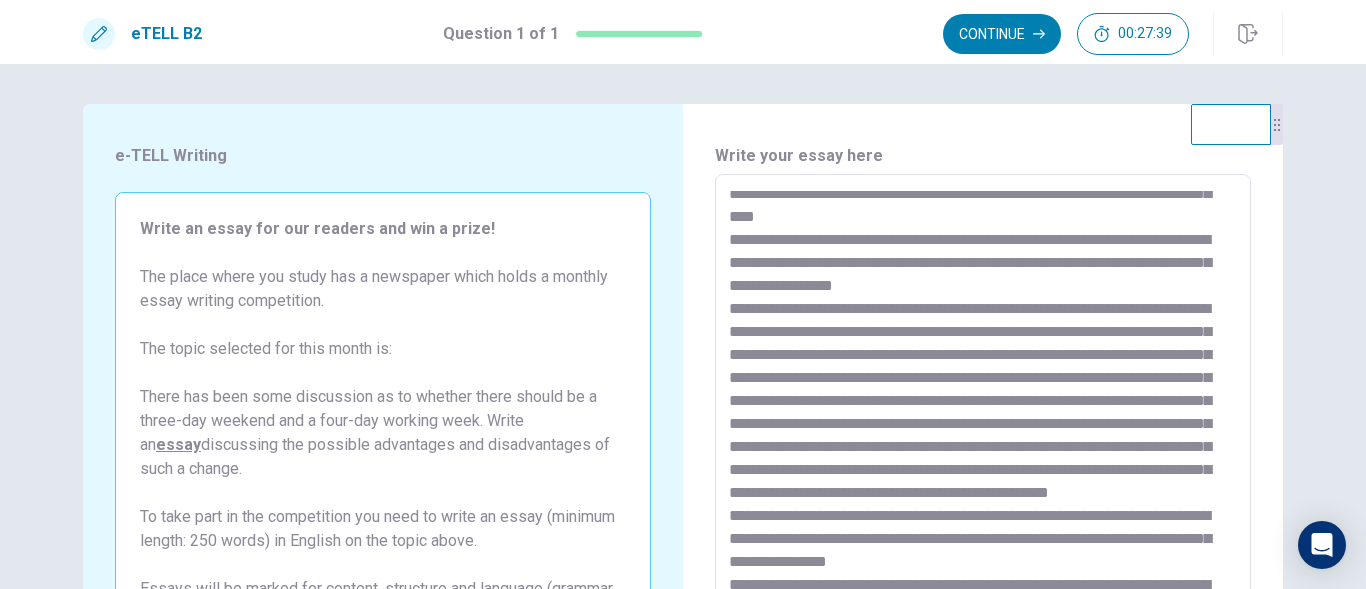 click at bounding box center (983, 451) 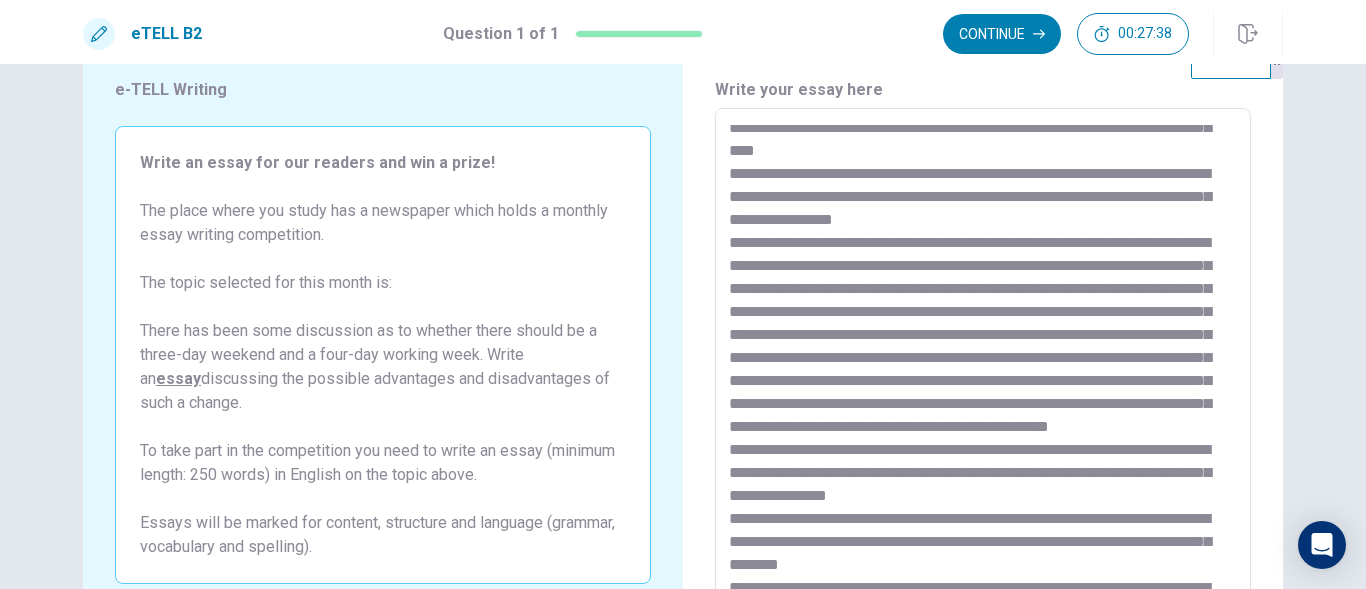 scroll, scrollTop: 200, scrollLeft: 0, axis: vertical 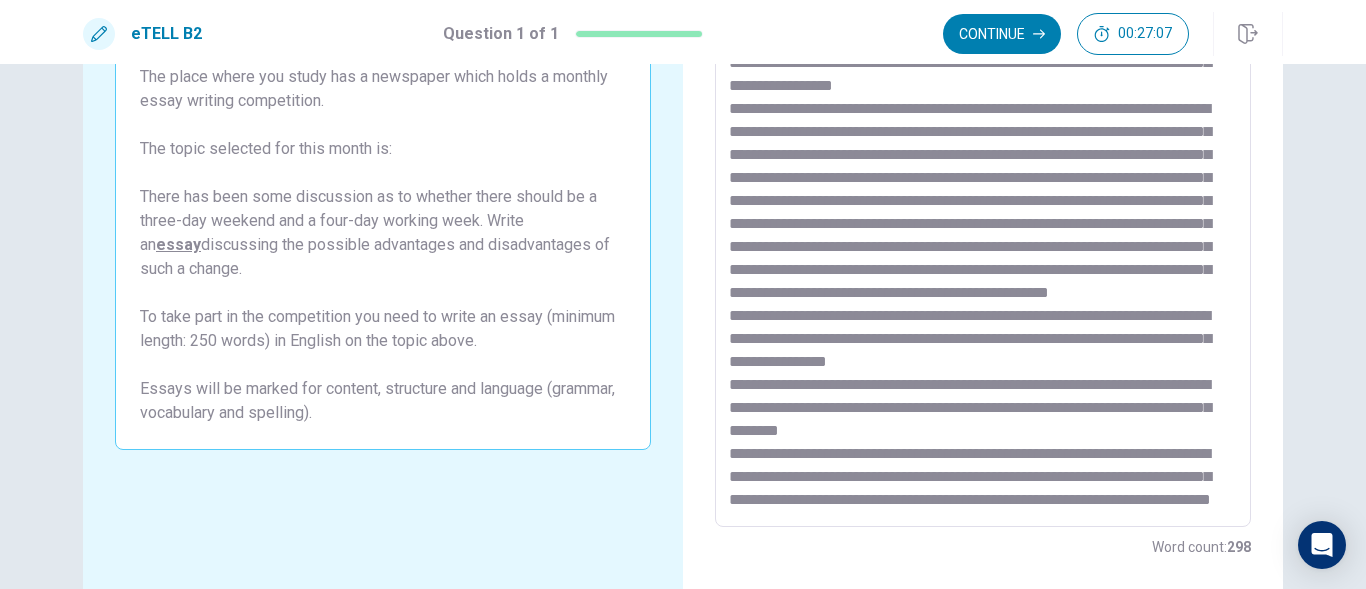 click at bounding box center (983, 251) 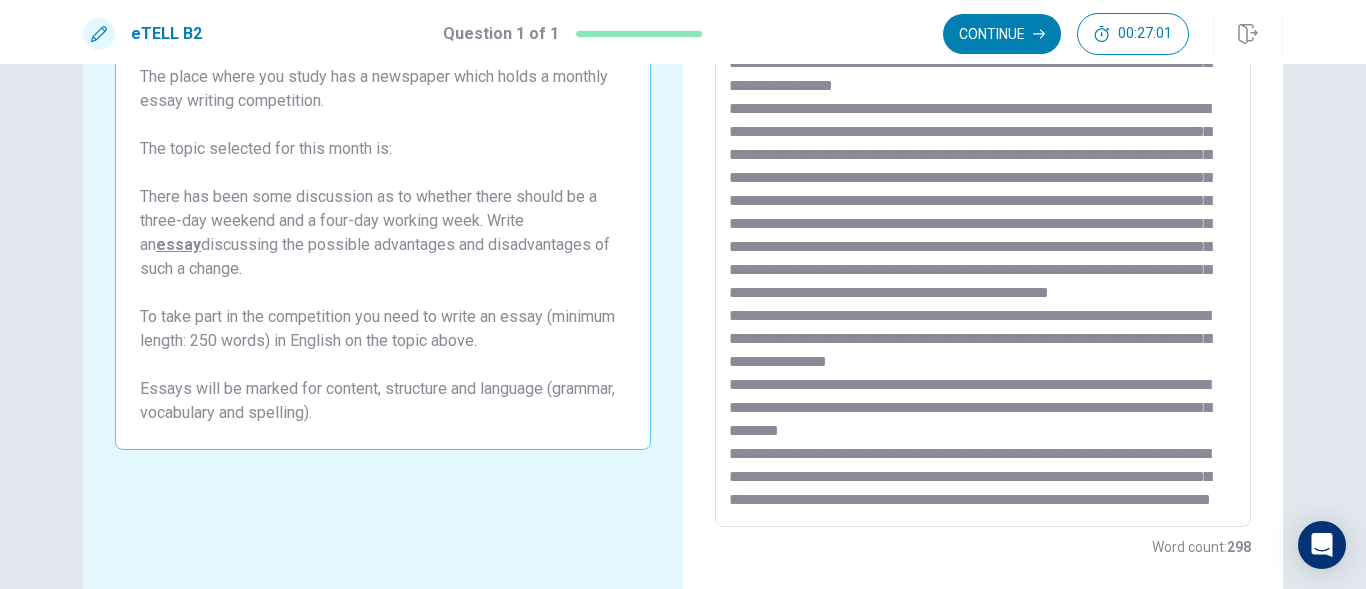click at bounding box center [983, 251] 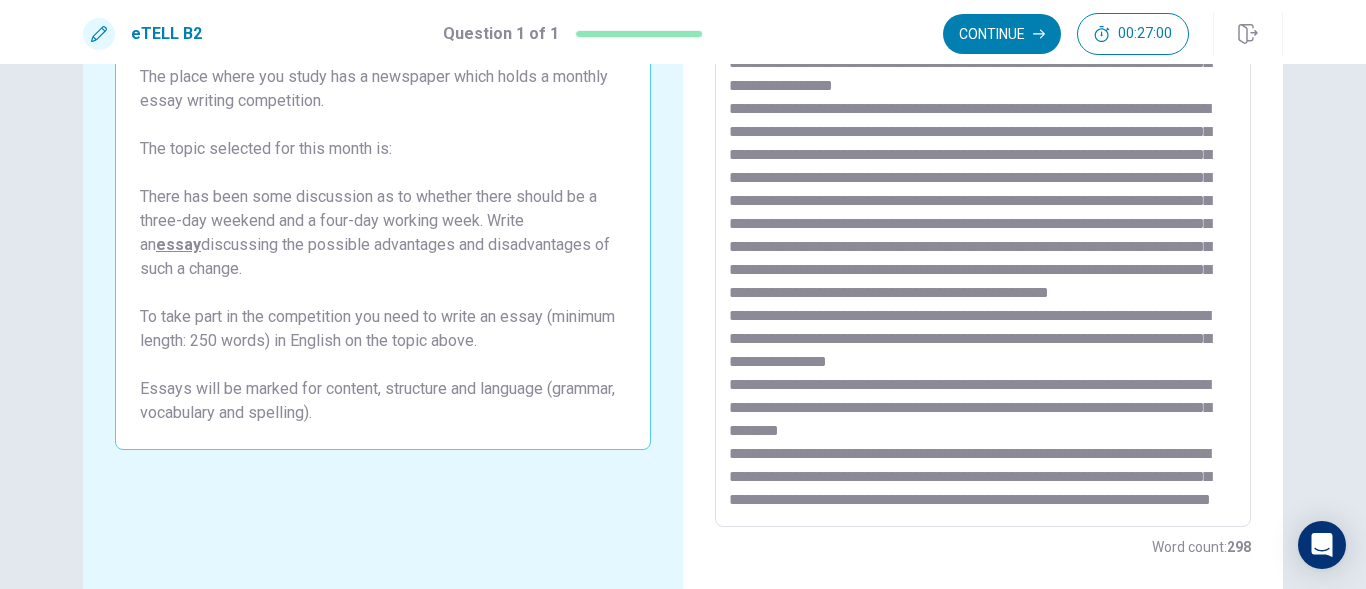 click at bounding box center [983, 251] 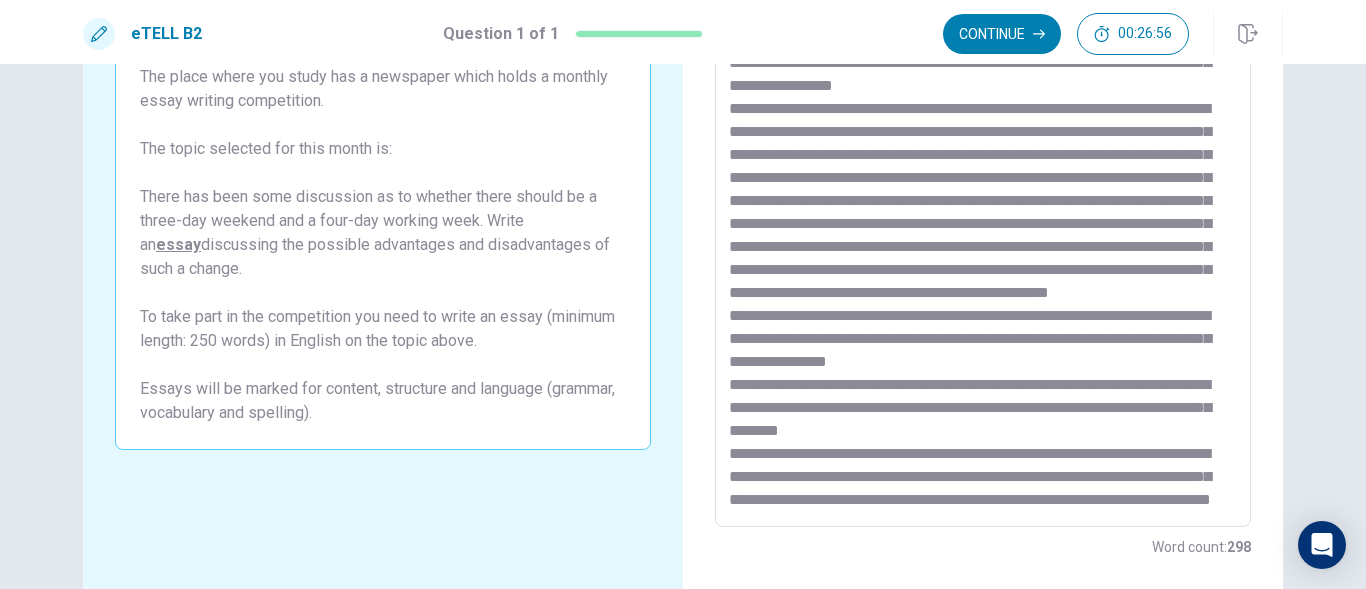 click at bounding box center (983, 251) 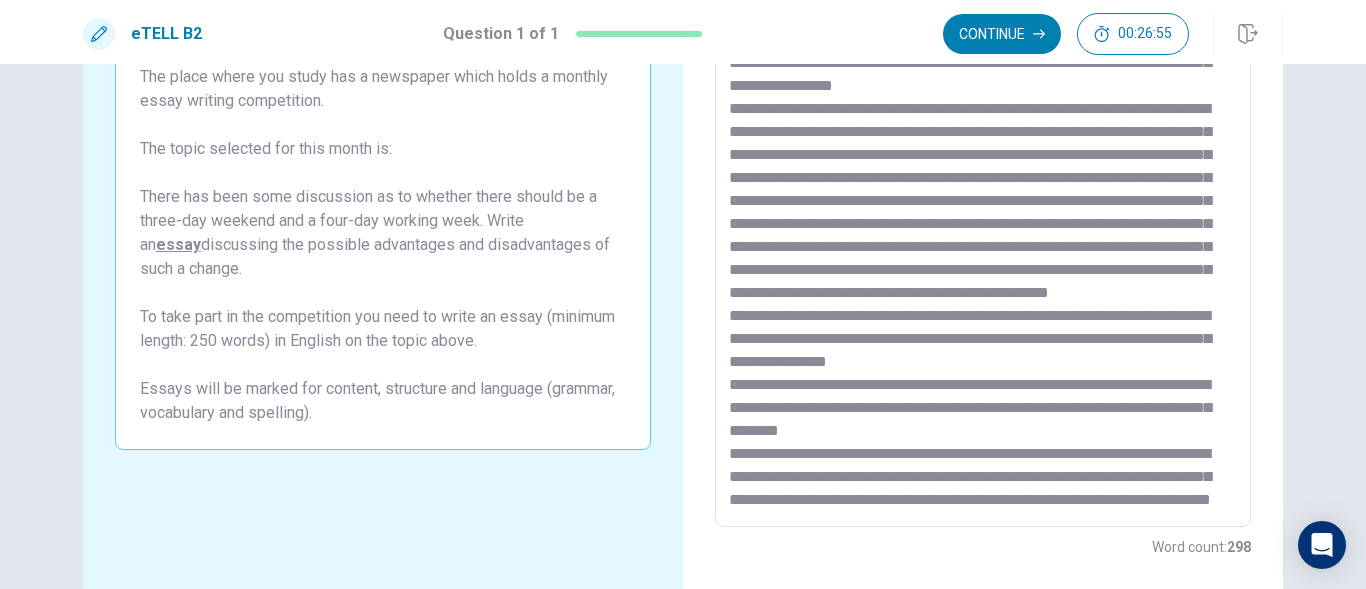 click at bounding box center (983, 251) 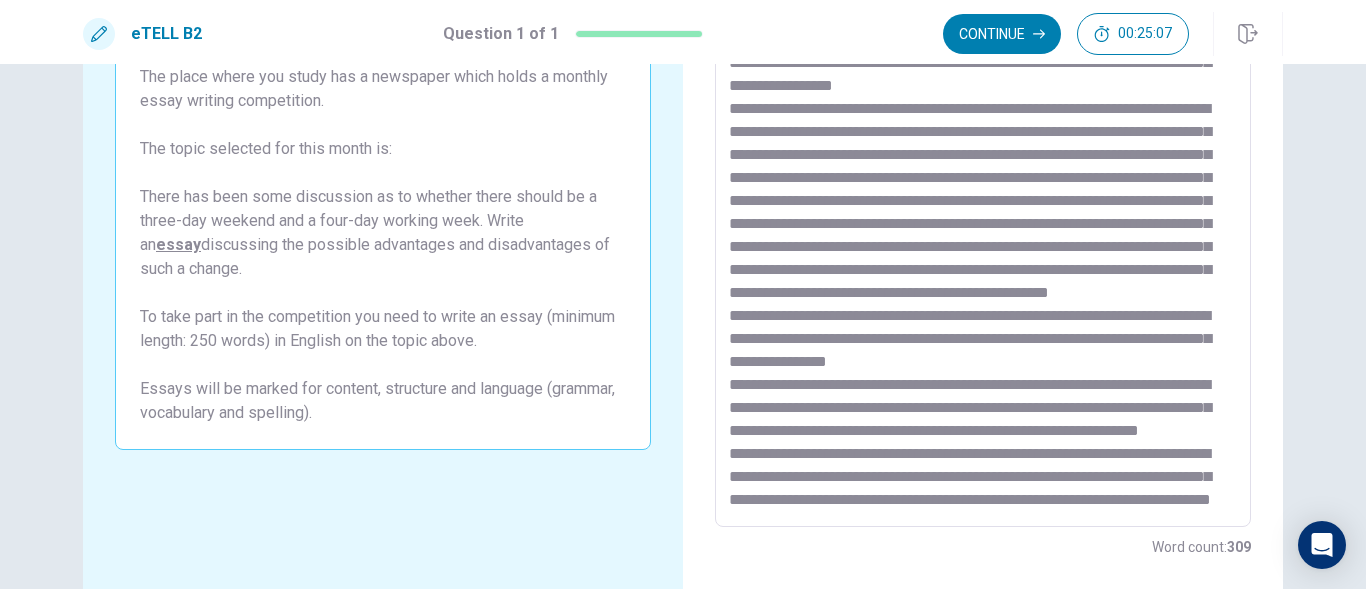 scroll, scrollTop: 146, scrollLeft: 0, axis: vertical 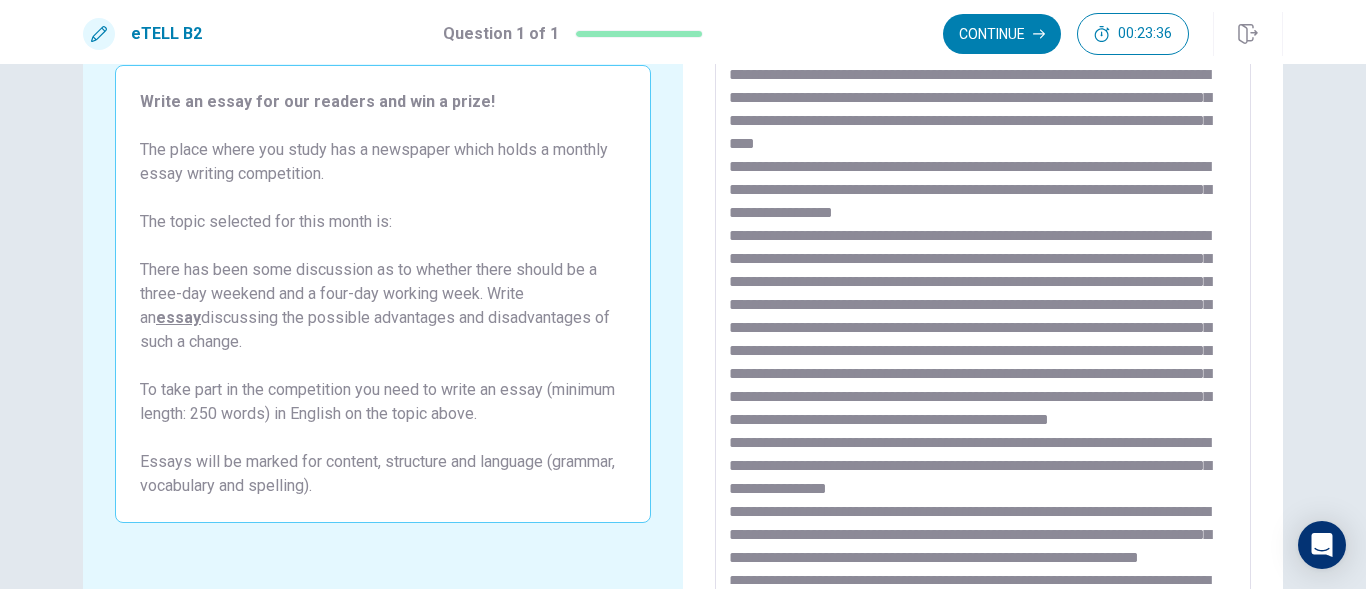 click at bounding box center (983, 324) 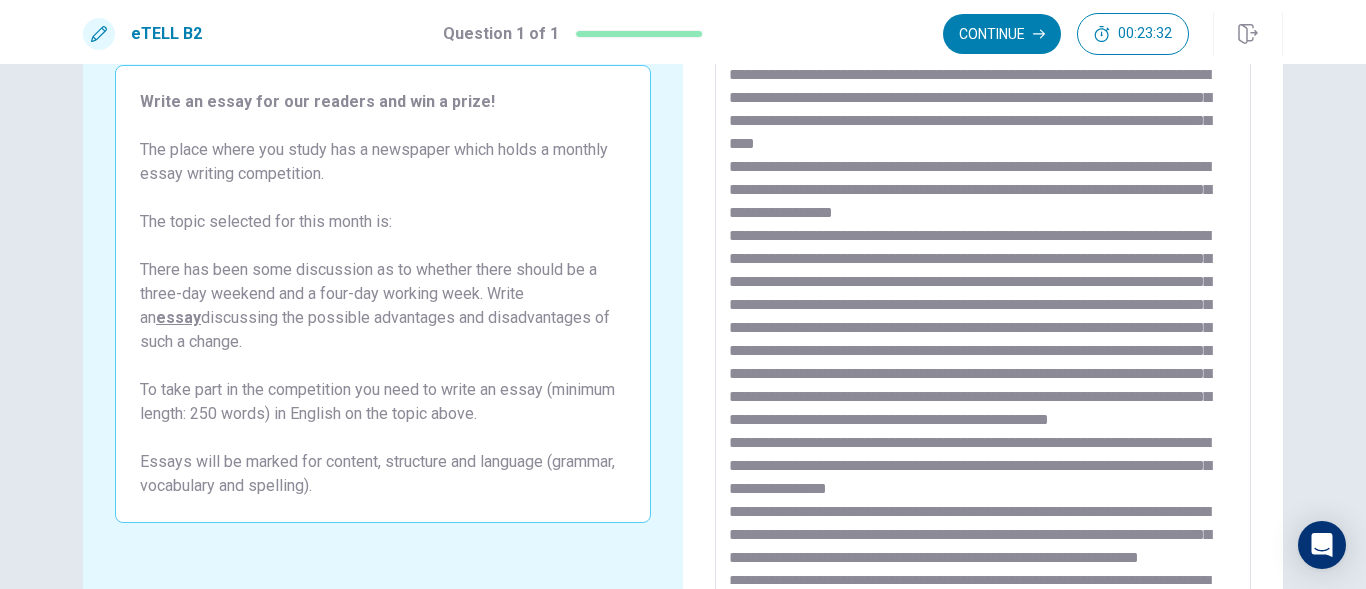 click at bounding box center [983, 324] 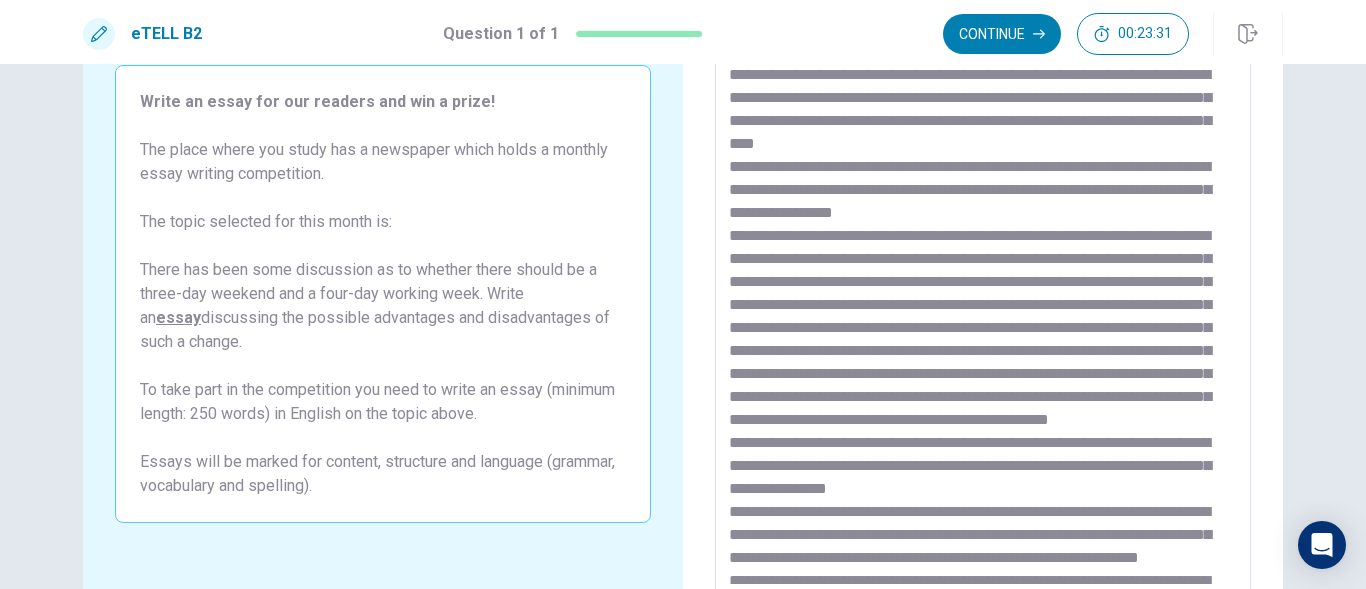 click at bounding box center (983, 324) 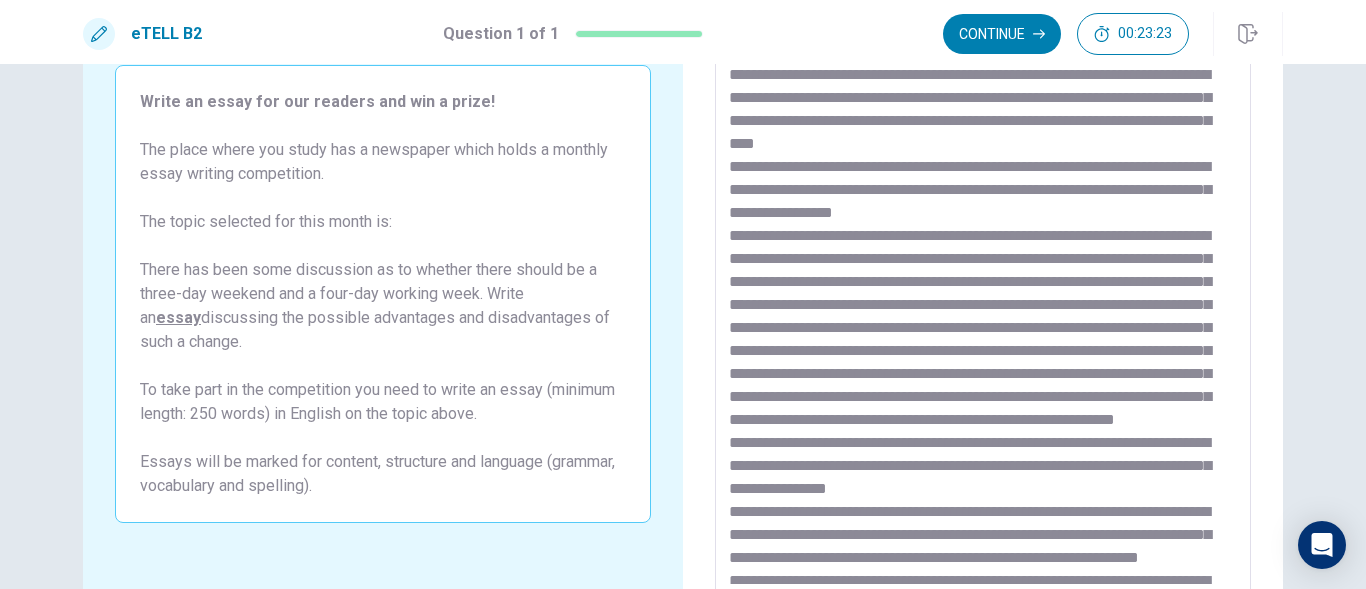 click at bounding box center (983, 324) 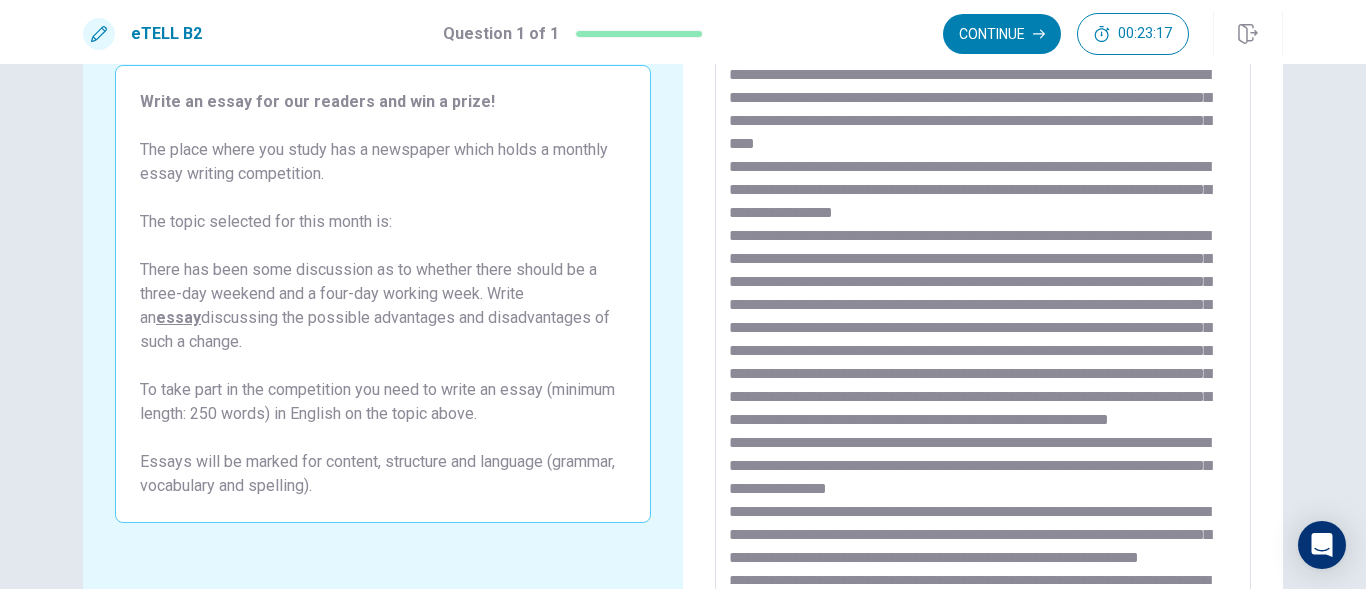 click at bounding box center (983, 324) 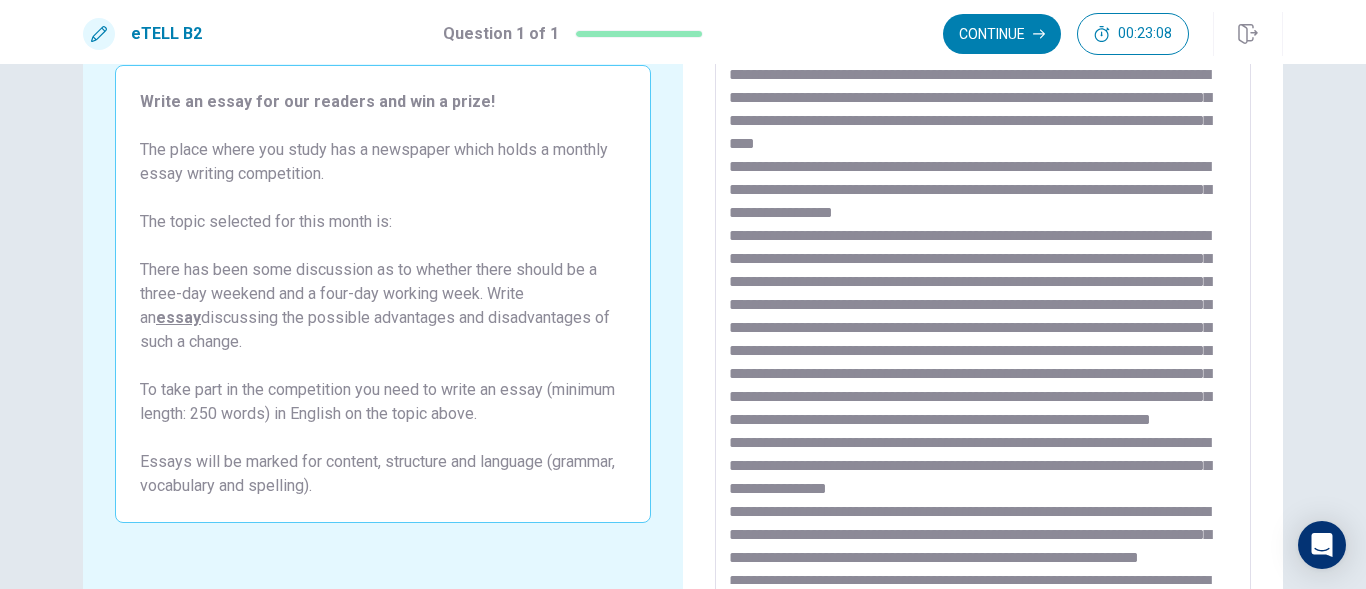 click at bounding box center [983, 324] 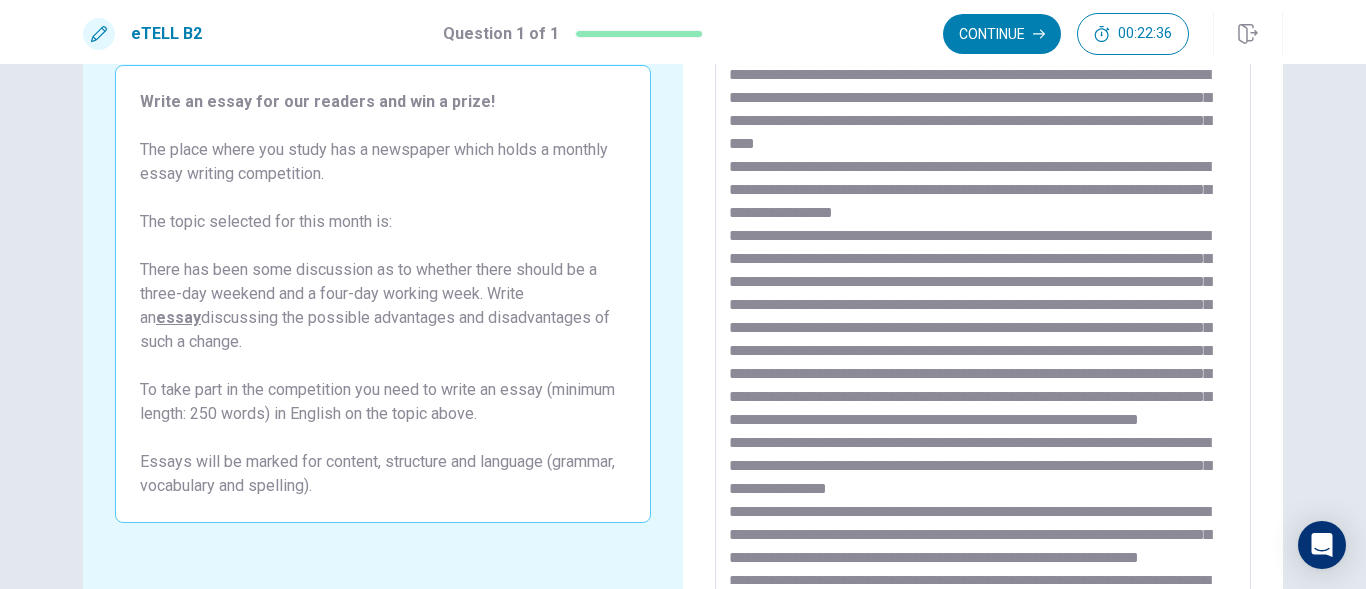click at bounding box center (983, 324) 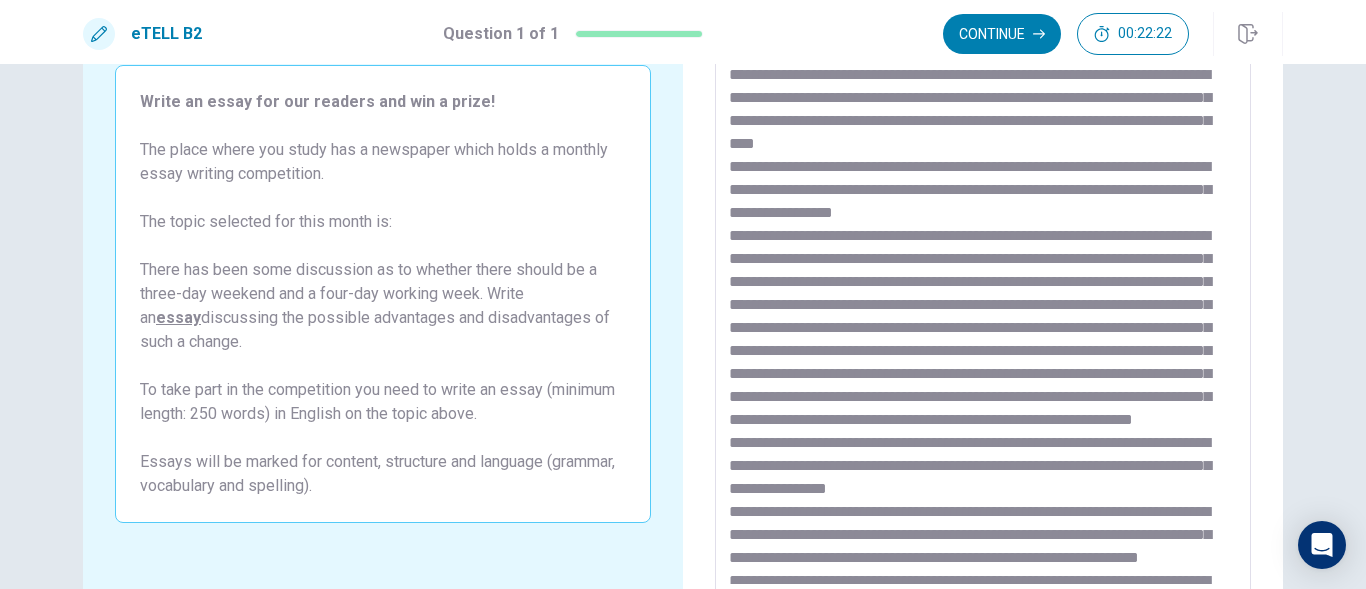 click at bounding box center [983, 324] 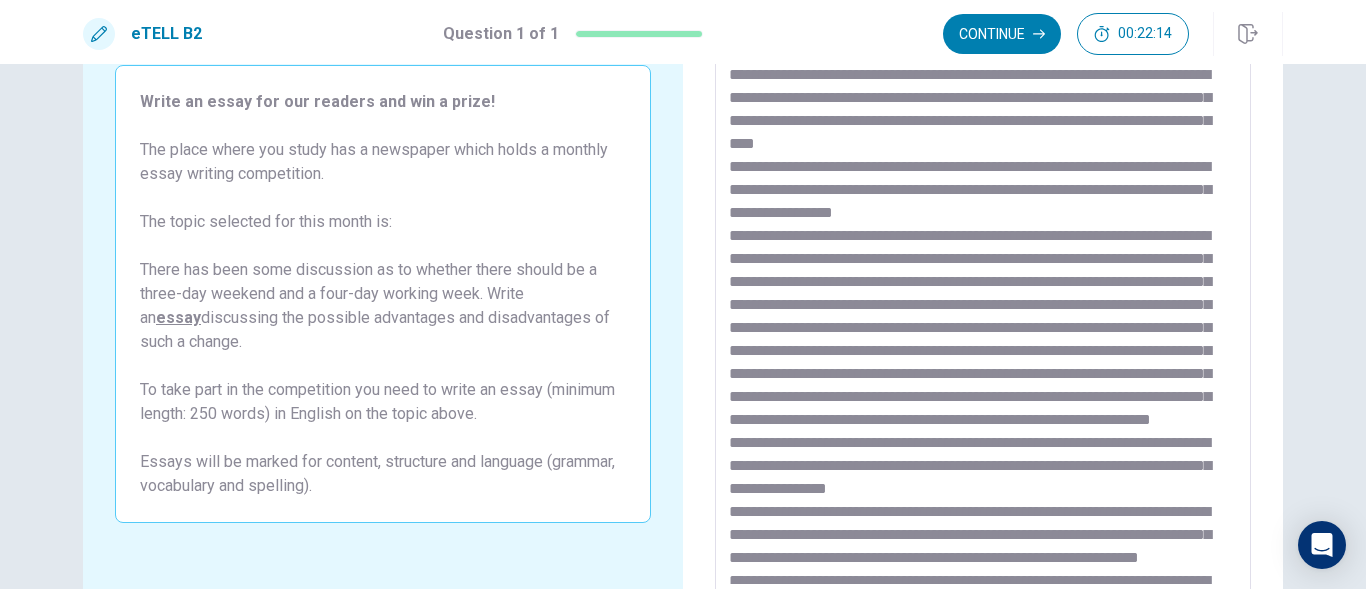 click at bounding box center [983, 324] 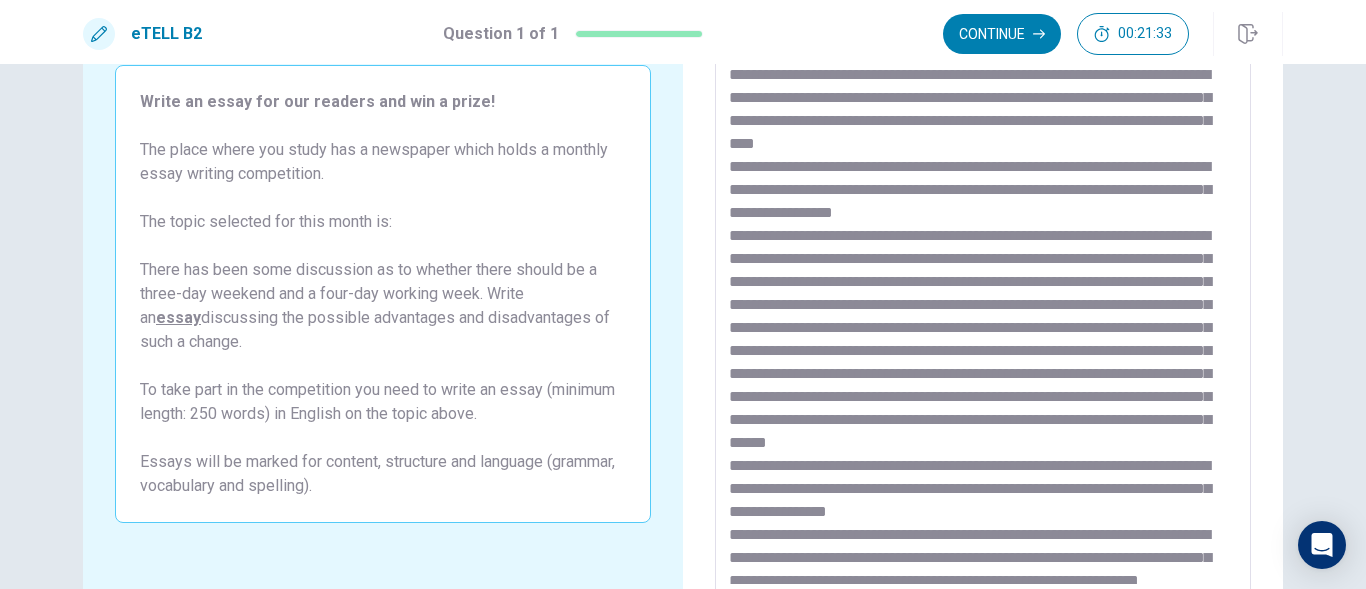 click at bounding box center (983, 324) 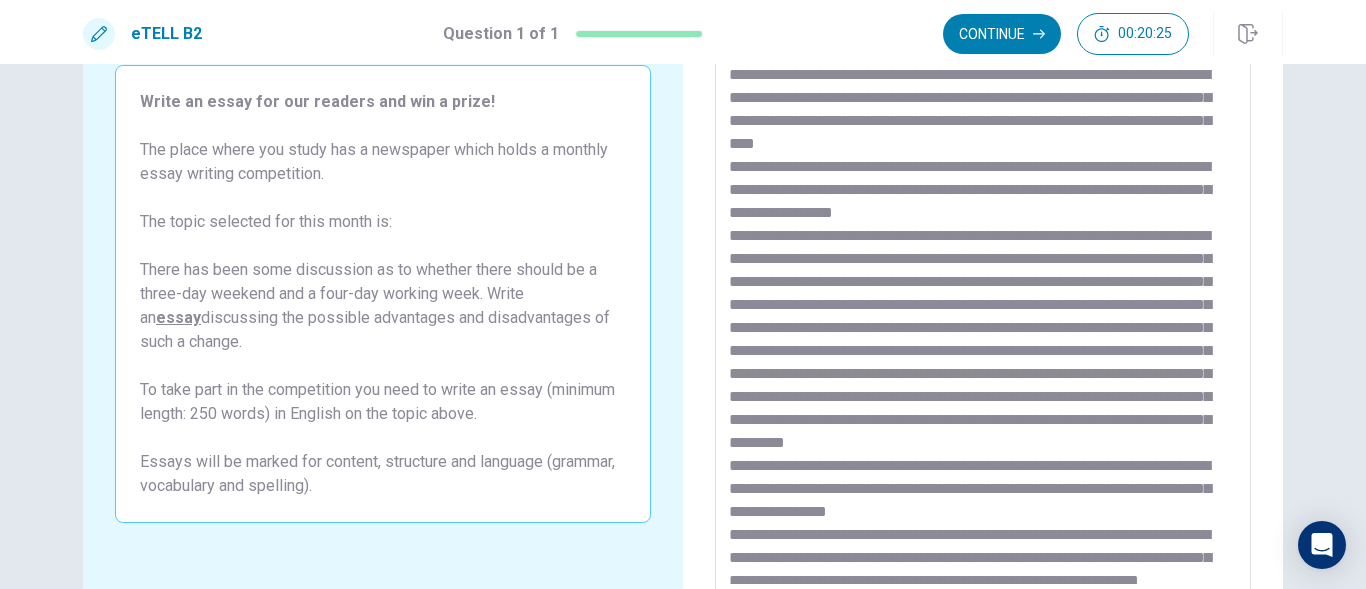 click at bounding box center [983, 324] 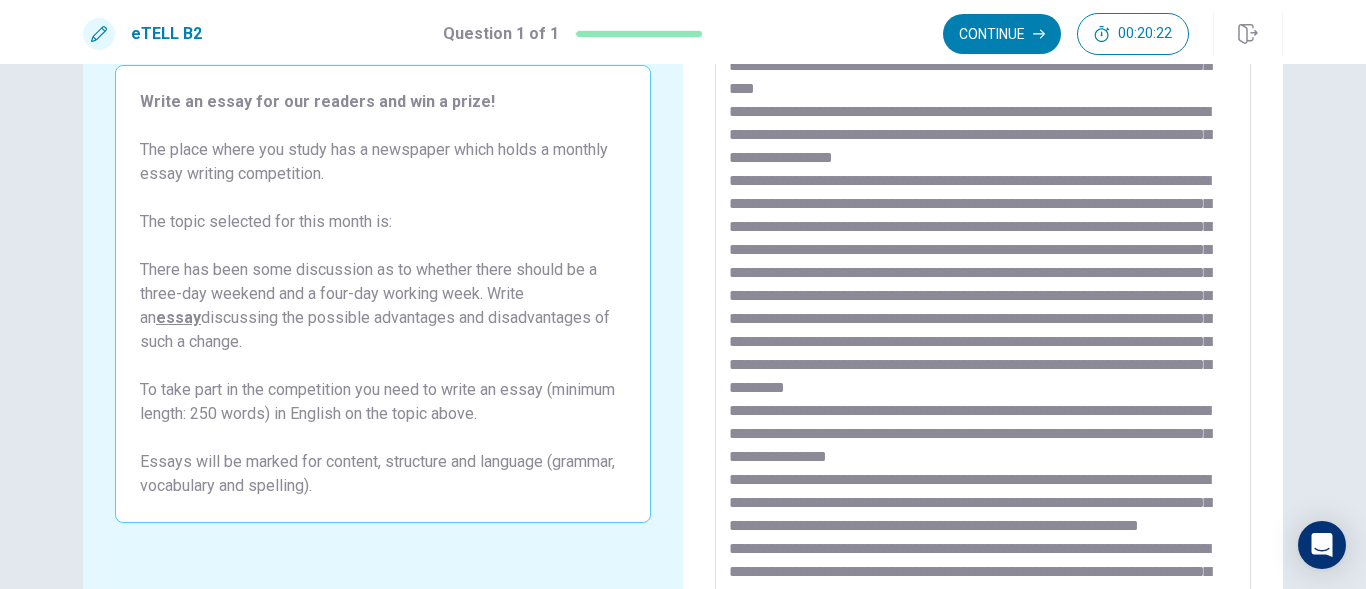 scroll, scrollTop: 147, scrollLeft: 0, axis: vertical 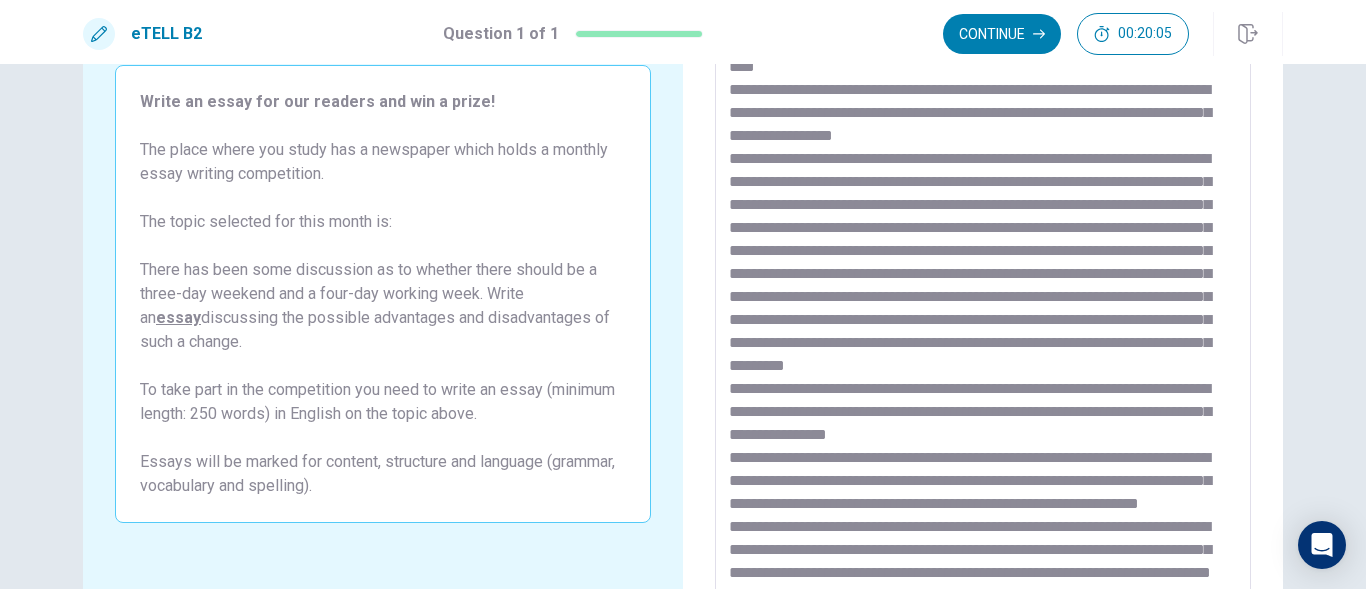click at bounding box center [983, 324] 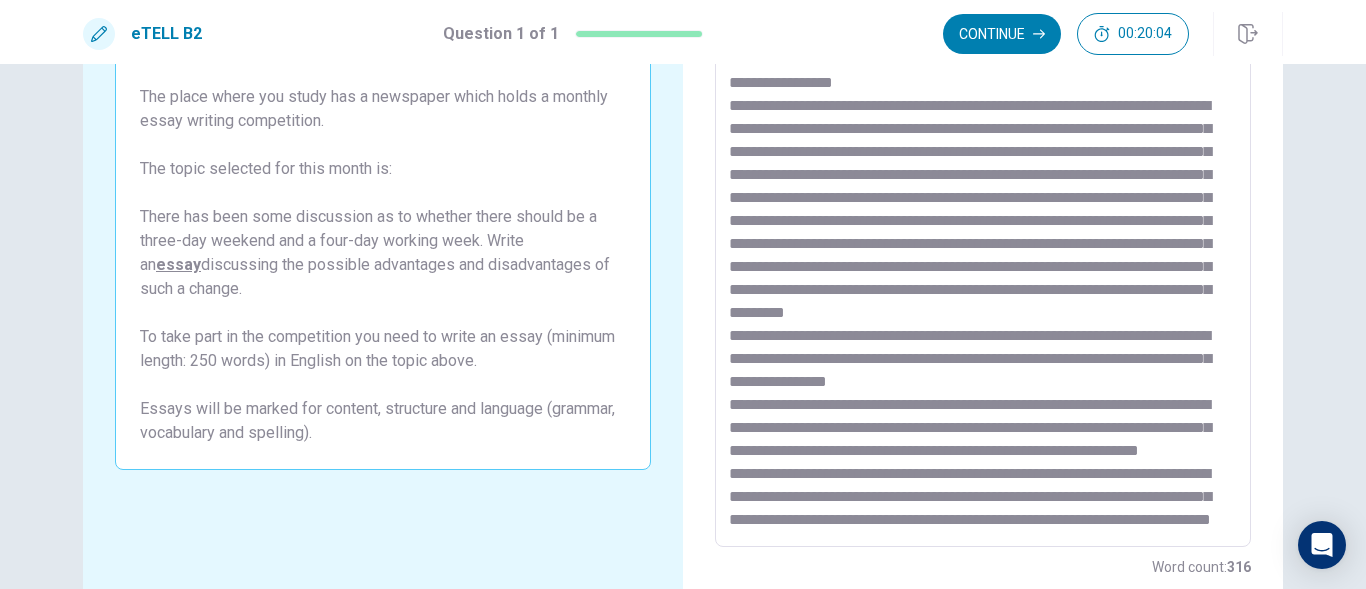 scroll, scrollTop: 314, scrollLeft: 0, axis: vertical 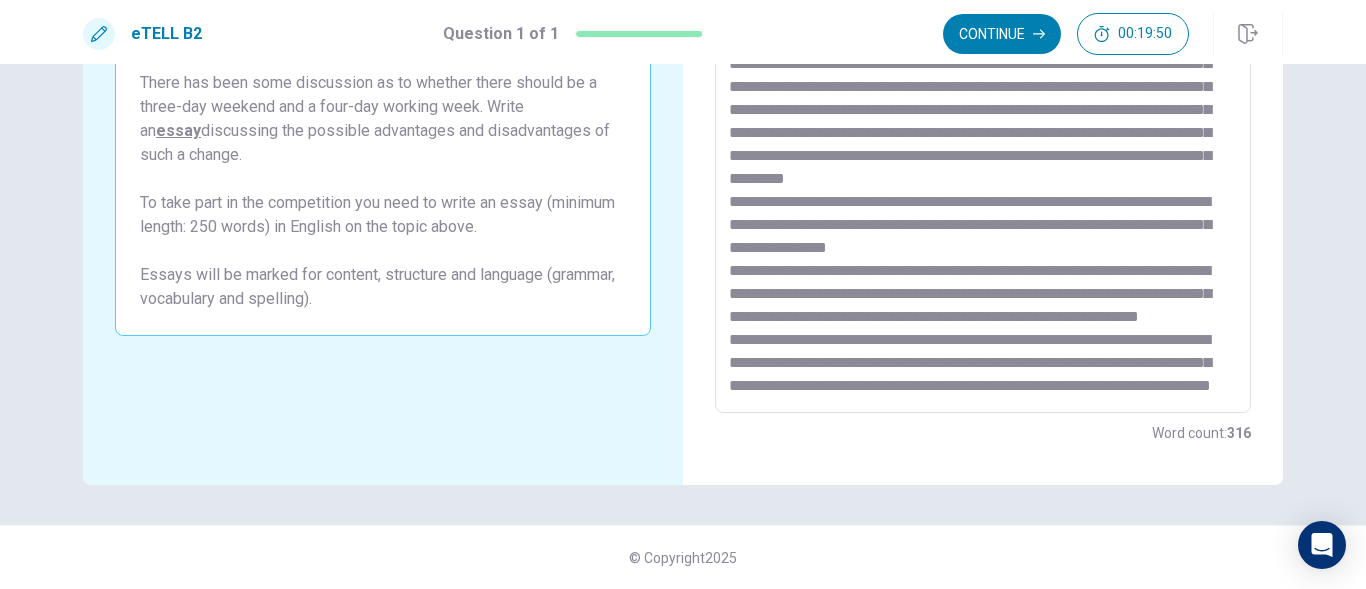click at bounding box center (983, 137) 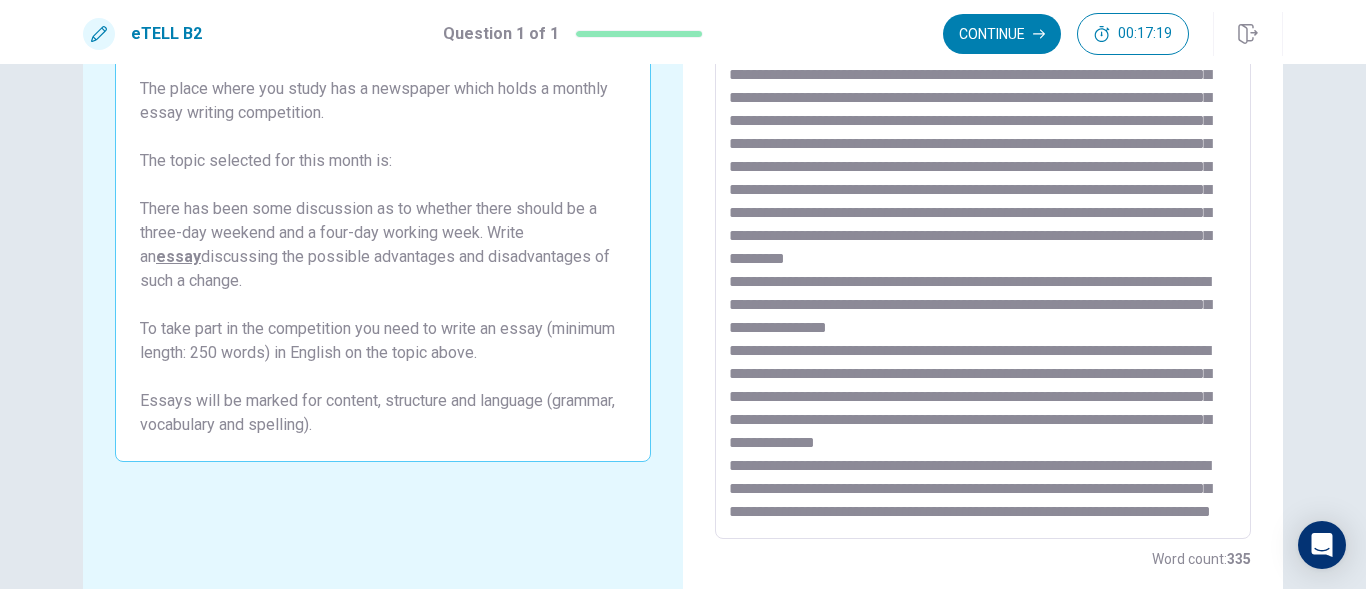 scroll, scrollTop: 165, scrollLeft: 0, axis: vertical 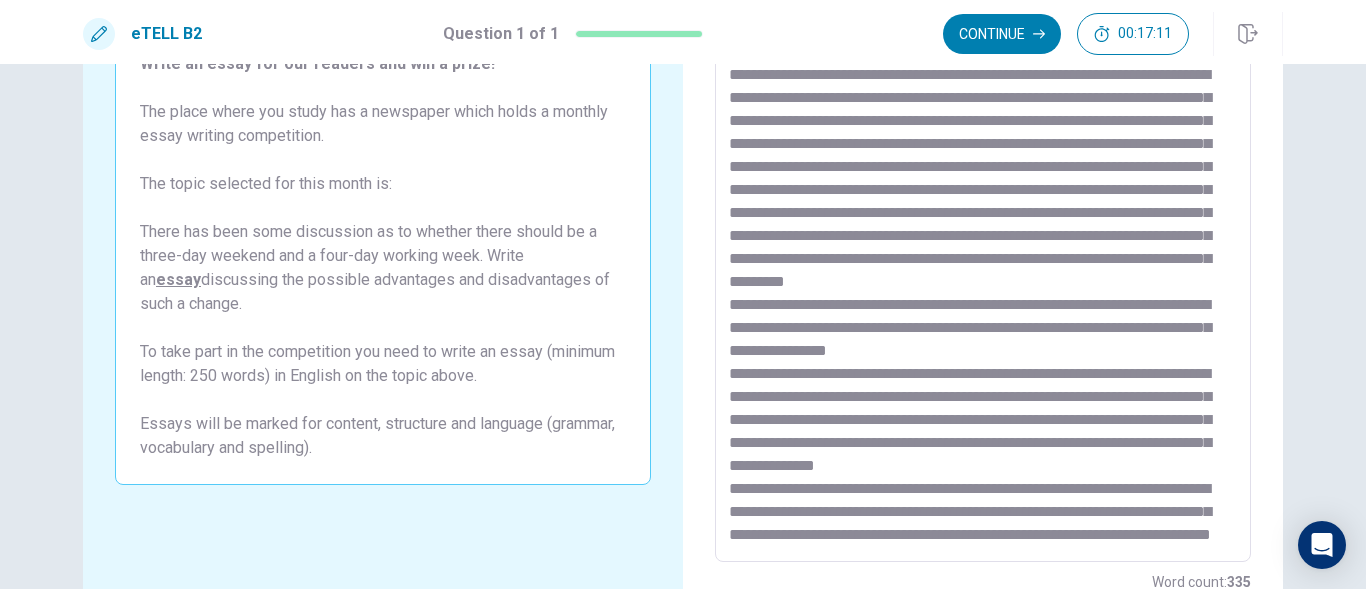 click at bounding box center [983, 286] 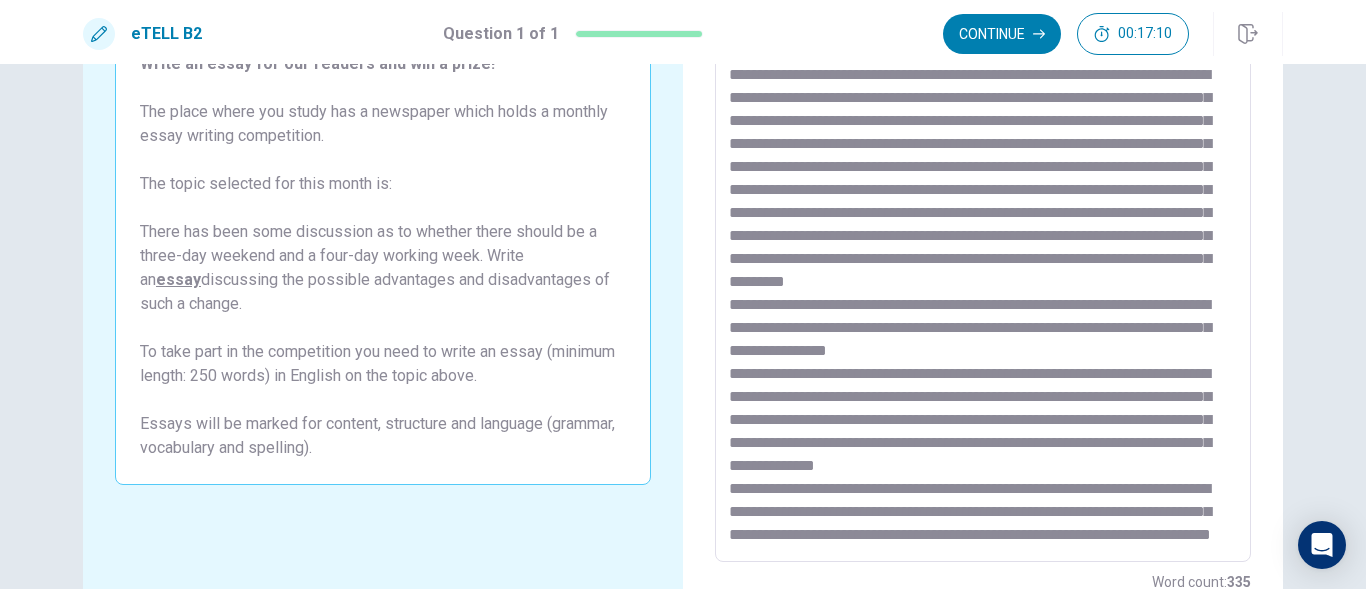 click at bounding box center (983, 286) 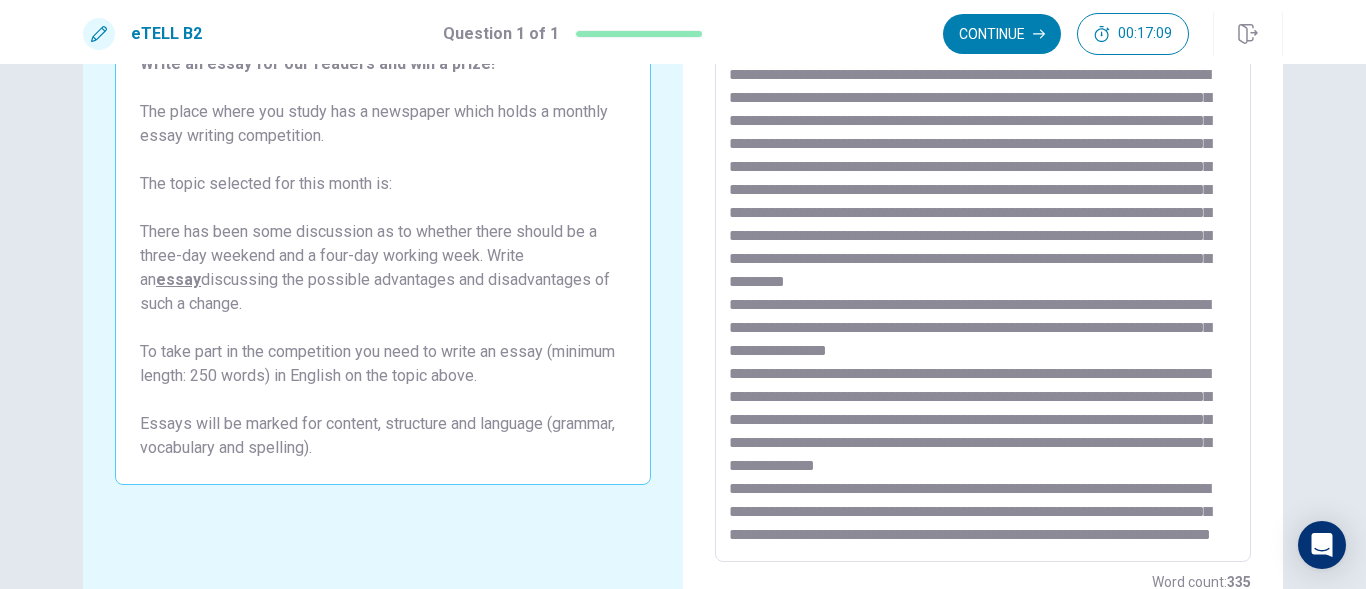 scroll, scrollTop: 47, scrollLeft: 0, axis: vertical 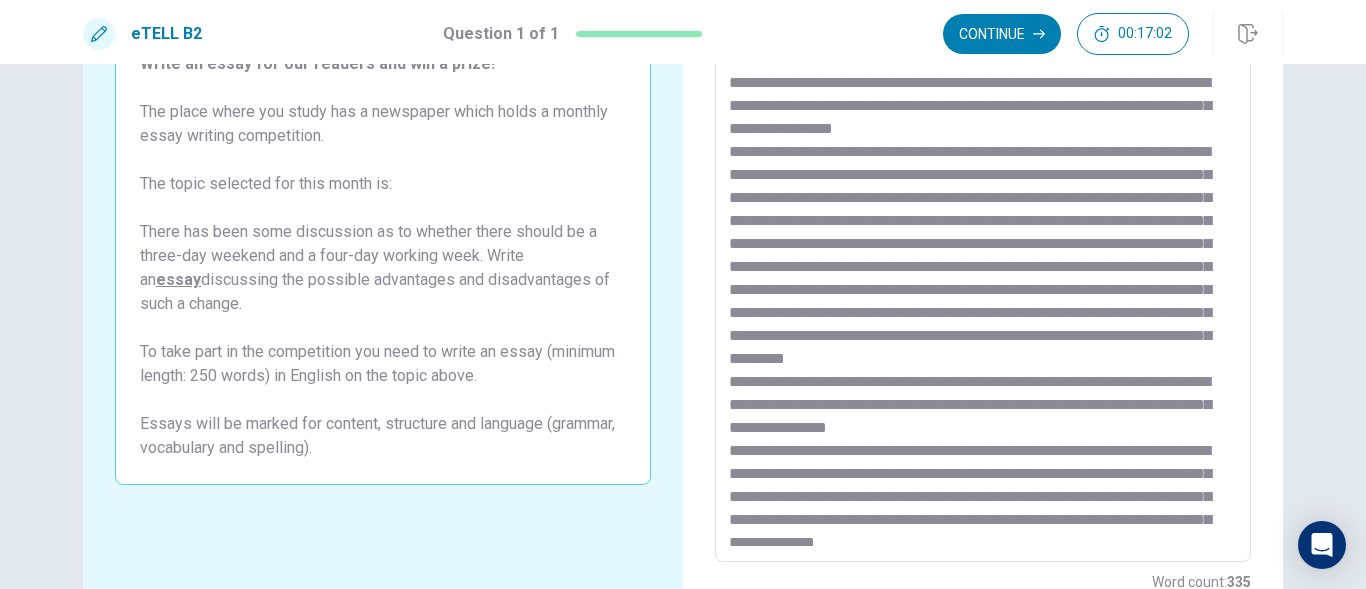 click at bounding box center (983, 286) 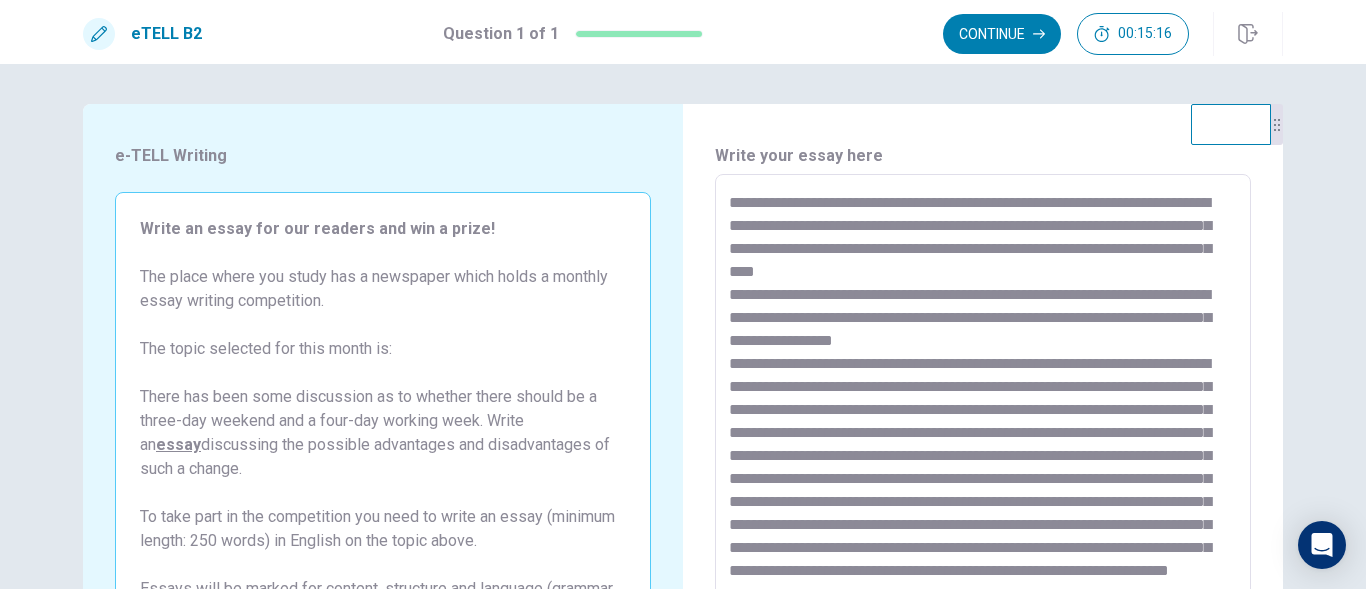 scroll, scrollTop: 0, scrollLeft: 0, axis: both 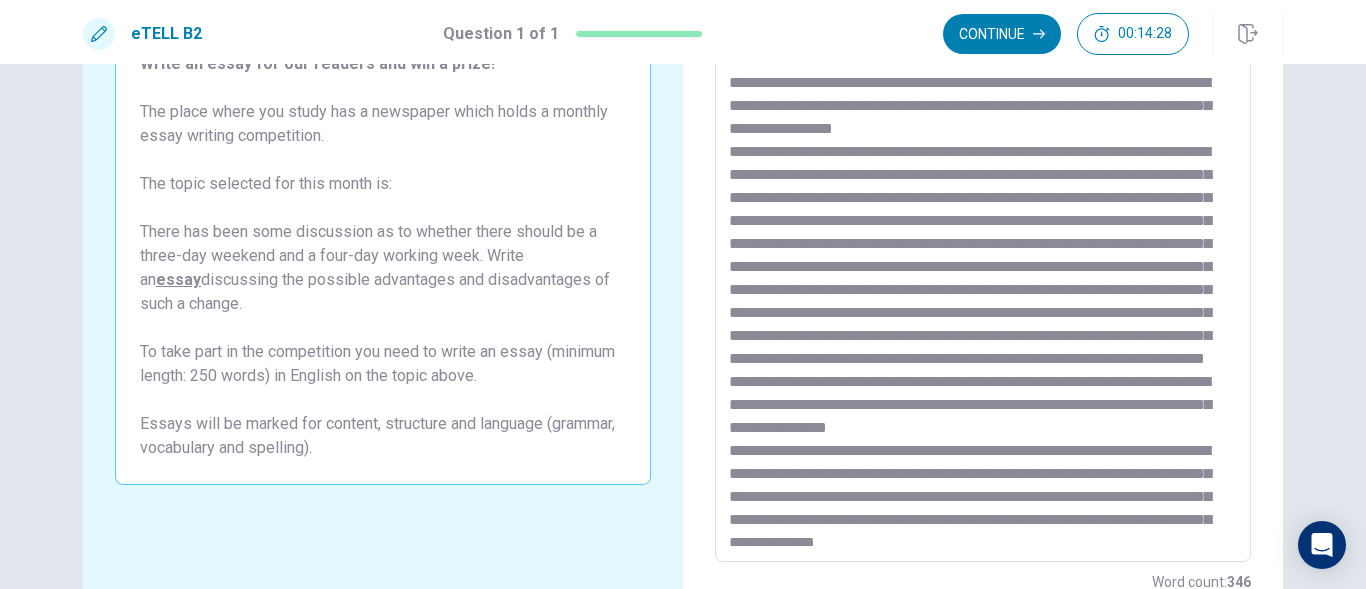 click at bounding box center [983, 286] 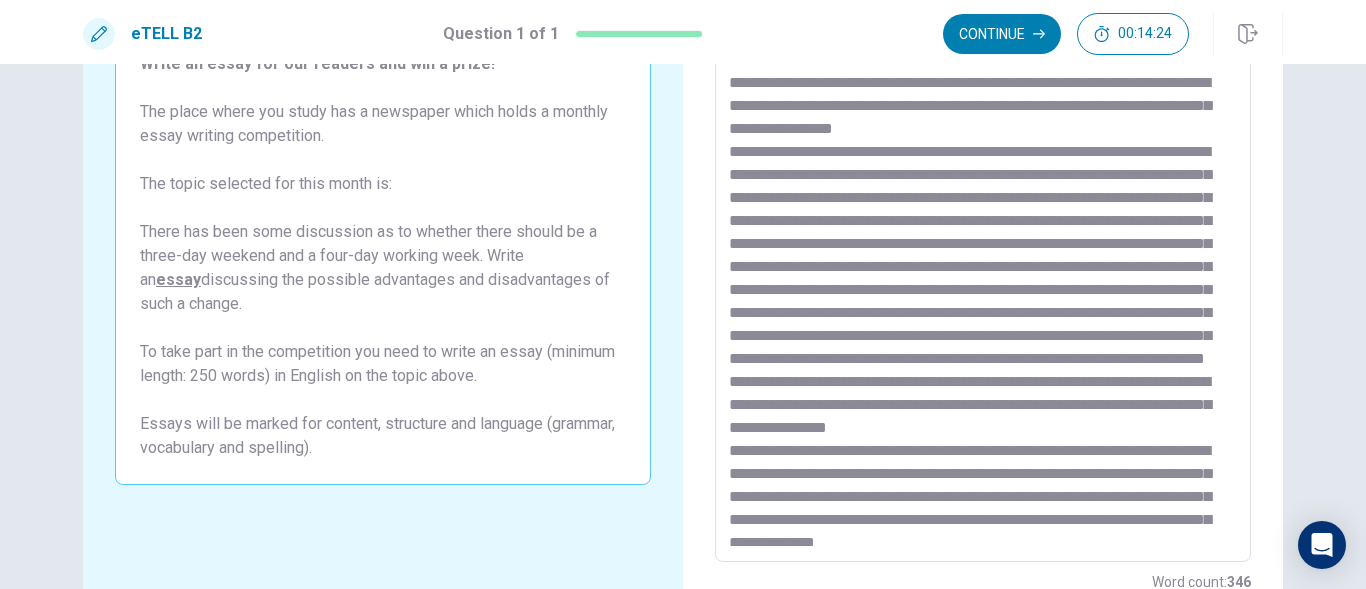 drag, startPoint x: 1068, startPoint y: 335, endPoint x: 724, endPoint y: 336, distance: 344.00146 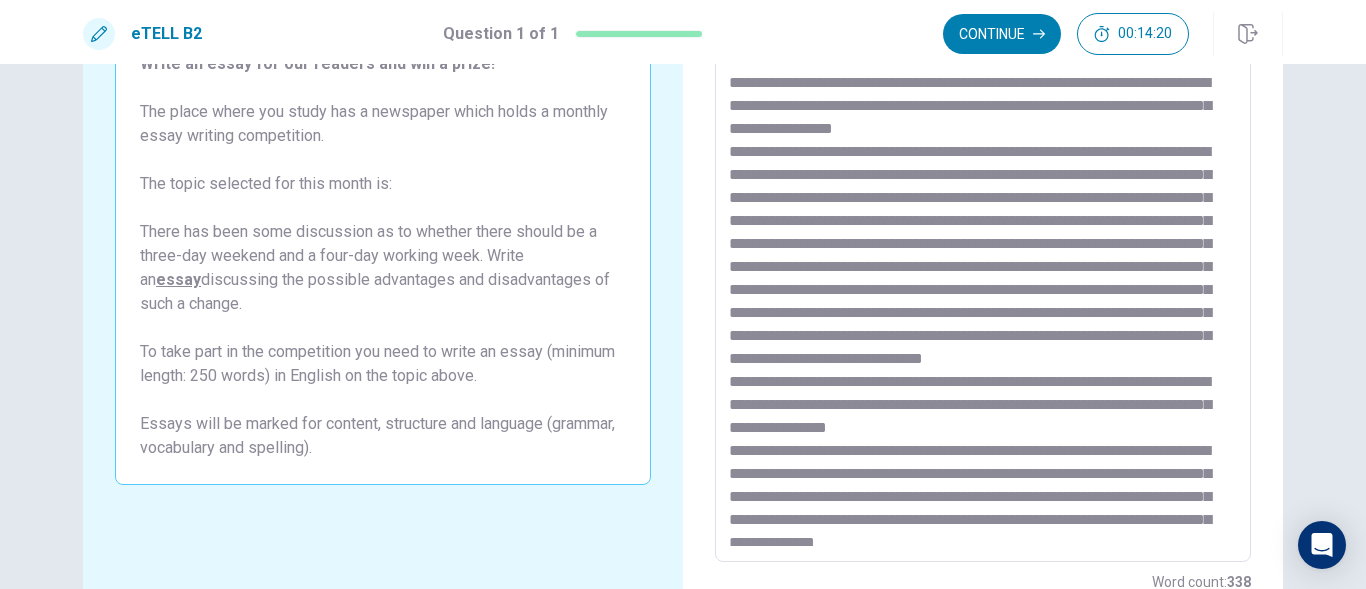 drag, startPoint x: 1213, startPoint y: 309, endPoint x: 1134, endPoint y: 305, distance: 79.101204 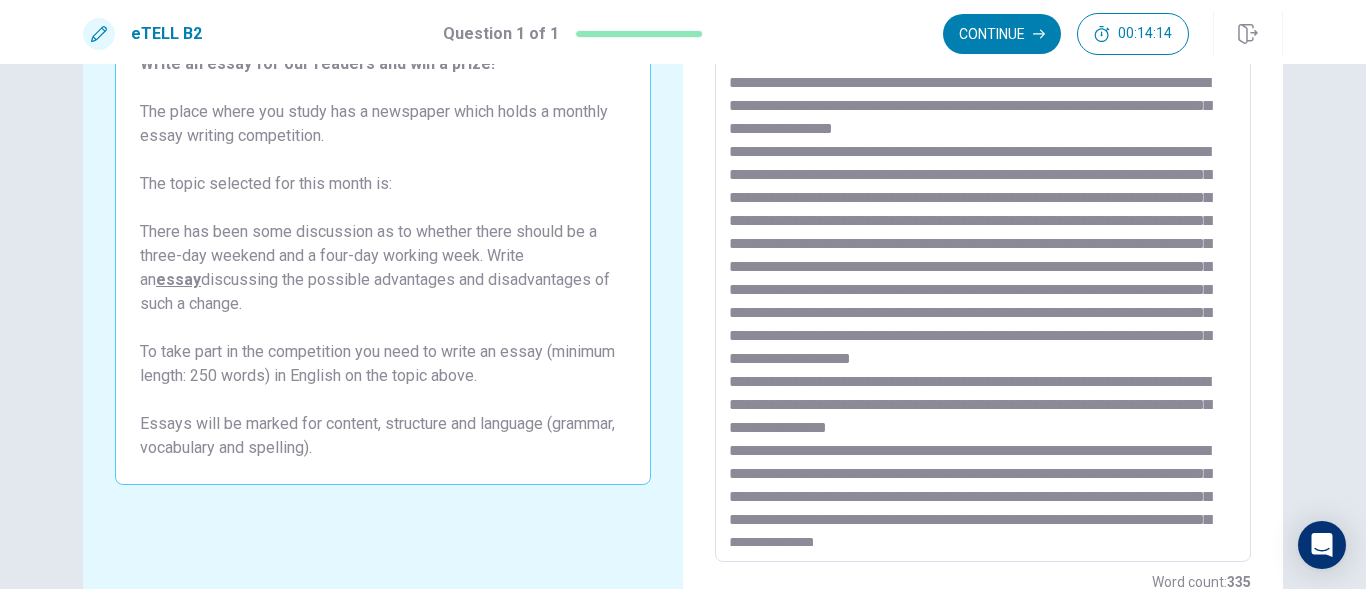 click at bounding box center [983, 286] 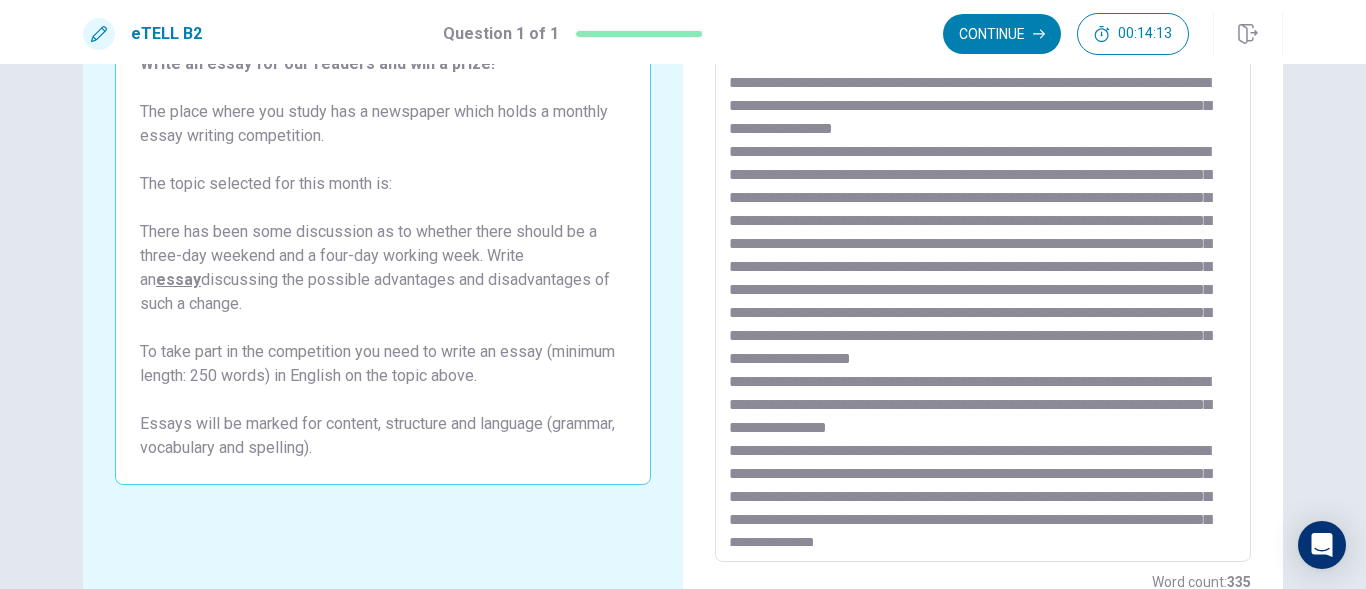 click at bounding box center [983, 286] 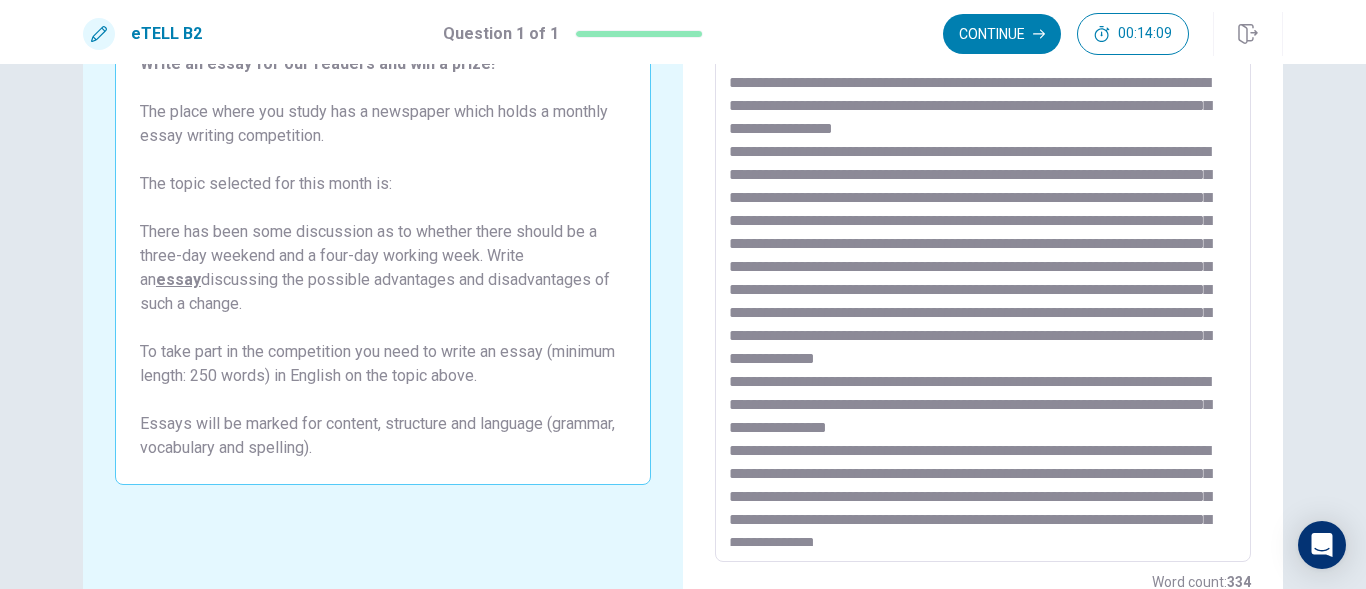 click at bounding box center [983, 286] 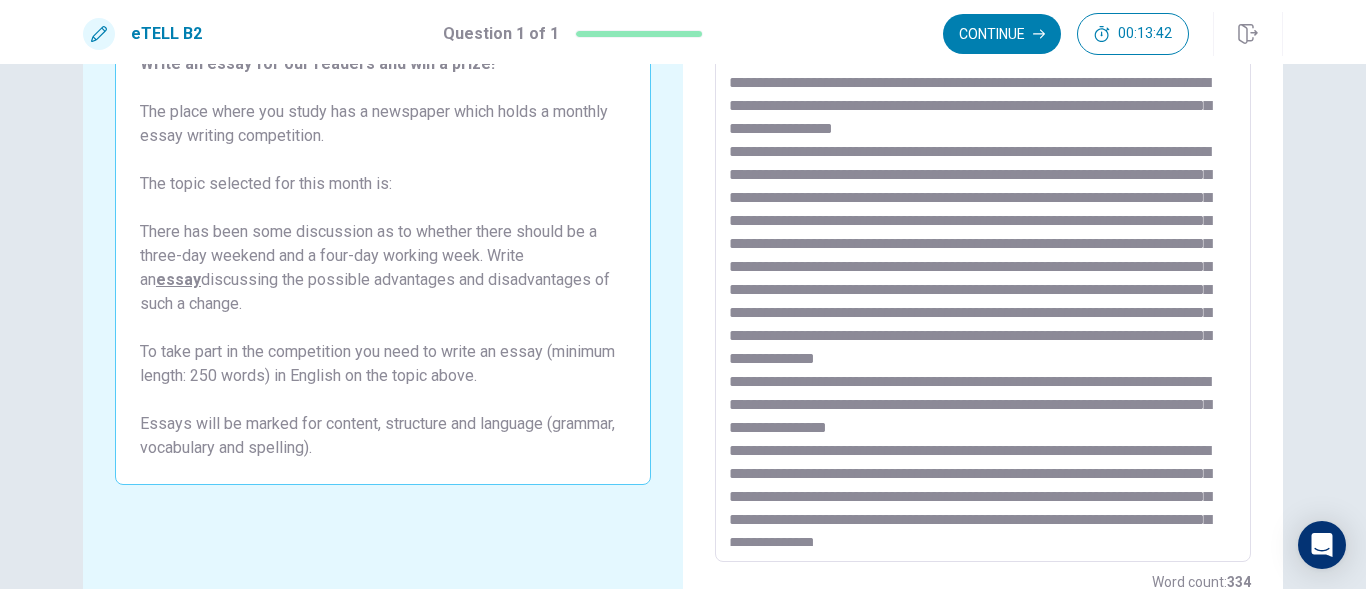 click at bounding box center (983, 286) 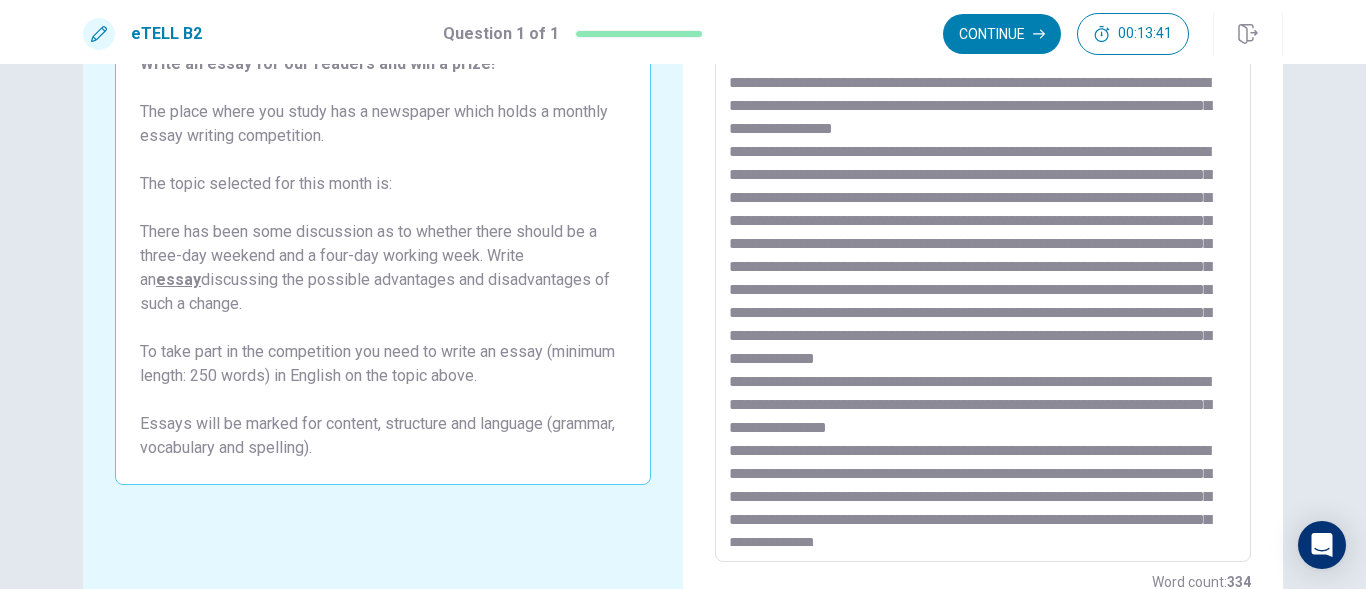 click at bounding box center (983, 286) 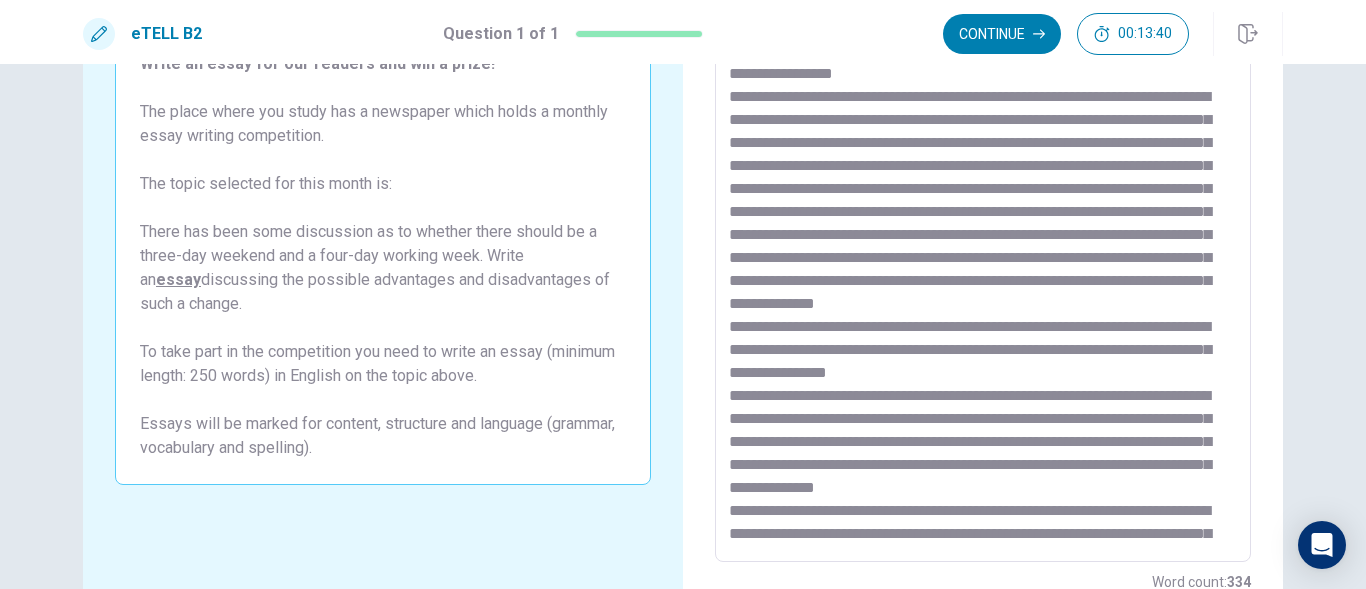 scroll, scrollTop: 147, scrollLeft: 0, axis: vertical 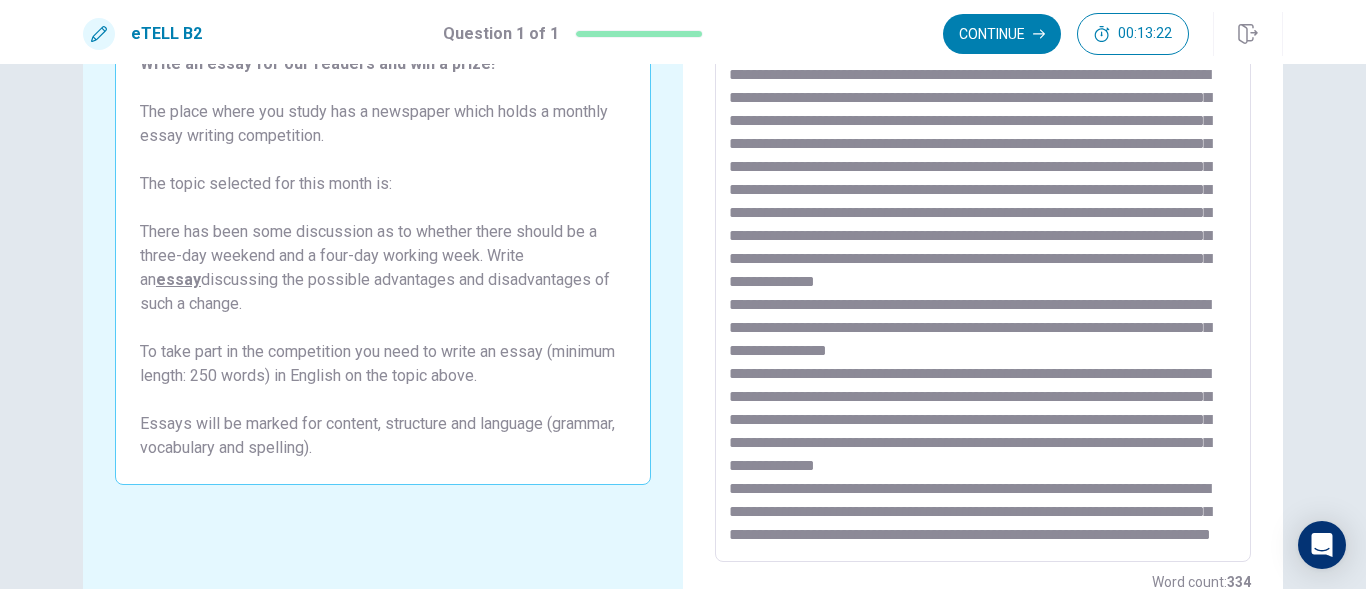 click at bounding box center [983, 286] 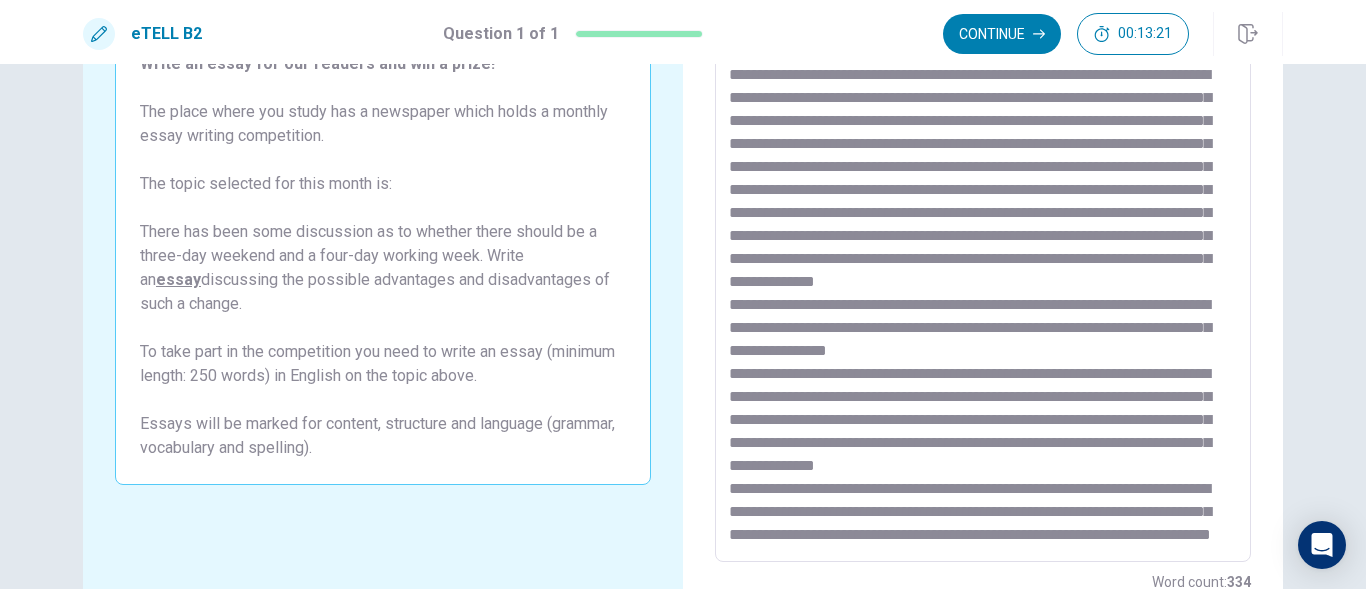 scroll, scrollTop: 193, scrollLeft: 0, axis: vertical 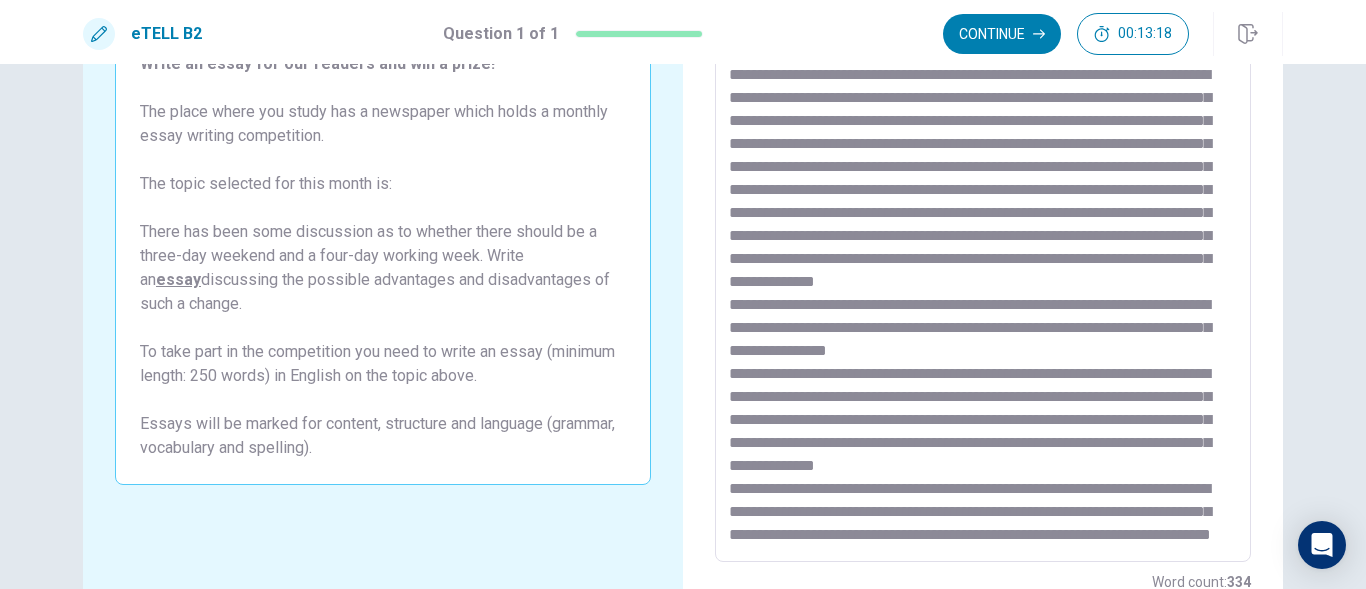 click at bounding box center (983, 286) 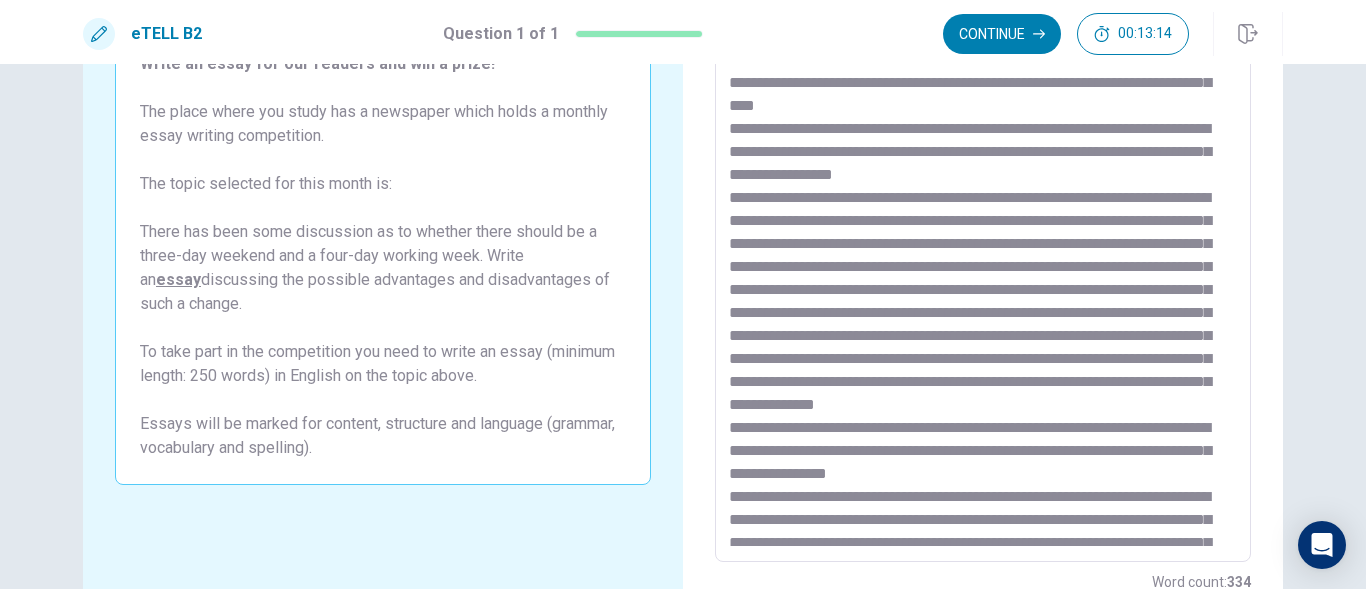 scroll, scrollTop: 0, scrollLeft: 0, axis: both 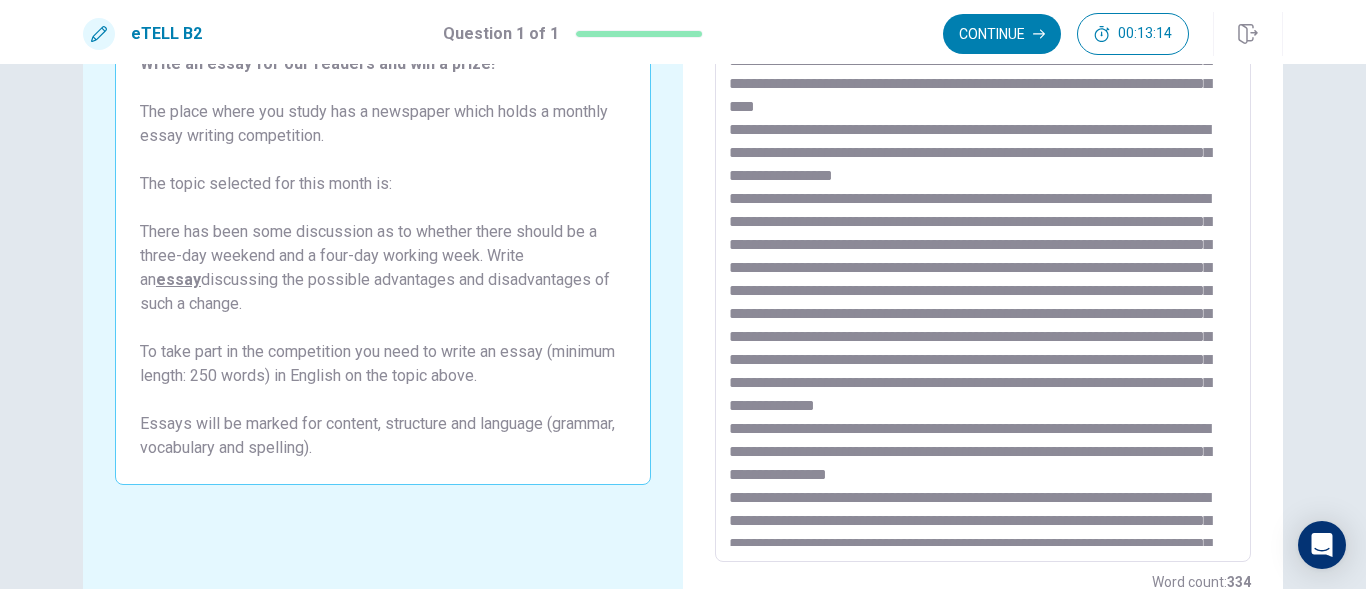 click at bounding box center (983, 286) 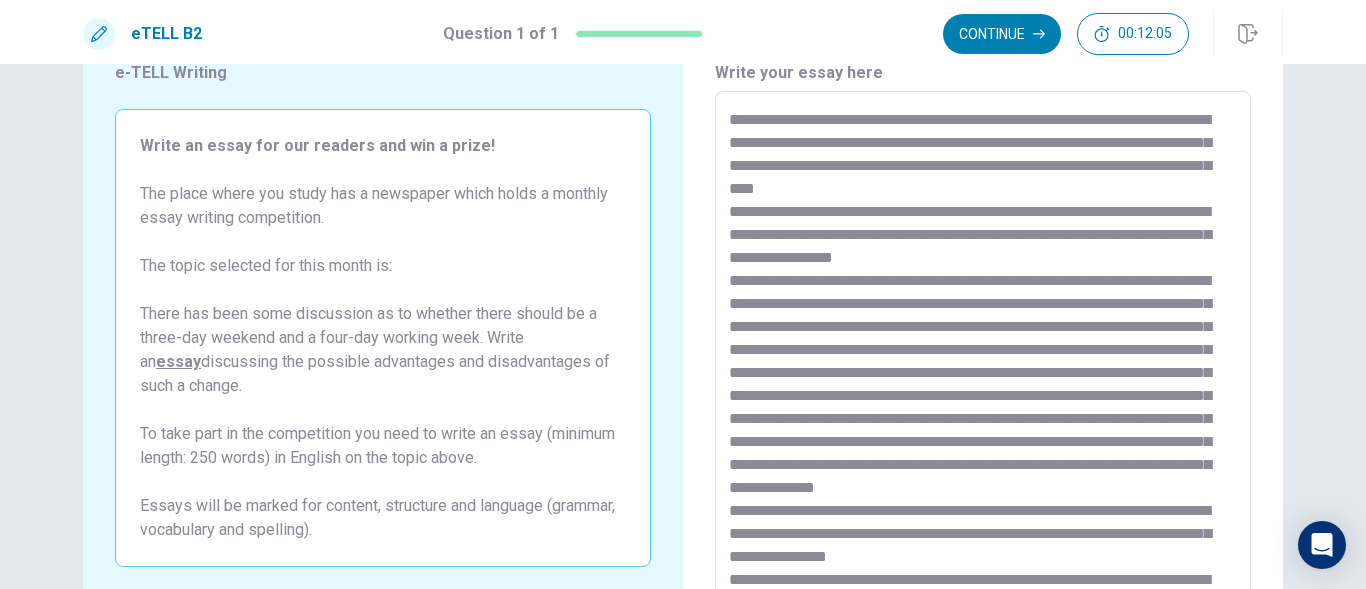 scroll, scrollTop: 106, scrollLeft: 0, axis: vertical 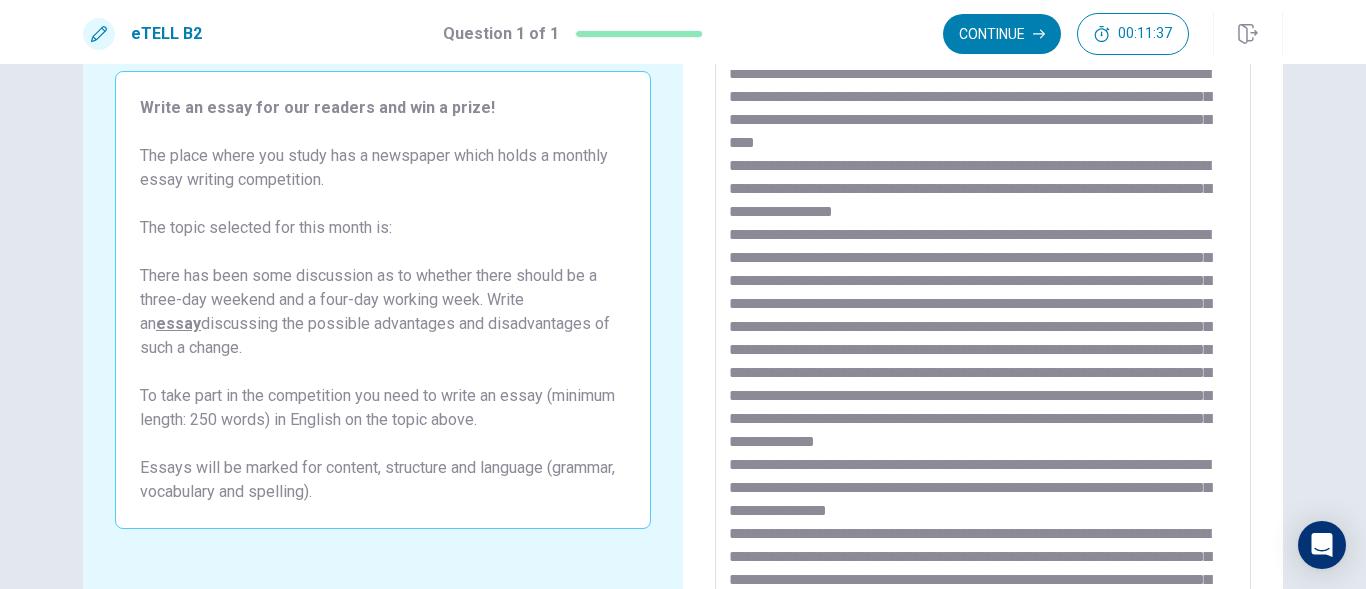 click at bounding box center (983, 330) 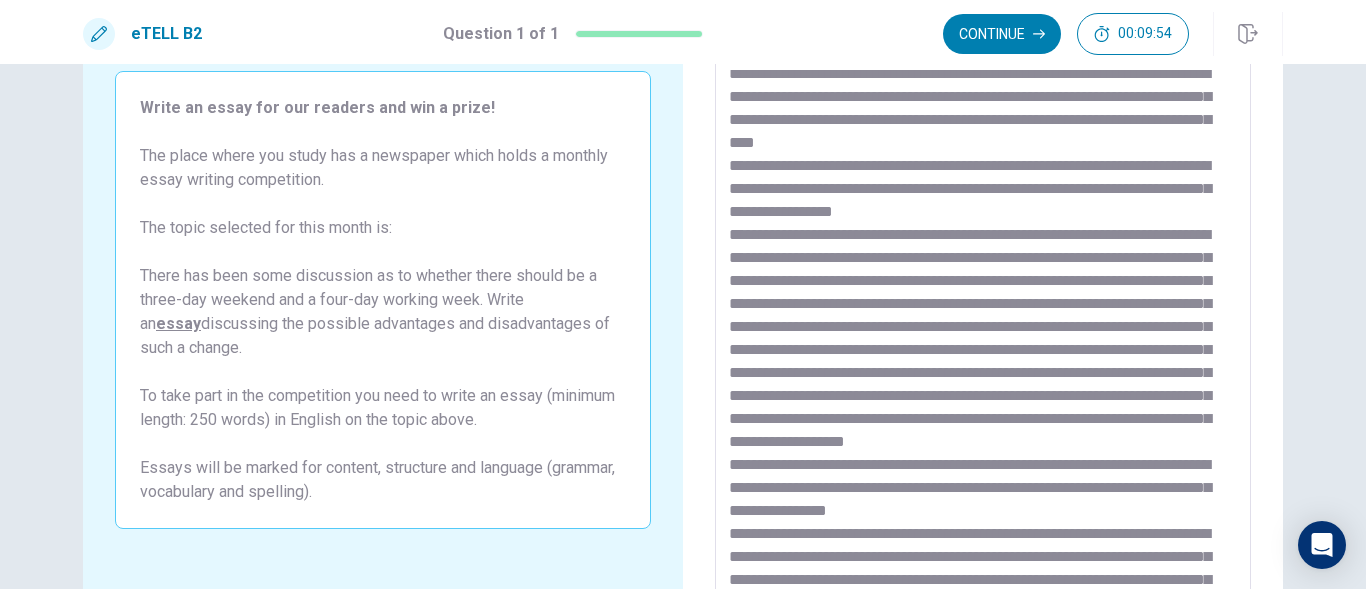click at bounding box center [983, 330] 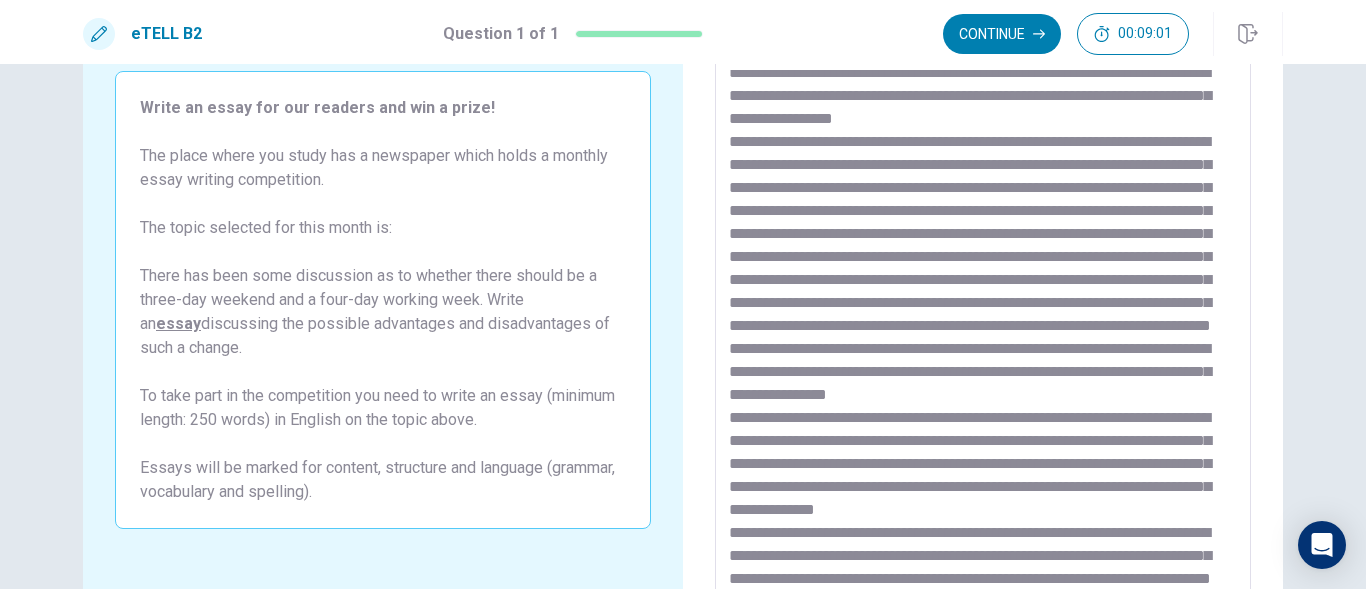 scroll, scrollTop: 169, scrollLeft: 0, axis: vertical 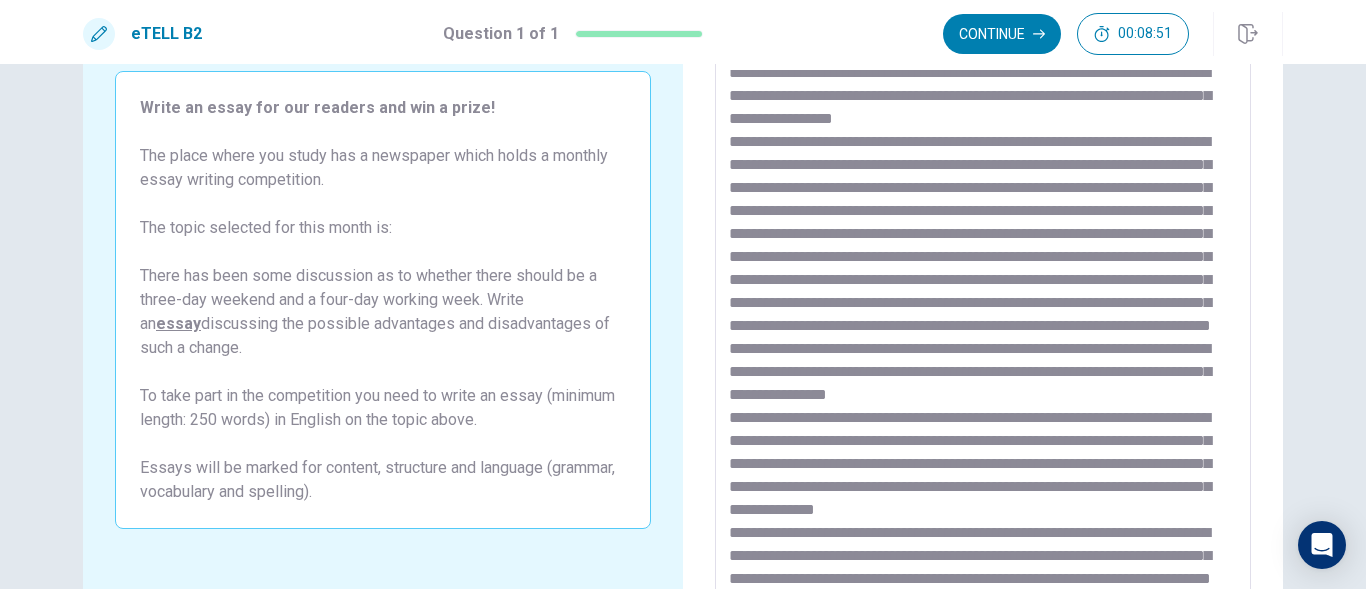 click at bounding box center (983, 330) 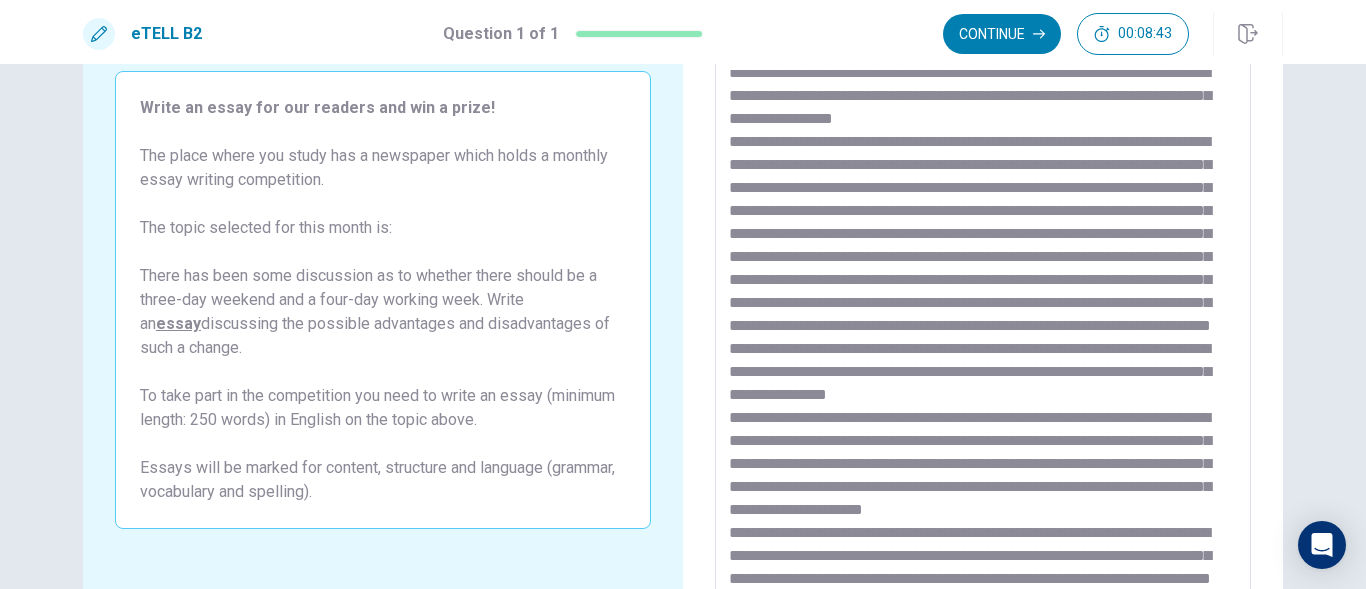 click at bounding box center (983, 330) 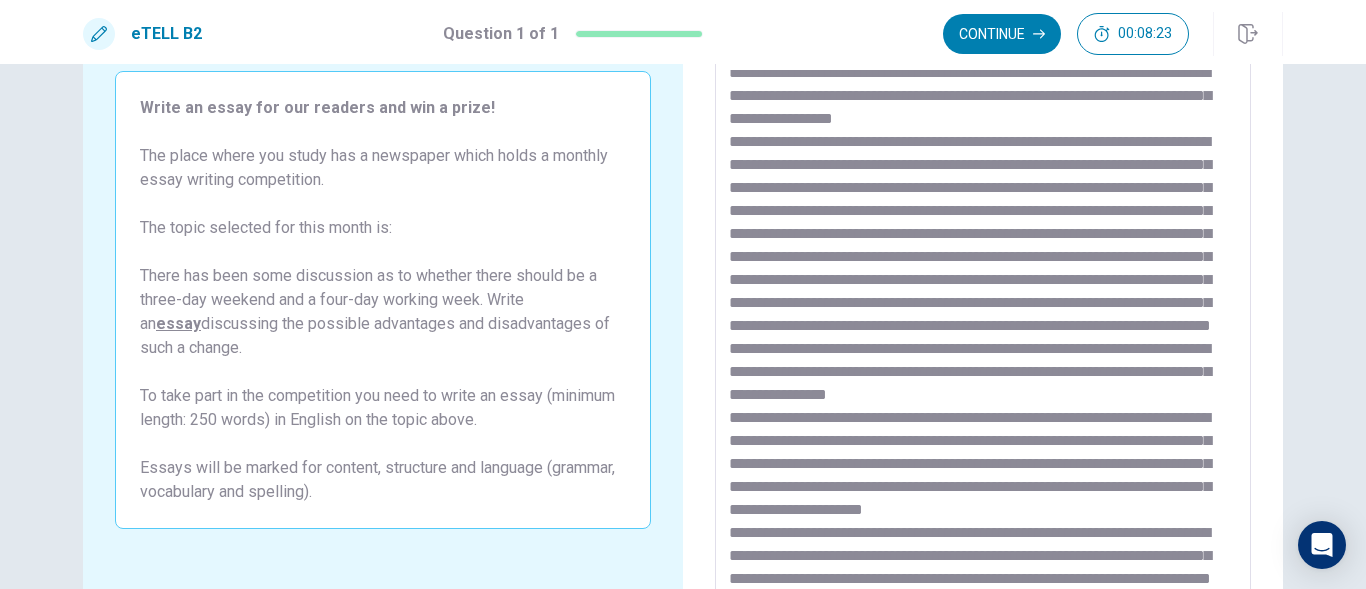 click at bounding box center [983, 330] 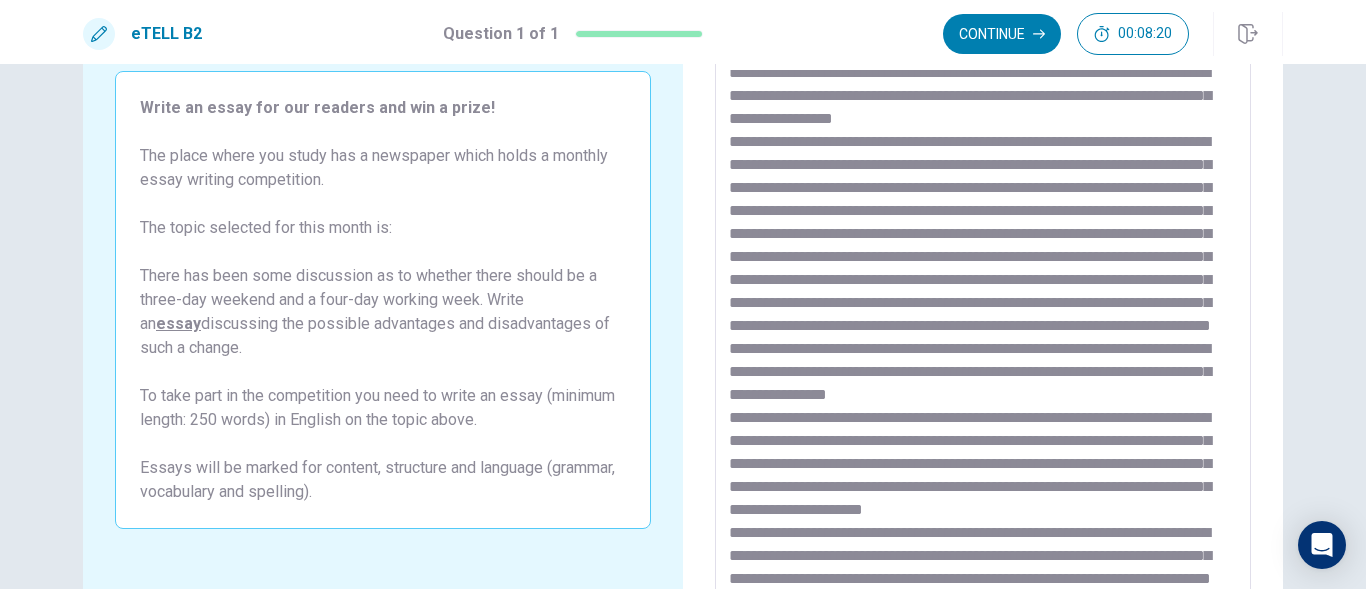 scroll, scrollTop: 170, scrollLeft: 0, axis: vertical 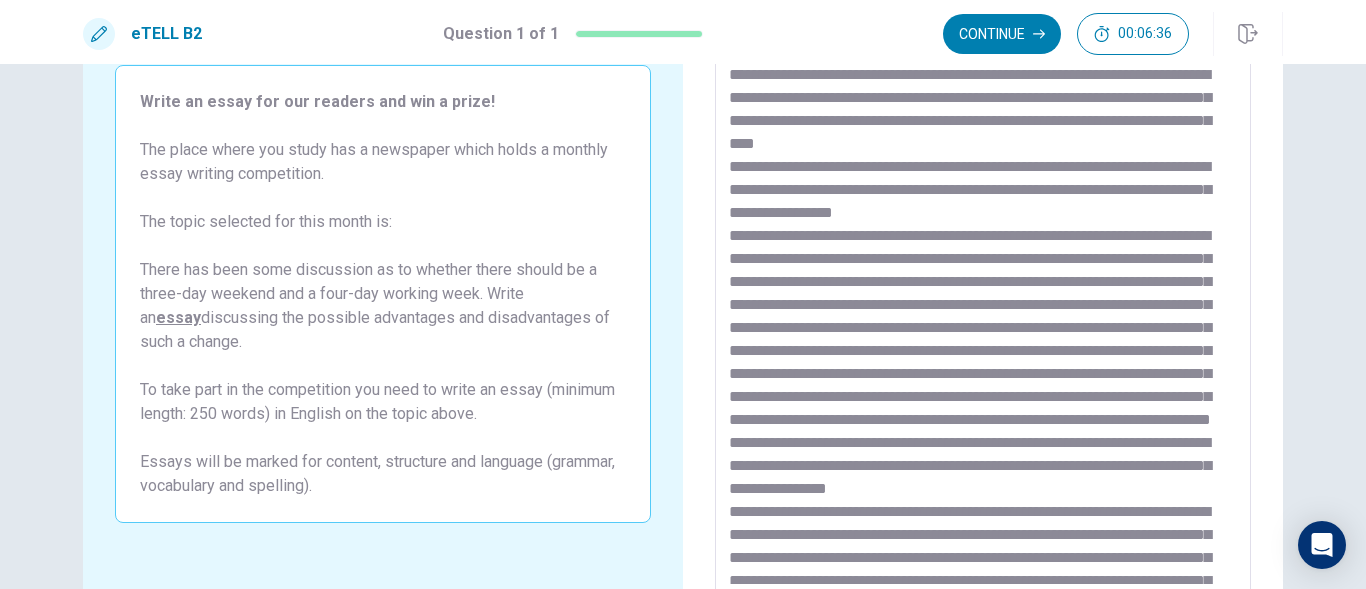 click on "Write an essay for our readers and win a prize!
The place where you study has a newspaper which holds a monthly essay writing competition.
The topic selected for this month is:
There has been some discussion as to whether there should be a three-day weekend and a four-day working week. Write an  essay  discussing the possible advantages and disadvantages of such a change.
To take part in the competition you need to write an essay (minimum length: 250 words) in English on the topic above.  Essays will be marked for content, structure and language (grammar, vocabulary and spelling)." at bounding box center (383, 294) 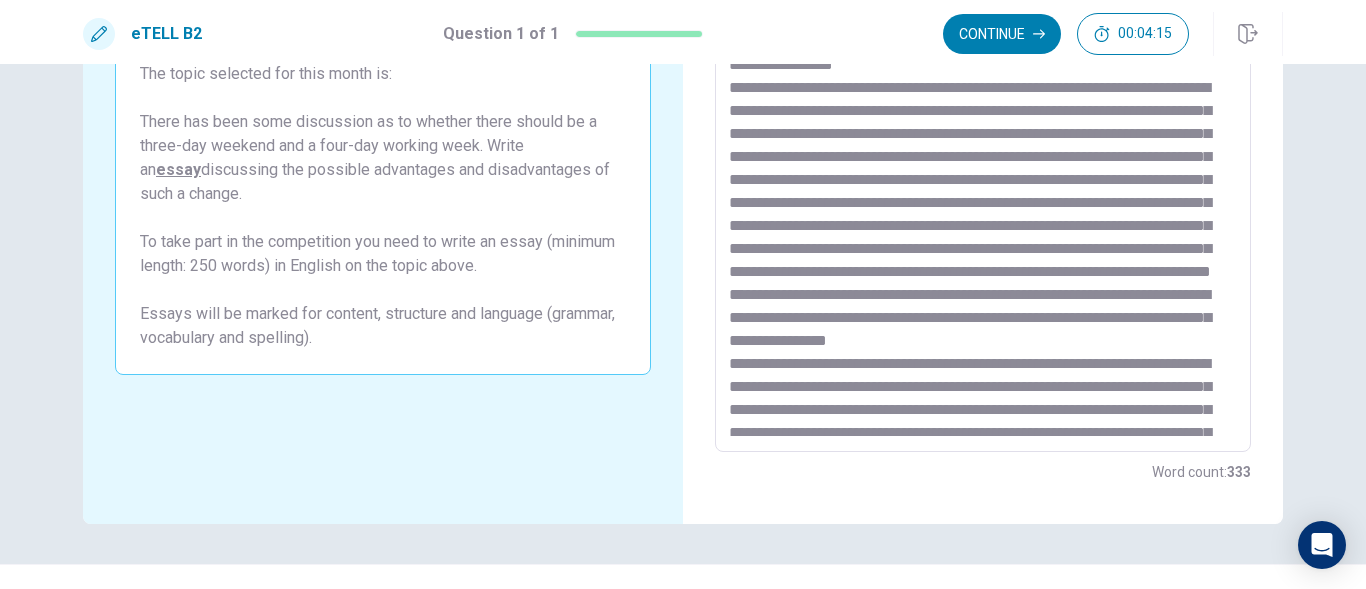 scroll, scrollTop: 280, scrollLeft: 0, axis: vertical 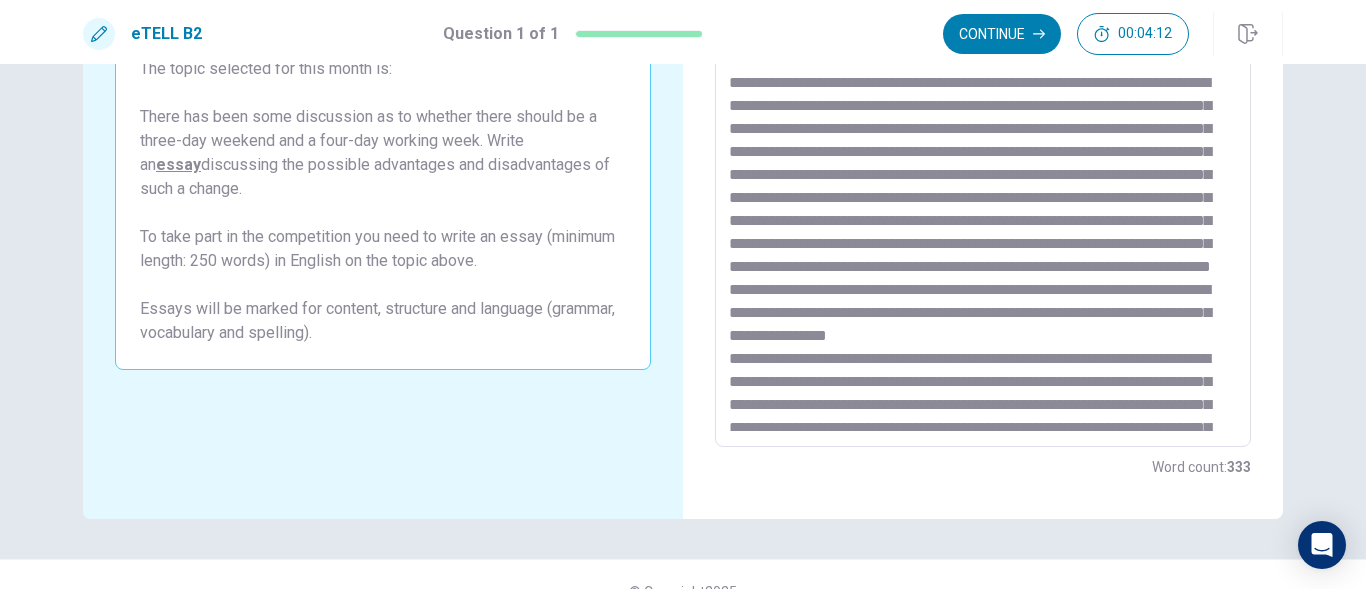 click at bounding box center [983, 171] 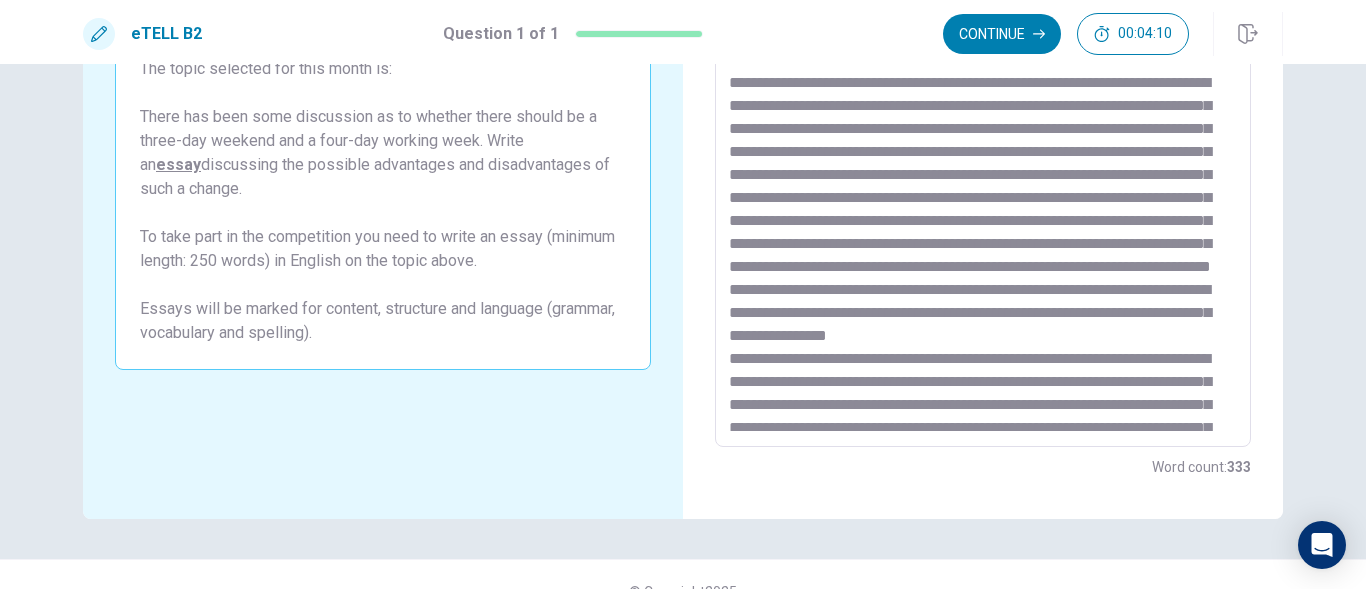 scroll, scrollTop: 170, scrollLeft: 0, axis: vertical 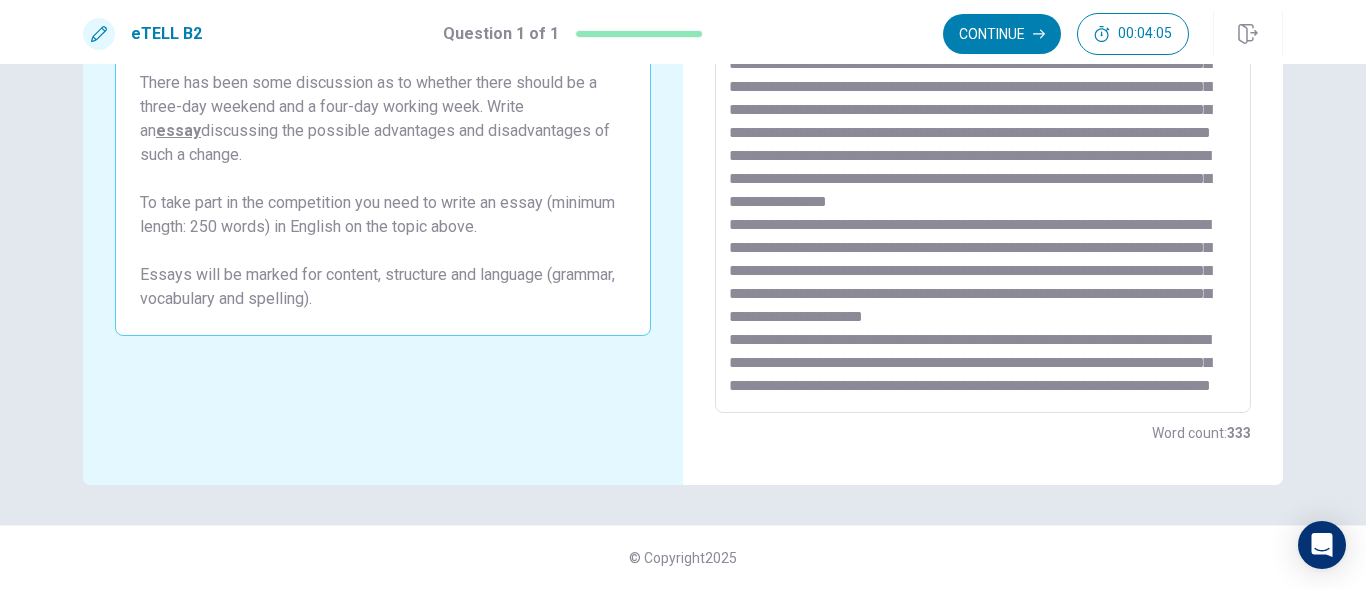 click on "Write an essay for our readers and win a prize!
The place where you study has a newspaper which holds a monthly essay writing competition.
The topic selected for this month is:
There has been some discussion as to whether there should be a three-day weekend and a four-day working week. Write an  essay  discussing the possible advantages and disadvantages of such a change.
To take part in the competition you need to write an essay (minimum length: 250 words) in English on the topic above." at bounding box center (383, 83) 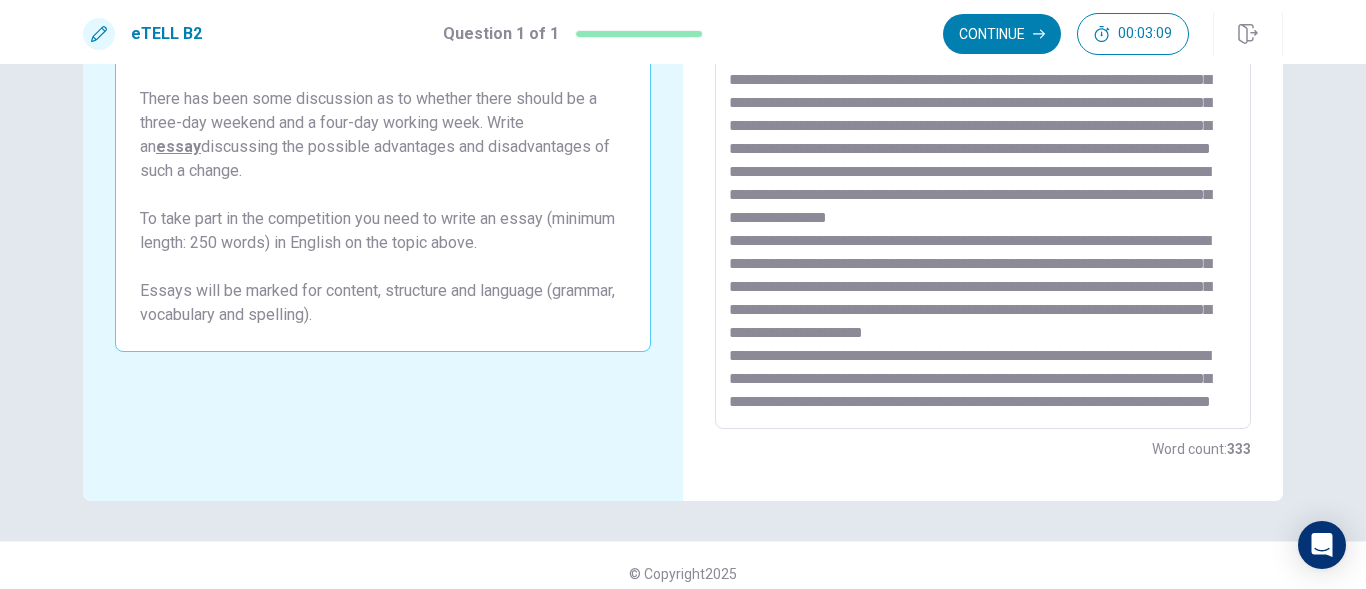 scroll, scrollTop: 314, scrollLeft: 0, axis: vertical 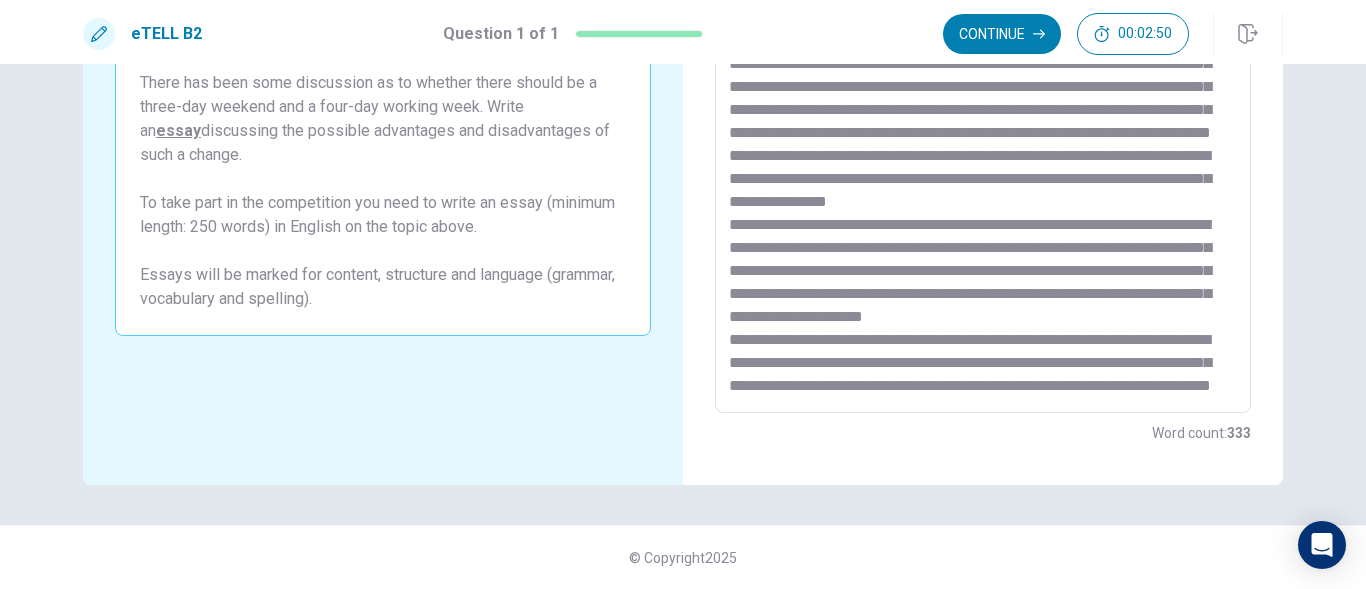 click at bounding box center (983, 137) 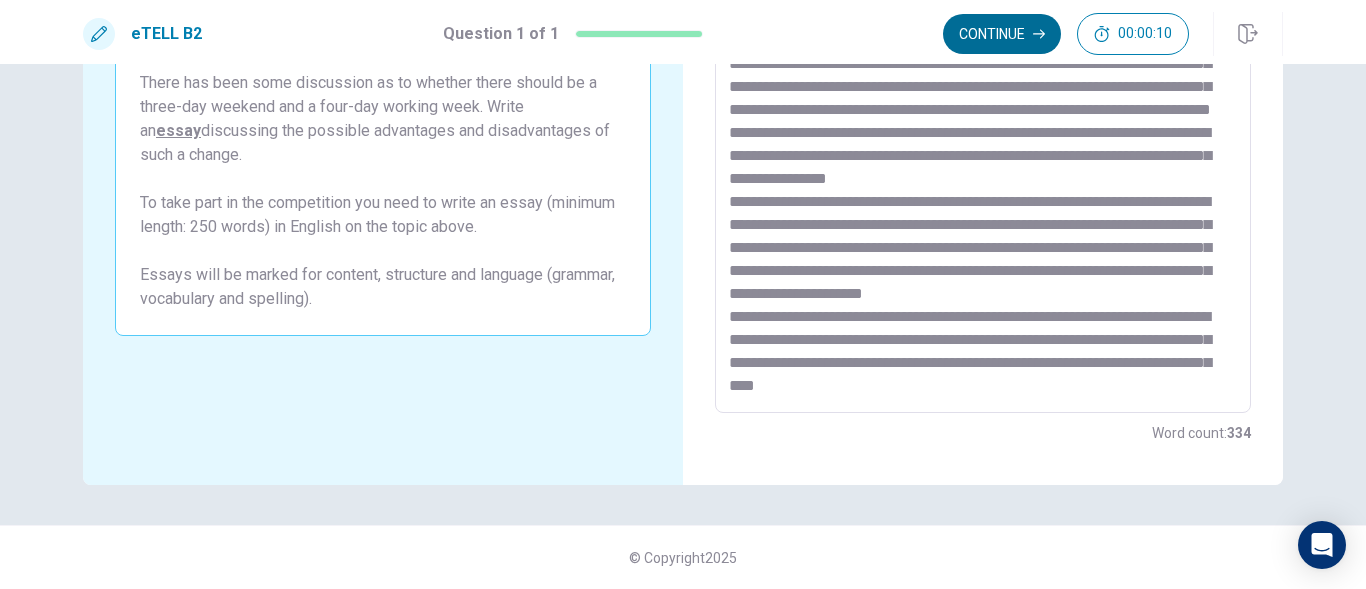 type on "**********" 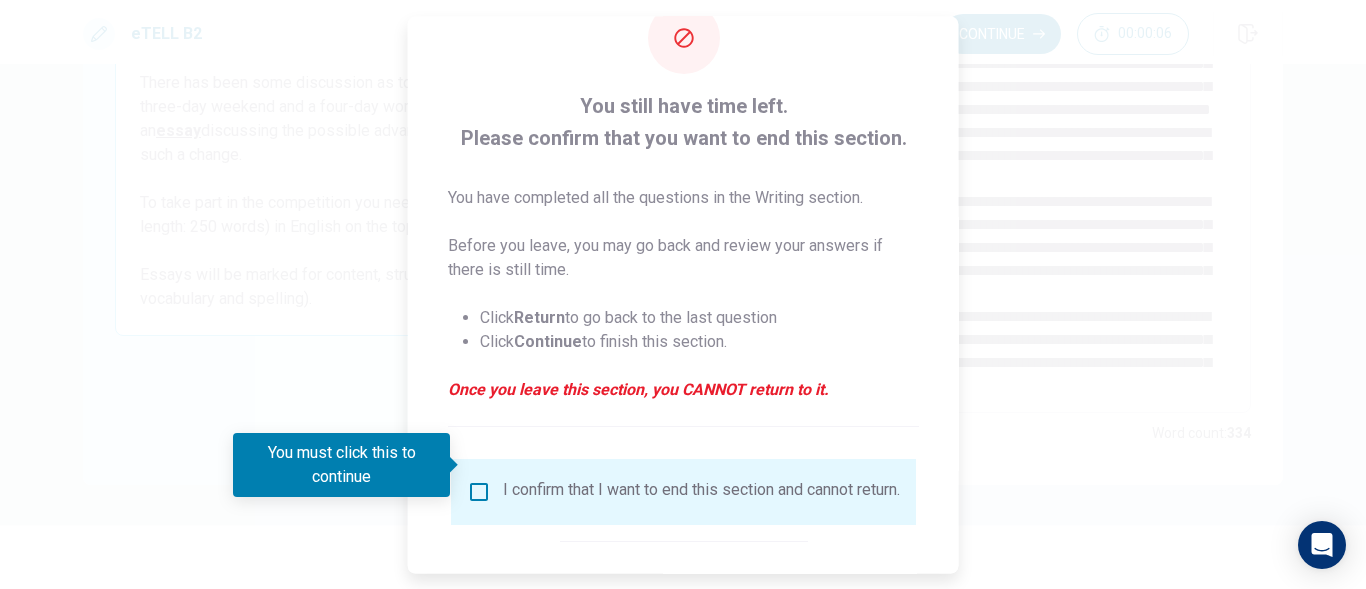 scroll, scrollTop: 100, scrollLeft: 0, axis: vertical 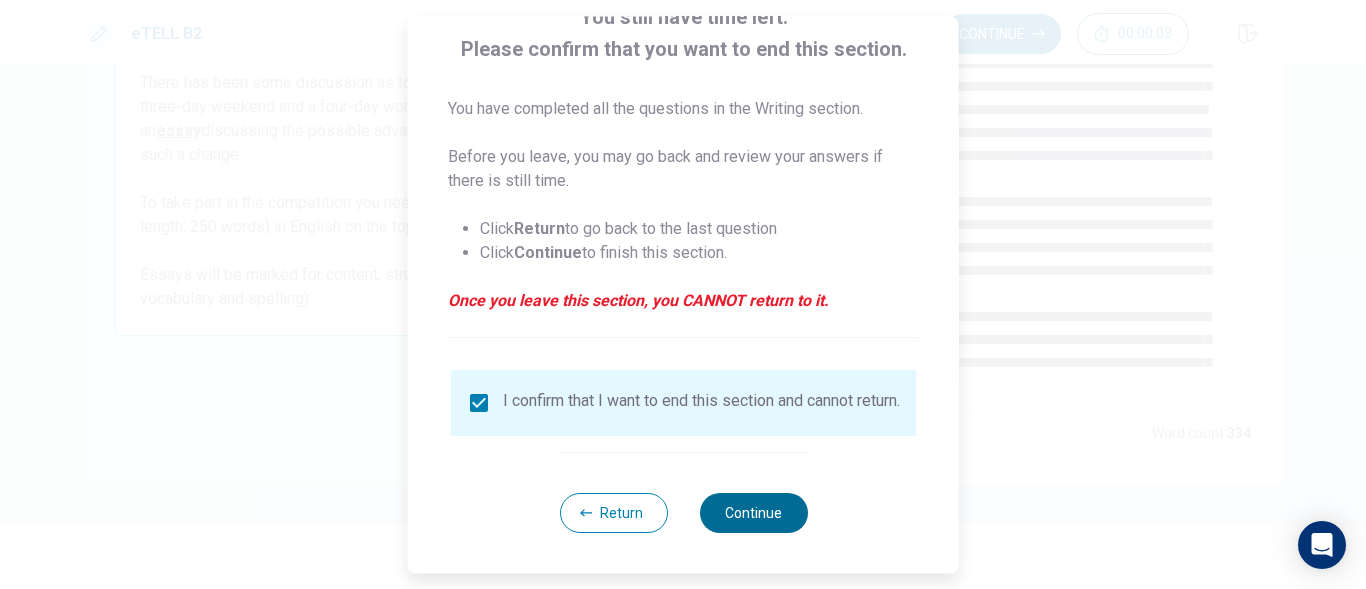 click on "Continue" at bounding box center (753, 513) 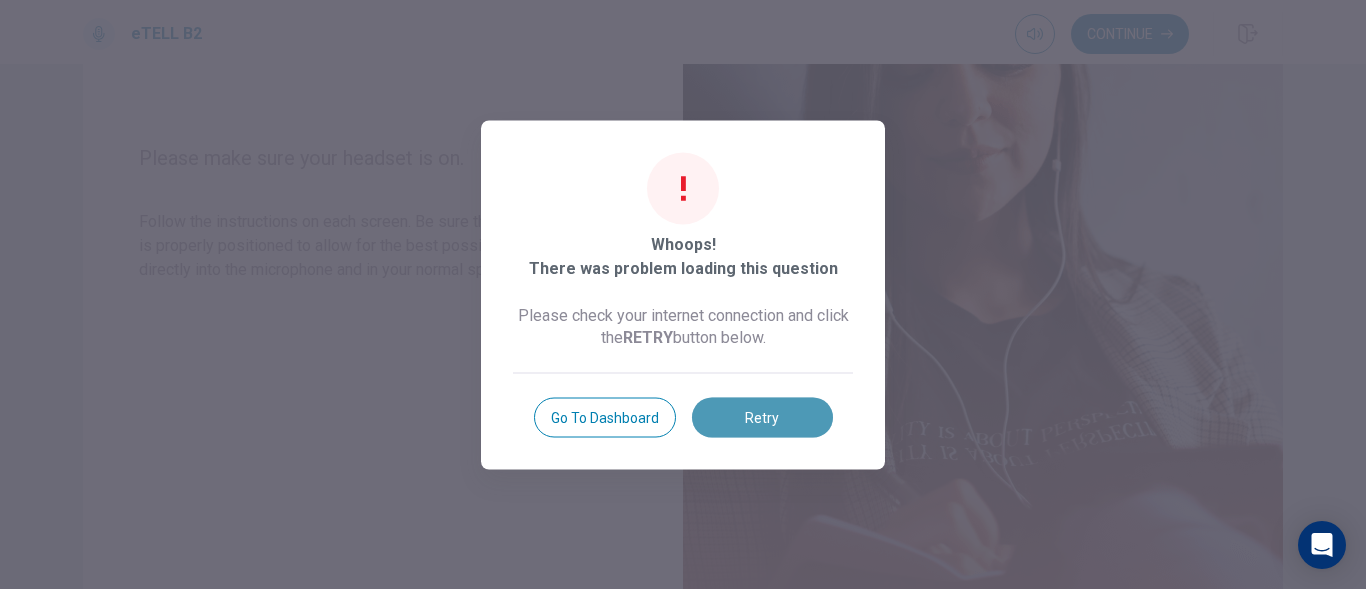 click on "Retry" at bounding box center (762, 417) 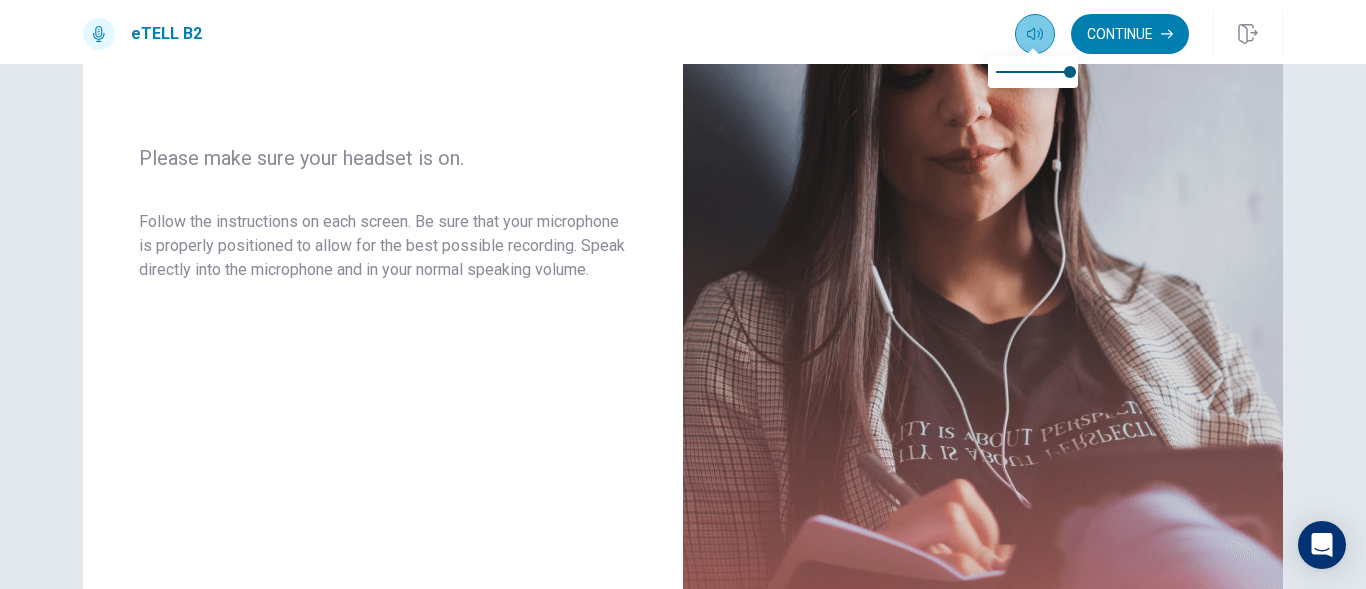 click at bounding box center (1035, 34) 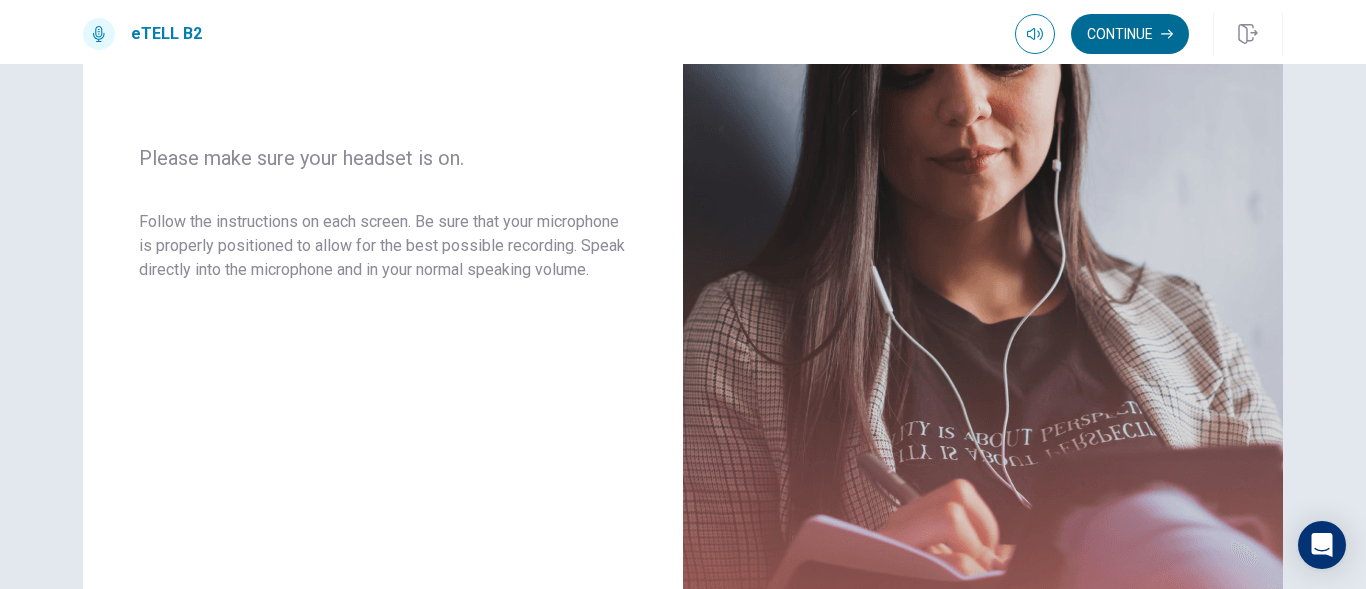 click on "Continue" at bounding box center [1130, 34] 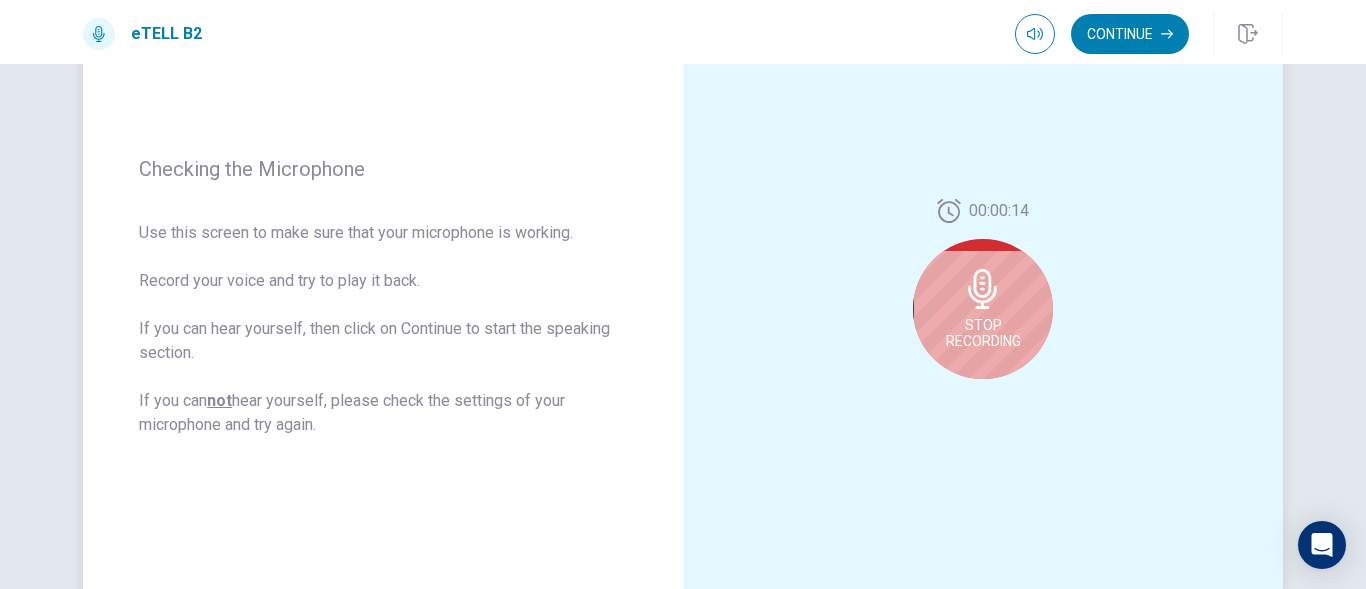 scroll, scrollTop: 191, scrollLeft: 0, axis: vertical 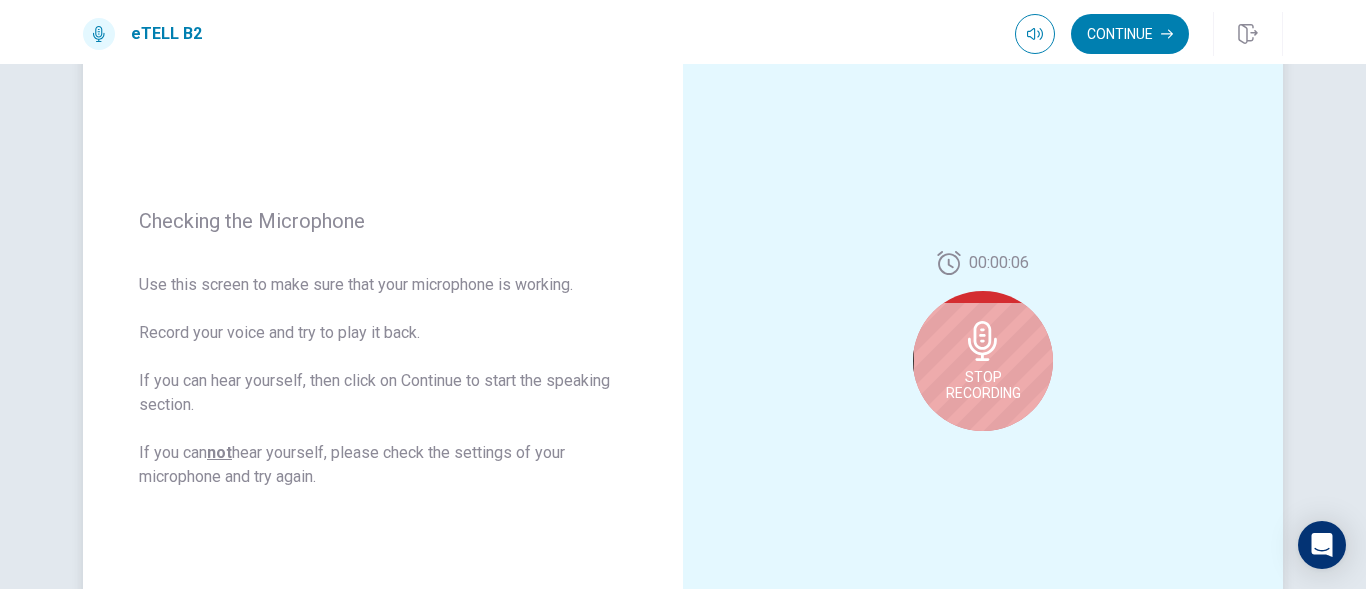 click on "Stop   Recording" at bounding box center [983, 361] 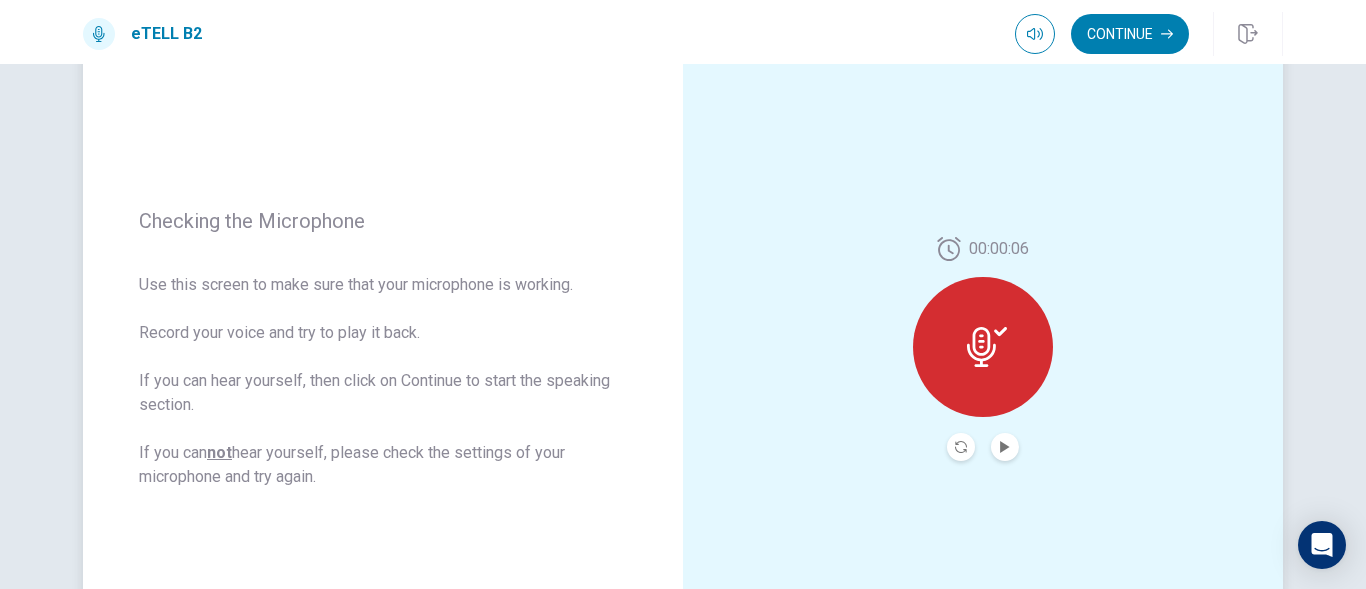 click at bounding box center [1005, 447] 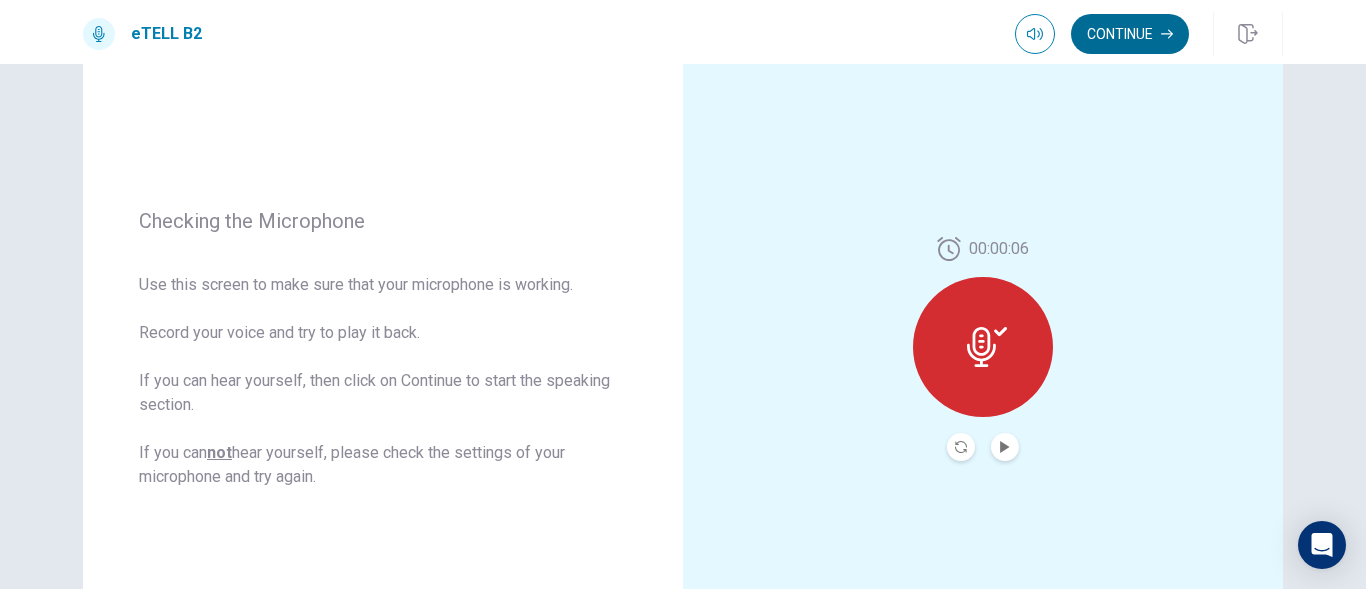 click on "Continue" at bounding box center [1130, 34] 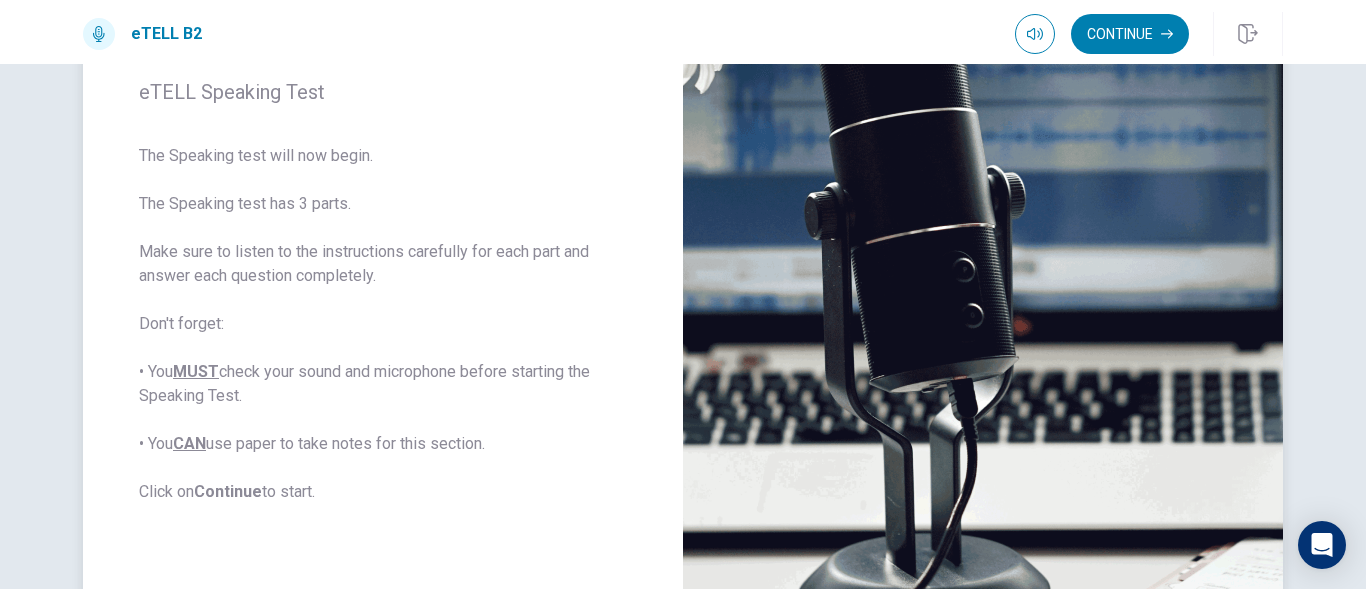 scroll, scrollTop: 291, scrollLeft: 0, axis: vertical 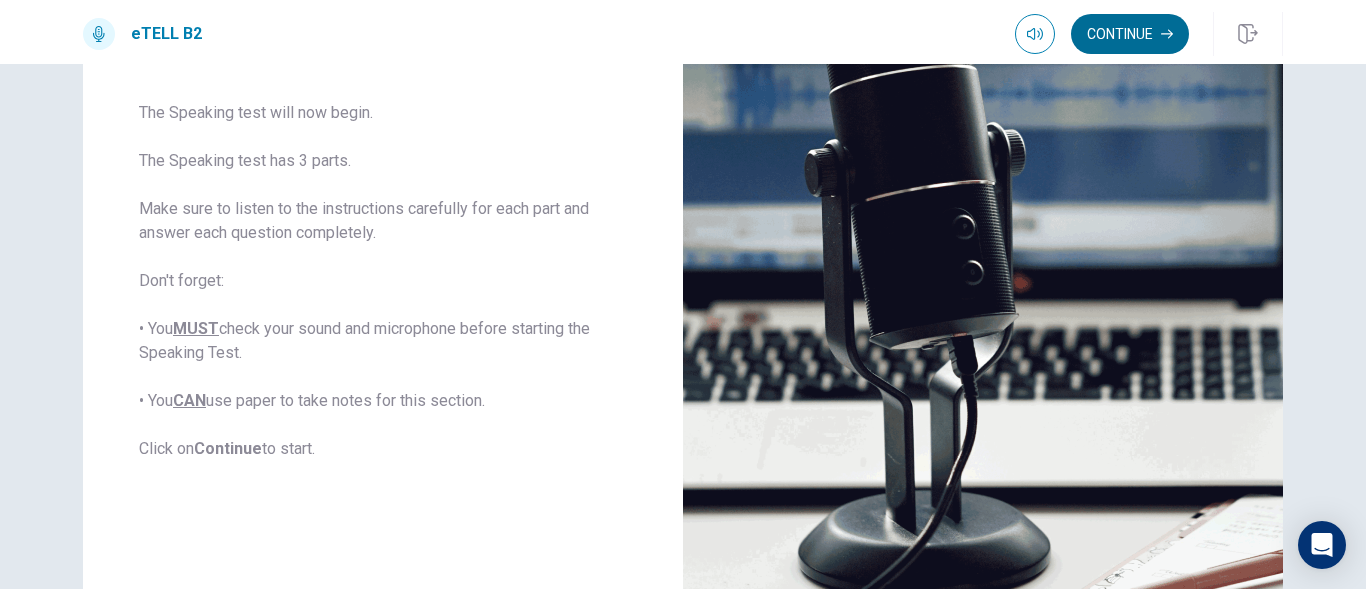 click on "Continue" at bounding box center [1130, 34] 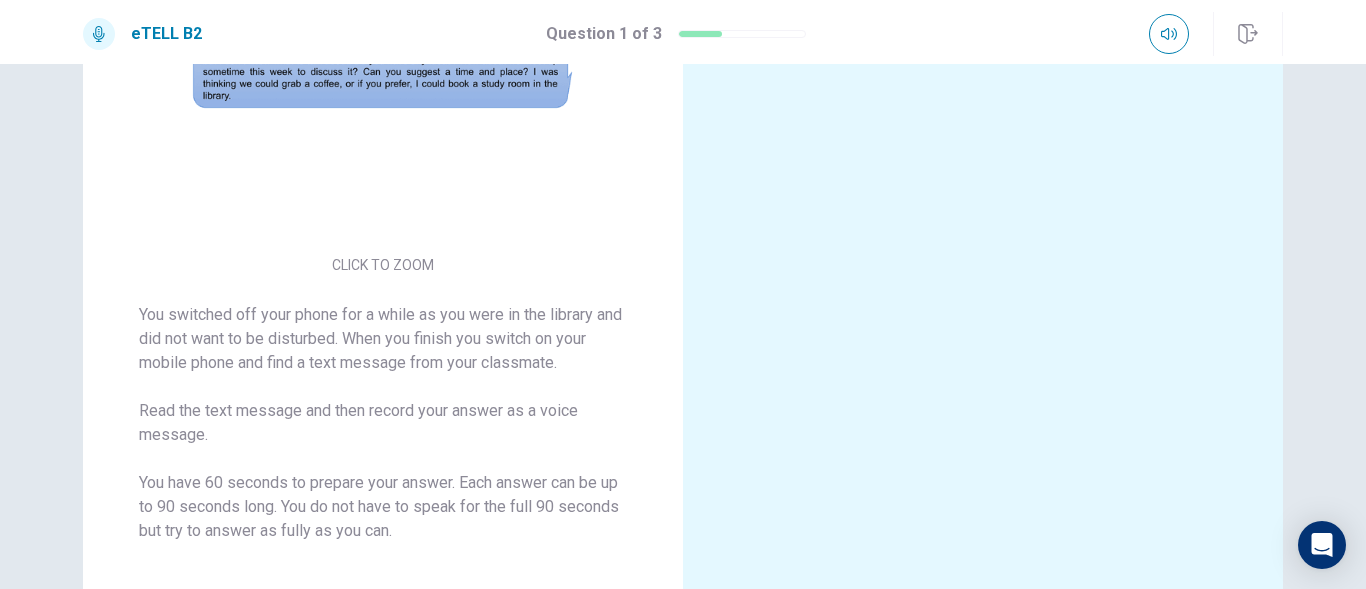 scroll, scrollTop: 291, scrollLeft: 0, axis: vertical 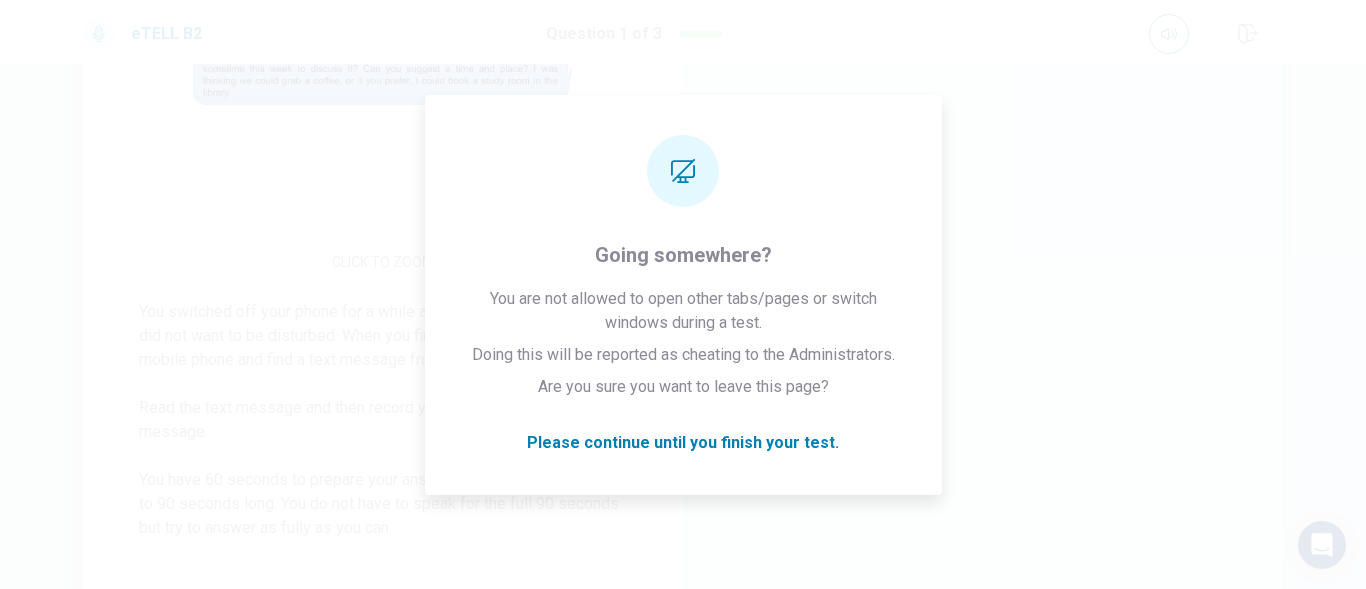 click at bounding box center [383, 69] 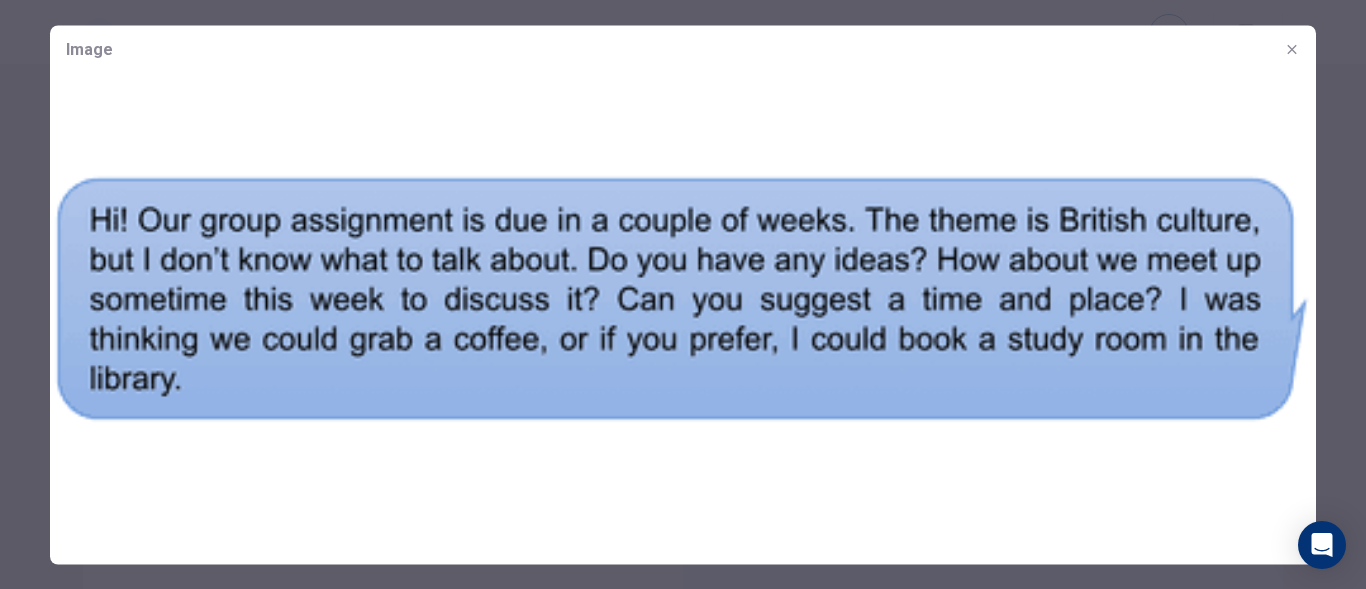 click 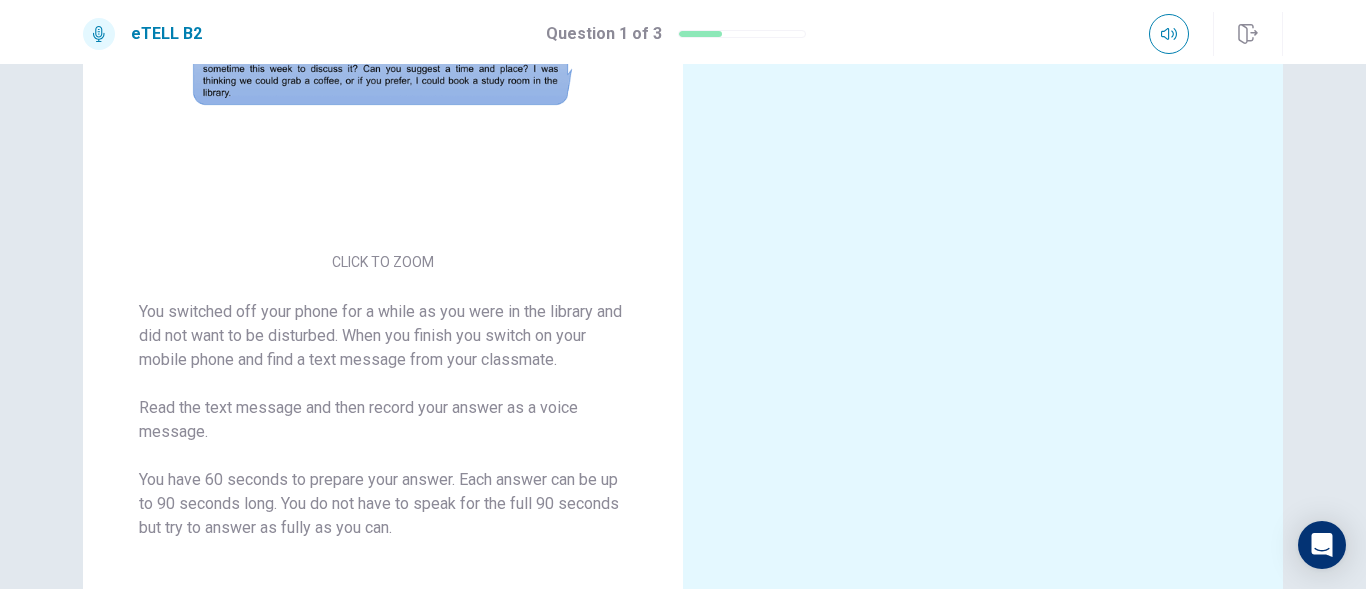 click on "eTELL B2 Question 1 of 3" at bounding box center [683, 34] 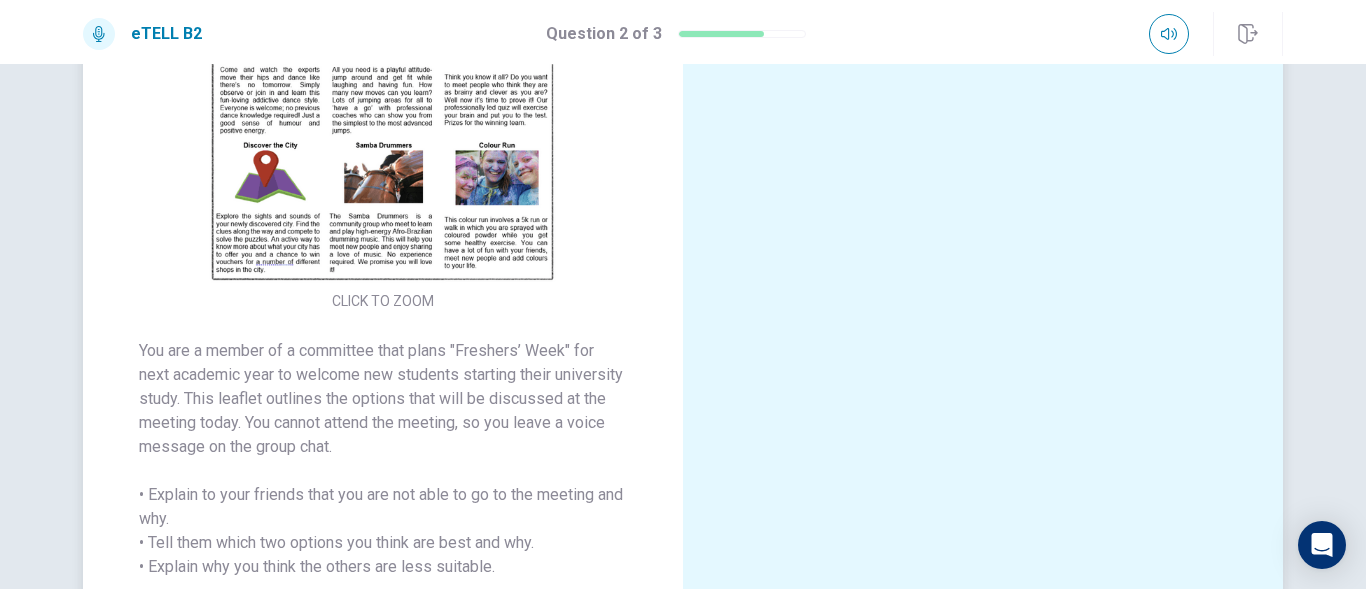 scroll, scrollTop: 200, scrollLeft: 0, axis: vertical 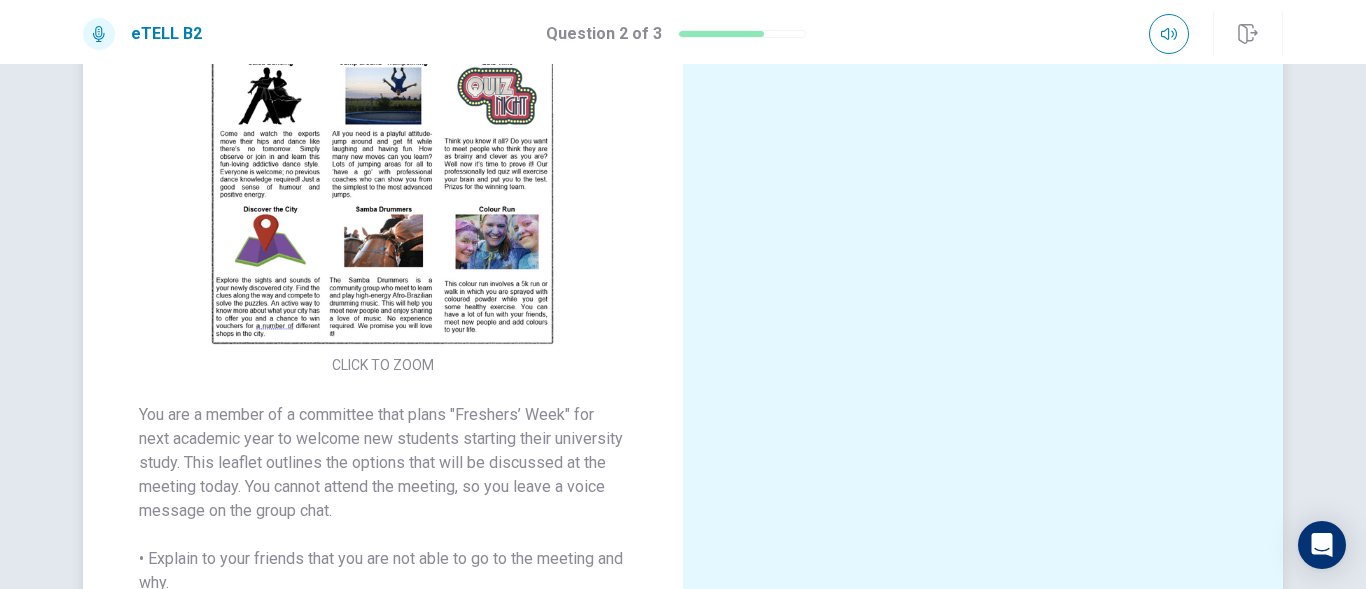 click at bounding box center (383, 172) 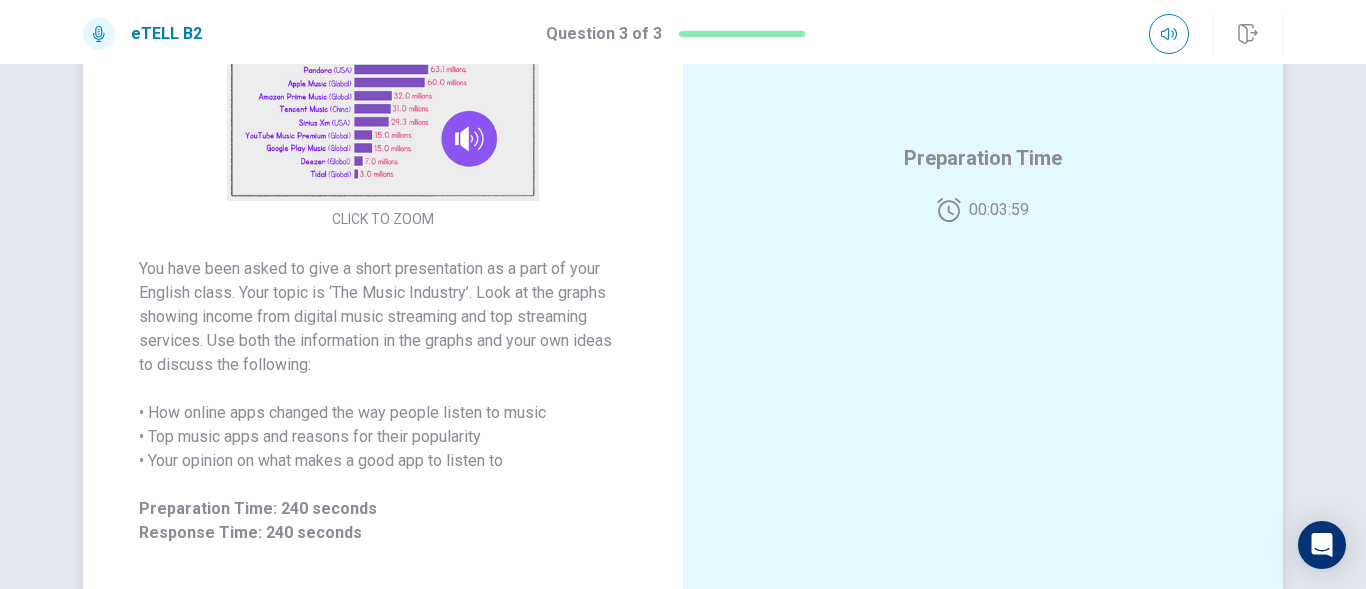scroll, scrollTop: 400, scrollLeft: 0, axis: vertical 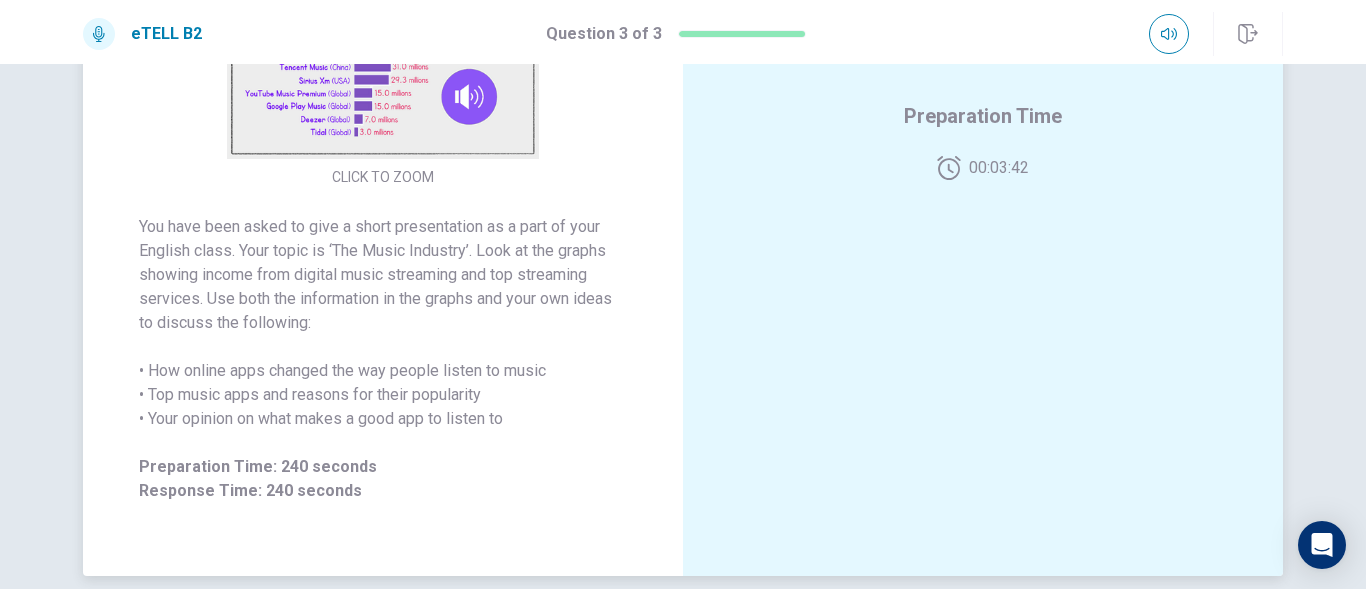click at bounding box center (383, -16) 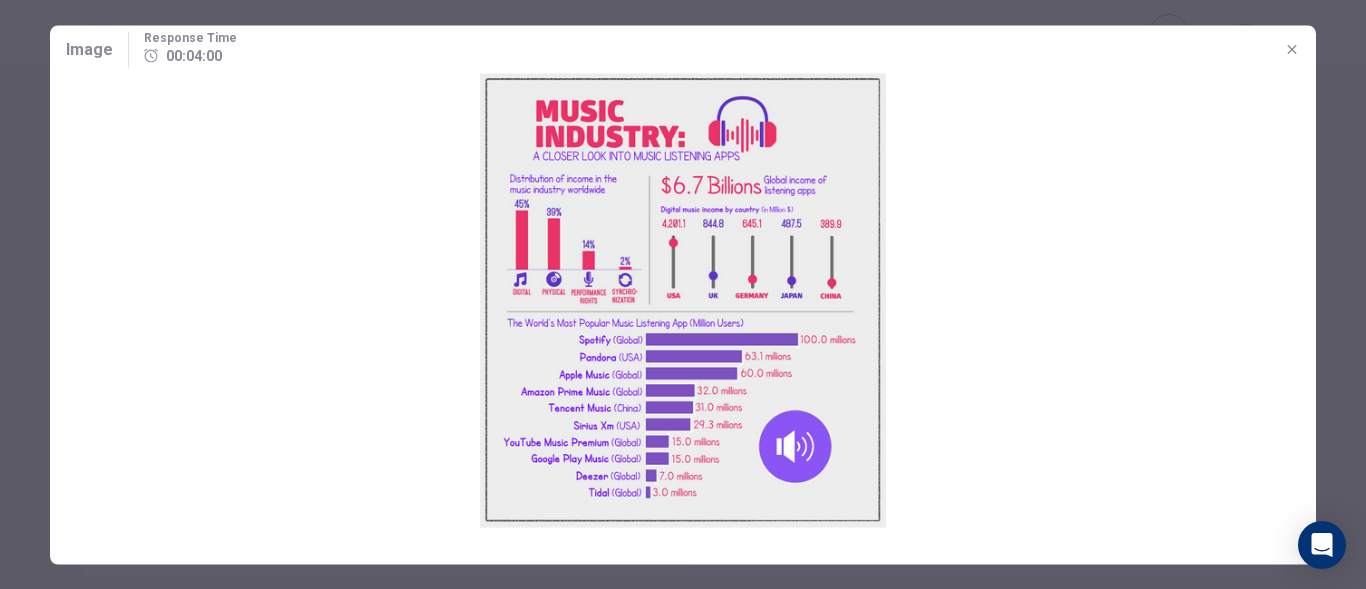 click 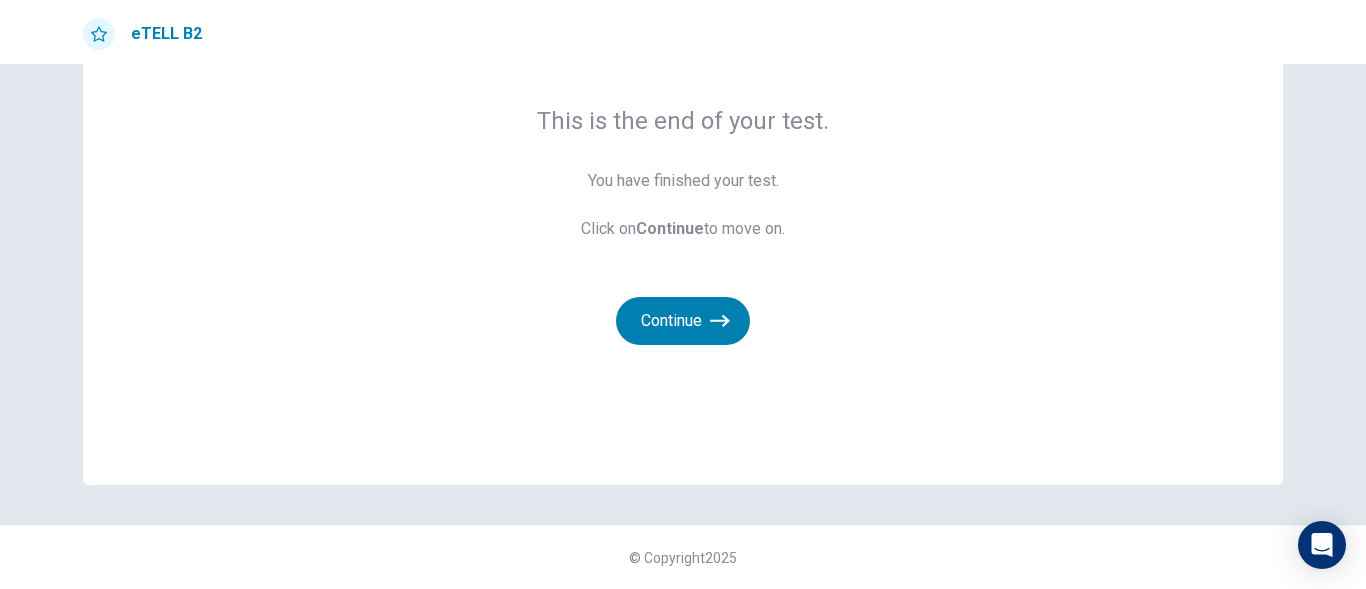 scroll, scrollTop: 139, scrollLeft: 0, axis: vertical 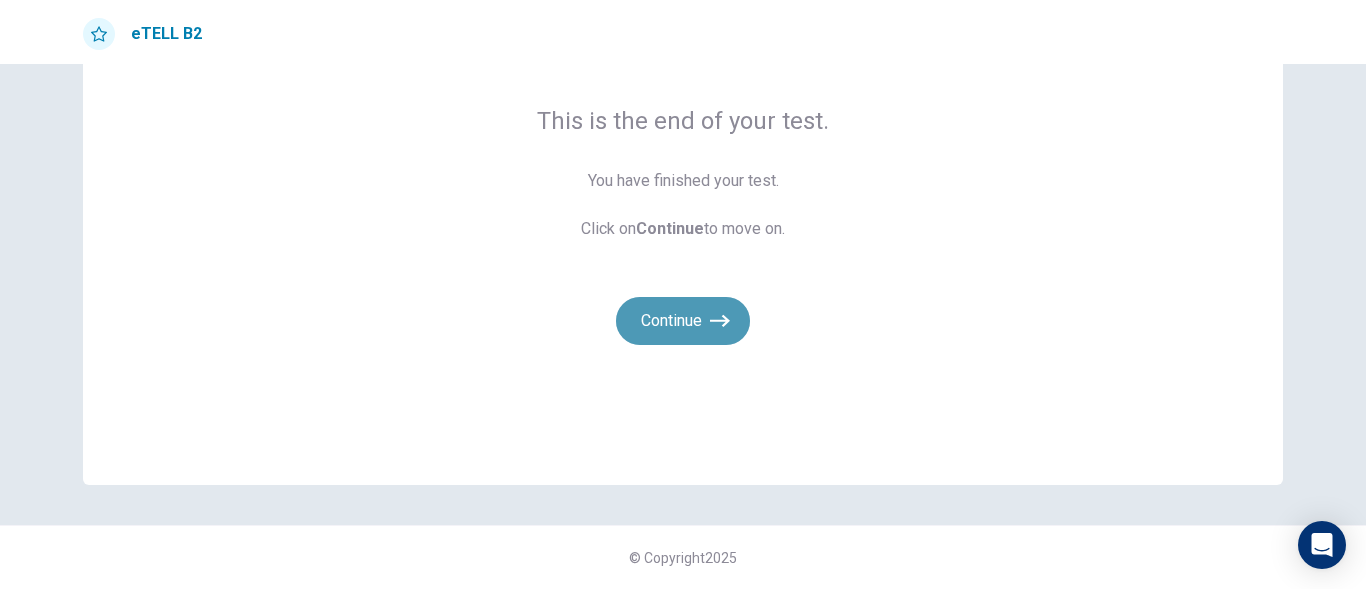 click on "Continue" at bounding box center (683, 321) 